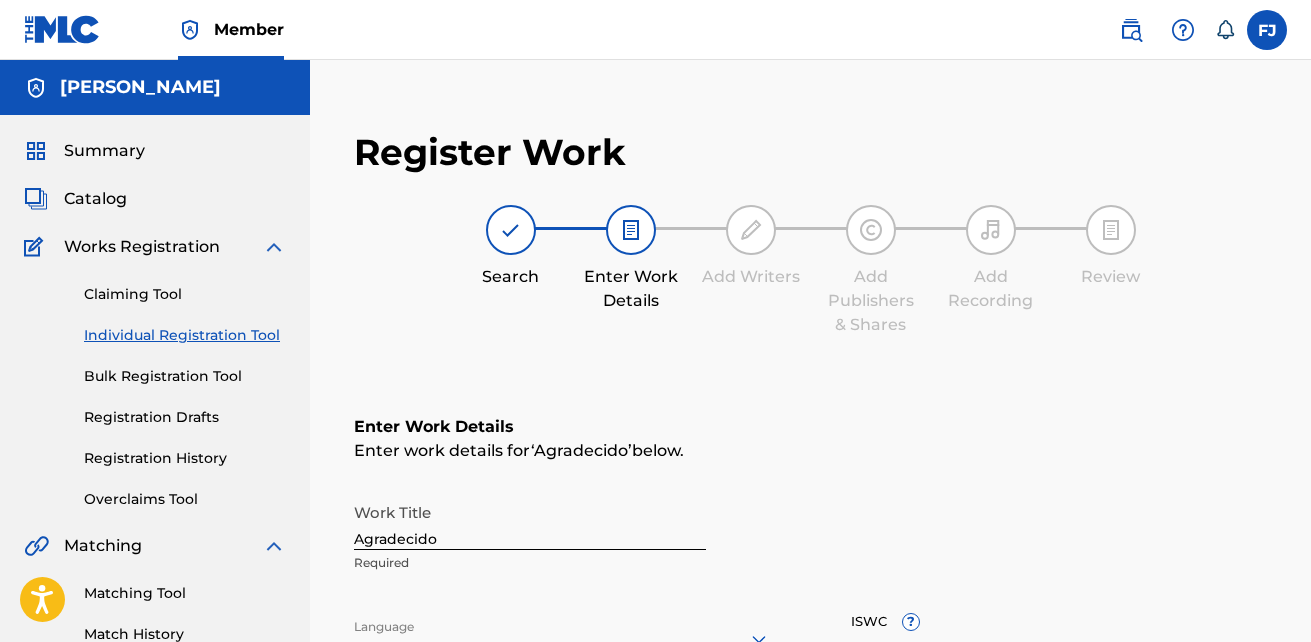 scroll, scrollTop: 0, scrollLeft: 0, axis: both 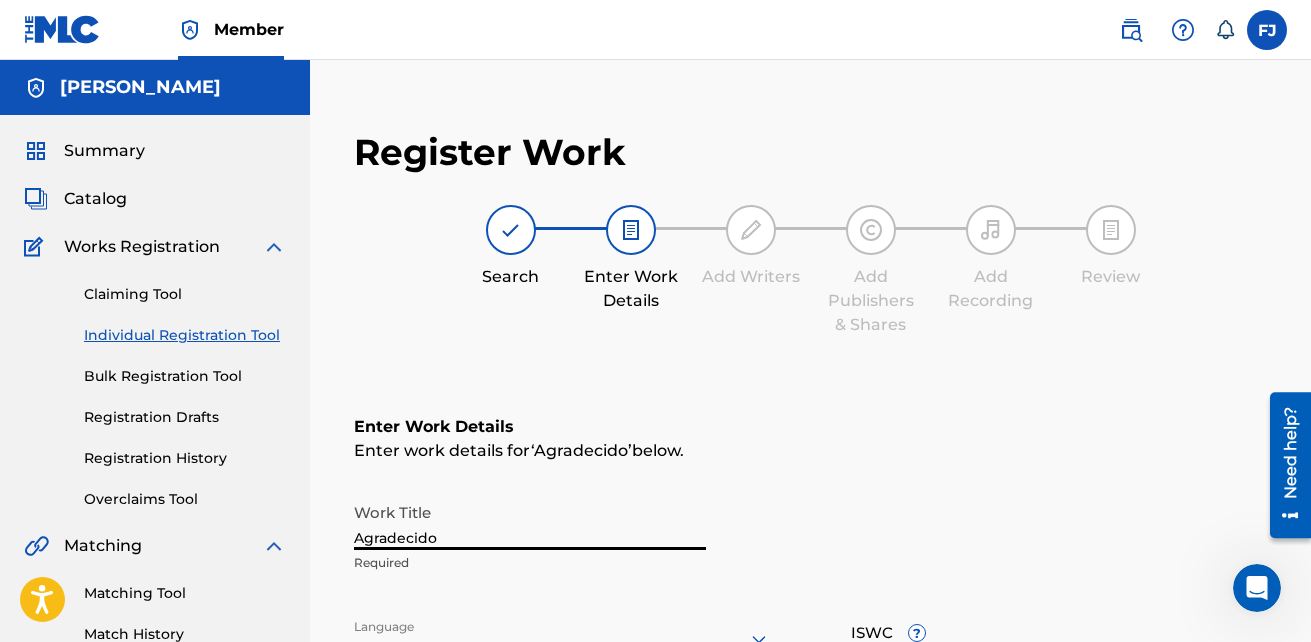 drag, startPoint x: 460, startPoint y: 533, endPoint x: 222, endPoint y: 505, distance: 239.6414 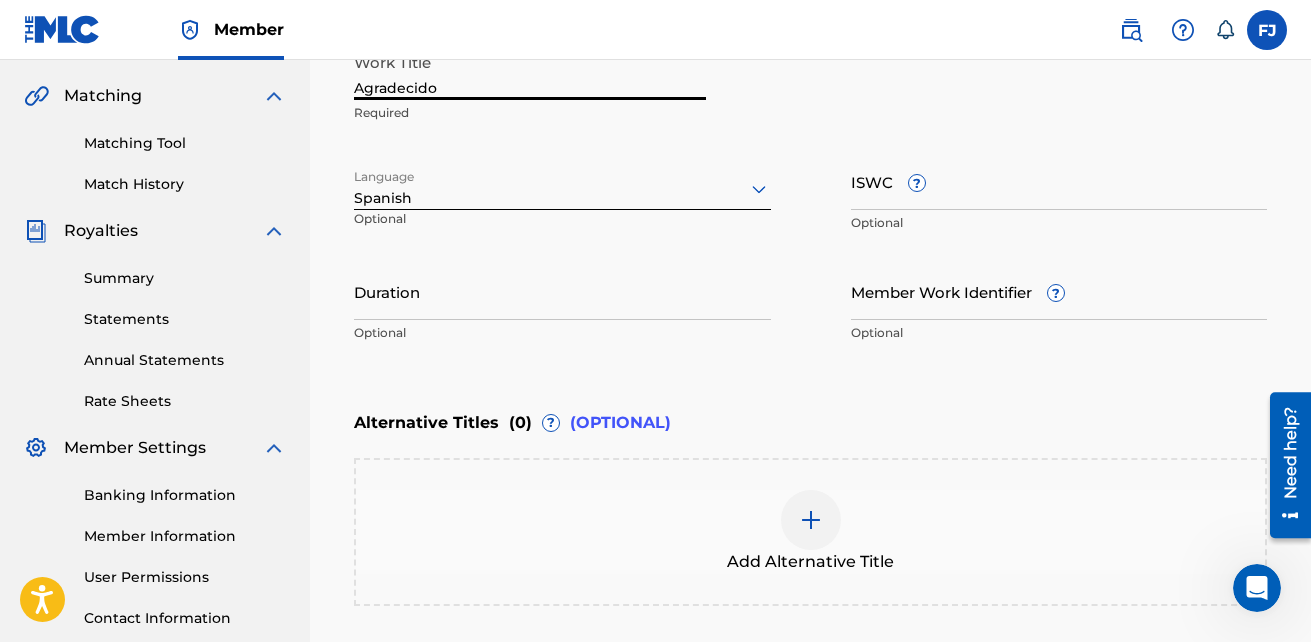 scroll, scrollTop: 500, scrollLeft: 0, axis: vertical 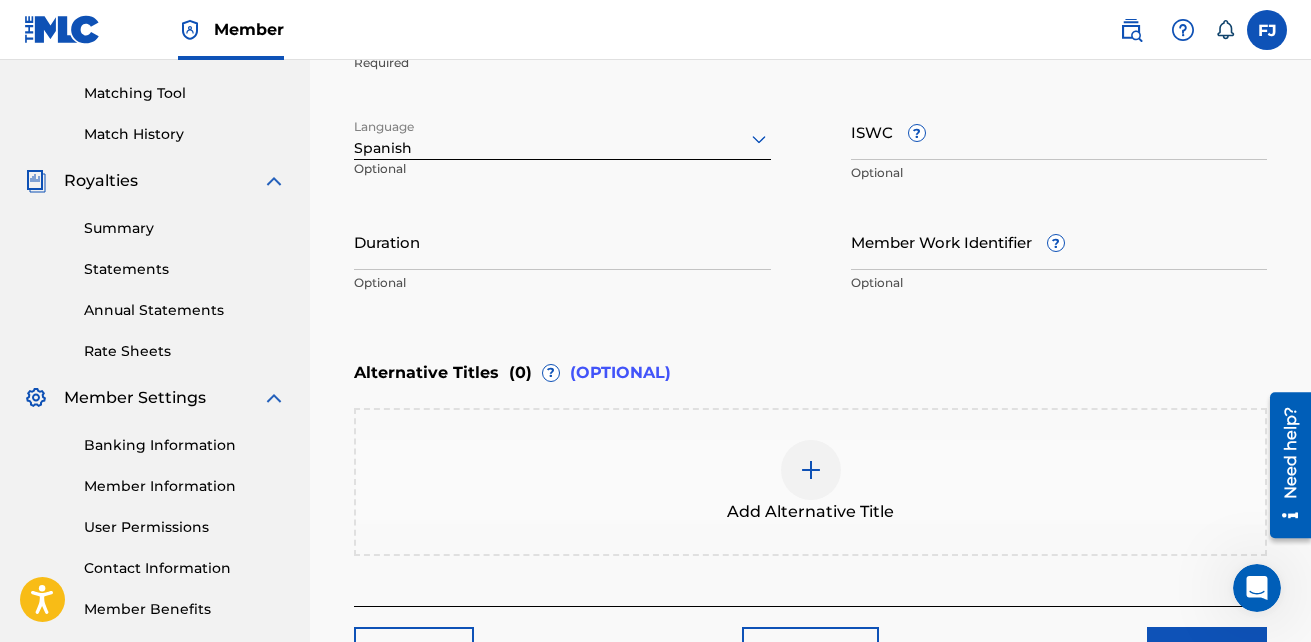 click on "ISWC   ?" at bounding box center [1059, 131] 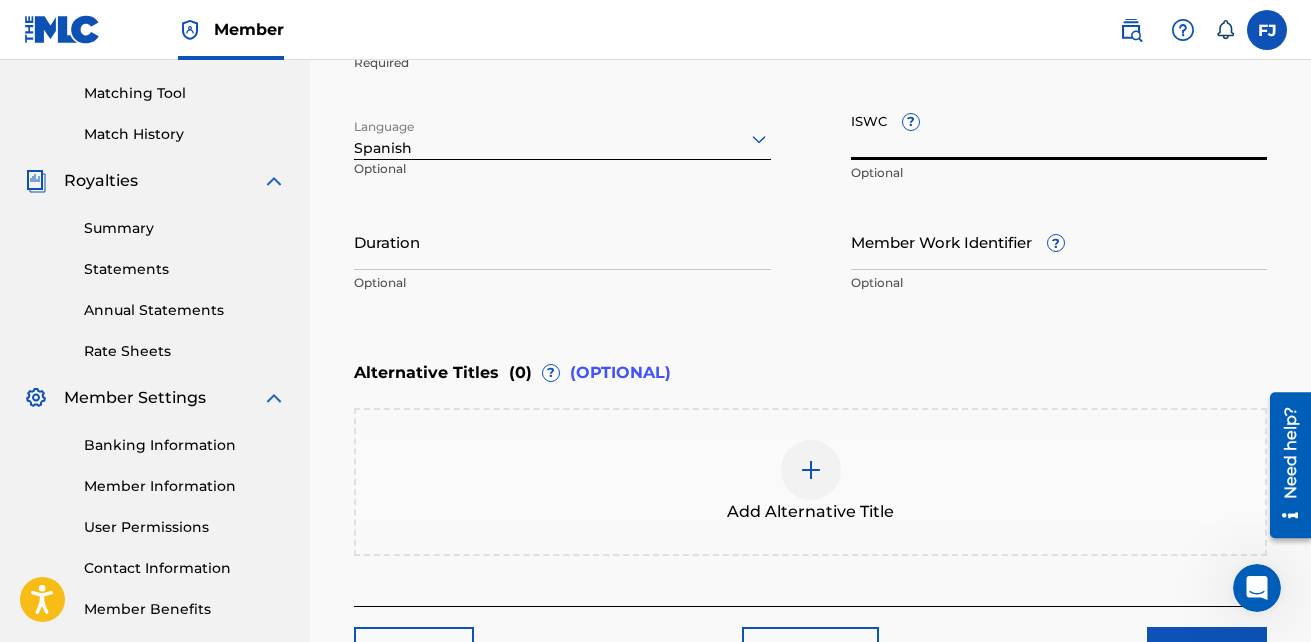 paste on "T-318.795.814-7" 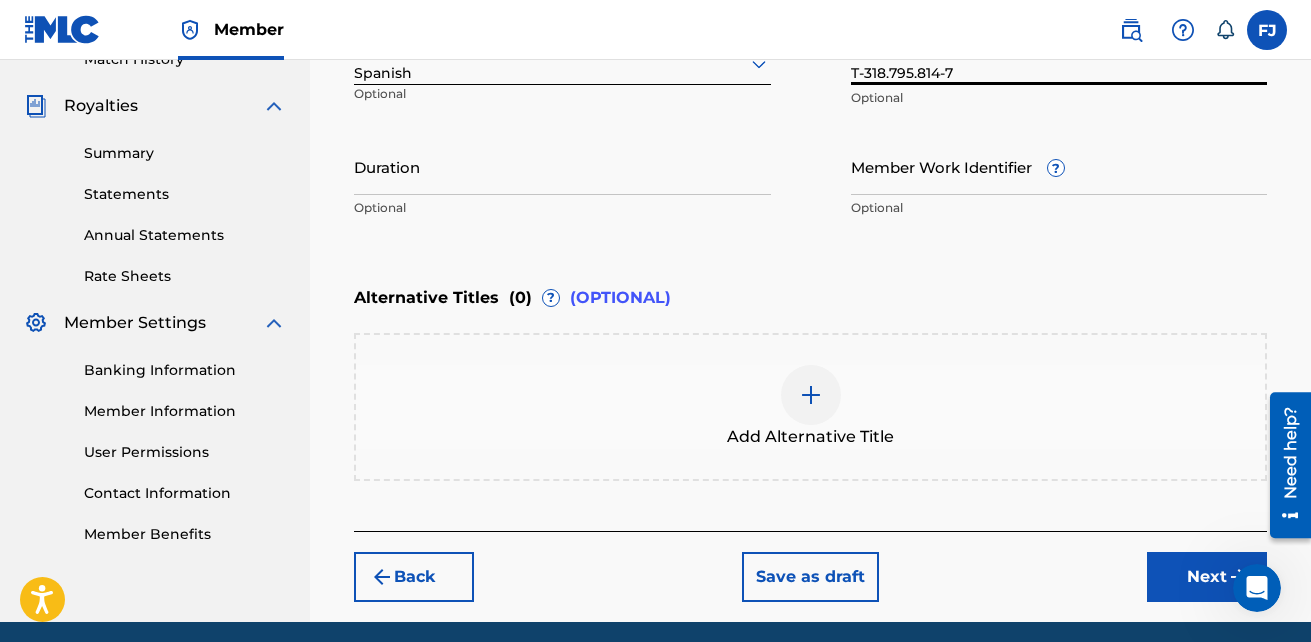 scroll, scrollTop: 500, scrollLeft: 0, axis: vertical 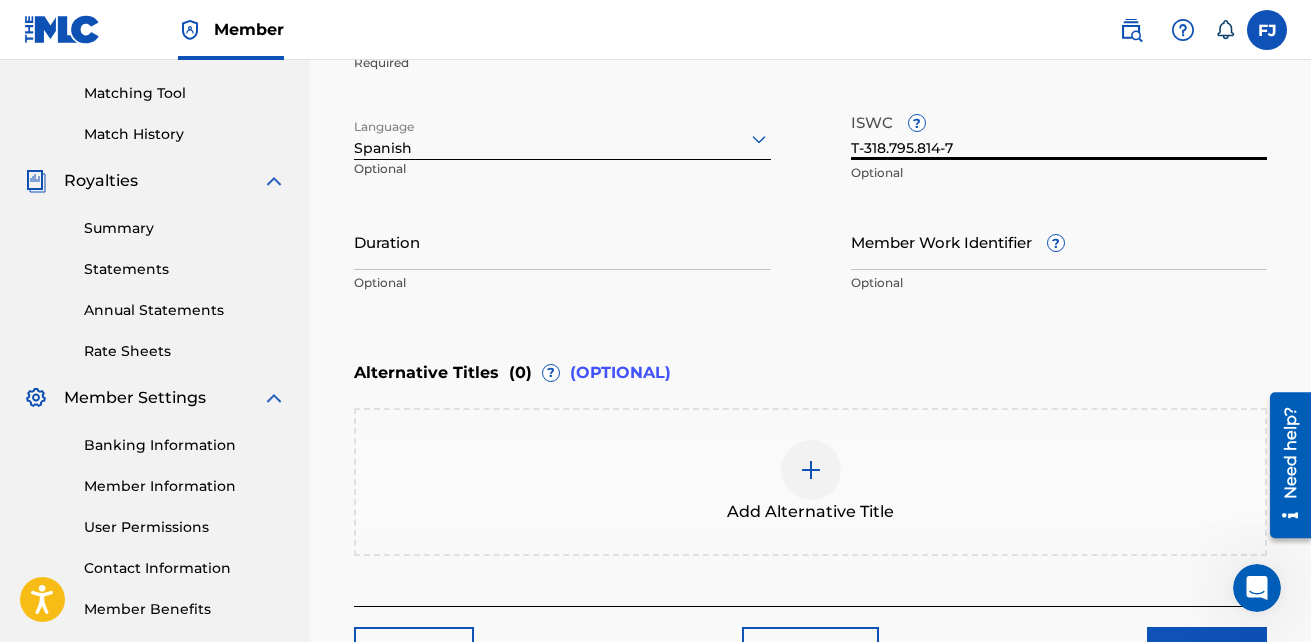 type on "T-318.795.814-7" 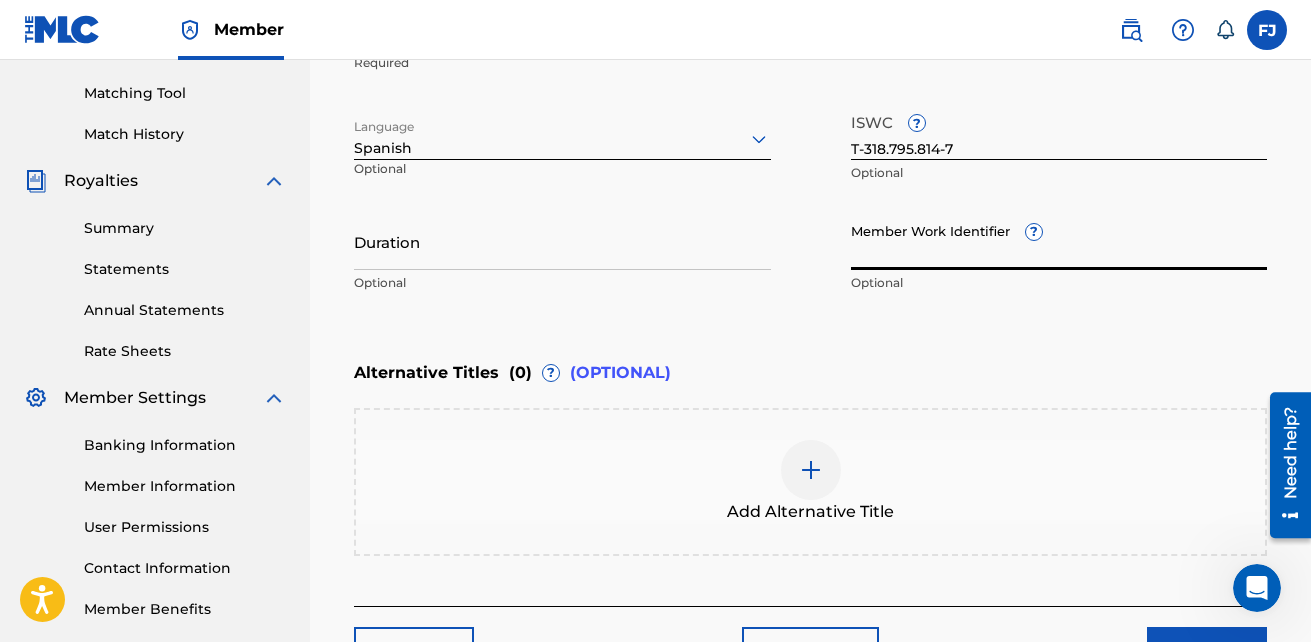 click on "Member Work Identifier   ?" at bounding box center [1059, 241] 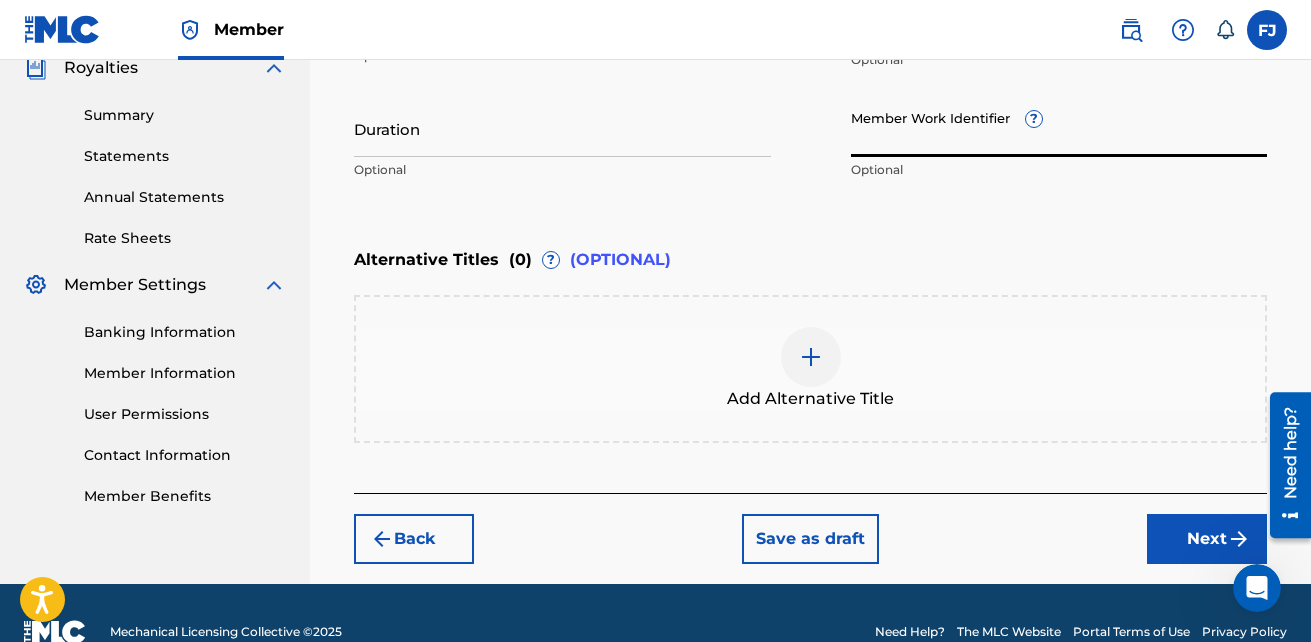 scroll, scrollTop: 651, scrollLeft: 0, axis: vertical 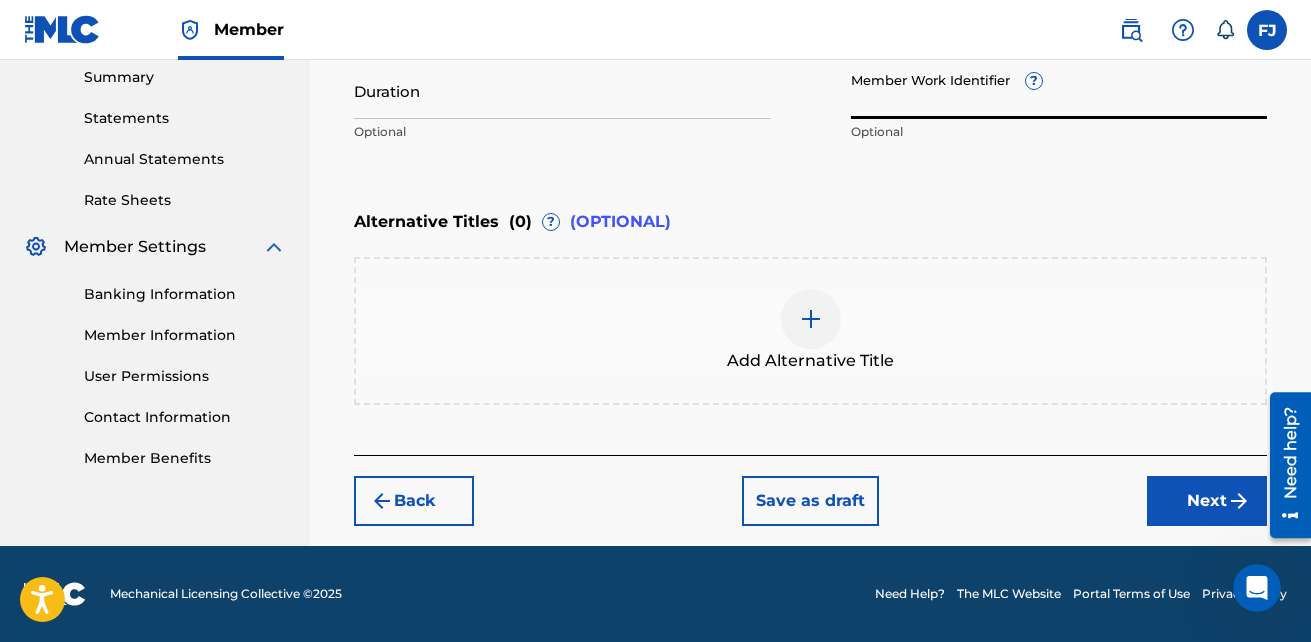 click on "Next" at bounding box center [1207, 501] 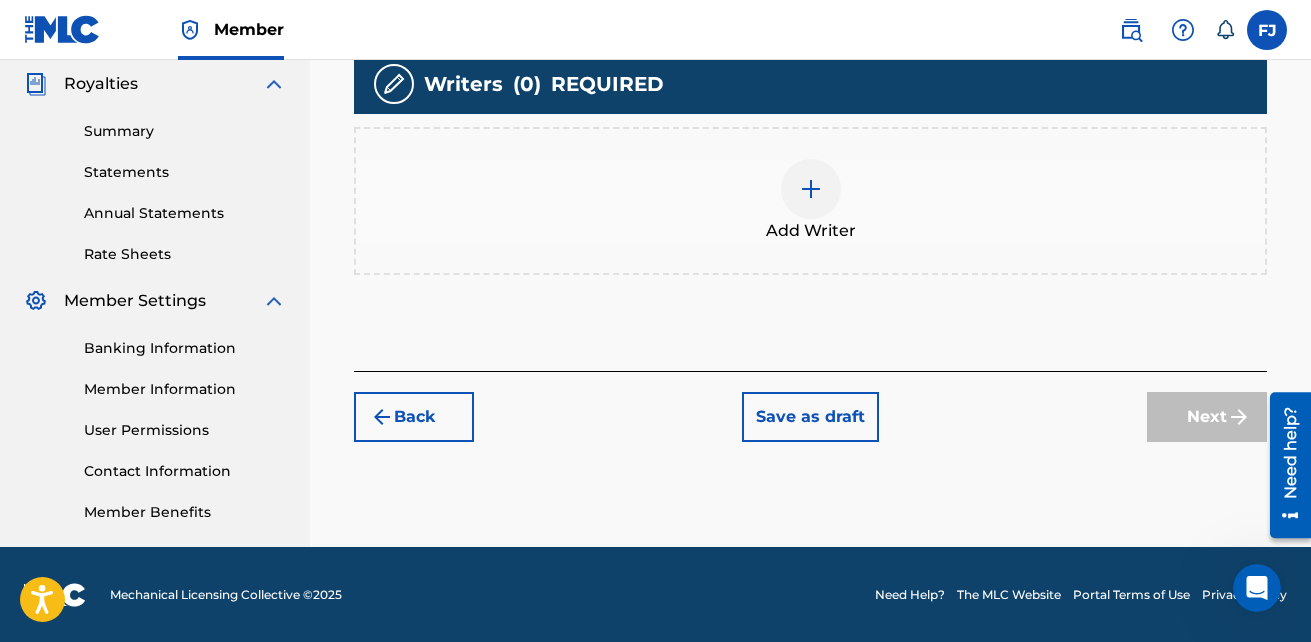 scroll, scrollTop: 598, scrollLeft: 0, axis: vertical 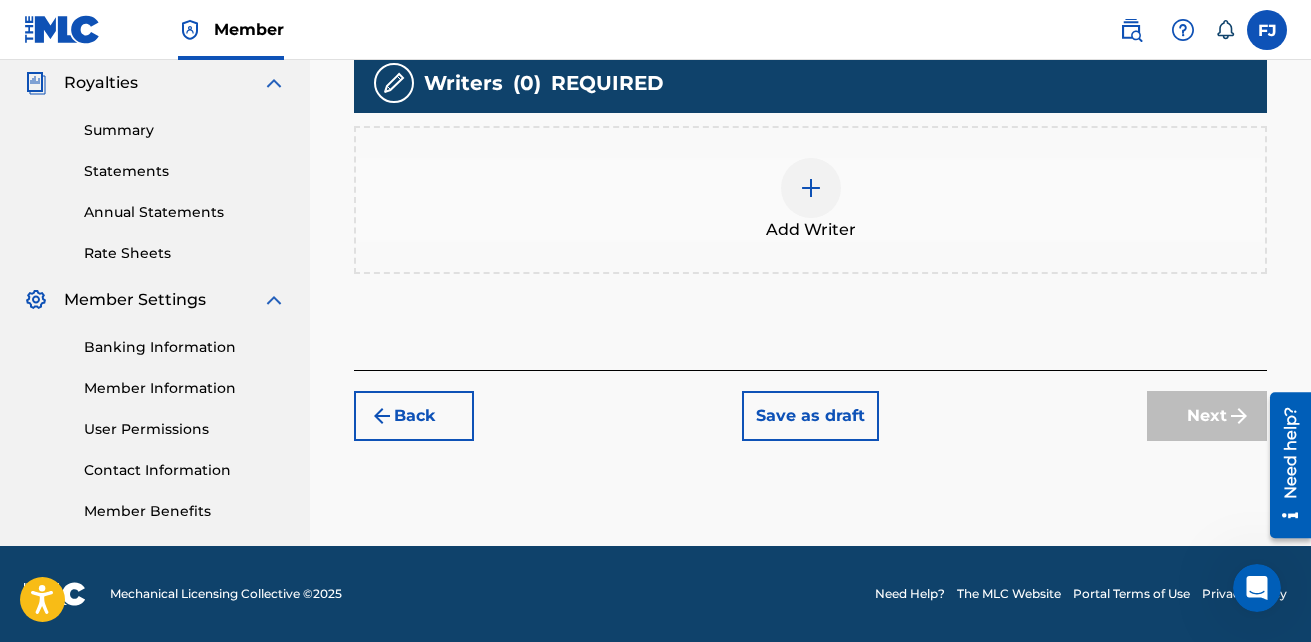 click at bounding box center (811, 188) 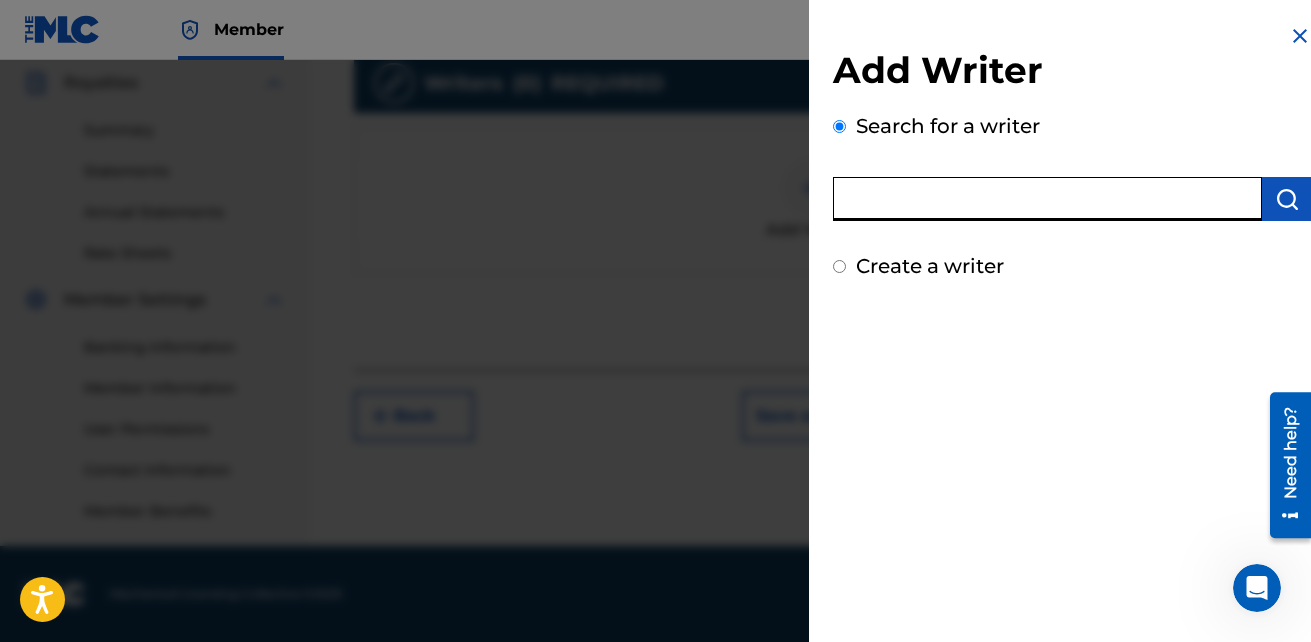 click at bounding box center (1047, 199) 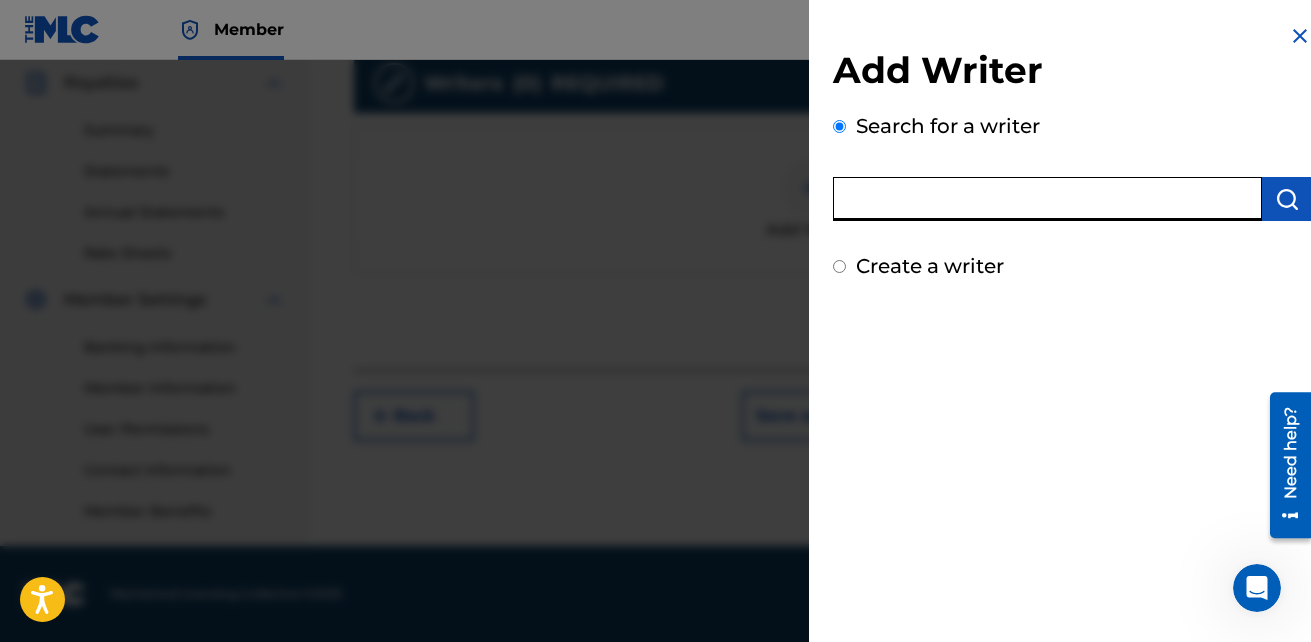 click at bounding box center (1047, 199) 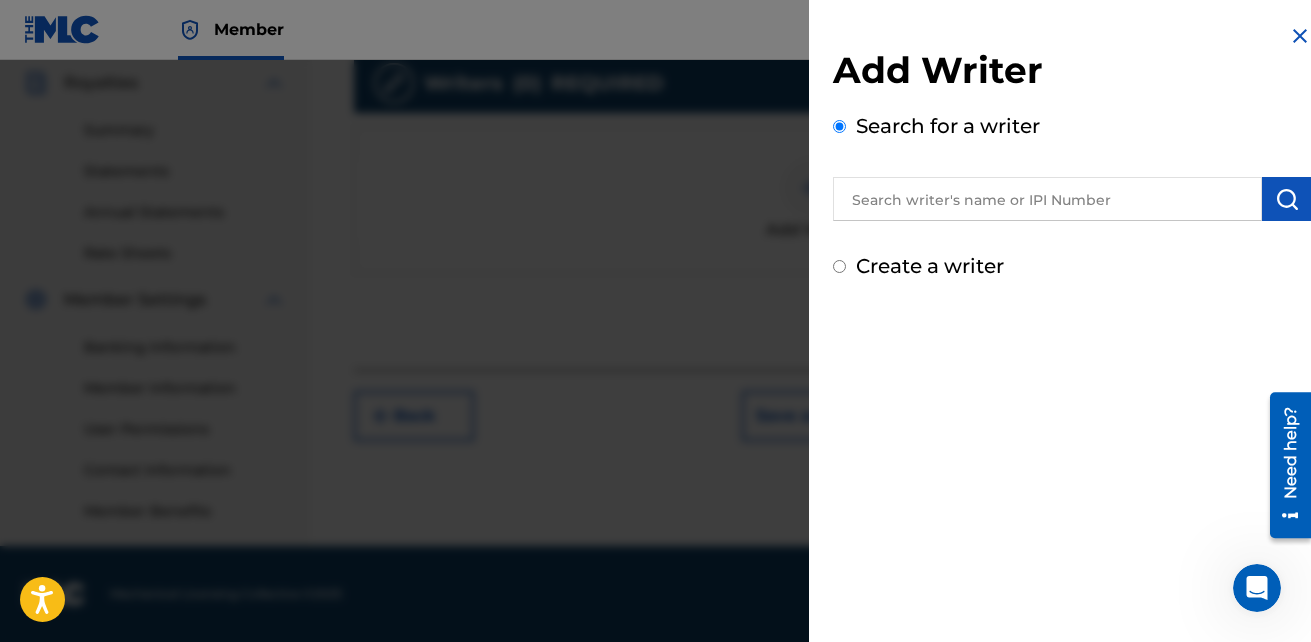 click on "Create a writer" at bounding box center (839, 266) 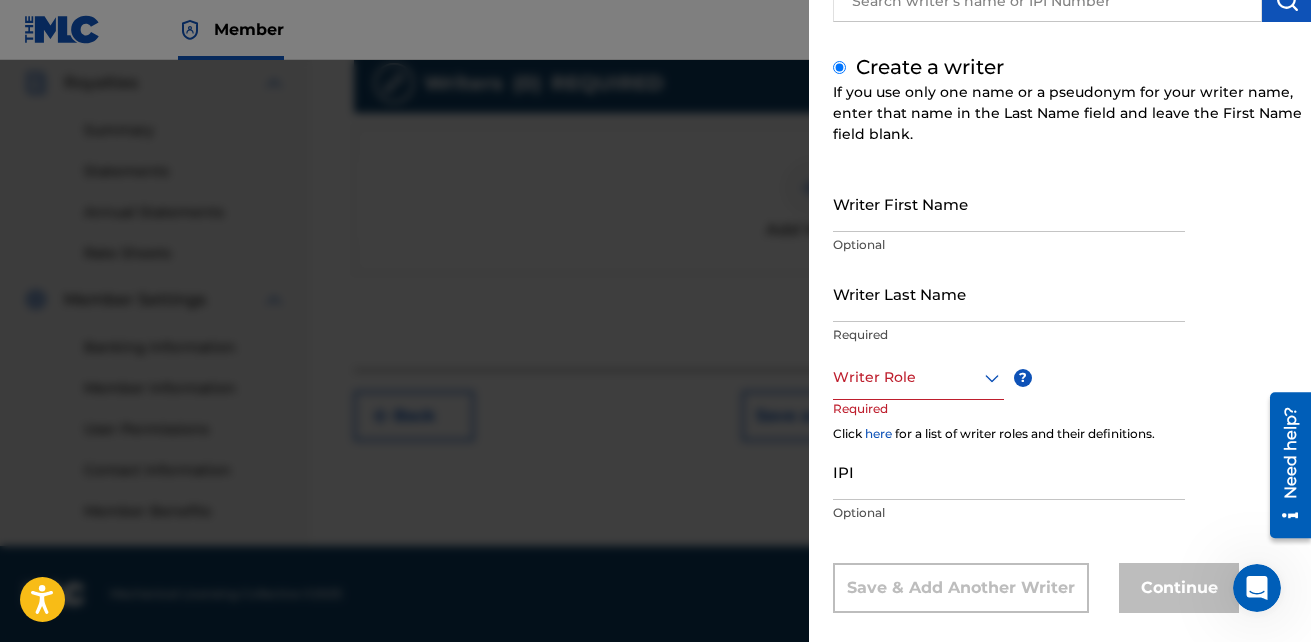 scroll, scrollTop: 200, scrollLeft: 0, axis: vertical 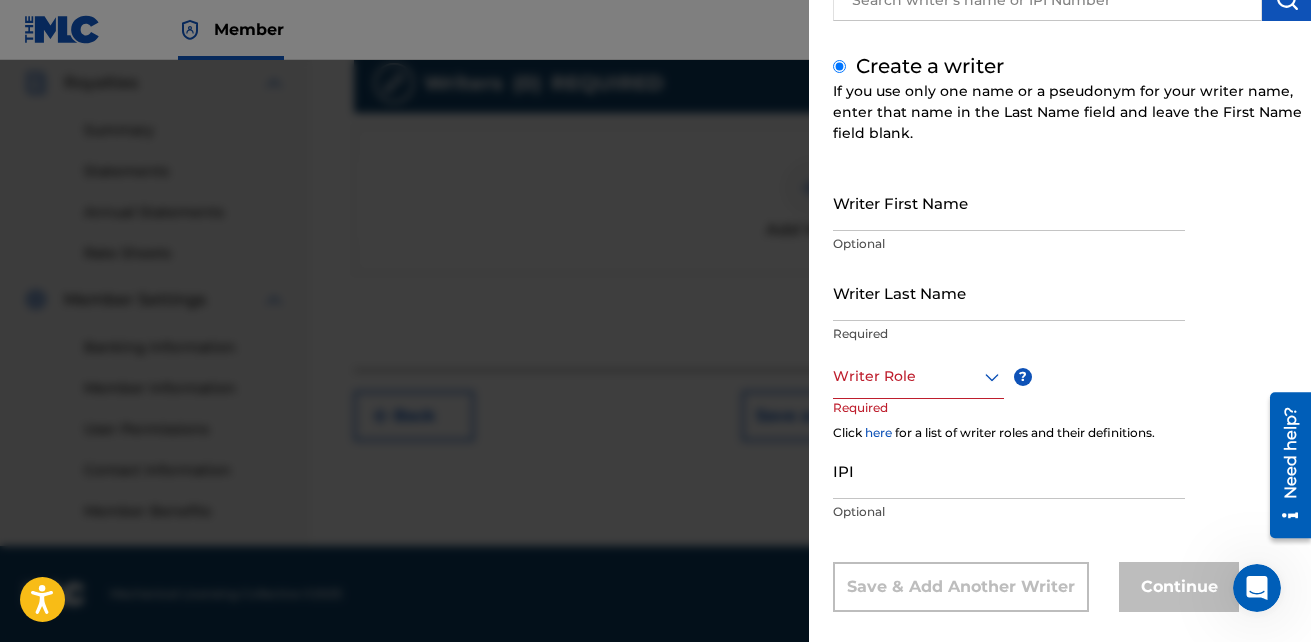 click on "Writer Role" at bounding box center [918, 376] 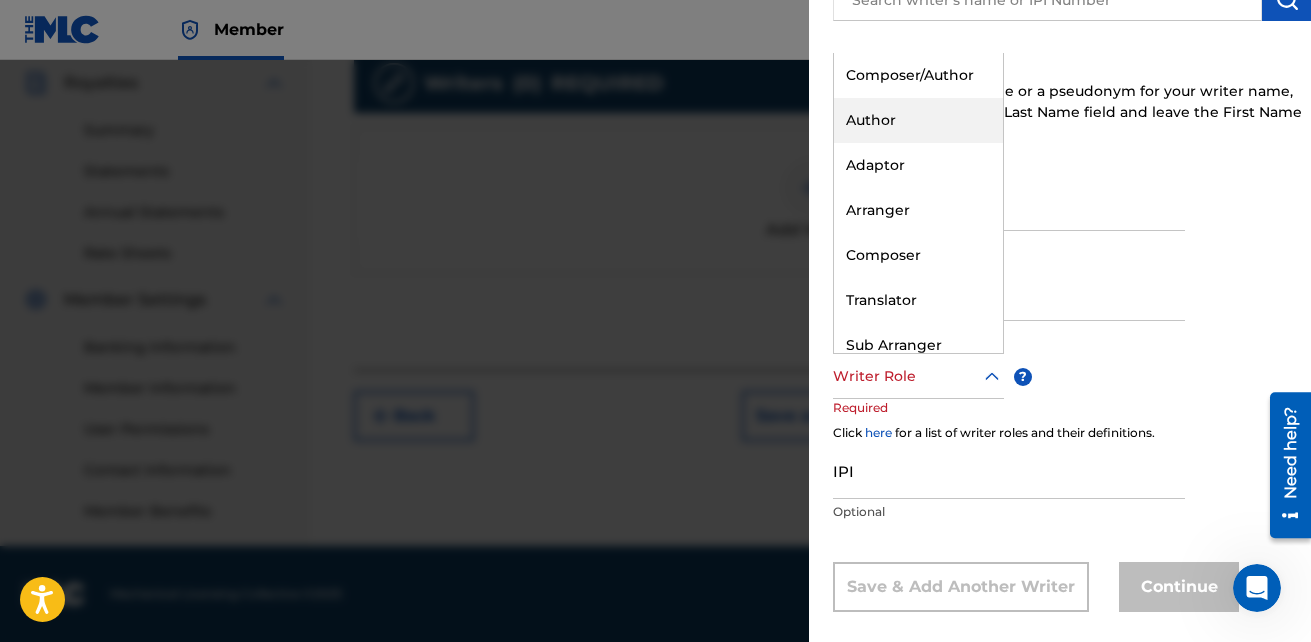 click on "Author" at bounding box center [918, 120] 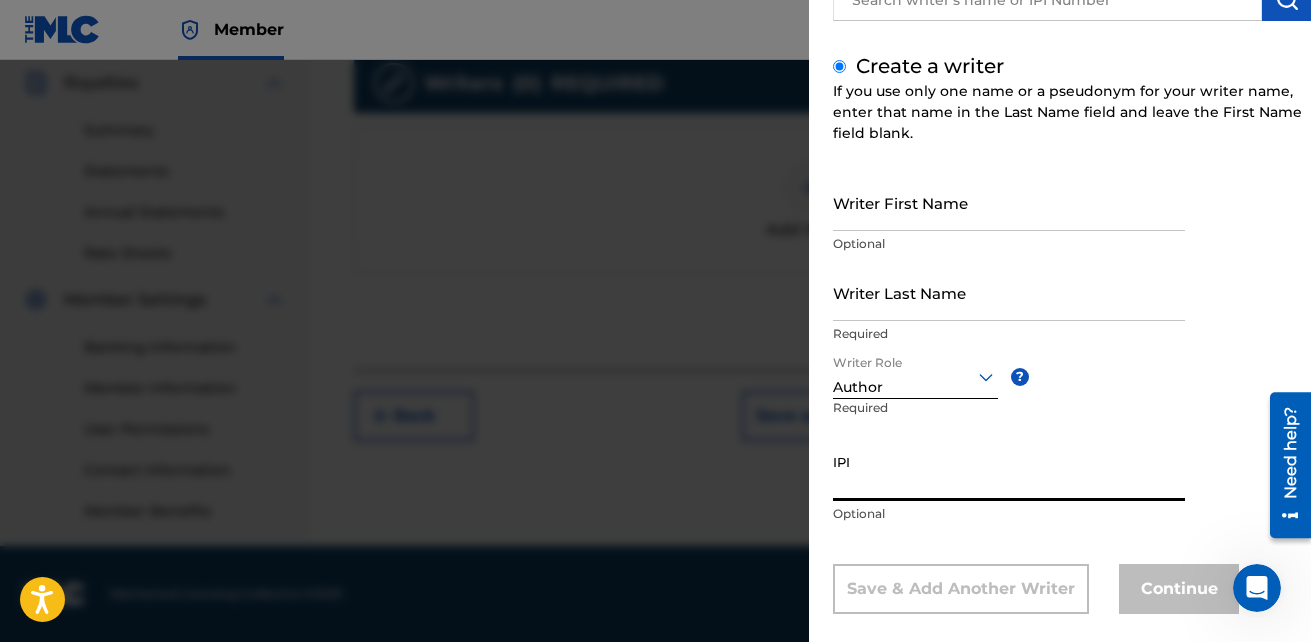 click on "IPI" at bounding box center [1009, 472] 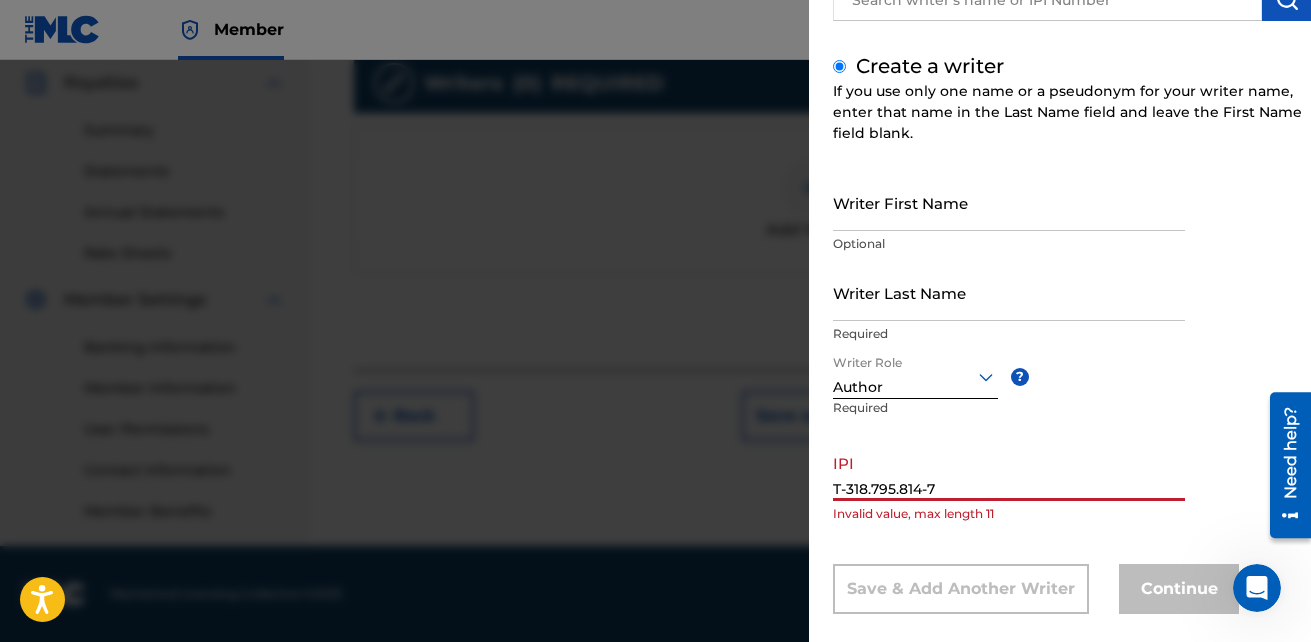 drag, startPoint x: 935, startPoint y: 493, endPoint x: 743, endPoint y: 477, distance: 192.66551 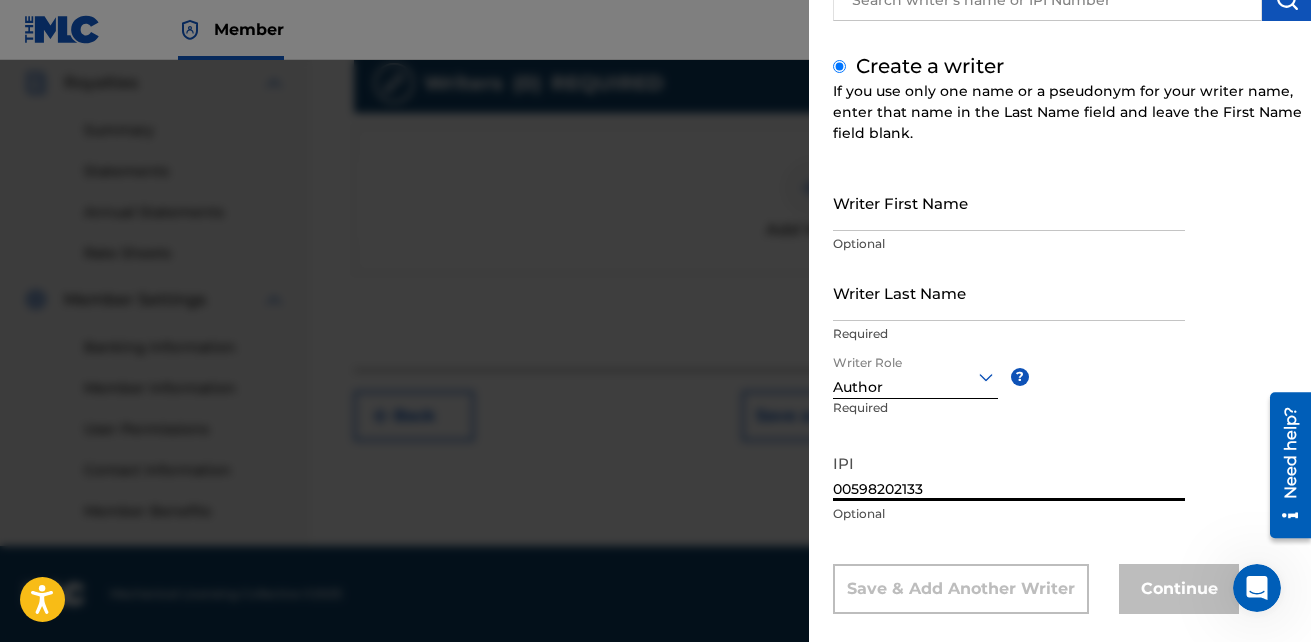 type on "00598202133" 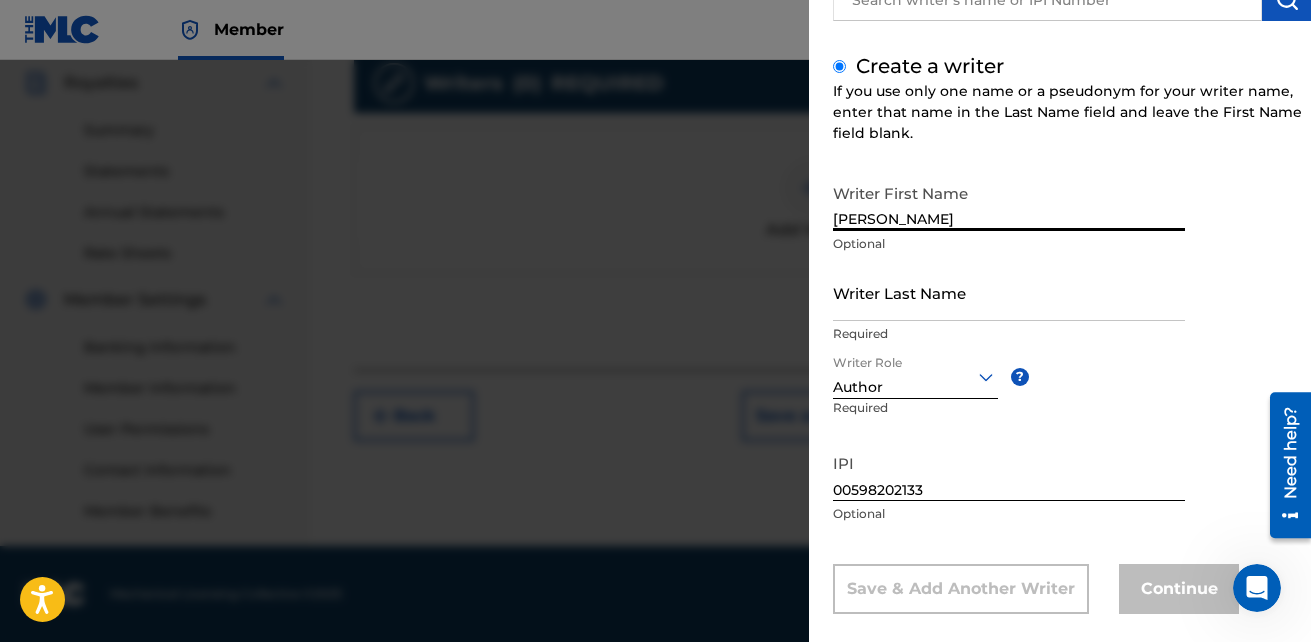 type on "Francisco Antoine" 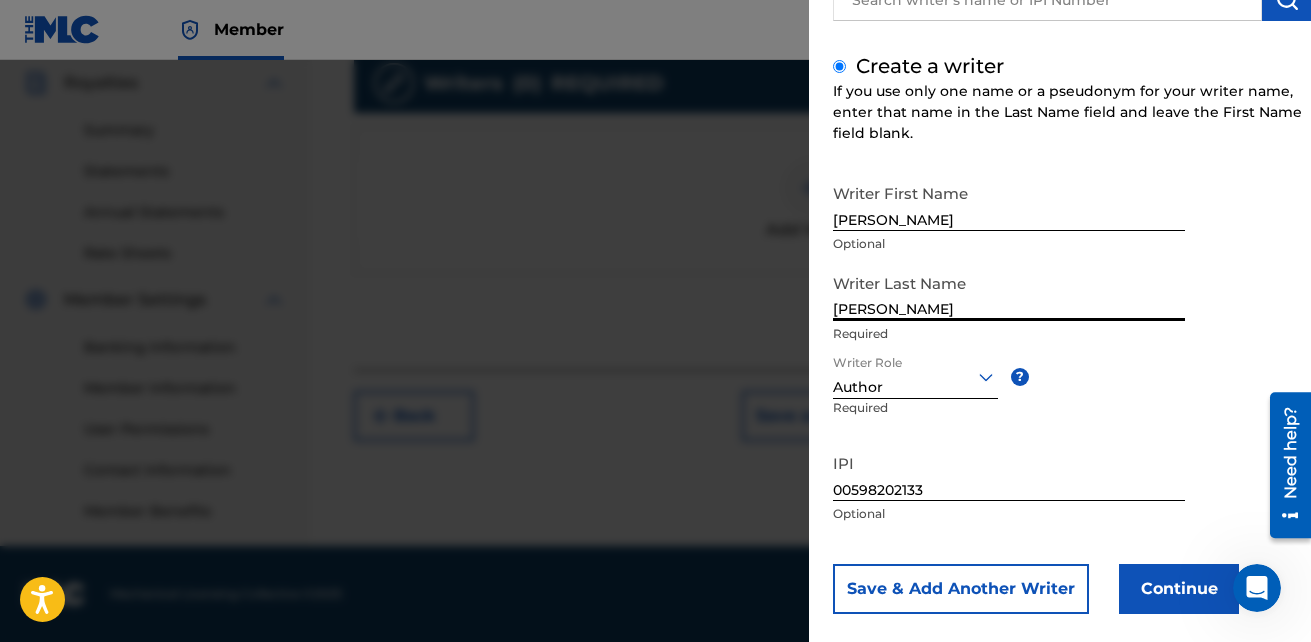 type on "Jean Louis Angulo" 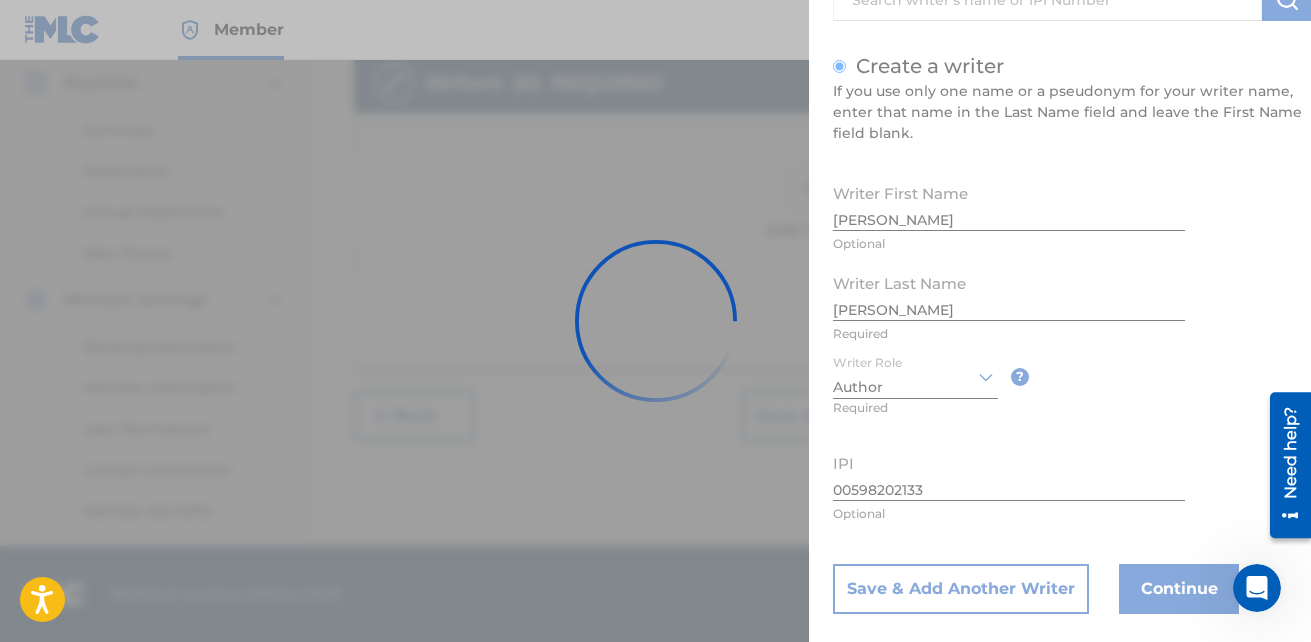 type 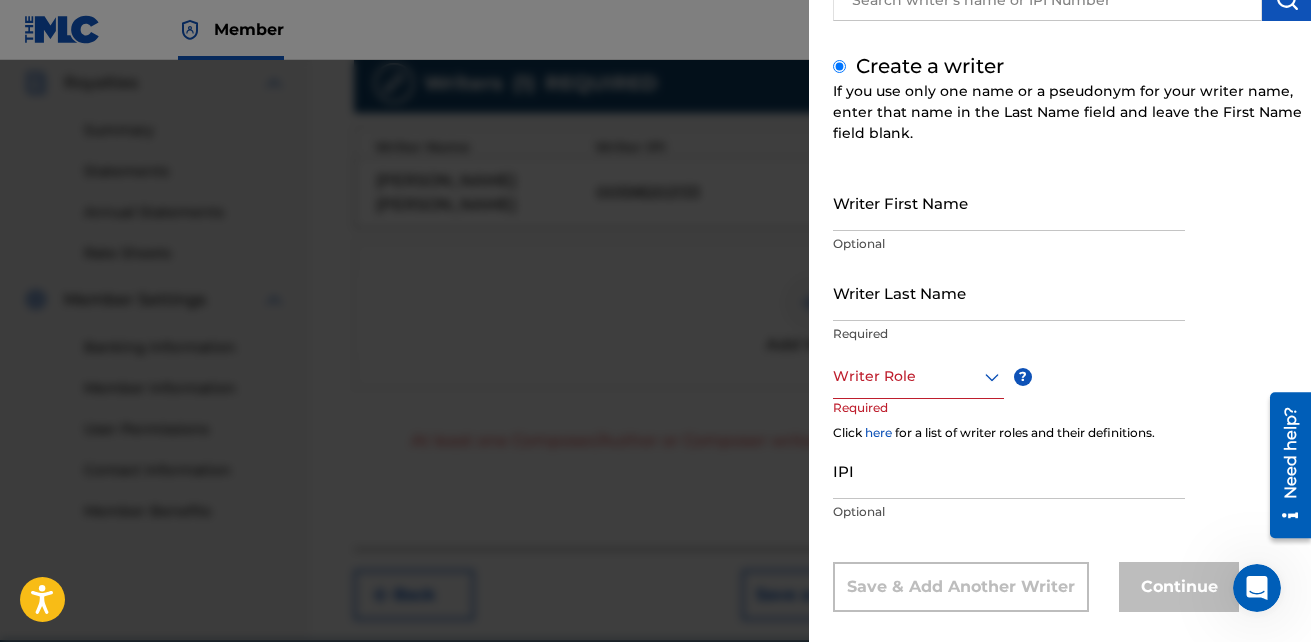 click at bounding box center (918, 376) 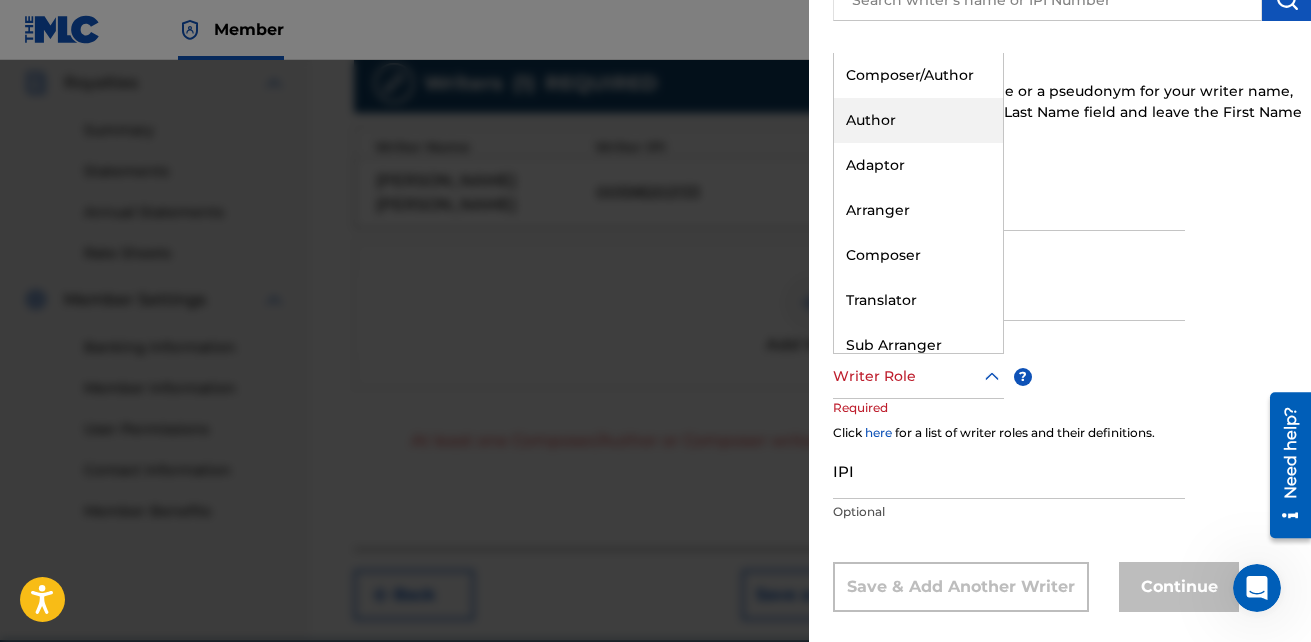 click on "Author" at bounding box center [918, 120] 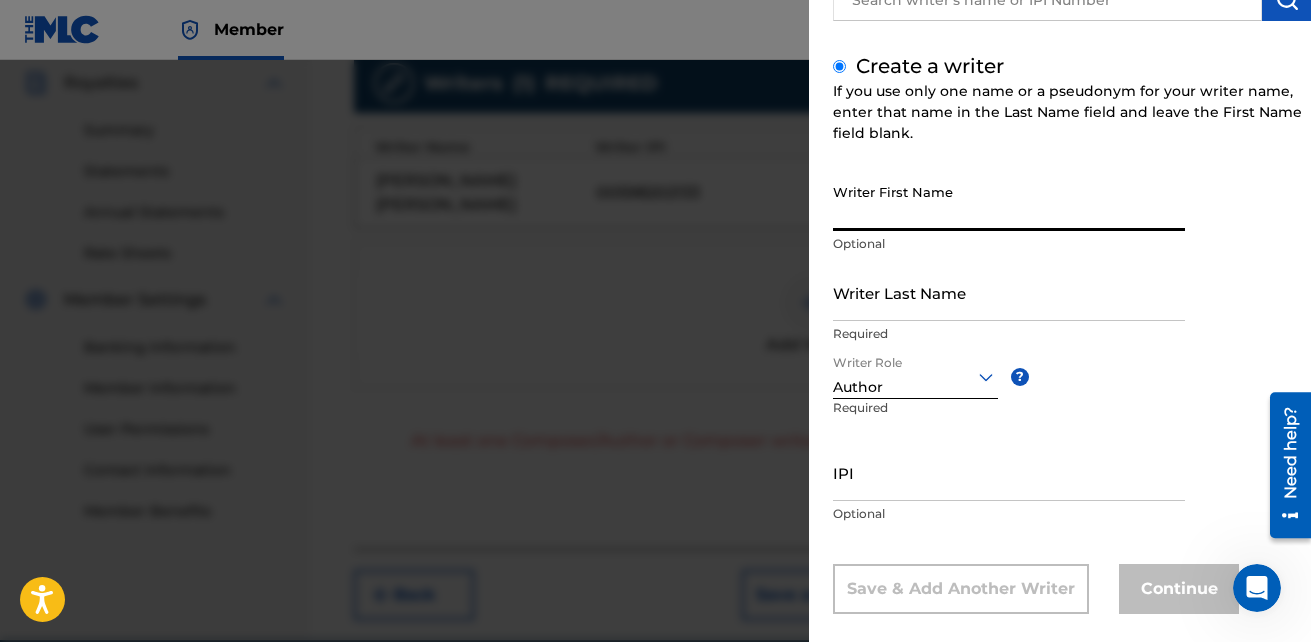 click on "Writer First Name" at bounding box center (1009, 202) 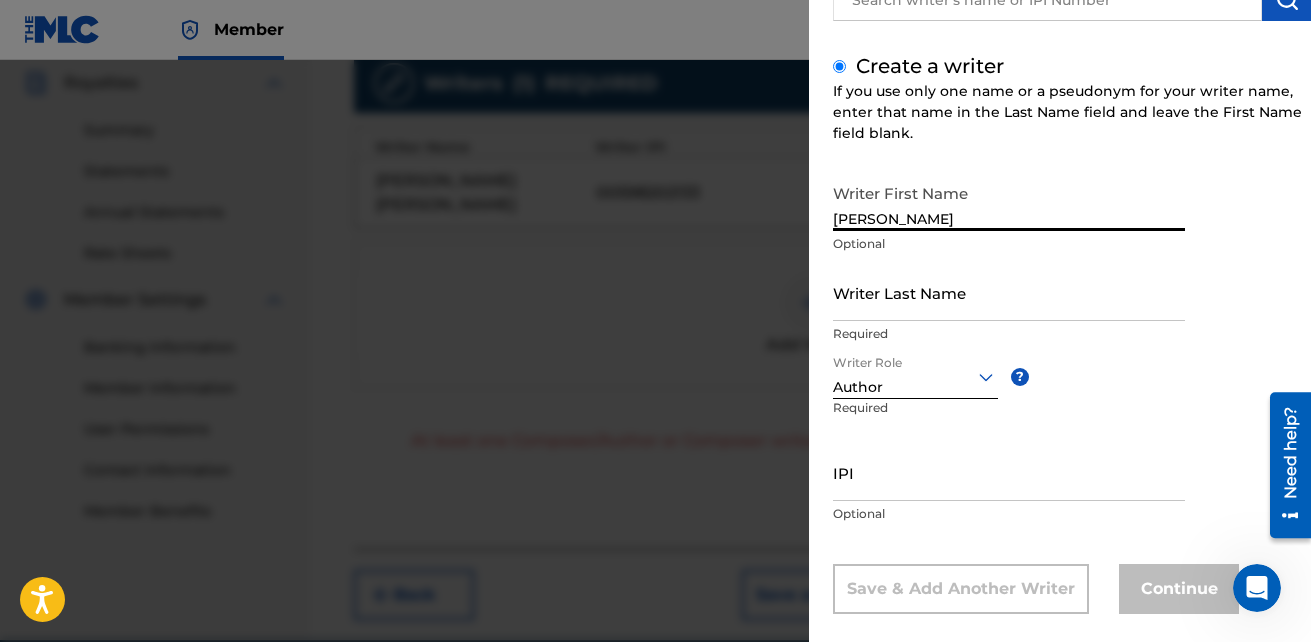 click on "[PERSON_NAME]" at bounding box center [1009, 202] 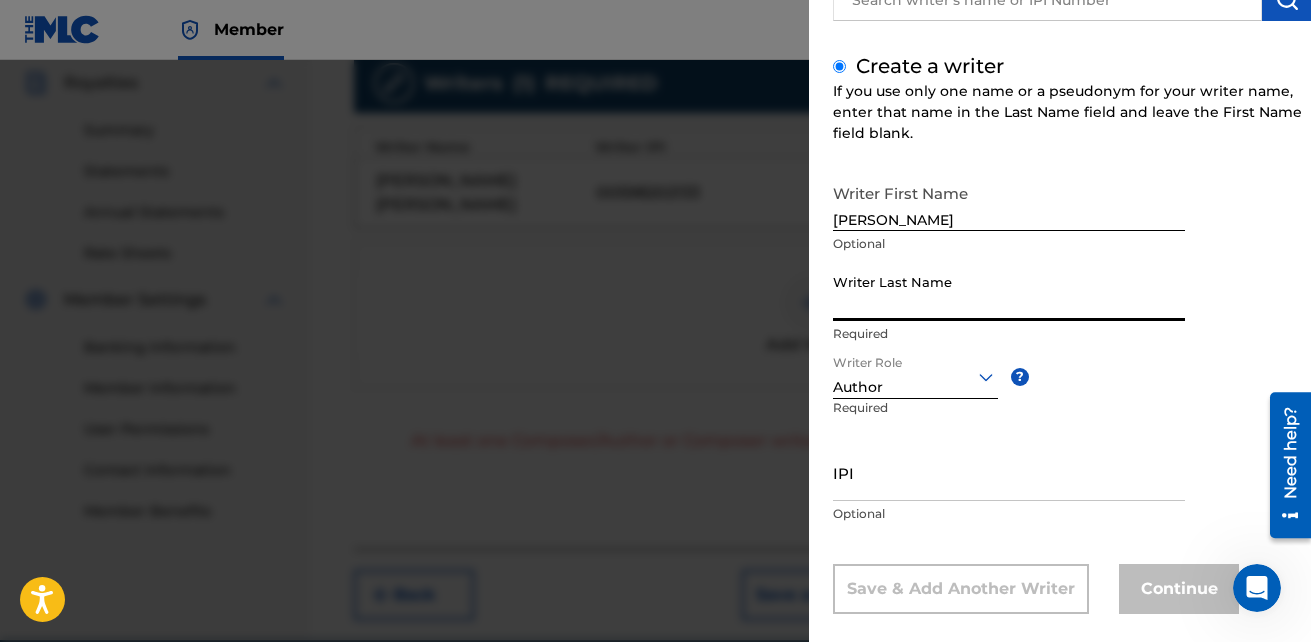 click on "Writer Last Name" at bounding box center (1009, 292) 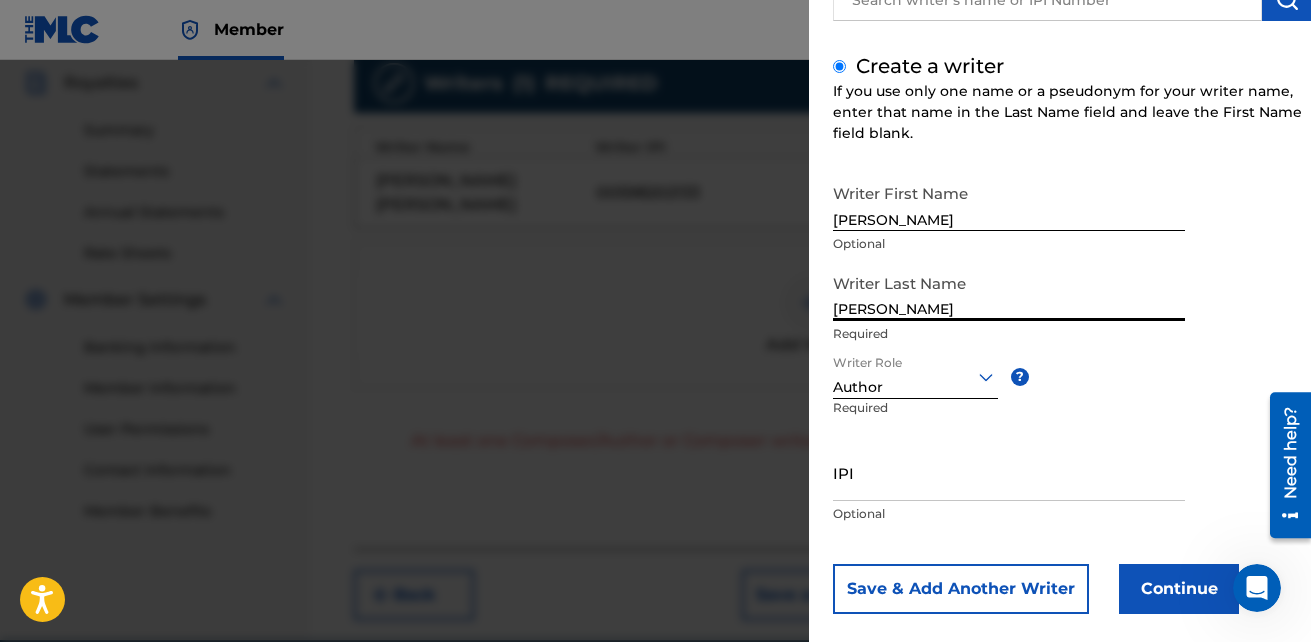 type on "[PERSON_NAME]" 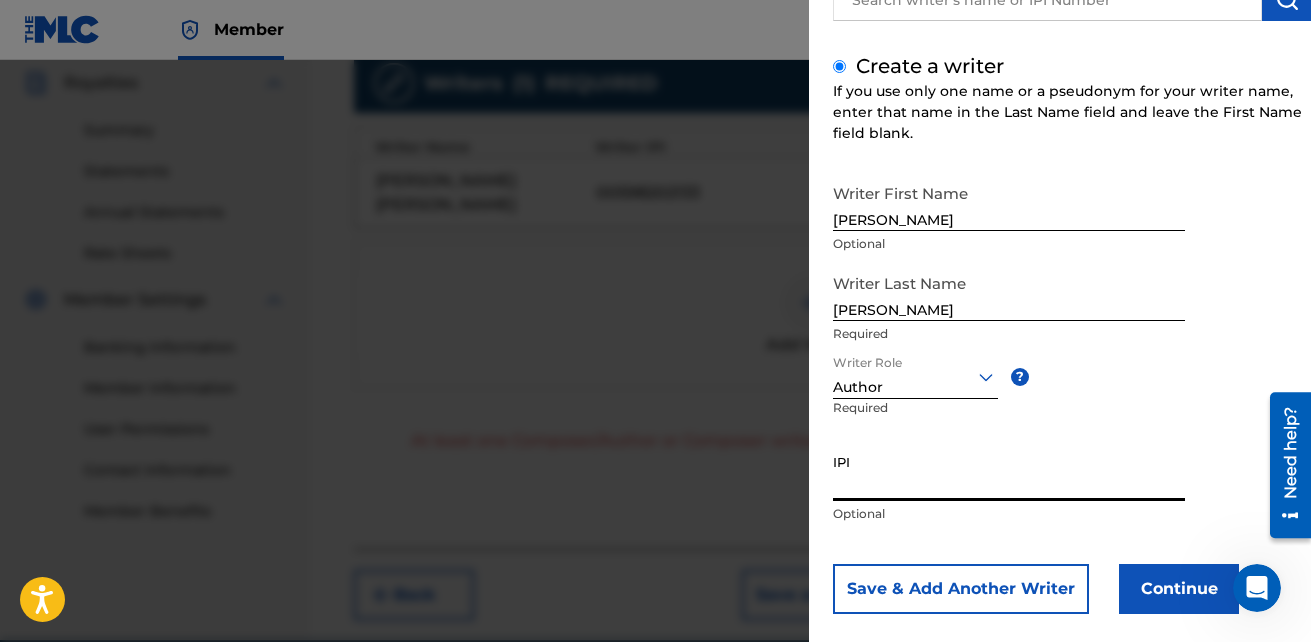 click on "IPI" at bounding box center [1009, 472] 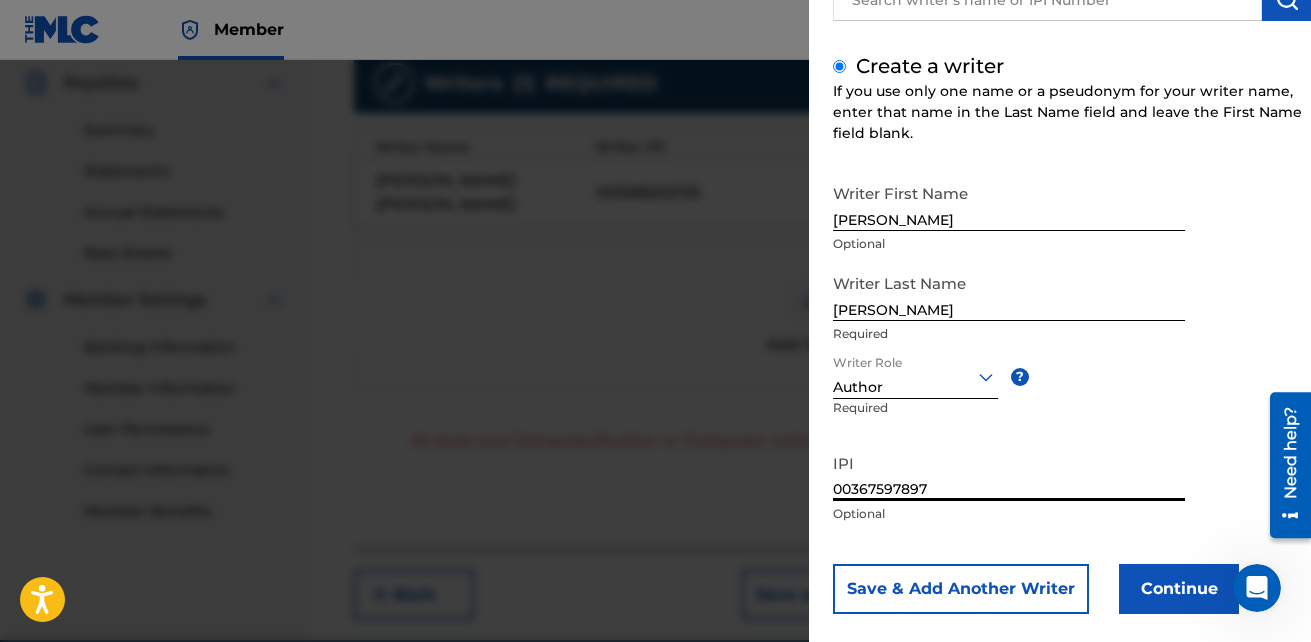 type on "00367597897" 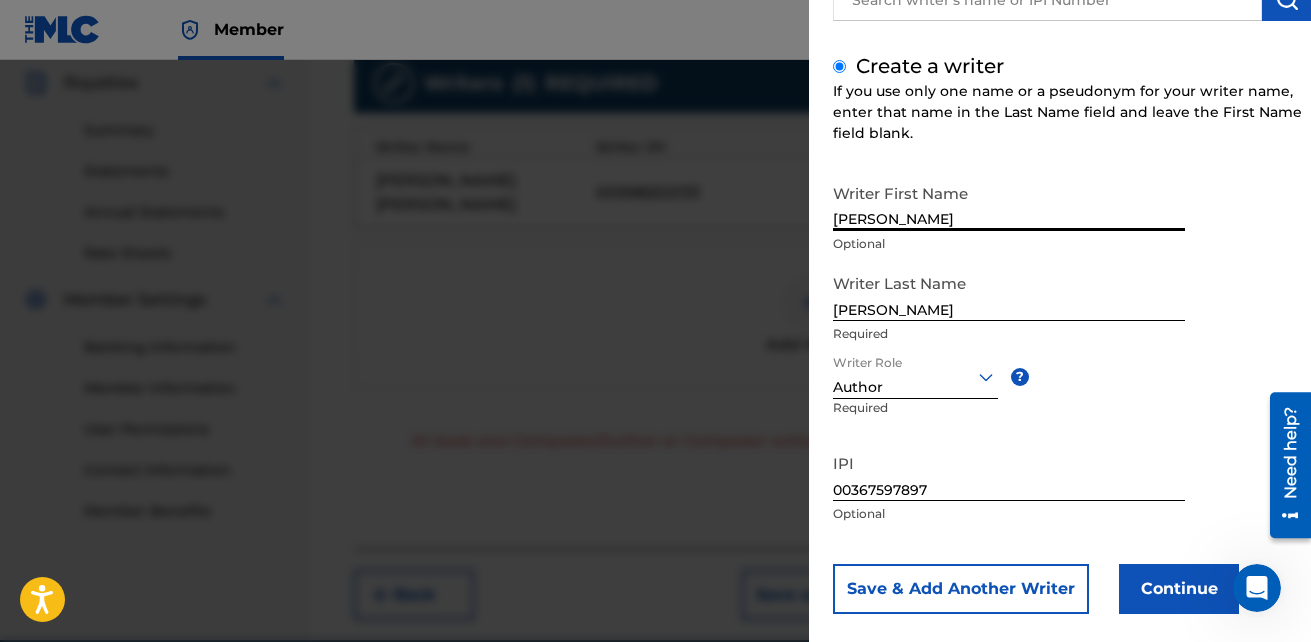click on "[PERSON_NAME]" at bounding box center [1009, 202] 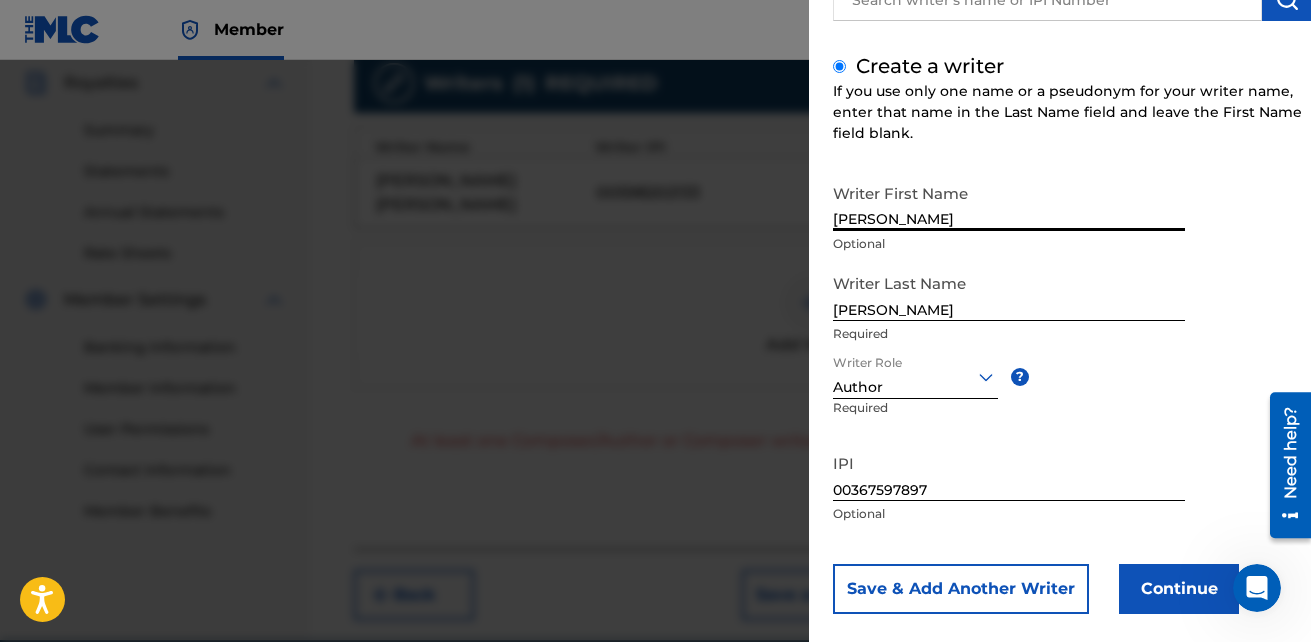 type on "Francisco Antoine" 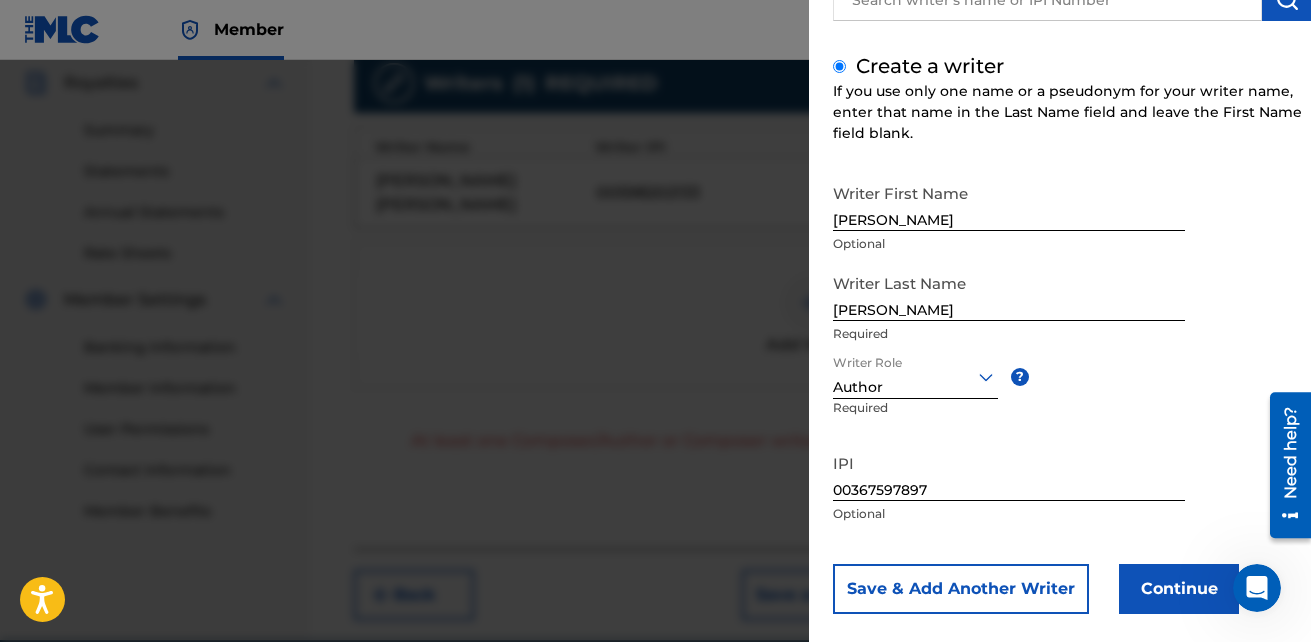 click on "Continue" at bounding box center [1179, 589] 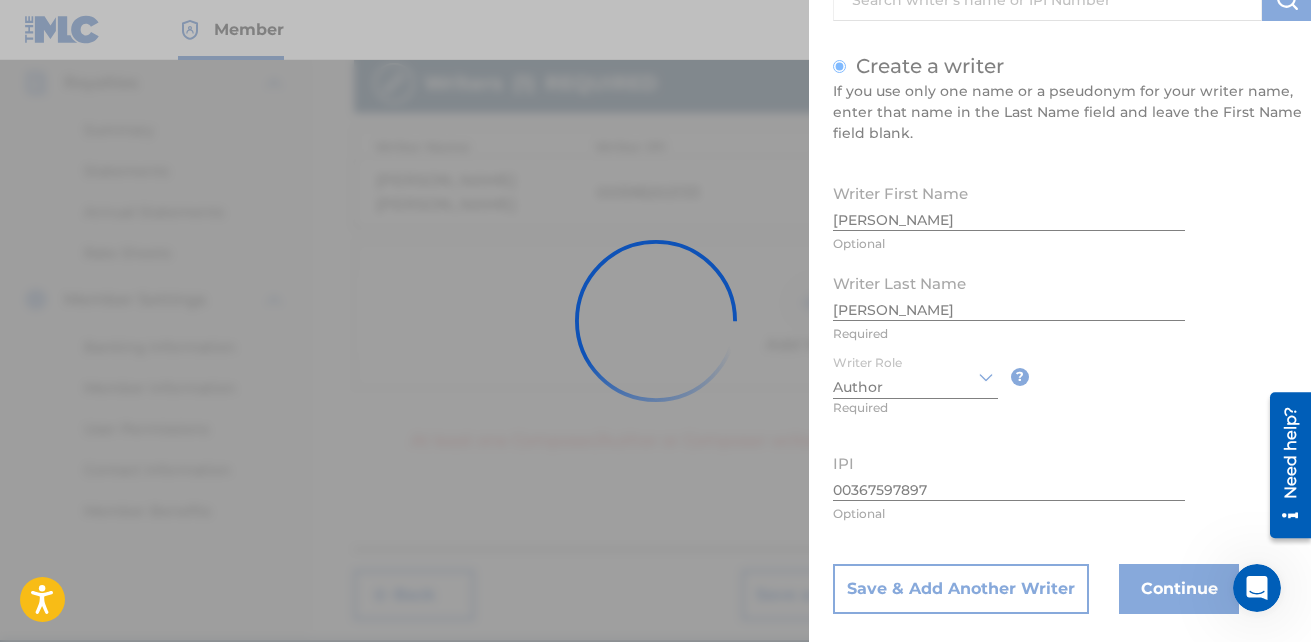 scroll, scrollTop: 32, scrollLeft: 0, axis: vertical 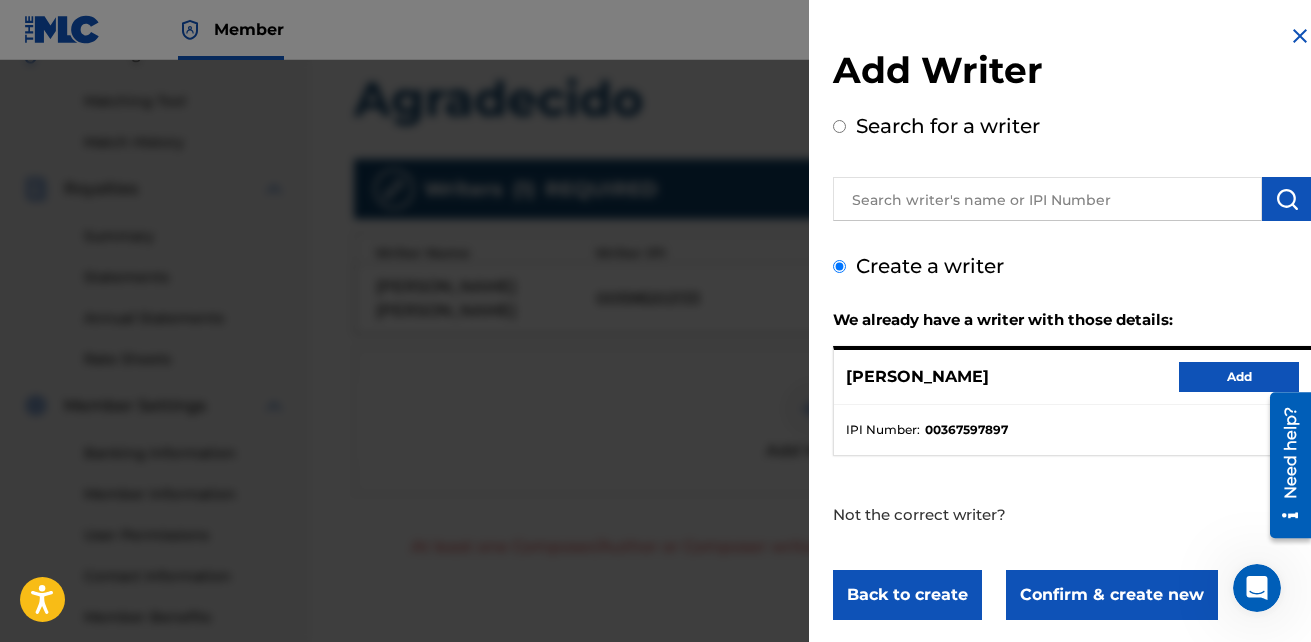 click on "Back to create" at bounding box center [907, 595] 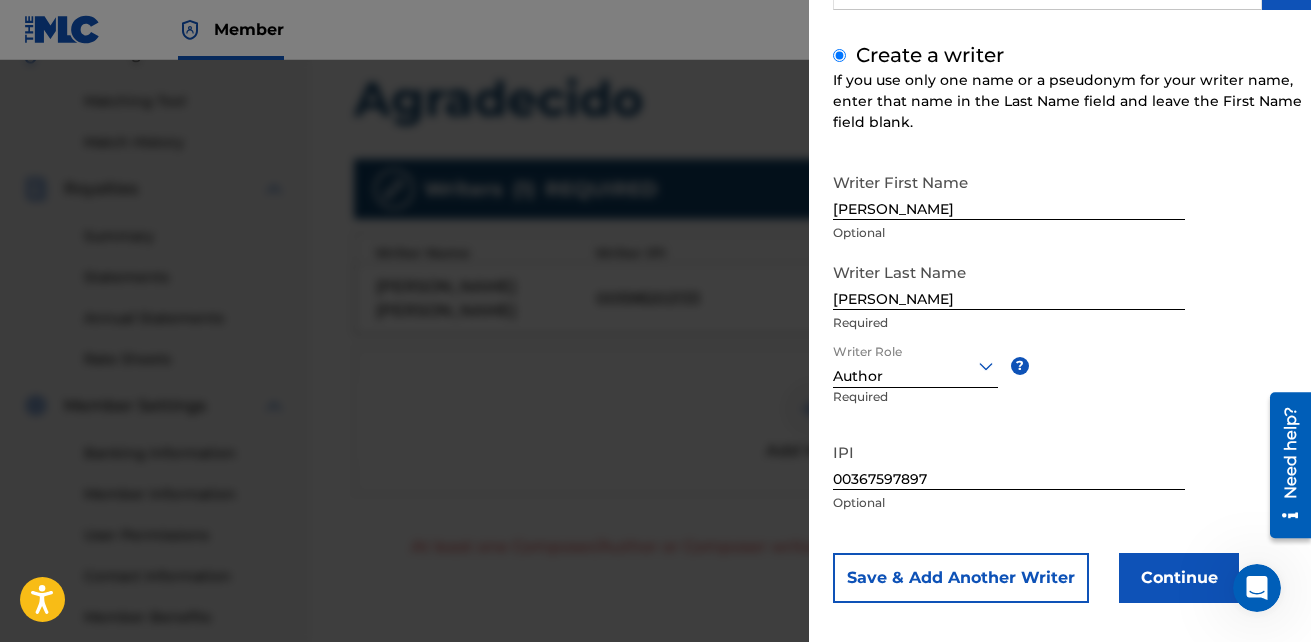 scroll, scrollTop: 226, scrollLeft: 0, axis: vertical 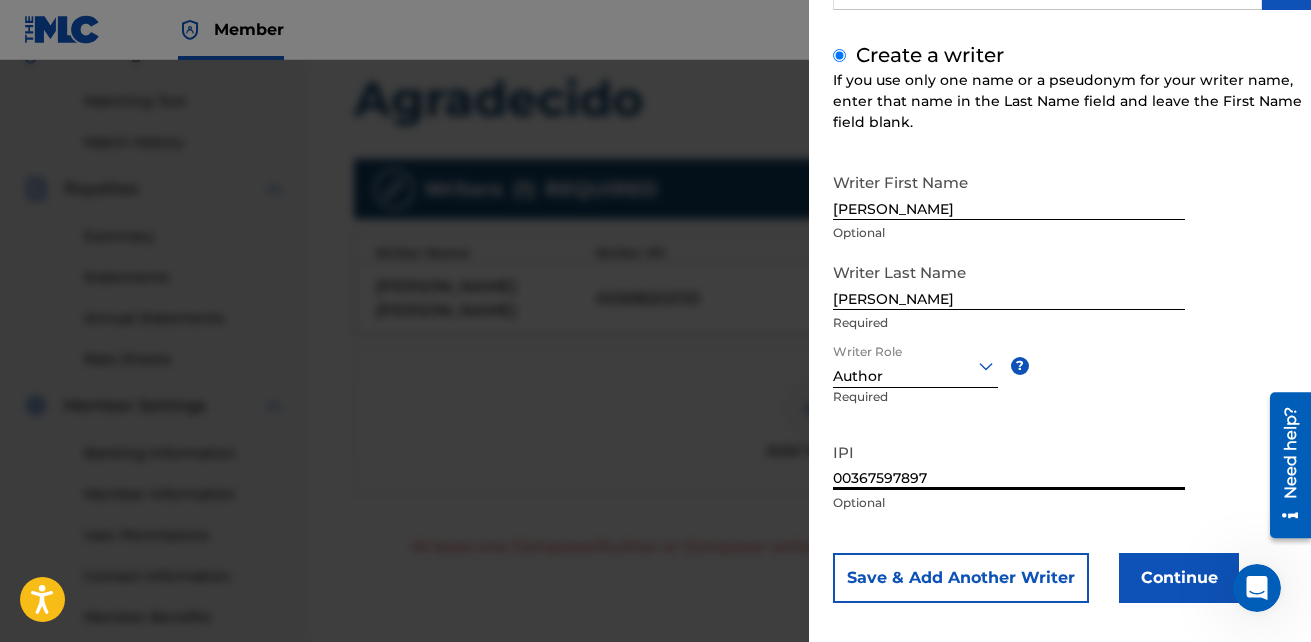 click on "00367597897" at bounding box center [1009, 461] 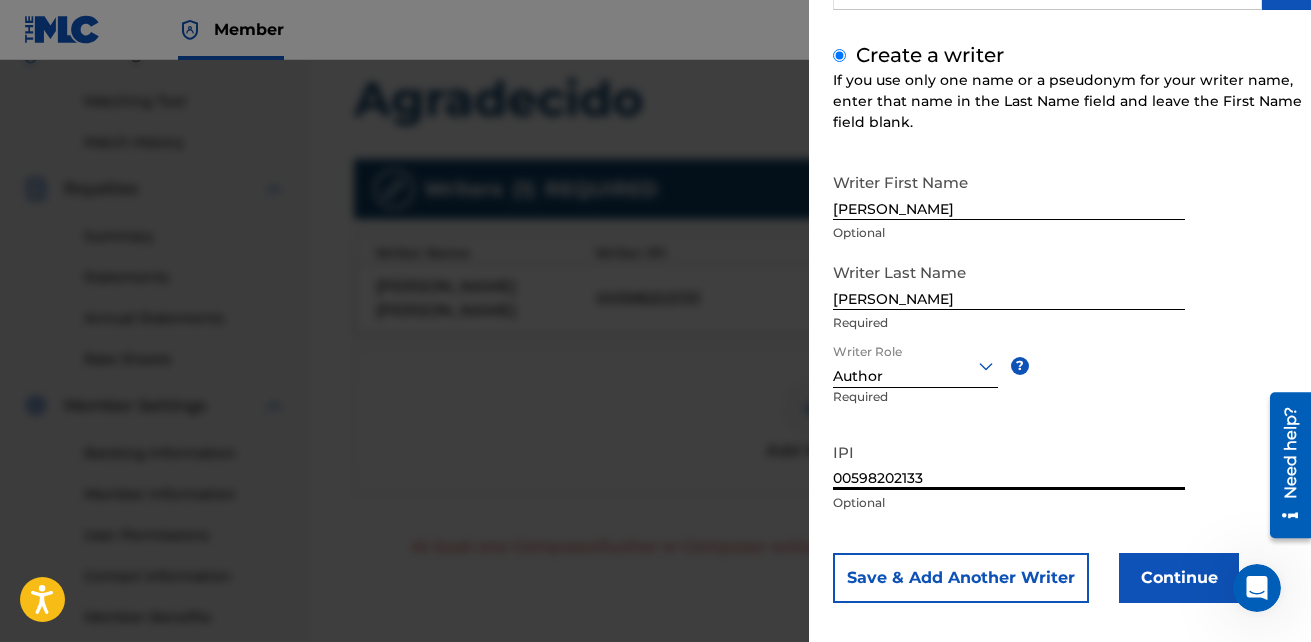 type on "00598202133" 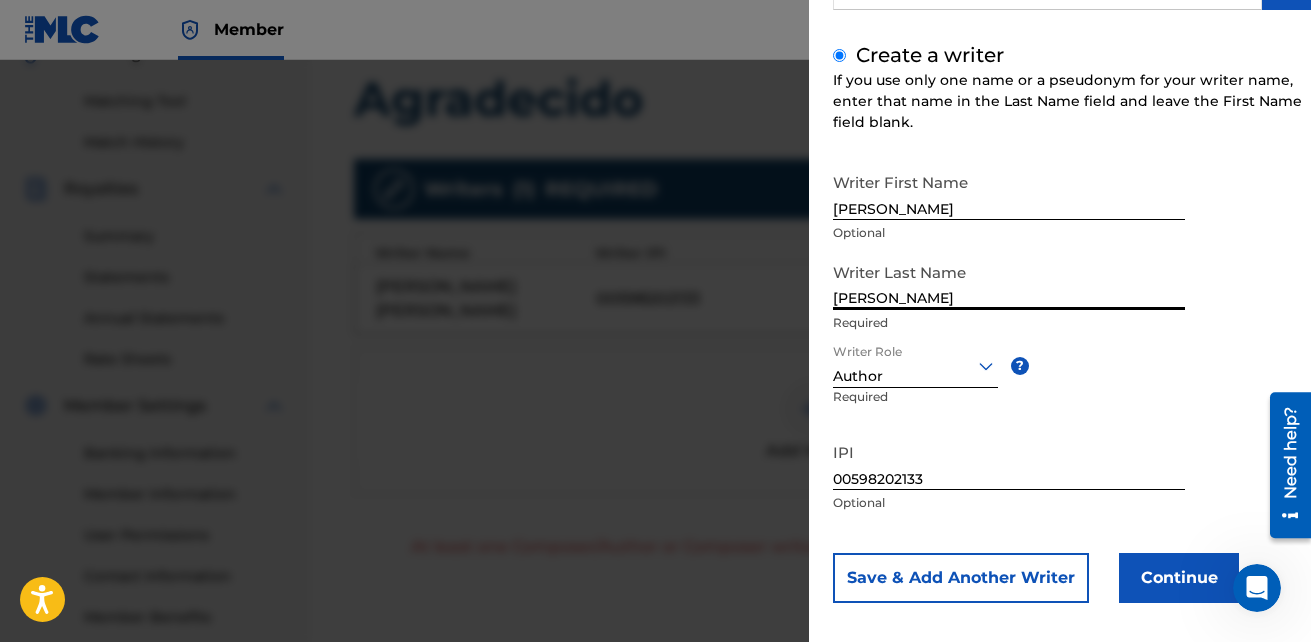 click on "[PERSON_NAME]" at bounding box center [1009, 281] 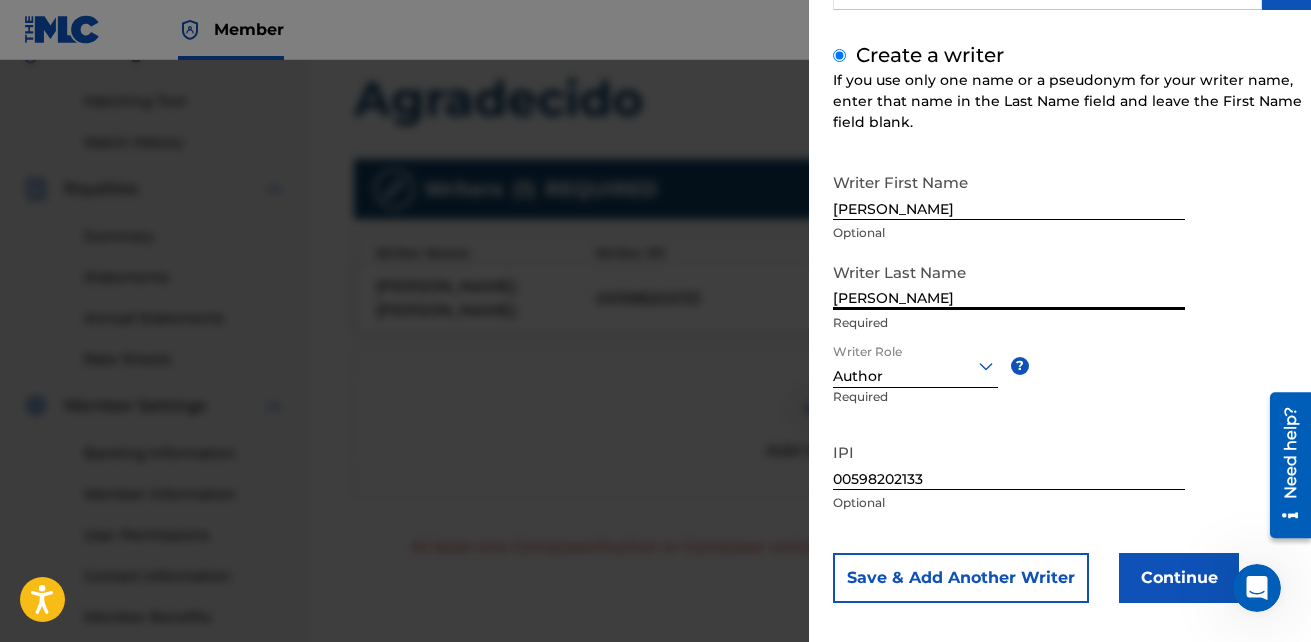 type on "Jean Louis Angulo" 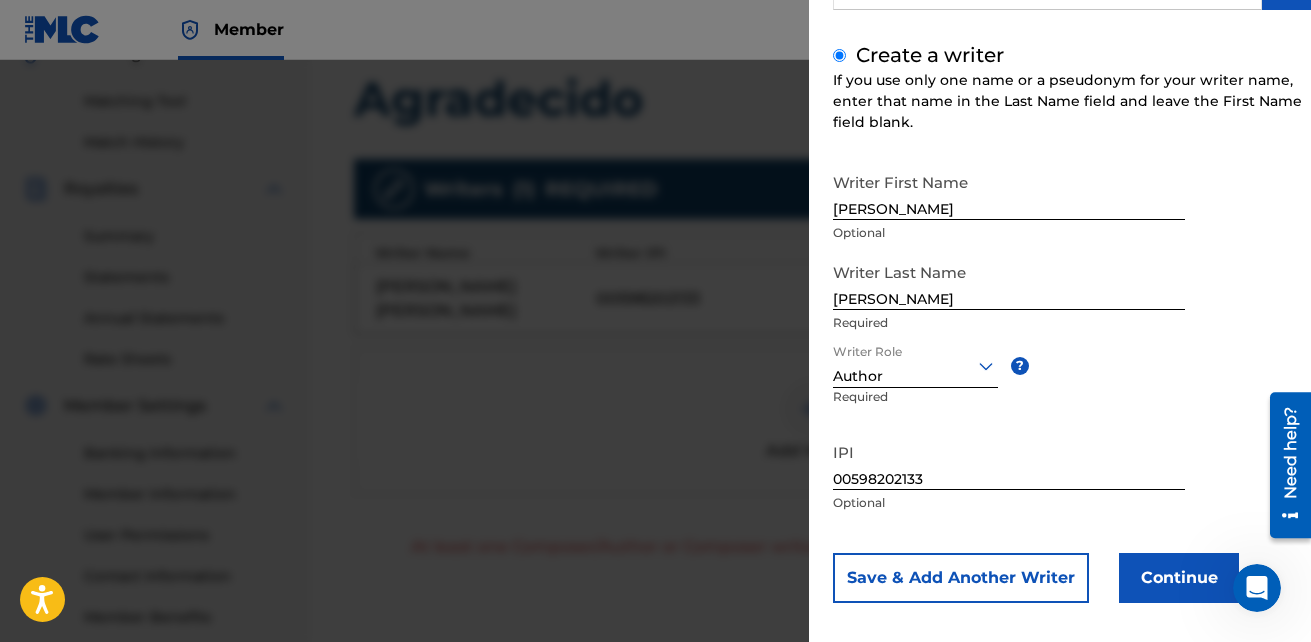 click on "Continue" at bounding box center (1179, 578) 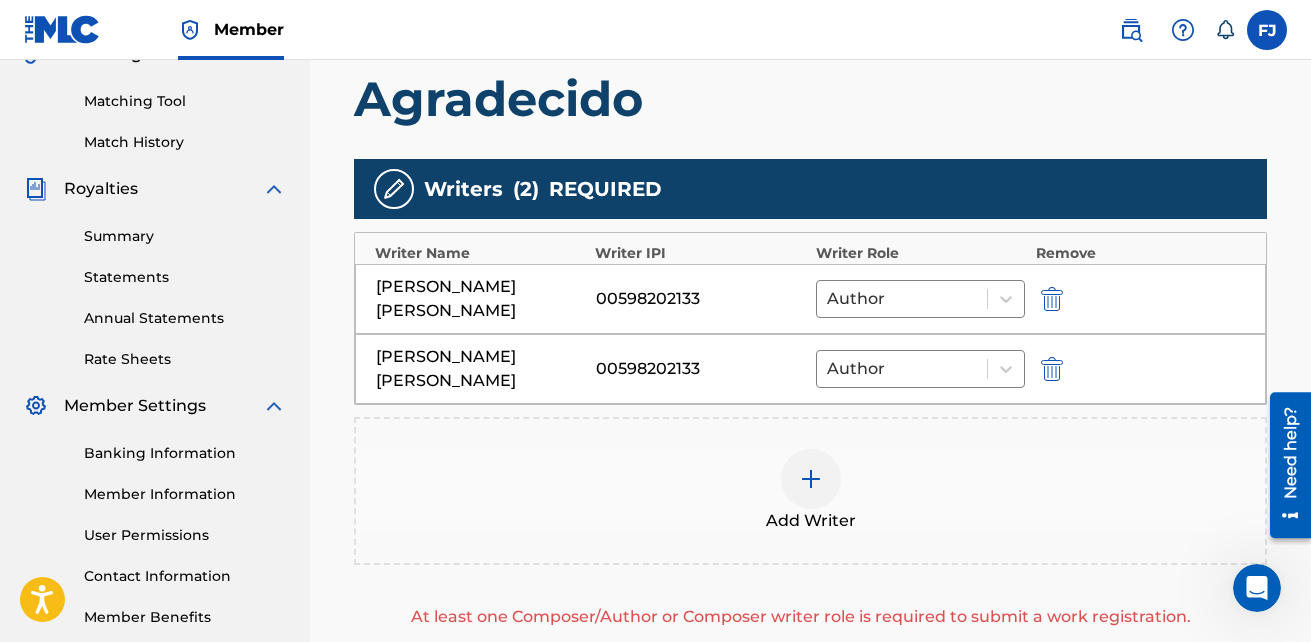 click at bounding box center [1052, 369] 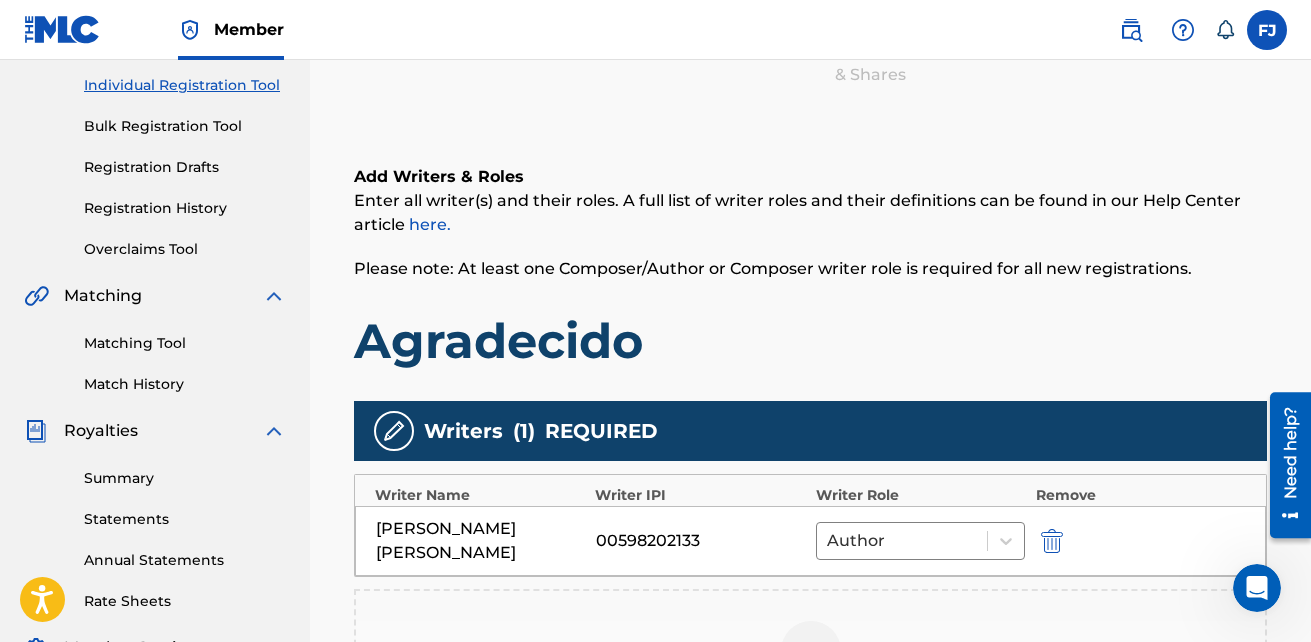 scroll, scrollTop: 492, scrollLeft: 0, axis: vertical 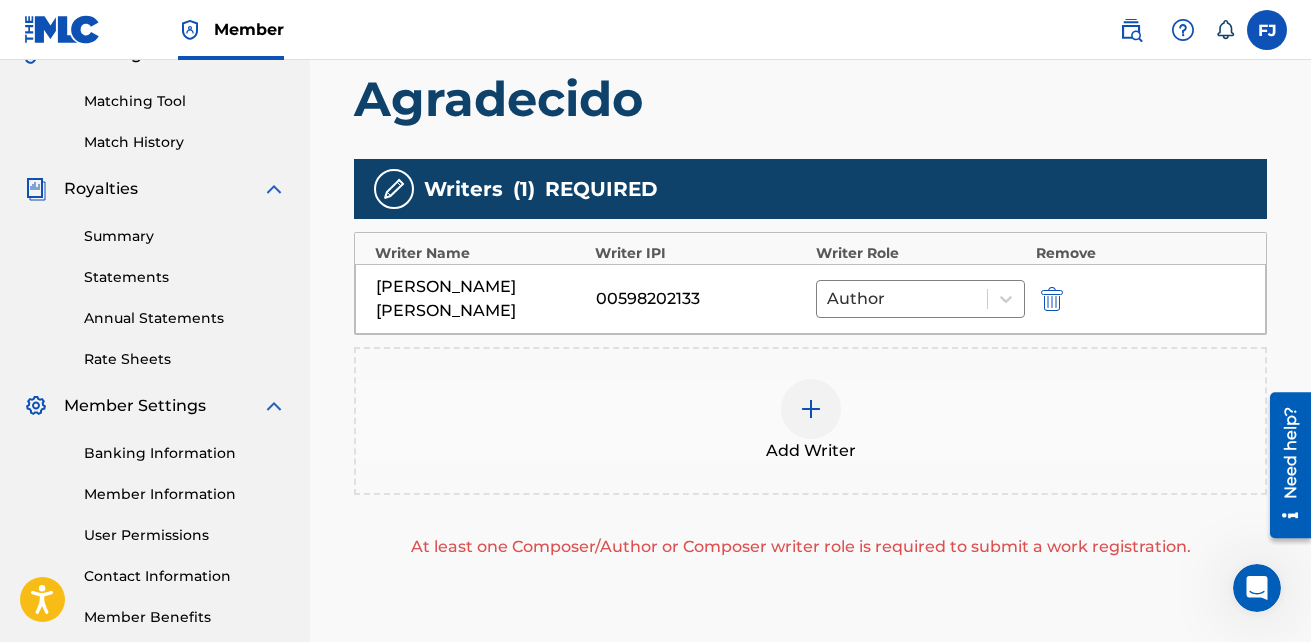 click at bounding box center [811, 409] 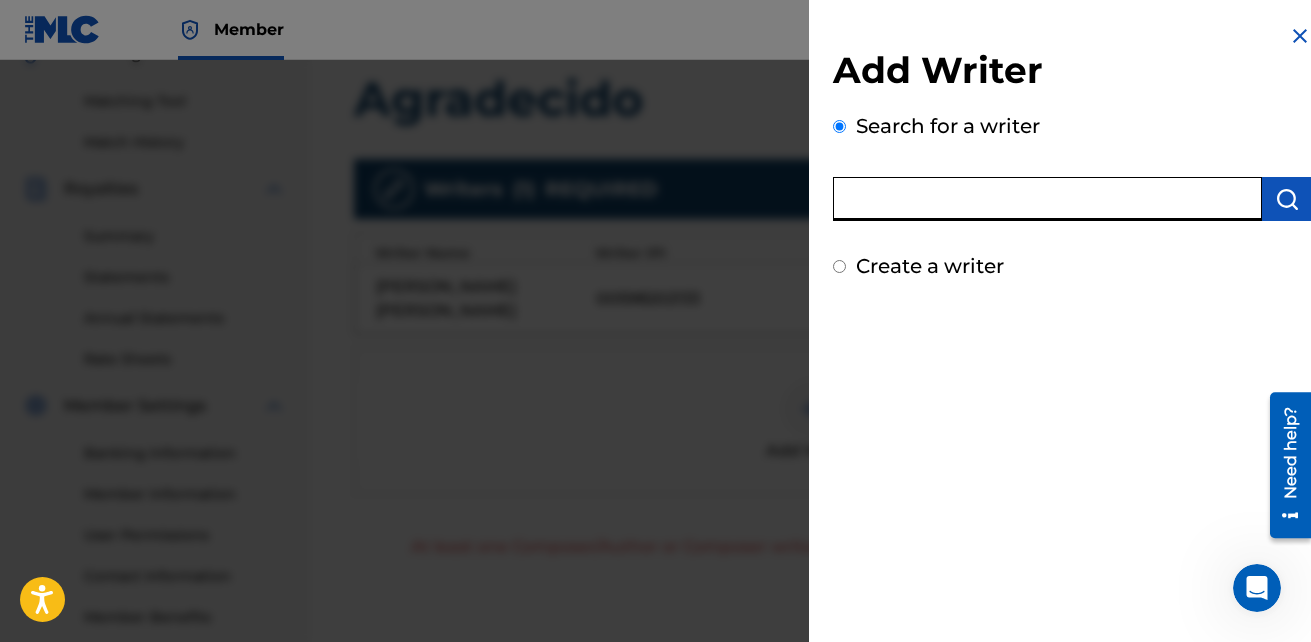 click at bounding box center [1047, 199] 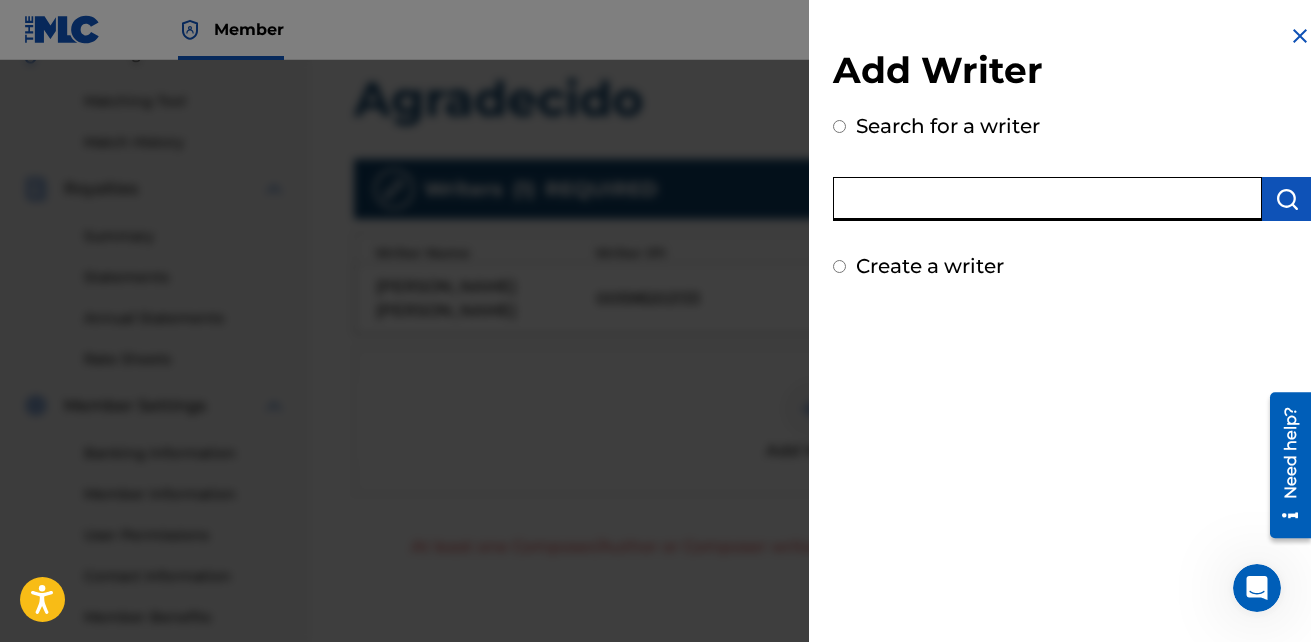 radio on "true" 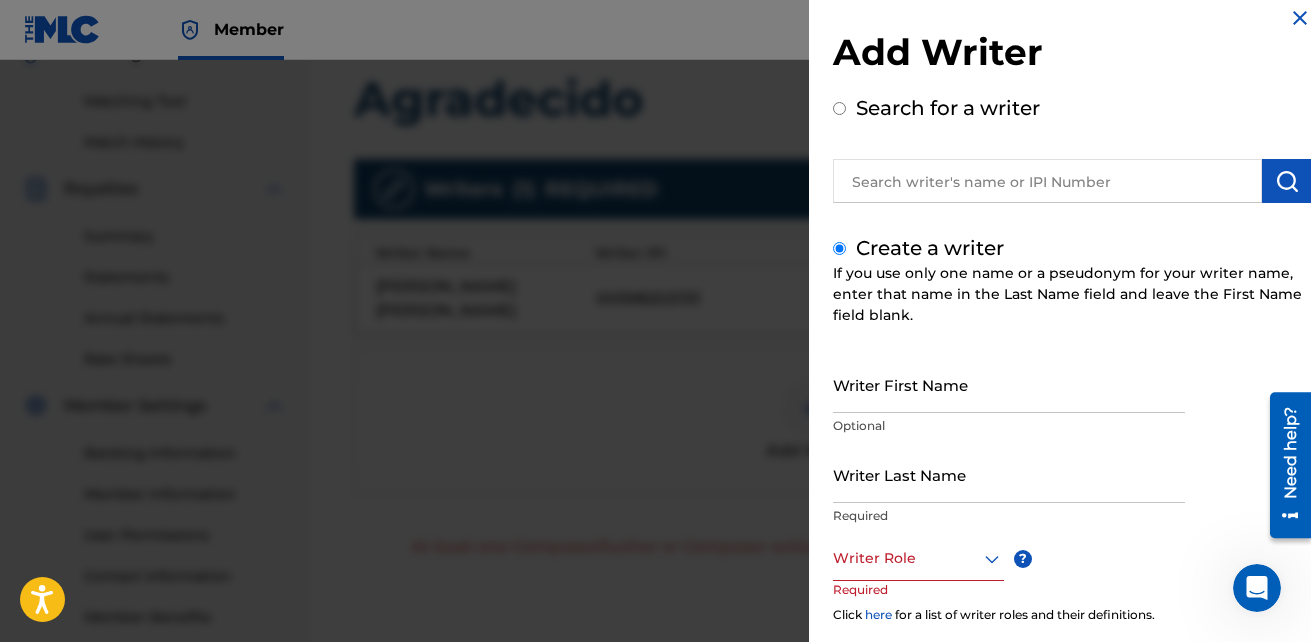 scroll, scrollTop: 0, scrollLeft: 0, axis: both 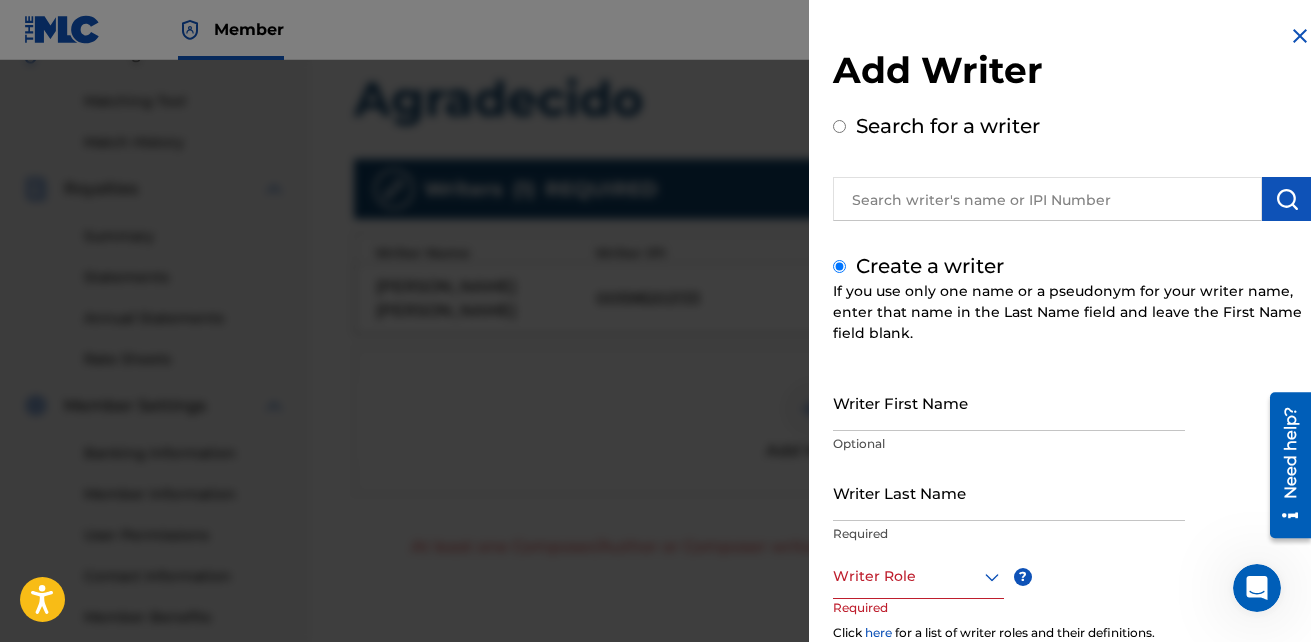 click at bounding box center [655, 381] 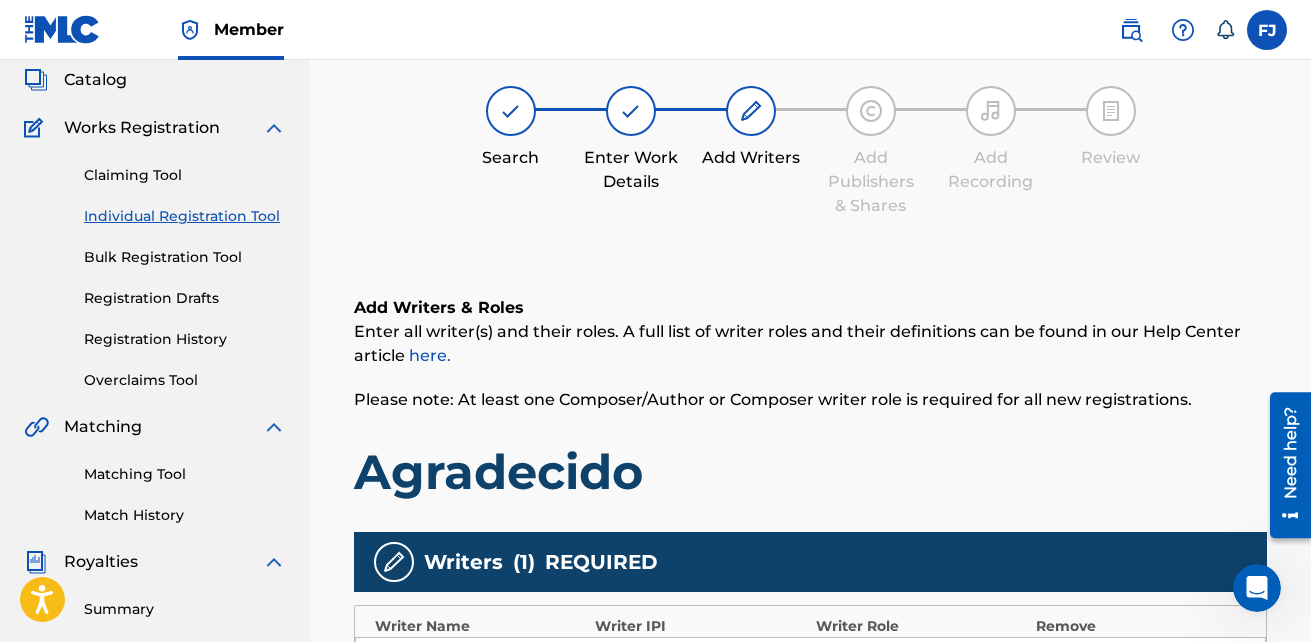 scroll, scrollTop: 0, scrollLeft: 0, axis: both 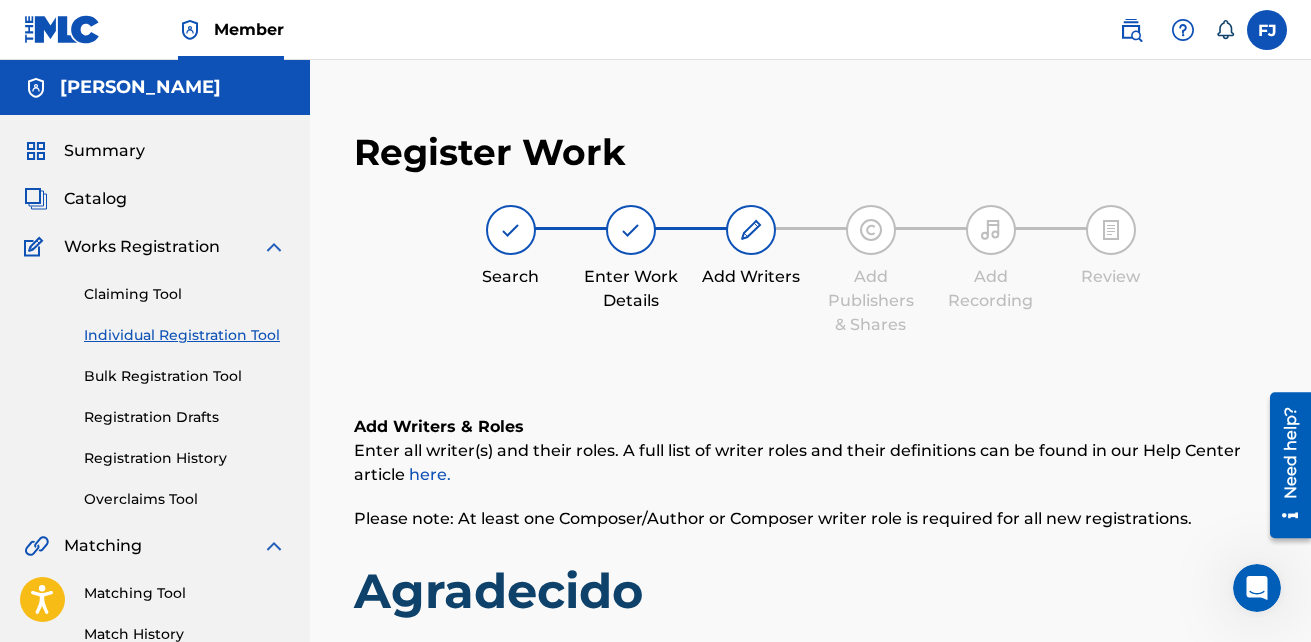 click on "Claiming Tool" at bounding box center [185, 294] 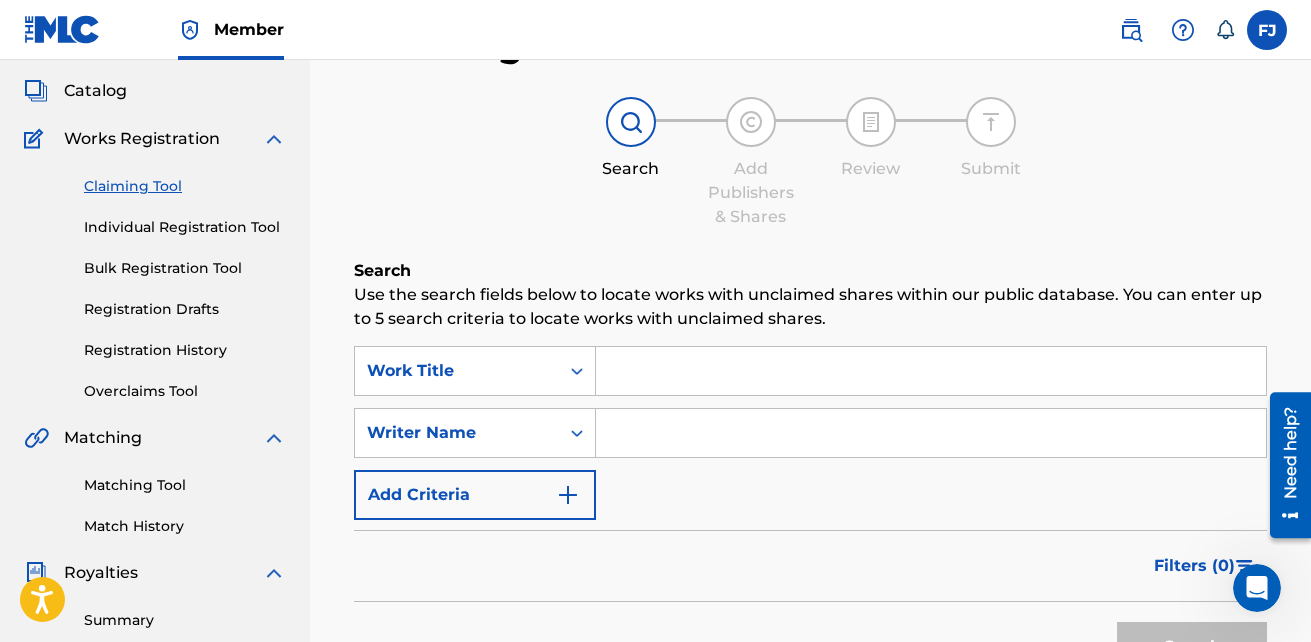 scroll, scrollTop: 100, scrollLeft: 0, axis: vertical 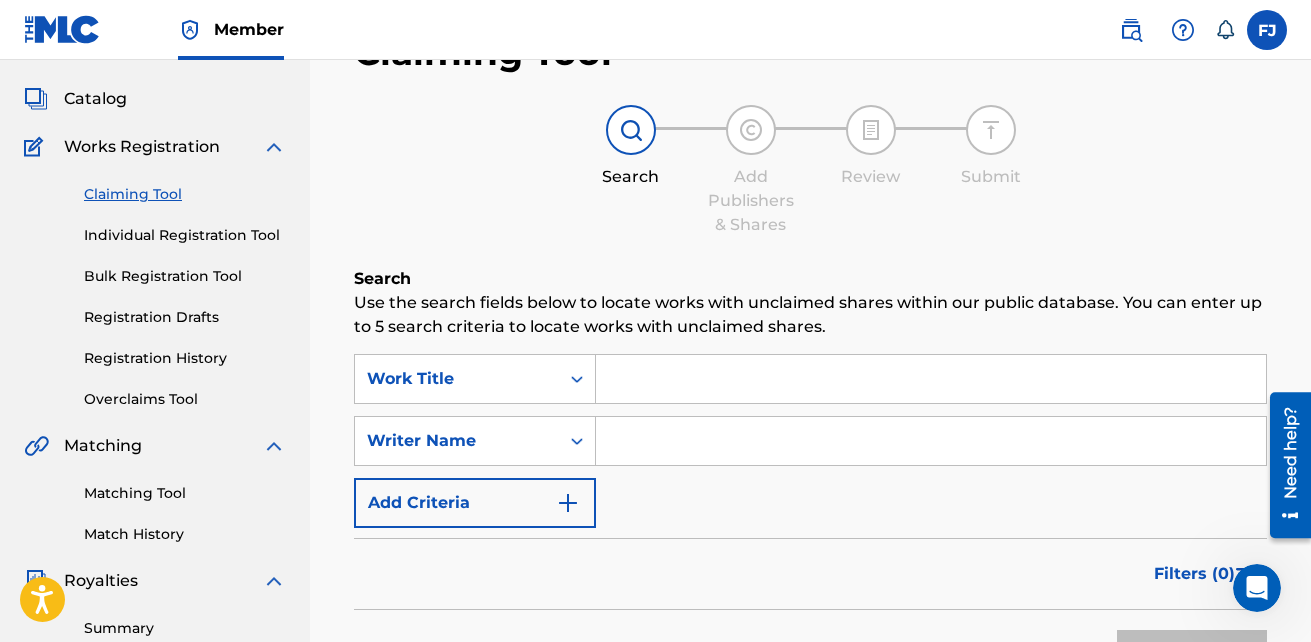 click on "Matching Tool" at bounding box center [185, 493] 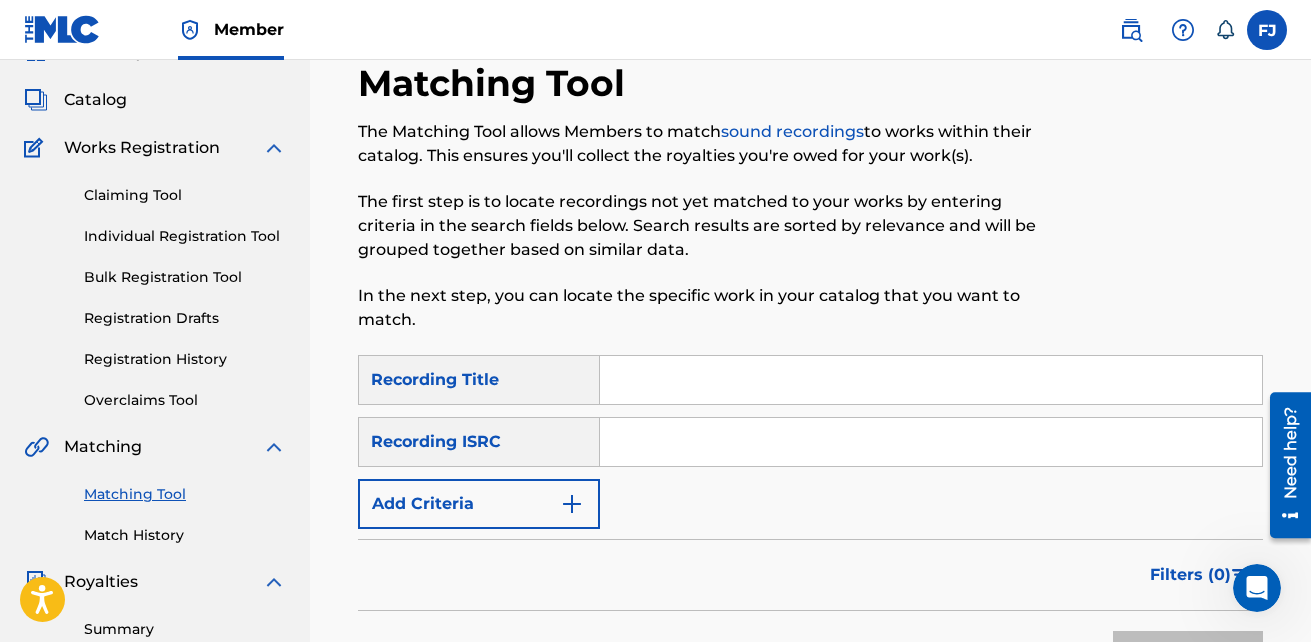 scroll, scrollTop: 300, scrollLeft: 0, axis: vertical 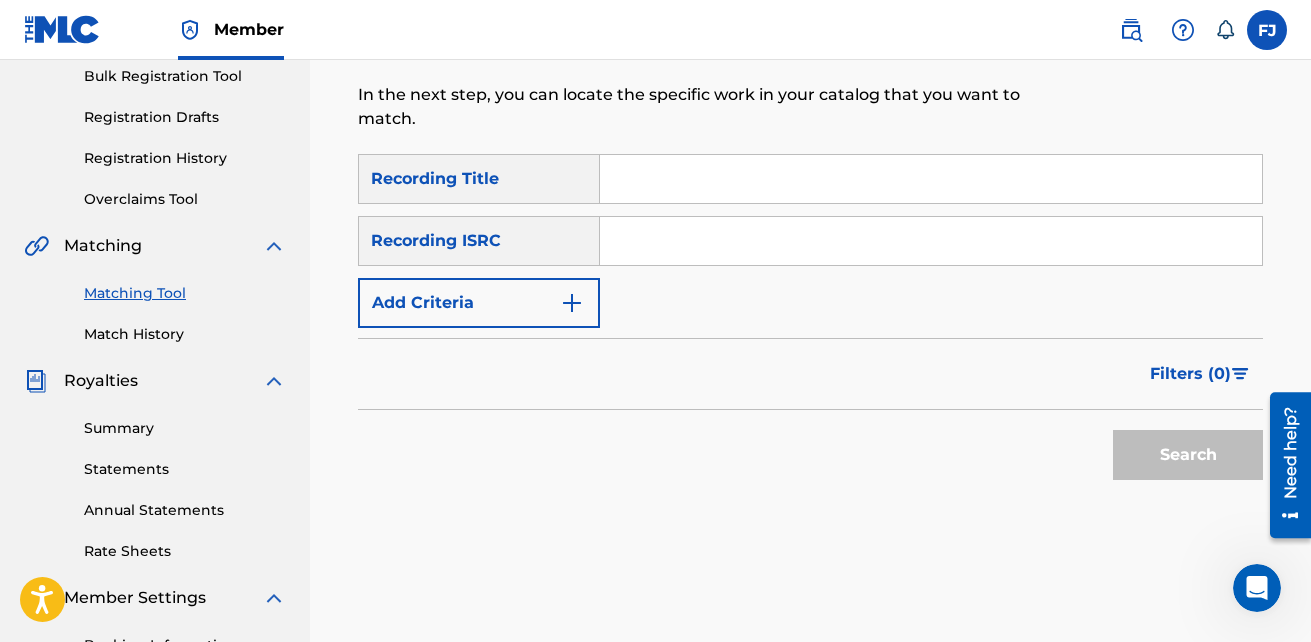 click on "Recording ISRC" at bounding box center [479, 241] 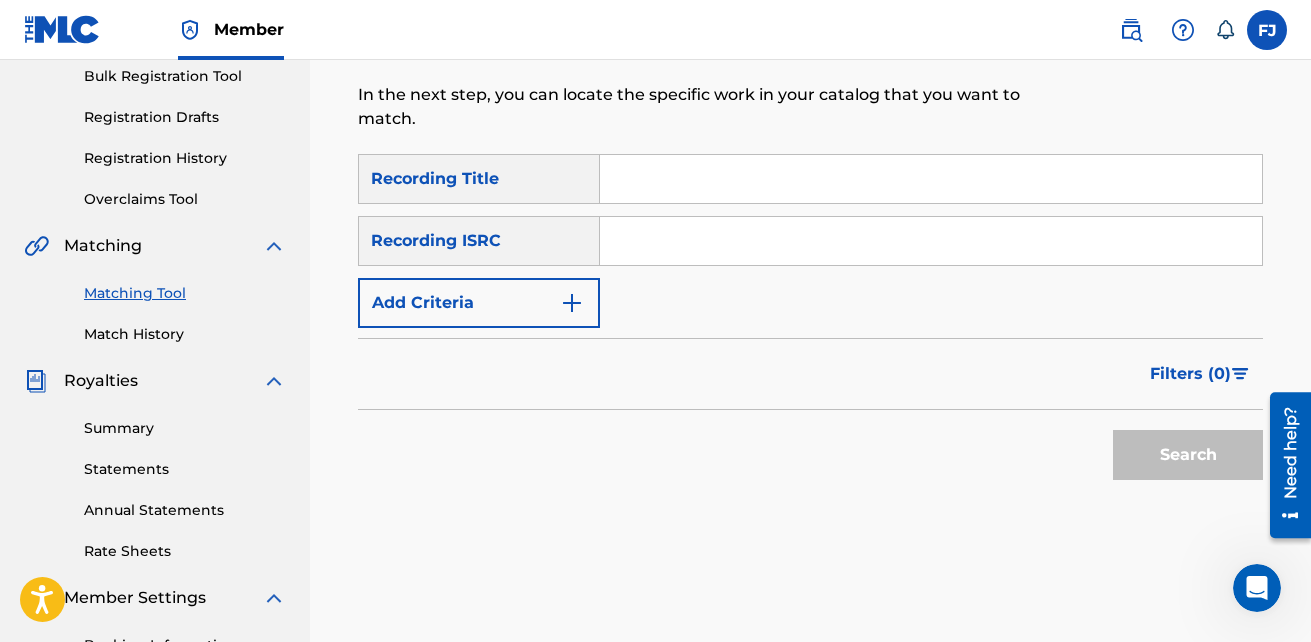 click at bounding box center [931, 241] 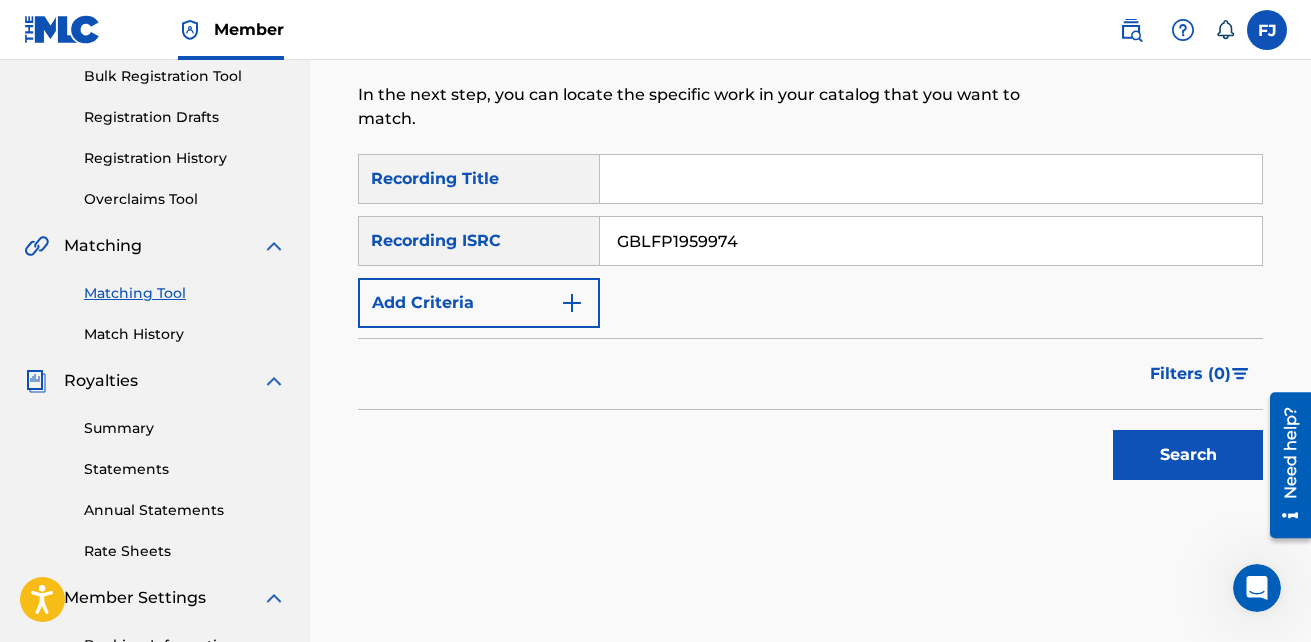 type on "GBLFP1959974" 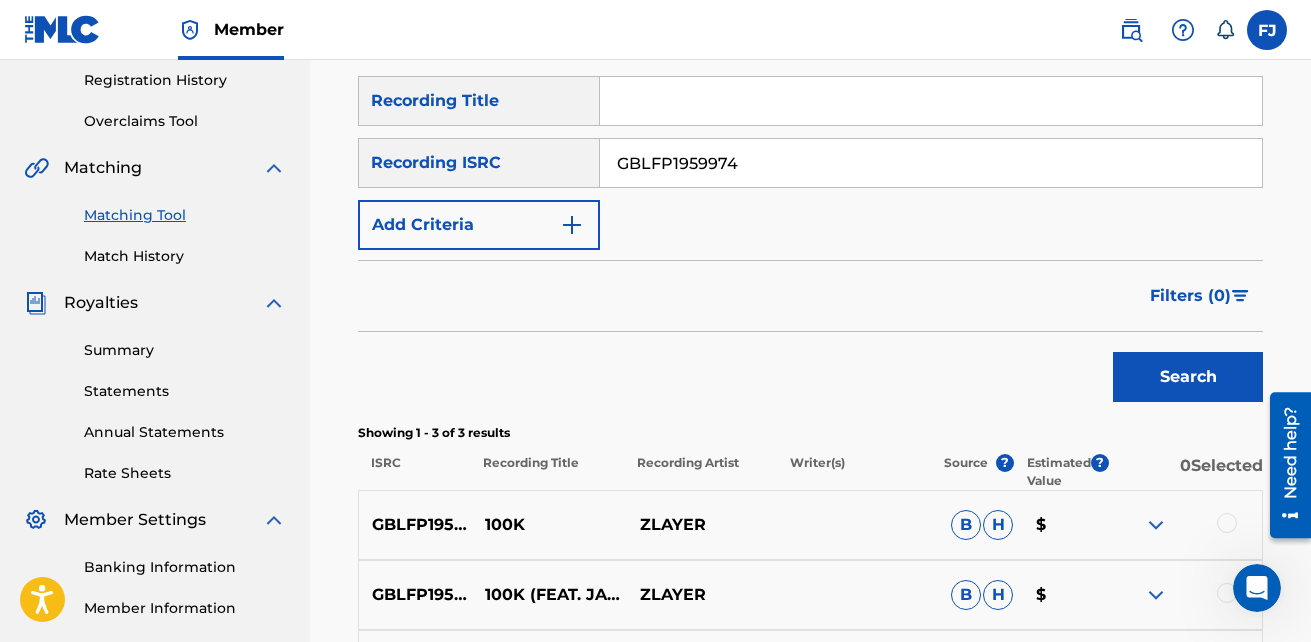 scroll, scrollTop: 632, scrollLeft: 0, axis: vertical 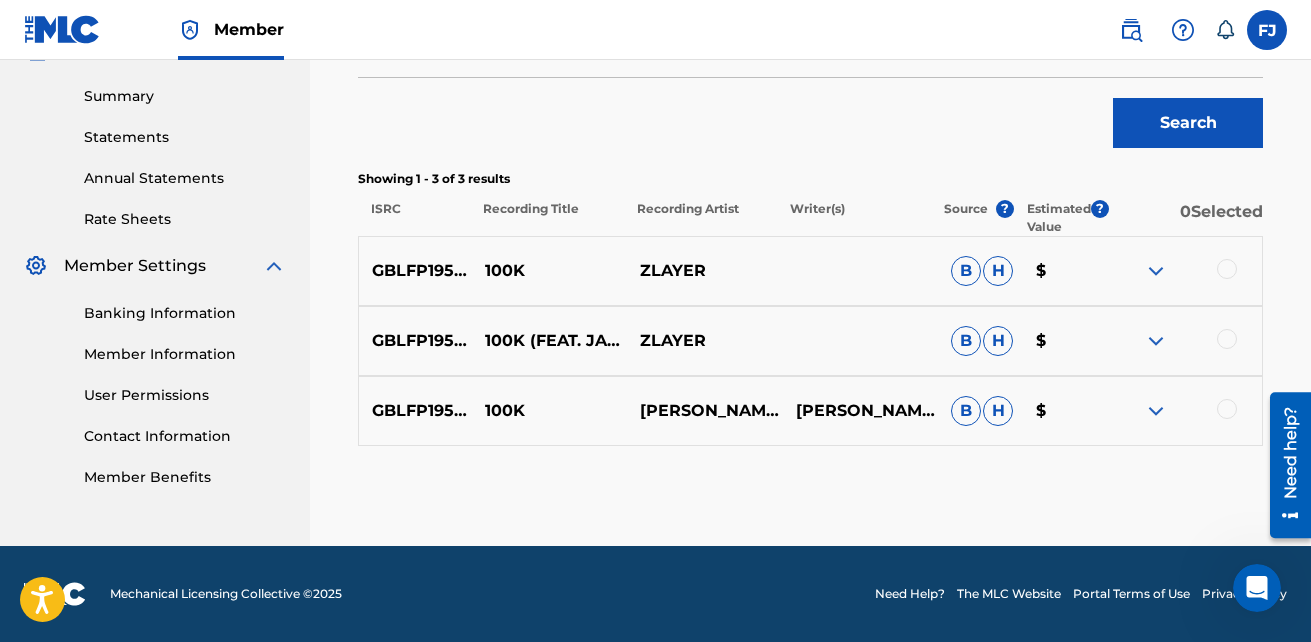 click at bounding box center (1227, 269) 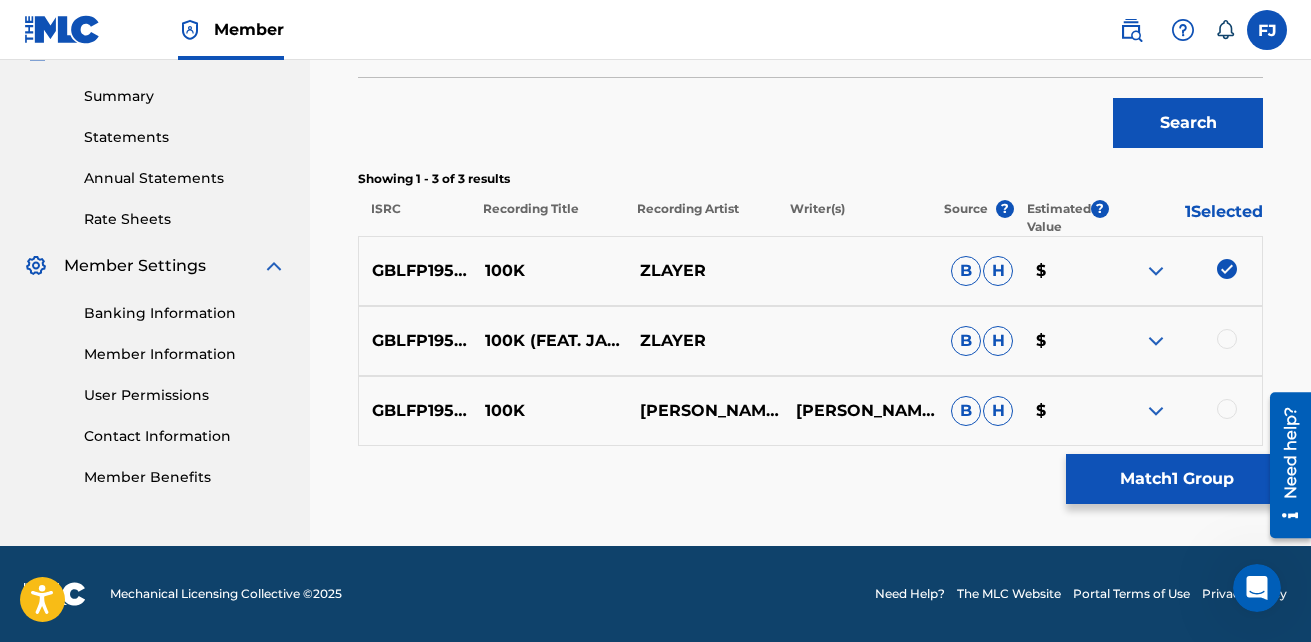 click on "GBLFP1959974 100K (FEAT. JAH KAYAN) ZLAYER B H $" at bounding box center [810, 341] 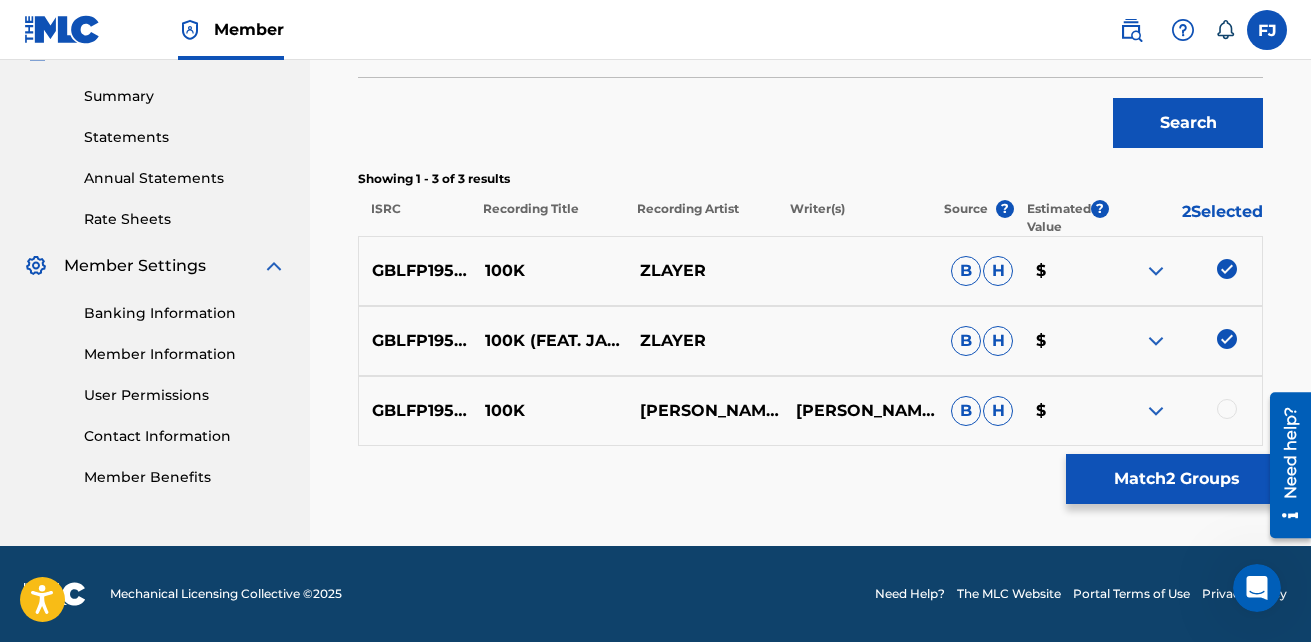 click at bounding box center (1227, 409) 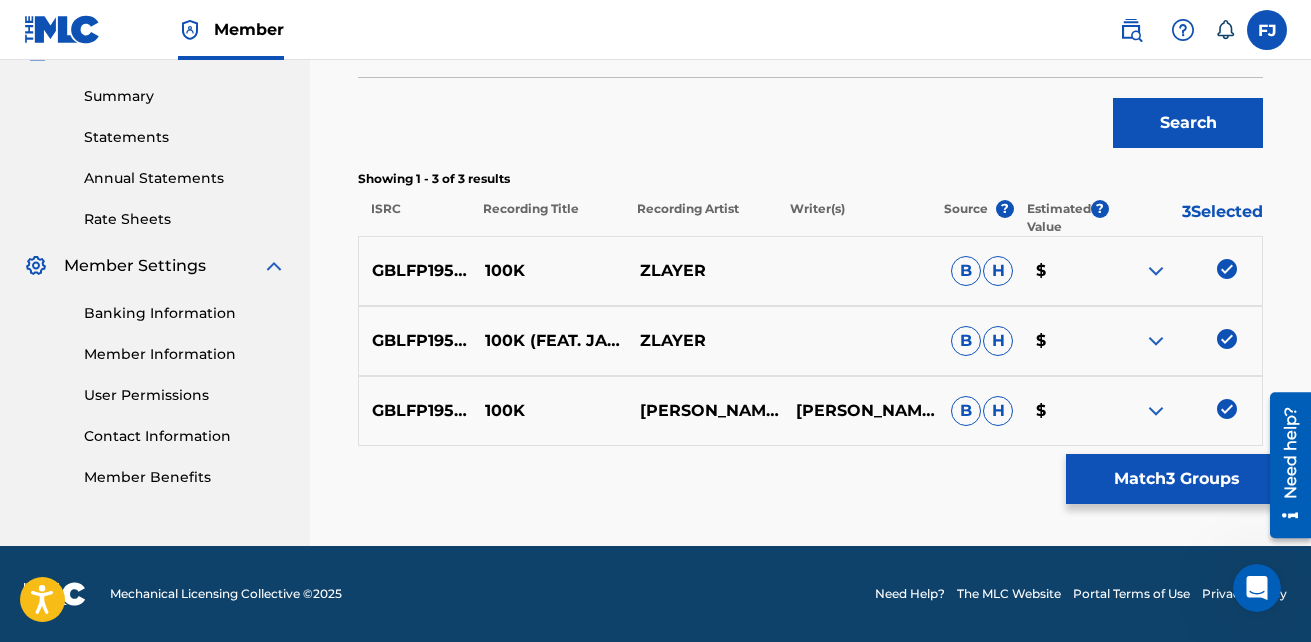 click on "Match  3 Groups" at bounding box center (1176, 479) 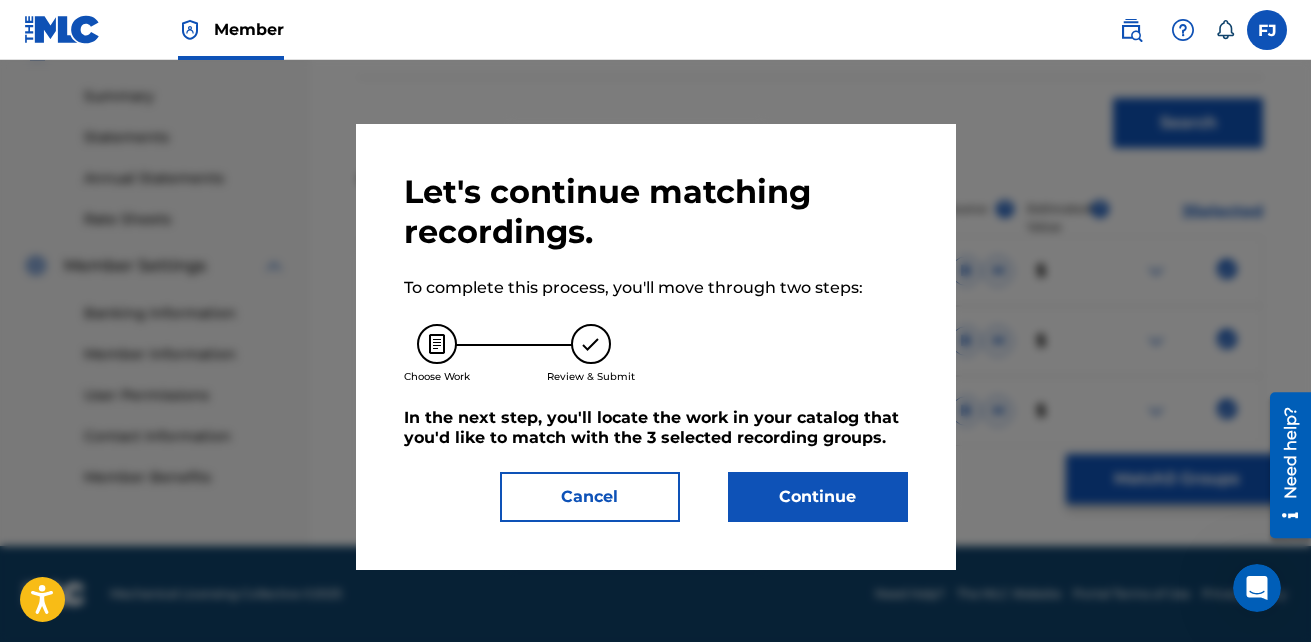 click on "Continue" at bounding box center (818, 497) 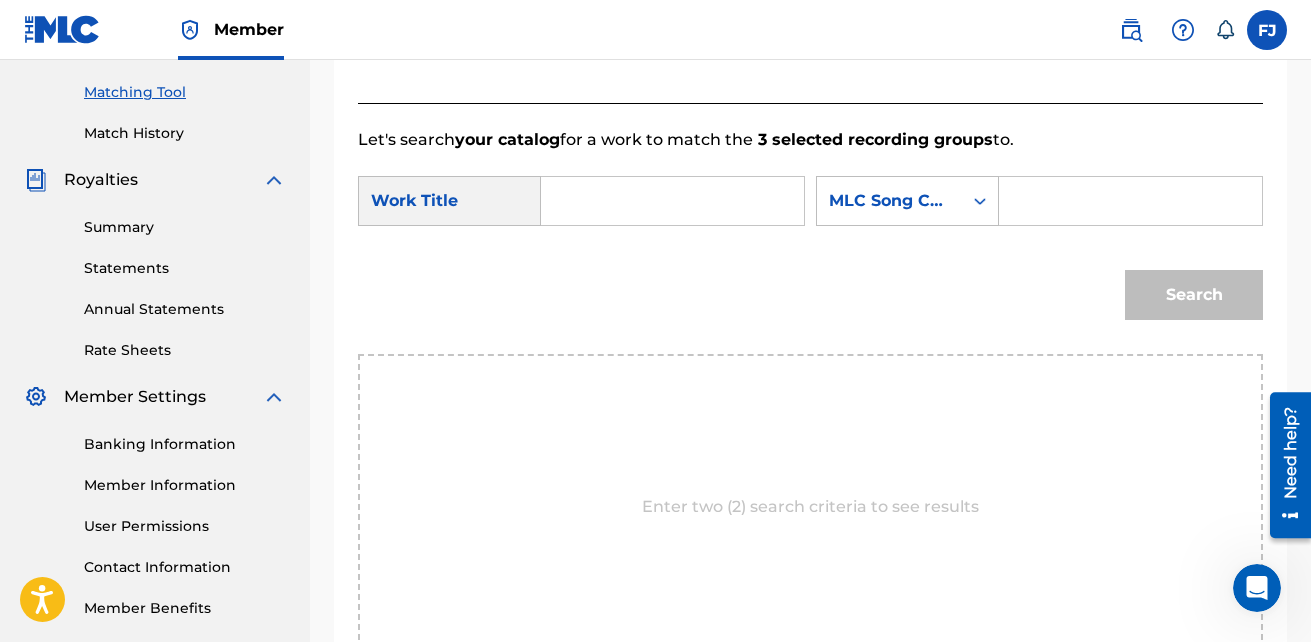 scroll, scrollTop: 500, scrollLeft: 0, axis: vertical 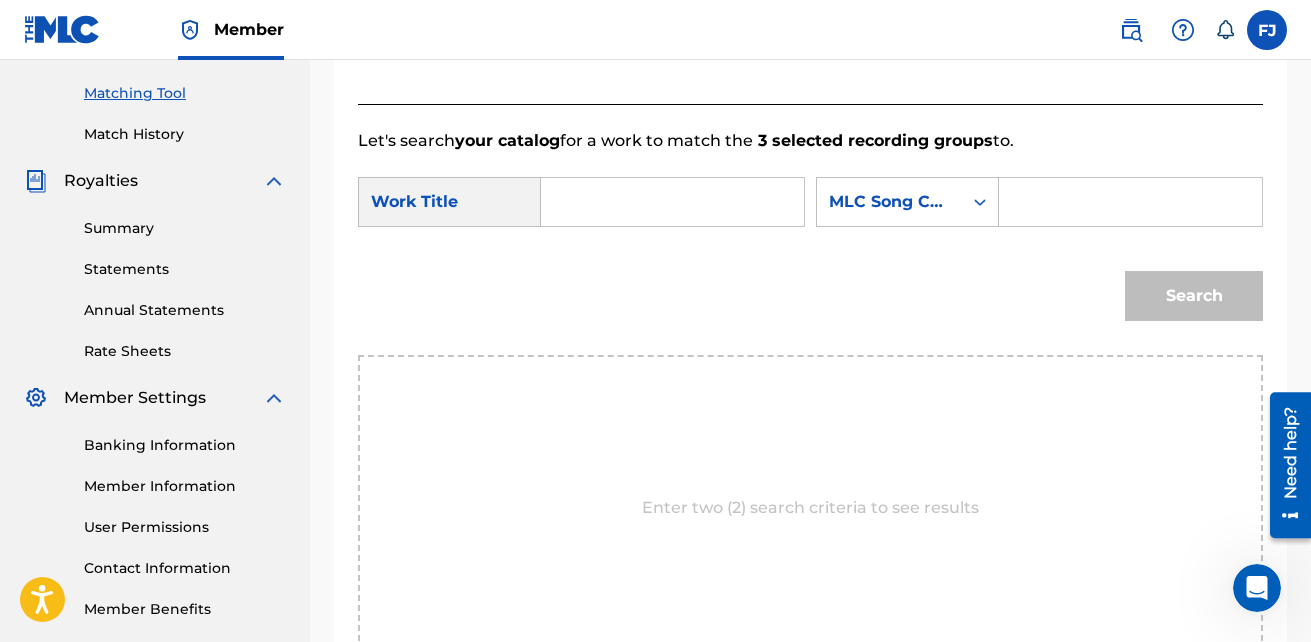 click at bounding box center [672, 202] 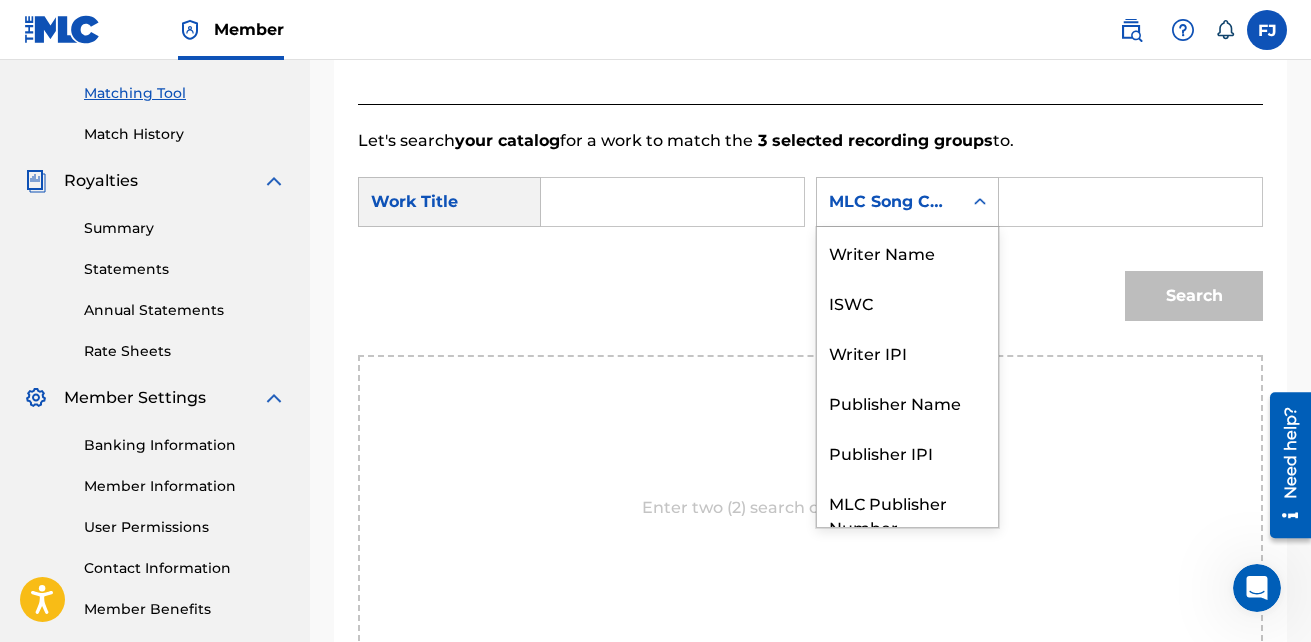click on "MLC Song Code" at bounding box center [889, 202] 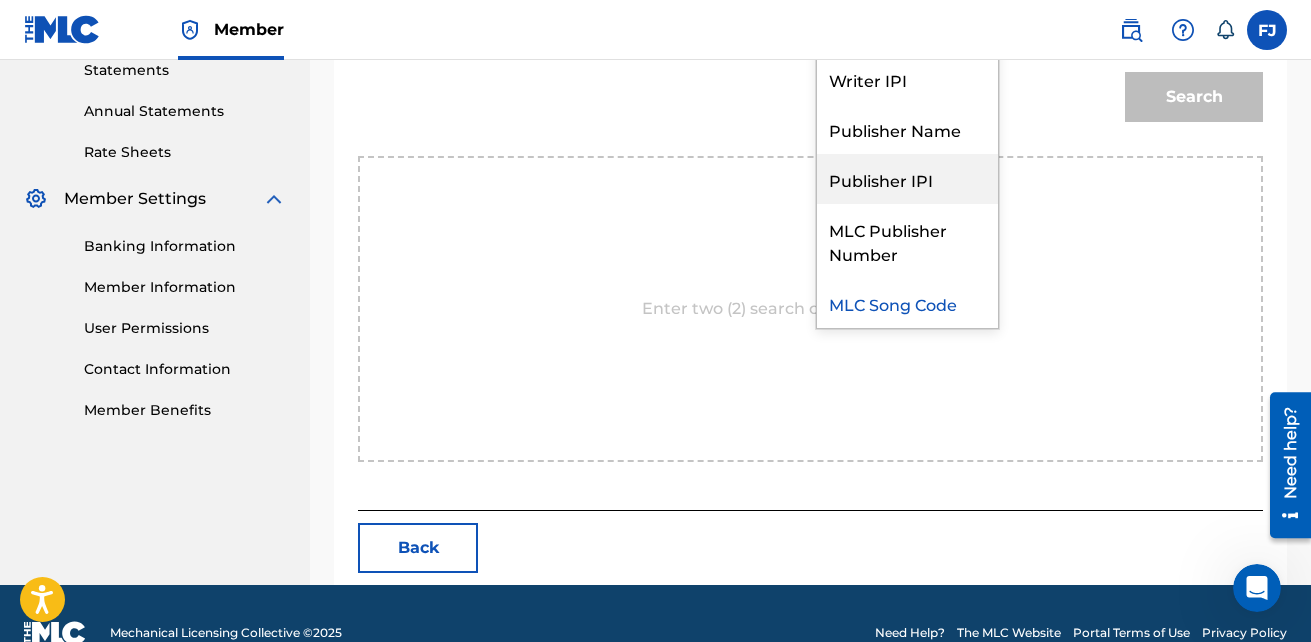 scroll, scrollTop: 700, scrollLeft: 0, axis: vertical 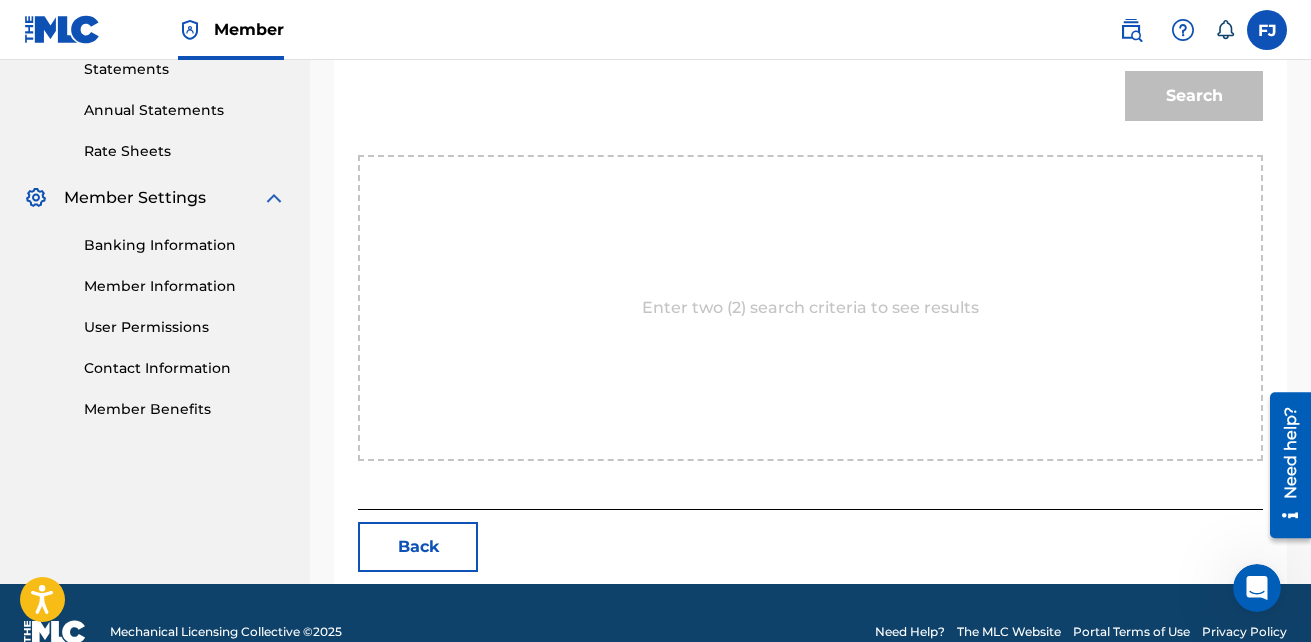 click on "Enter two (2) search criteria to see results" at bounding box center (810, 308) 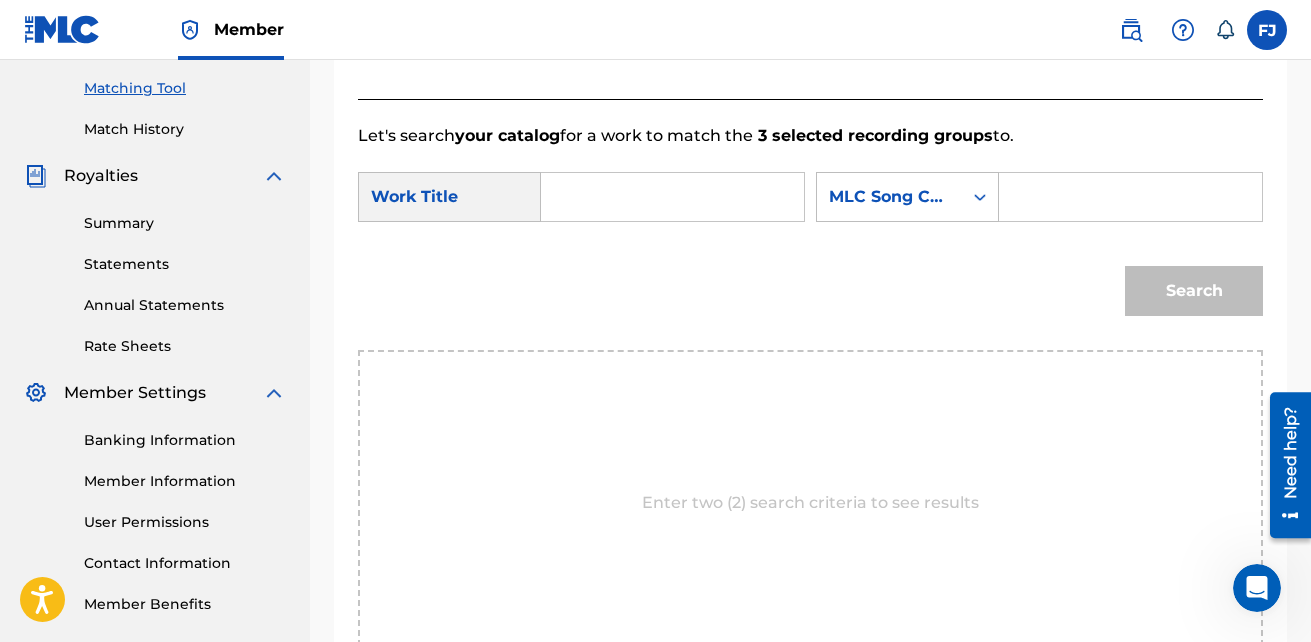 scroll, scrollTop: 500, scrollLeft: 0, axis: vertical 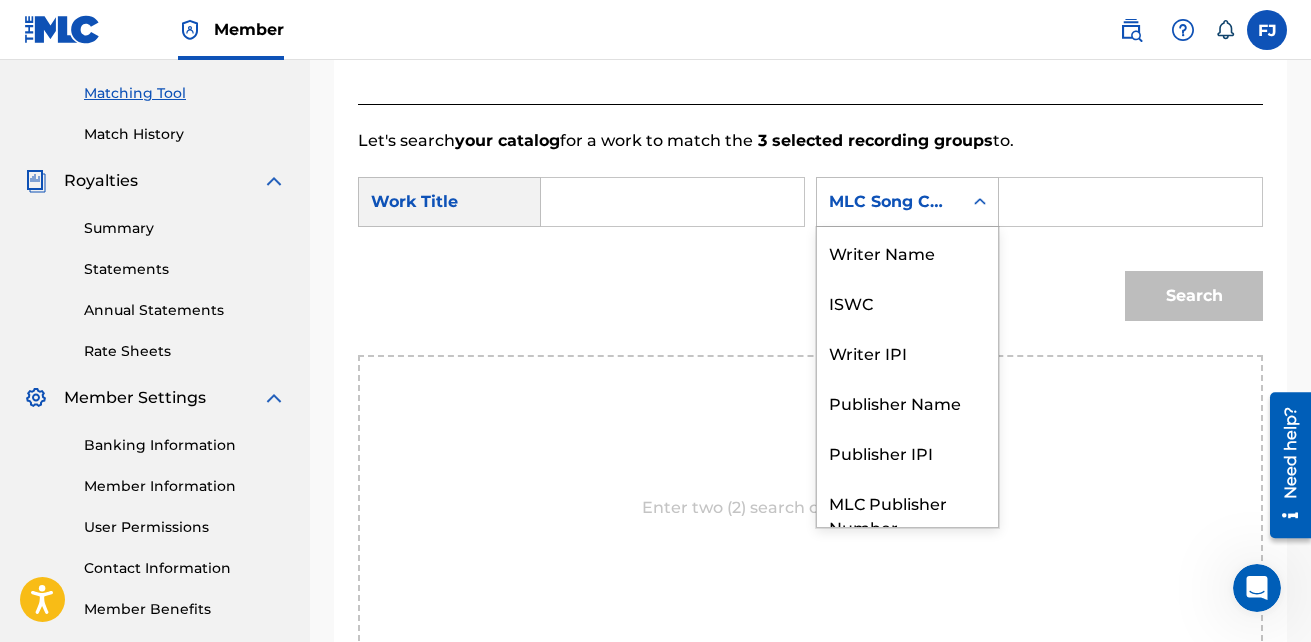 click 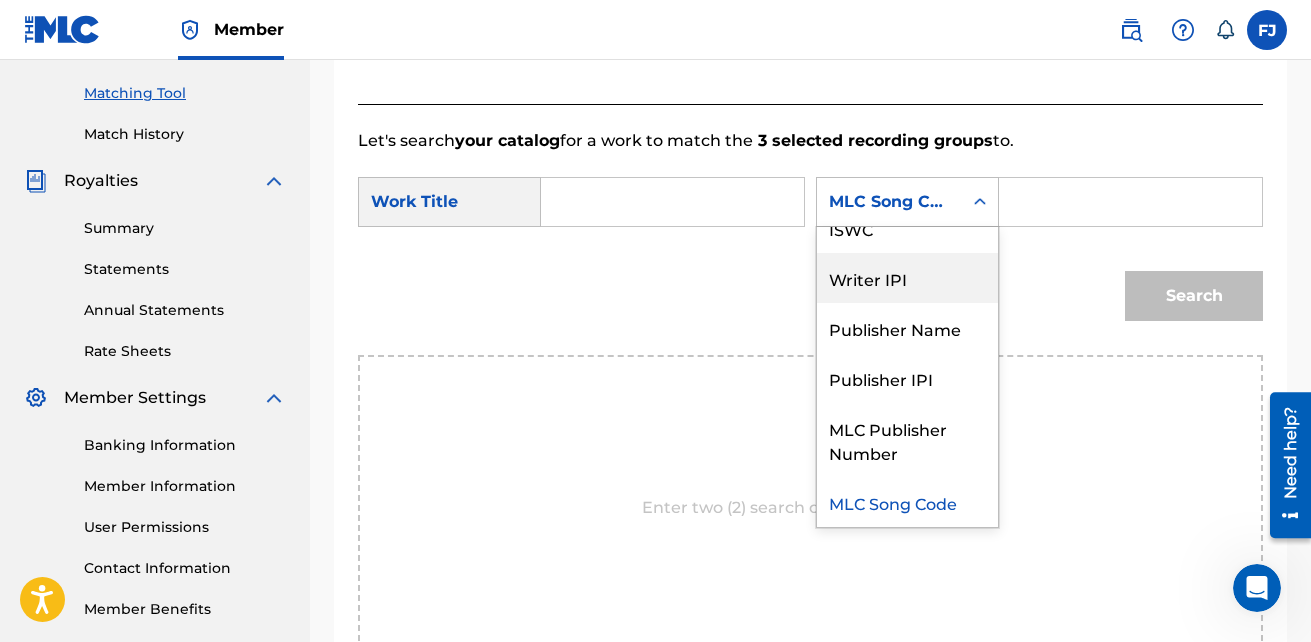 click on "Writer IPI" at bounding box center [907, 278] 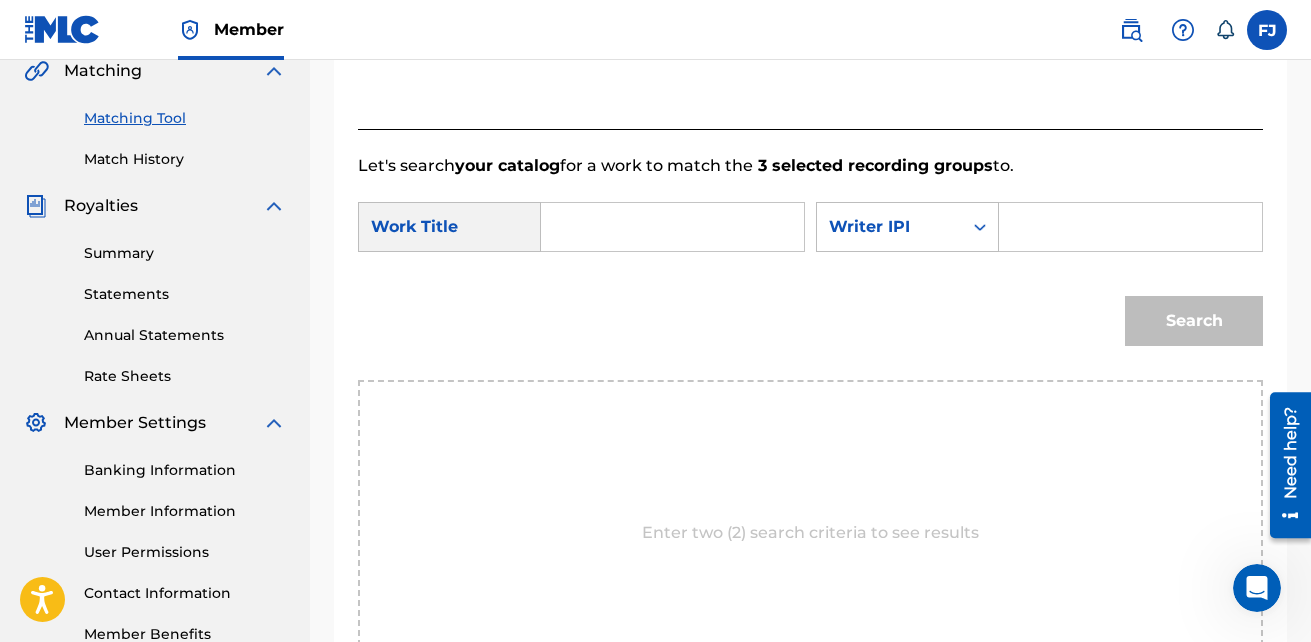 scroll, scrollTop: 500, scrollLeft: 0, axis: vertical 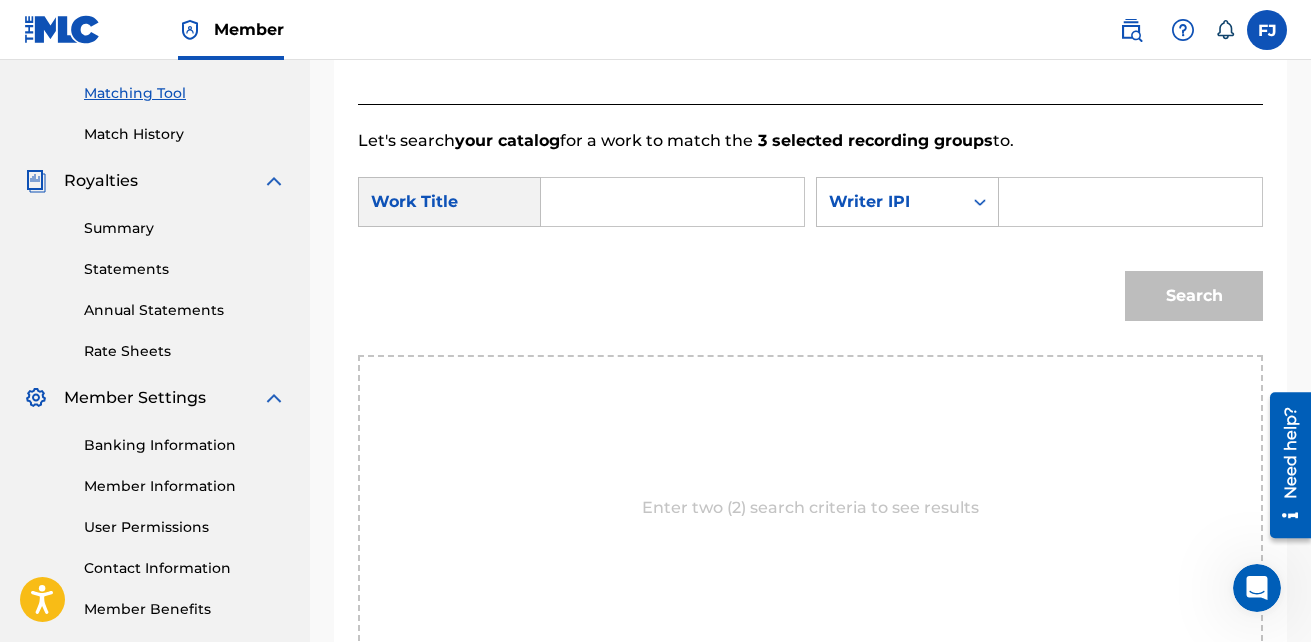 click at bounding box center [1130, 202] 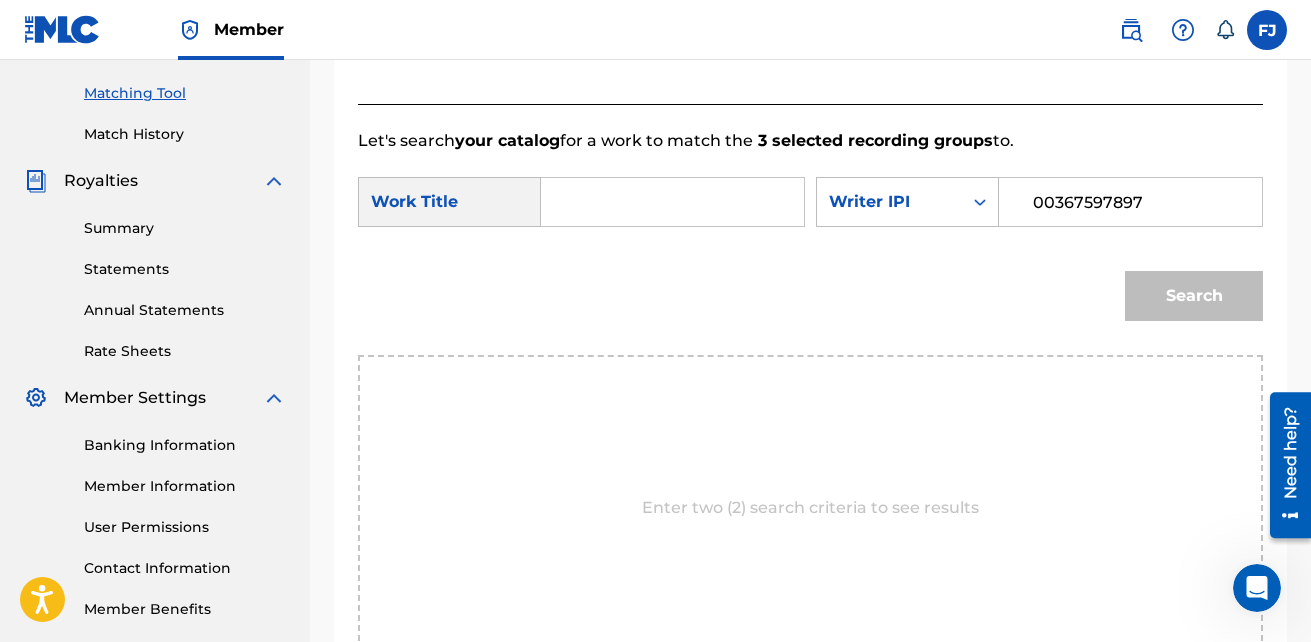 type on "00367597897" 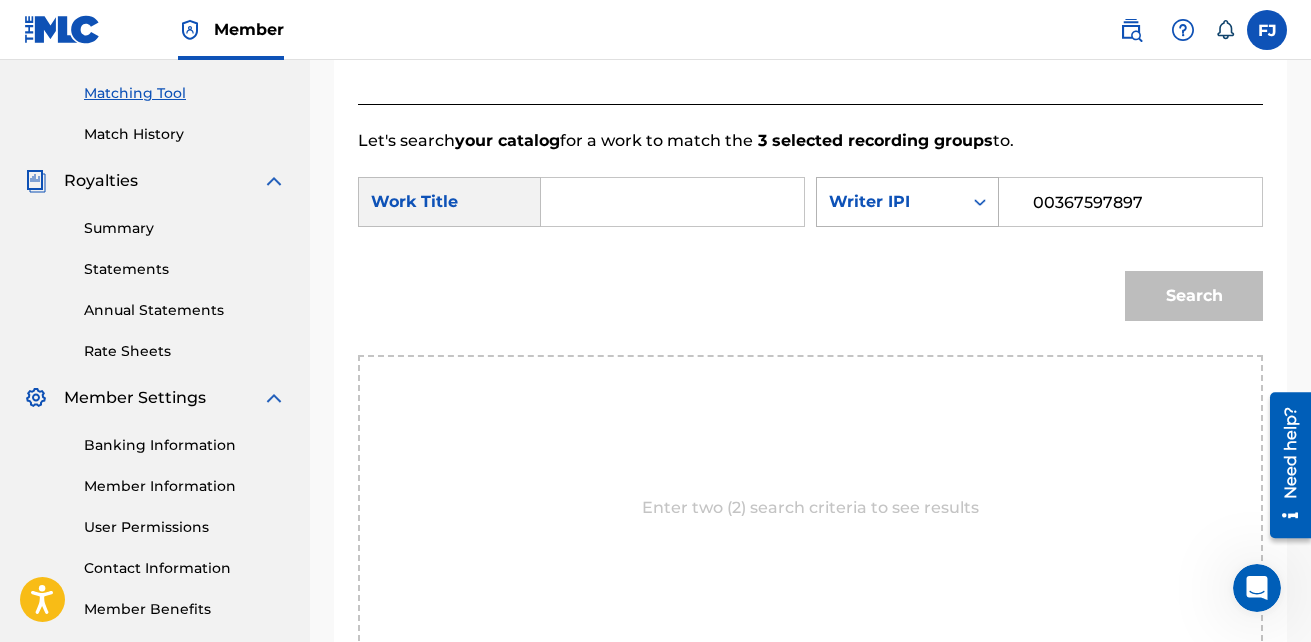 click on "Writer IPI" at bounding box center [889, 202] 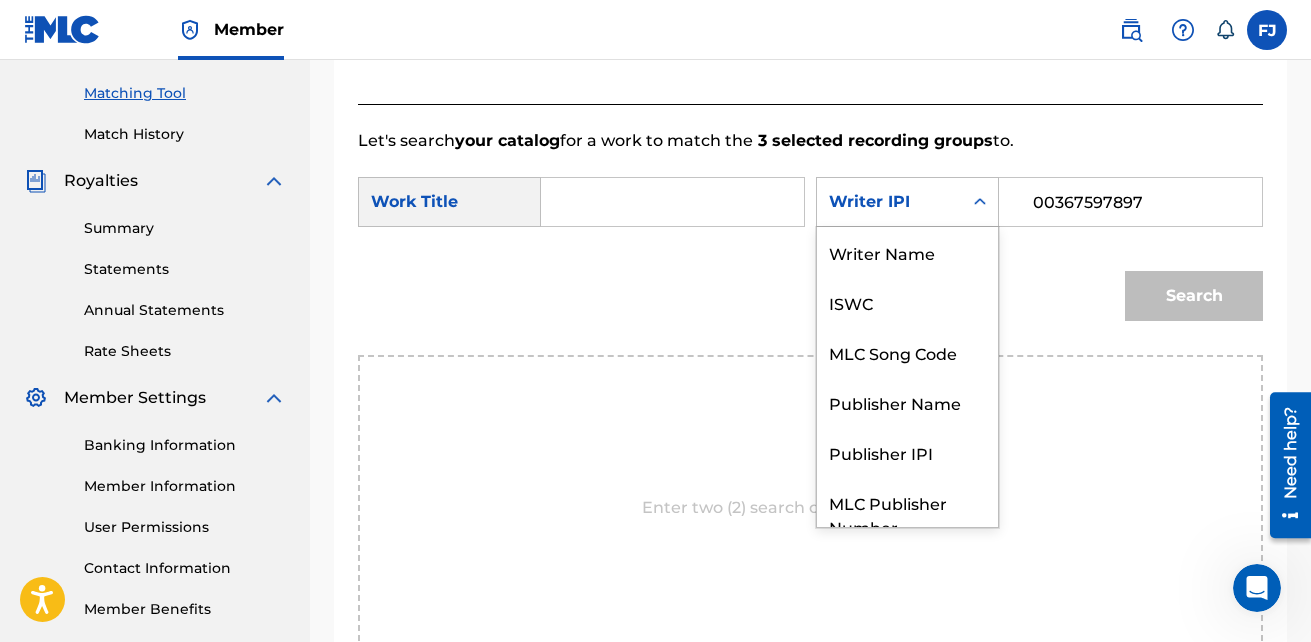 scroll, scrollTop: 74, scrollLeft: 0, axis: vertical 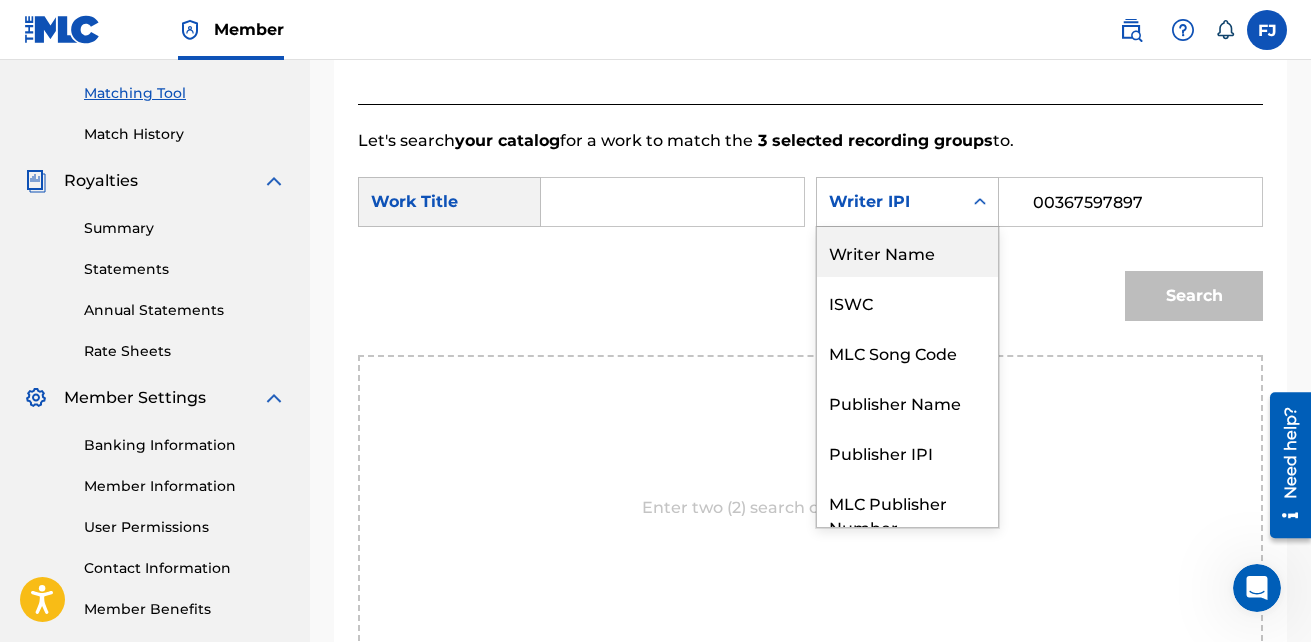 click on "Writer Name" at bounding box center [907, 252] 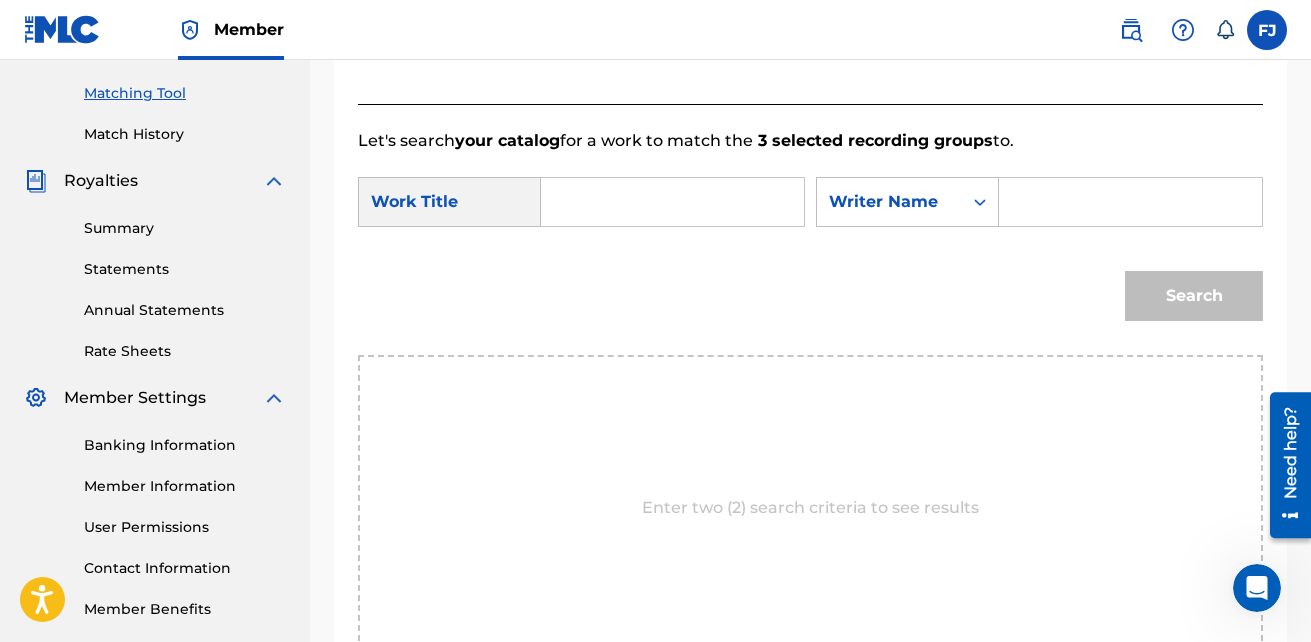 click at bounding box center (672, 202) 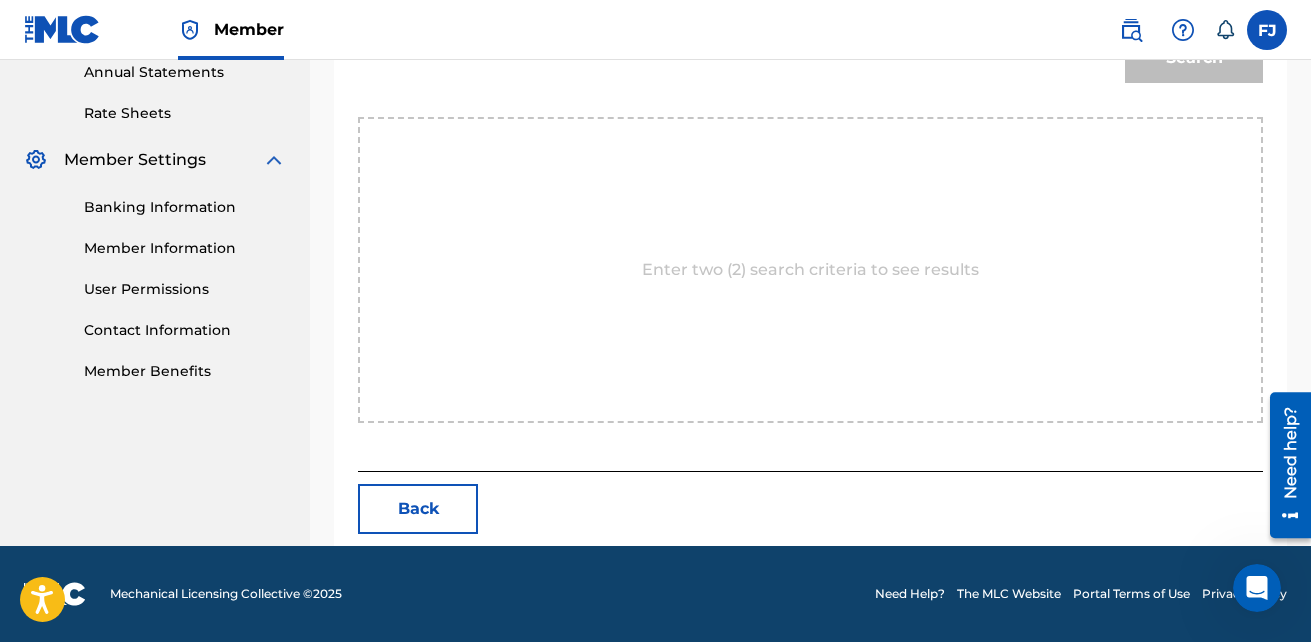 scroll, scrollTop: 800, scrollLeft: 0, axis: vertical 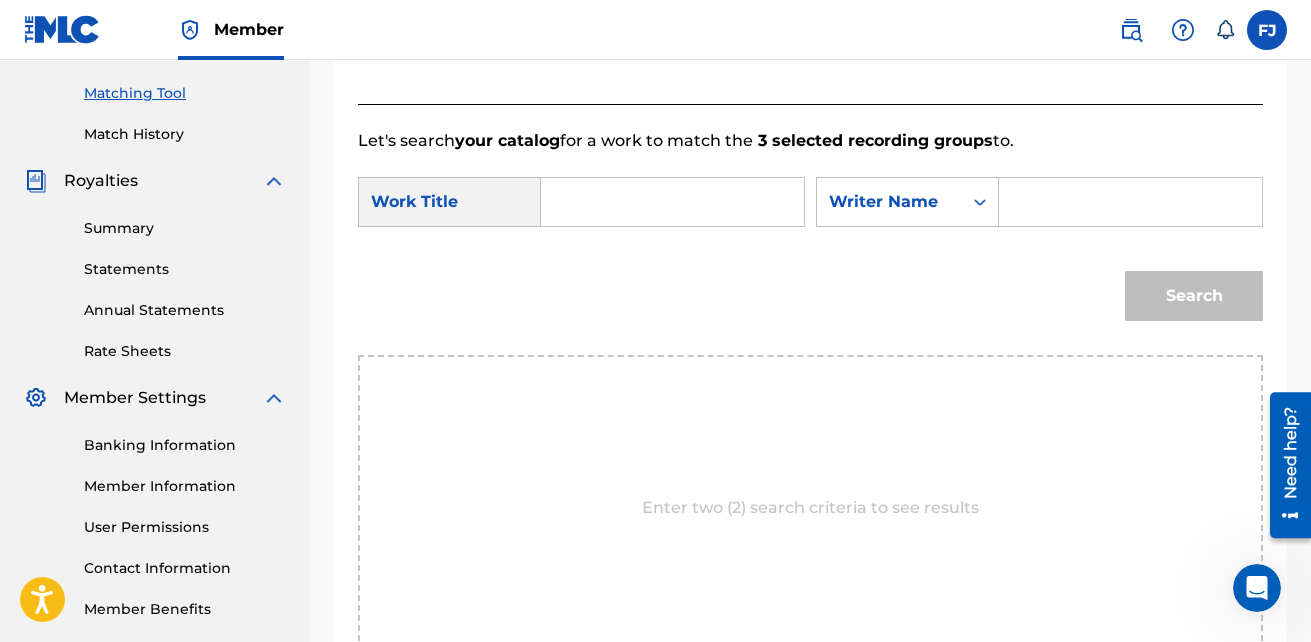 click at bounding box center [1130, 202] 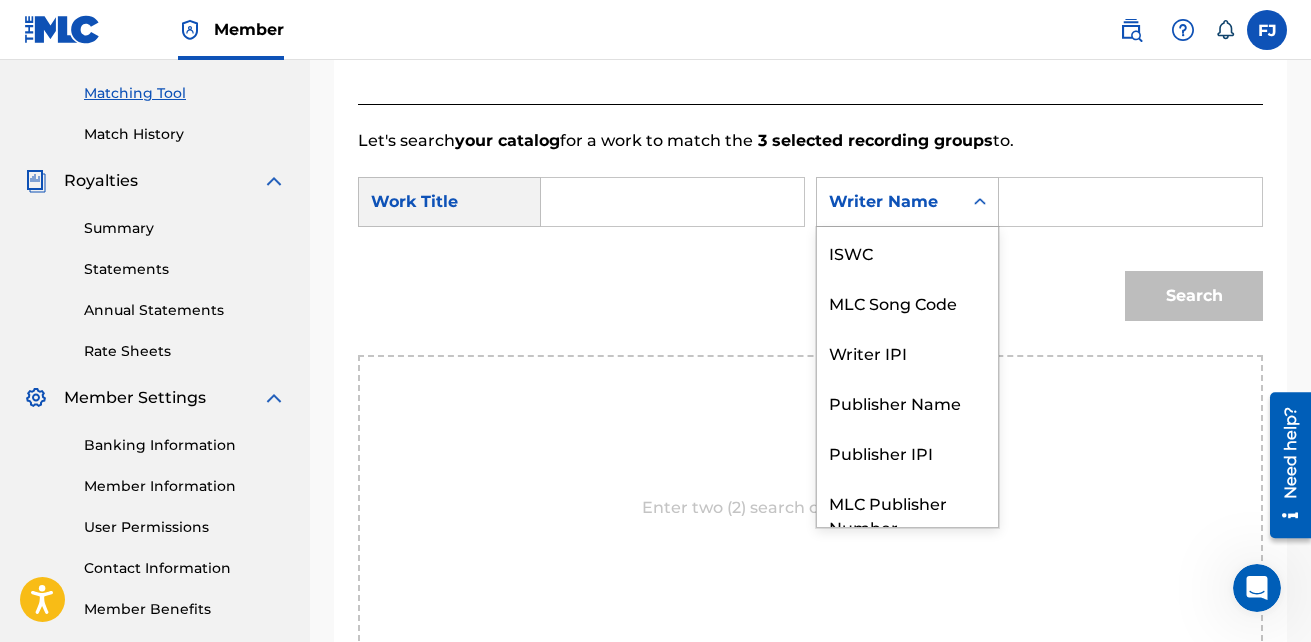 click 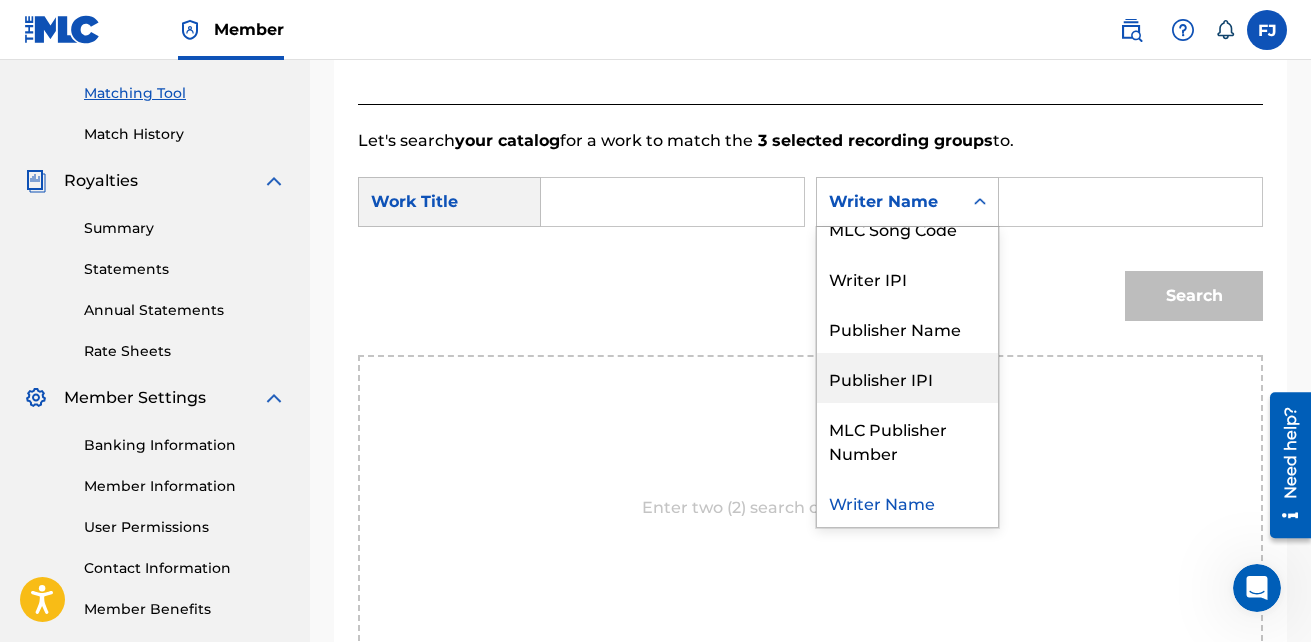 click on "Publisher IPI" at bounding box center [907, 378] 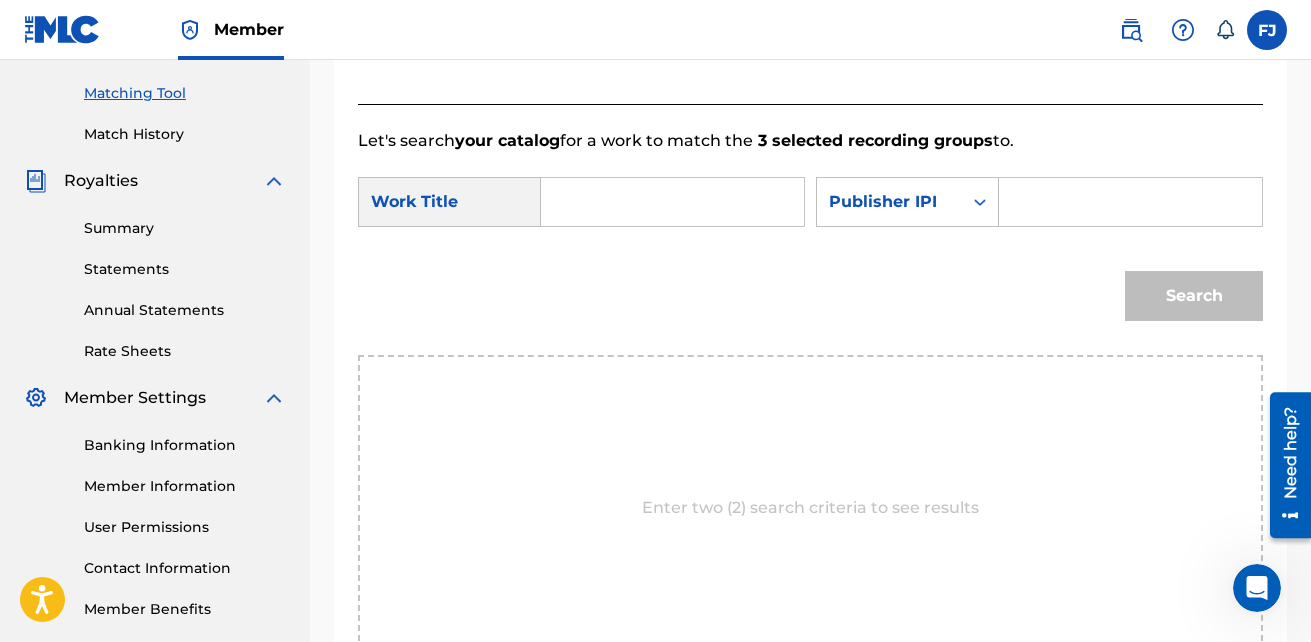 click at bounding box center [672, 202] 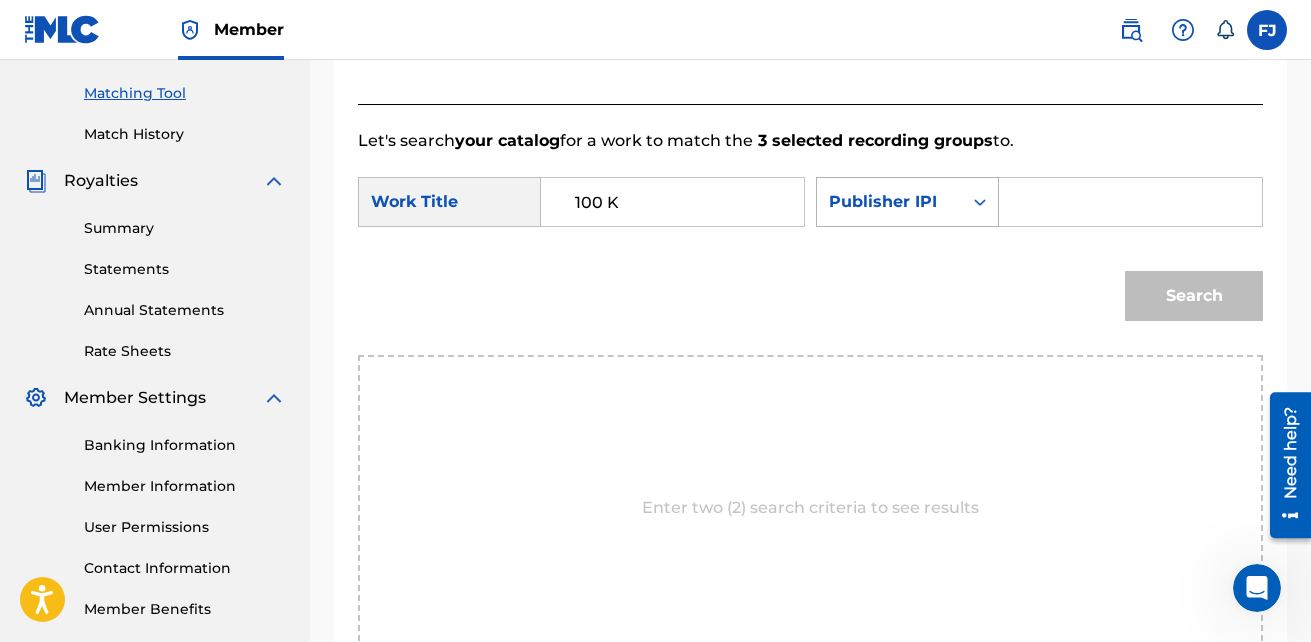 type on "100 K" 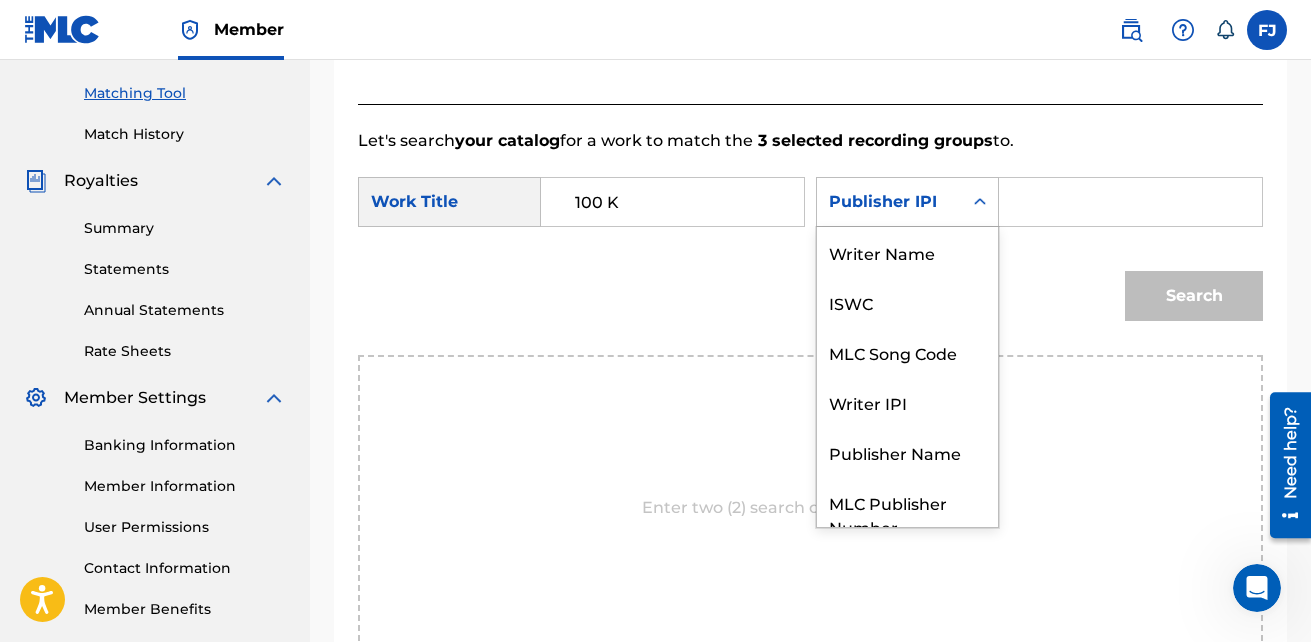 scroll, scrollTop: 74, scrollLeft: 0, axis: vertical 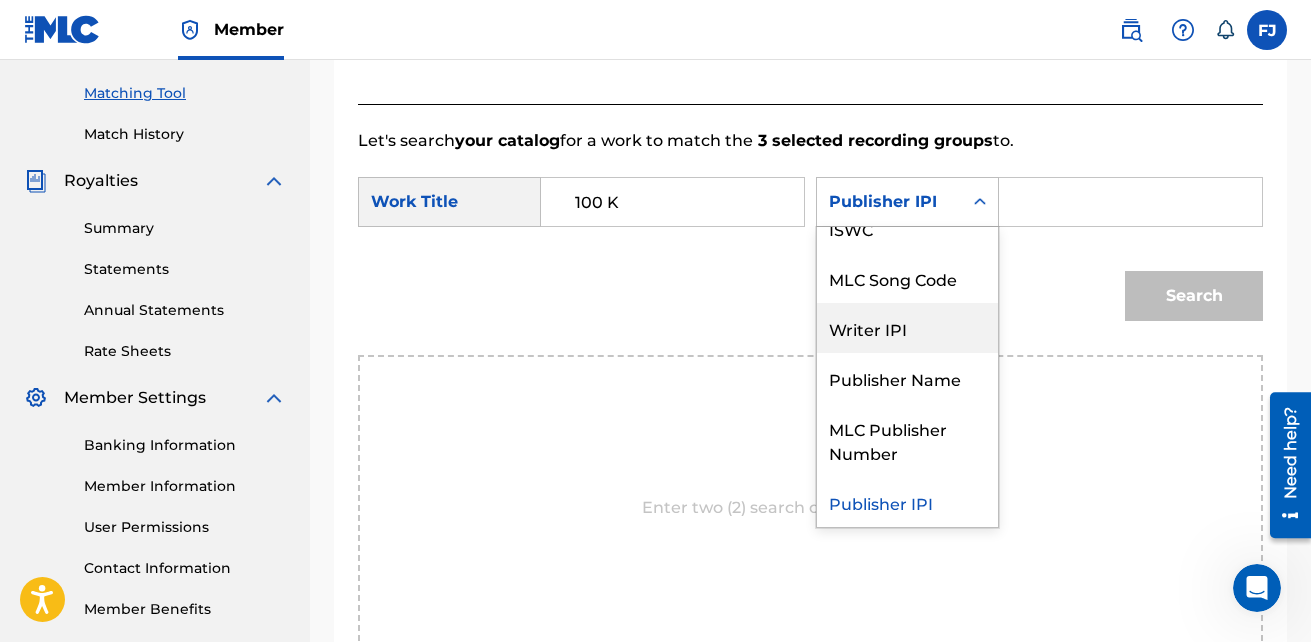 click on "Writer IPI" at bounding box center (907, 328) 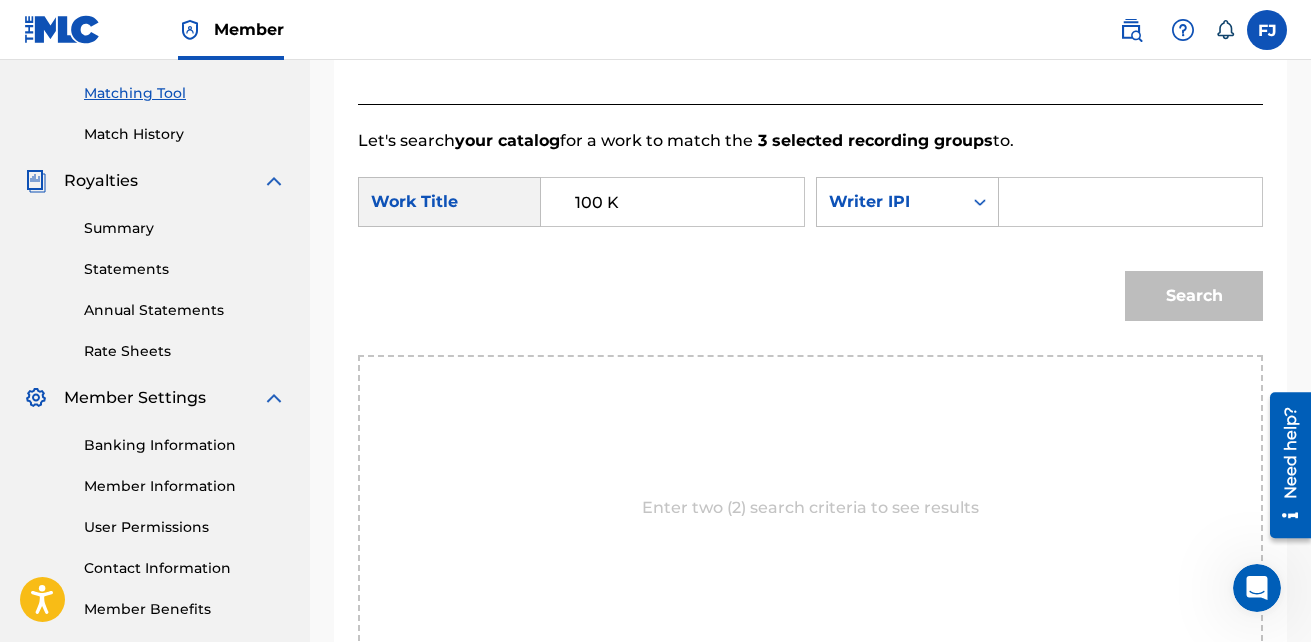 click at bounding box center [1130, 202] 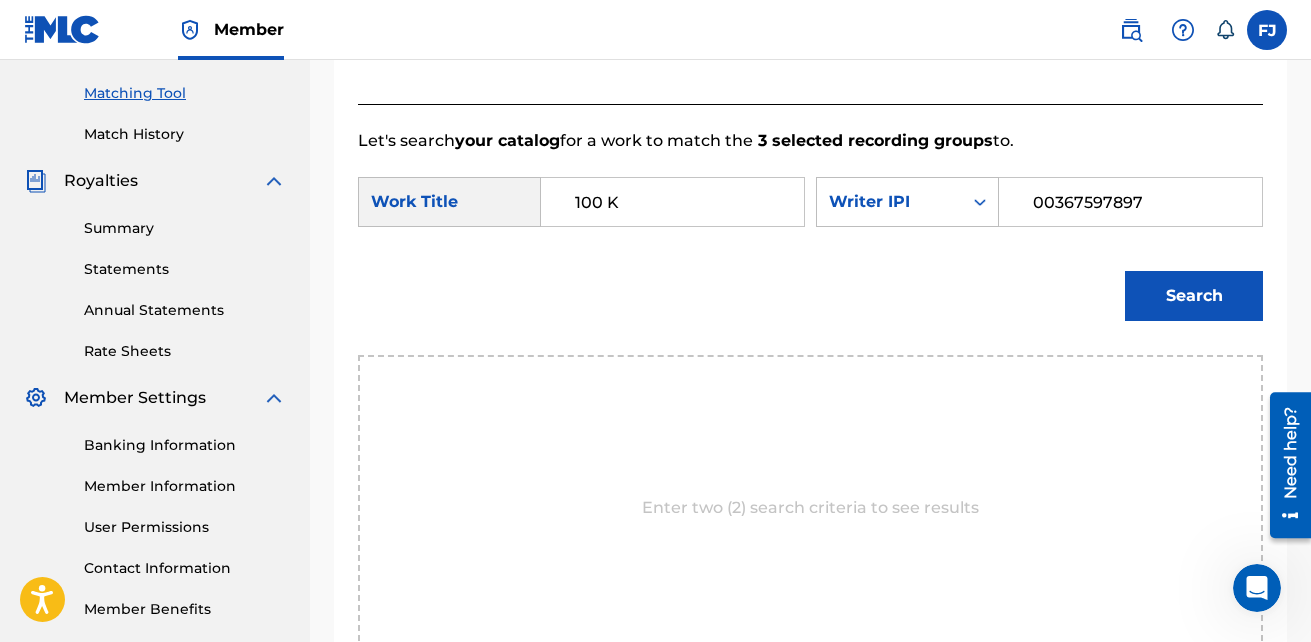 type on "00367597897" 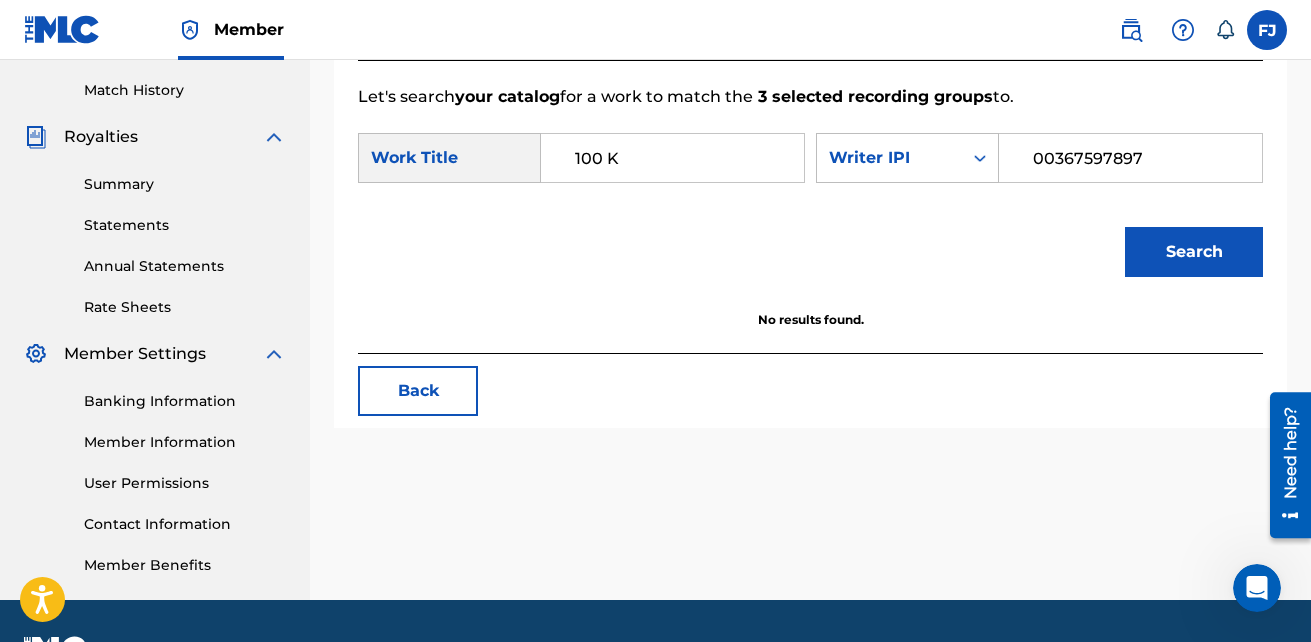 scroll, scrollTop: 498, scrollLeft: 0, axis: vertical 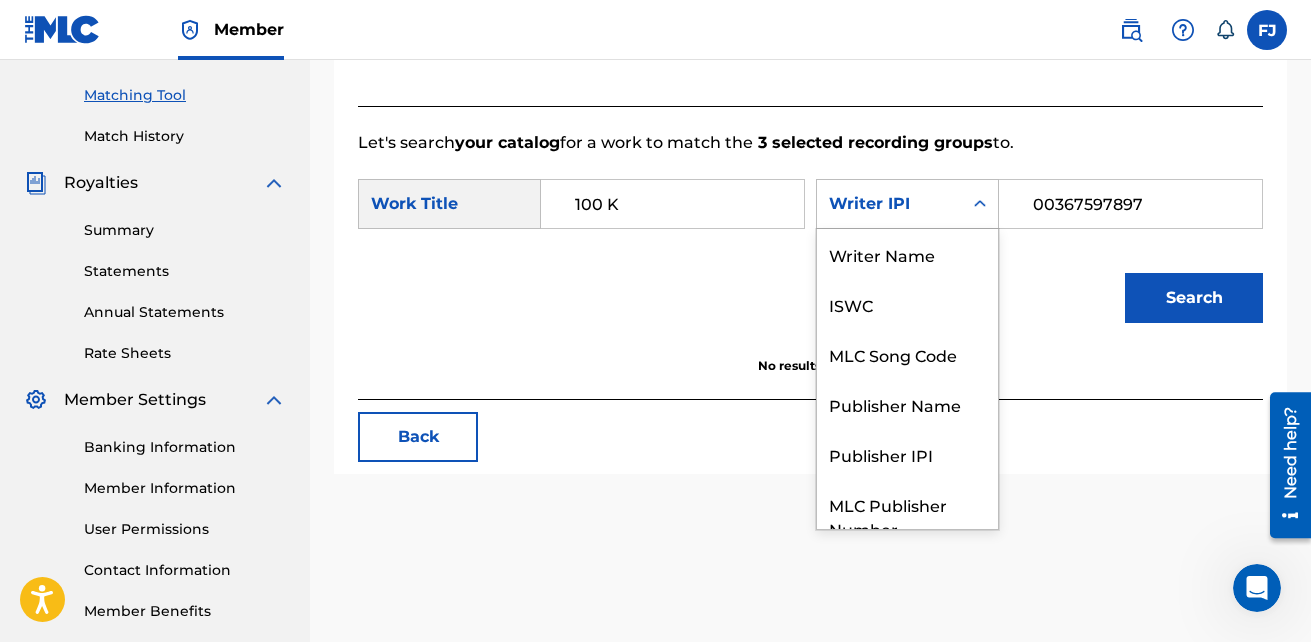 click on "Writer IPI" at bounding box center [889, 204] 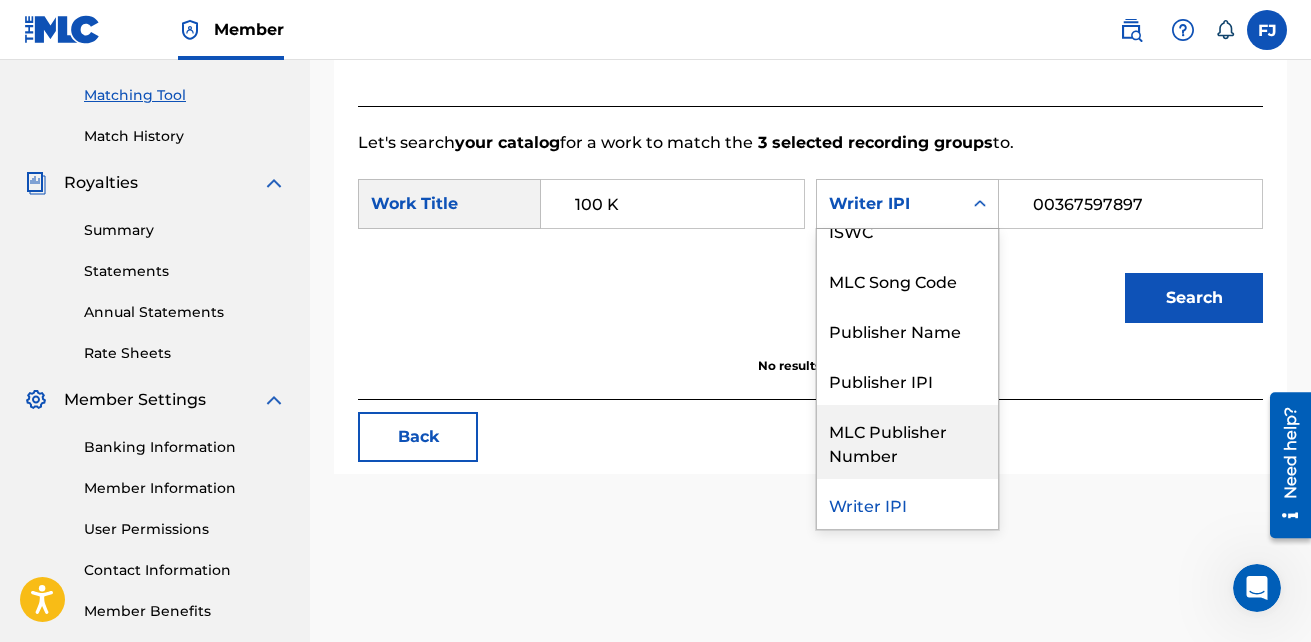 scroll, scrollTop: 0, scrollLeft: 0, axis: both 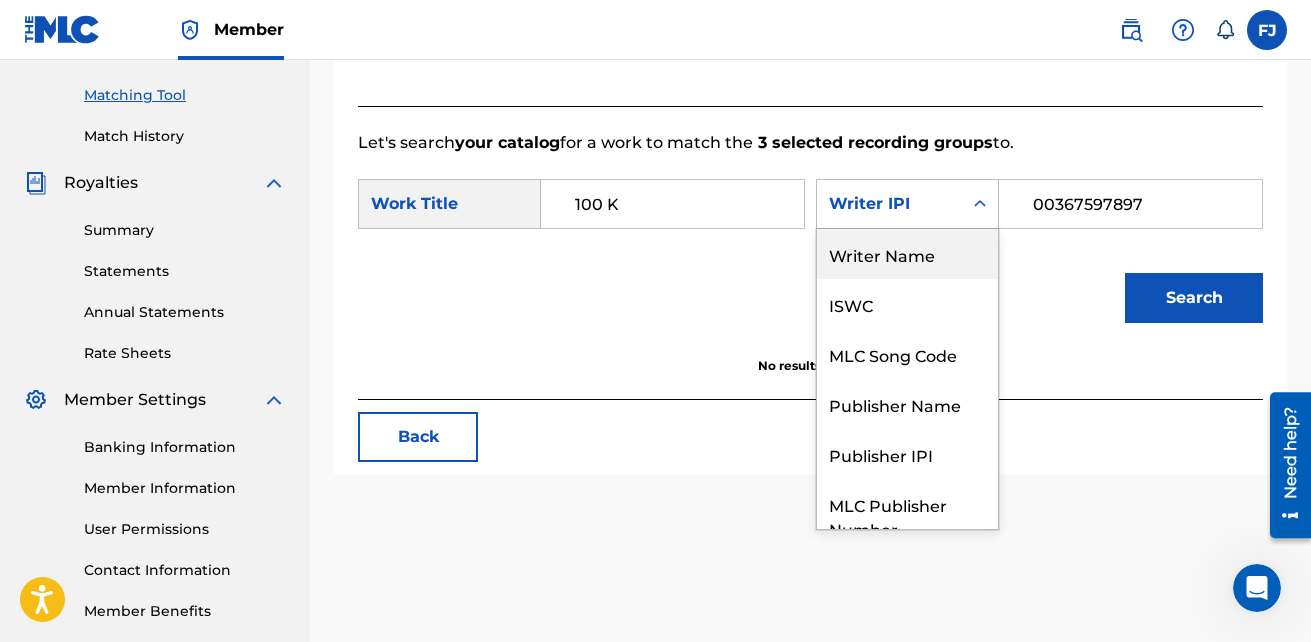 click on "Writer Name" at bounding box center [907, 254] 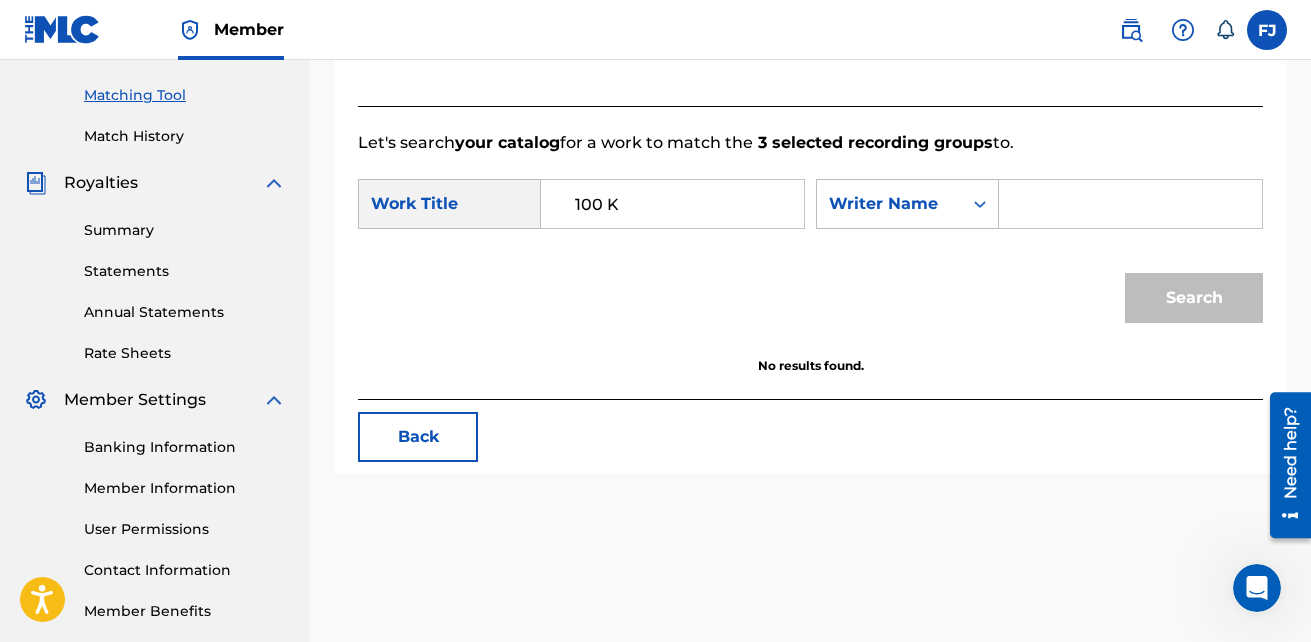 click at bounding box center (1130, 204) 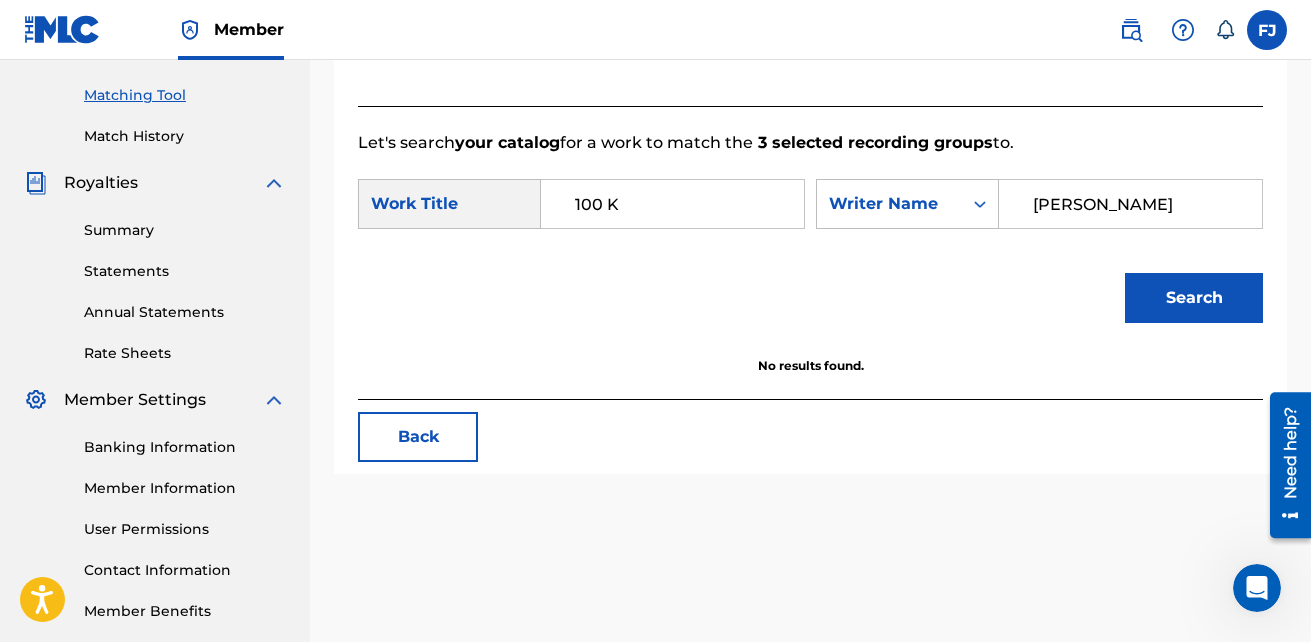 click on "Search" at bounding box center [1194, 298] 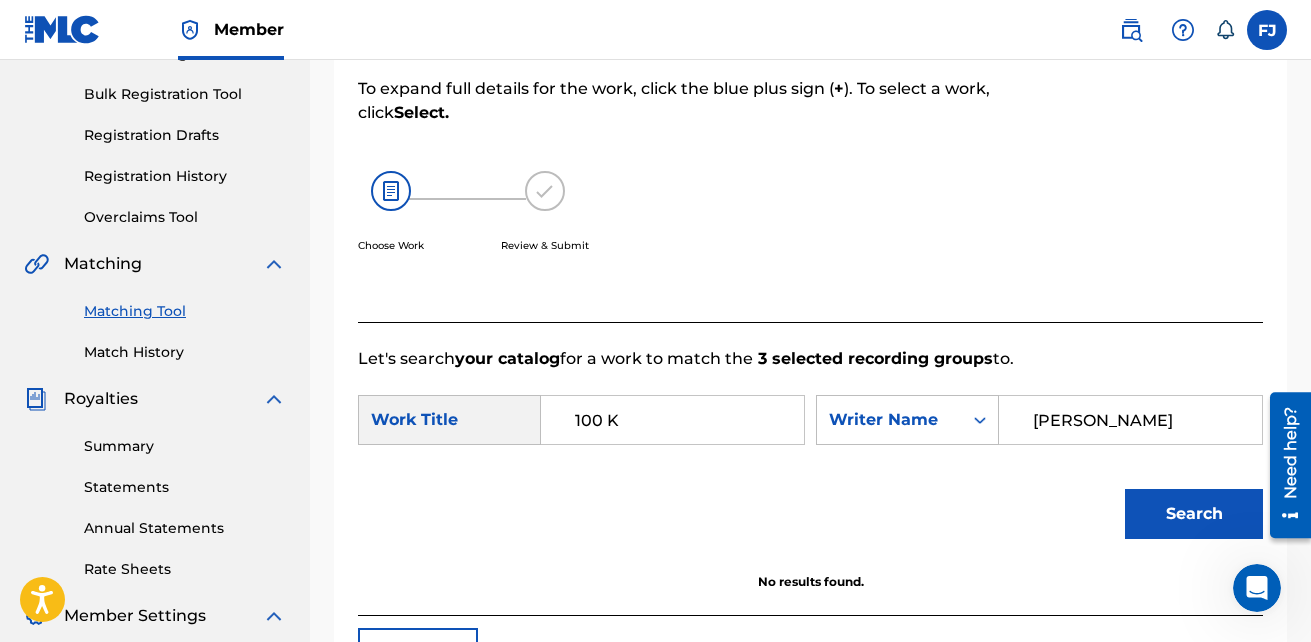 scroll, scrollTop: 598, scrollLeft: 0, axis: vertical 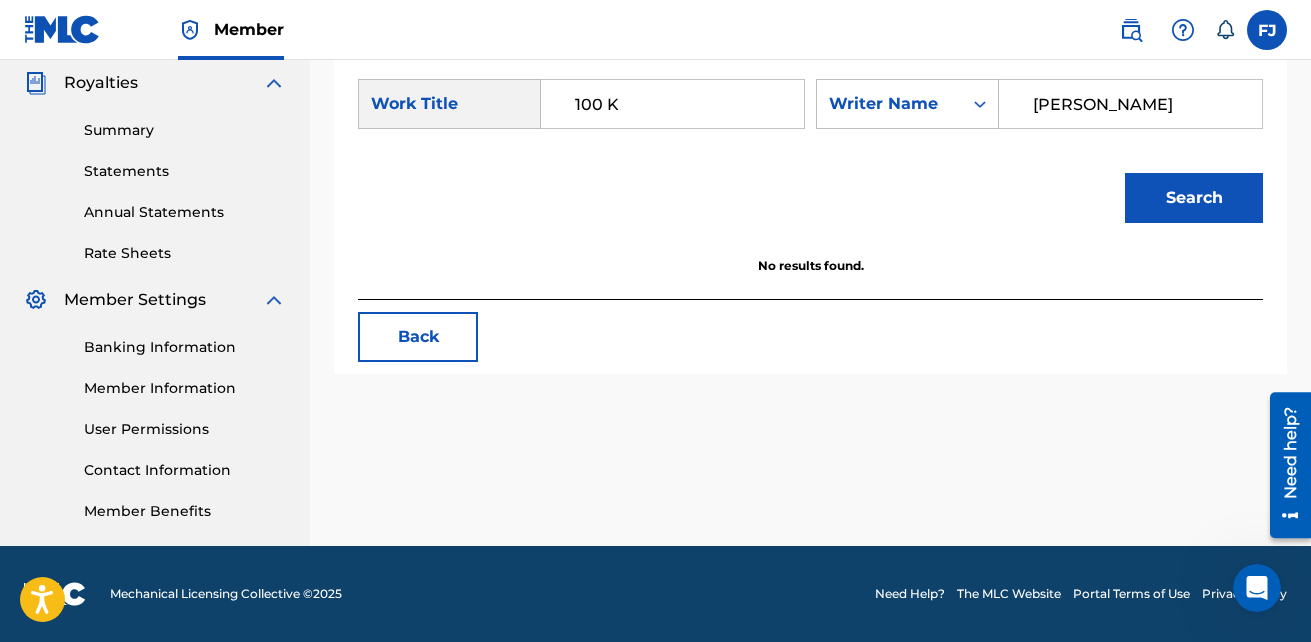 click on "Back" at bounding box center (418, 337) 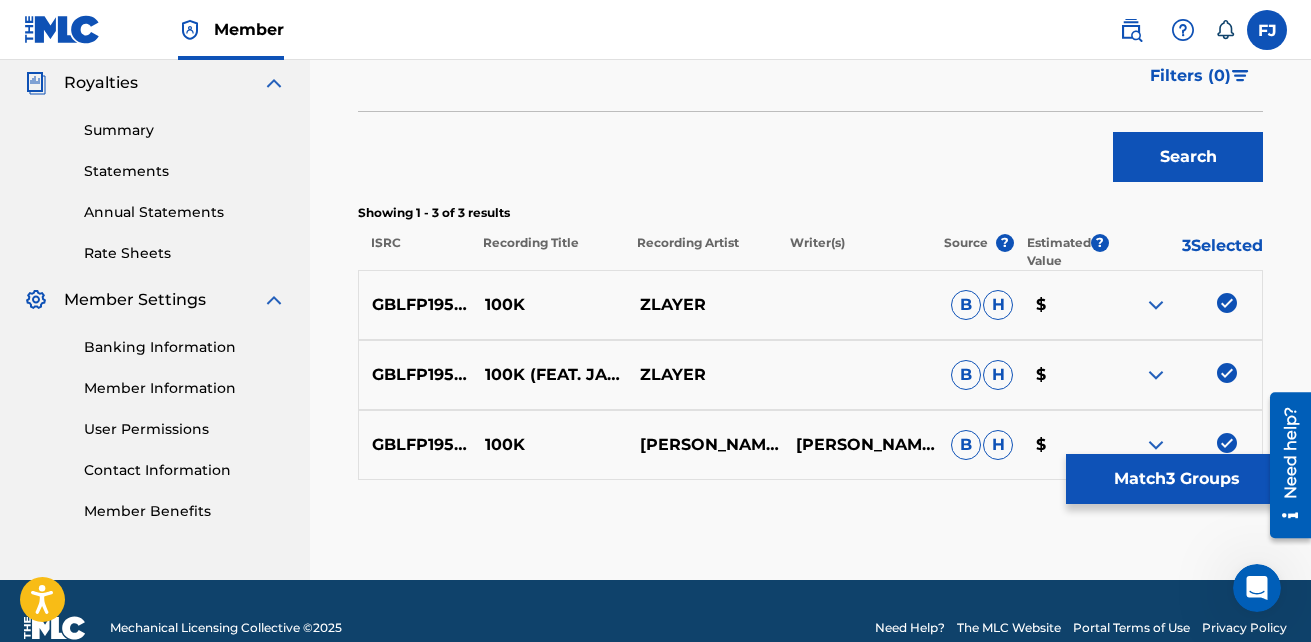 click at bounding box center (1184, 375) 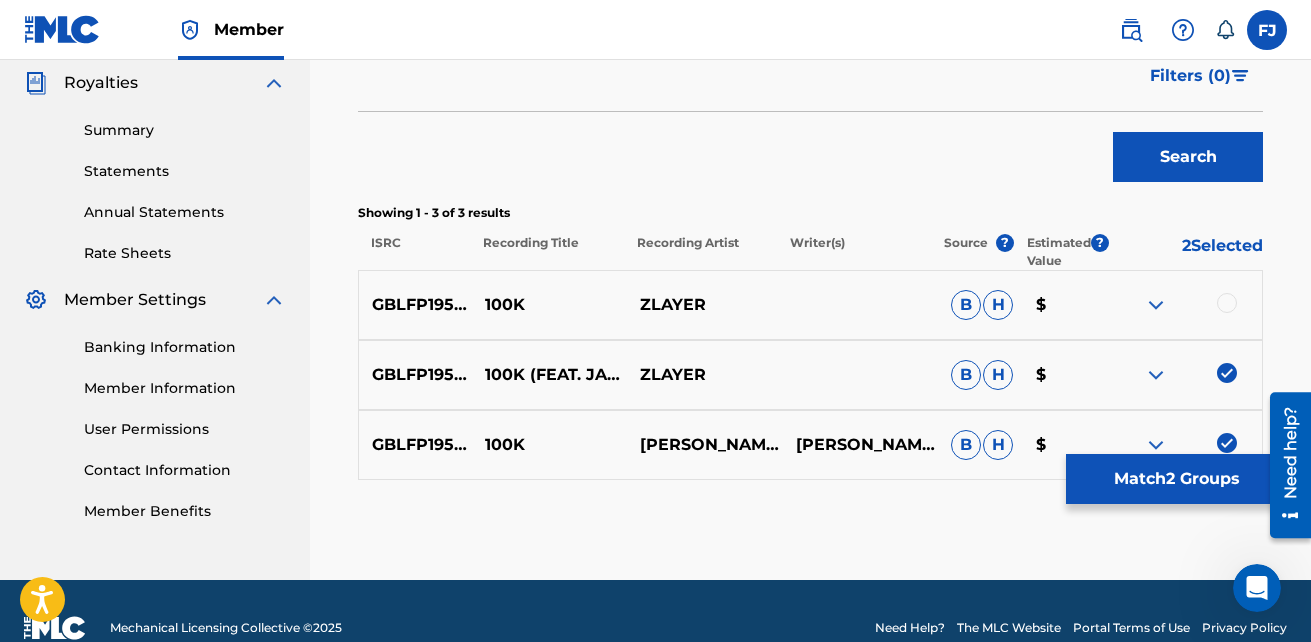 click on "GBLFP1959974 100K (FEAT. JAH KAYAN) ZLAYER B H $" at bounding box center (810, 375) 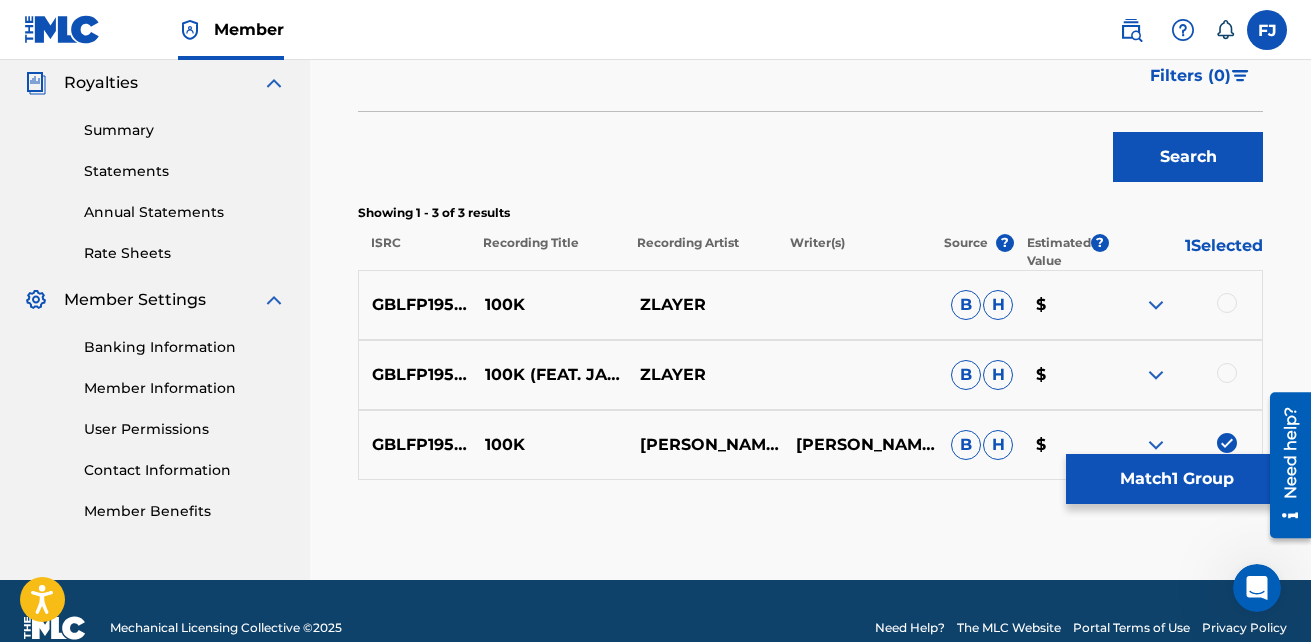 click on "Matching Tool The Matching Tool allows Members to match  sound recordings  to works within their catalog. This ensures you'll collect the royalties you're owed for your work(s). The first step is to locate recordings not yet matched to your works by entering criteria in the search fields below. Search results are sorted by relevance and will be grouped together based on similar data. In the next step, you can locate the specific work in your catalog that you want to match. SearchWithCriteria9f797511-f1ba-4098-83b7-94f77ed4da6a Recording Title SearchWithCriteria5e8a5bf9-cd0e-4387-8f10-0a99dbb6a1d3 Recording ISRC GBLFP1959974 Add Criteria Filter Estimated Value All $$$$$ $$$$ $$$ $$ $ Source All Blanket License Historical Unmatched Remove Filters Apply Filters Filters ( 0 ) Search Showing 1 - 3 of 3 results ISRC Recording Title Recording Artist Writer(s) Source ? Estimated Value ? 1  Selected GBLFP1959974 100K ZLAYER B H $ GBLFP1959974 100K (FEAT. JAH KAYAN) ZLAYER B H $ GBLFP1959974 100K ZLAYER,JAH KAYAN B H" at bounding box center [810, 71] 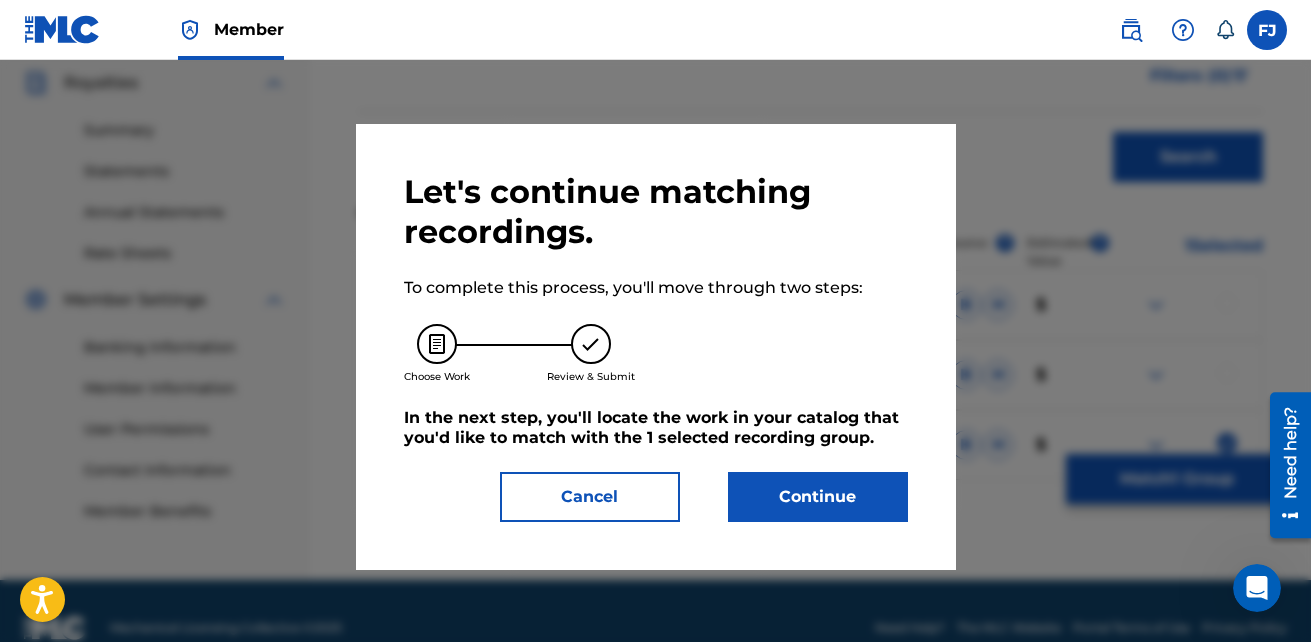 click on "Continue" at bounding box center [818, 497] 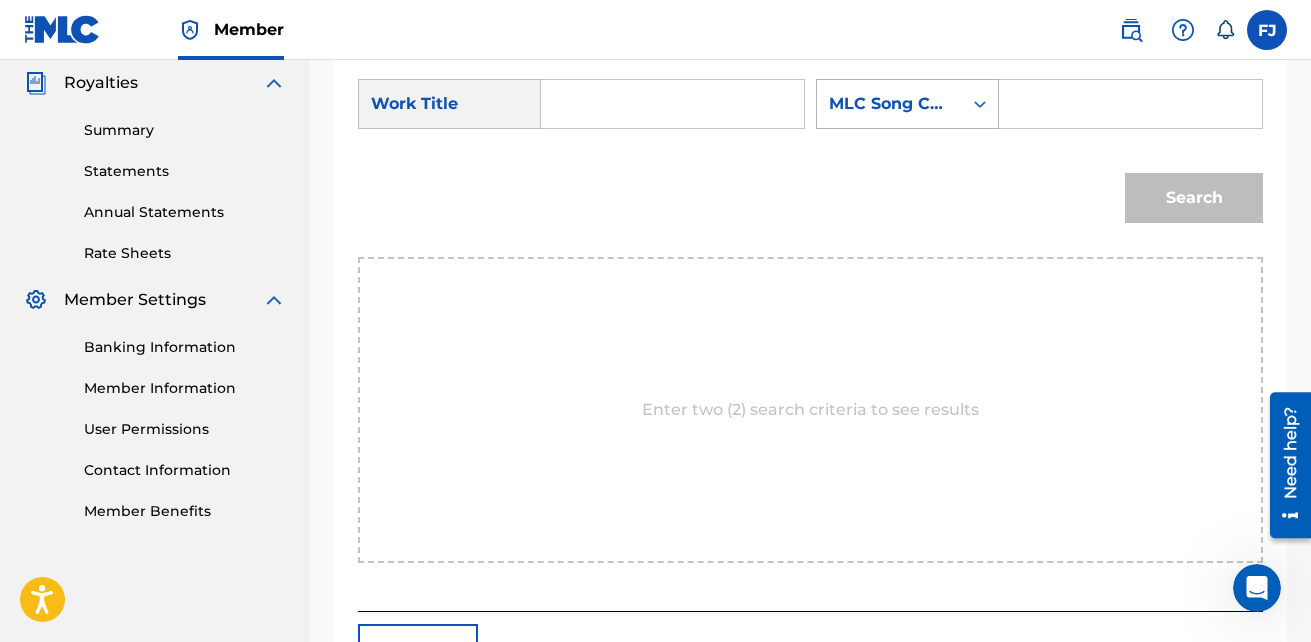 click on "MLC Song Code" at bounding box center (889, 104) 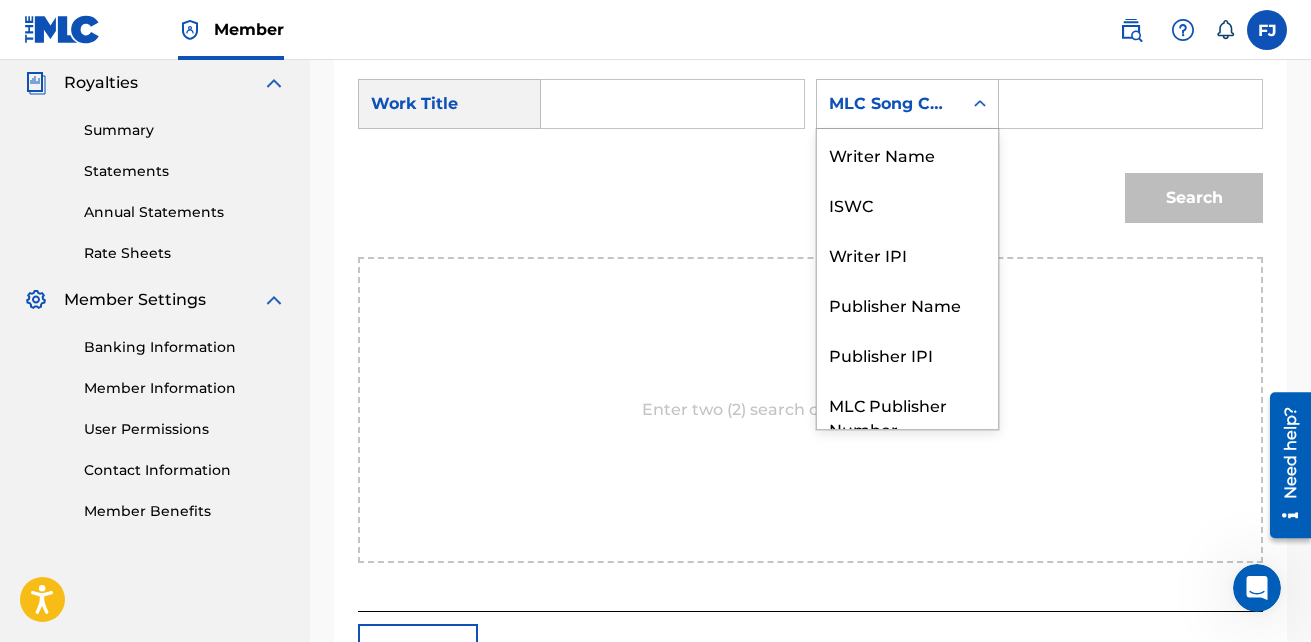 scroll, scrollTop: 74, scrollLeft: 0, axis: vertical 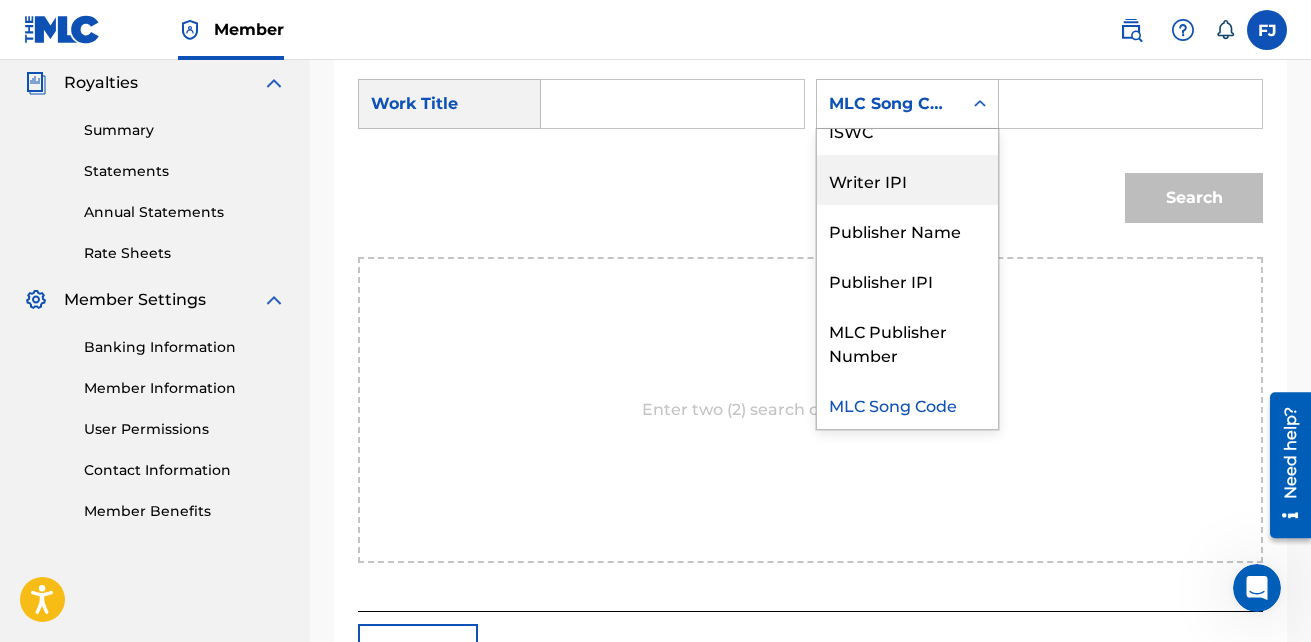 click on "Writer IPI" at bounding box center [907, 180] 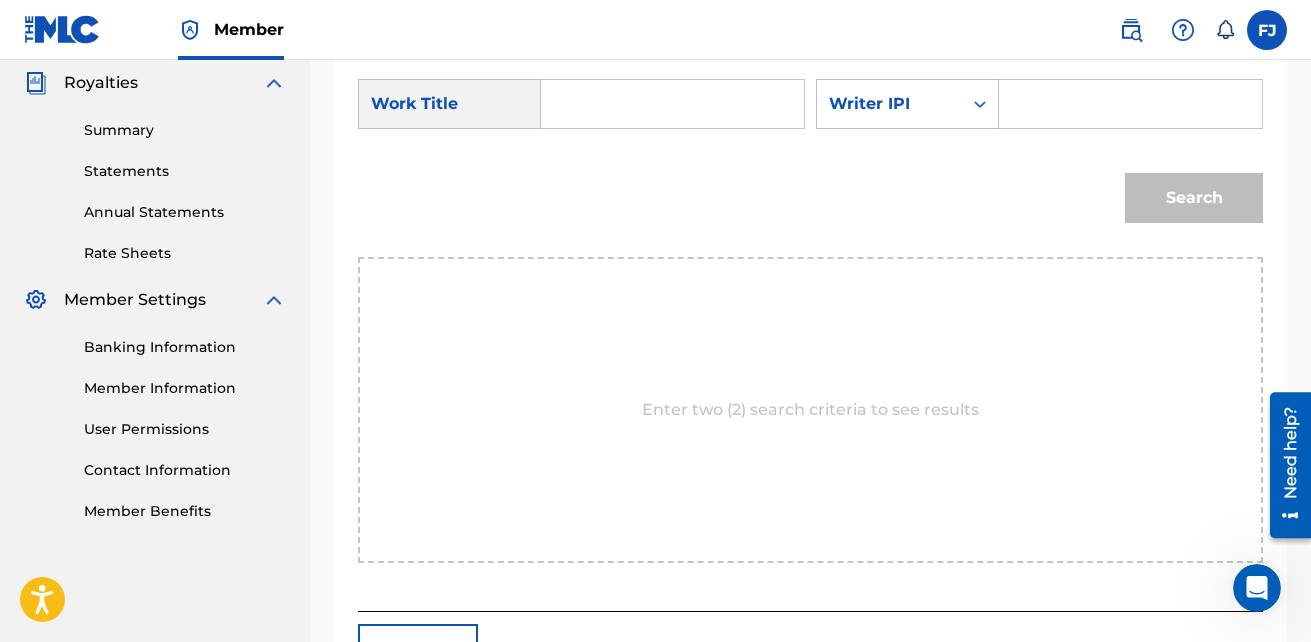 click at bounding box center (1131, 104) 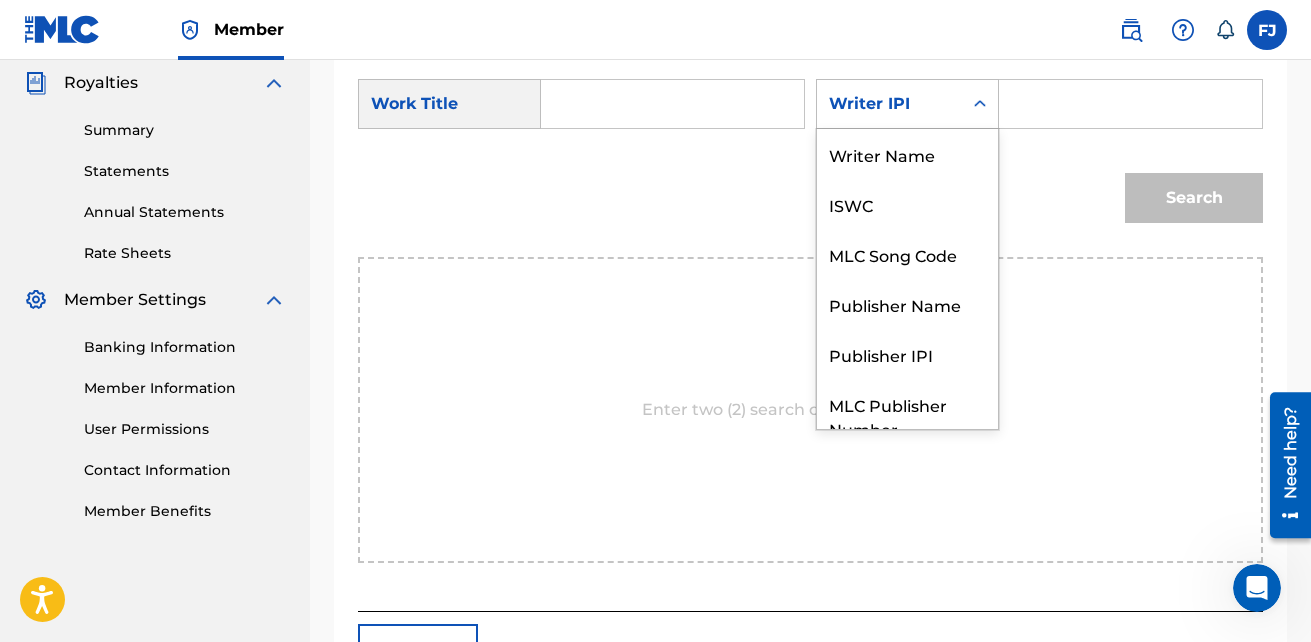 click on "Writer IPI" at bounding box center [889, 104] 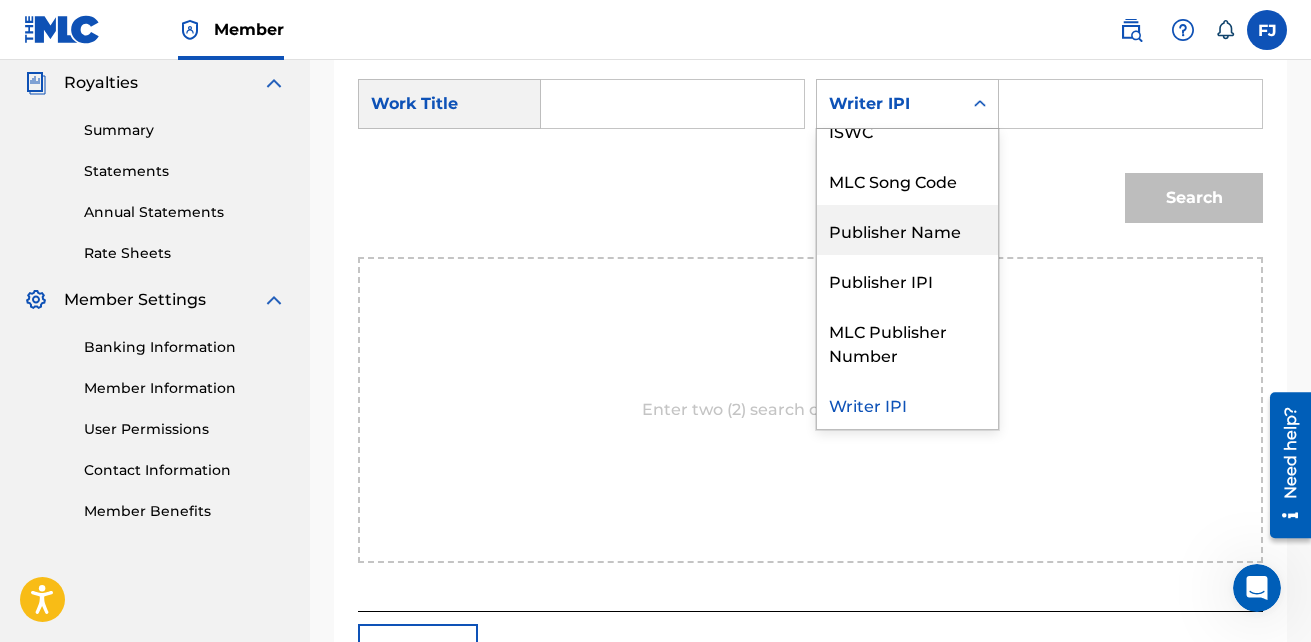 click on "Publisher Name" at bounding box center [907, 230] 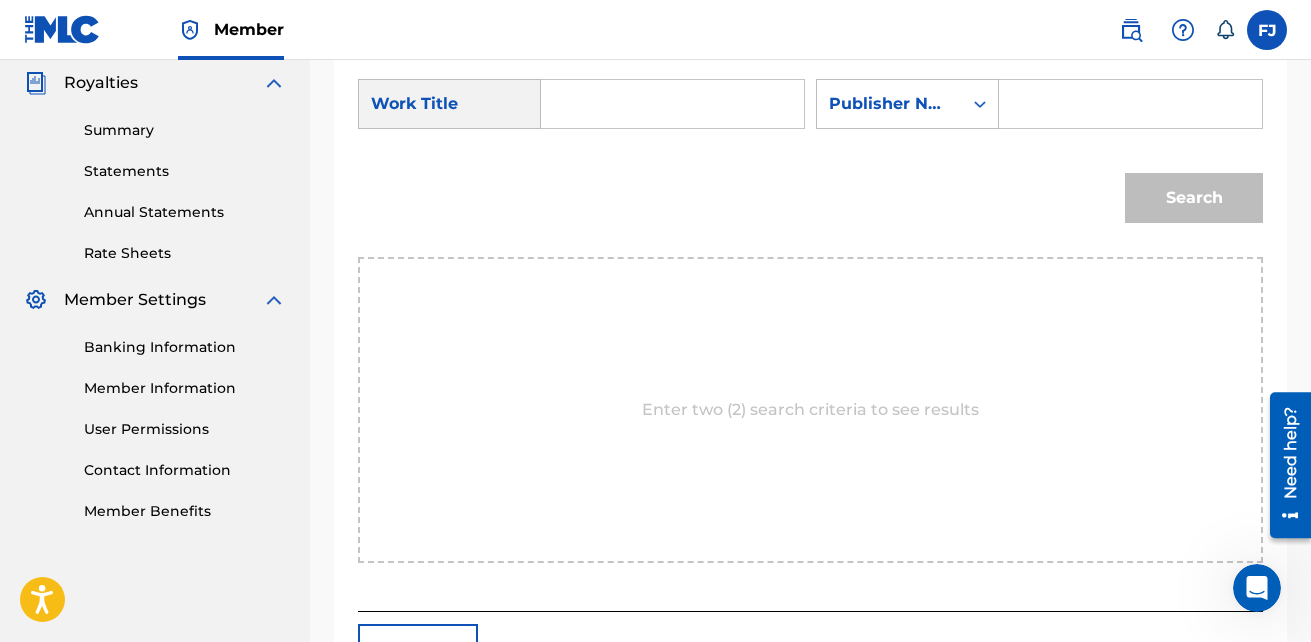 click at bounding box center (1130, 104) 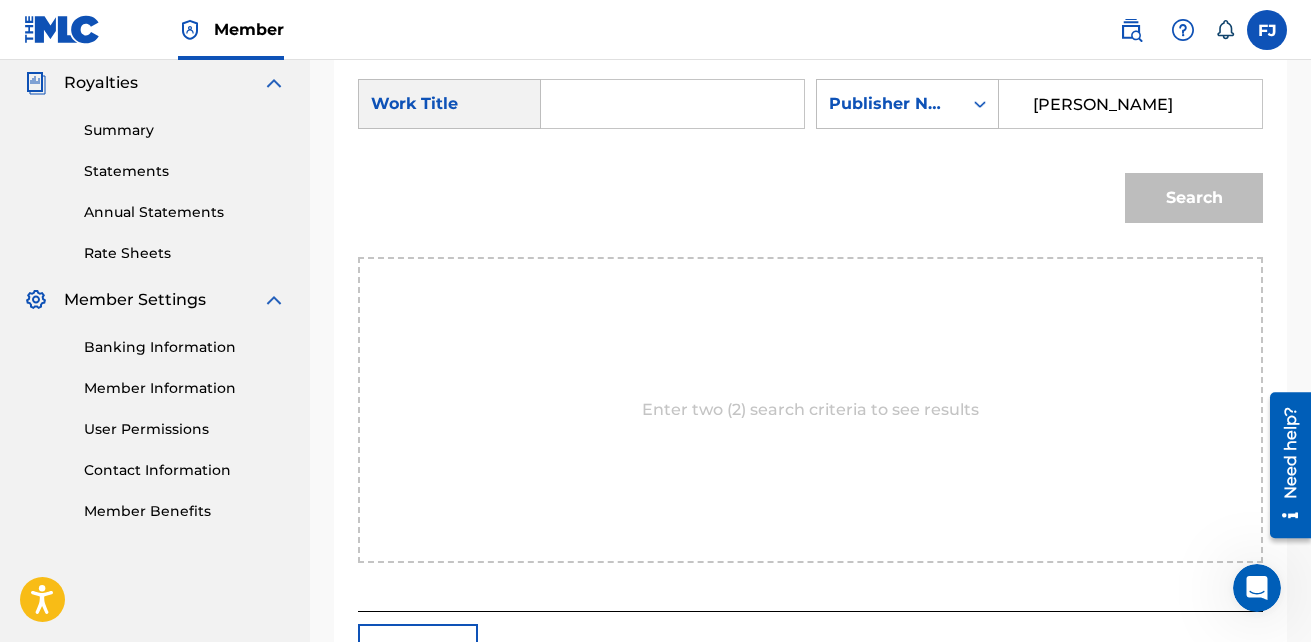 click on "Search" at bounding box center (1189, 193) 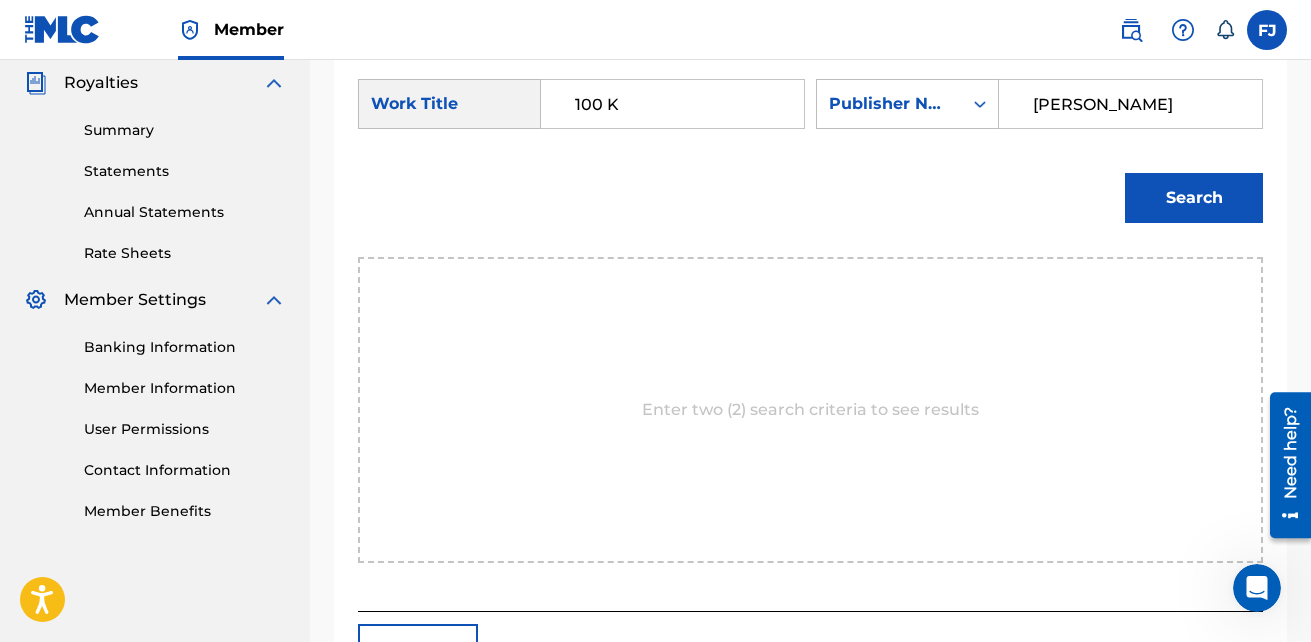 type on "100 K" 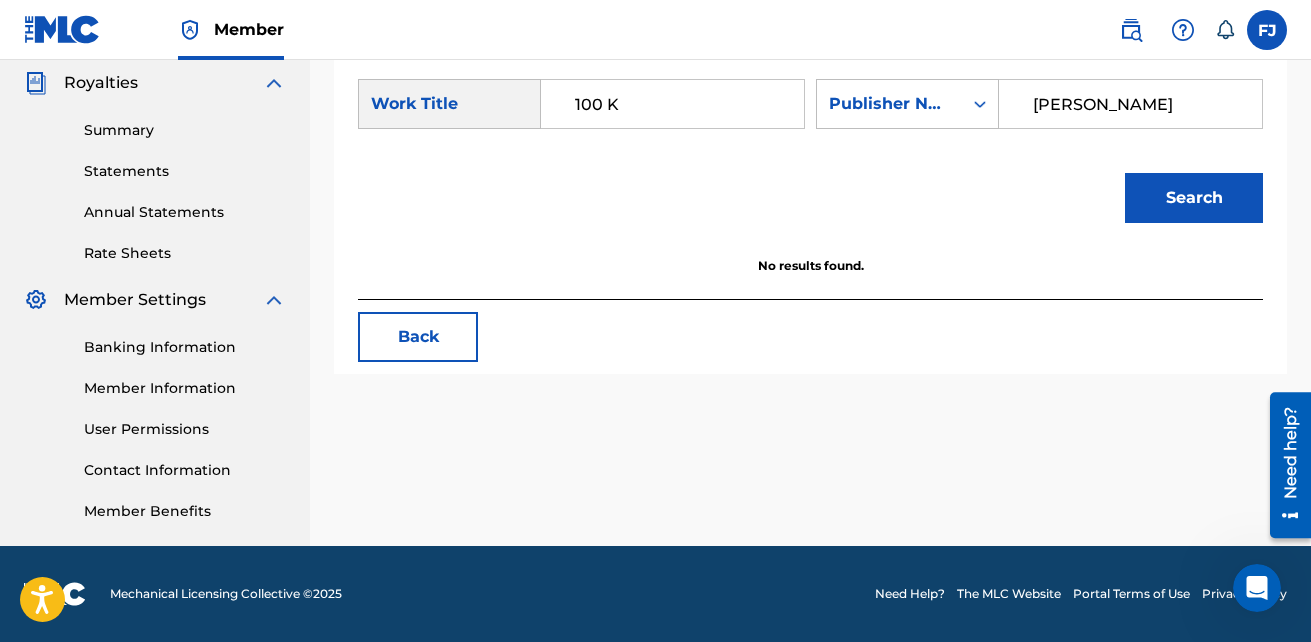 click on "100 K" at bounding box center [672, 104] 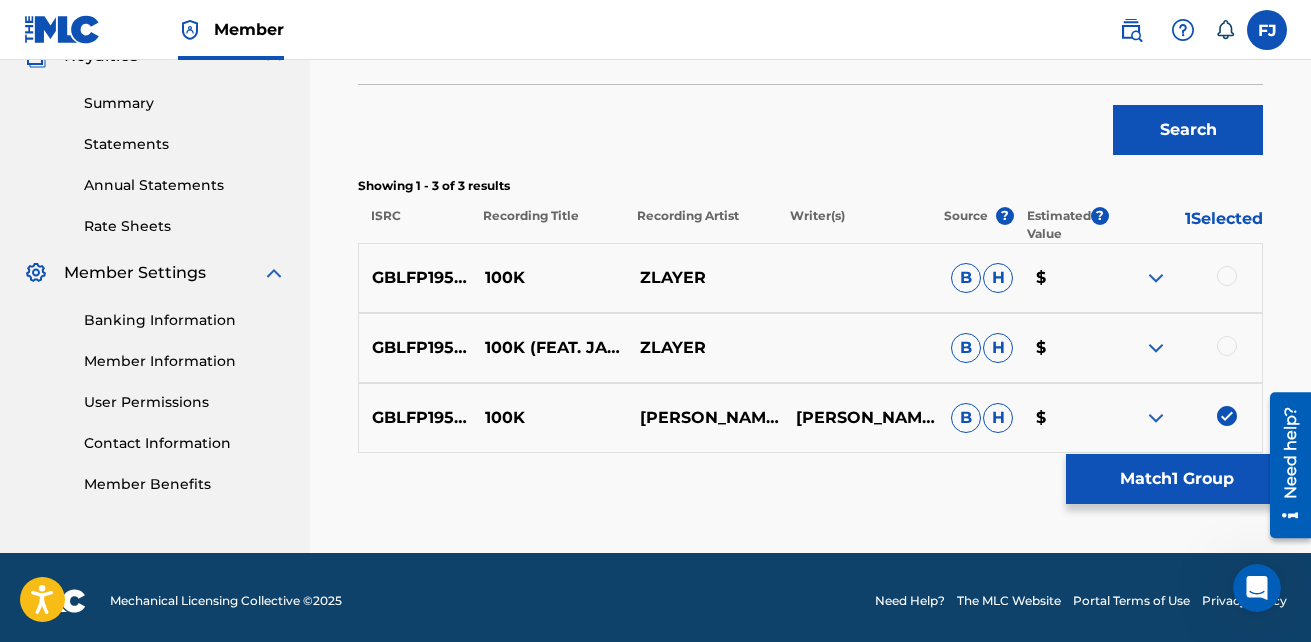 scroll, scrollTop: 632, scrollLeft: 0, axis: vertical 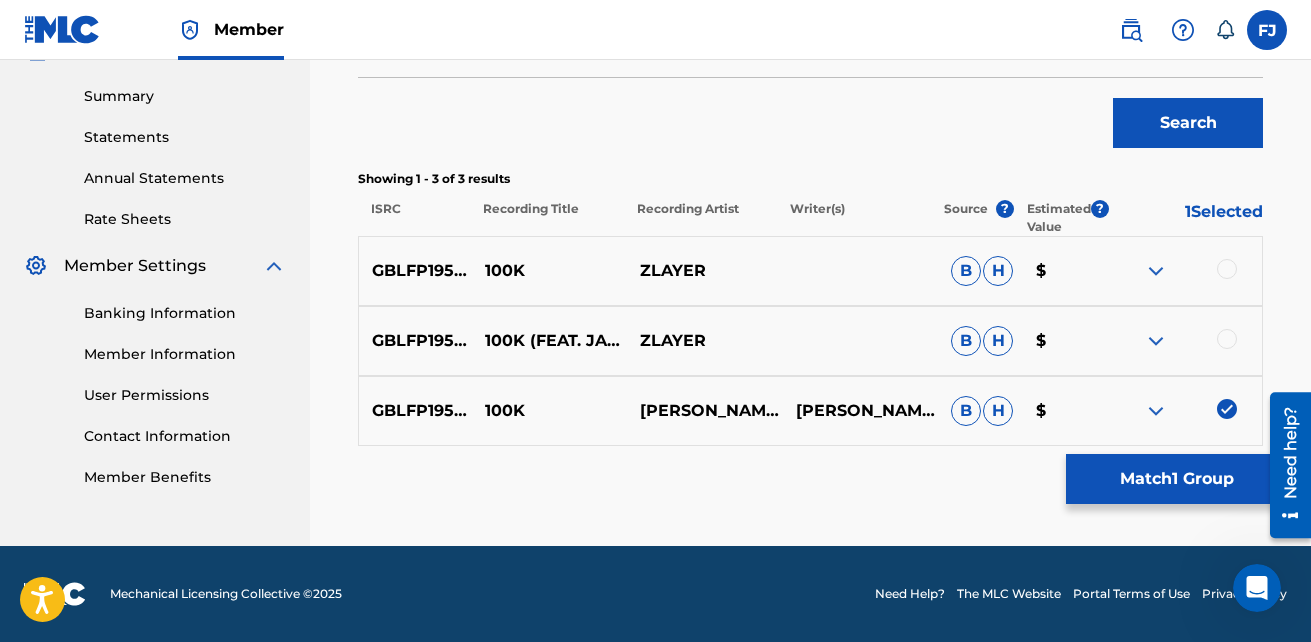 click at bounding box center [1156, 411] 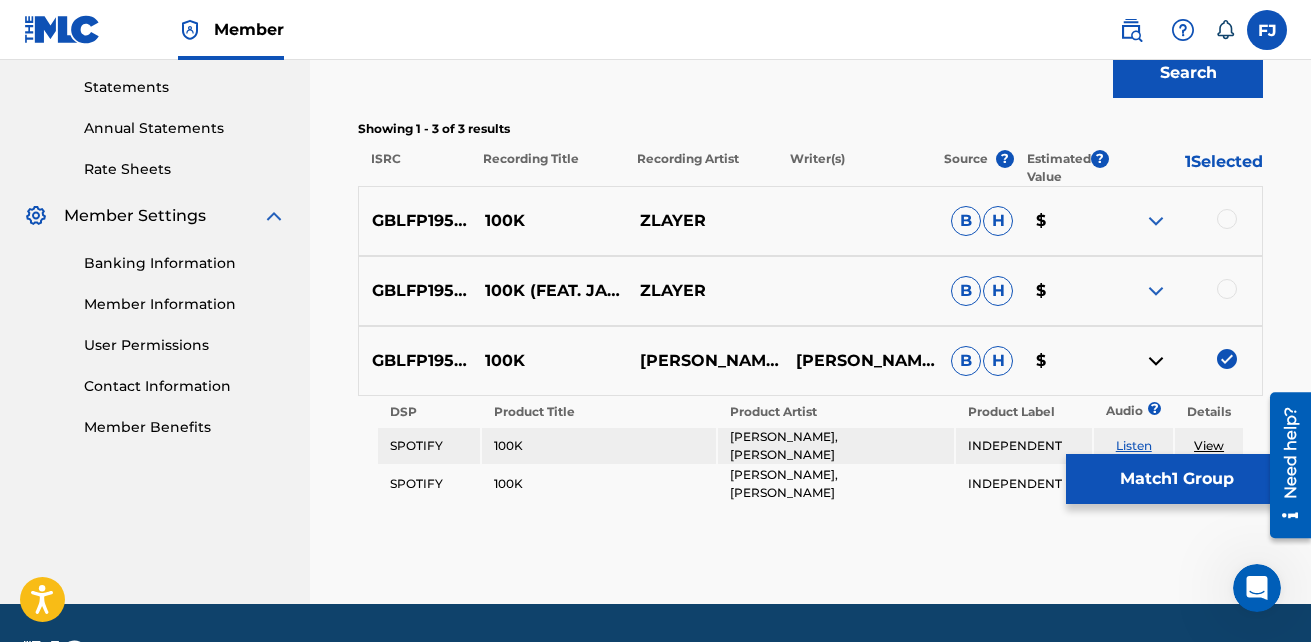 scroll, scrollTop: 724, scrollLeft: 0, axis: vertical 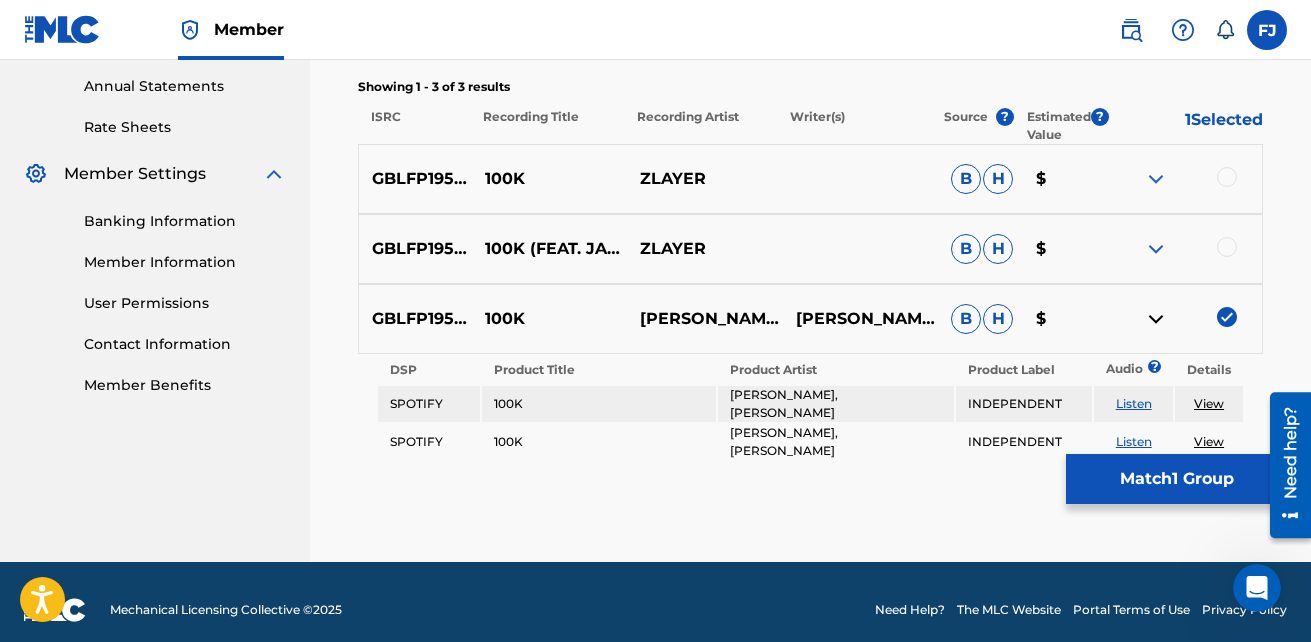click at bounding box center [1156, 249] 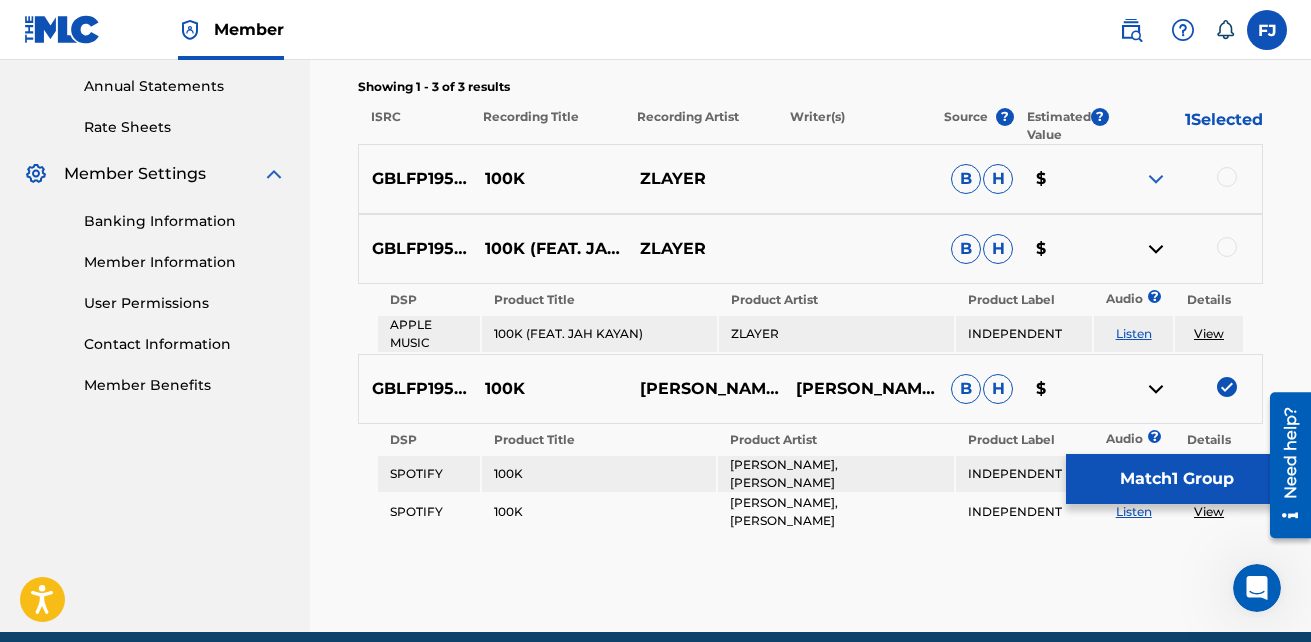 click at bounding box center (1156, 179) 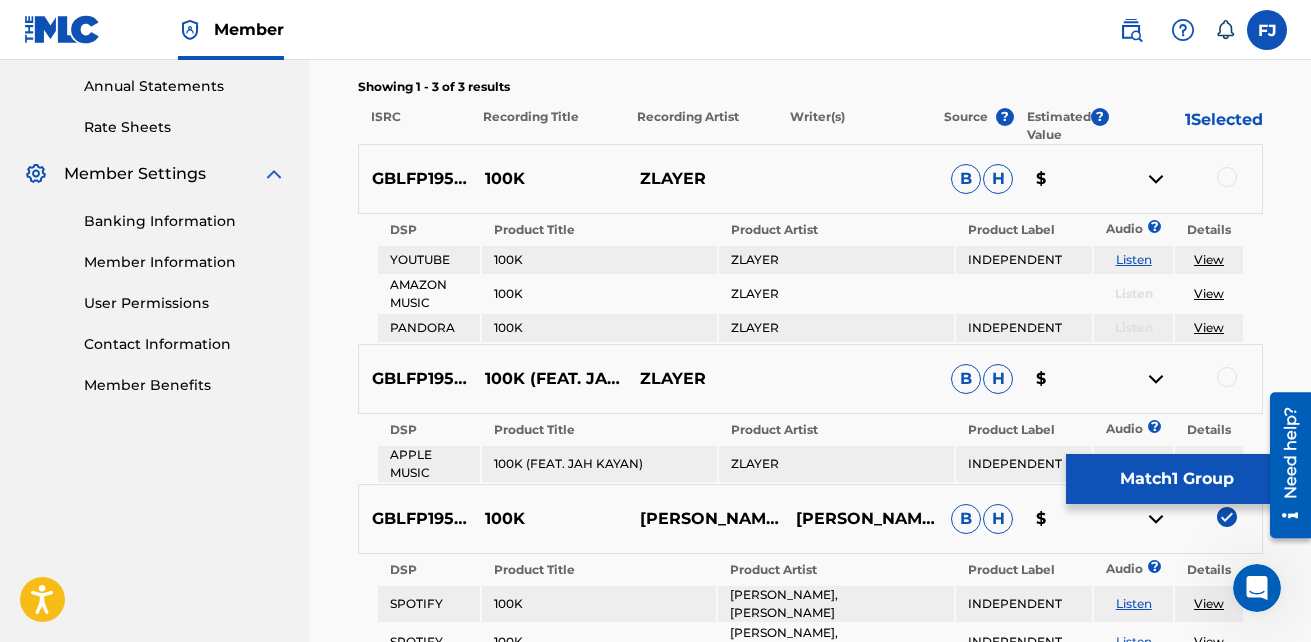 click at bounding box center (1227, 177) 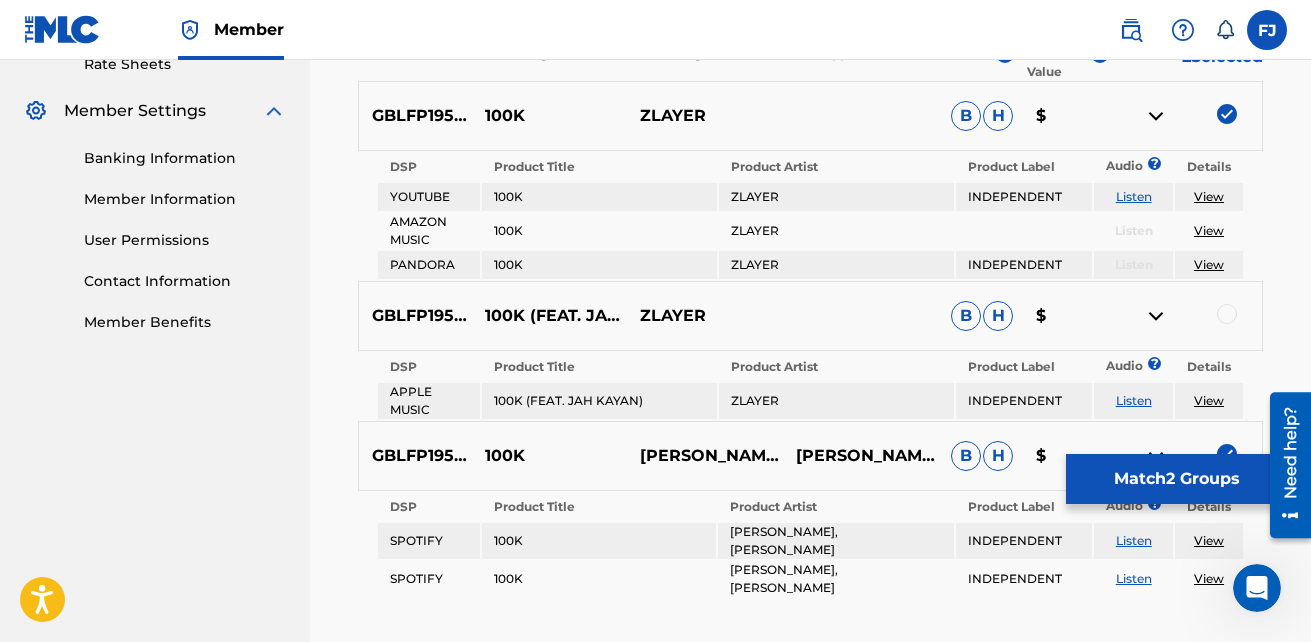 scroll, scrollTop: 924, scrollLeft: 0, axis: vertical 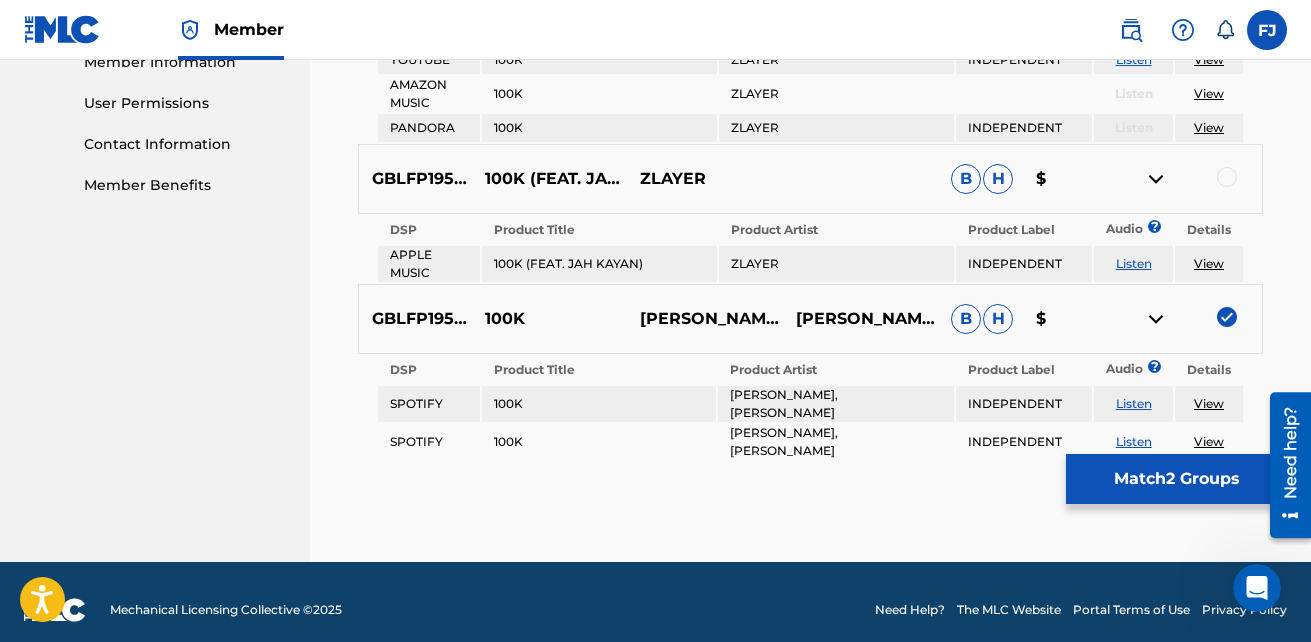 click at bounding box center [1184, 179] 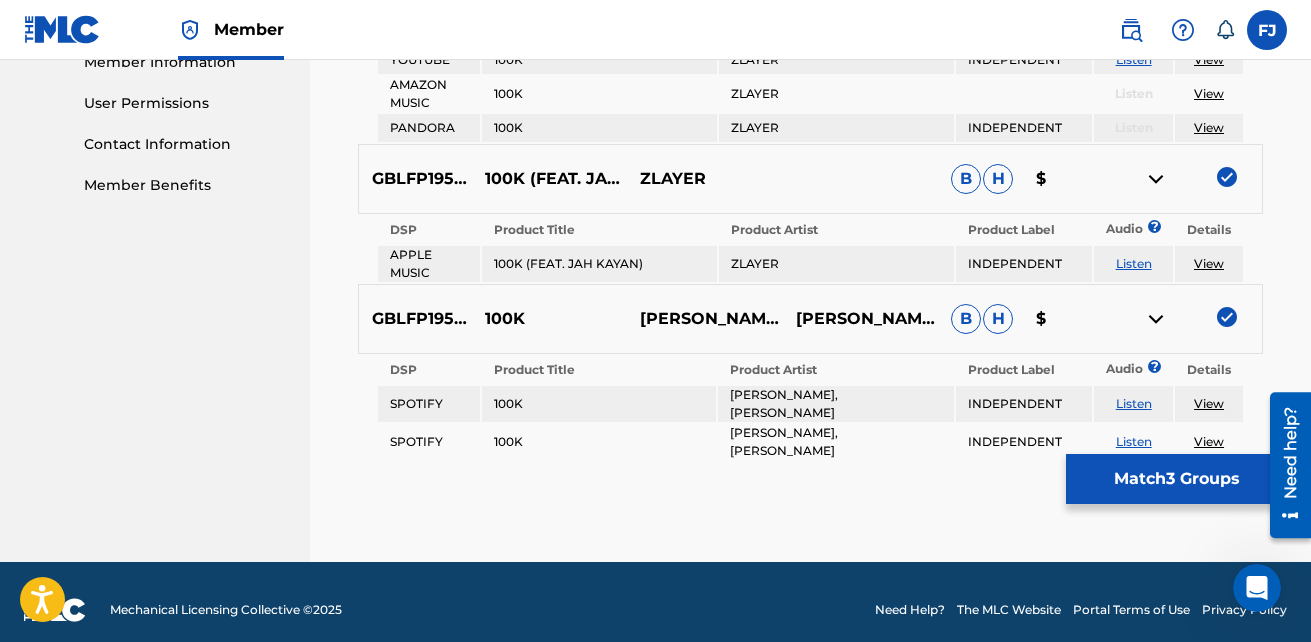 click on "B" at bounding box center [966, 319] 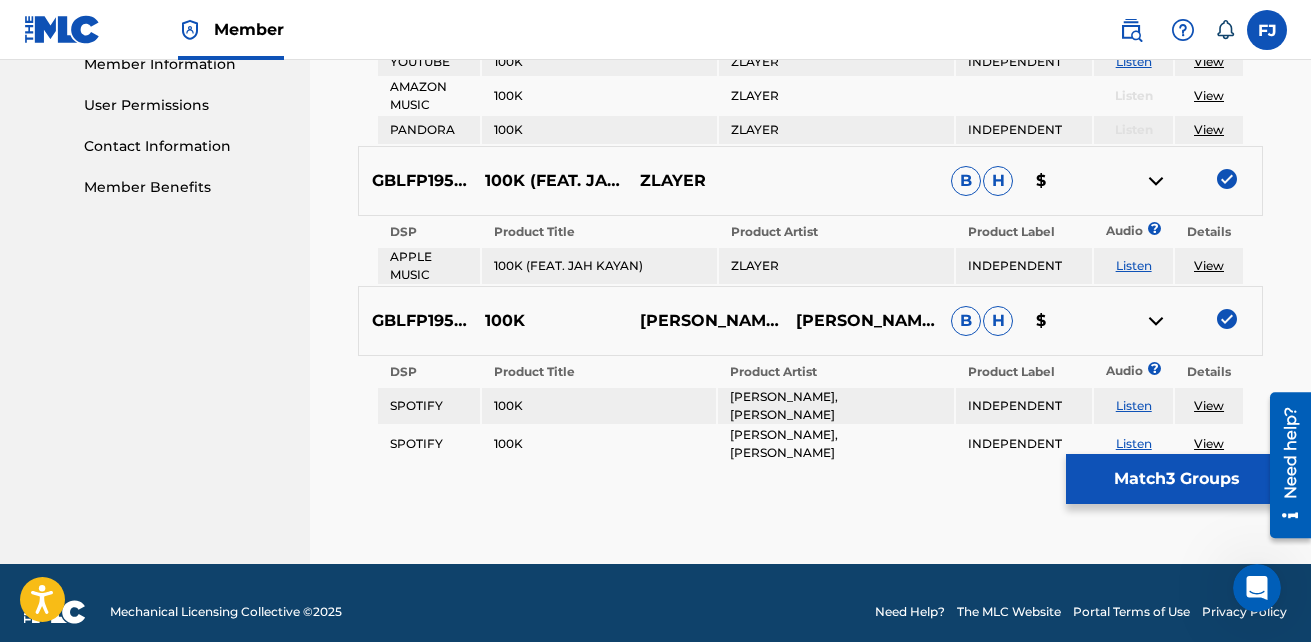 scroll, scrollTop: 924, scrollLeft: 0, axis: vertical 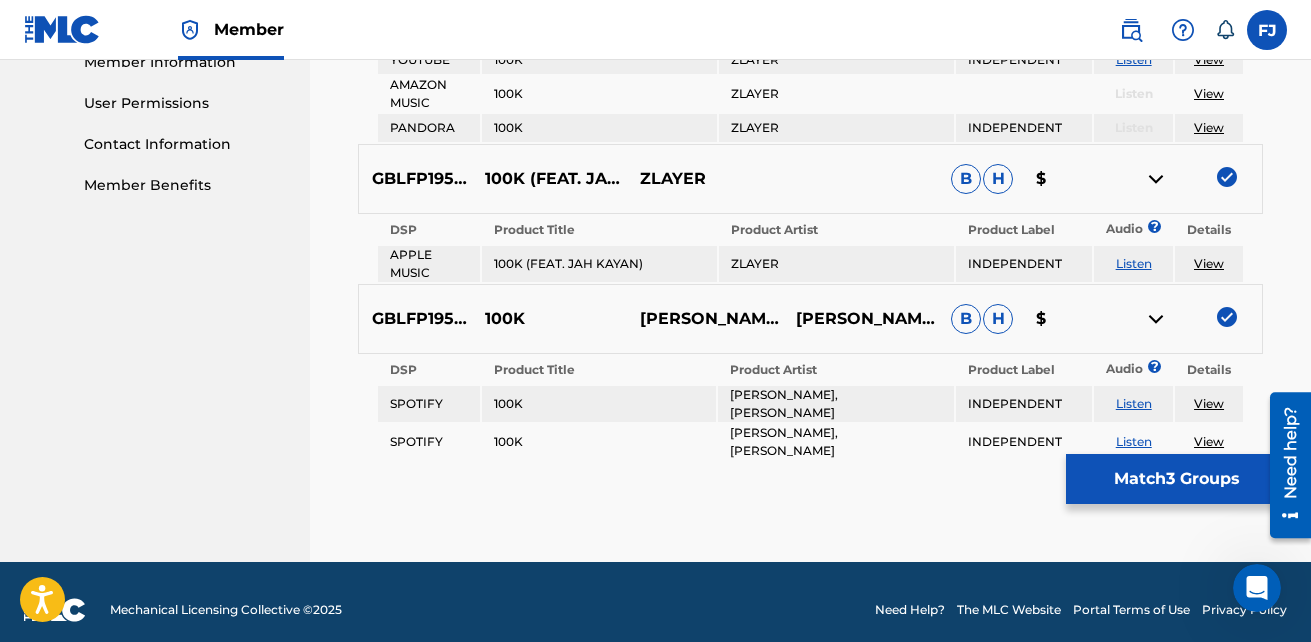 click on "Match  3 Groups" at bounding box center [1176, 479] 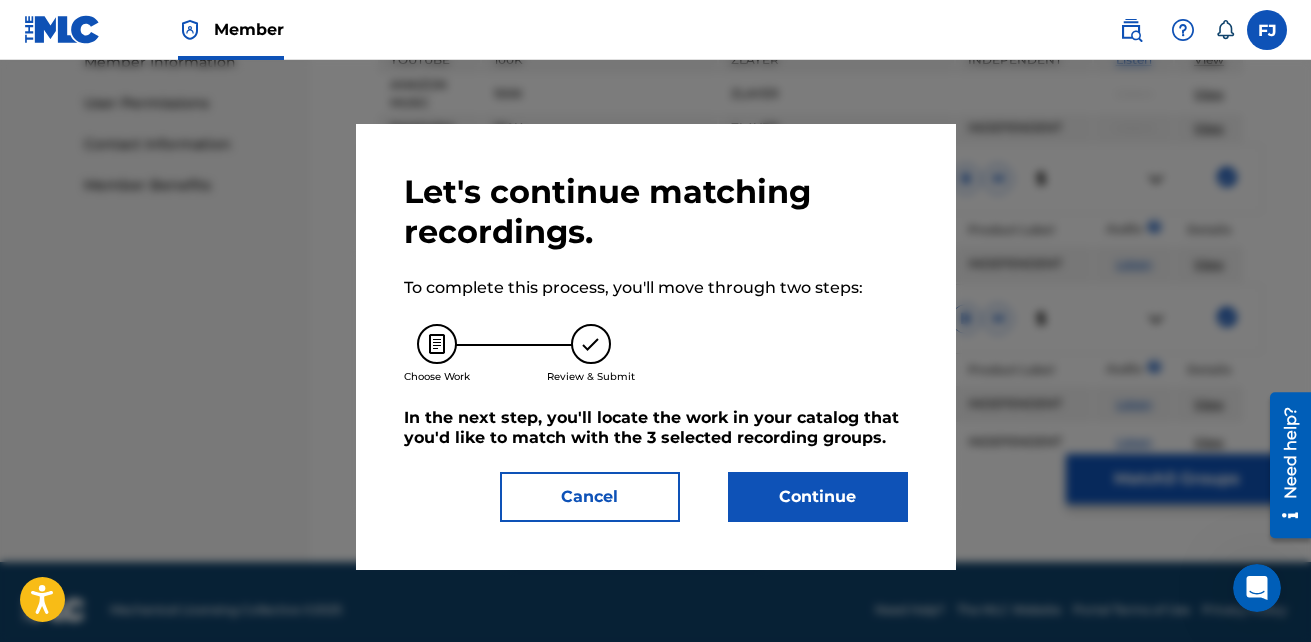 click on "Continue" at bounding box center (818, 497) 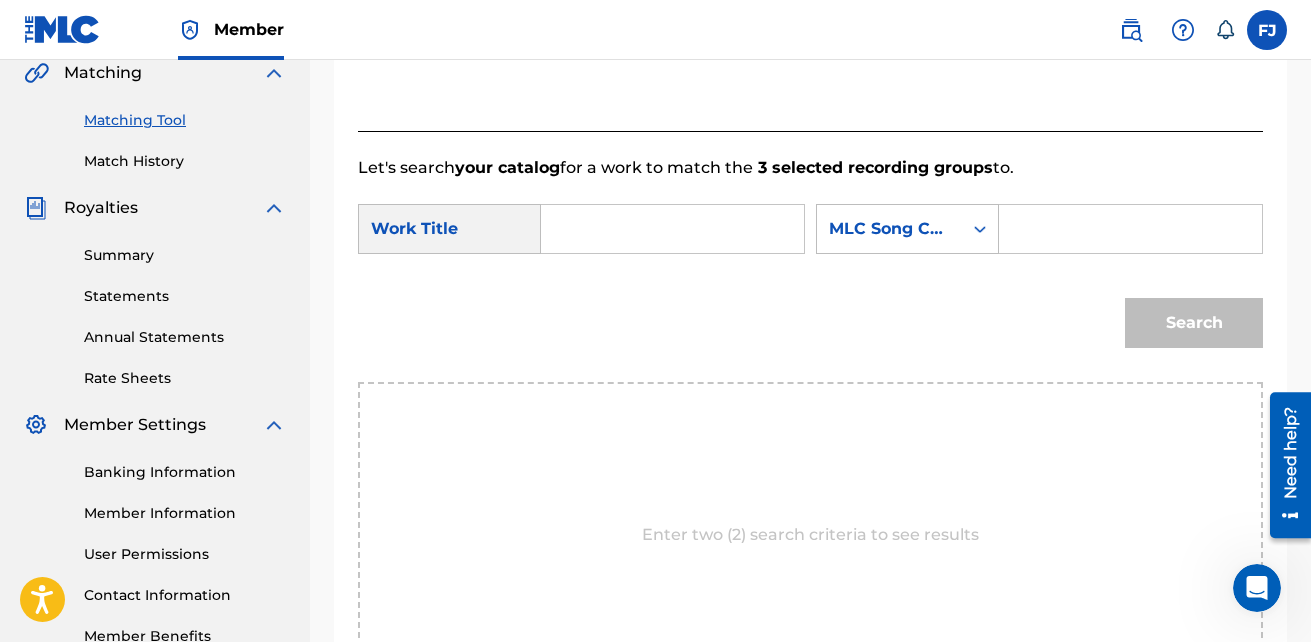 scroll, scrollTop: 400, scrollLeft: 0, axis: vertical 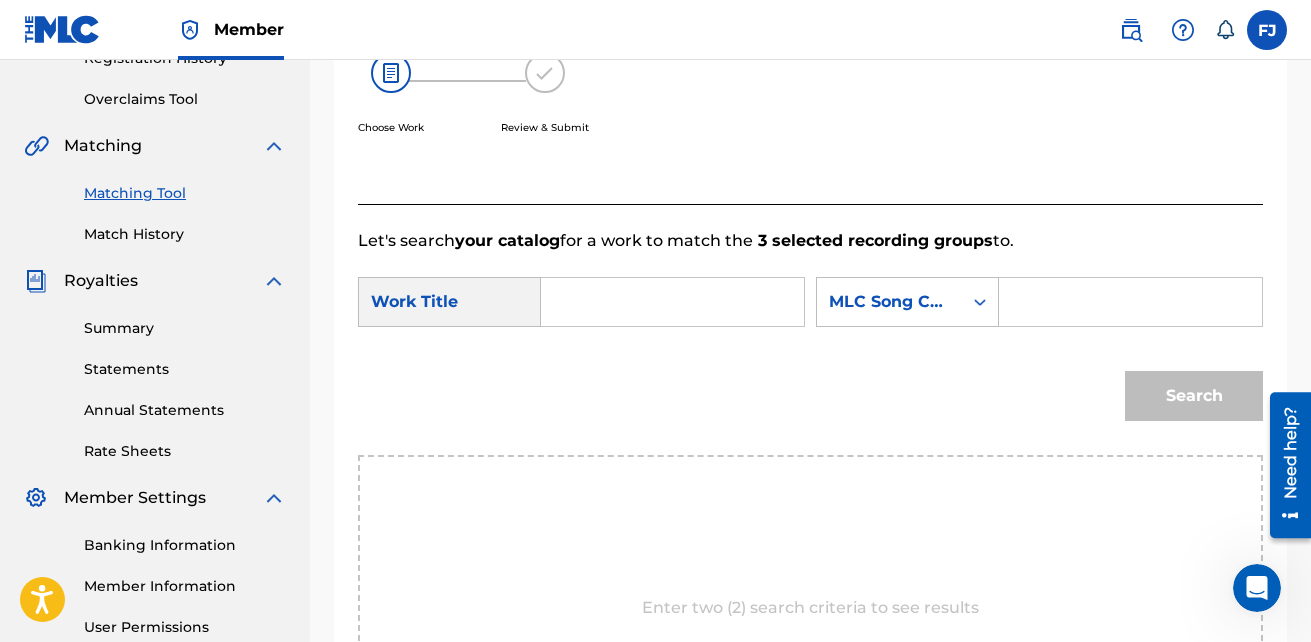 click at bounding box center [672, 302] 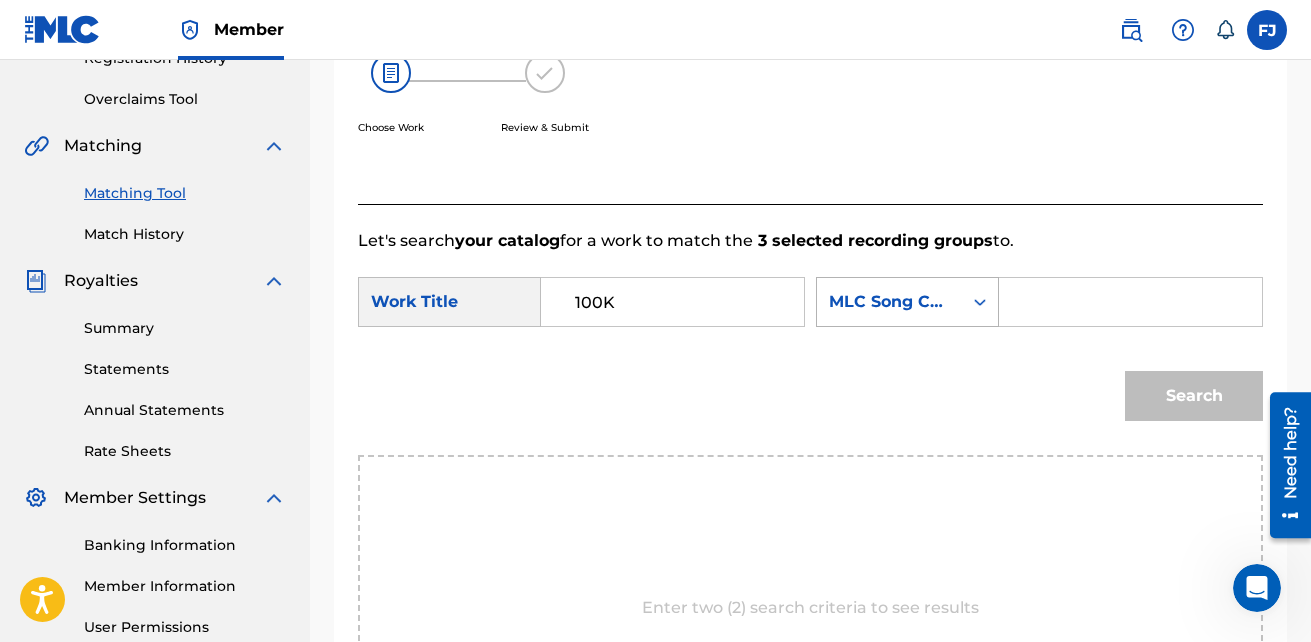 type on "100K" 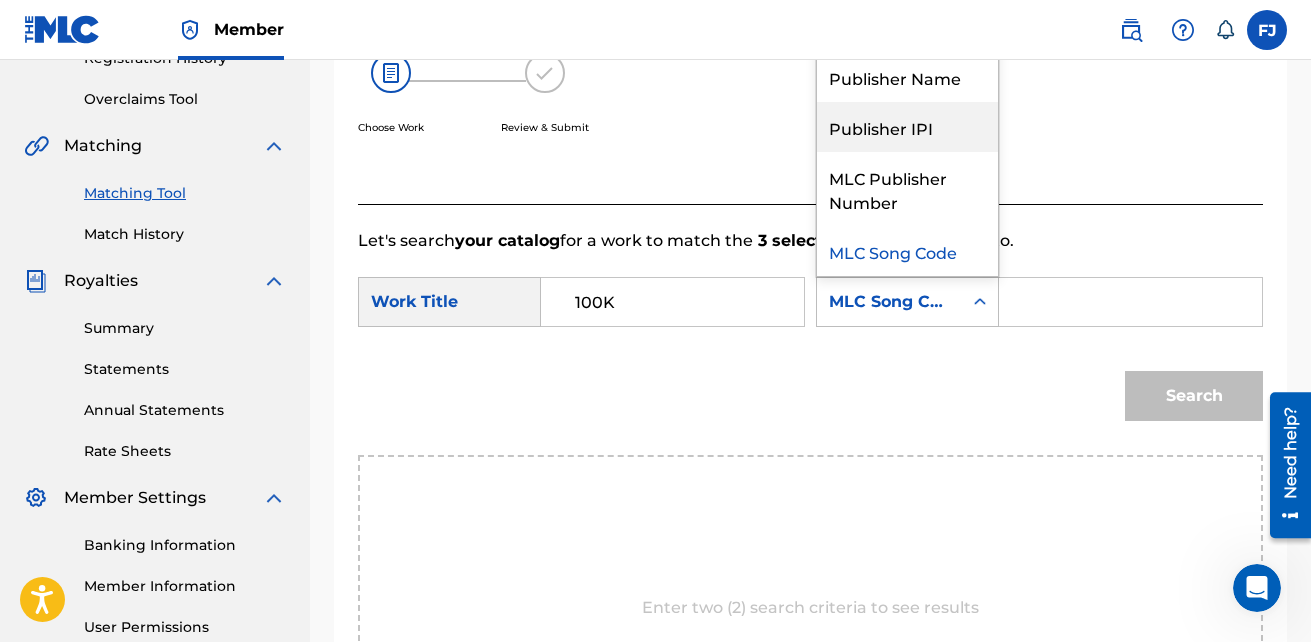 scroll, scrollTop: 0, scrollLeft: 0, axis: both 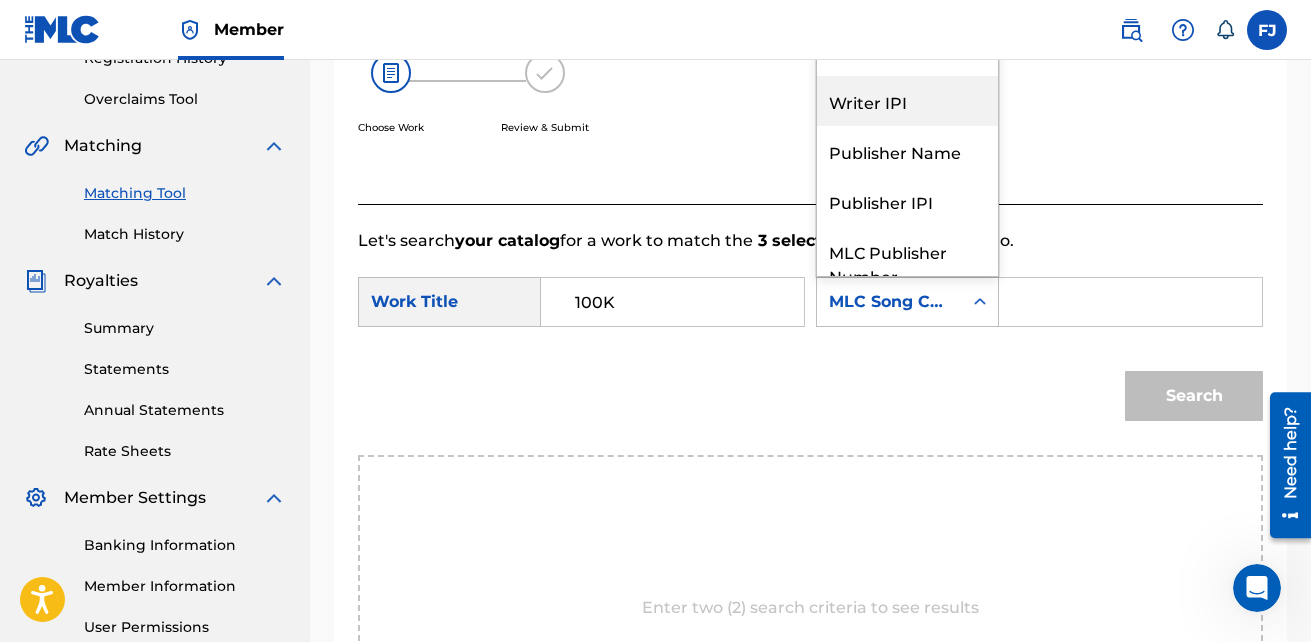click on "Writer IPI" at bounding box center [907, 101] 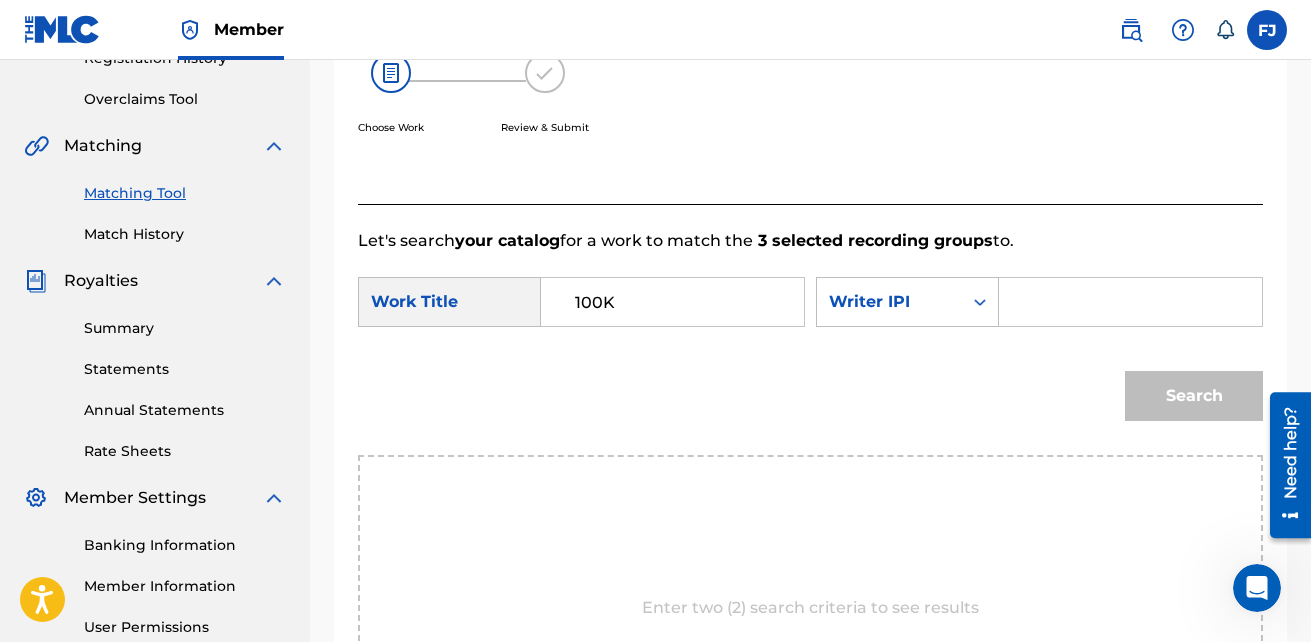 click at bounding box center (1130, 302) 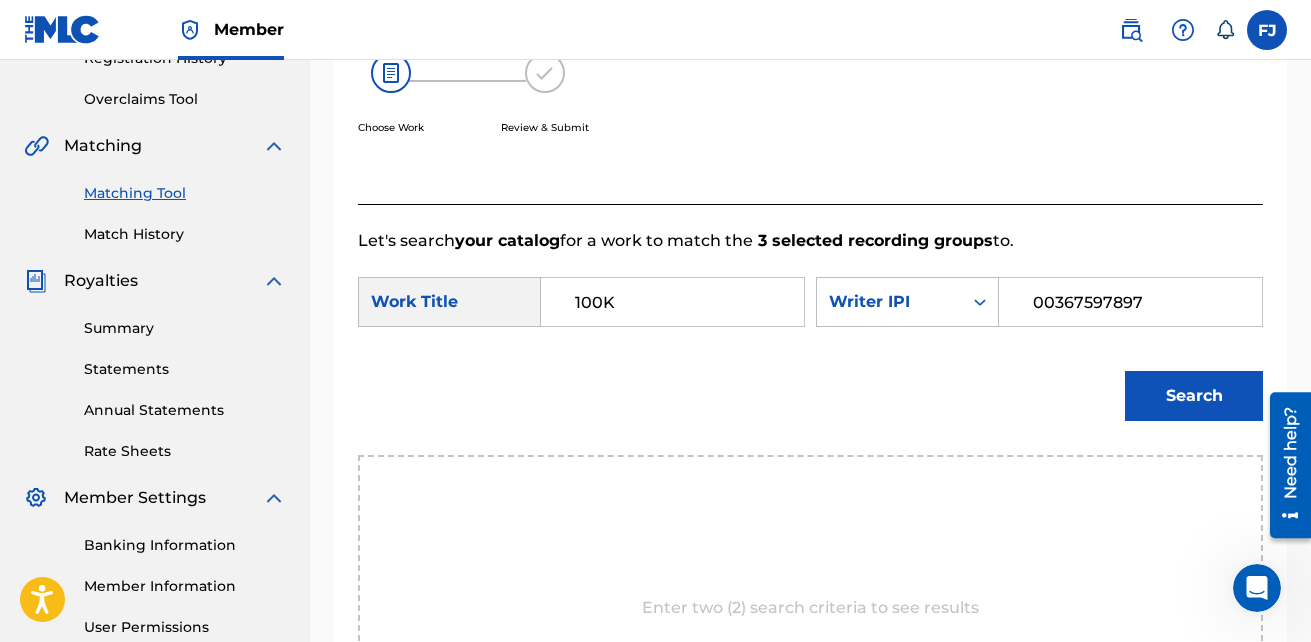 click on "Search" at bounding box center (1194, 396) 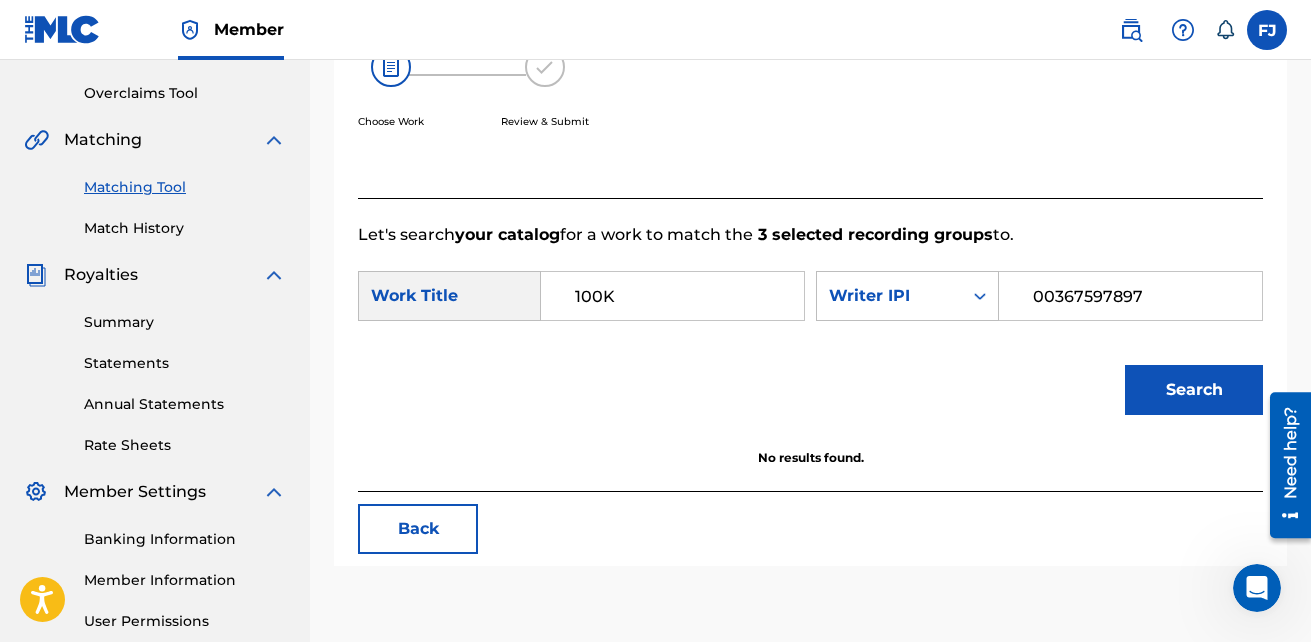 scroll, scrollTop: 398, scrollLeft: 0, axis: vertical 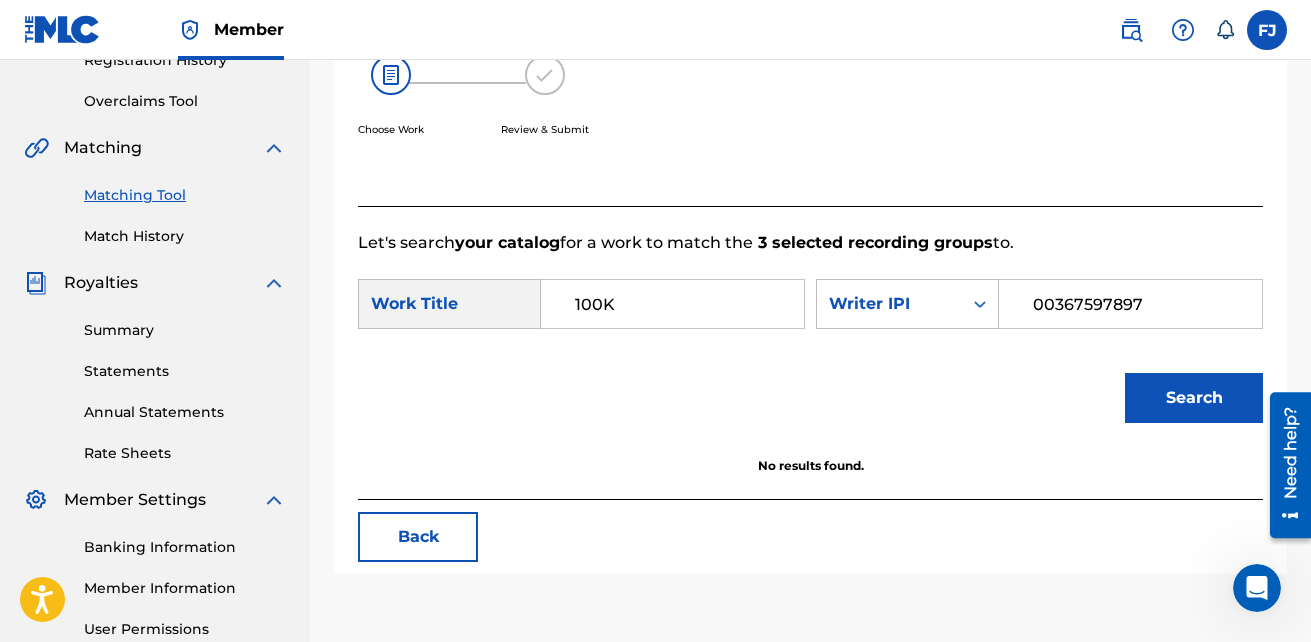 click on "00367597897" at bounding box center [1130, 304] 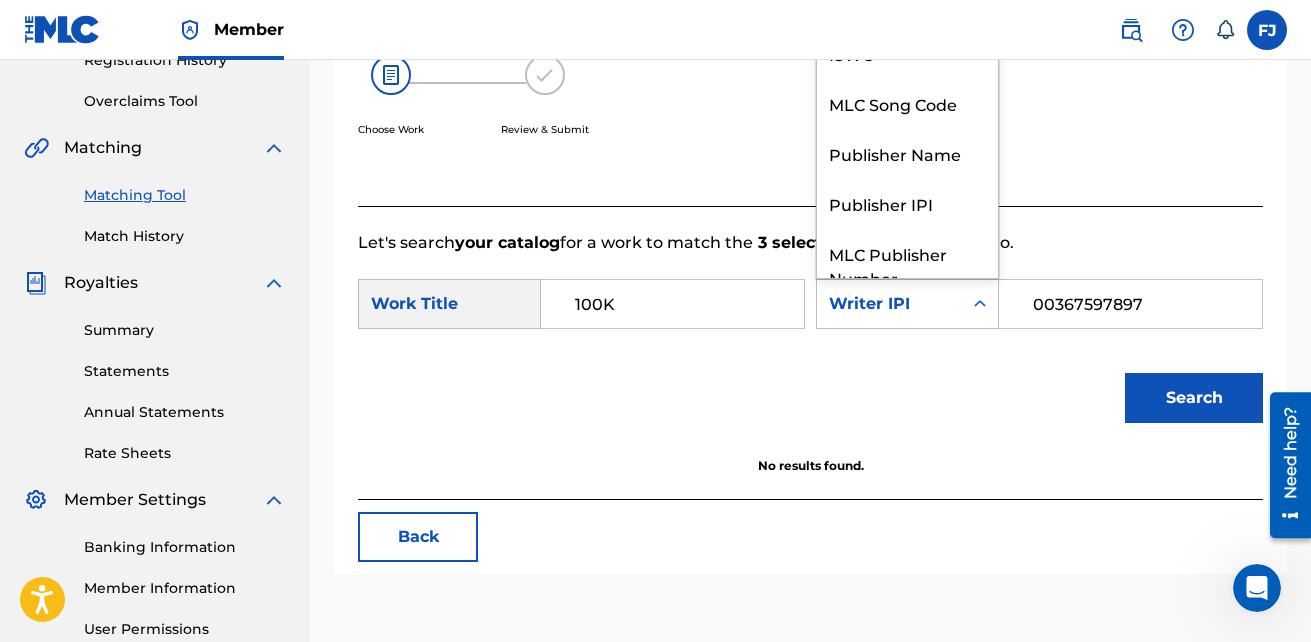 click on "Writer IPI" at bounding box center [889, 304] 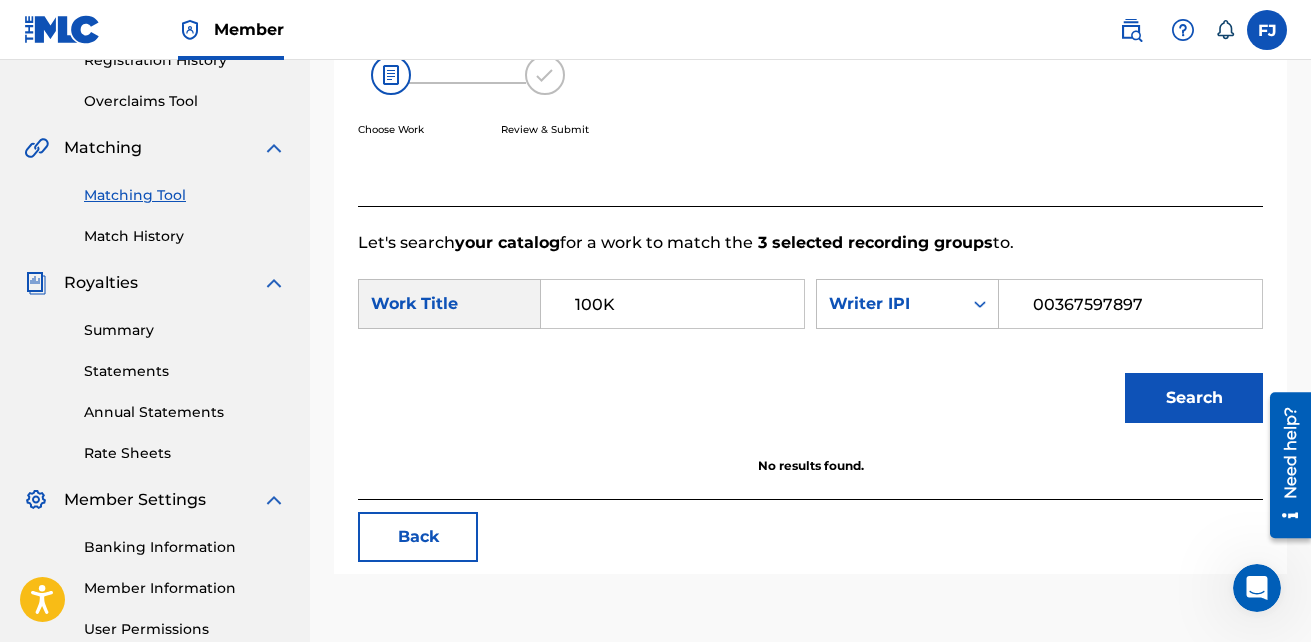 click on "Writer IPI" at bounding box center [889, 304] 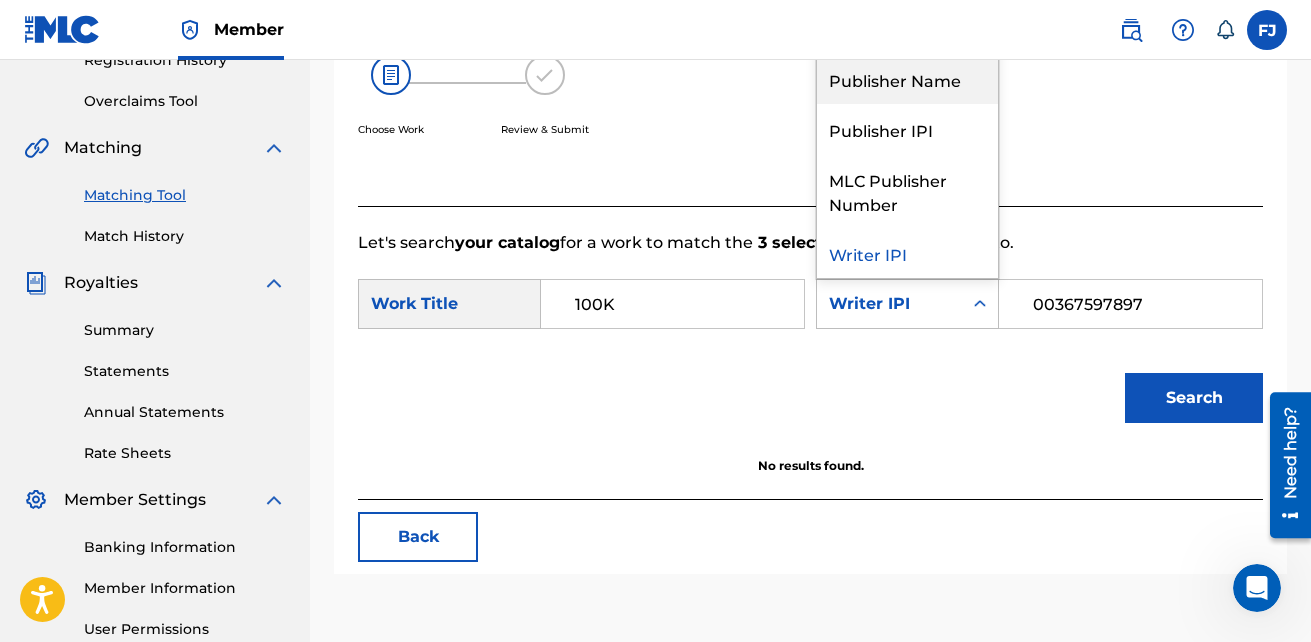 scroll, scrollTop: 0, scrollLeft: 0, axis: both 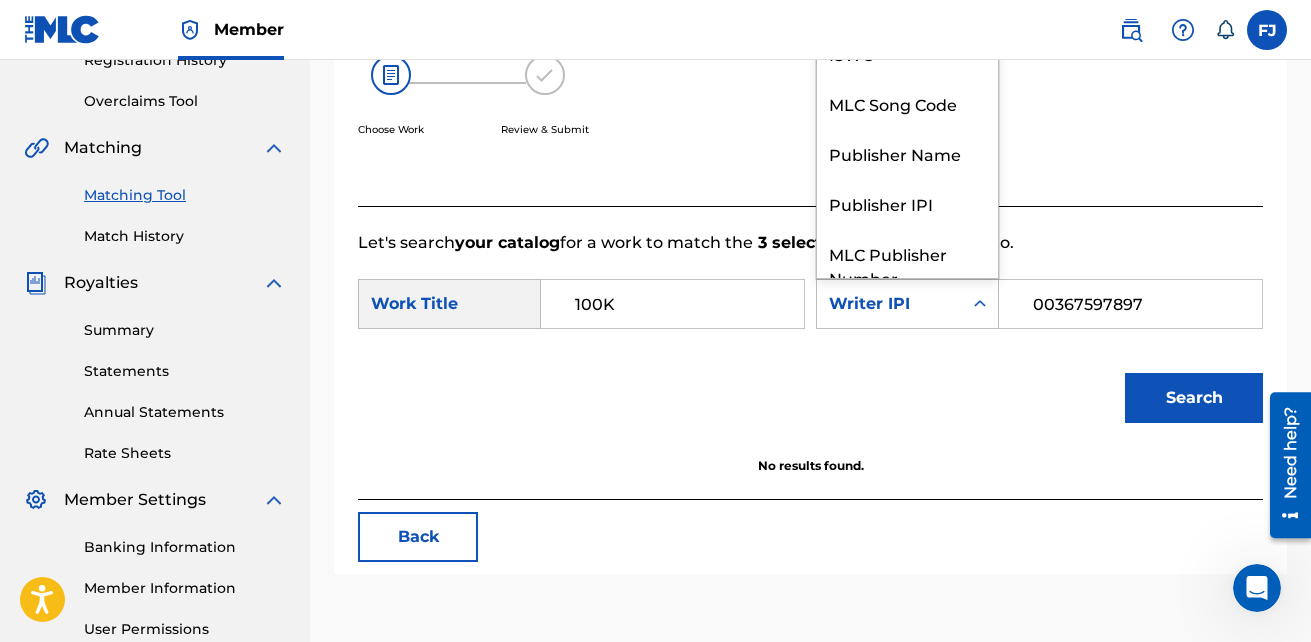 click on "Writer Name" at bounding box center (907, 3) 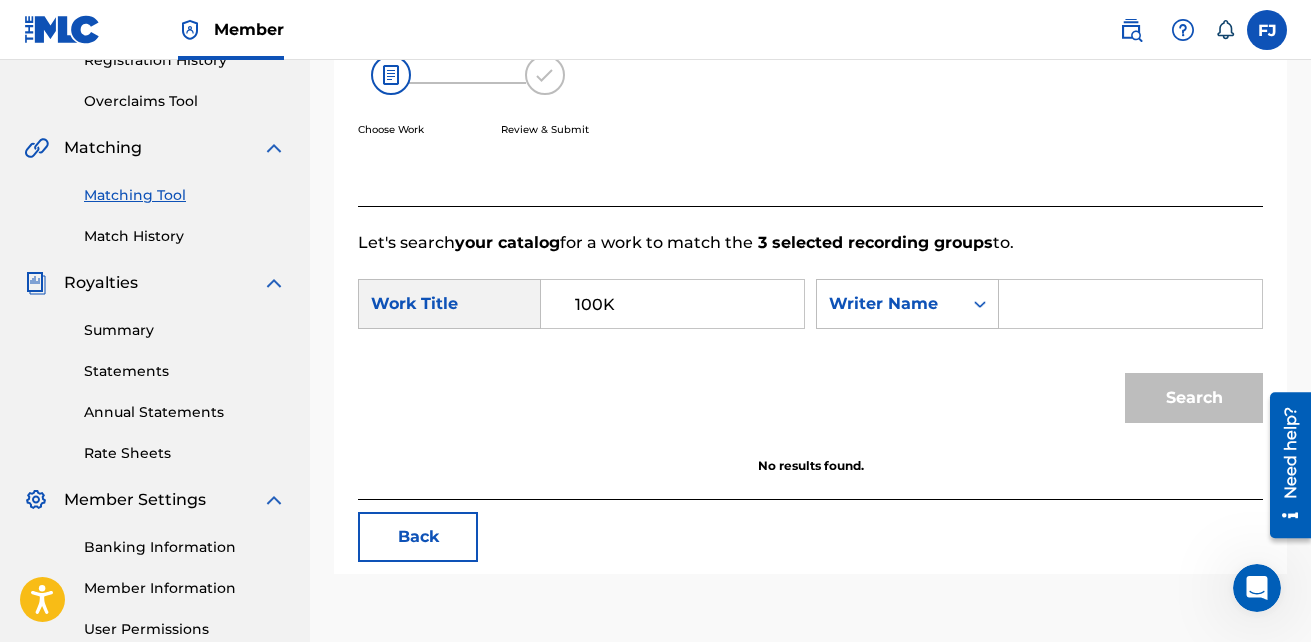 click at bounding box center [1130, 304] 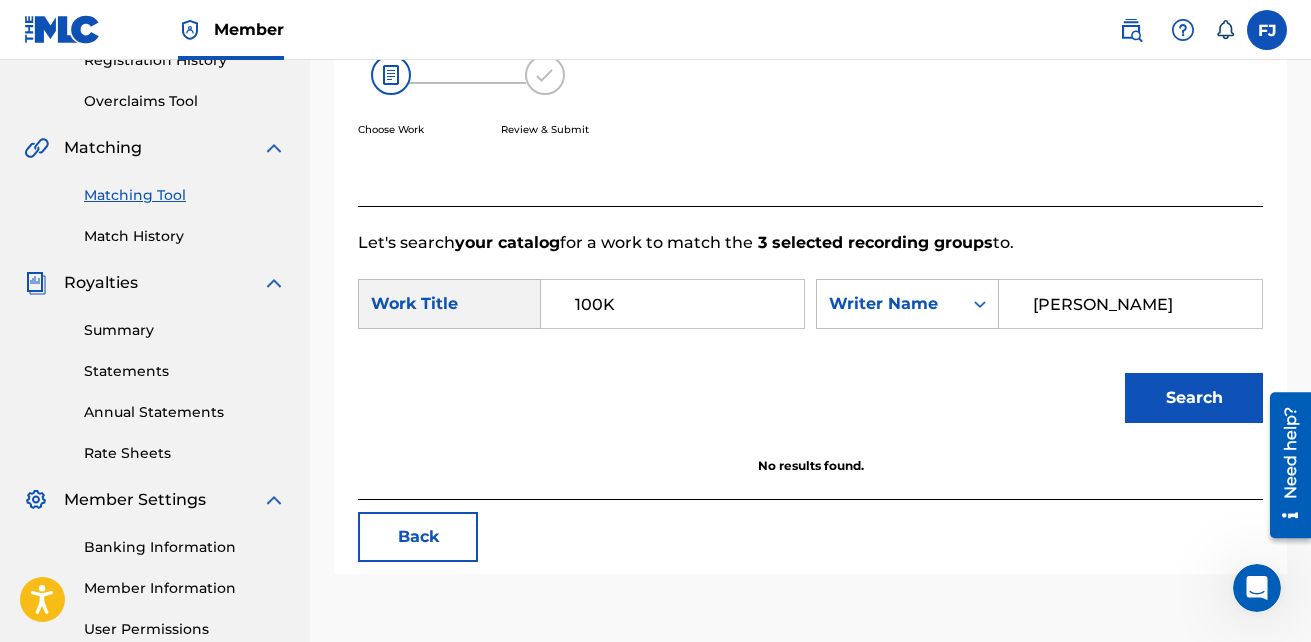 type on "[PERSON_NAME]" 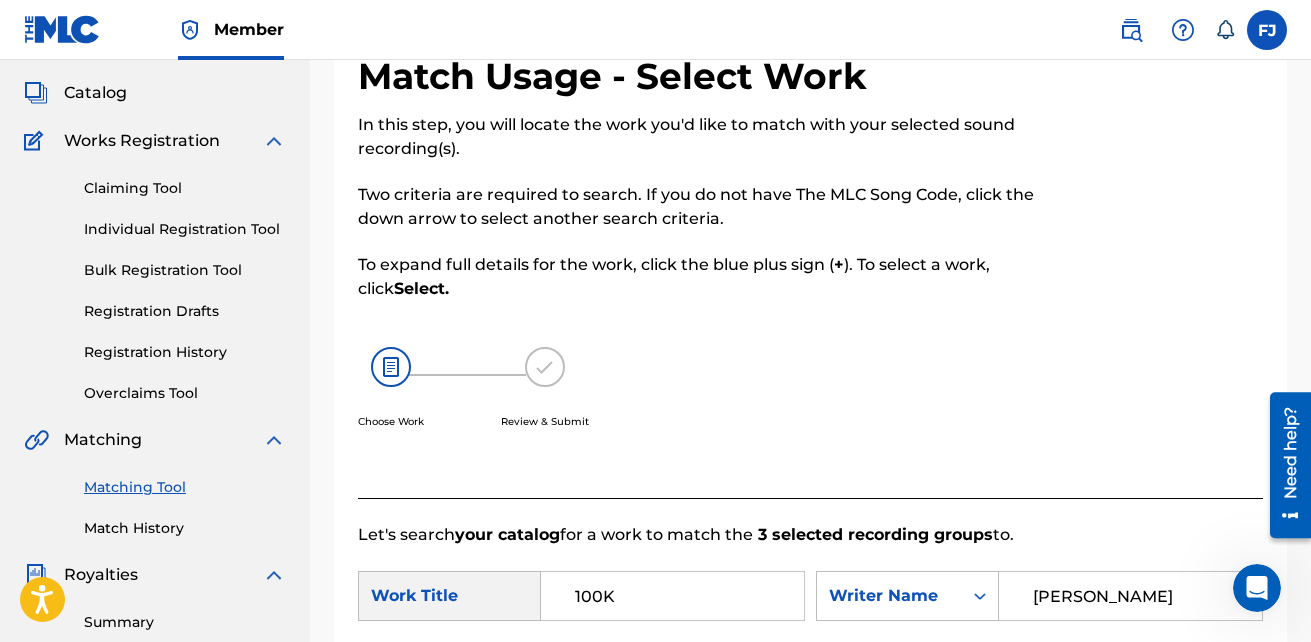 scroll, scrollTop: 98, scrollLeft: 0, axis: vertical 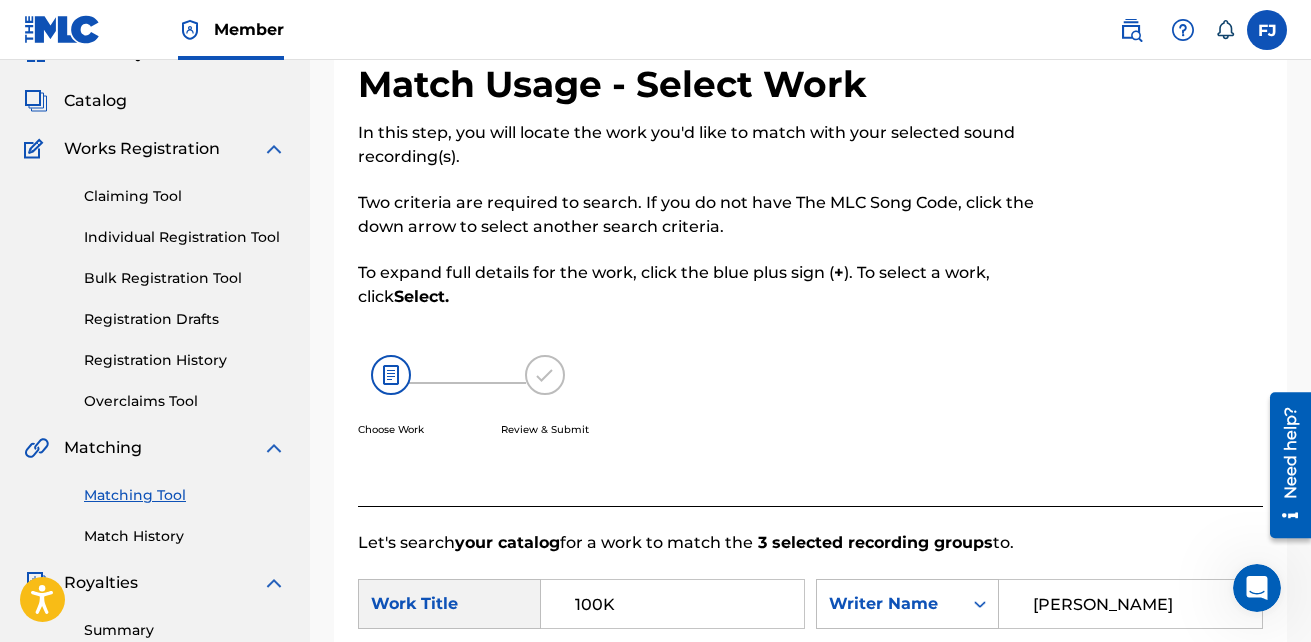 click on "Claiming Tool" at bounding box center [185, 196] 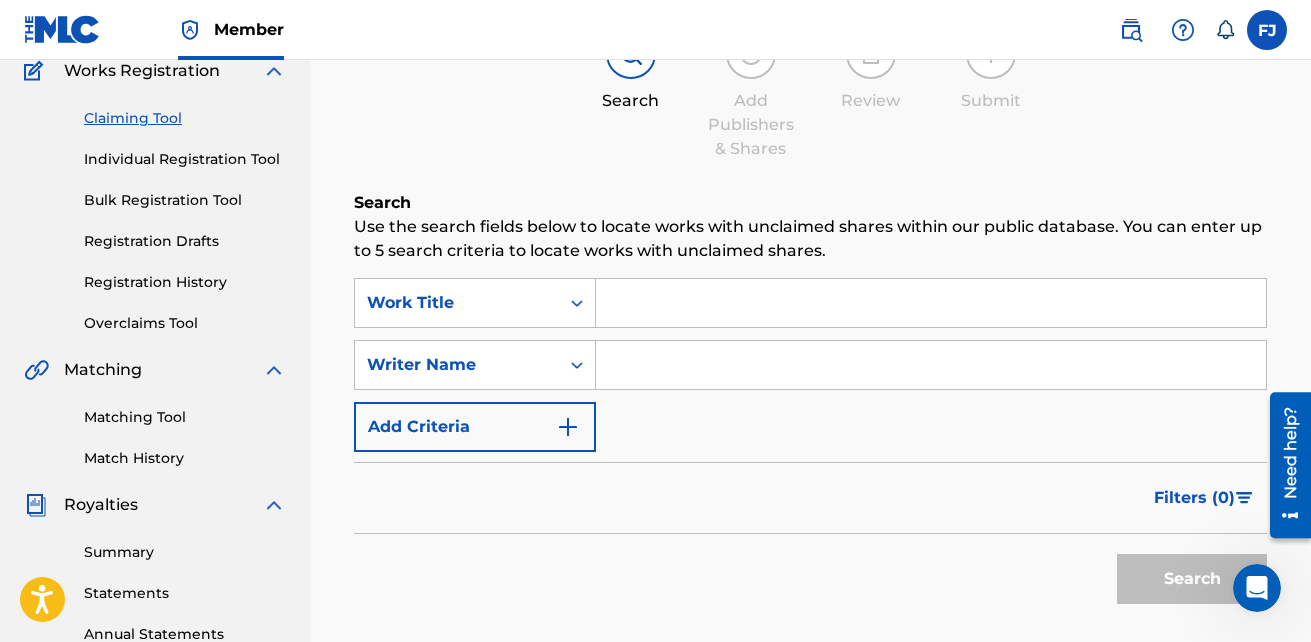 scroll, scrollTop: 100, scrollLeft: 0, axis: vertical 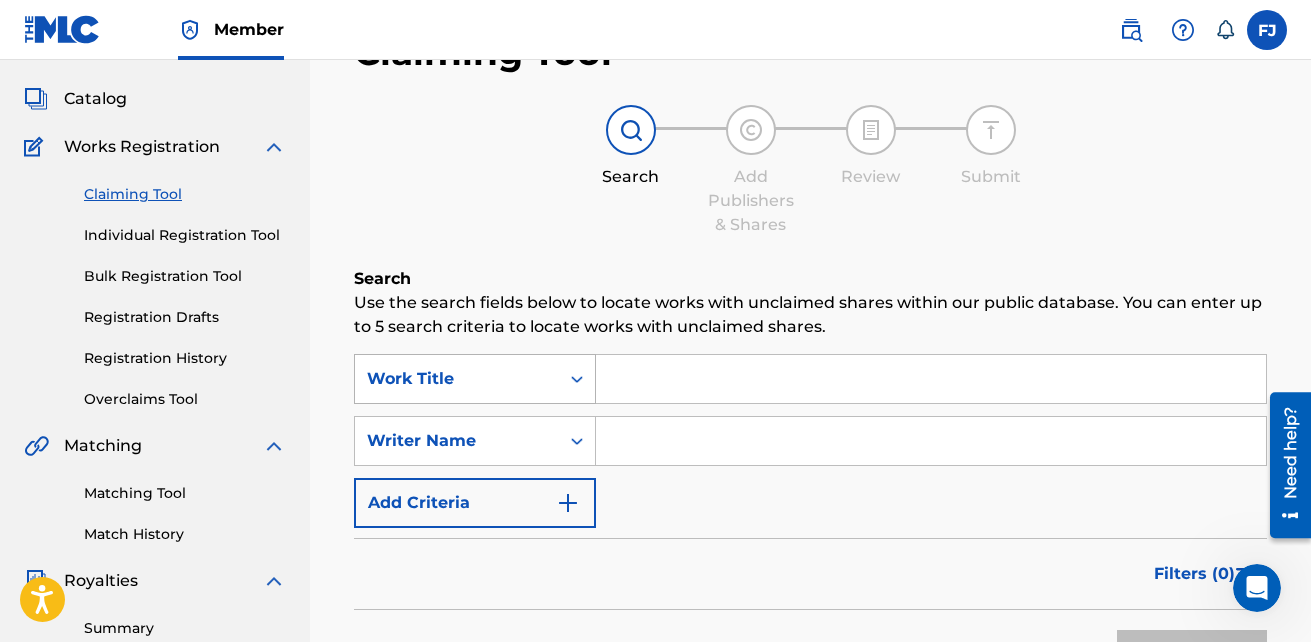 click on "Work Title" at bounding box center [457, 379] 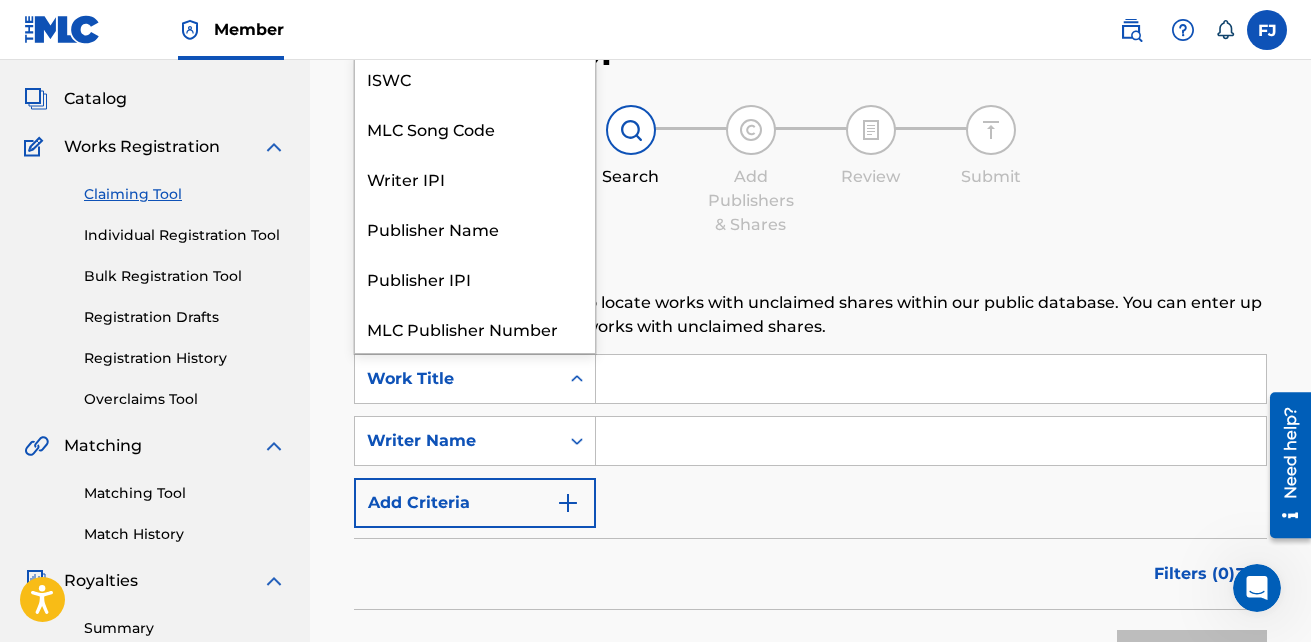 scroll, scrollTop: 50, scrollLeft: 0, axis: vertical 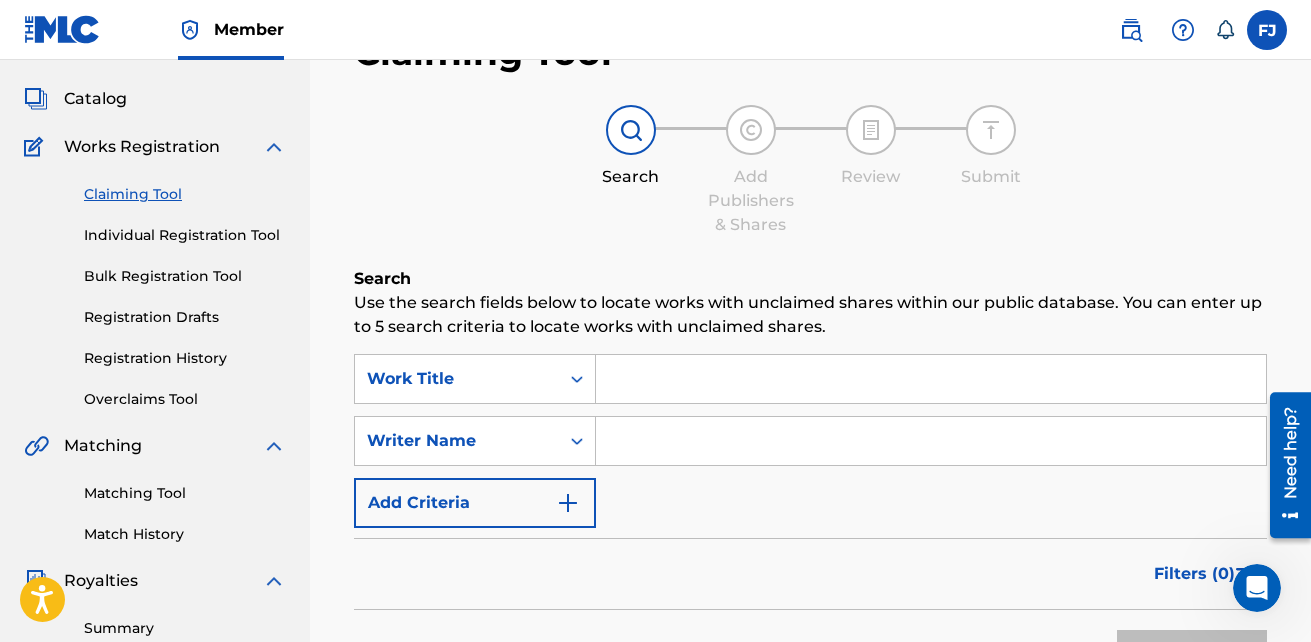 click on "Bulk Registration Tool" at bounding box center (185, 276) 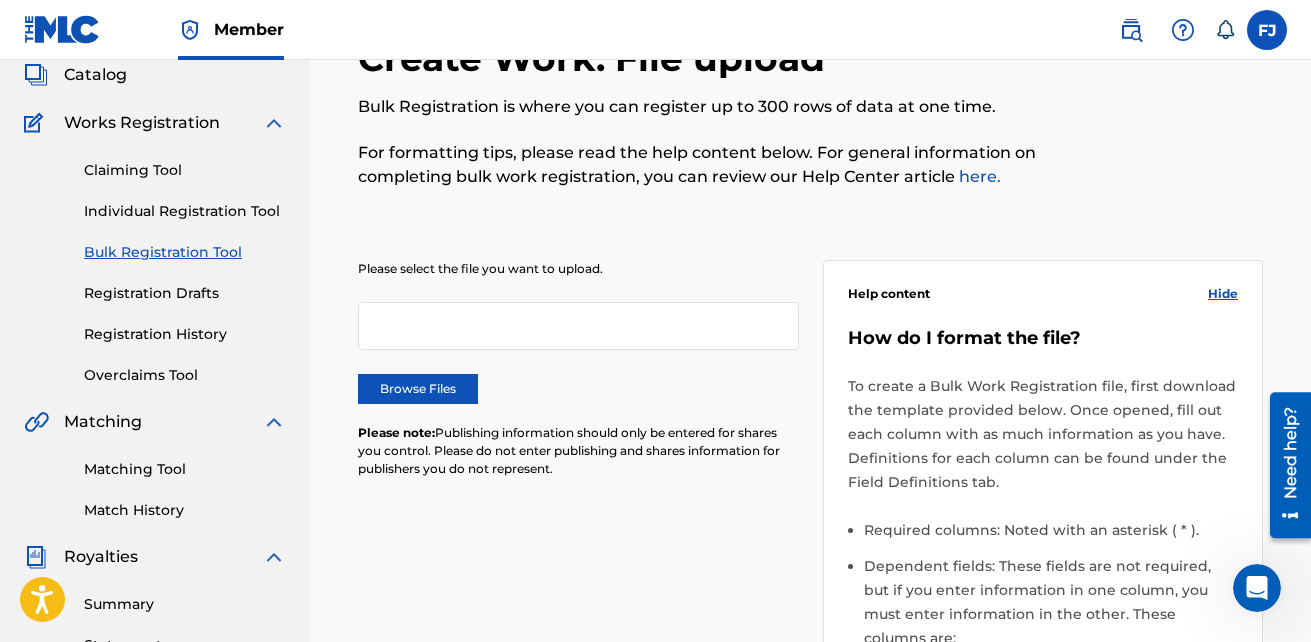scroll, scrollTop: 200, scrollLeft: 0, axis: vertical 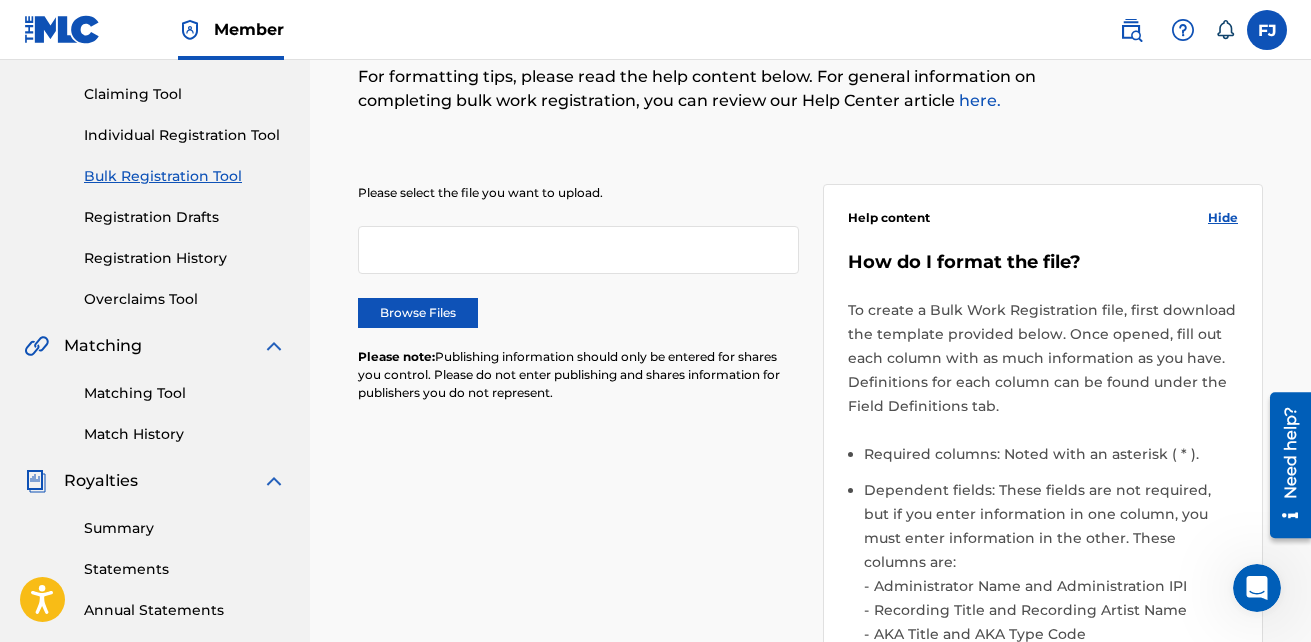 click on "Matching Tool" at bounding box center (185, 393) 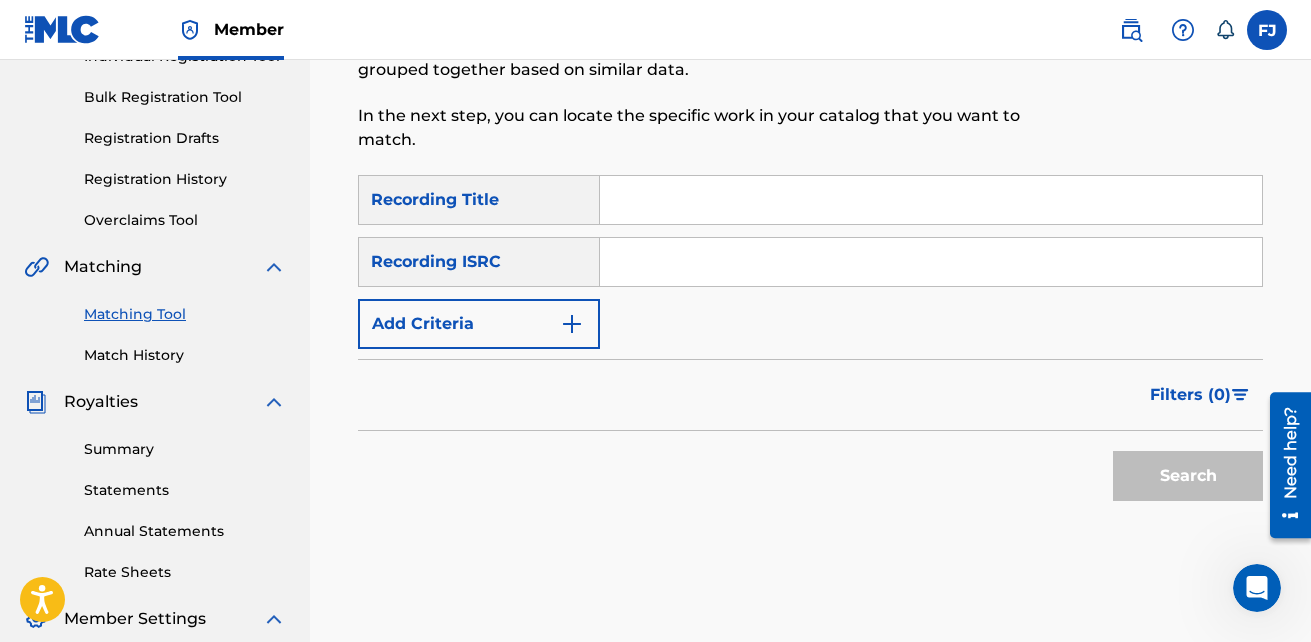 scroll, scrollTop: 300, scrollLeft: 0, axis: vertical 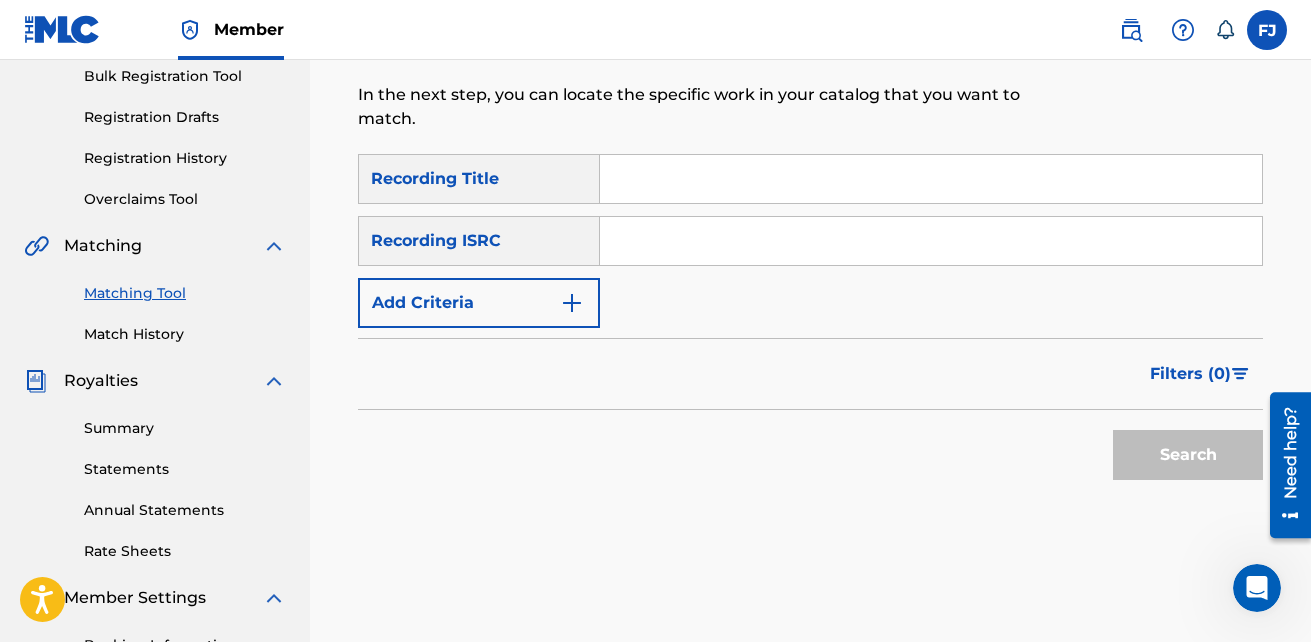 click at bounding box center [931, 241] 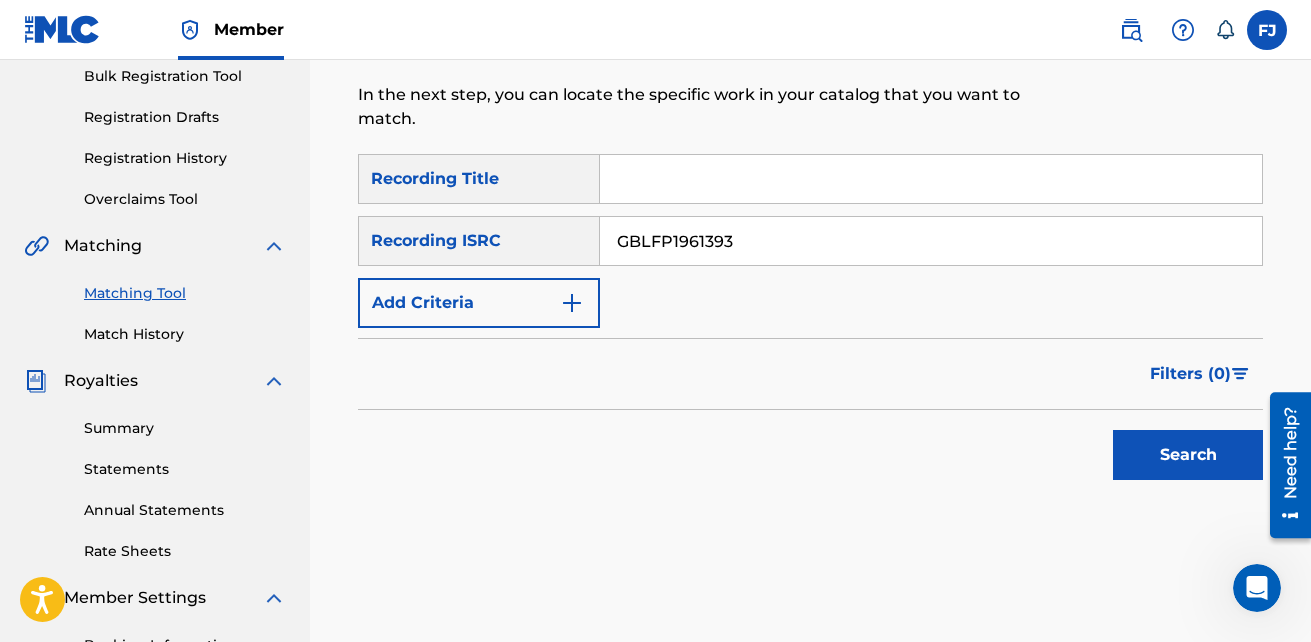type on "GBLFP1961393" 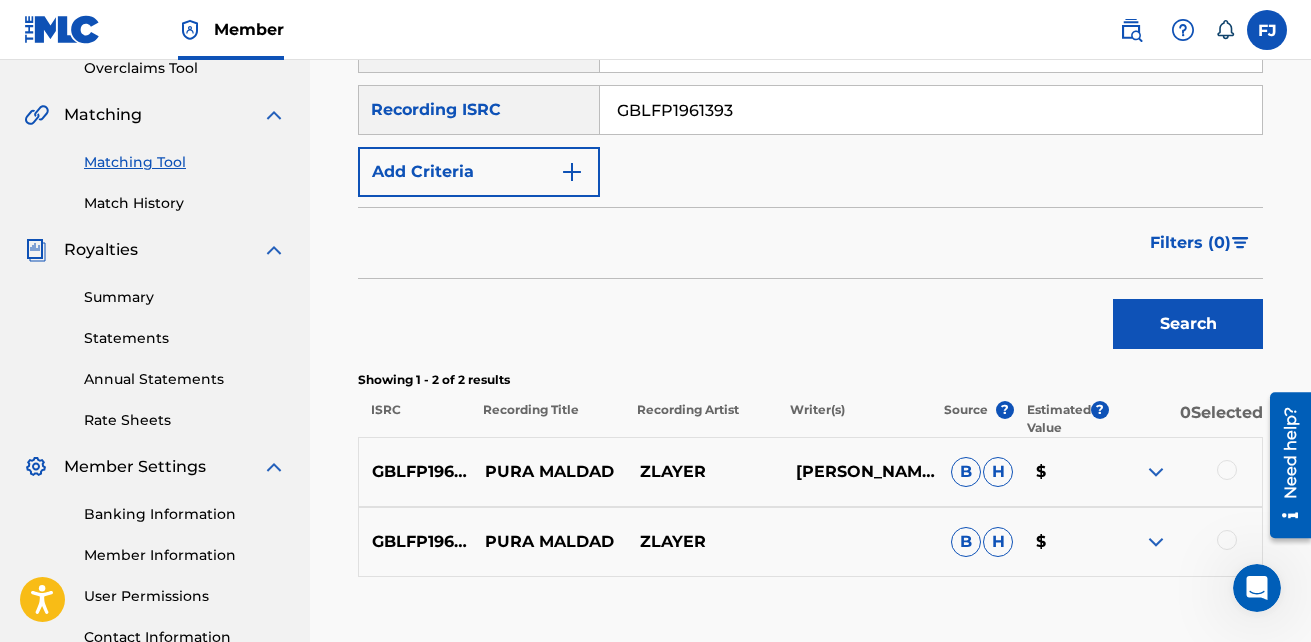 scroll, scrollTop: 598, scrollLeft: 0, axis: vertical 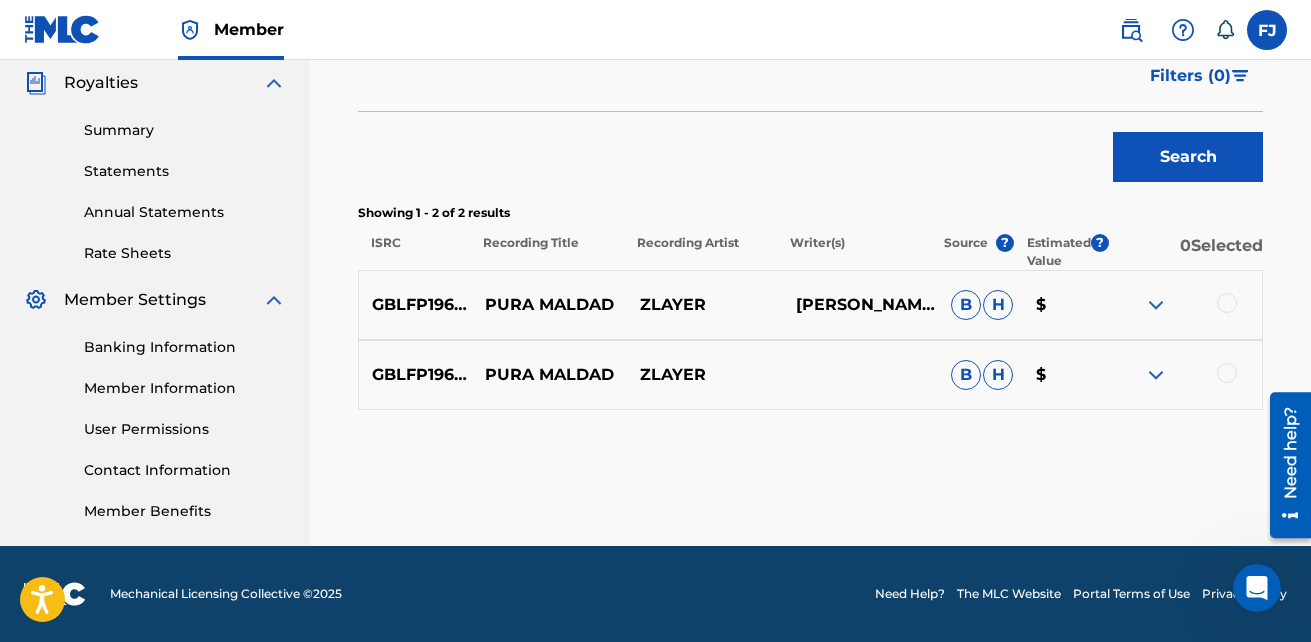 click at bounding box center [1184, 305] 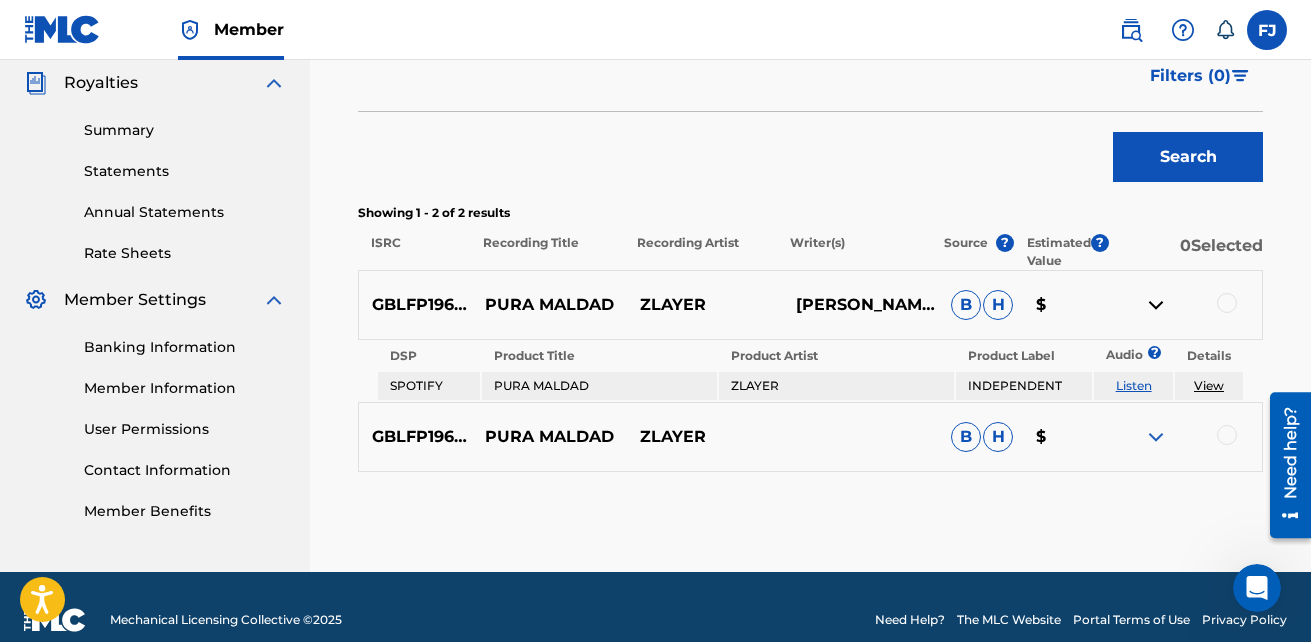 click at bounding box center [1156, 437] 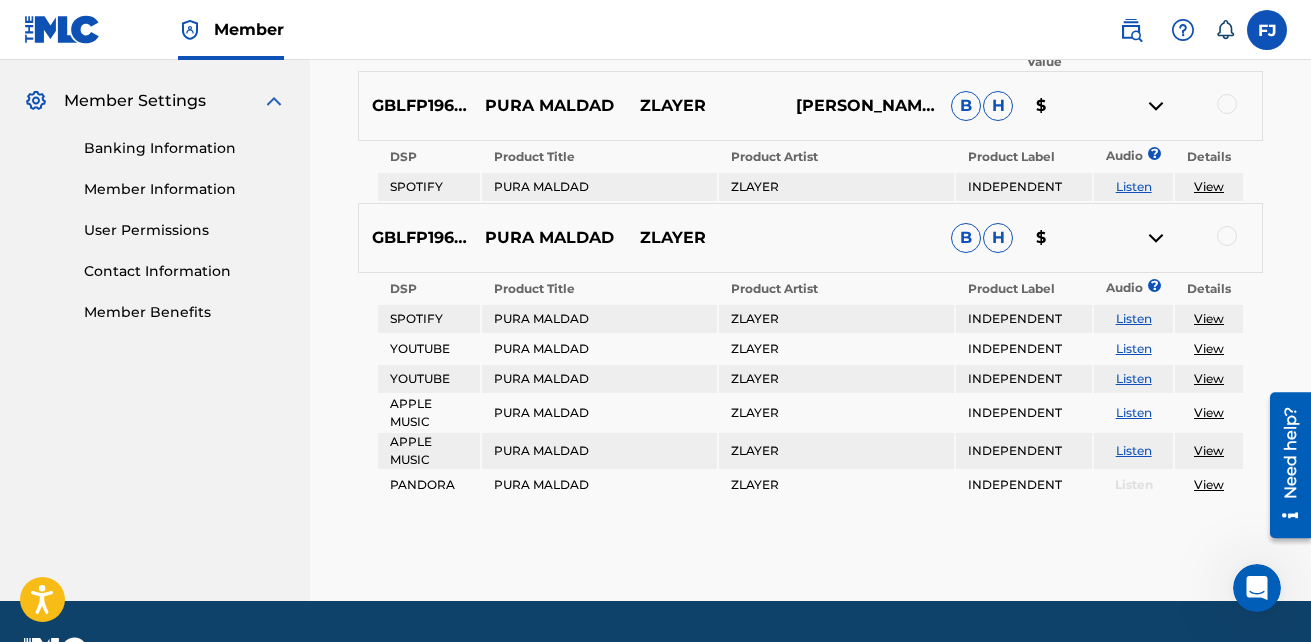 scroll, scrollTop: 798, scrollLeft: 0, axis: vertical 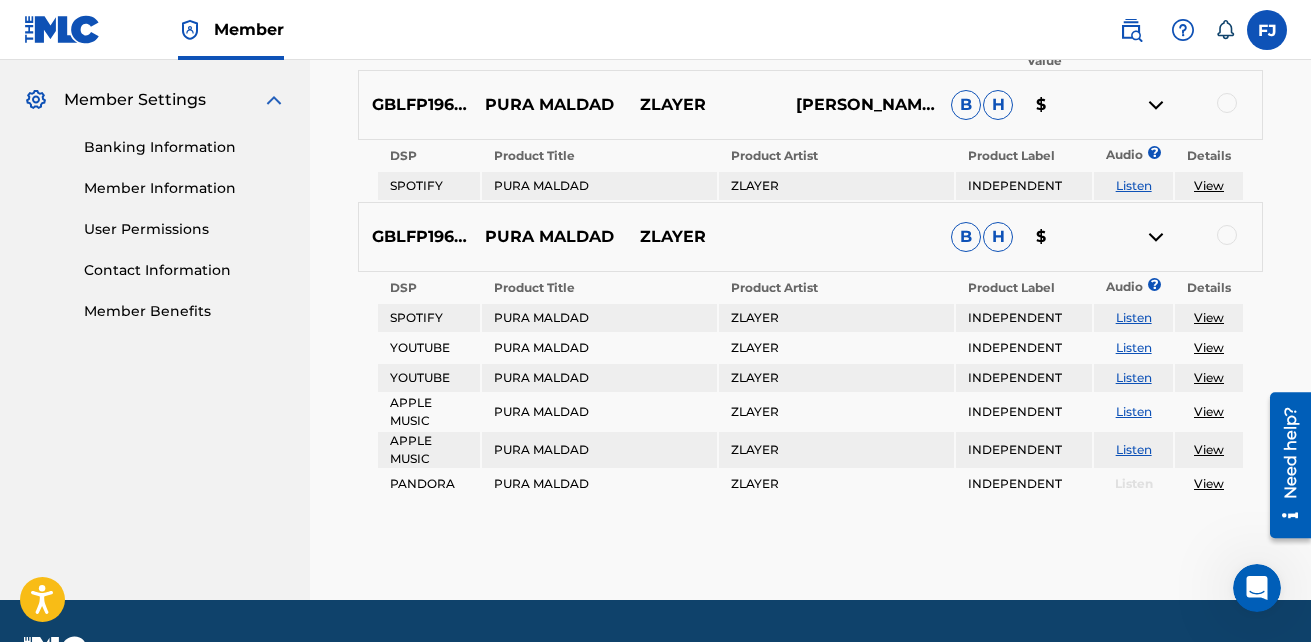 click at bounding box center [1184, 237] 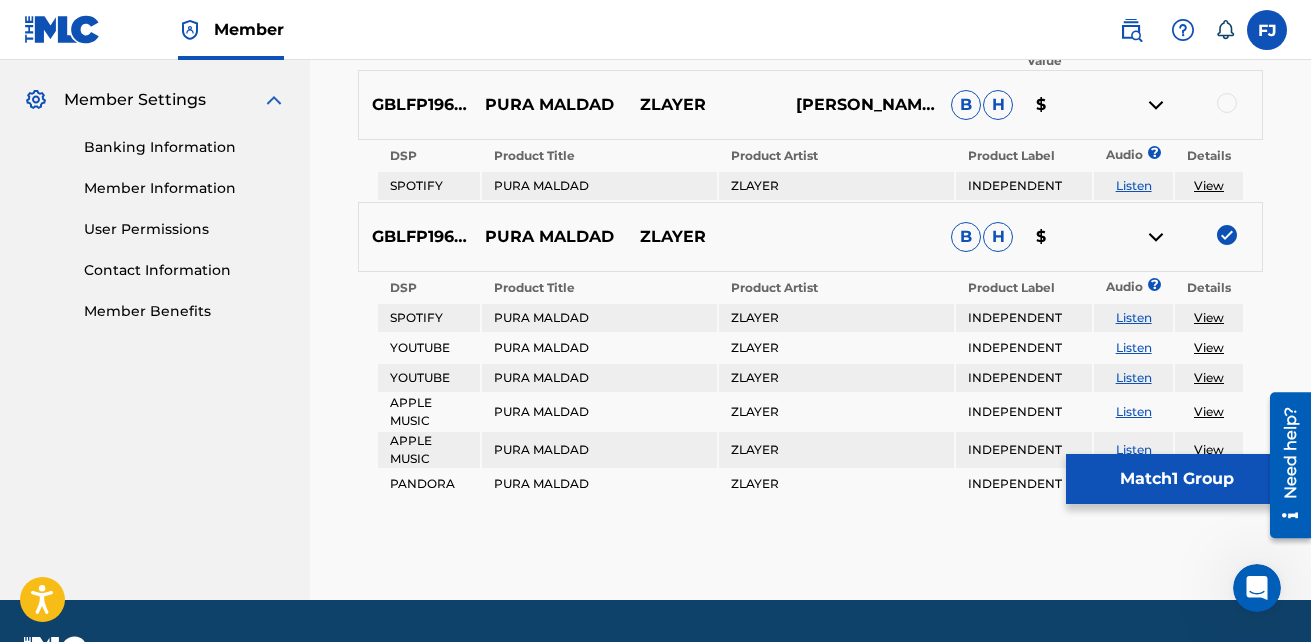 click at bounding box center (1227, 103) 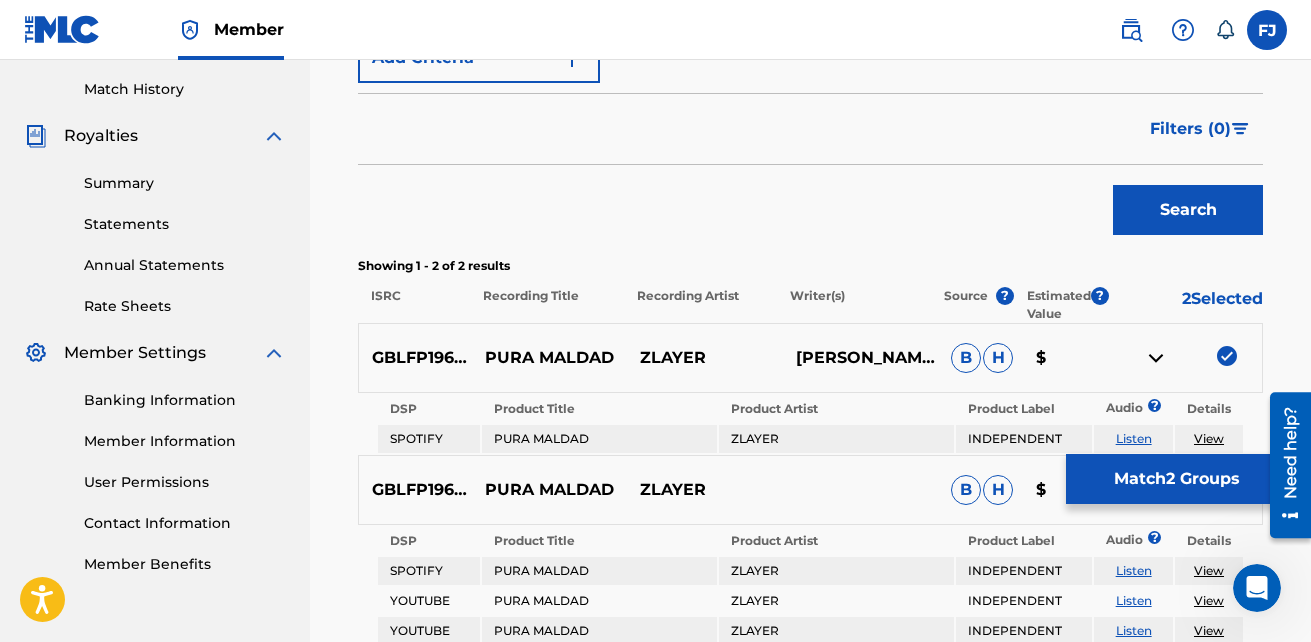 scroll, scrollTop: 498, scrollLeft: 0, axis: vertical 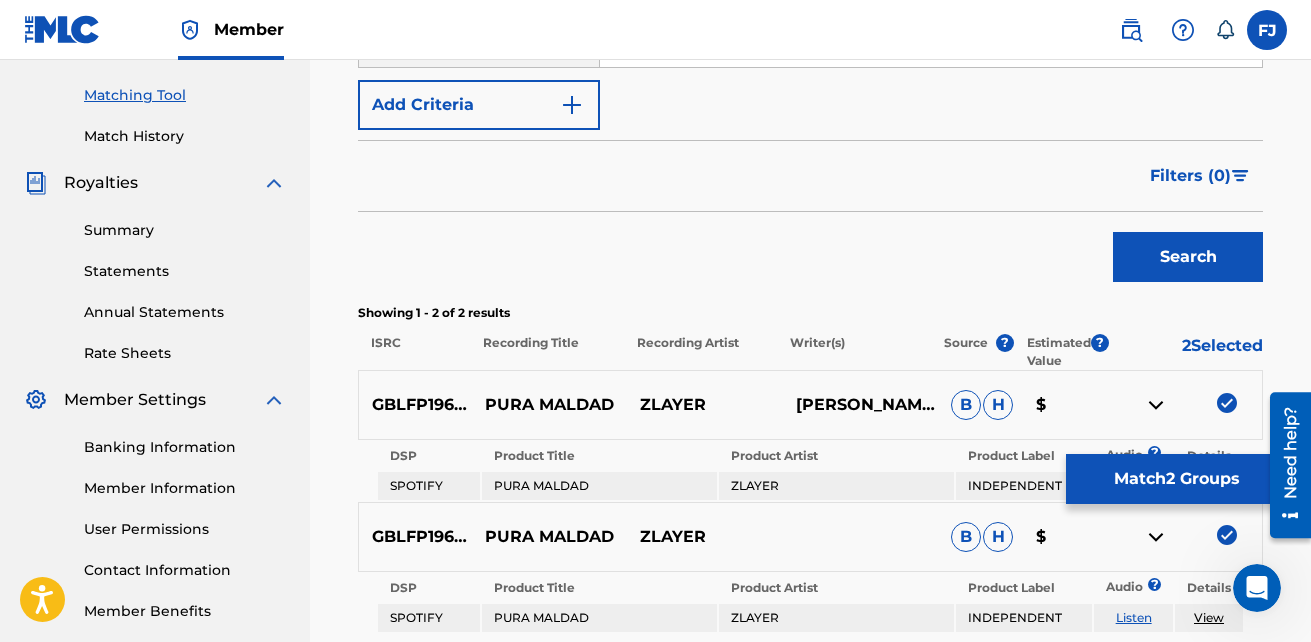 click on "Match  2 Groups" at bounding box center [1176, 479] 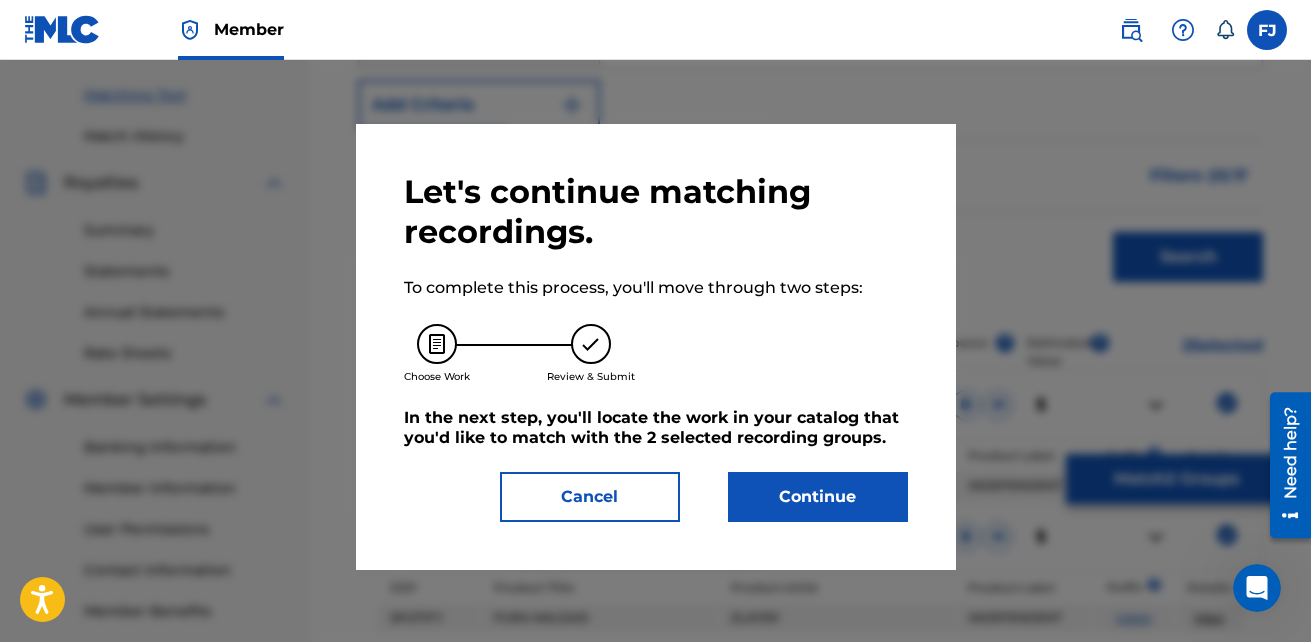 click on "Continue" at bounding box center [818, 497] 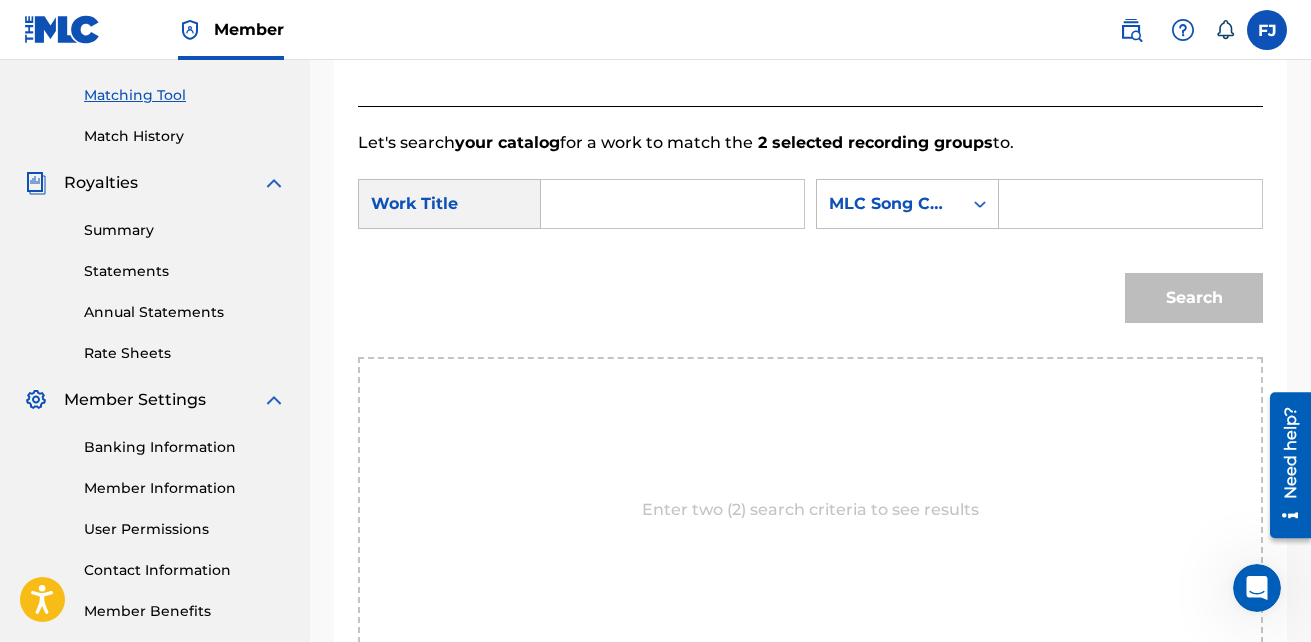 click on "Work Title" at bounding box center (449, 204) 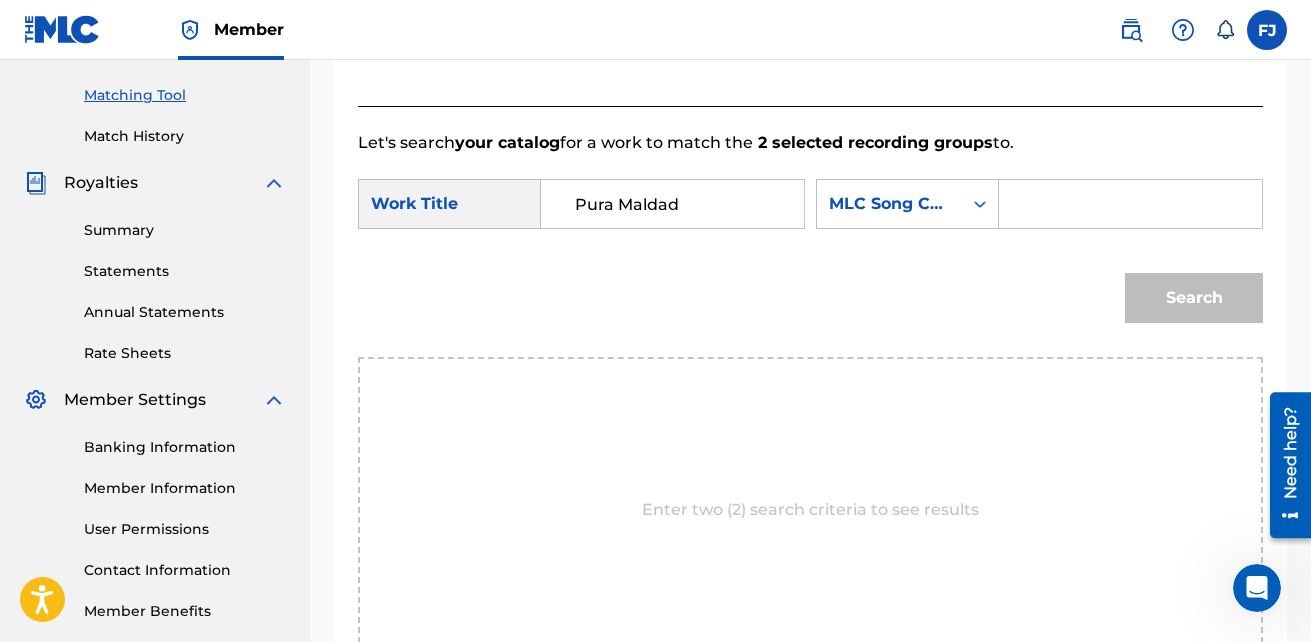 type on "Pura Maldad" 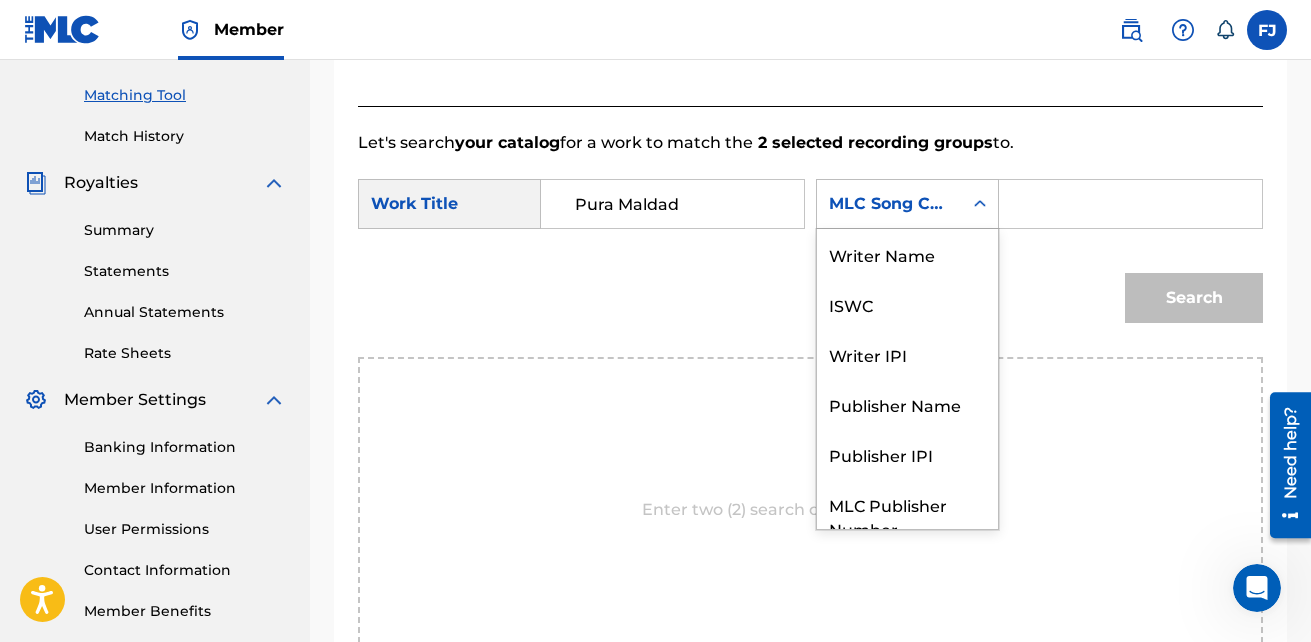click on "MLC Song Code" at bounding box center (889, 204) 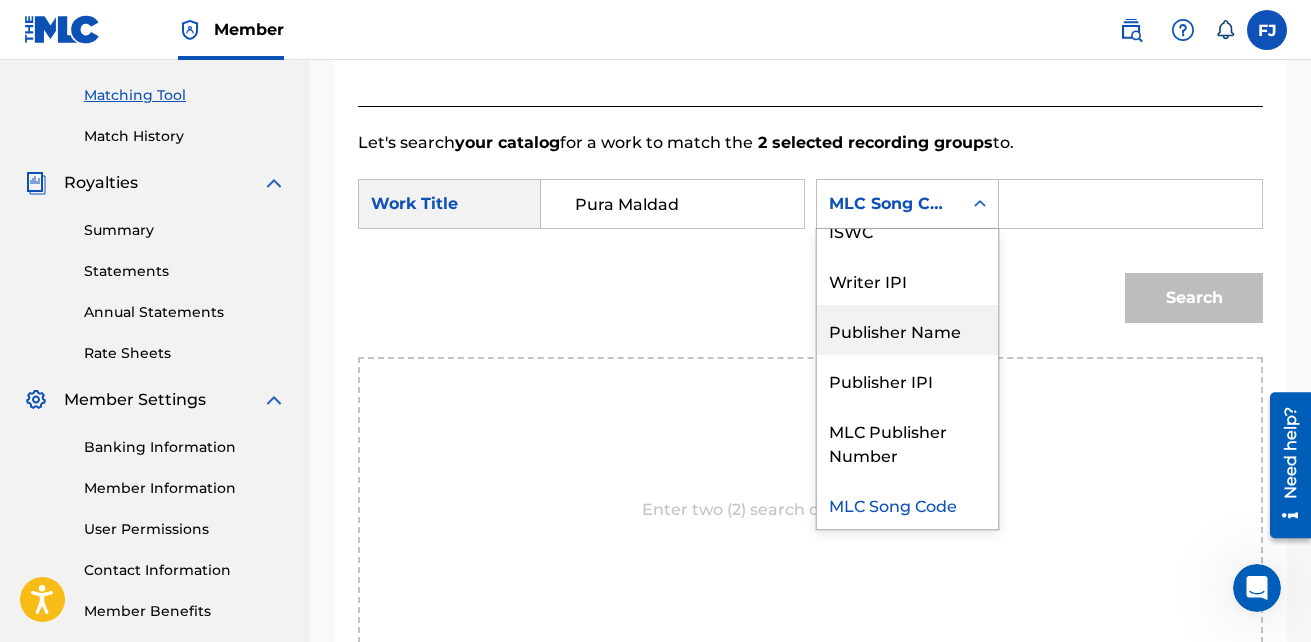 scroll, scrollTop: 0, scrollLeft: 0, axis: both 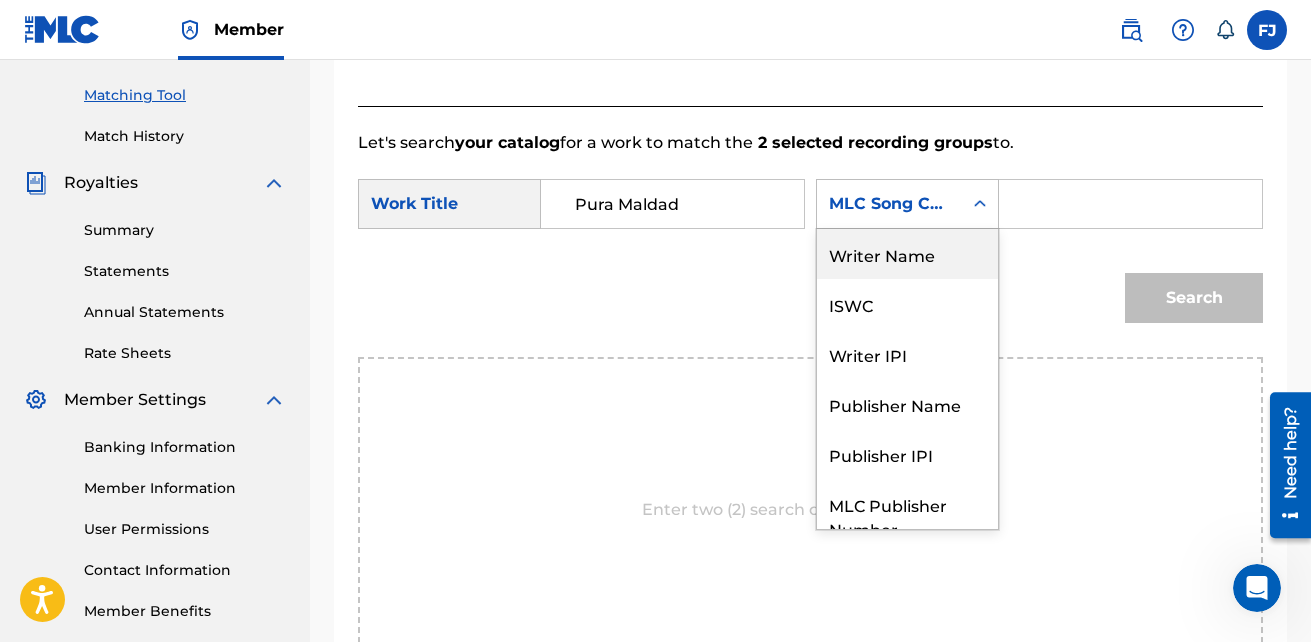 click on "Writer Name" at bounding box center (907, 254) 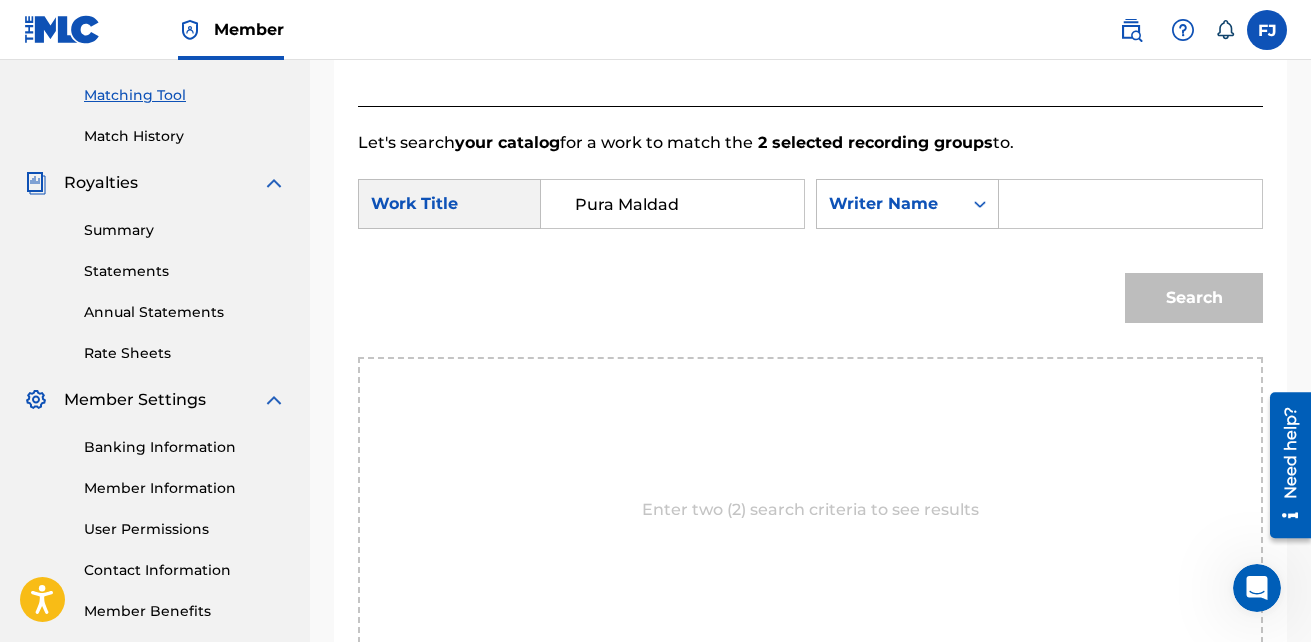 click at bounding box center (1130, 204) 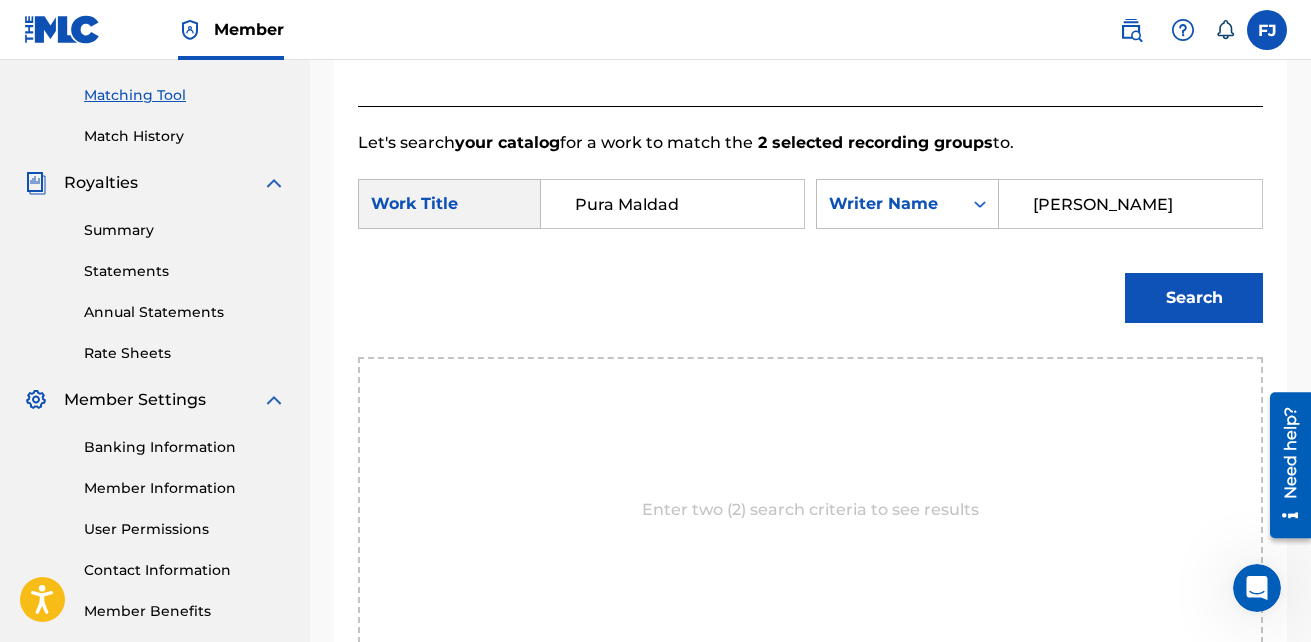click on "Search" at bounding box center [1194, 298] 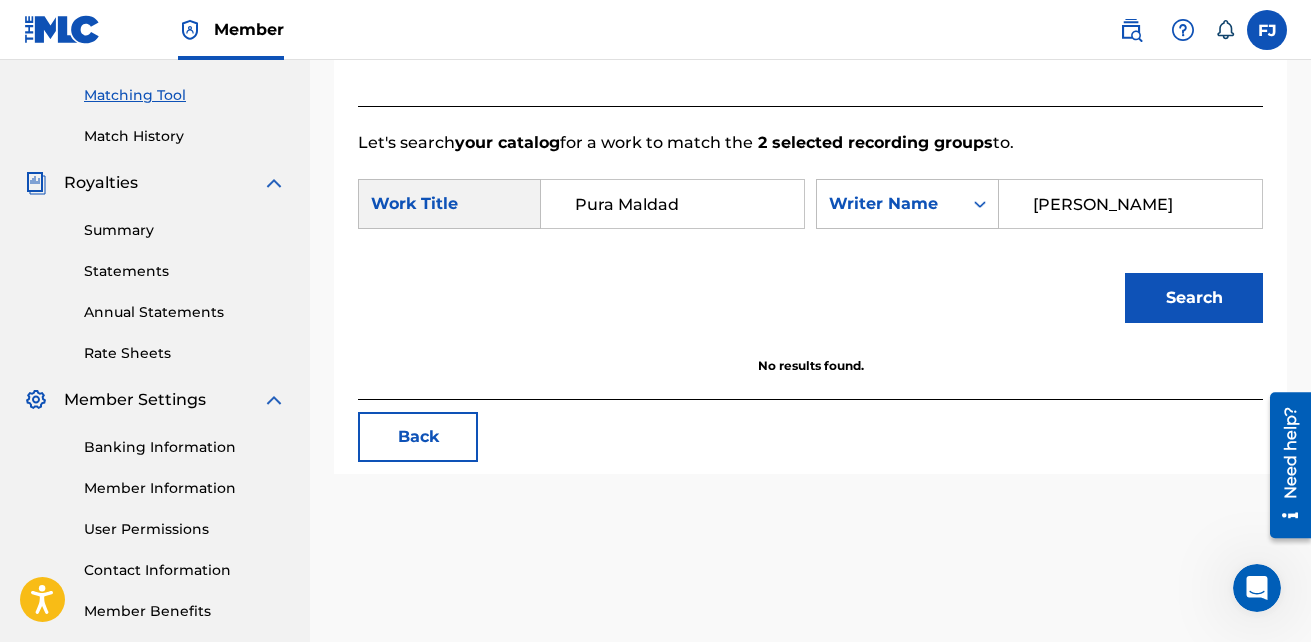 drag, startPoint x: 764, startPoint y: 263, endPoint x: 659, endPoint y: 263, distance: 105 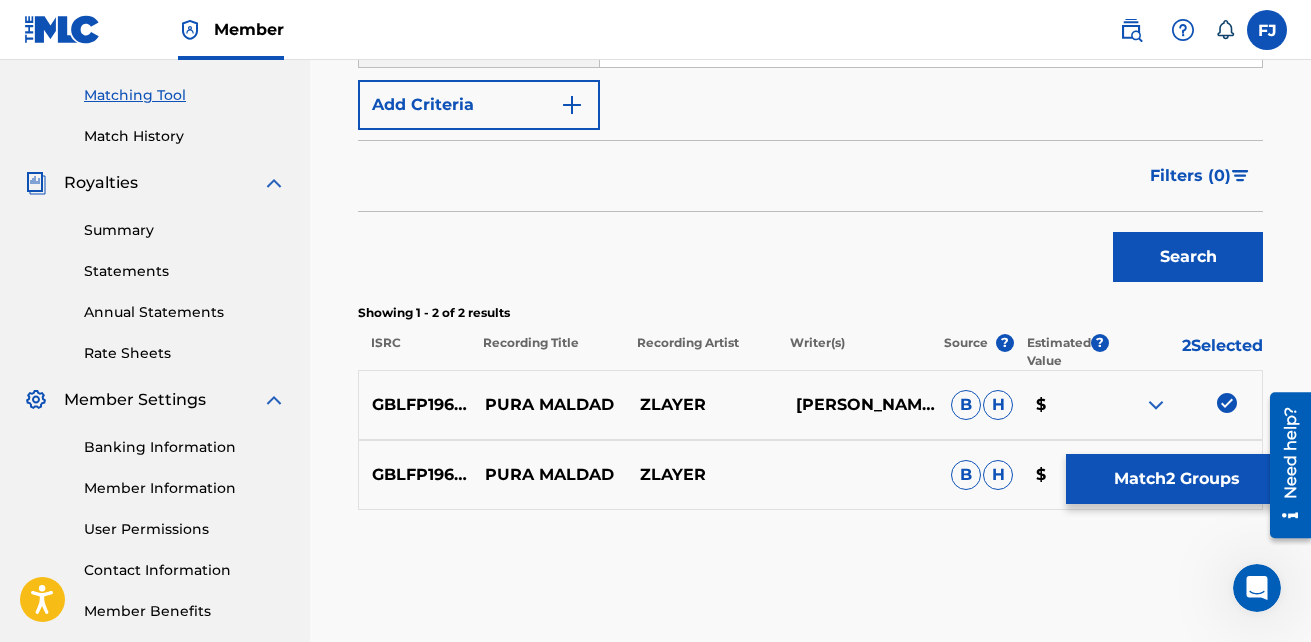 click at bounding box center [1156, 405] 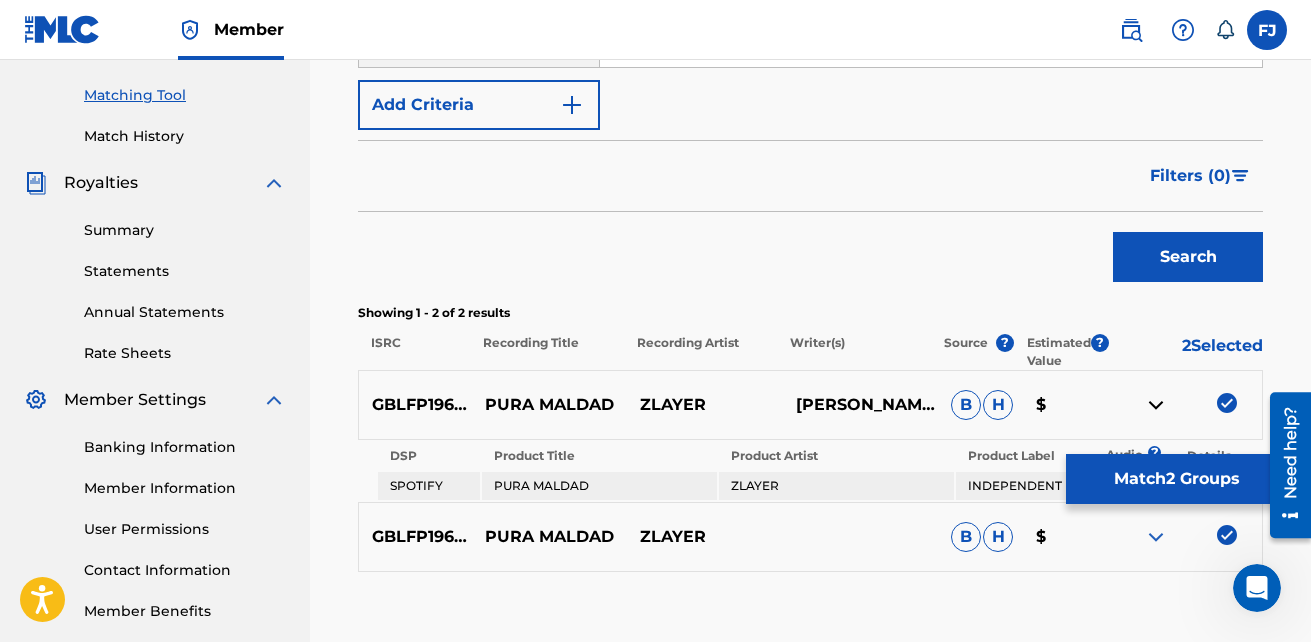 click at bounding box center [1156, 405] 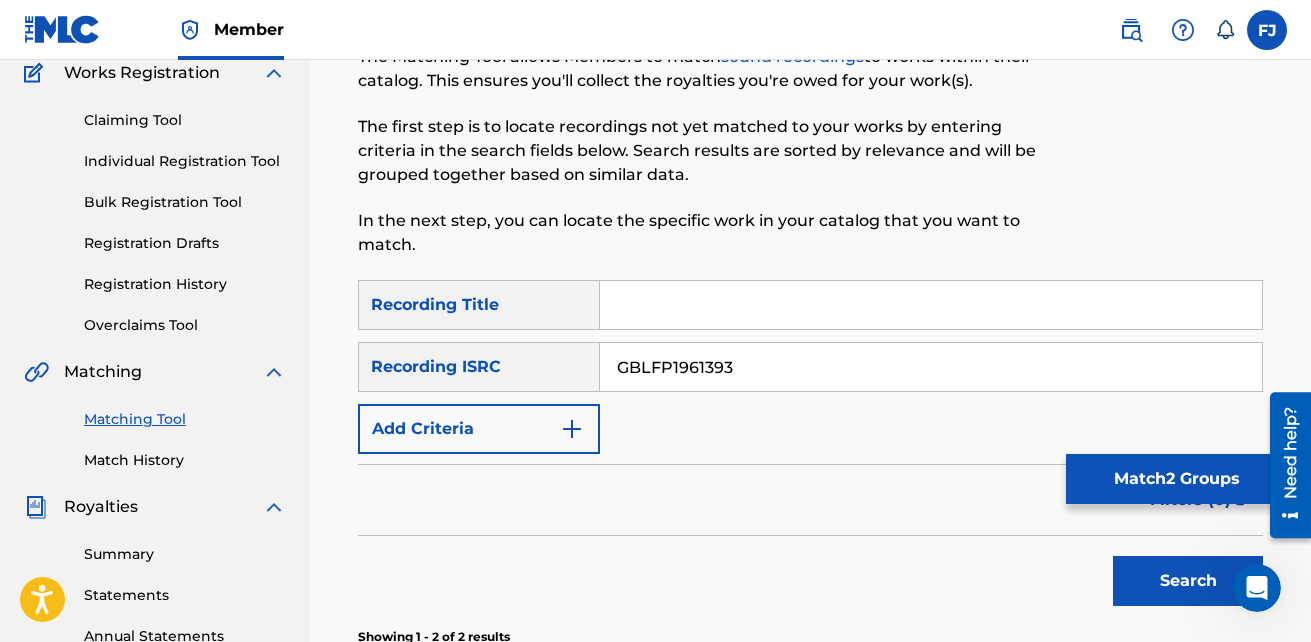 scroll, scrollTop: 98, scrollLeft: 0, axis: vertical 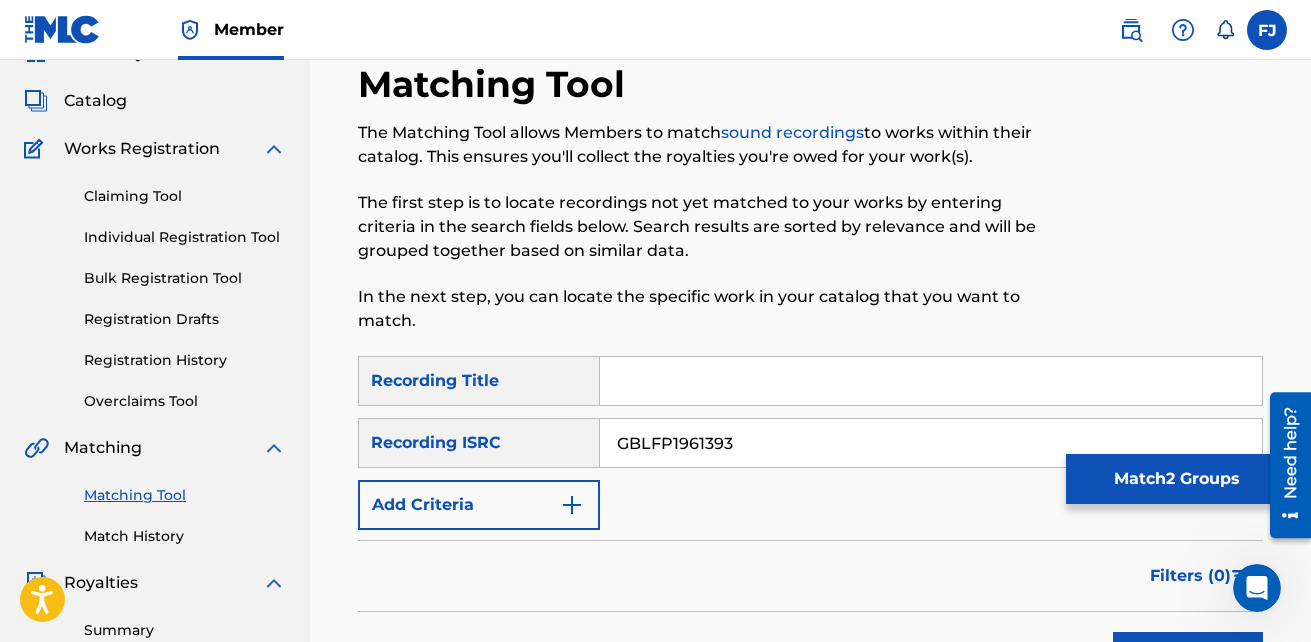 click on "Claiming Tool" at bounding box center [185, 196] 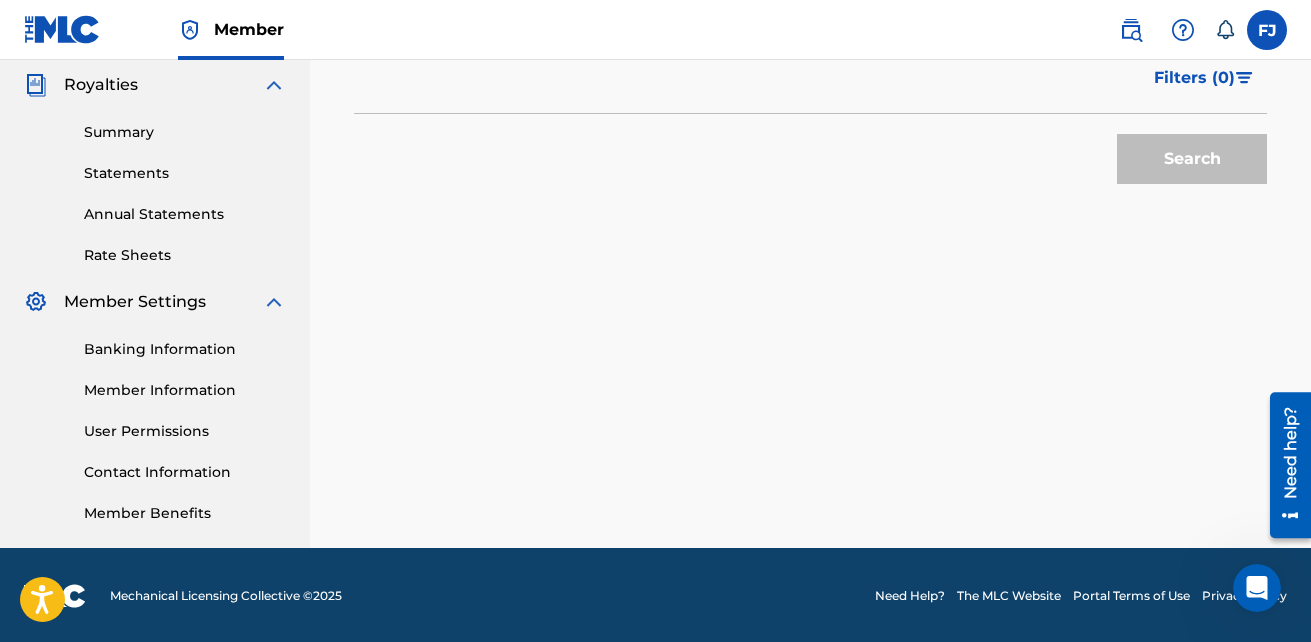 scroll, scrollTop: 598, scrollLeft: 0, axis: vertical 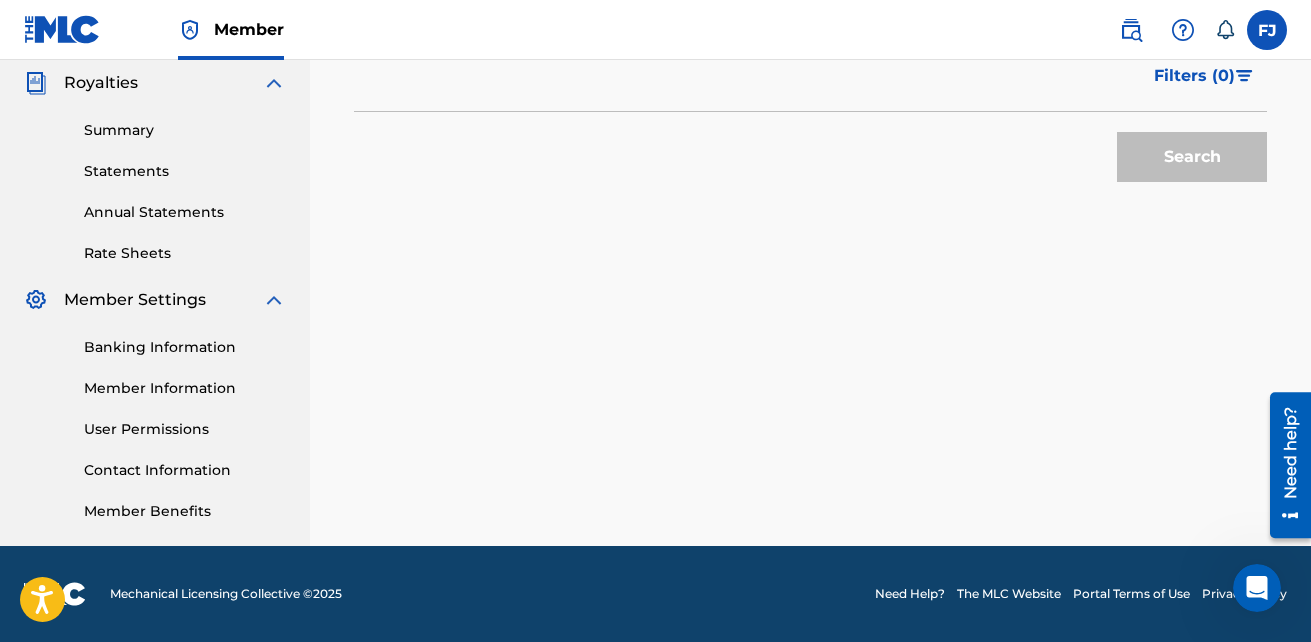 click on "Summary" at bounding box center [185, 130] 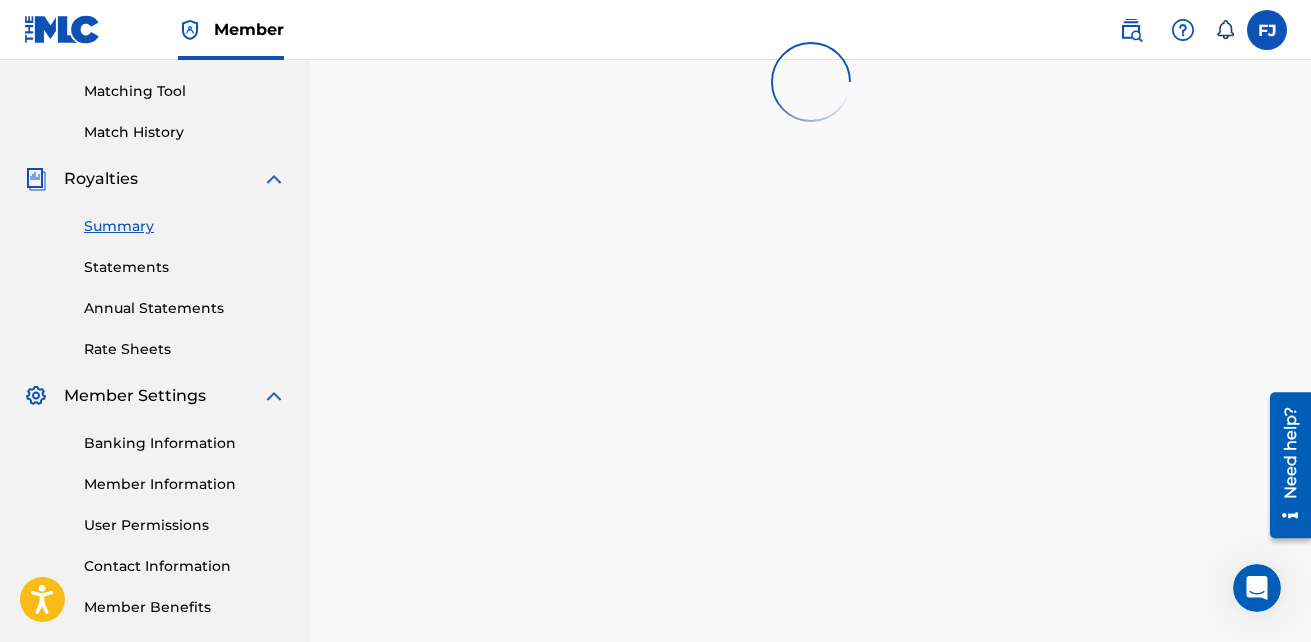 scroll, scrollTop: 598, scrollLeft: 0, axis: vertical 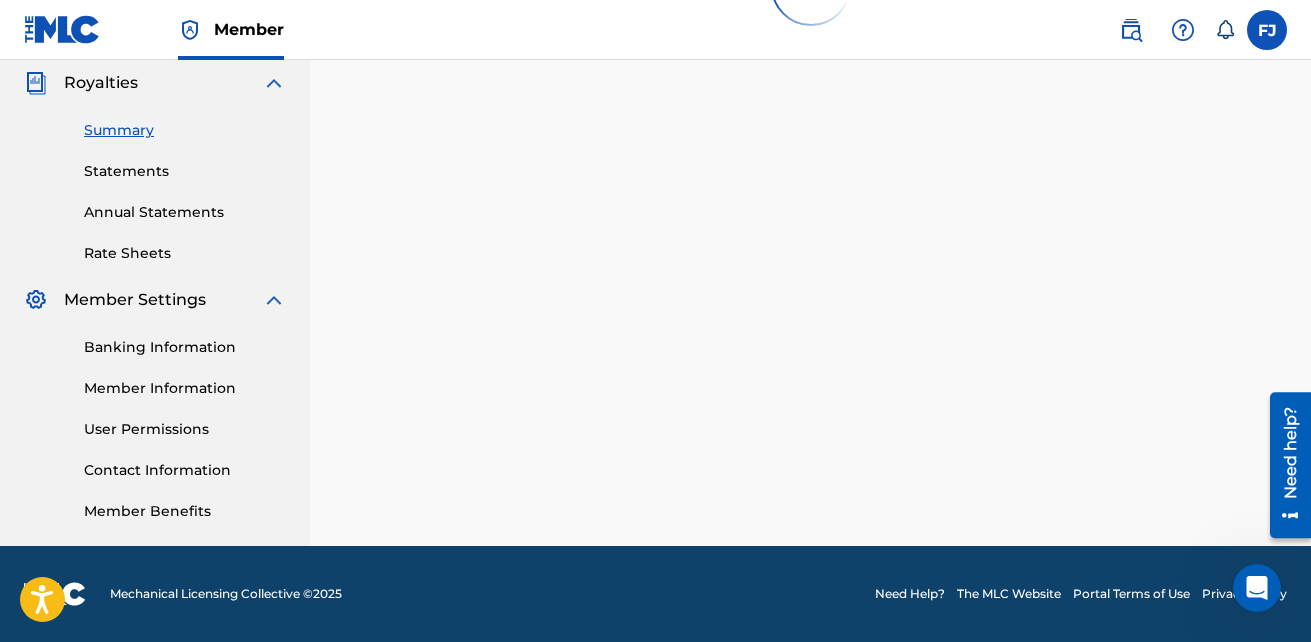 click on "Banking Information" at bounding box center (185, 347) 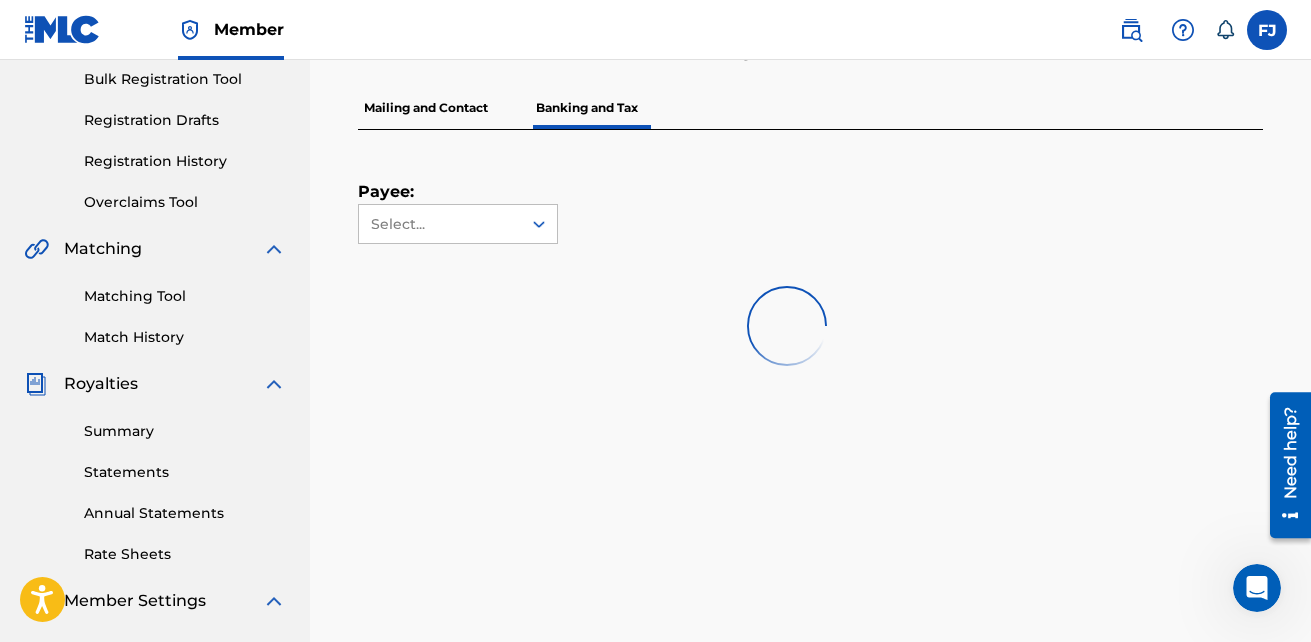 scroll, scrollTop: 300, scrollLeft: 0, axis: vertical 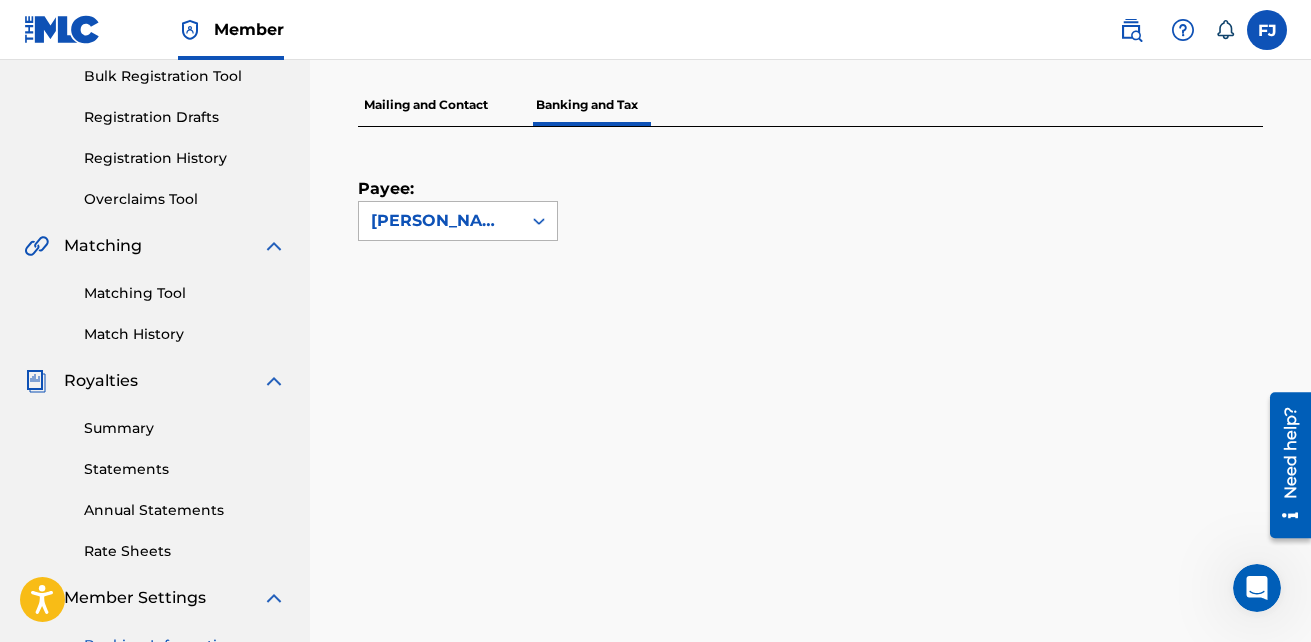 click on "[PERSON_NAME]" at bounding box center [458, 221] 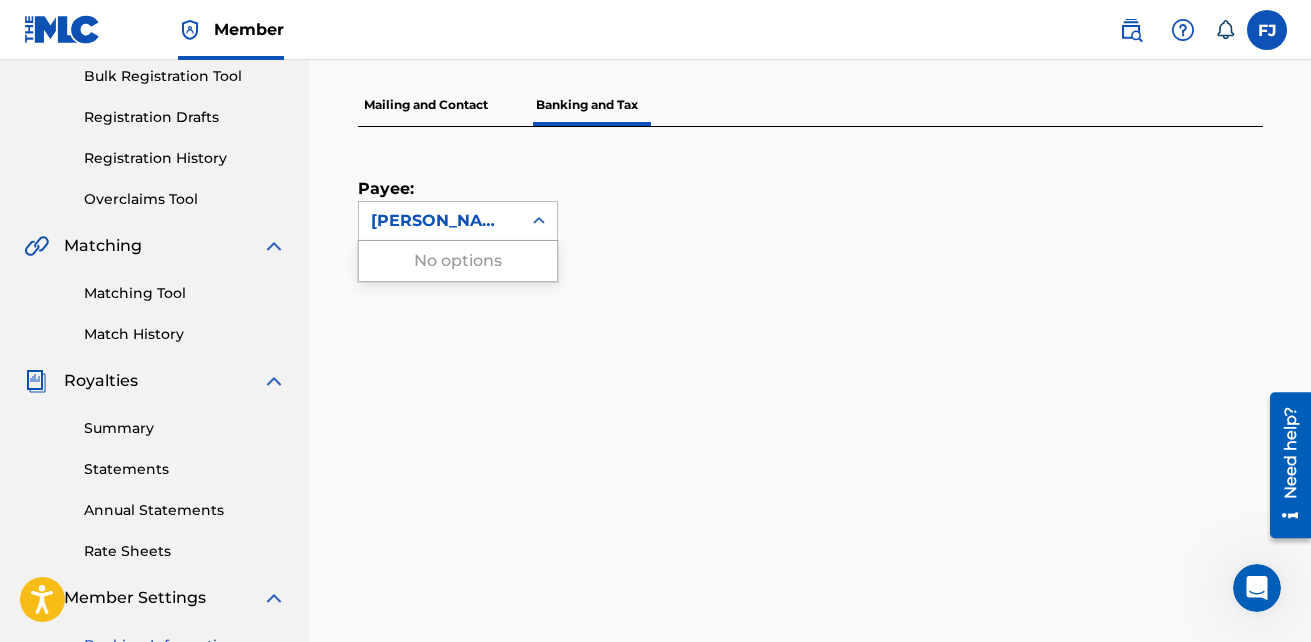 click on "Payee: Use Up and Down to choose options, press Enter to select the currently focused option, press Escape to exit the menu, press Tab to select the option and exit the menu. Francisco Jean Louis No options" at bounding box center (810, 789) 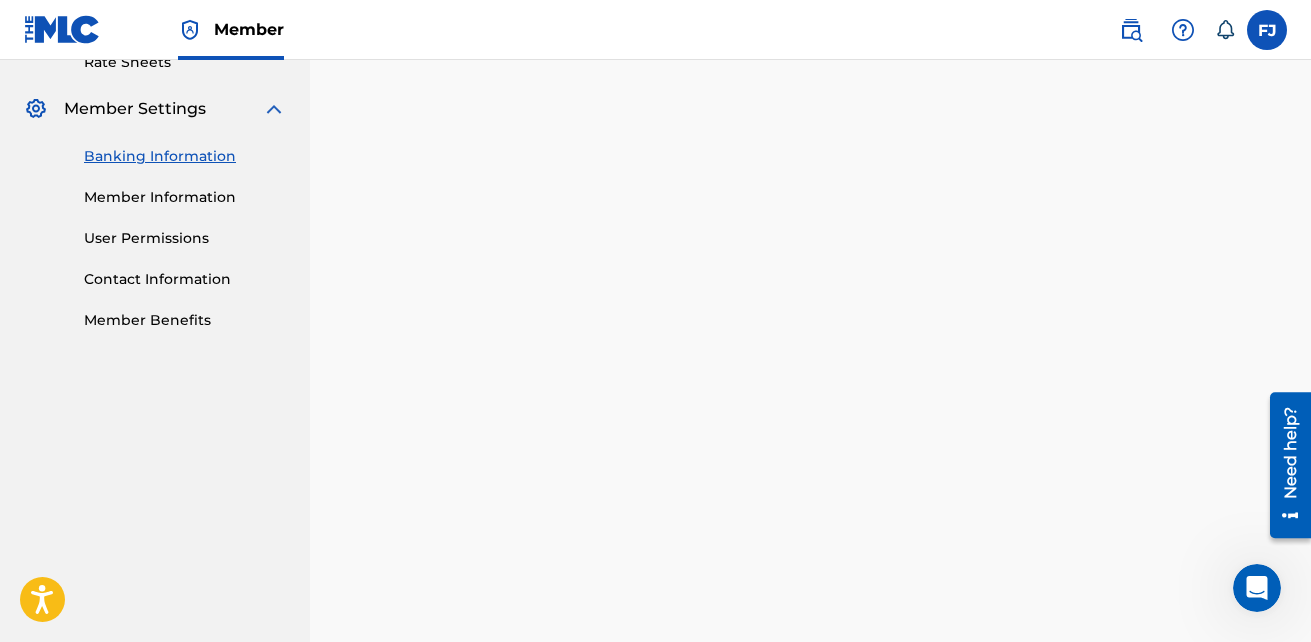 scroll, scrollTop: 800, scrollLeft: 0, axis: vertical 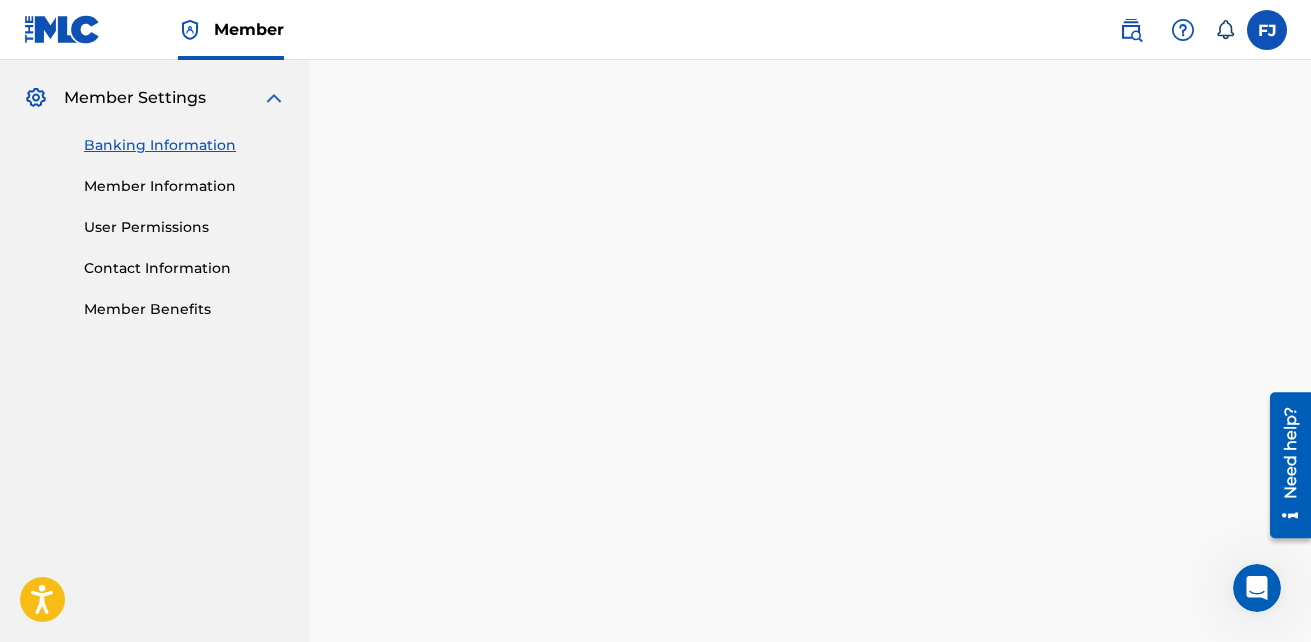 click on "Member Benefits" at bounding box center [185, 309] 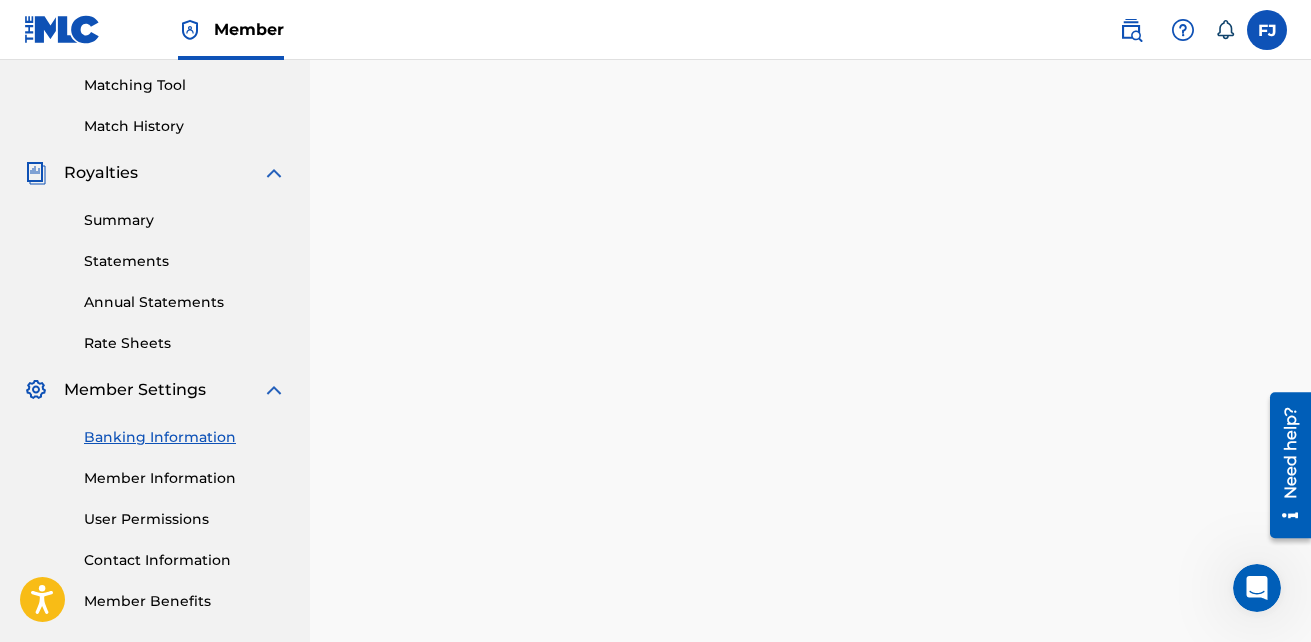 scroll, scrollTop: 400, scrollLeft: 0, axis: vertical 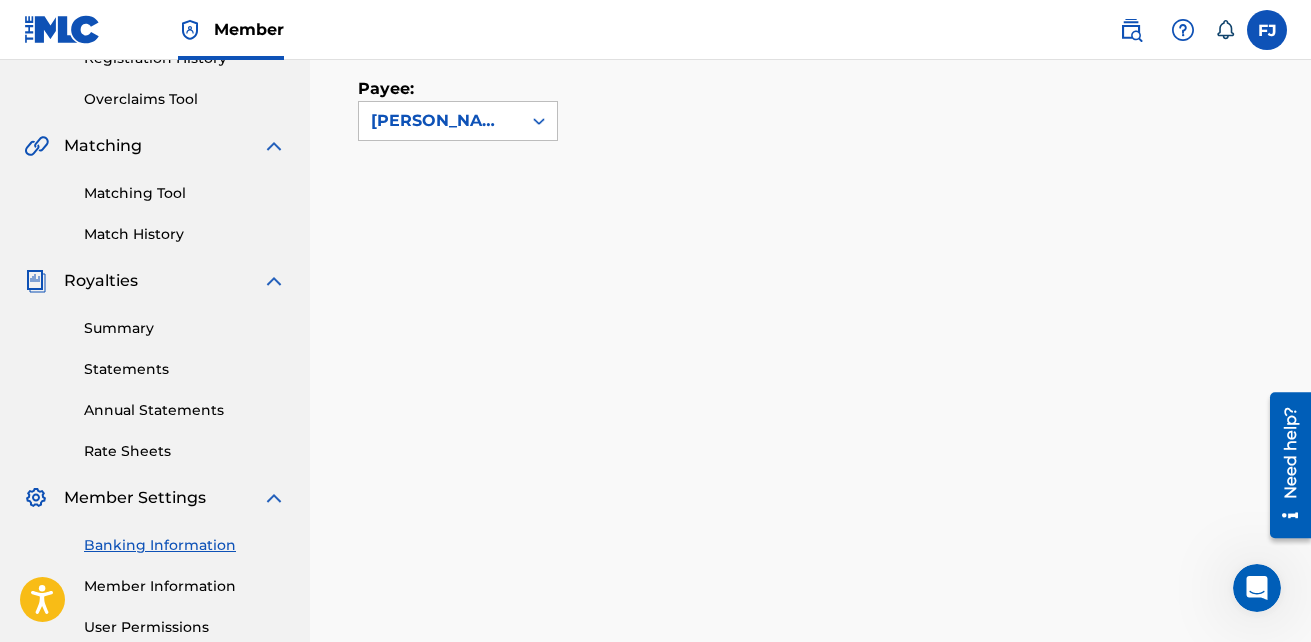 click on "Summary" at bounding box center [185, 328] 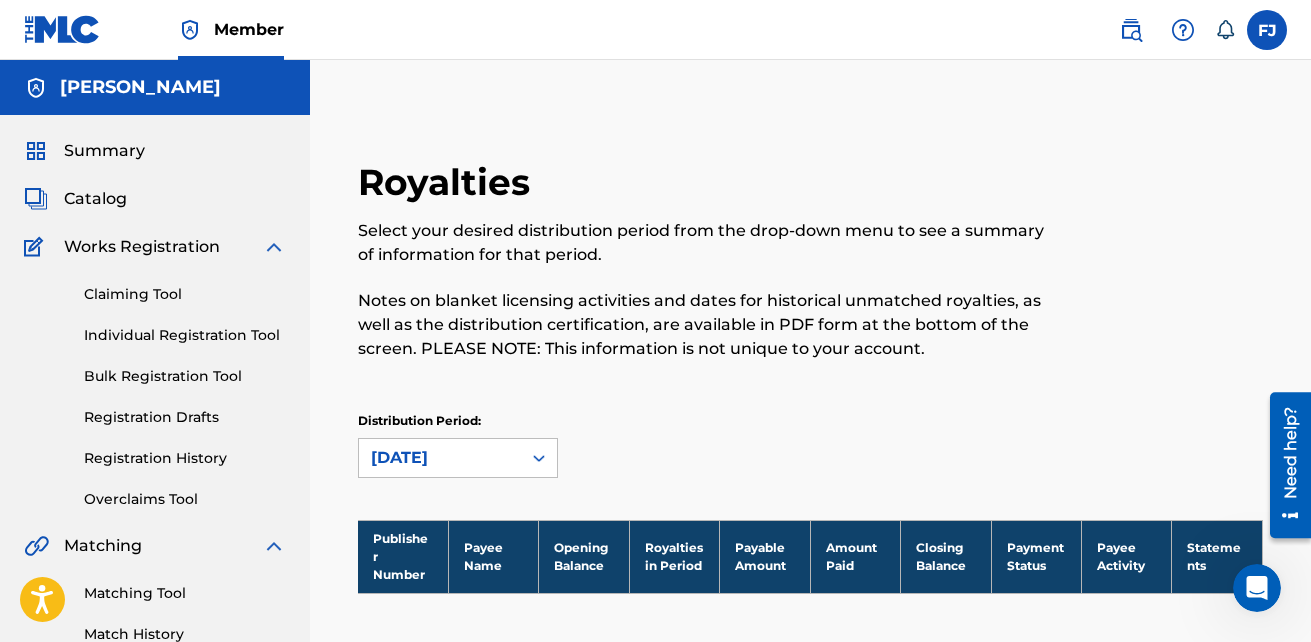 click on "Catalog" at bounding box center (95, 199) 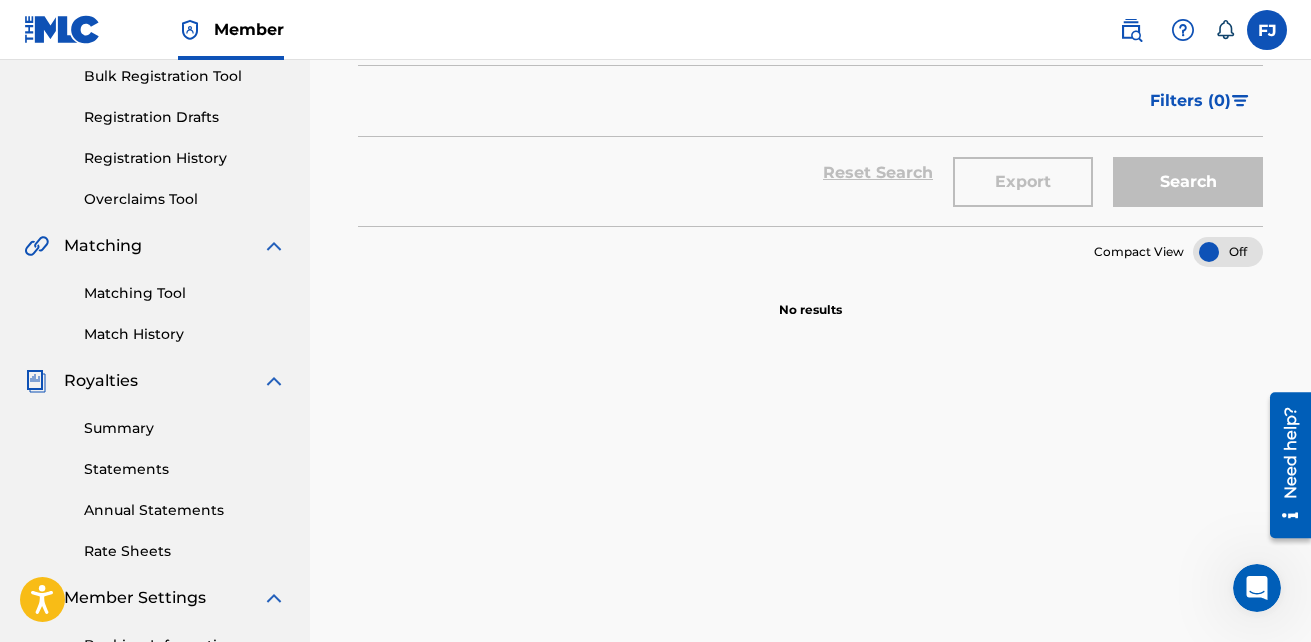 scroll, scrollTop: 200, scrollLeft: 0, axis: vertical 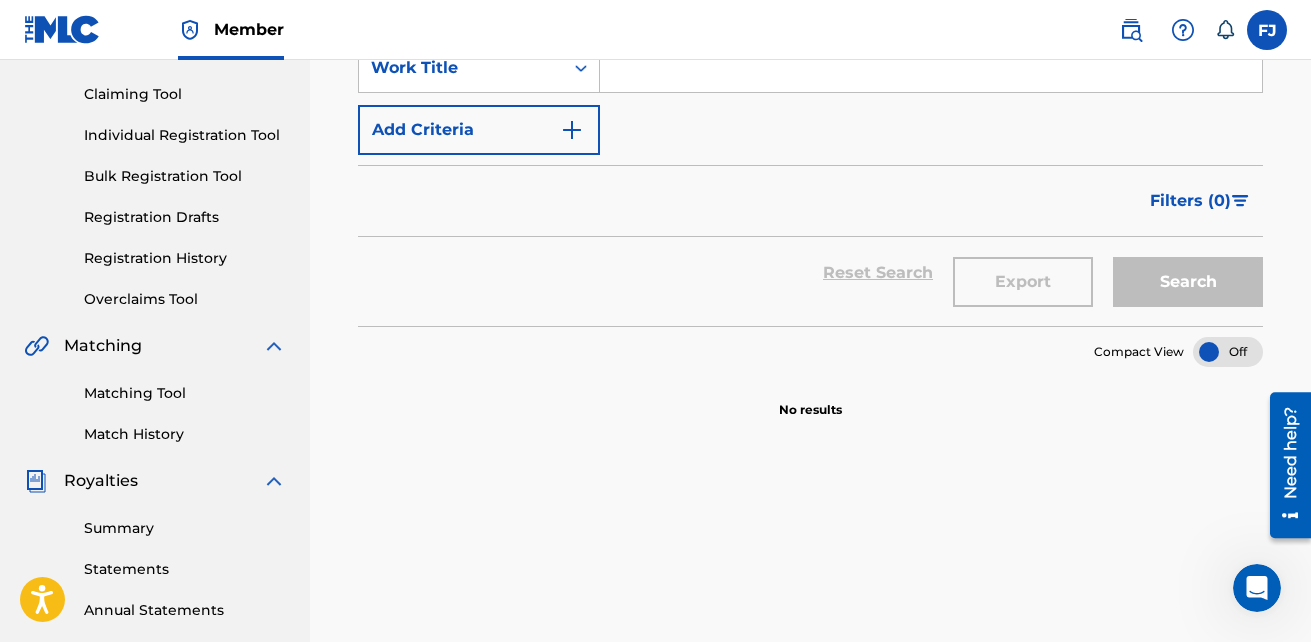 click on "Overclaims Tool" at bounding box center [185, 299] 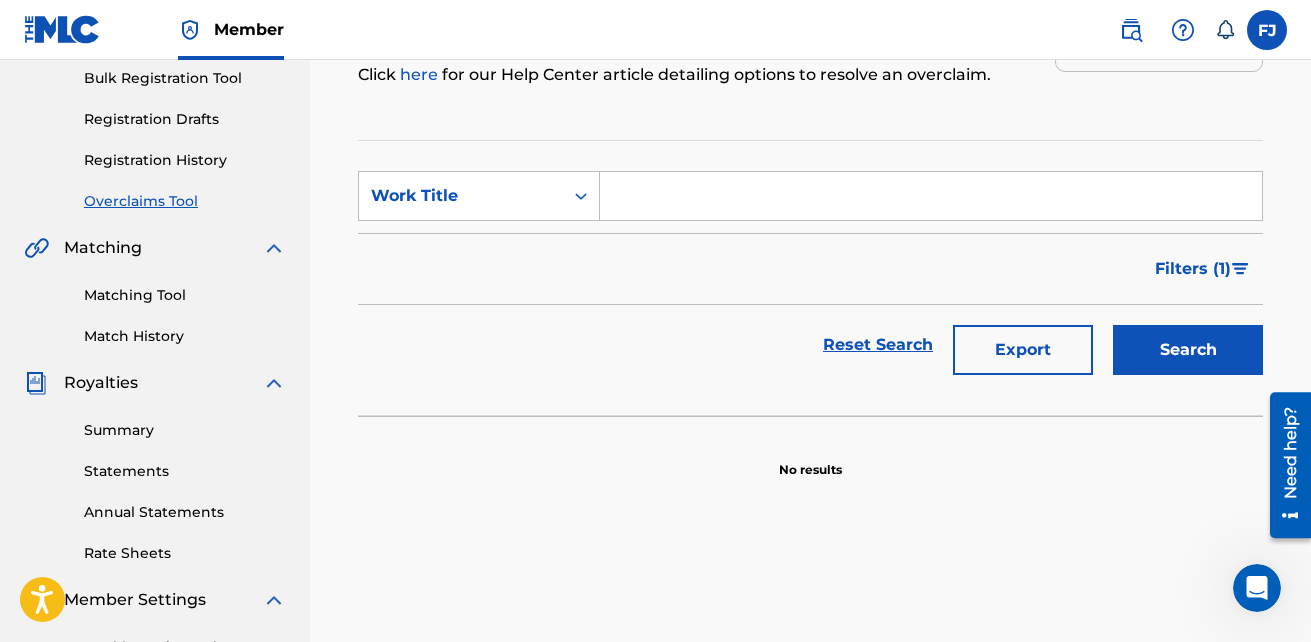 scroll, scrollTop: 300, scrollLeft: 0, axis: vertical 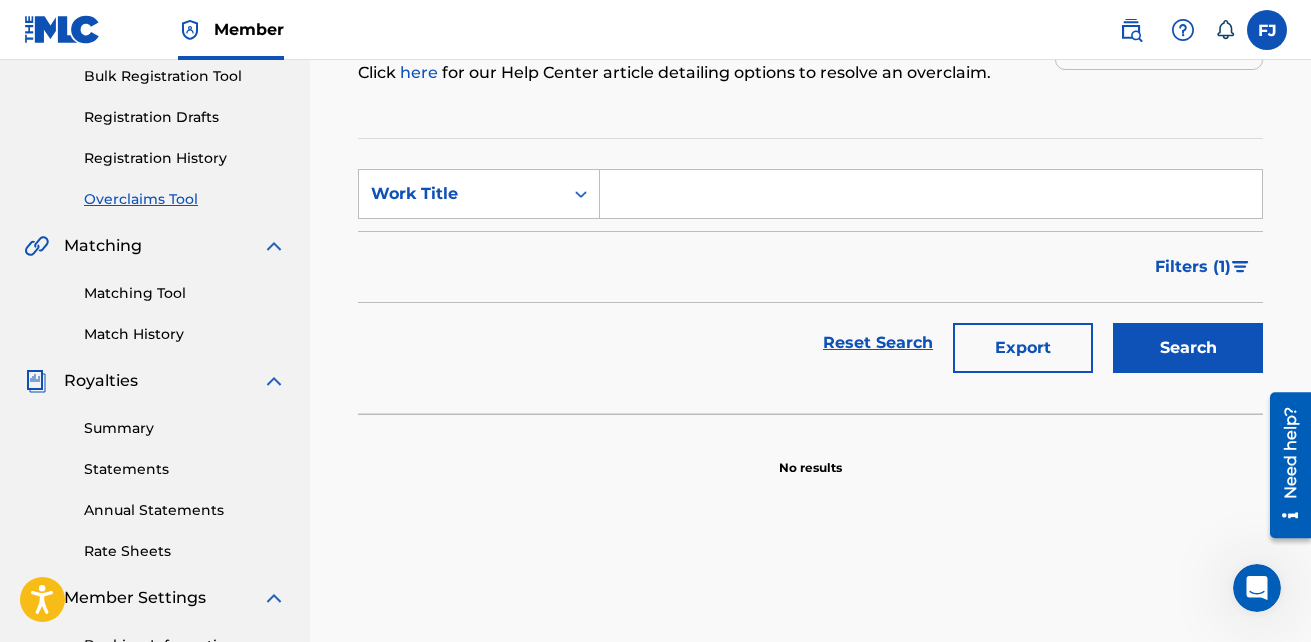 click at bounding box center [931, 194] 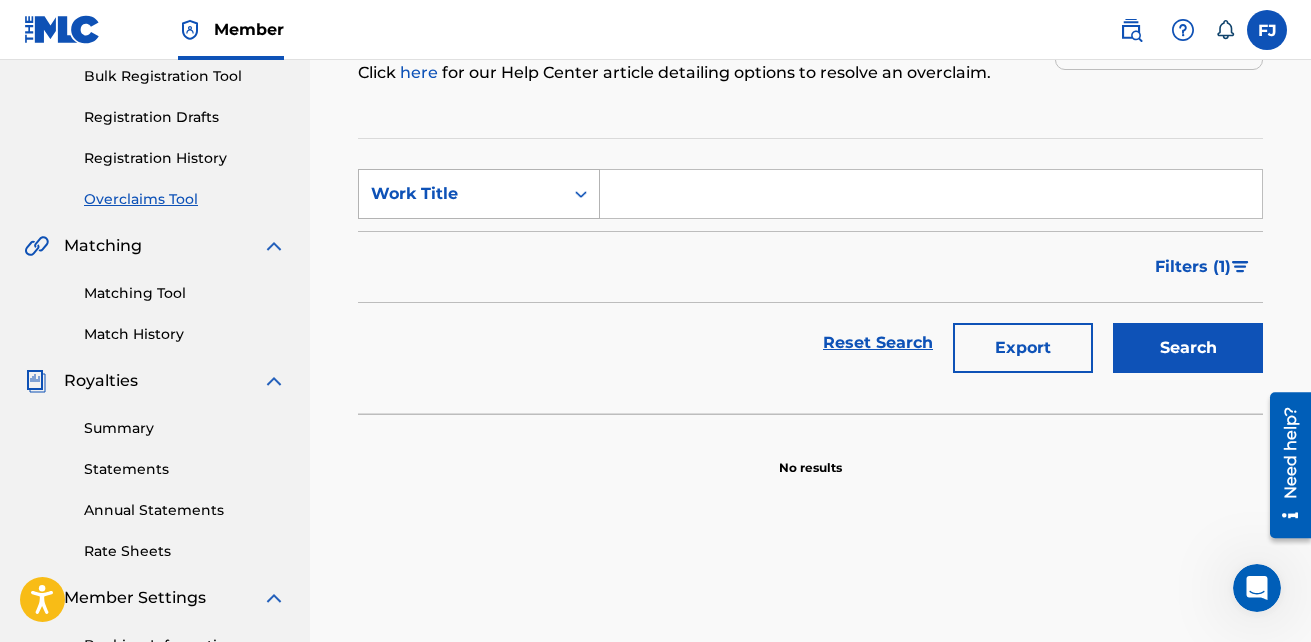 click on "Work Title" at bounding box center (461, 194) 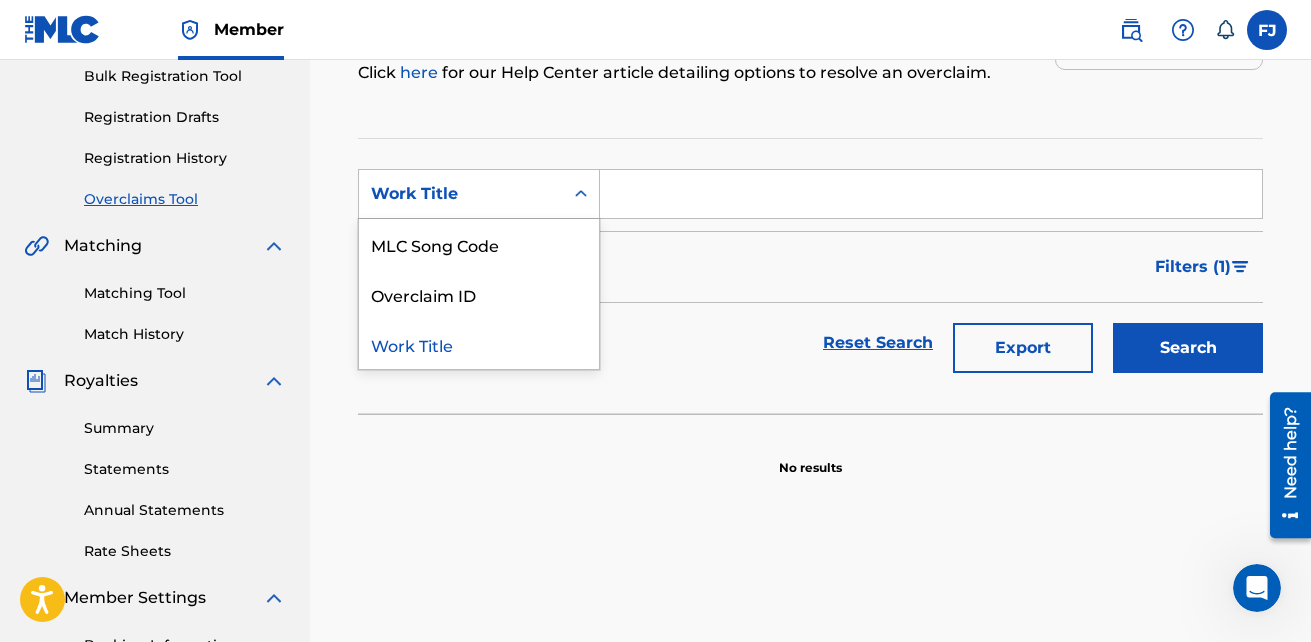 click on "Work Title" at bounding box center [461, 194] 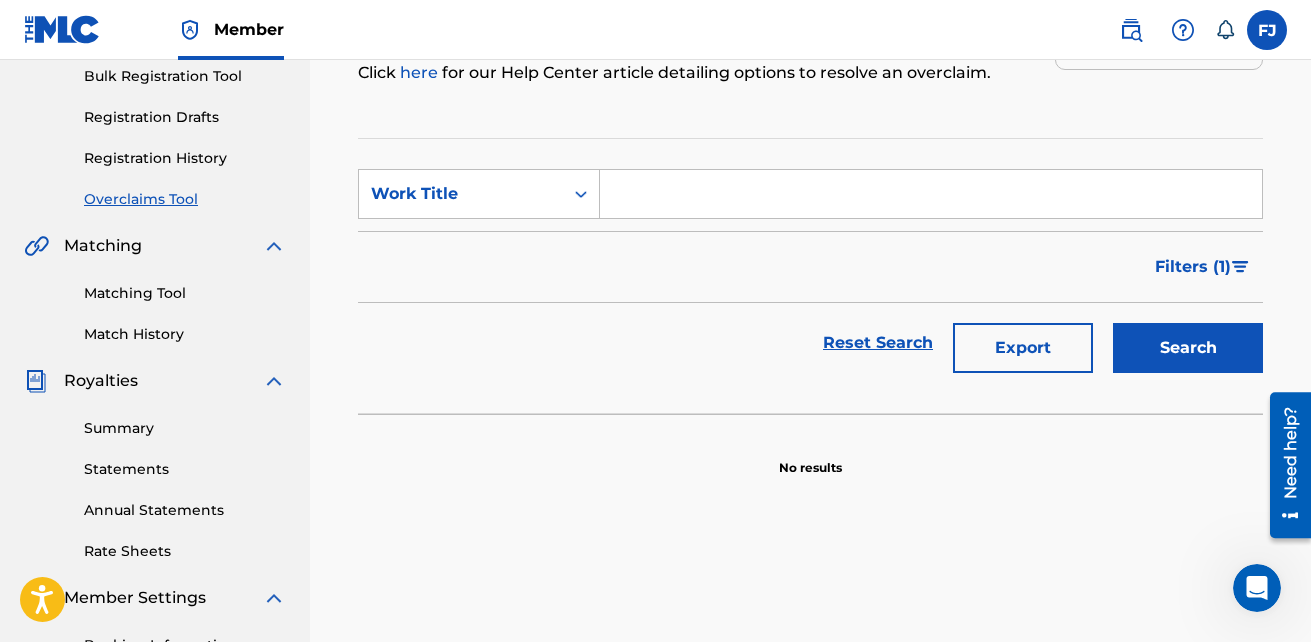 click on "Registration Drafts" at bounding box center (185, 117) 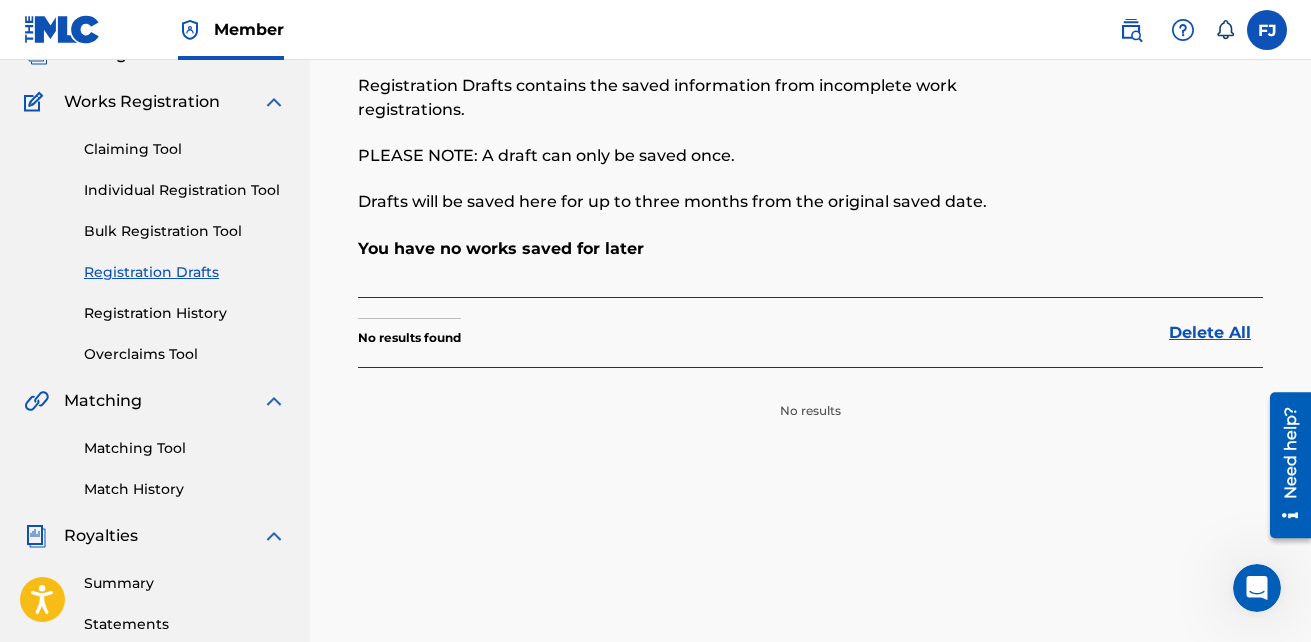 scroll, scrollTop: 100, scrollLeft: 0, axis: vertical 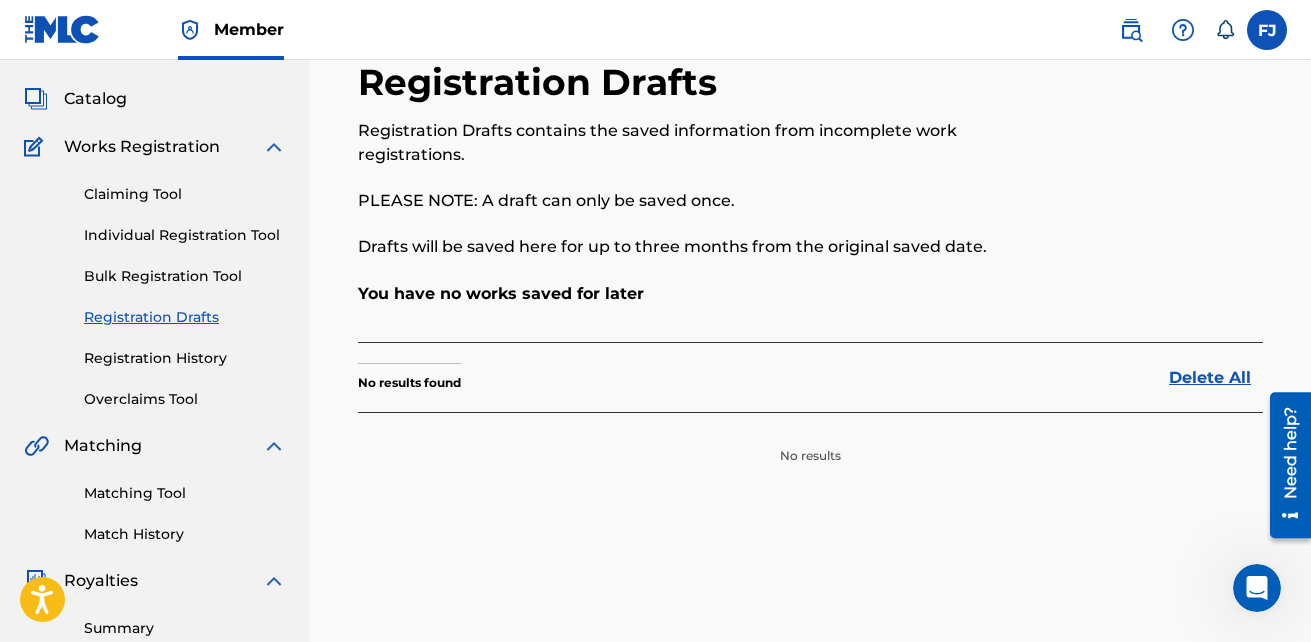 click on "Bulk Registration Tool" at bounding box center [185, 276] 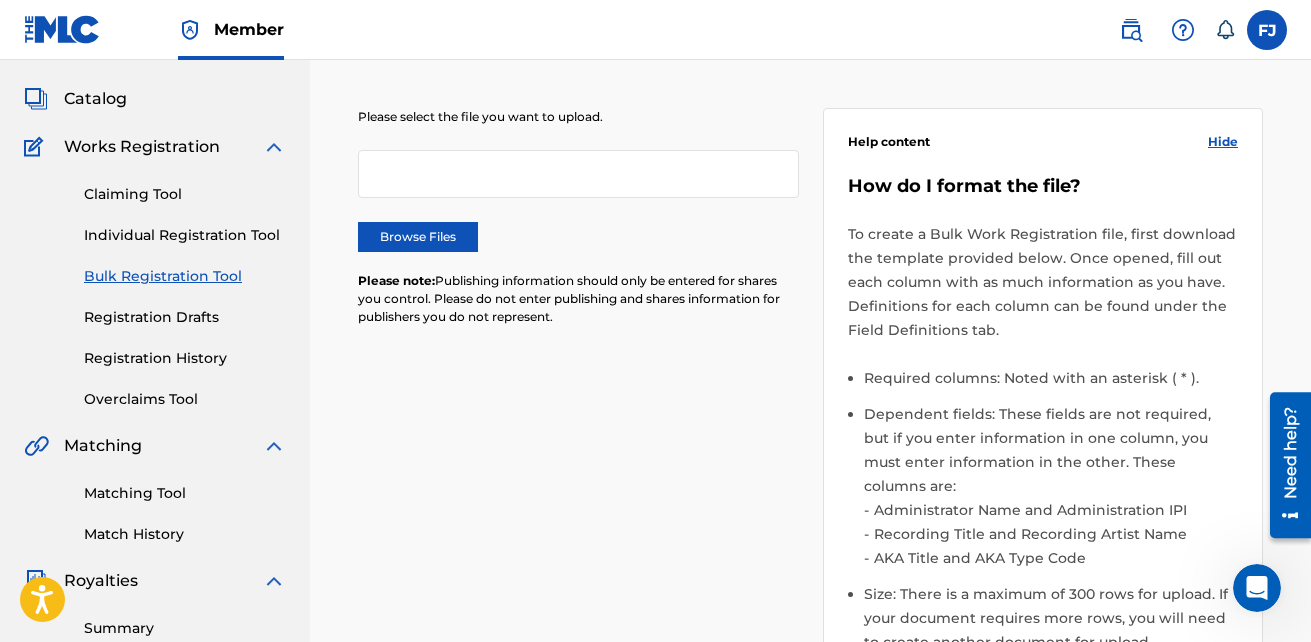 scroll, scrollTop: 0, scrollLeft: 0, axis: both 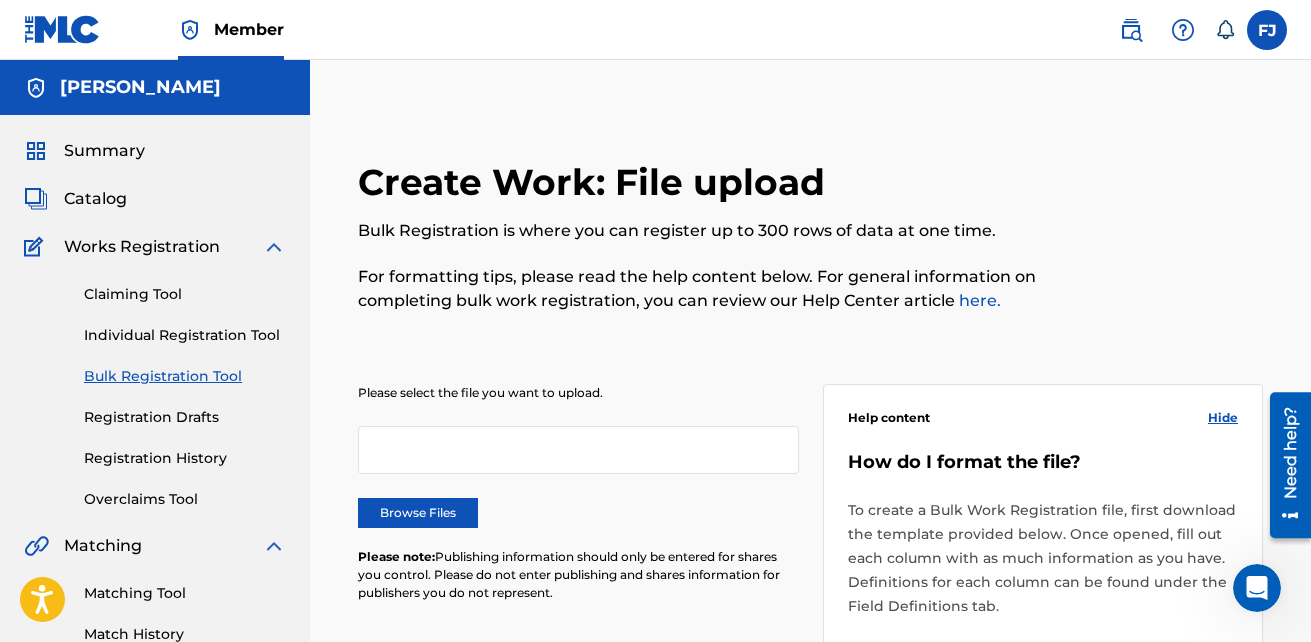 click on "Individual Registration Tool" at bounding box center [185, 335] 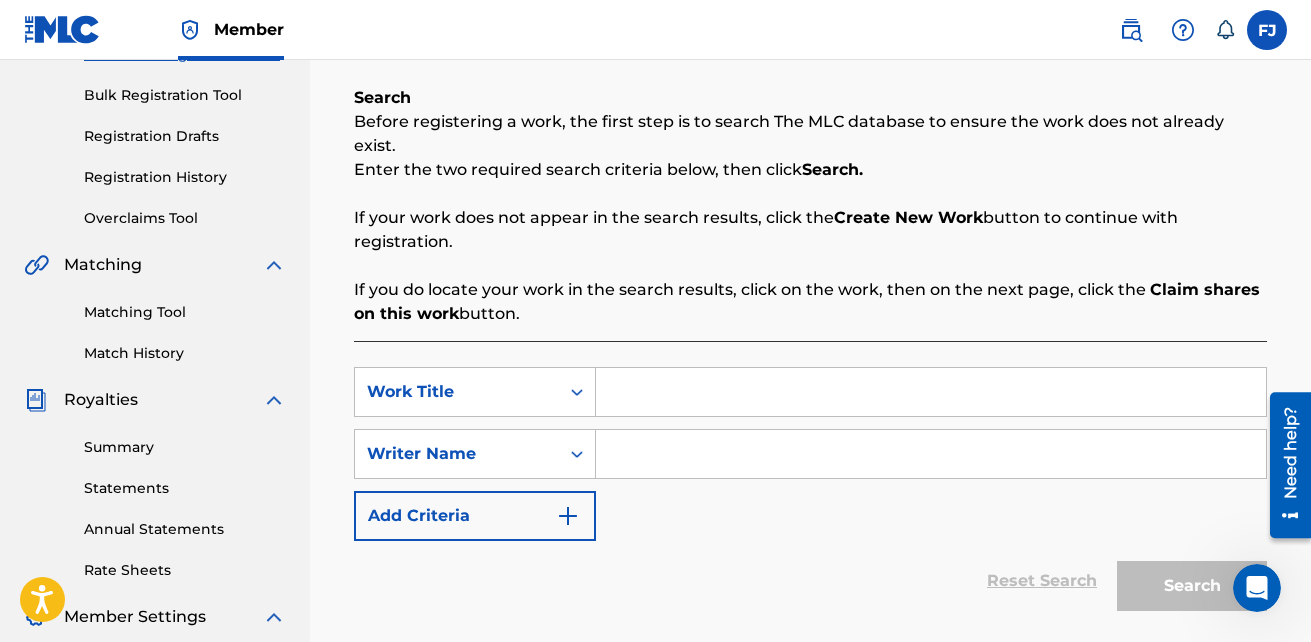 scroll, scrollTop: 300, scrollLeft: 0, axis: vertical 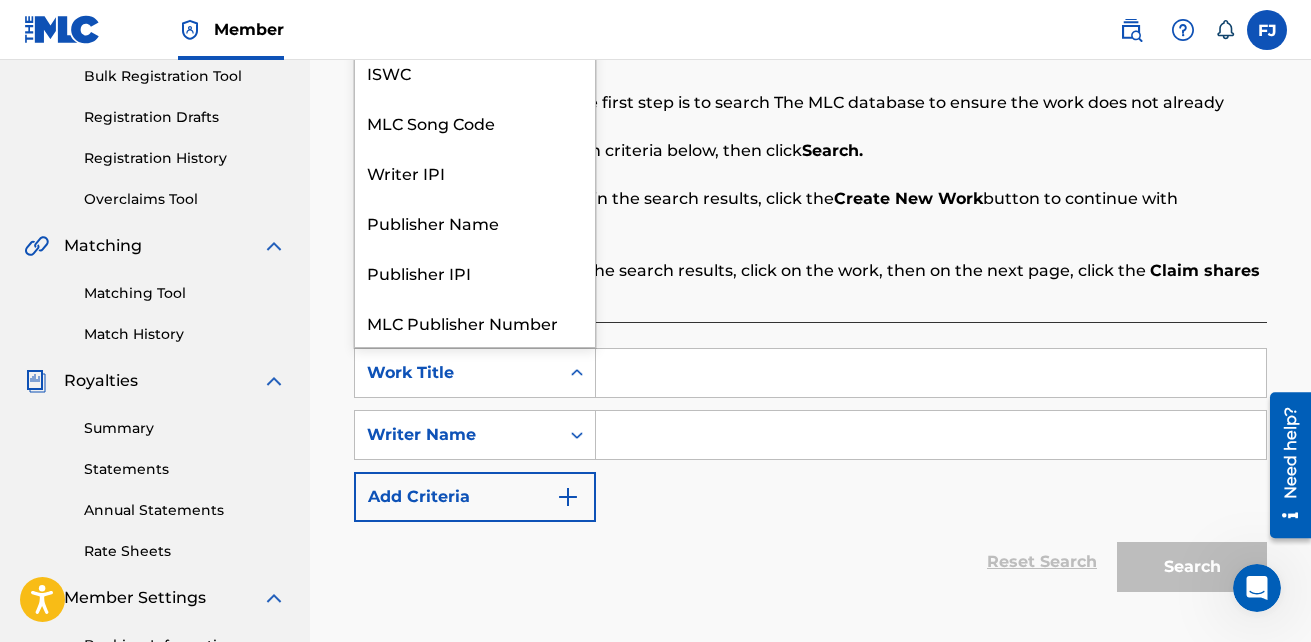 click on "Work Title" at bounding box center (457, 373) 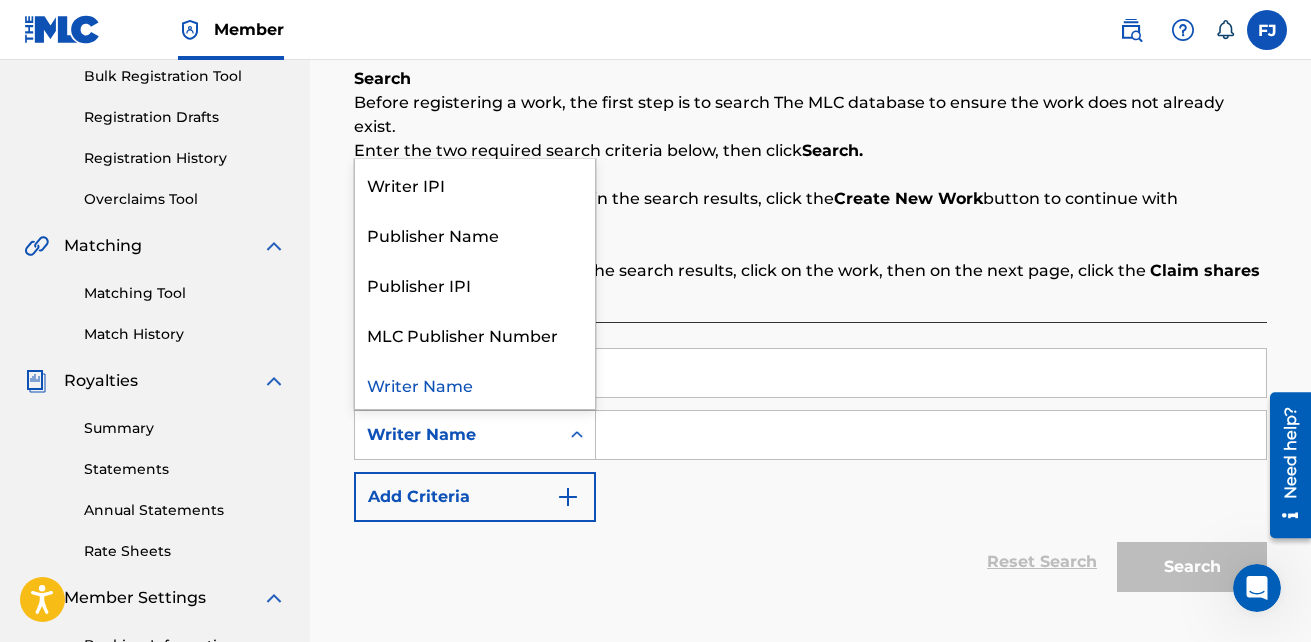 click on "Writer Name" at bounding box center [457, 435] 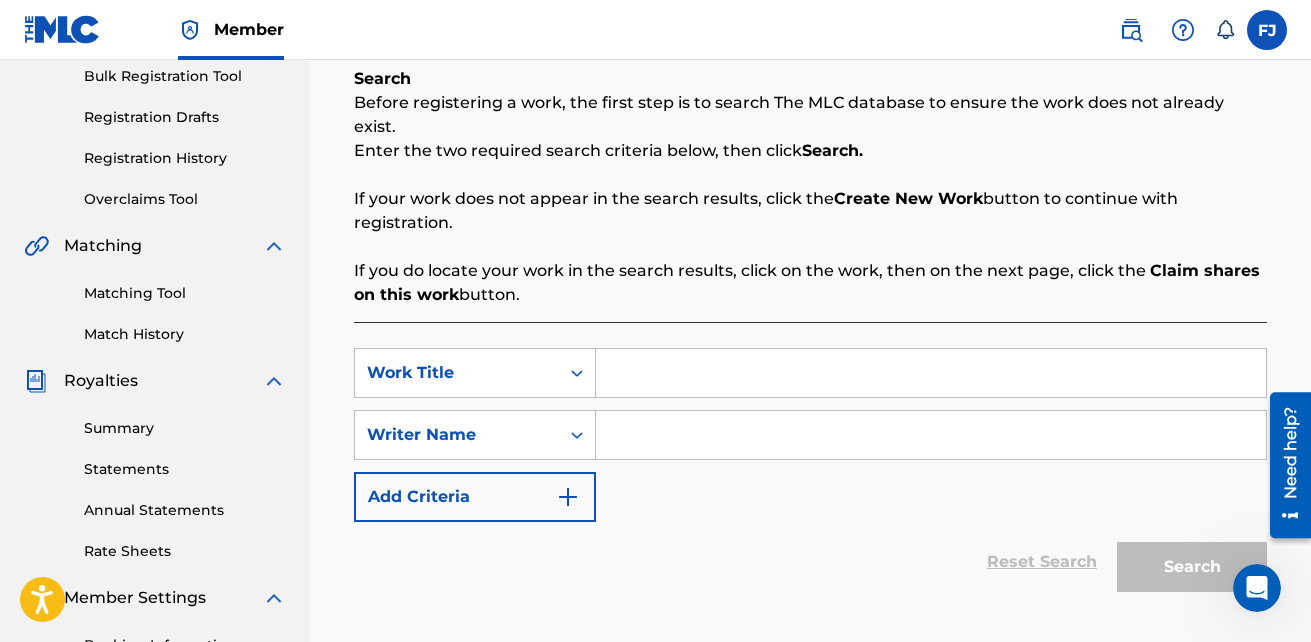 click on "Add Criteria" at bounding box center [475, 497] 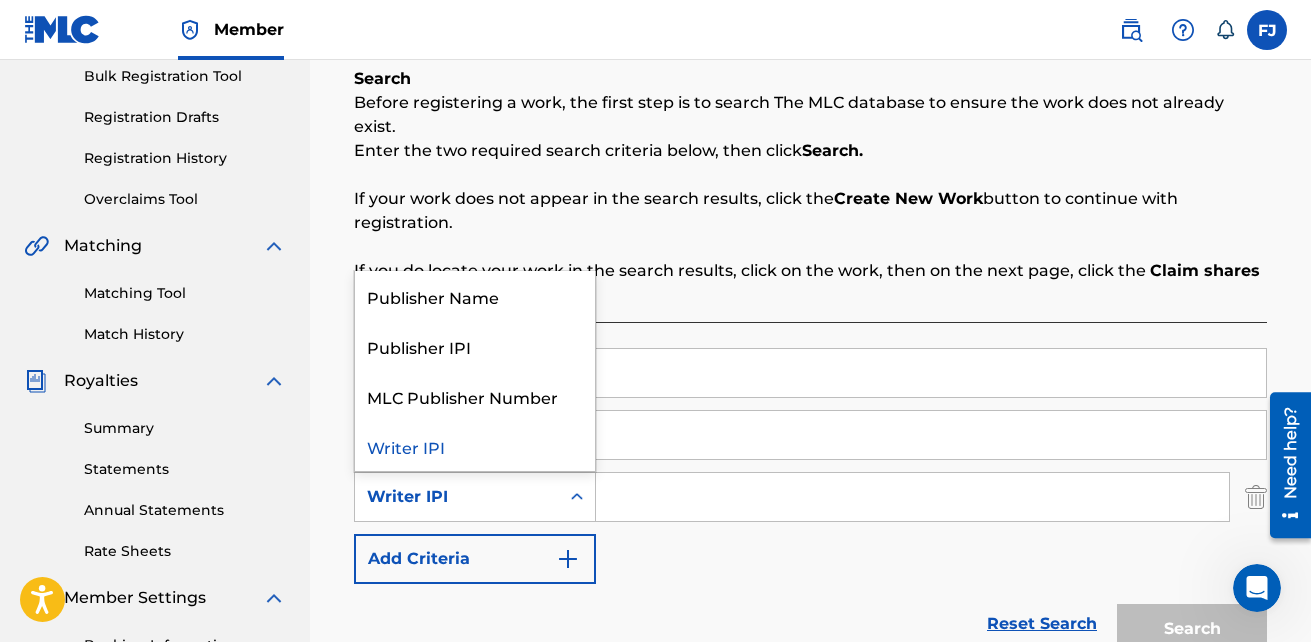 click 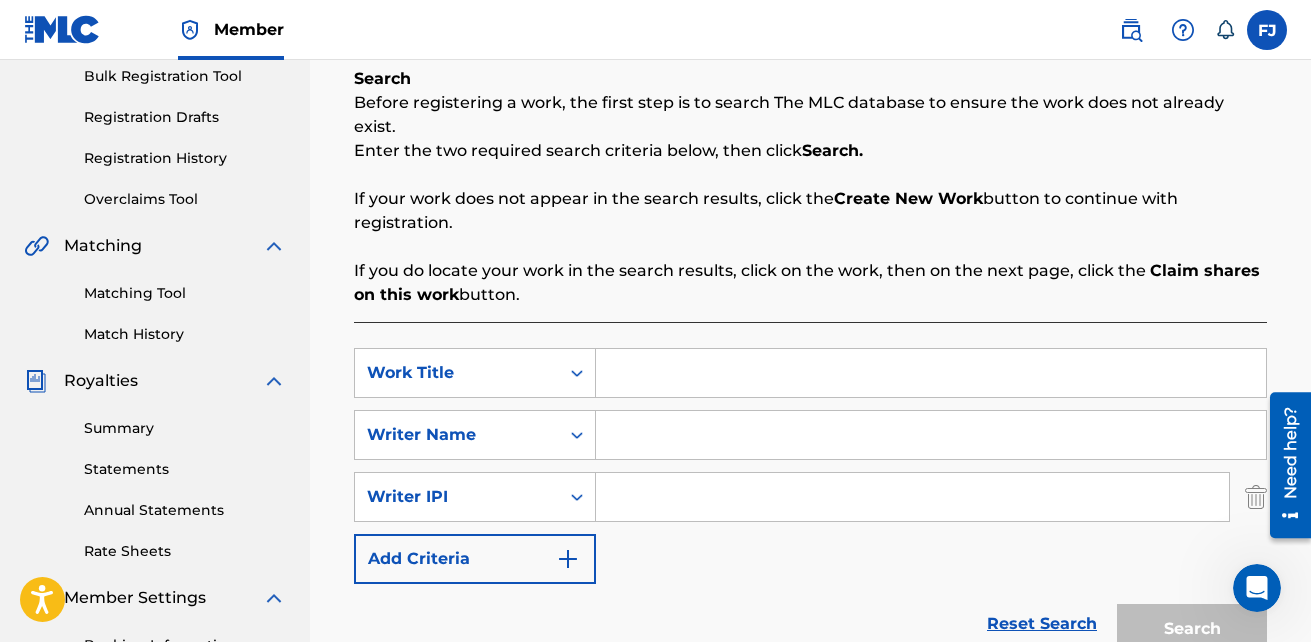 click on "Add Criteria" at bounding box center (475, 559) 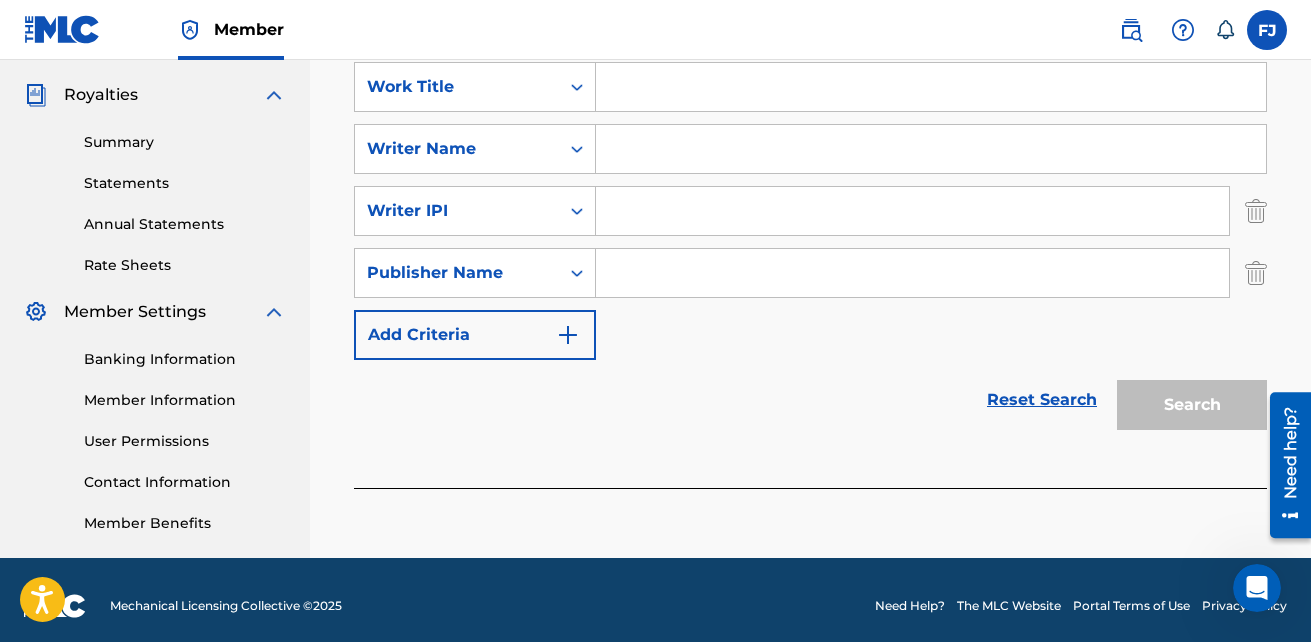 scroll, scrollTop: 598, scrollLeft: 0, axis: vertical 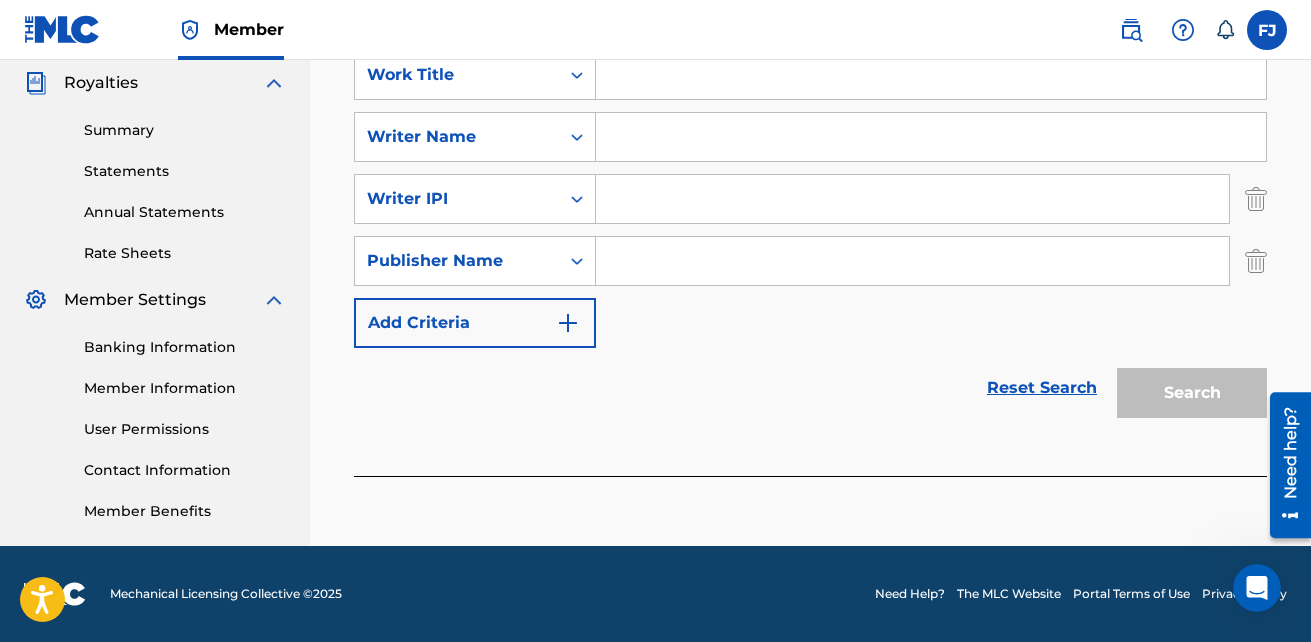 click on "Add Criteria" at bounding box center [475, 323] 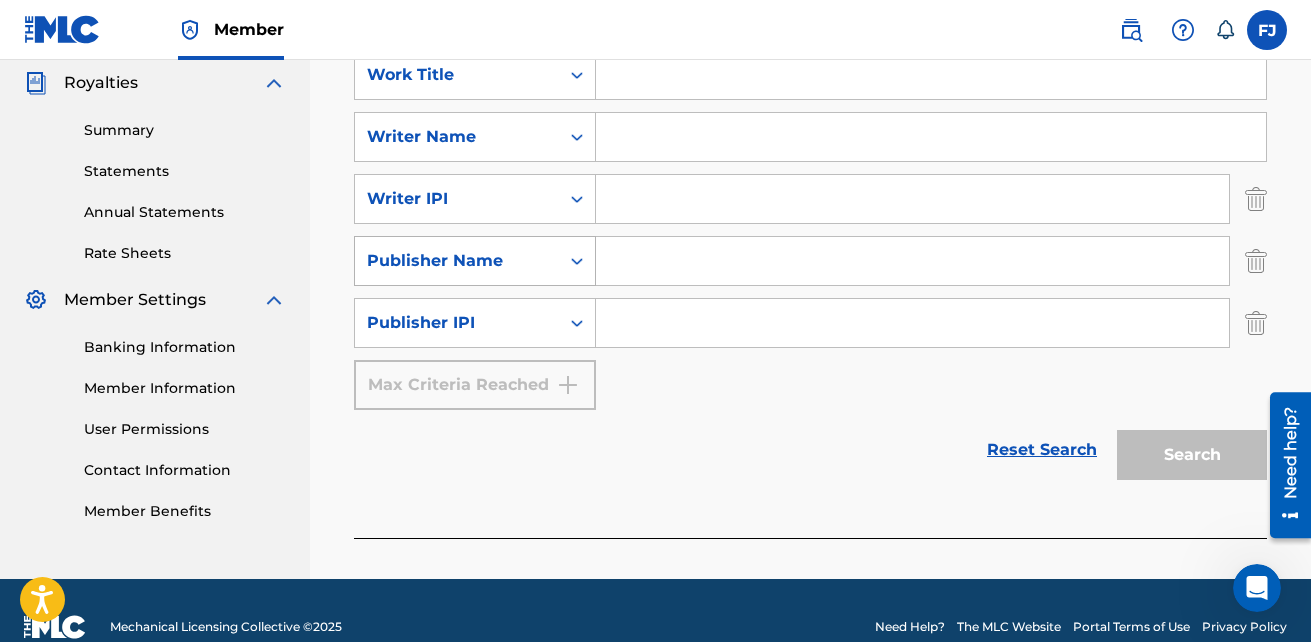 scroll, scrollTop: 398, scrollLeft: 0, axis: vertical 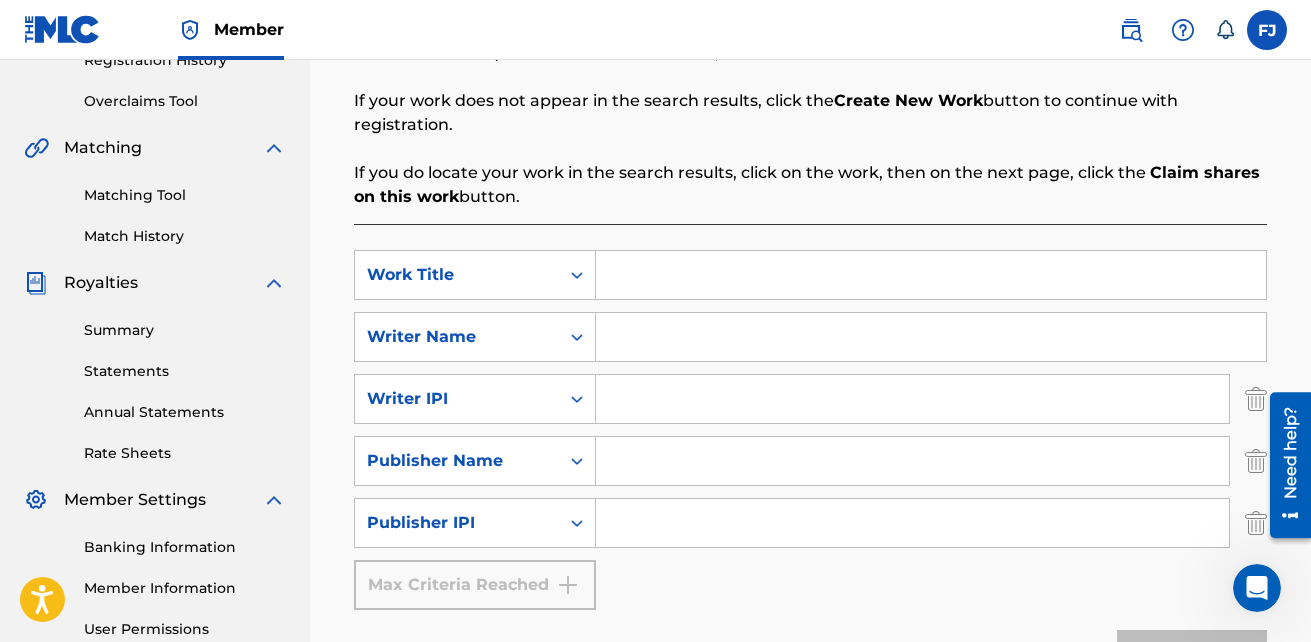 click on "Matching Tool" at bounding box center [185, 195] 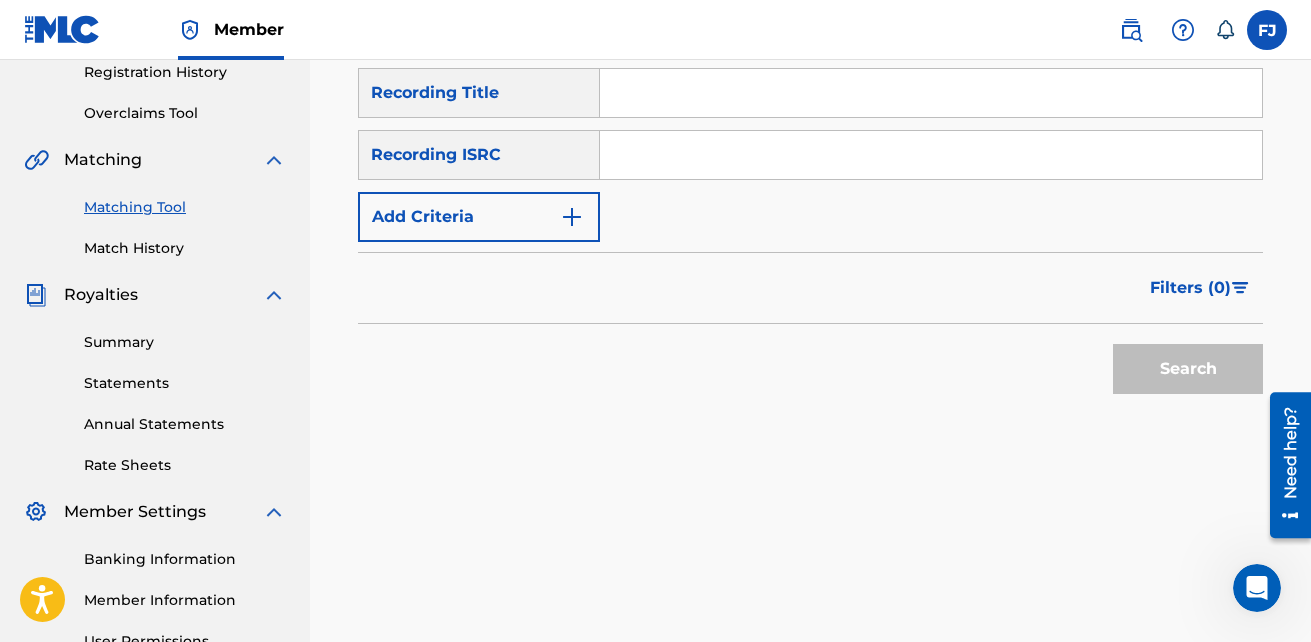 scroll, scrollTop: 400, scrollLeft: 0, axis: vertical 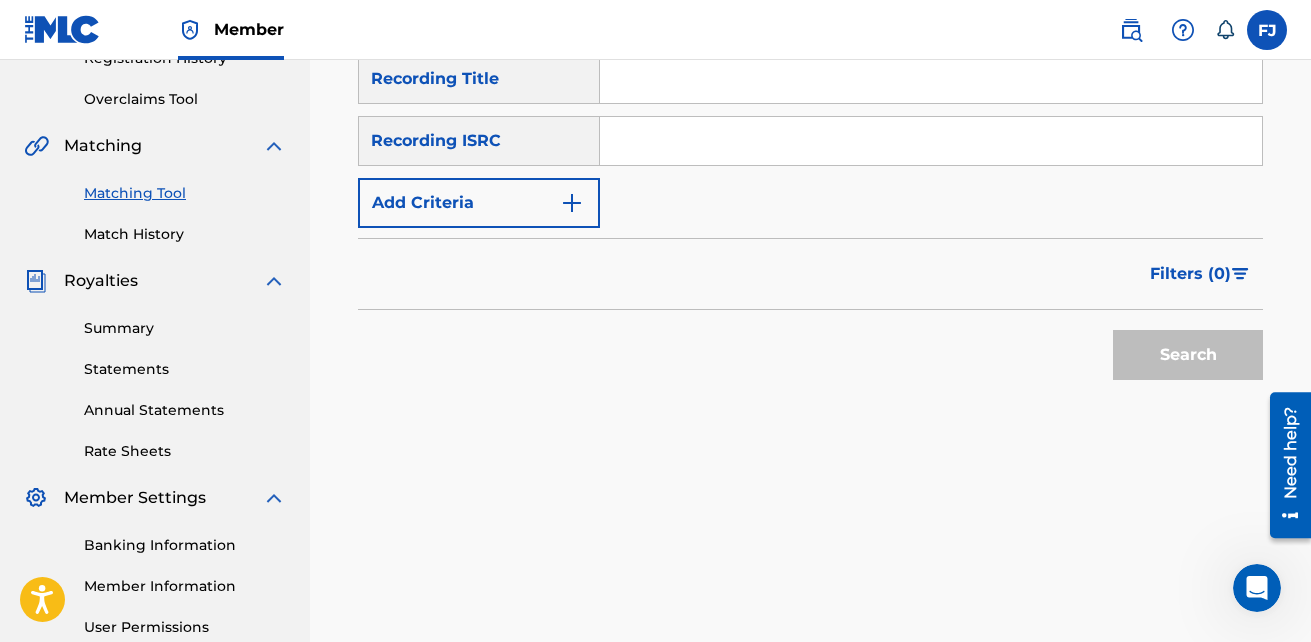 click on "Recording ISRC" at bounding box center [479, 141] 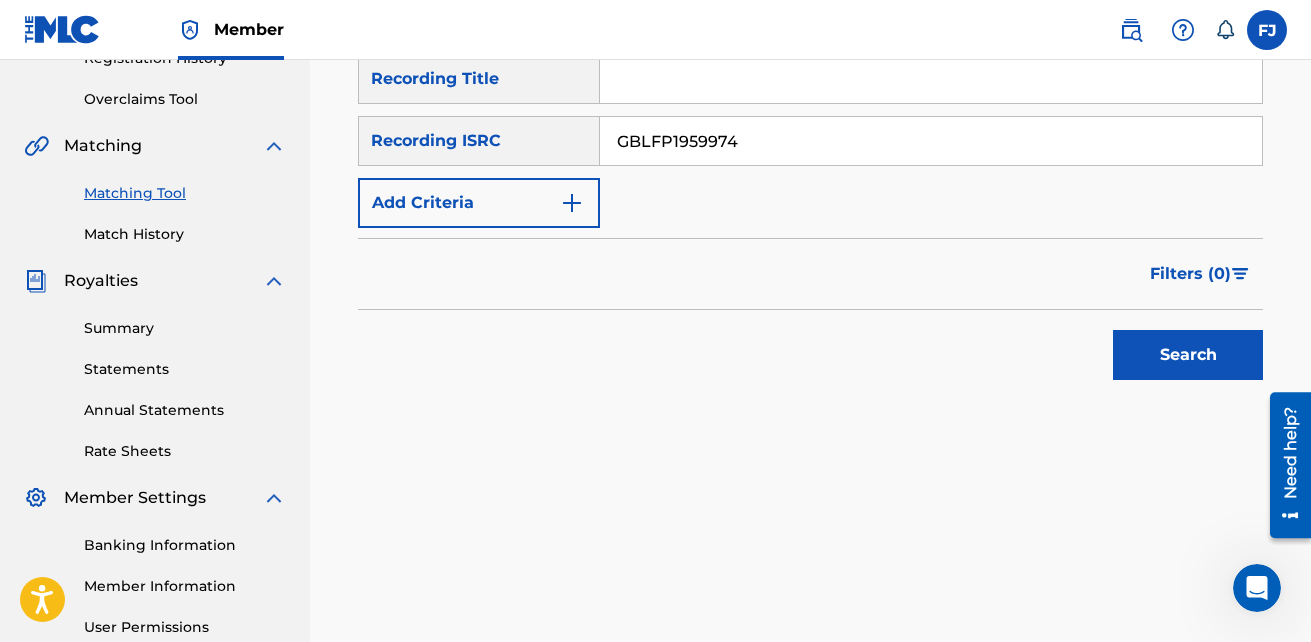 click on "Search" at bounding box center (1188, 355) 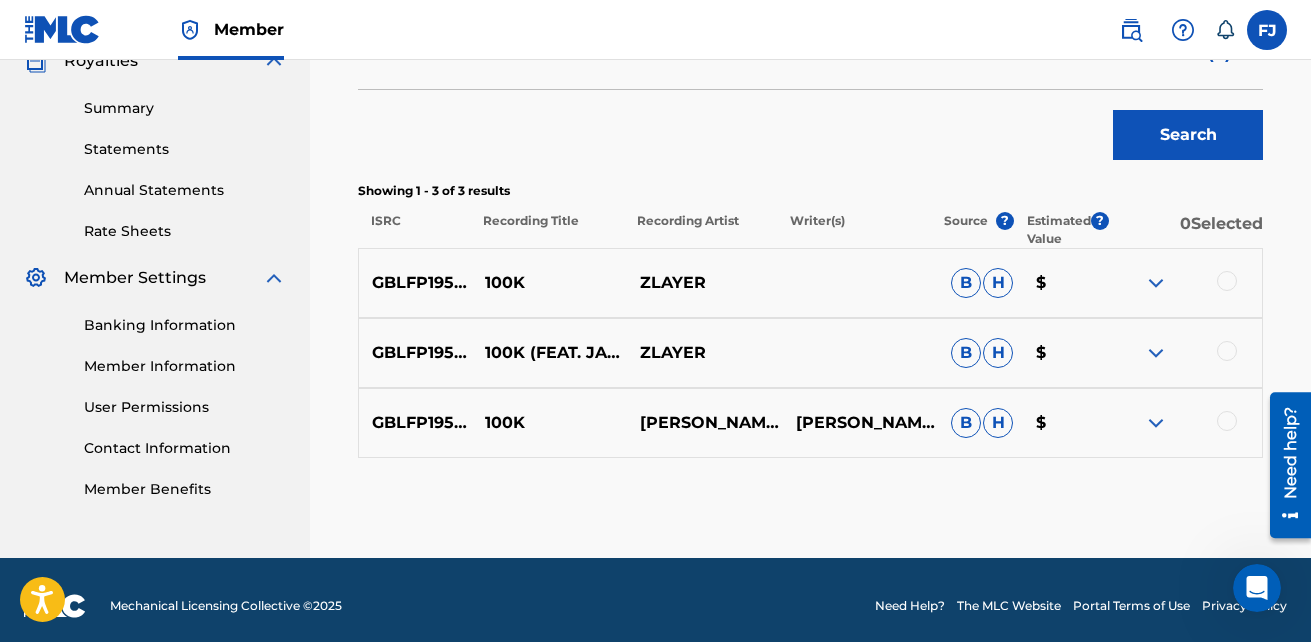 scroll, scrollTop: 632, scrollLeft: 0, axis: vertical 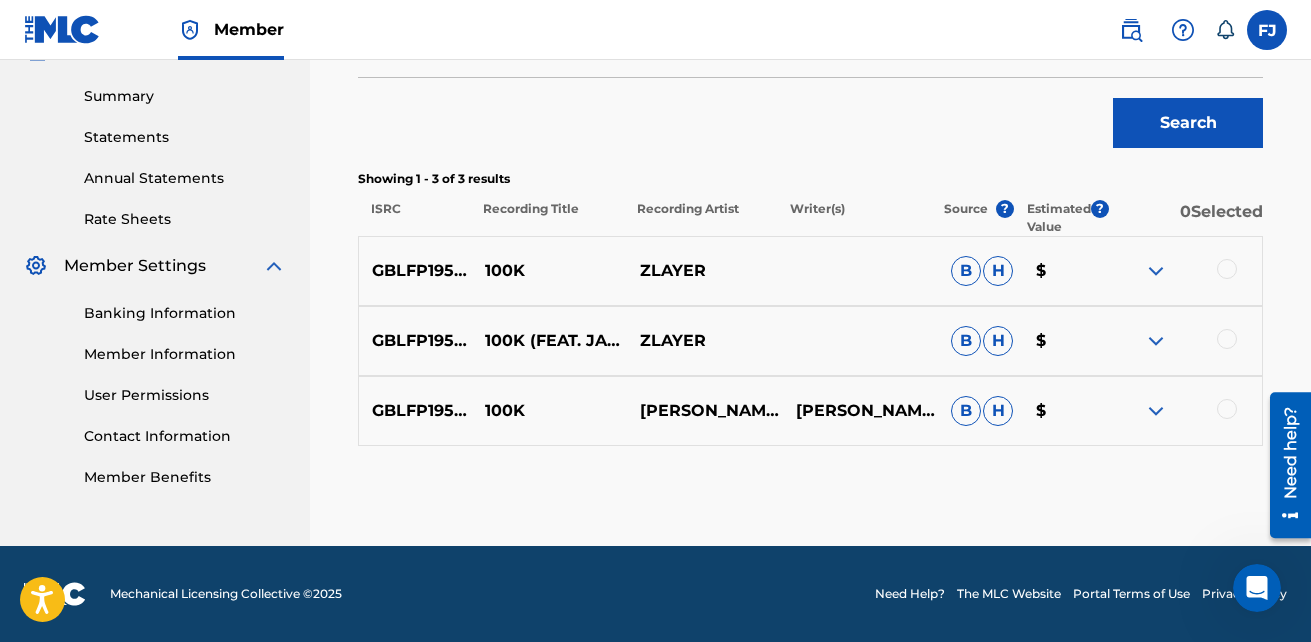 click at bounding box center [1184, 271] 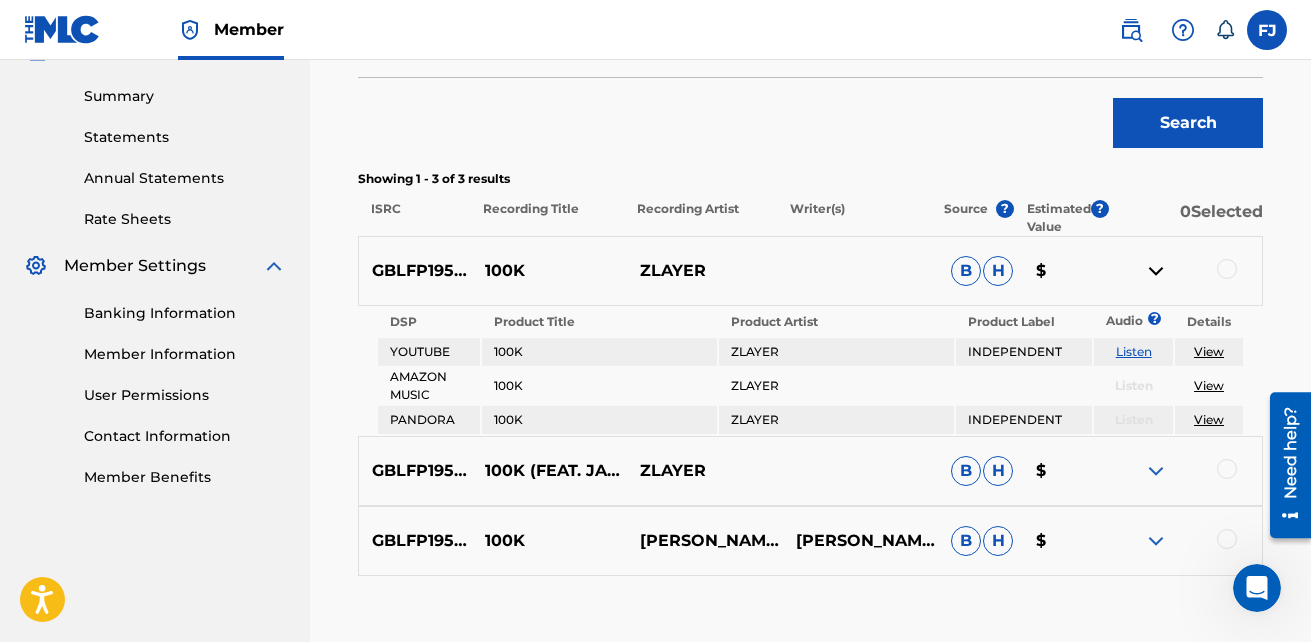 click at bounding box center [1156, 471] 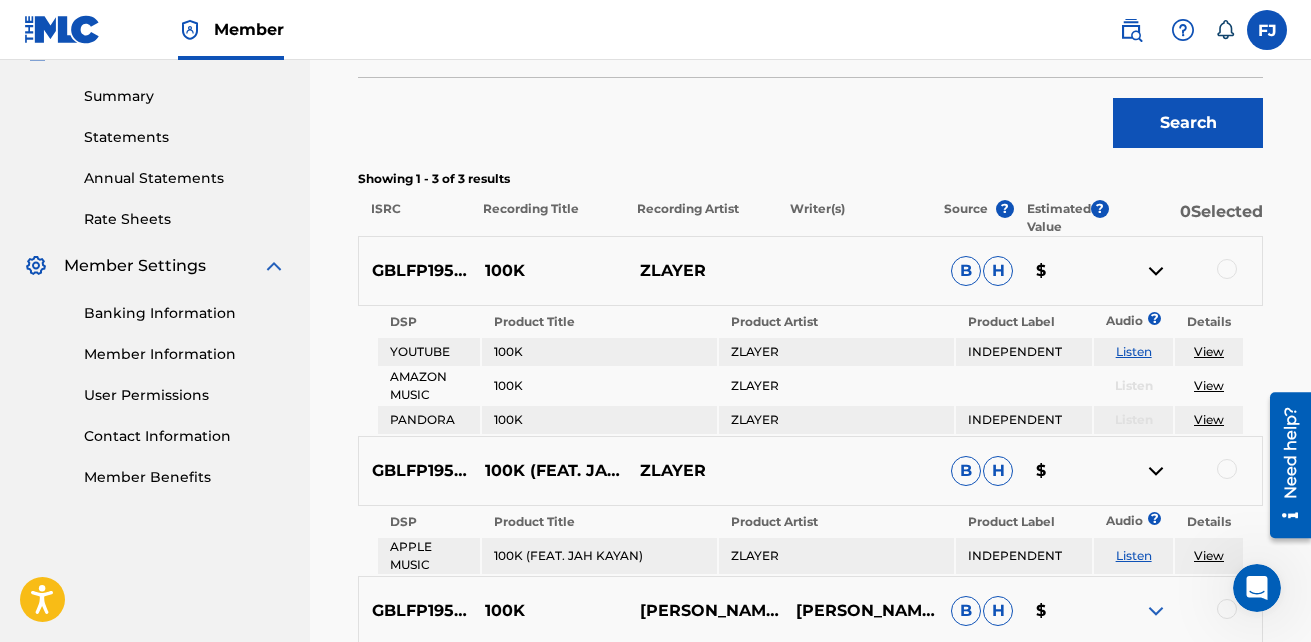 click at bounding box center [1156, 611] 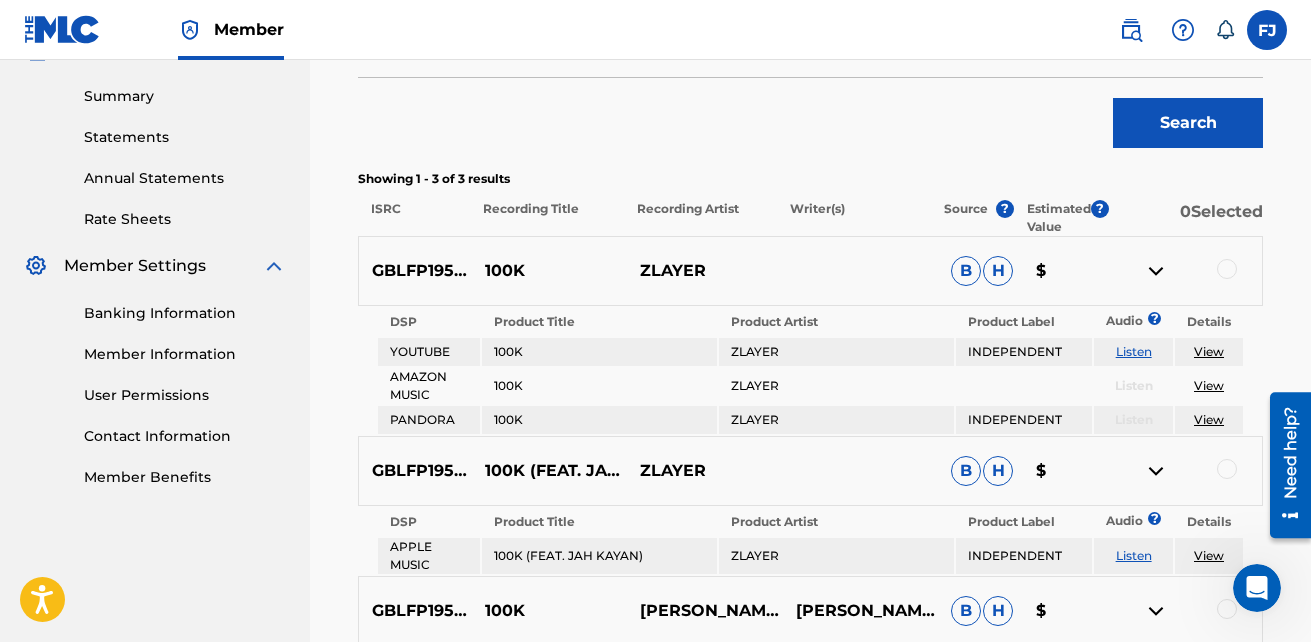 scroll, scrollTop: 732, scrollLeft: 0, axis: vertical 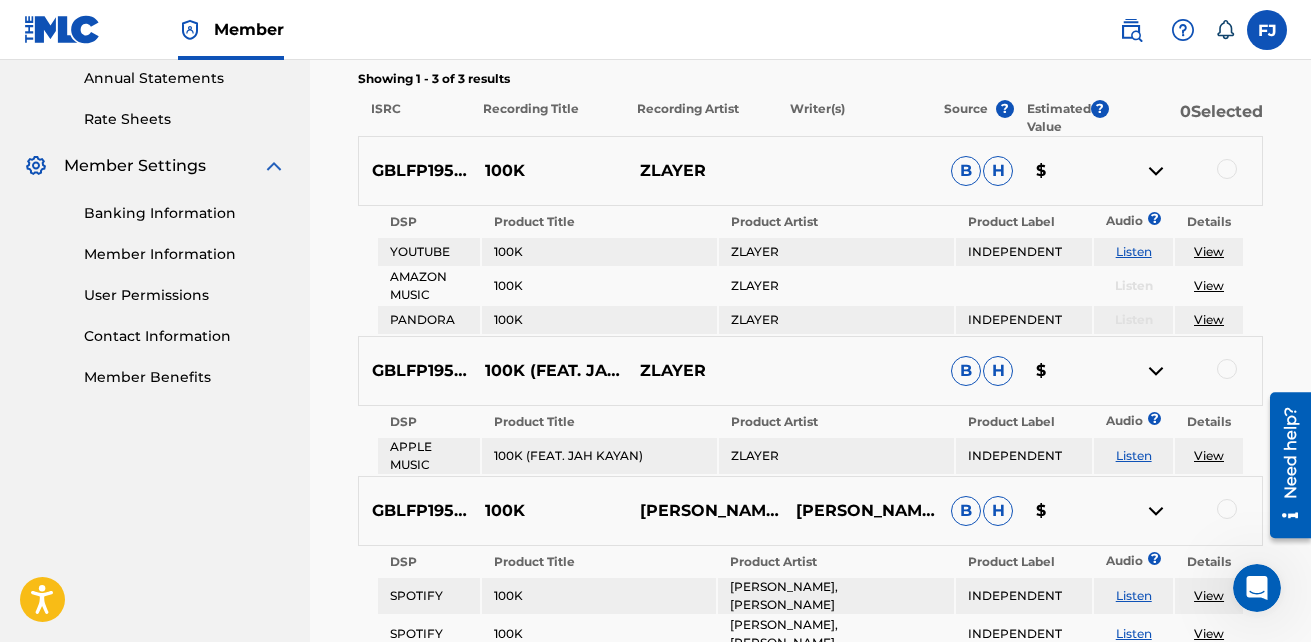 click at bounding box center (1184, 171) 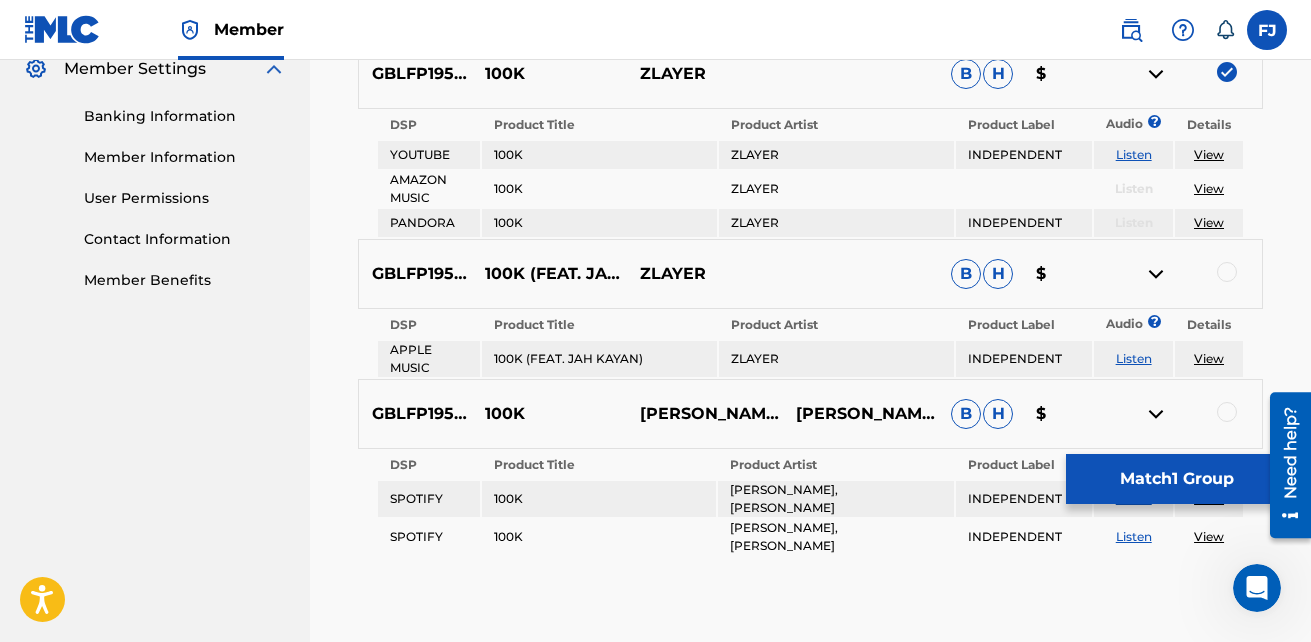 scroll, scrollTop: 924, scrollLeft: 0, axis: vertical 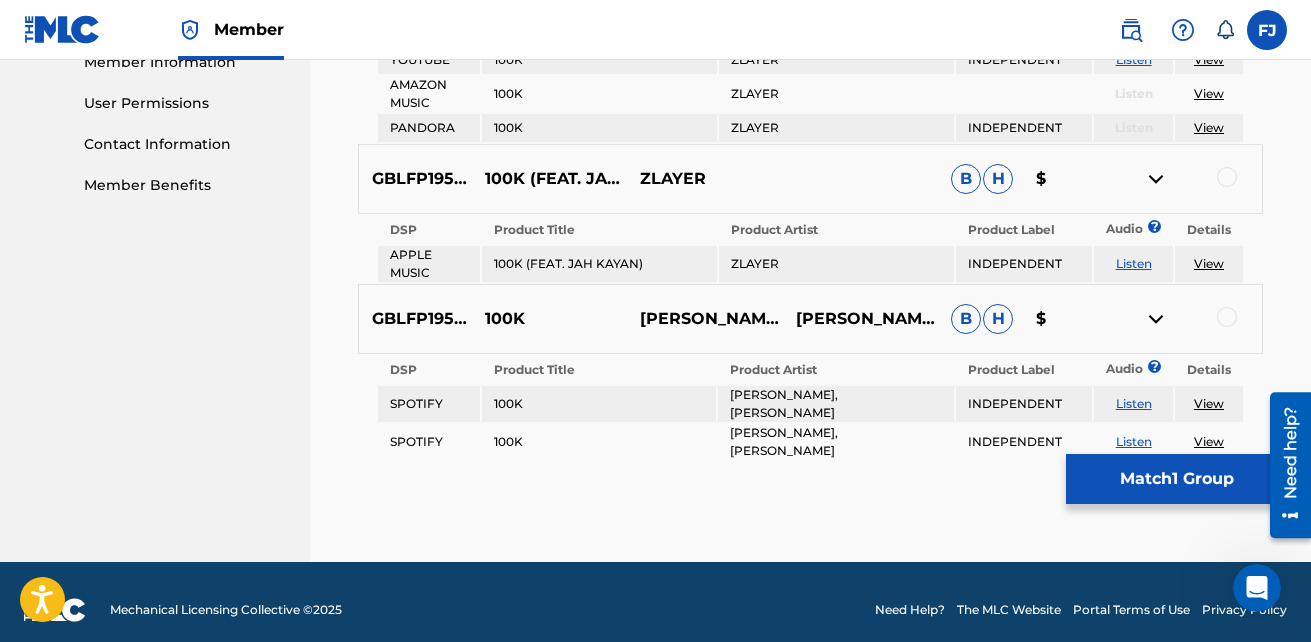 click on "GBLFP1959974 100K (FEAT. JAH KAYAN) ZLAYER B H $" at bounding box center (810, 179) 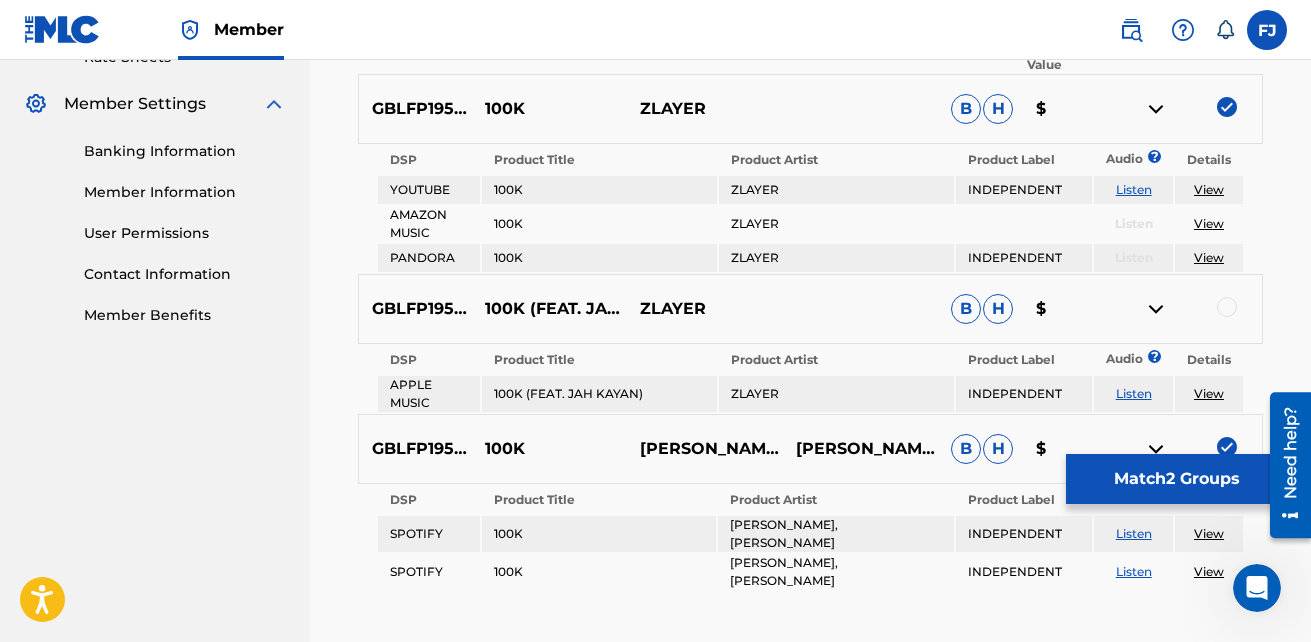 scroll, scrollTop: 824, scrollLeft: 0, axis: vertical 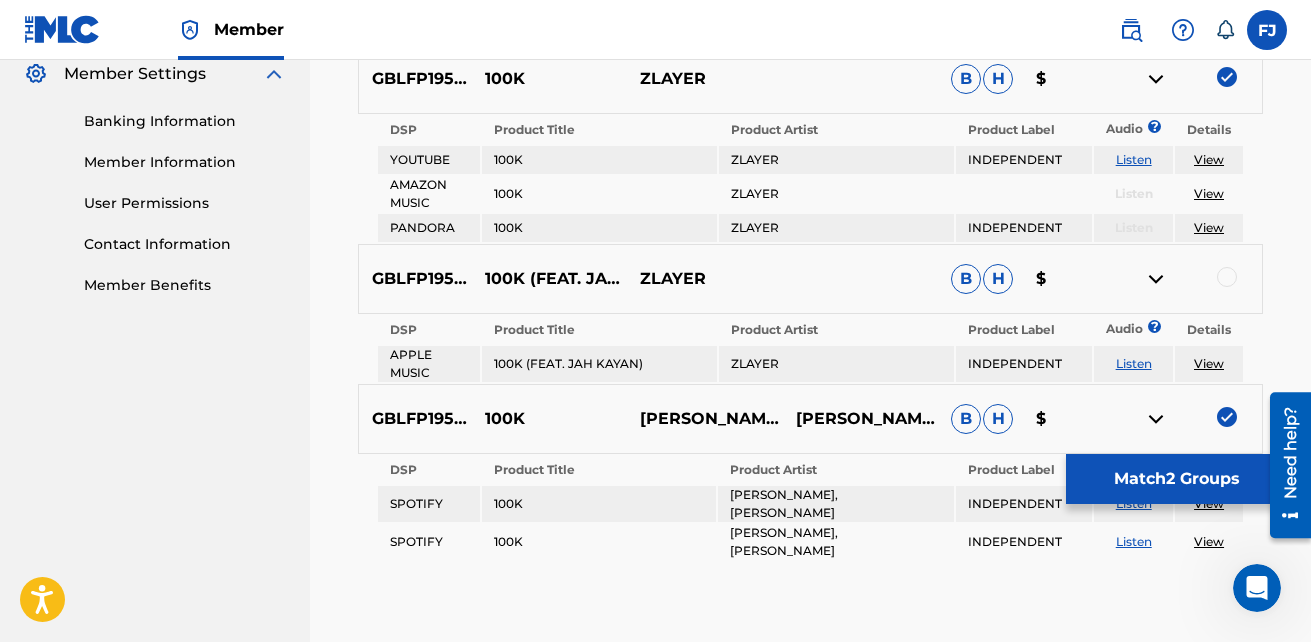 click at bounding box center [1227, 277] 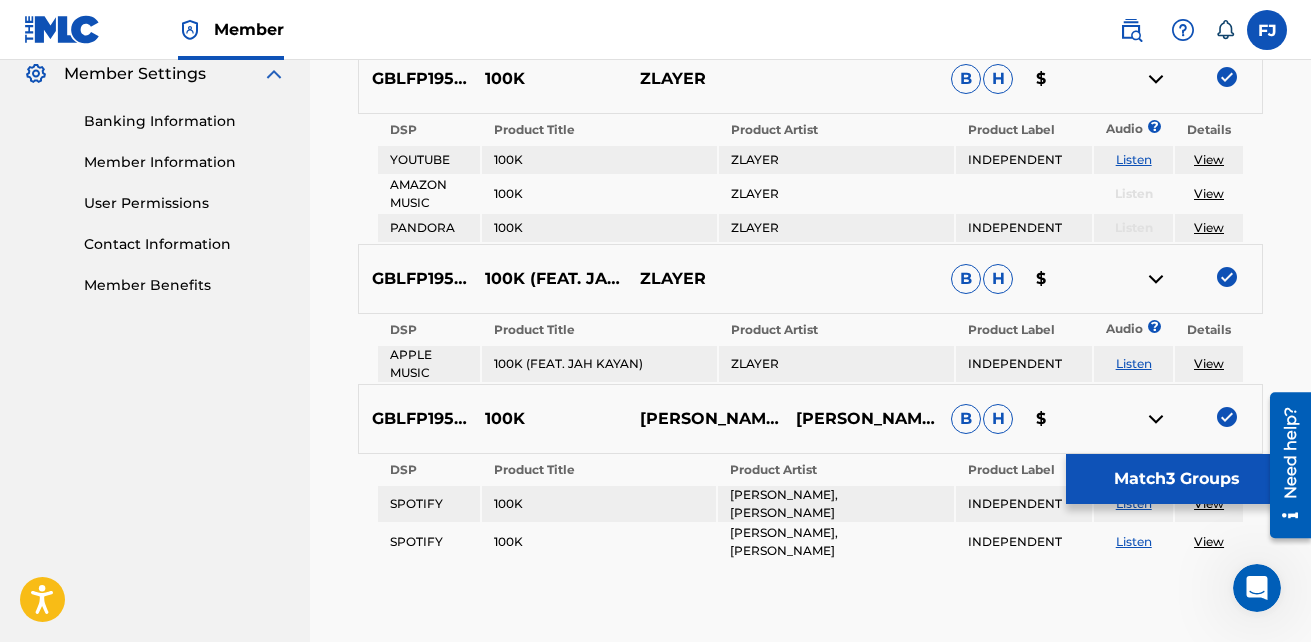 click on "B" at bounding box center (966, 279) 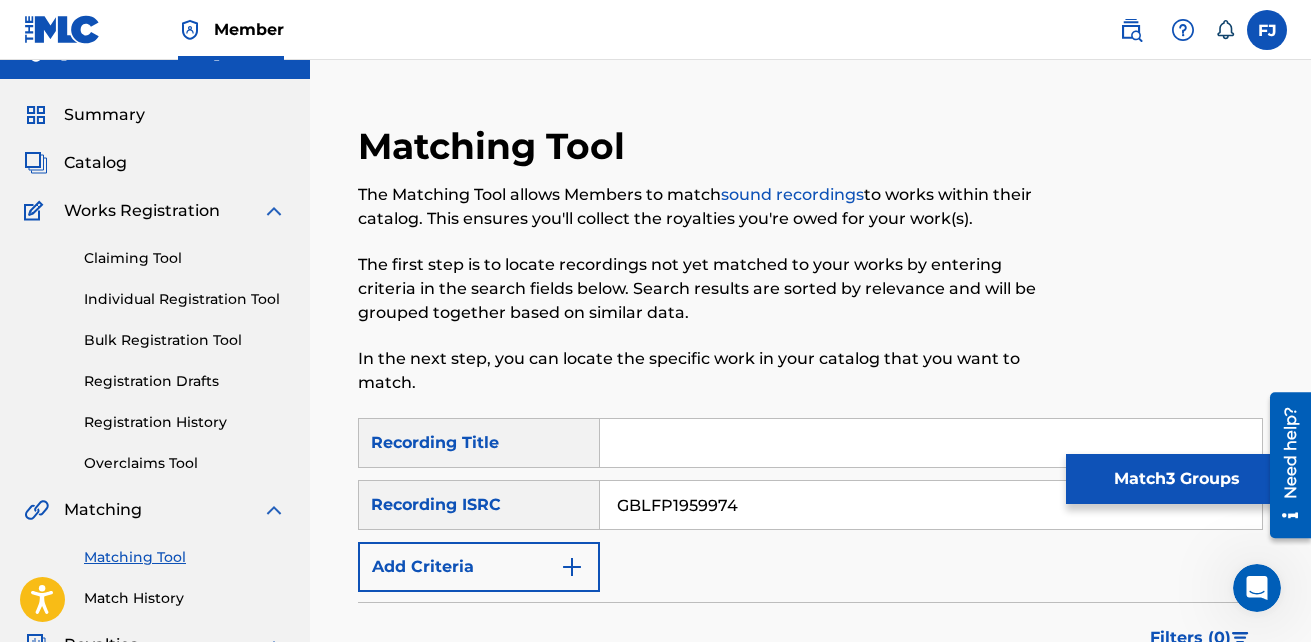 scroll, scrollTop: 24, scrollLeft: 0, axis: vertical 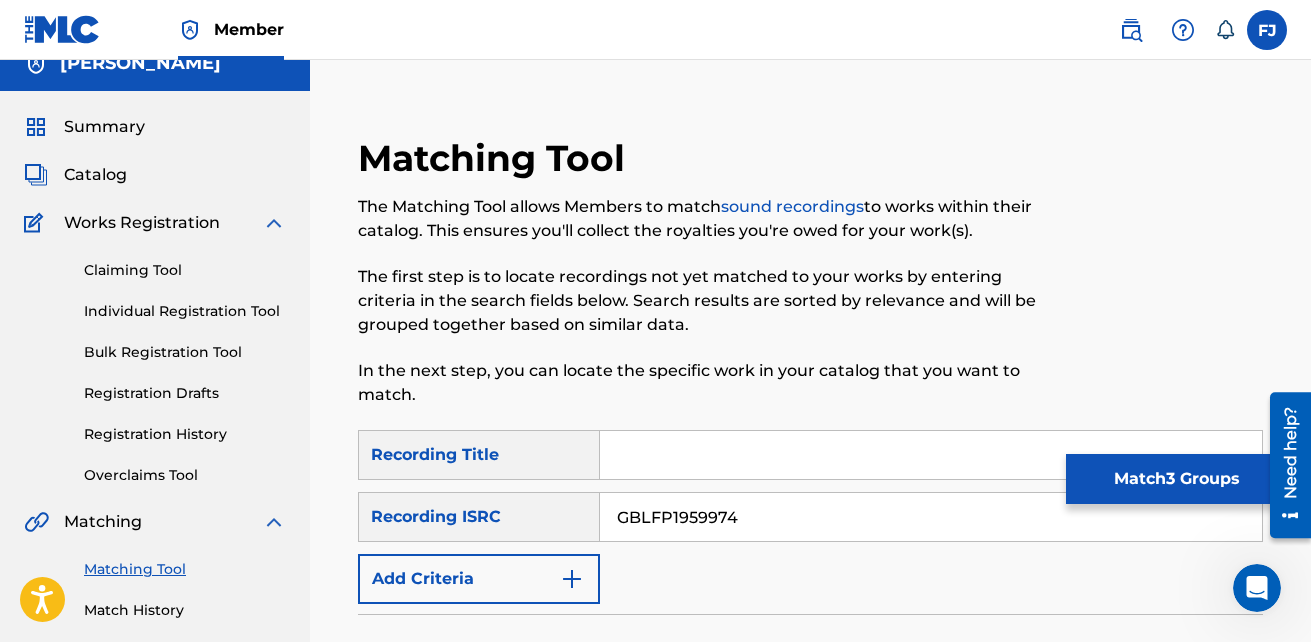 click on "sound recordings" at bounding box center (792, 206) 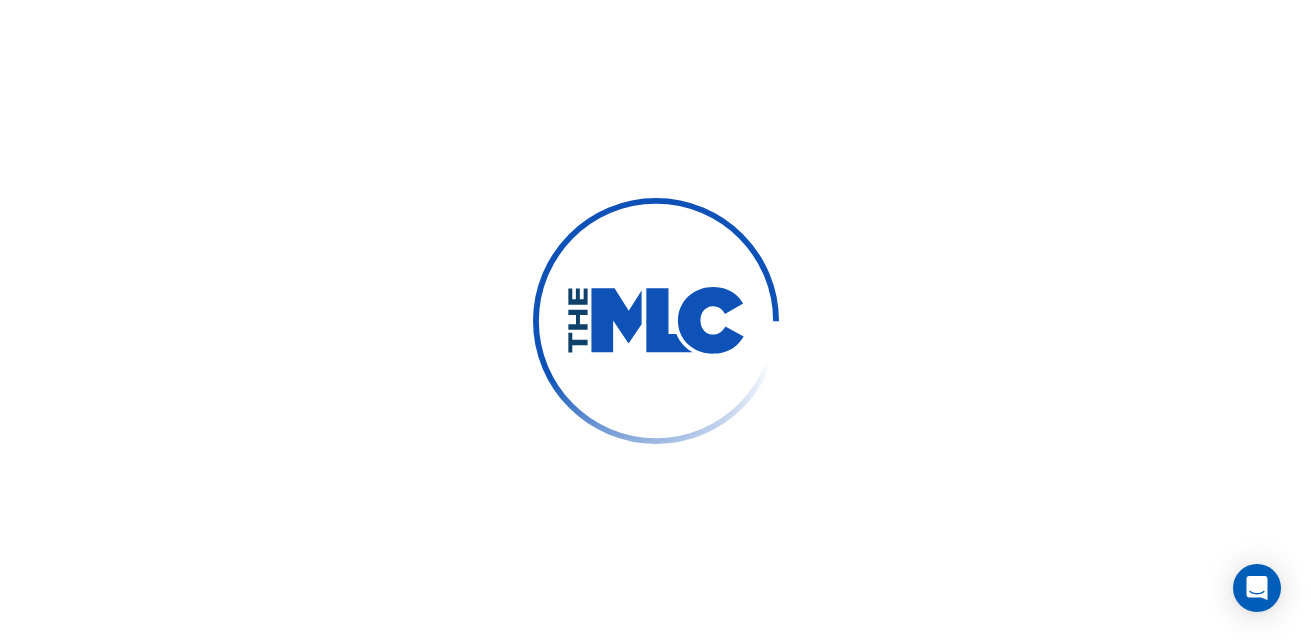 scroll, scrollTop: 0, scrollLeft: 0, axis: both 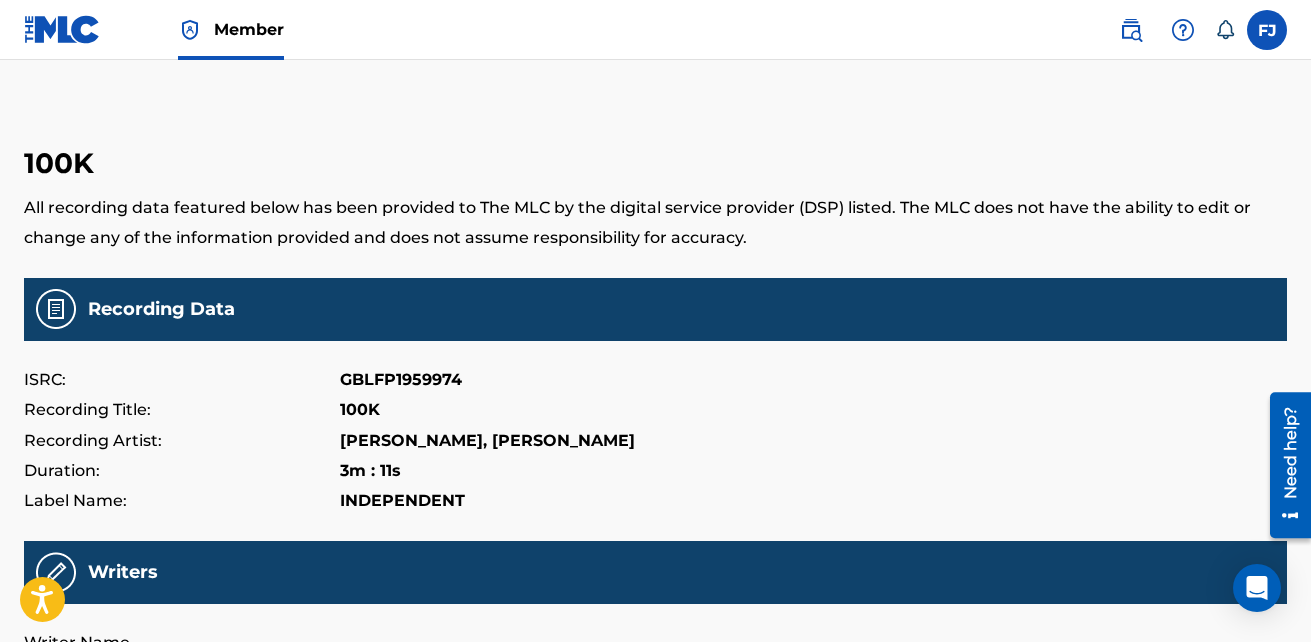 click on "100K" at bounding box center [360, 410] 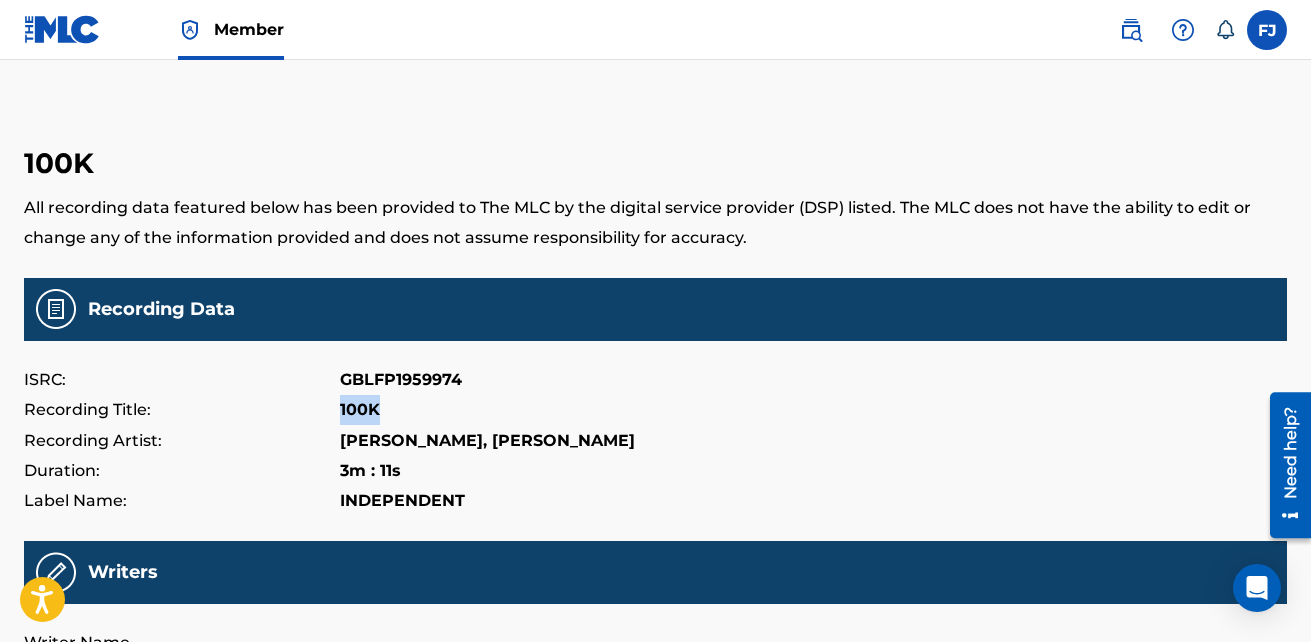 click on "100K" at bounding box center (360, 410) 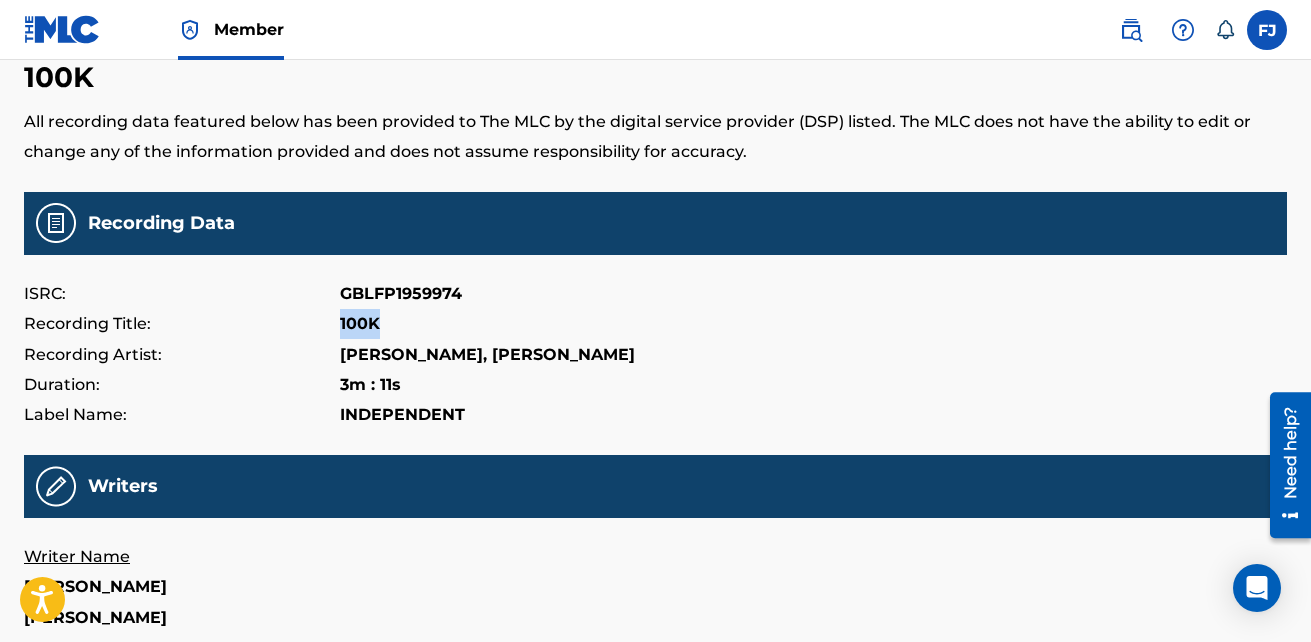scroll, scrollTop: 300, scrollLeft: 0, axis: vertical 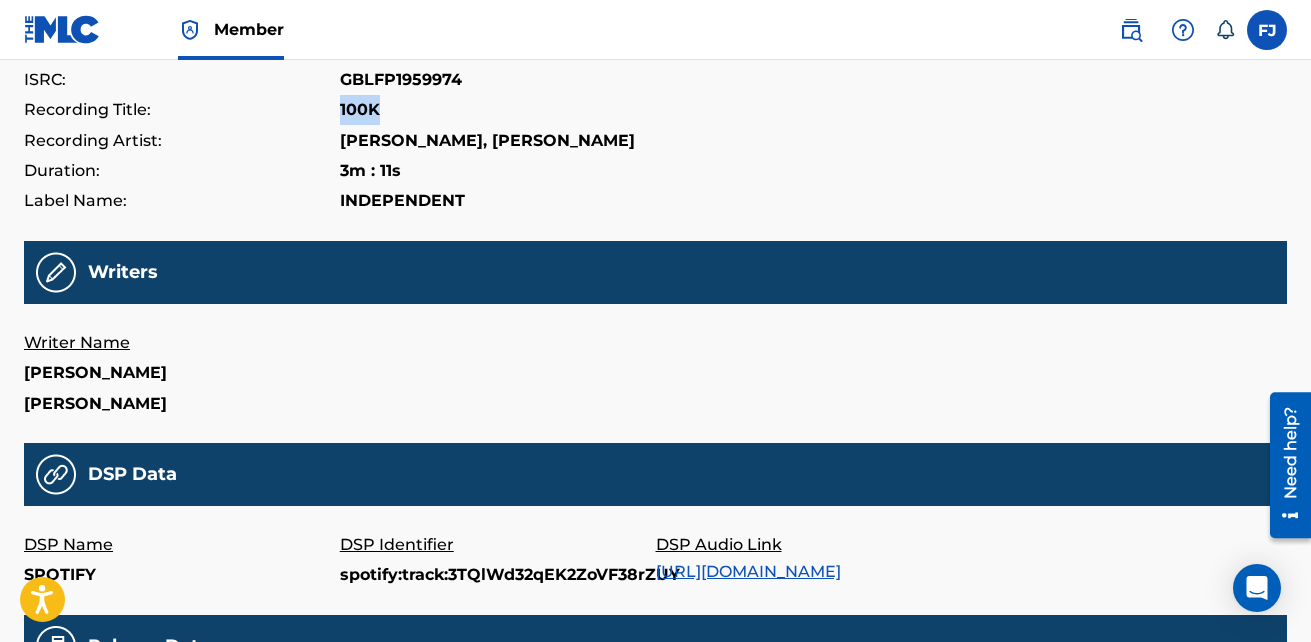 drag, startPoint x: 238, startPoint y: 371, endPoint x: 6, endPoint y: 382, distance: 232.26064 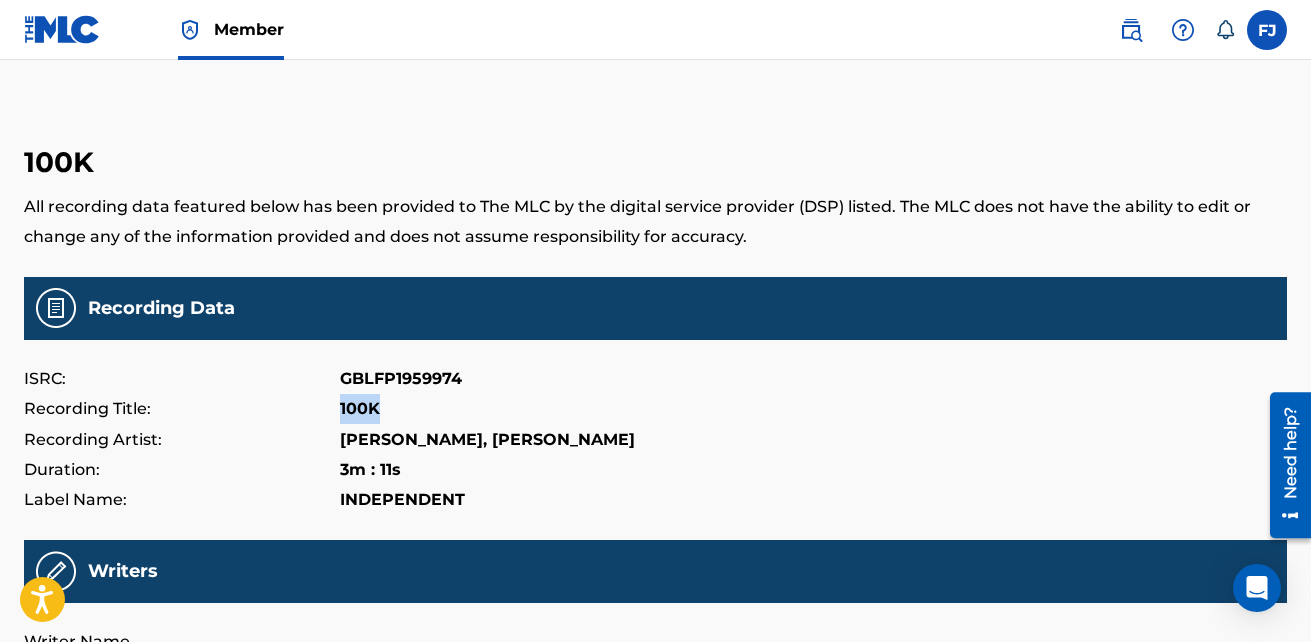scroll, scrollTop: 0, scrollLeft: 0, axis: both 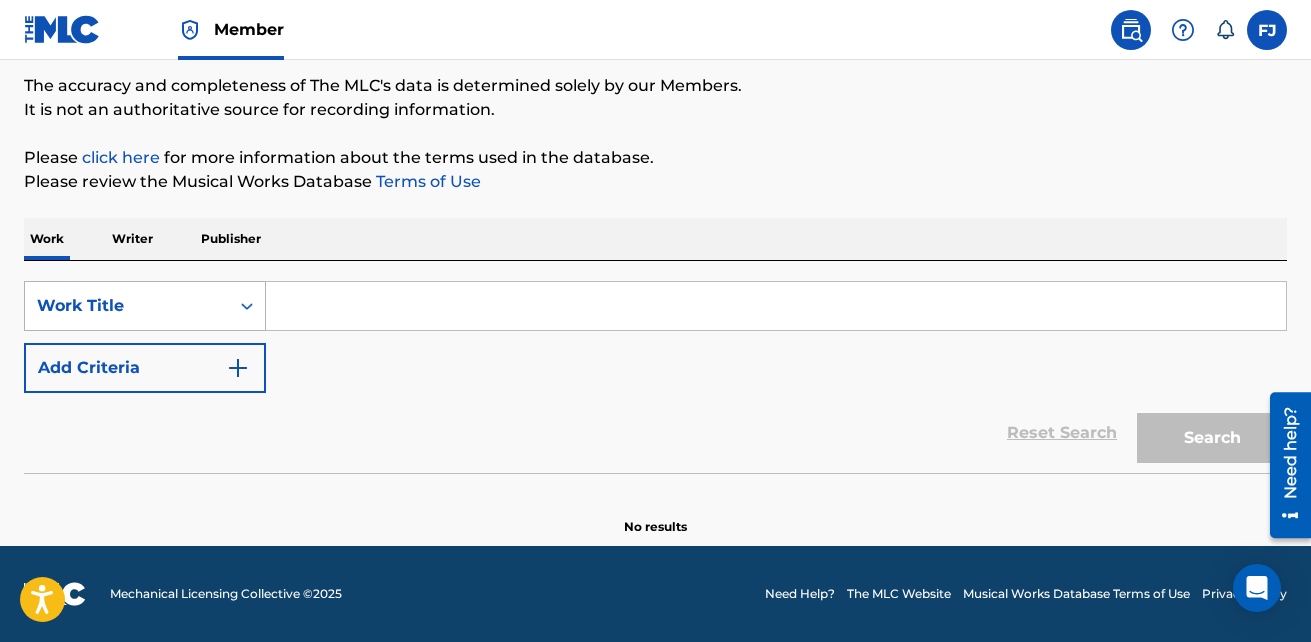click on "Work Title" at bounding box center [127, 306] 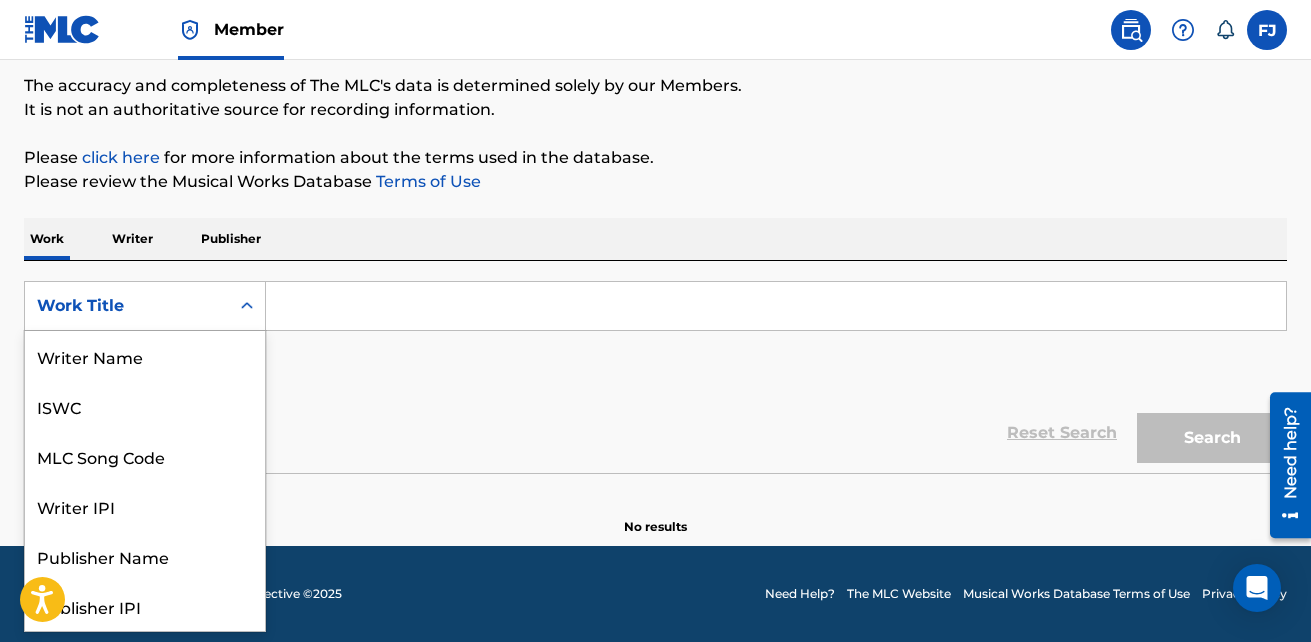 scroll, scrollTop: 100, scrollLeft: 0, axis: vertical 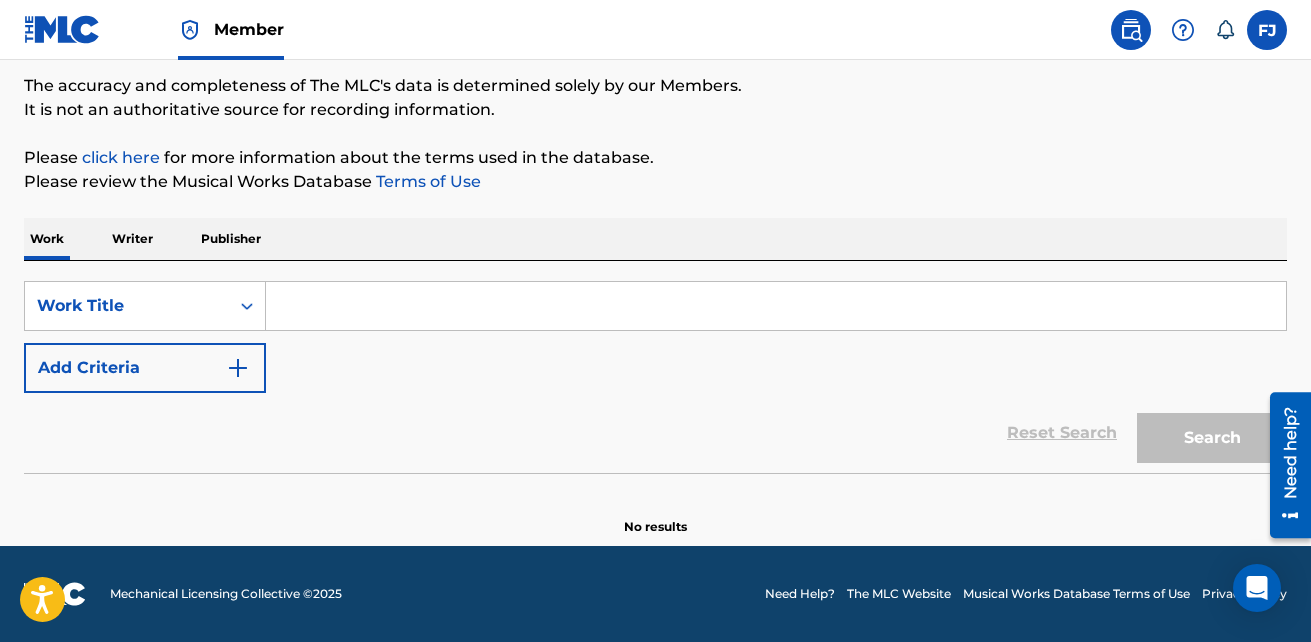 click on "Writer" at bounding box center [132, 239] 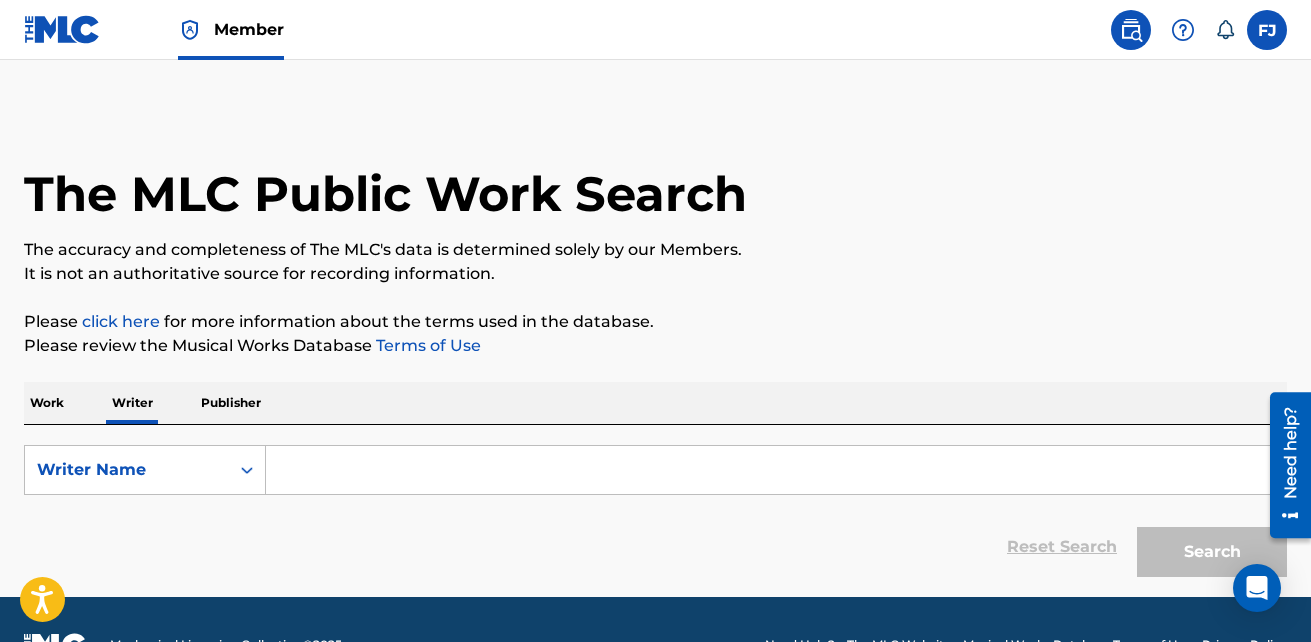 click on "Publisher" at bounding box center [231, 403] 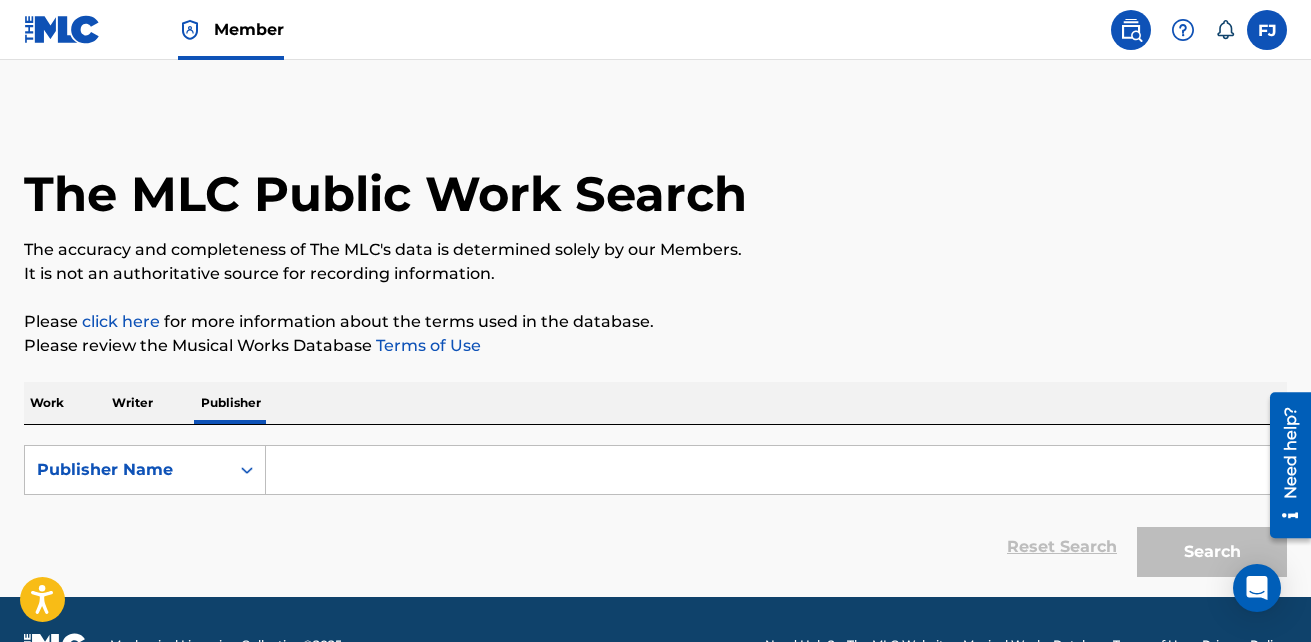 click on "Writer" at bounding box center (132, 403) 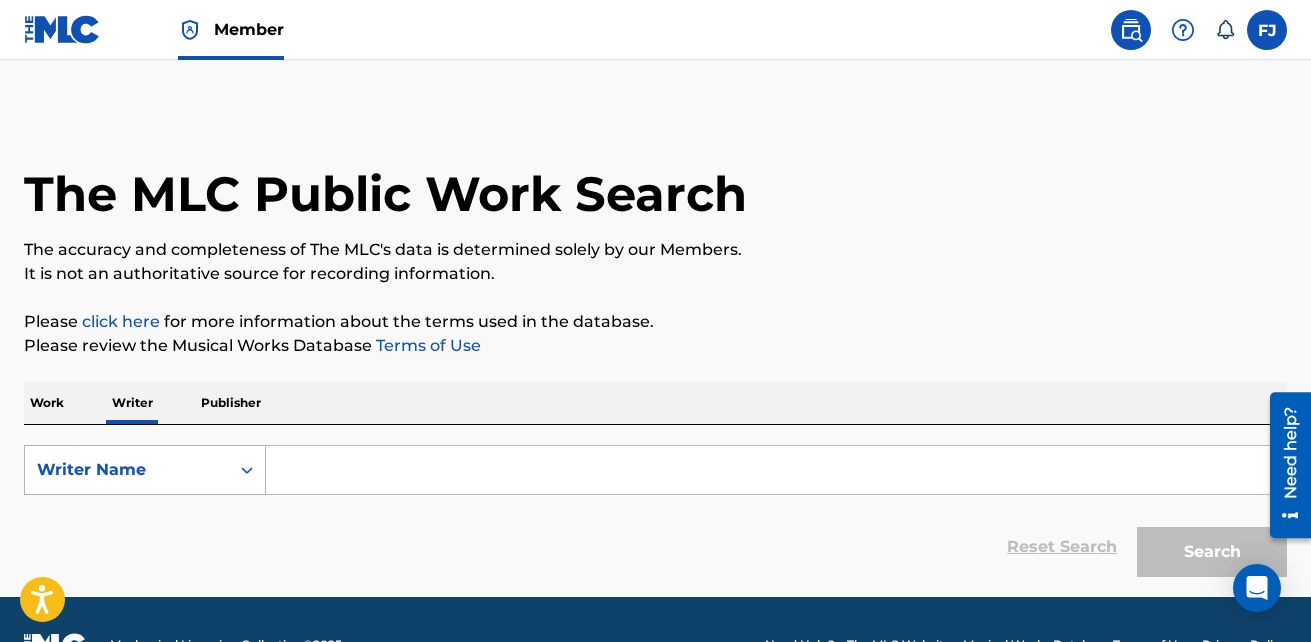 click on "Writer Name" at bounding box center (145, 470) 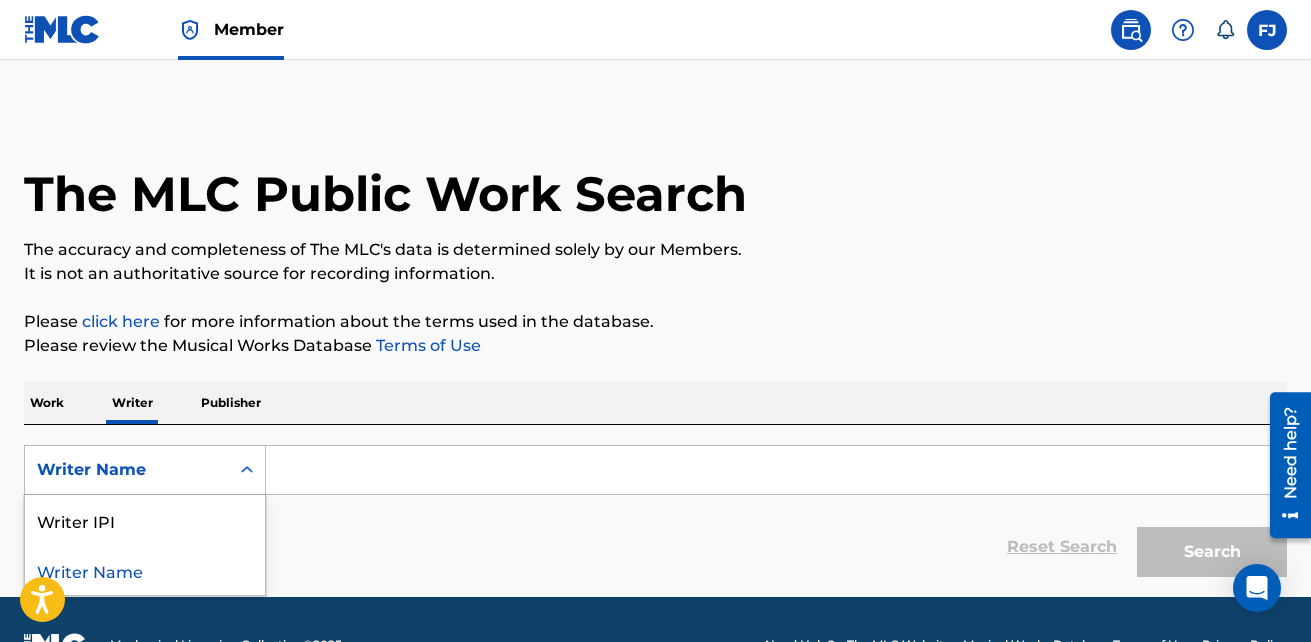 scroll, scrollTop: 51, scrollLeft: 0, axis: vertical 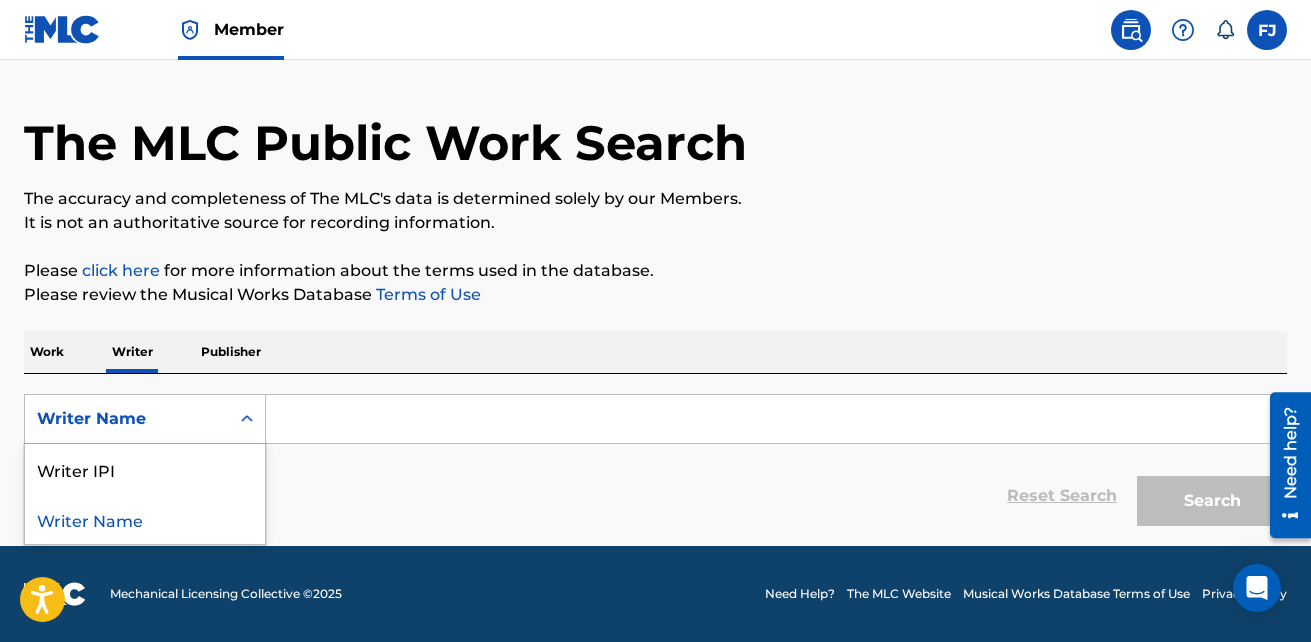 click on "Writer Name" at bounding box center (145, 519) 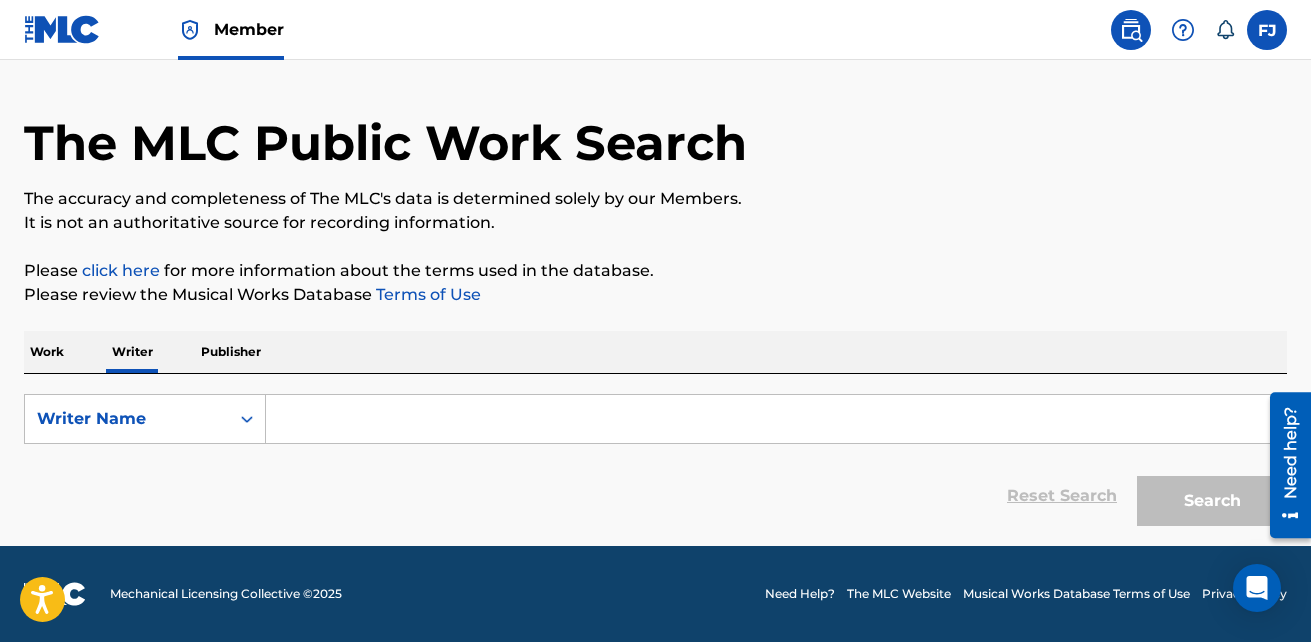click at bounding box center (776, 419) 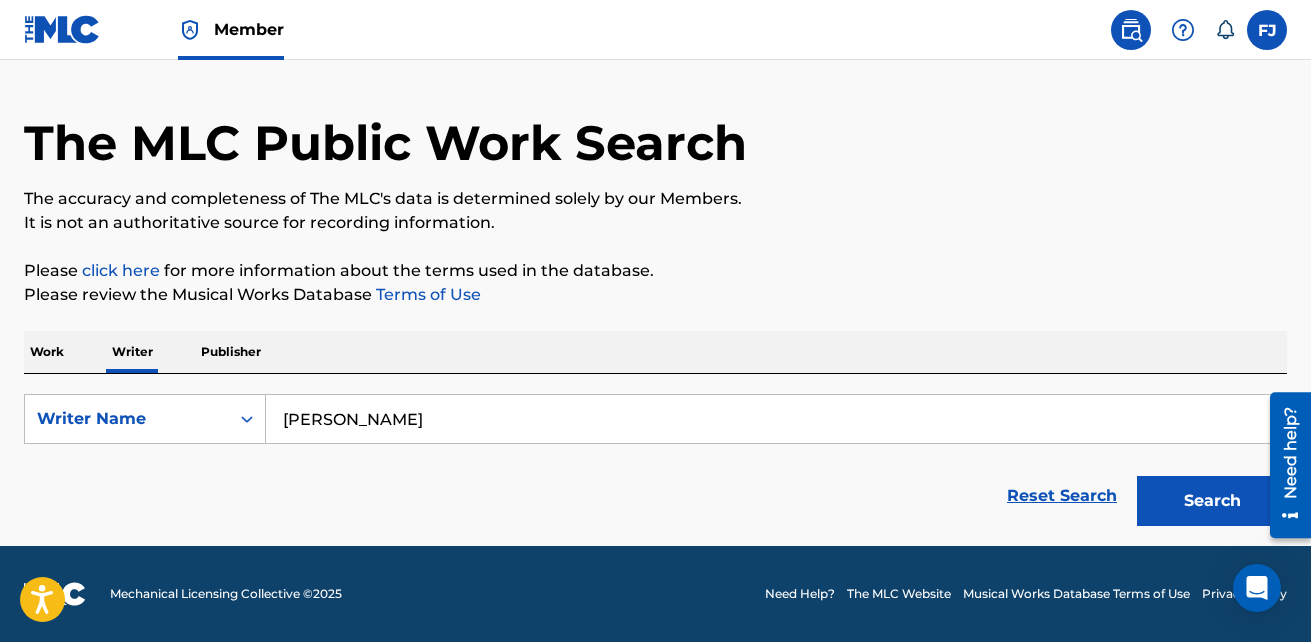 type on "[PERSON_NAME]" 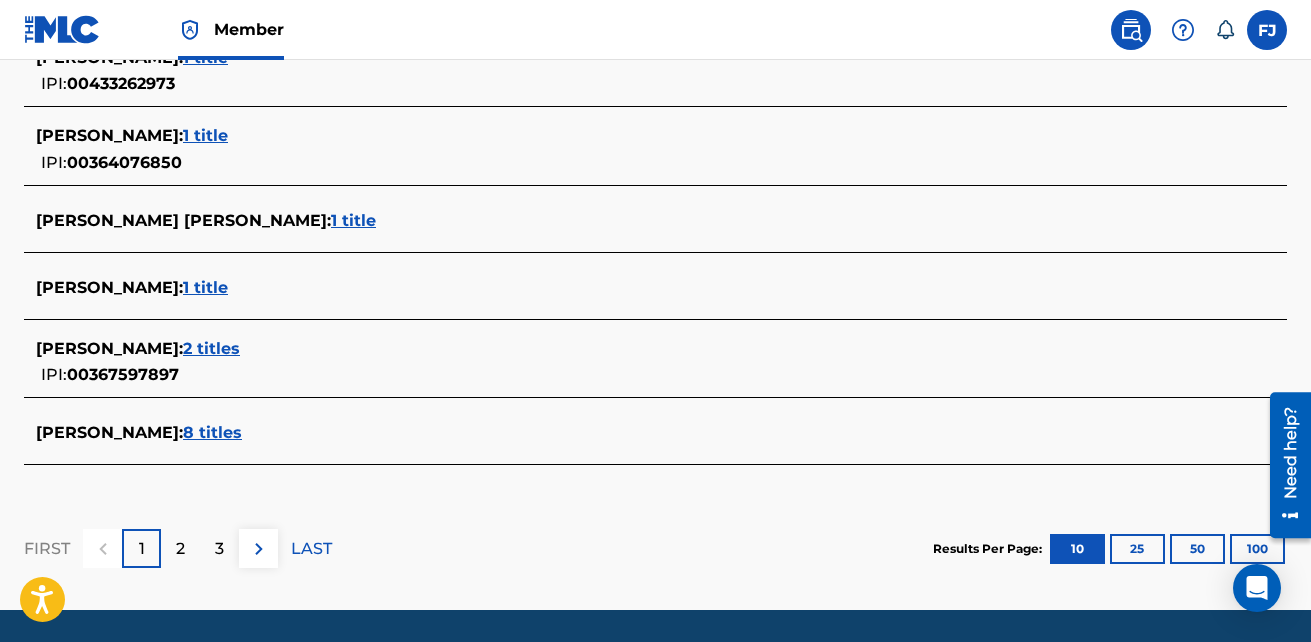 scroll, scrollTop: 951, scrollLeft: 0, axis: vertical 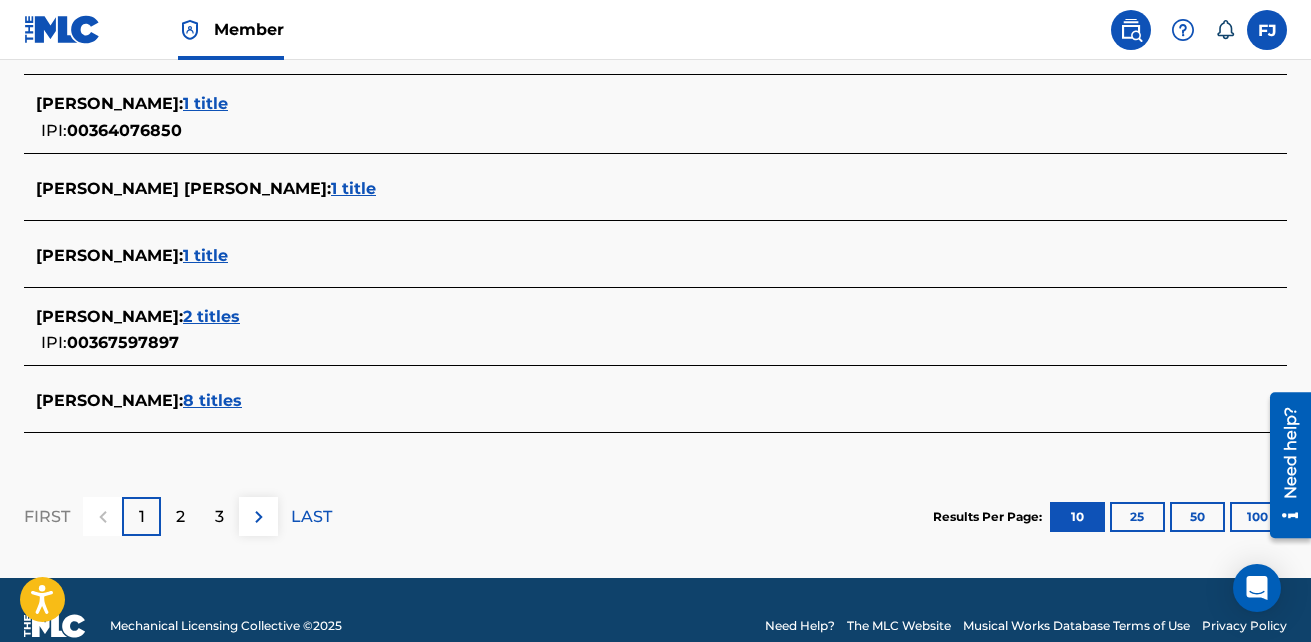 click on "2 titles" at bounding box center [211, 316] 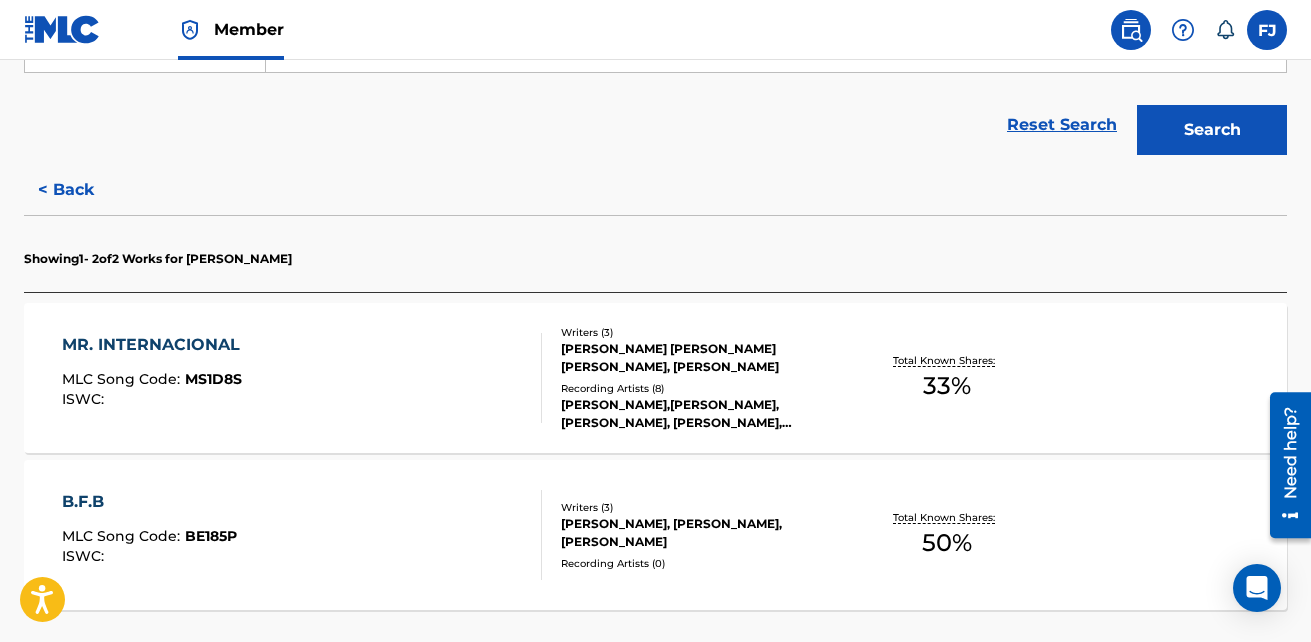 scroll, scrollTop: 622, scrollLeft: 0, axis: vertical 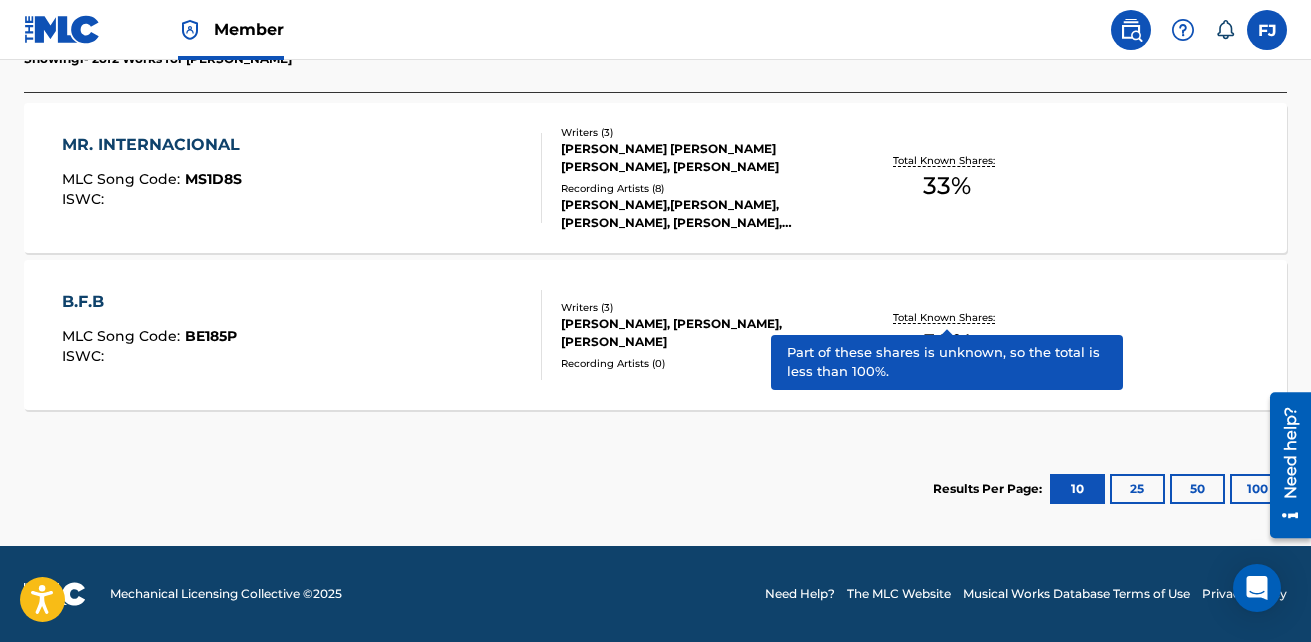 click on "Total Known Shares:" at bounding box center (946, 317) 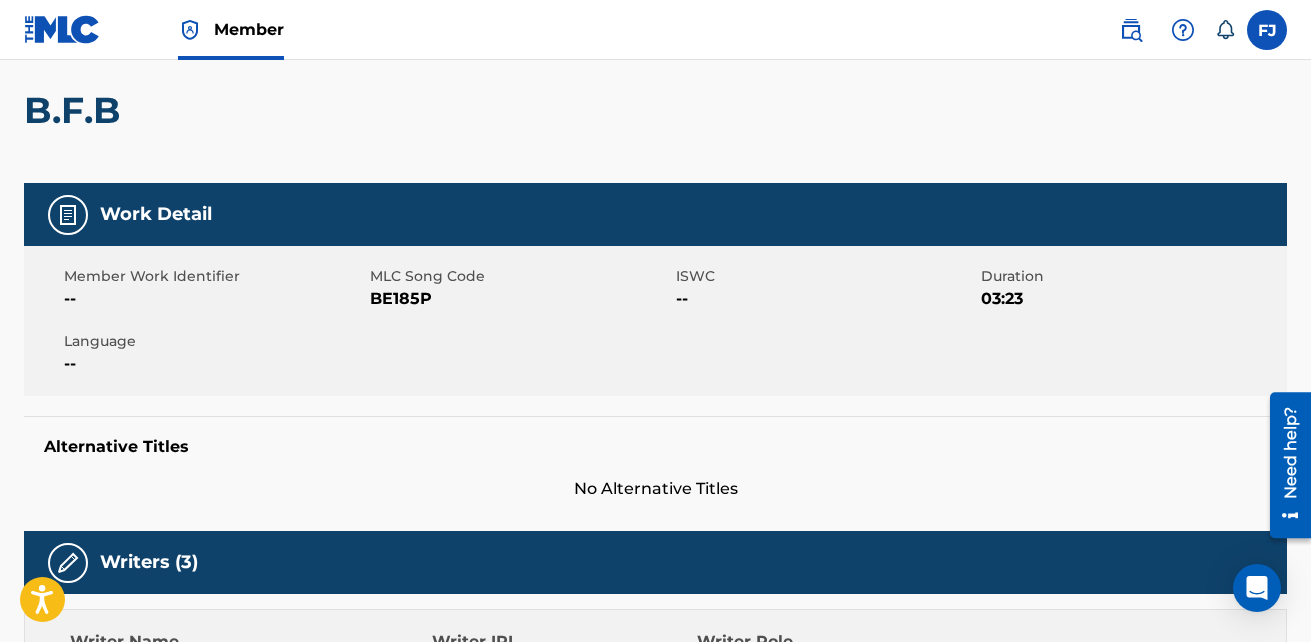 scroll, scrollTop: 0, scrollLeft: 0, axis: both 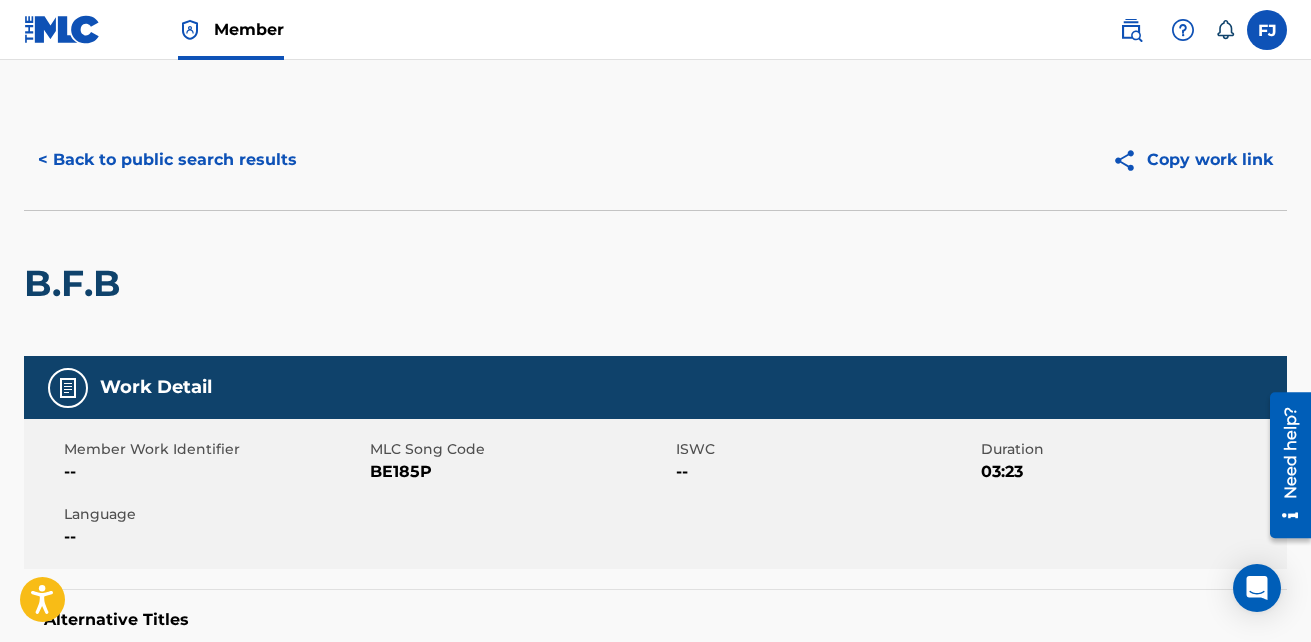 click on "< Back to public search results" at bounding box center (167, 160) 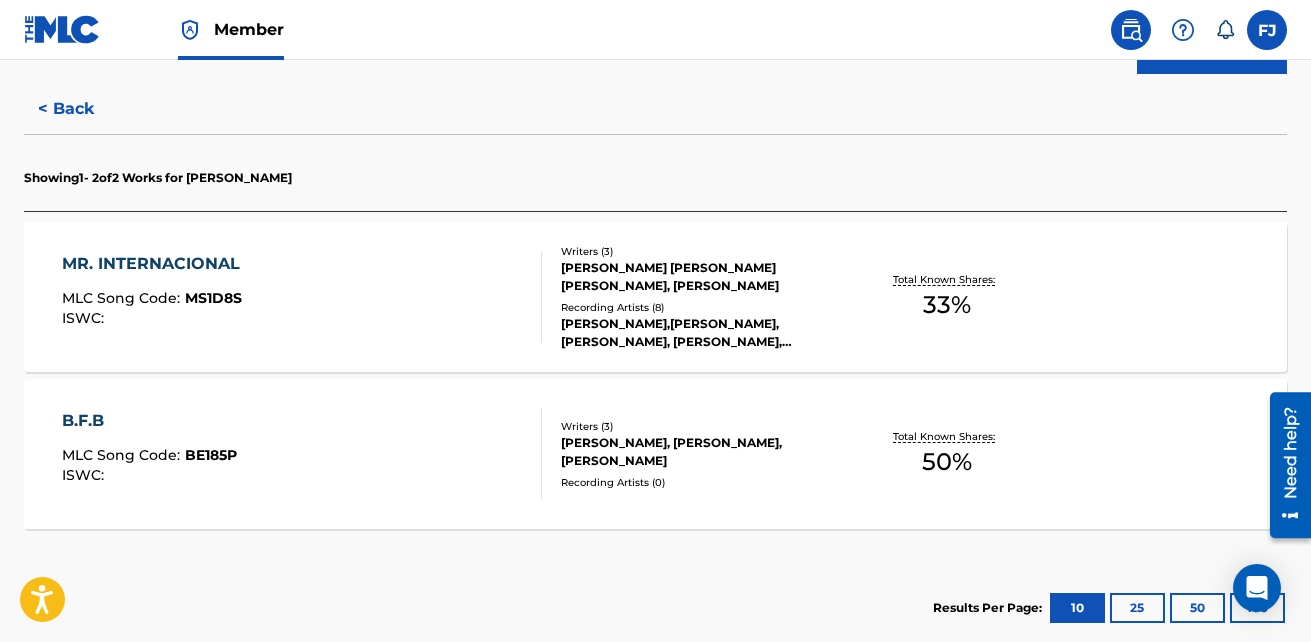 scroll, scrollTop: 512, scrollLeft: 0, axis: vertical 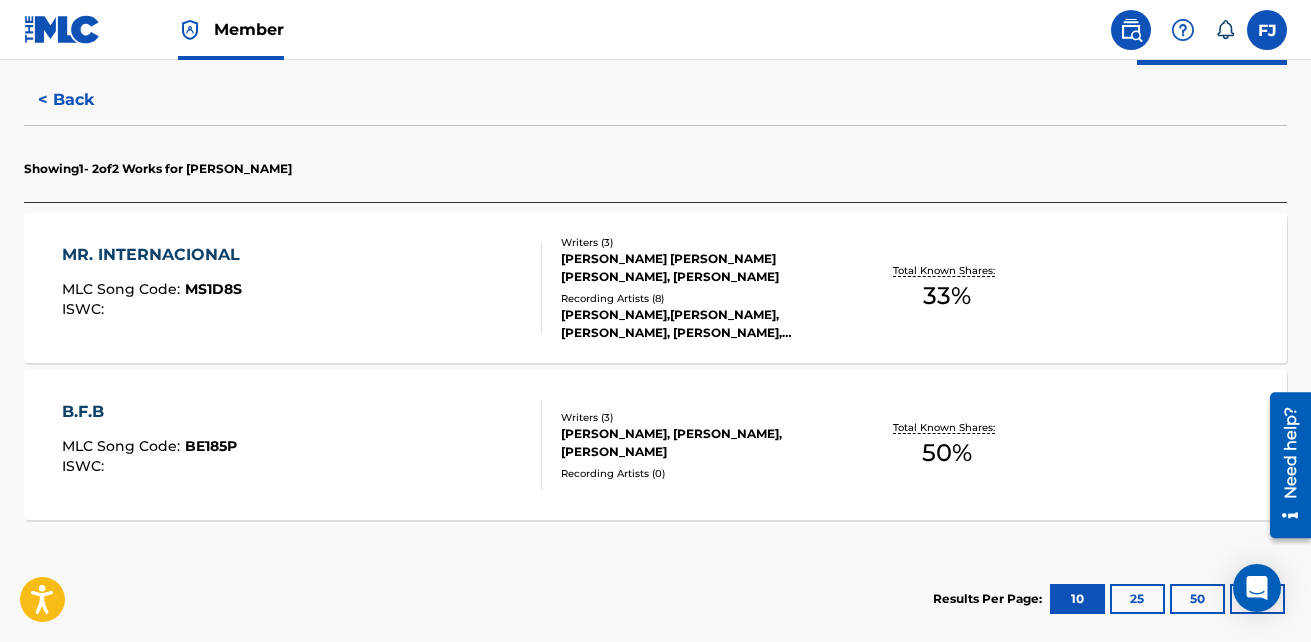 click on "< Back" at bounding box center [84, 100] 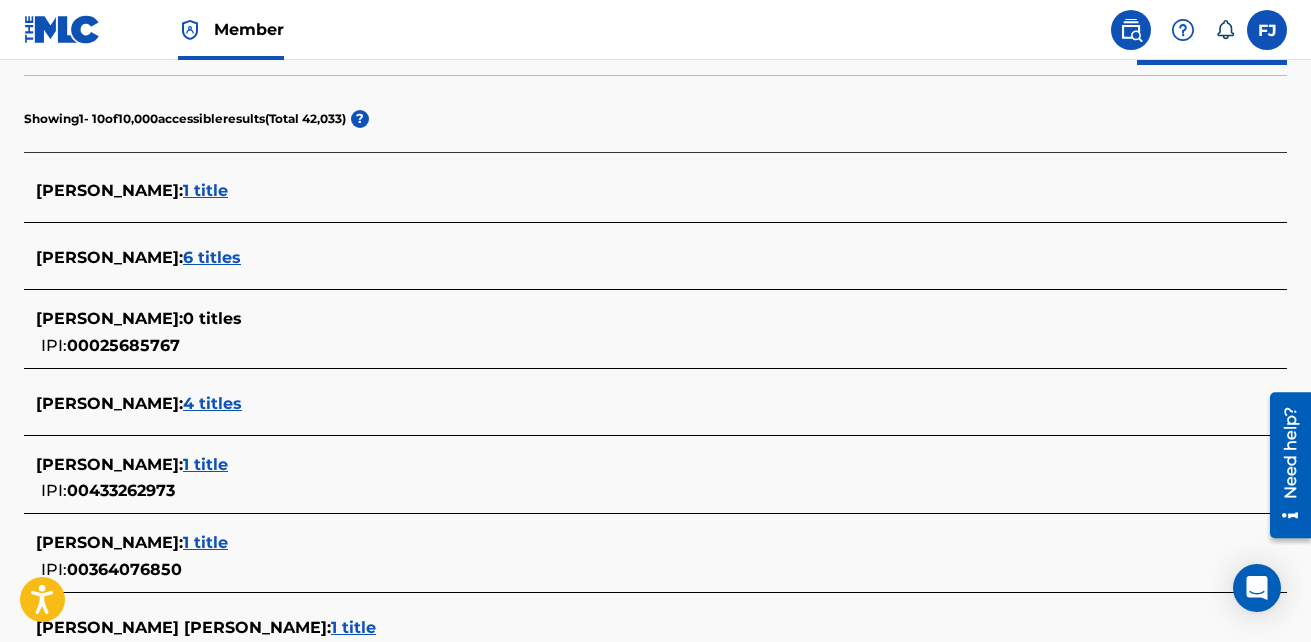 click on "1 title" at bounding box center [205, 190] 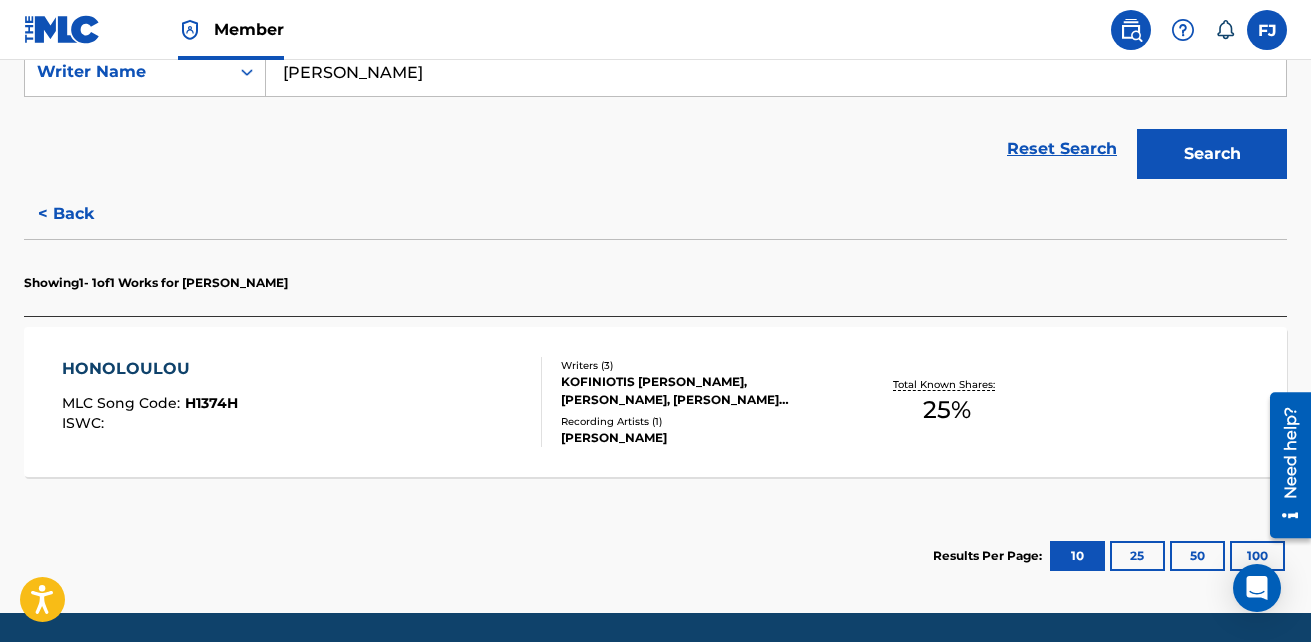 scroll, scrollTop: 365, scrollLeft: 0, axis: vertical 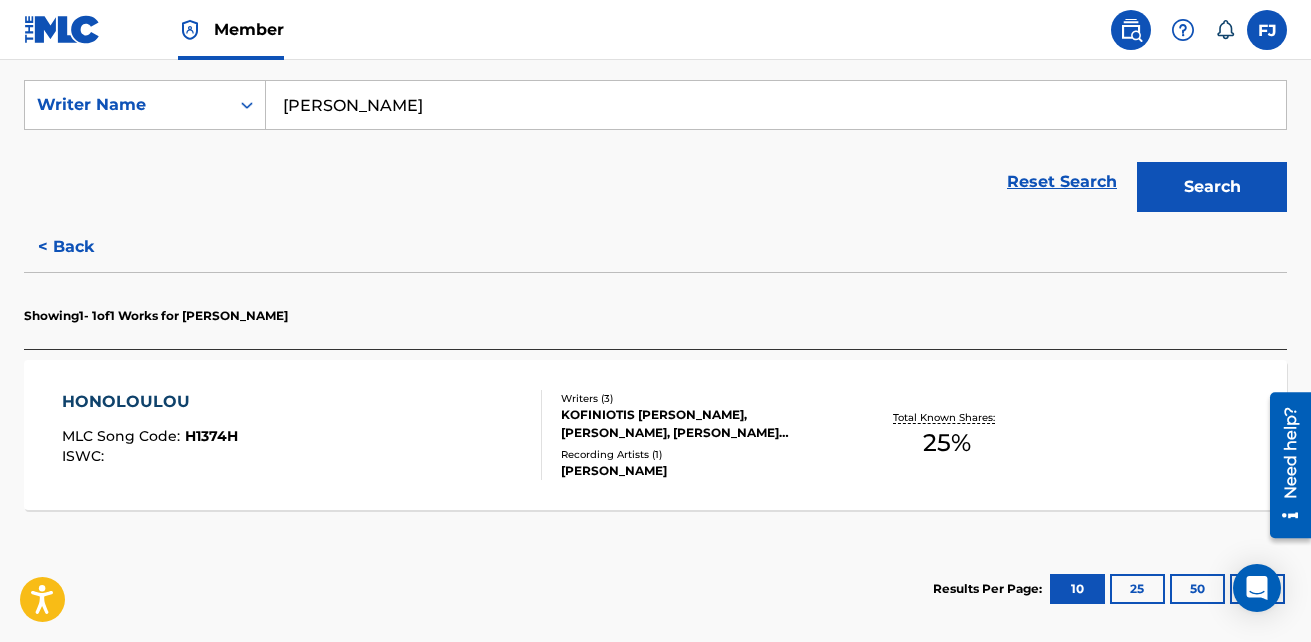 click on "< Back" at bounding box center [84, 247] 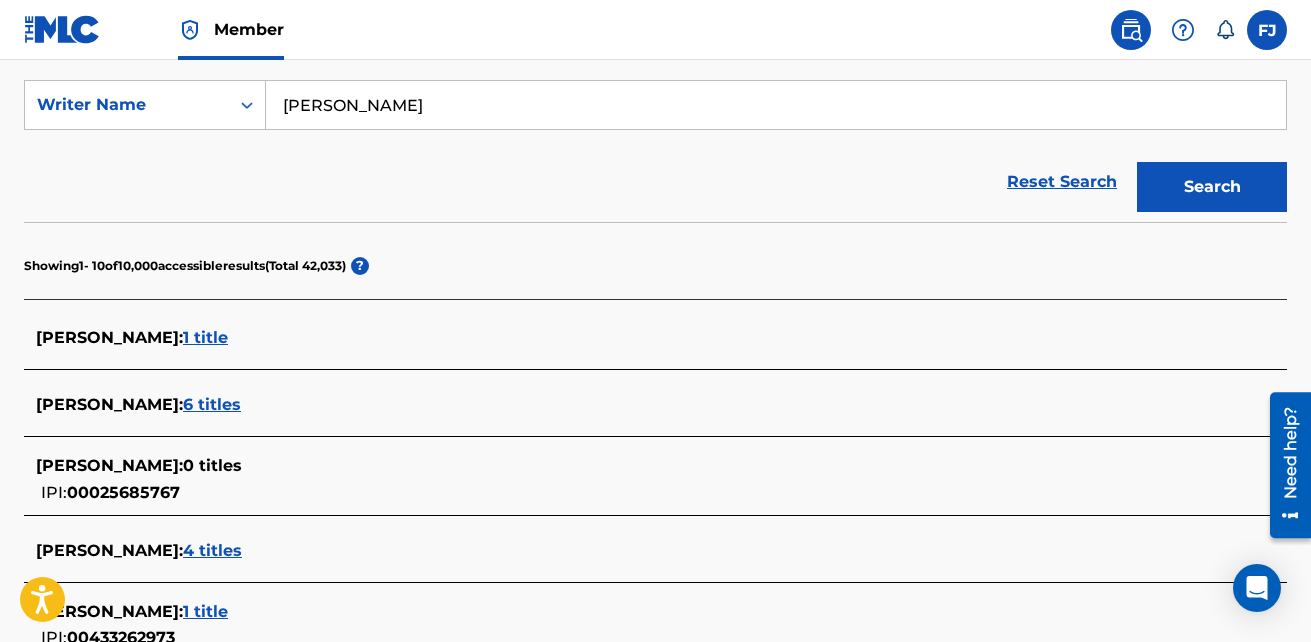 click on "6 titles" at bounding box center (212, 404) 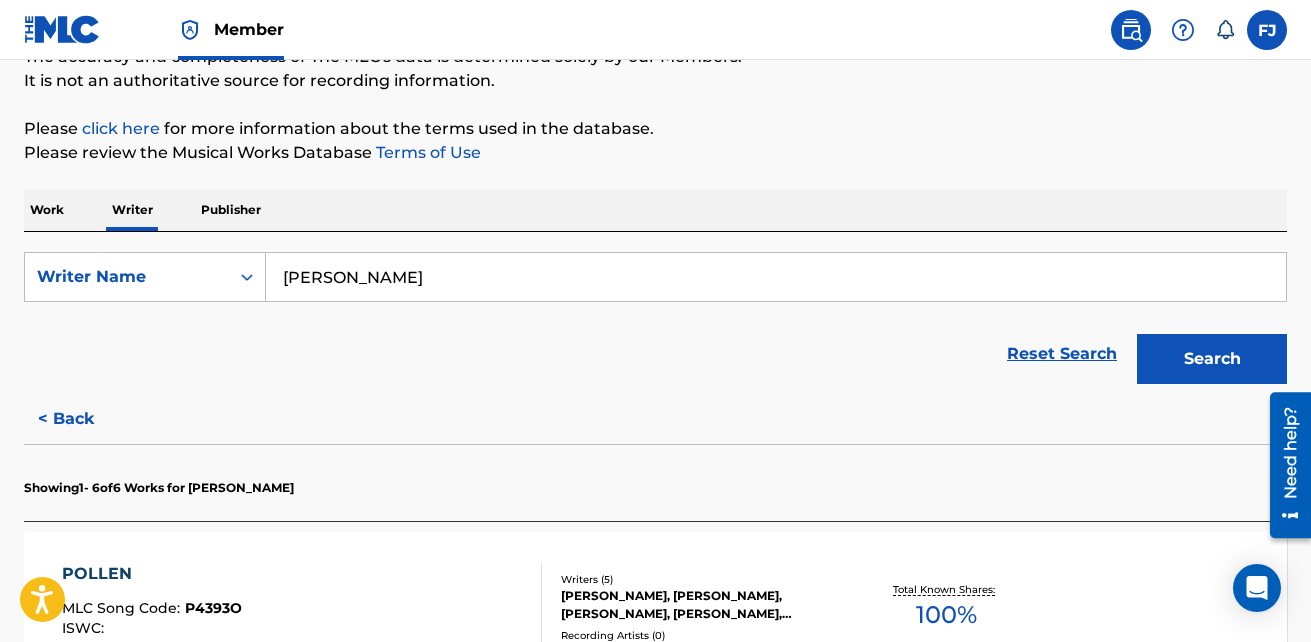 scroll, scrollTop: 200, scrollLeft: 0, axis: vertical 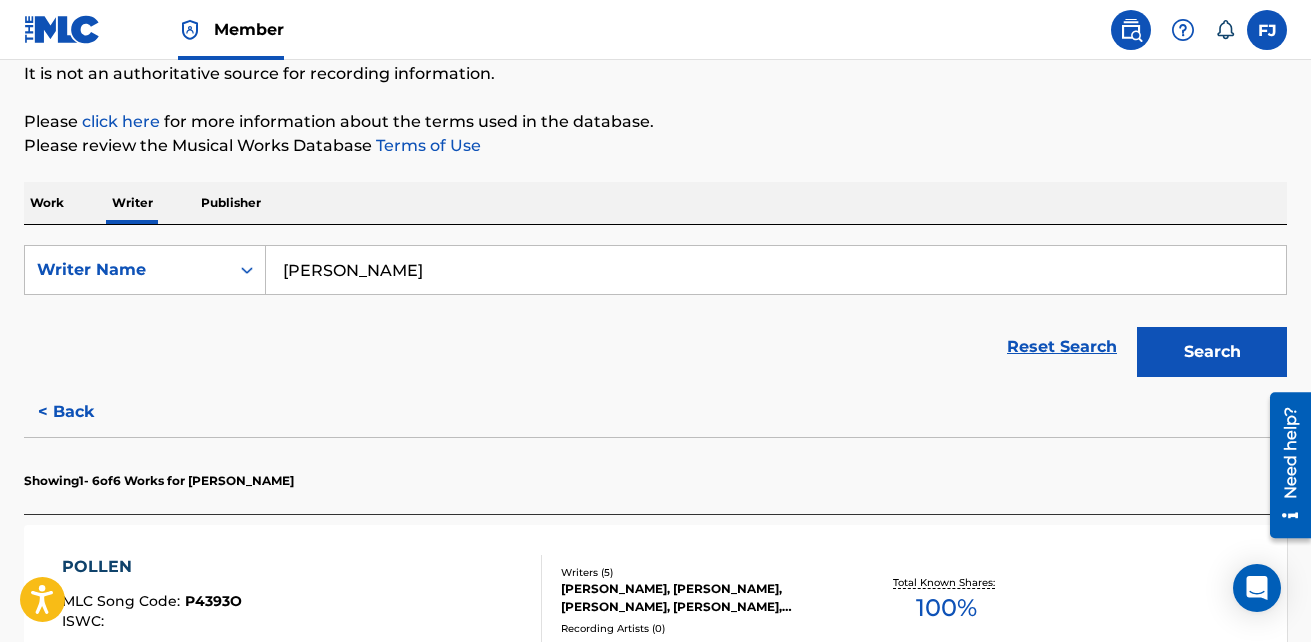 click on "< Back" at bounding box center [84, 412] 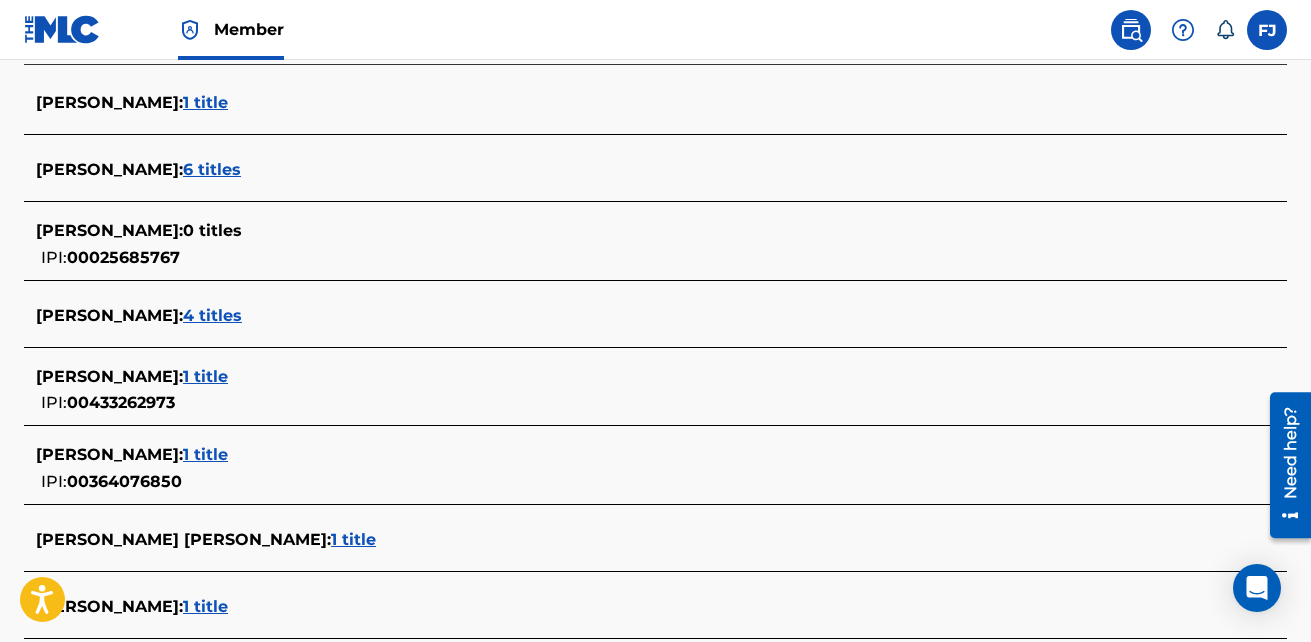 scroll, scrollTop: 800, scrollLeft: 0, axis: vertical 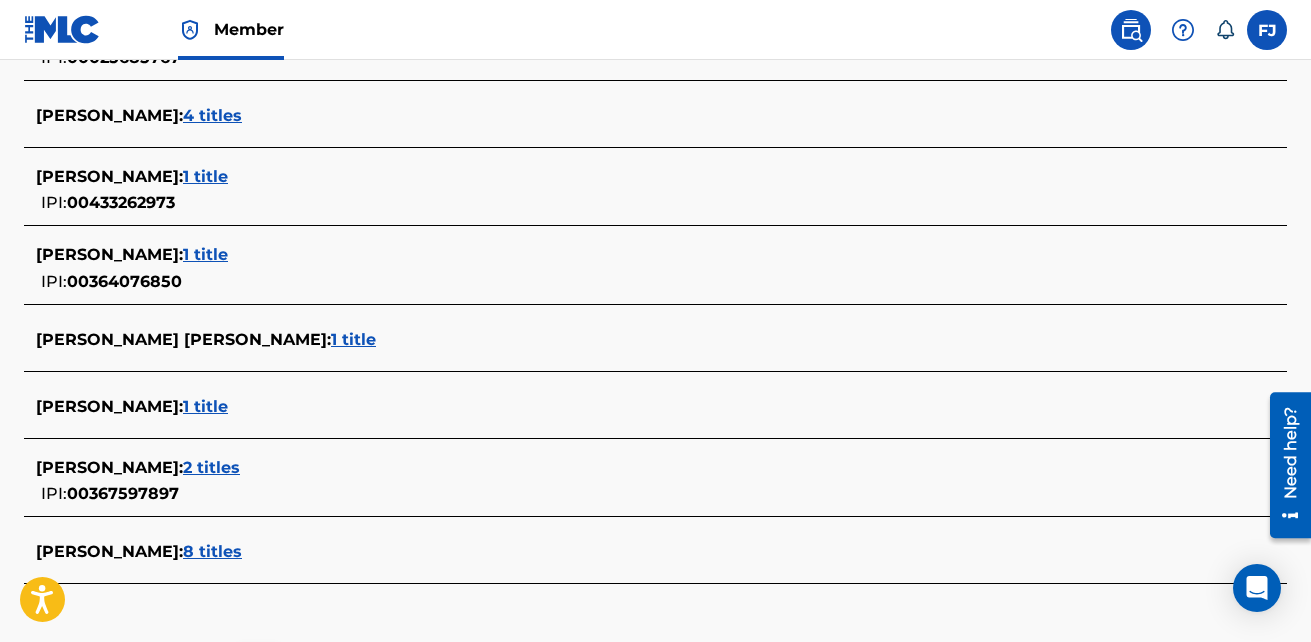 click on "[PERSON_NAME] :  1 title" at bounding box center (629, 407) 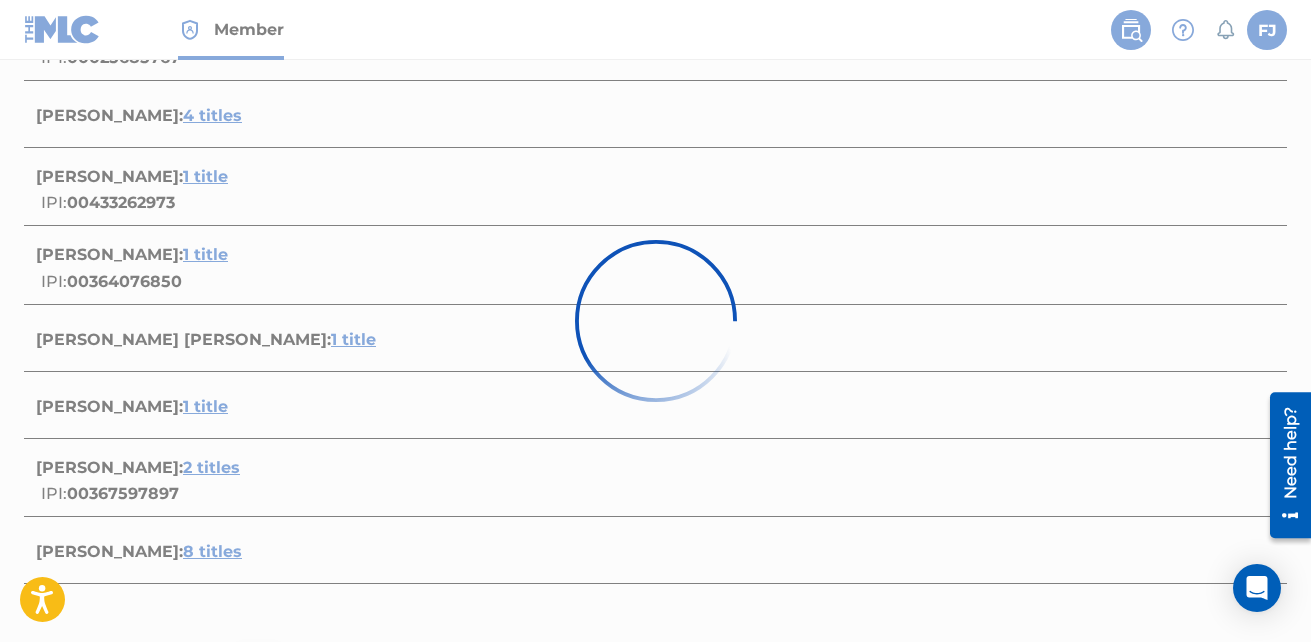 scroll, scrollTop: 465, scrollLeft: 0, axis: vertical 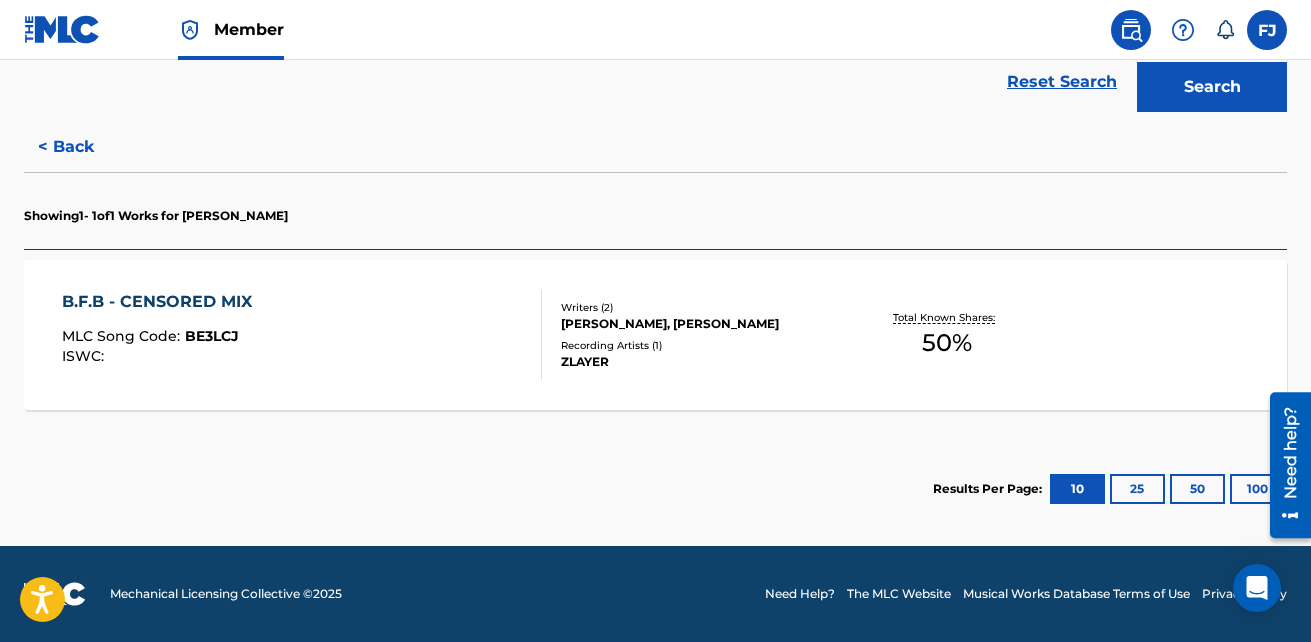 click on "< Back" at bounding box center [84, 147] 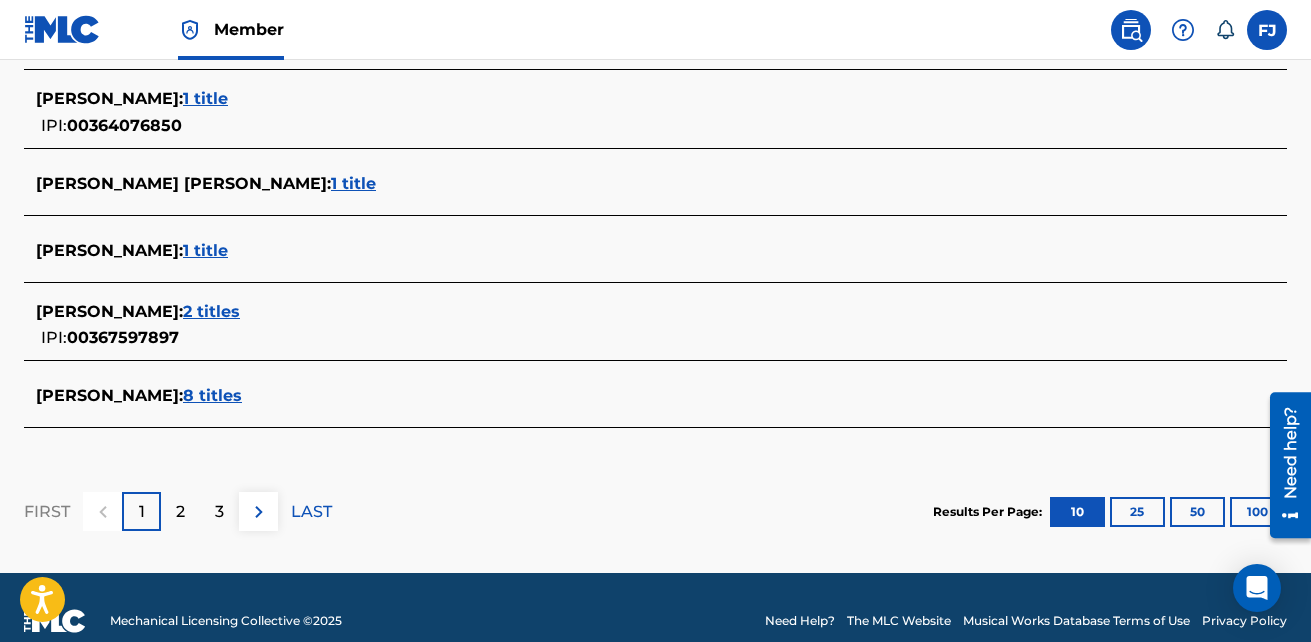 scroll, scrollTop: 965, scrollLeft: 0, axis: vertical 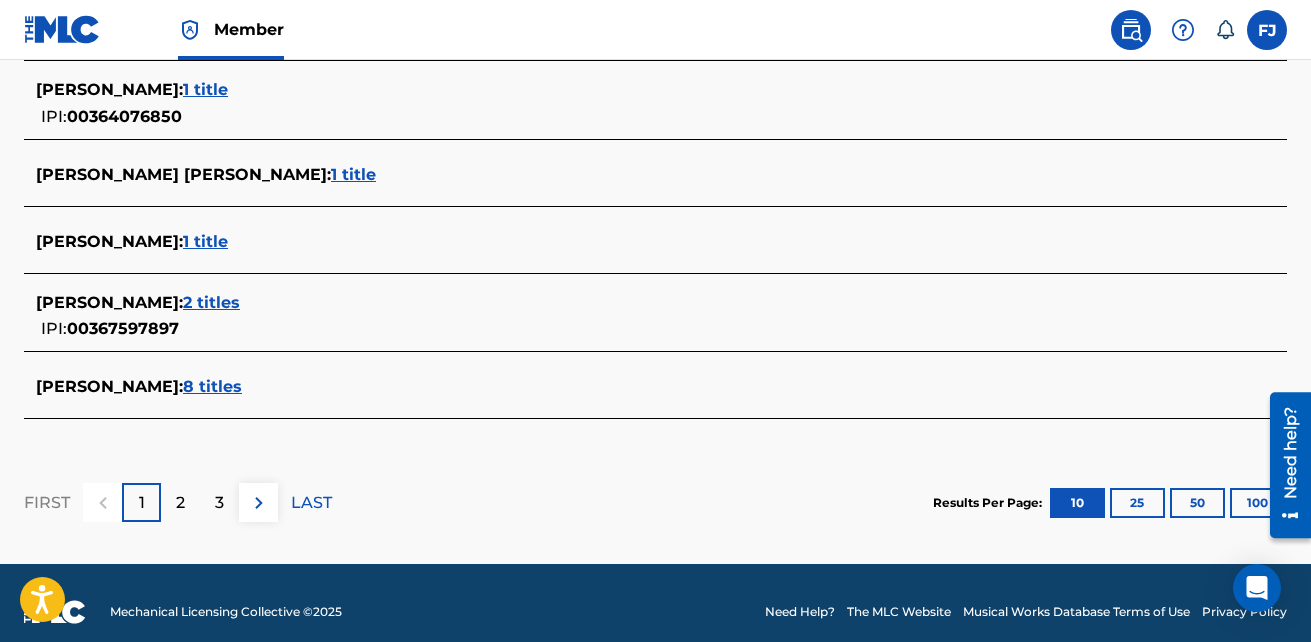 click on "8 titles" at bounding box center (212, 386) 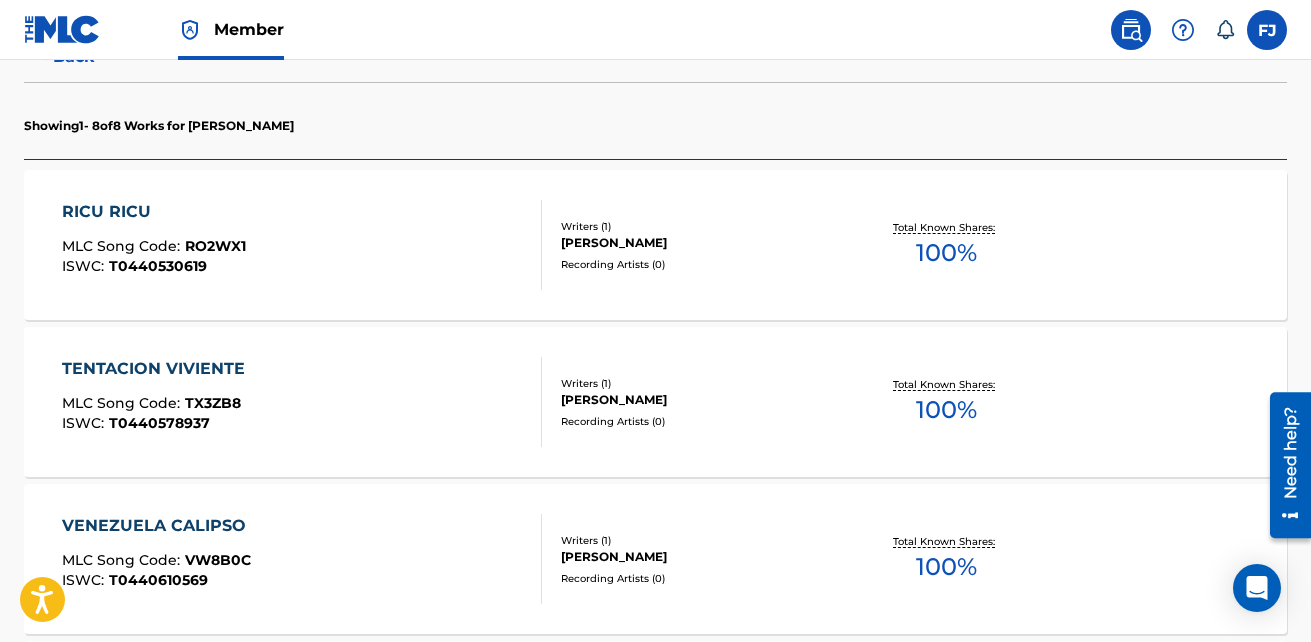 scroll, scrollTop: 465, scrollLeft: 0, axis: vertical 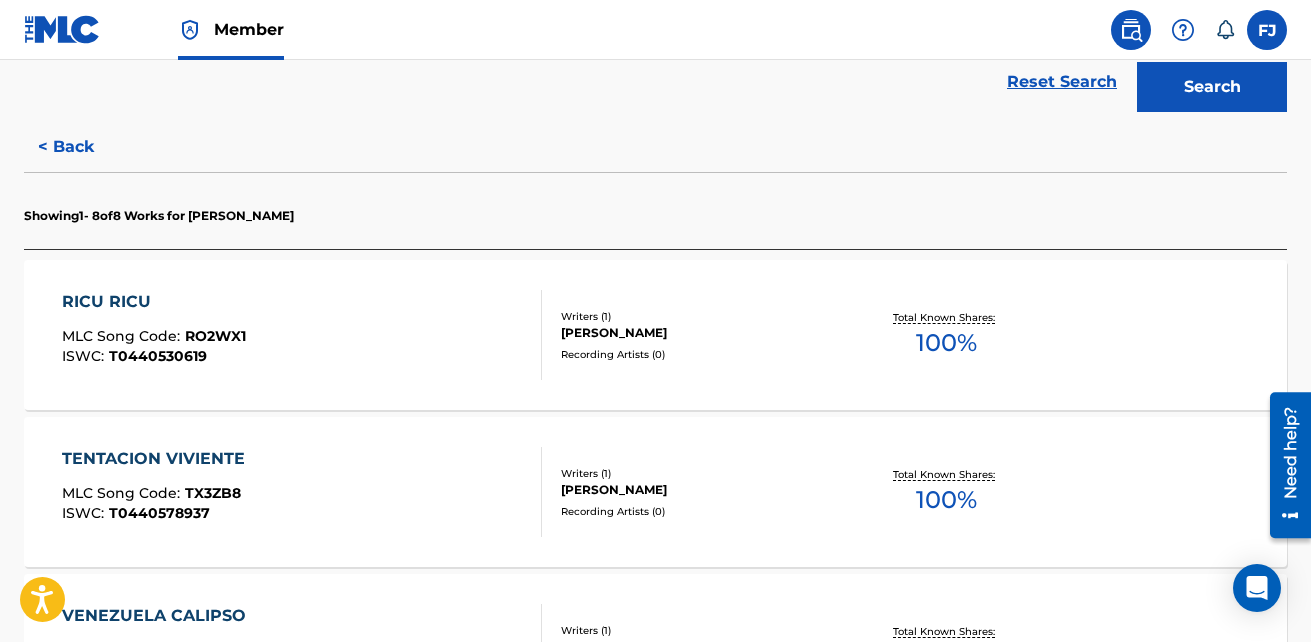 click on "< Back" at bounding box center (84, 147) 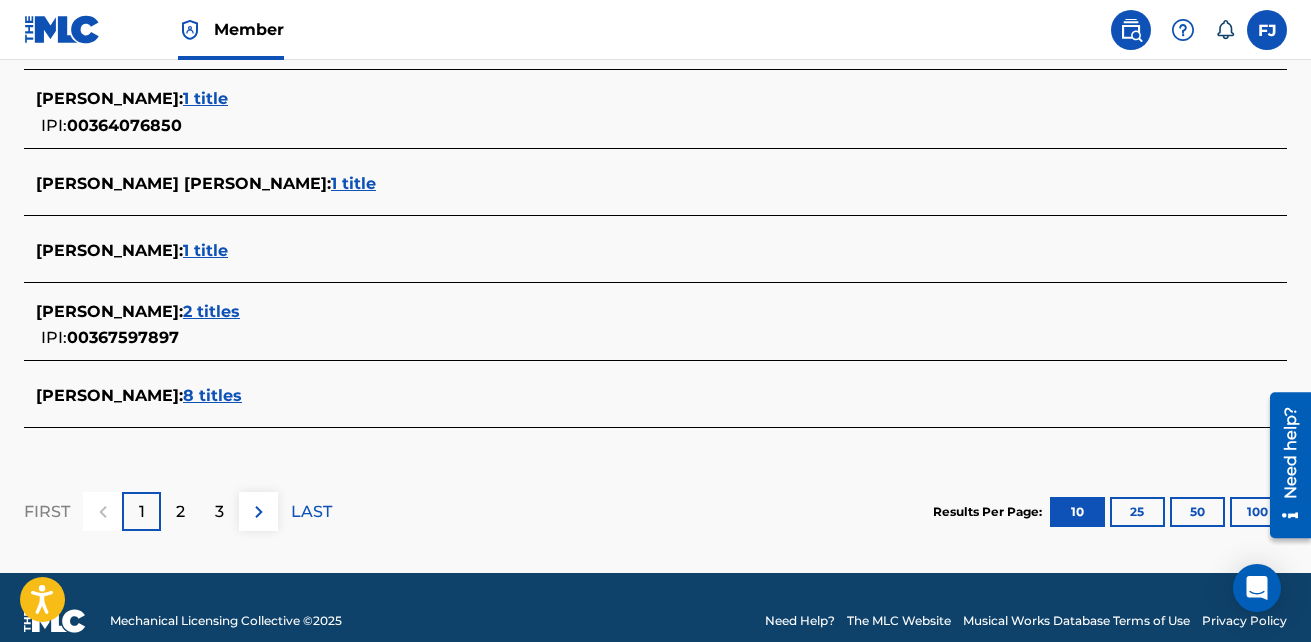 scroll, scrollTop: 965, scrollLeft: 0, axis: vertical 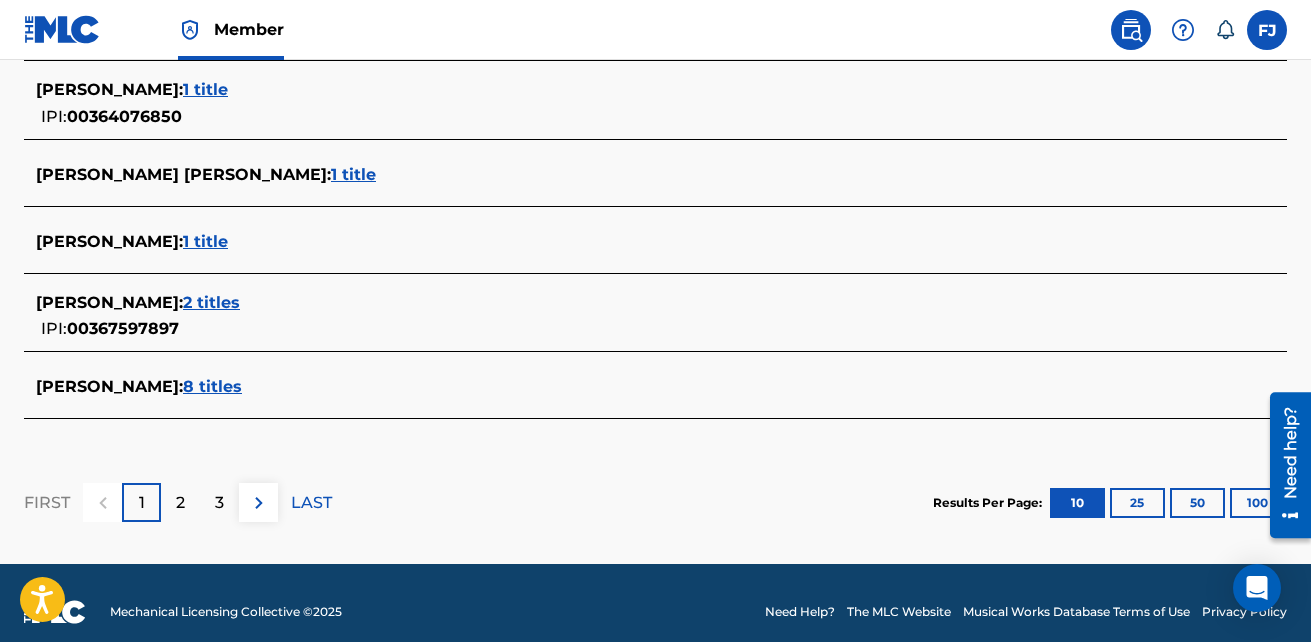 click on "2 titles" at bounding box center [211, 302] 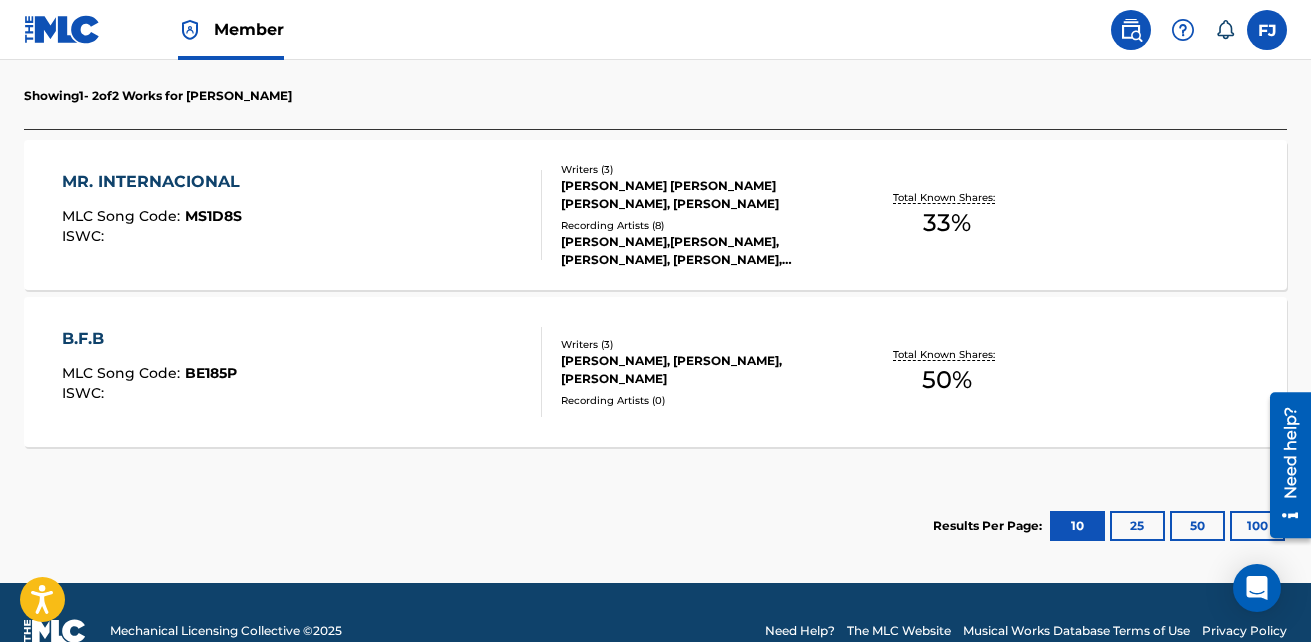 scroll, scrollTop: 600, scrollLeft: 0, axis: vertical 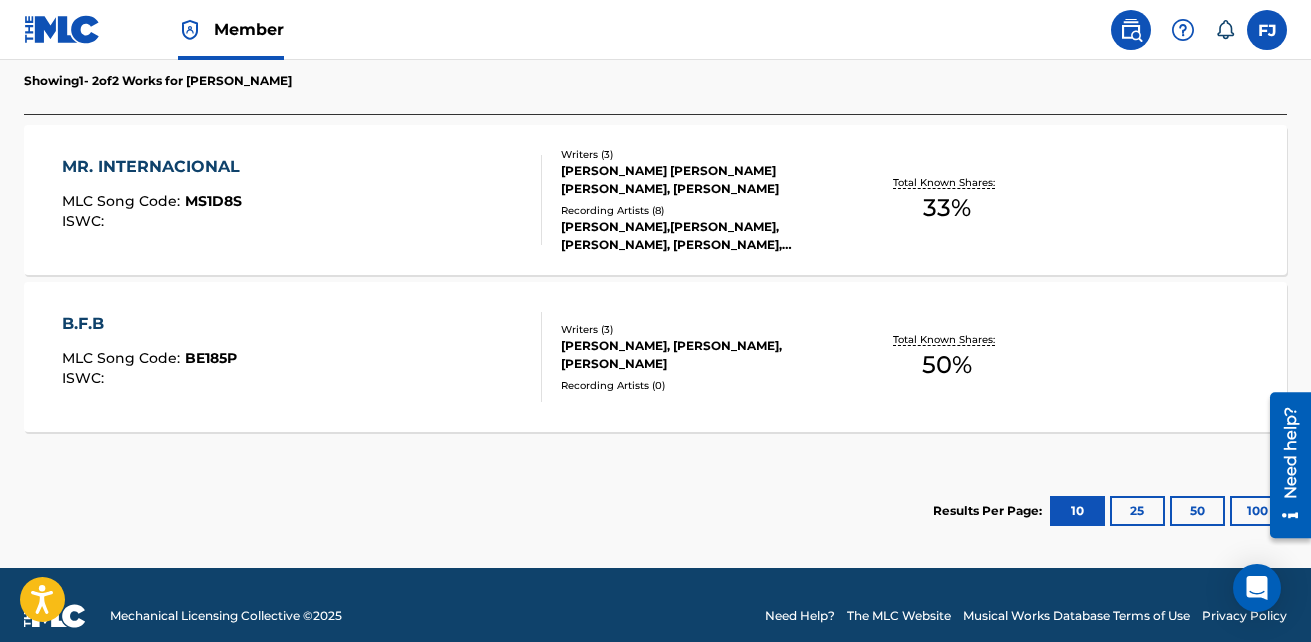 click on "BE185P" at bounding box center [211, 358] 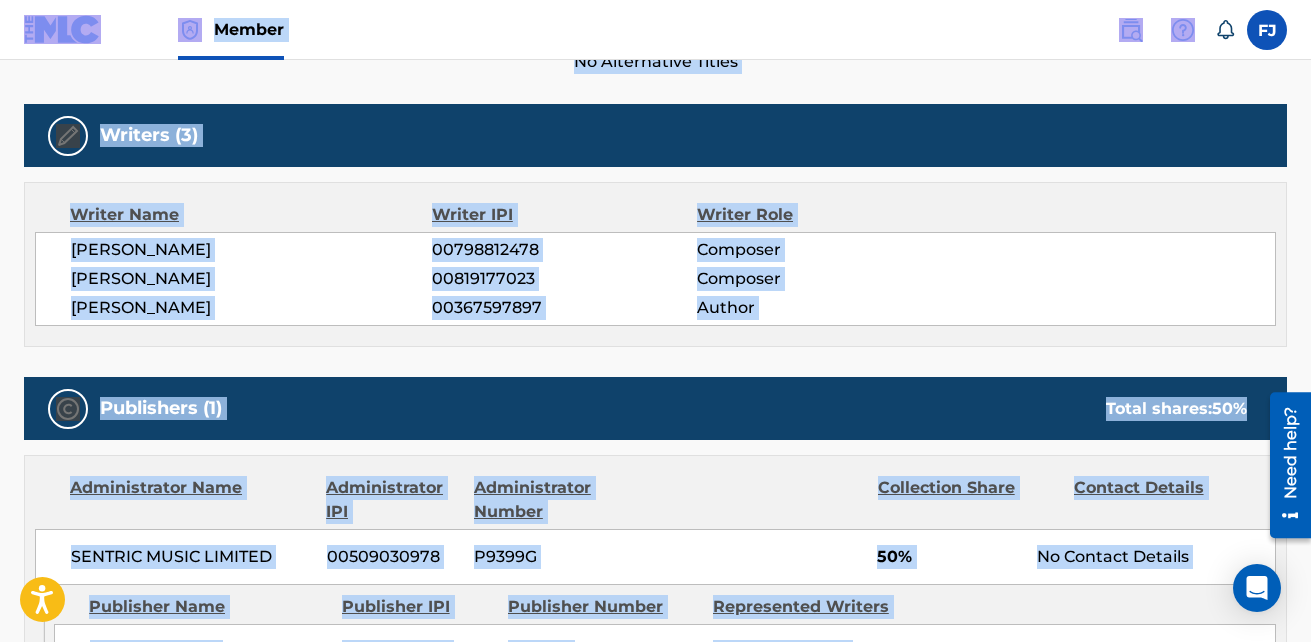 scroll, scrollTop: 0, scrollLeft: 0, axis: both 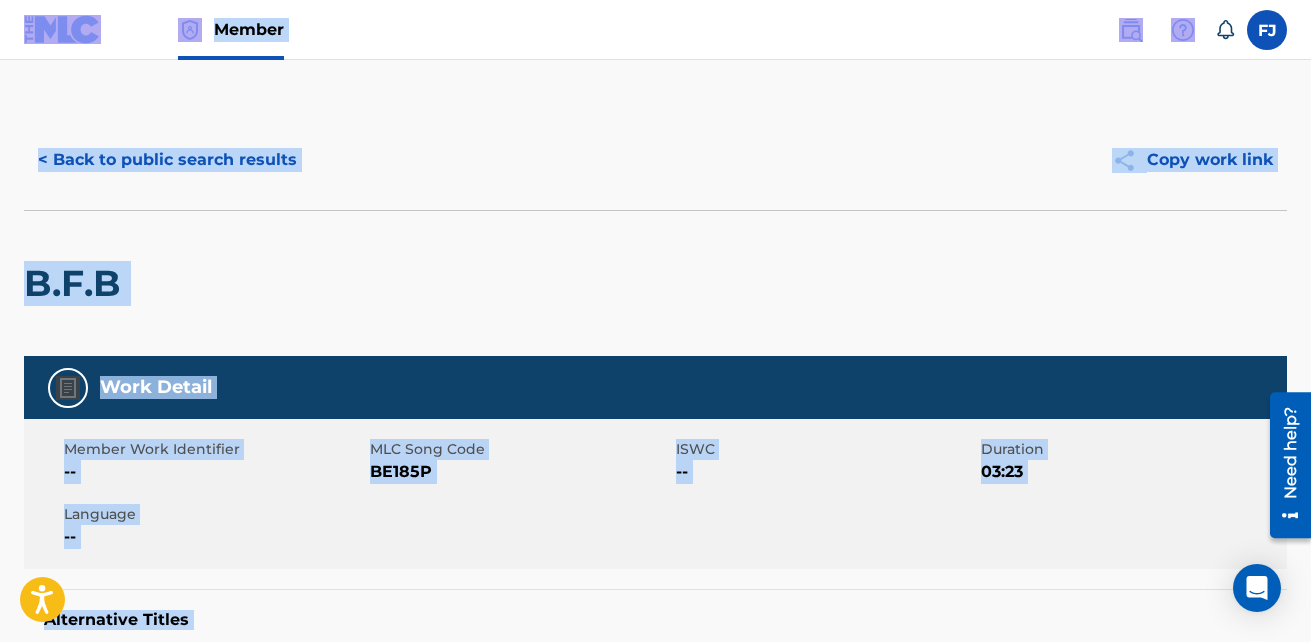 click on "Work Detail" at bounding box center (655, 387) 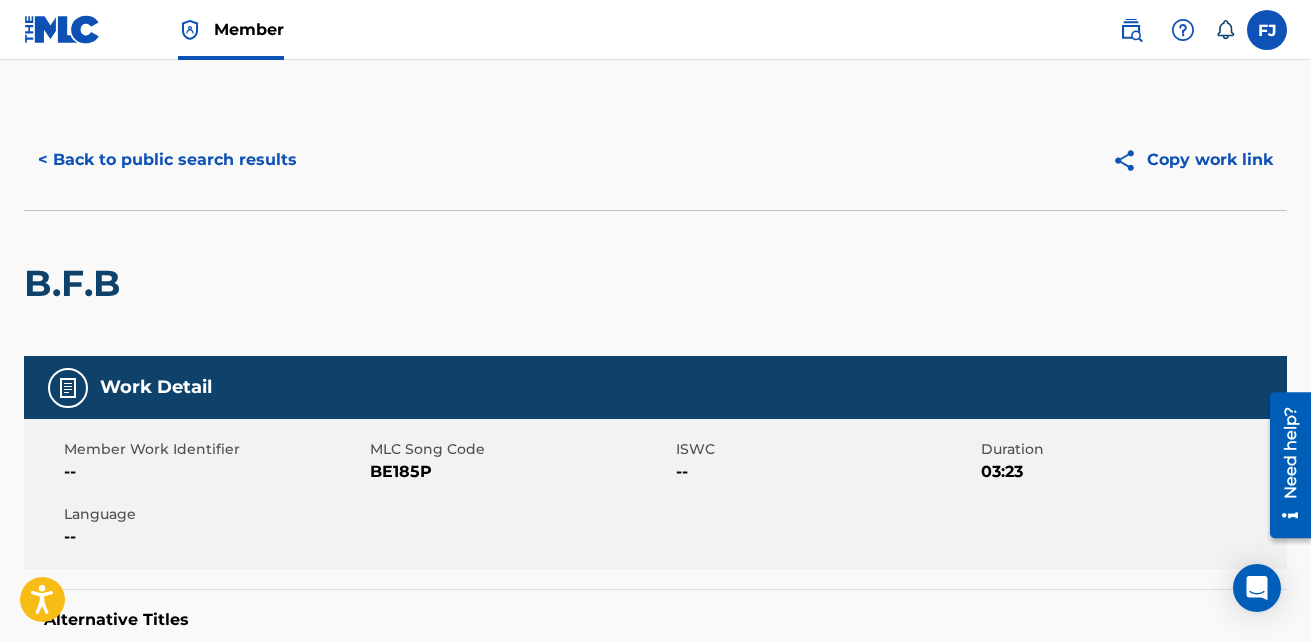 click on "BE185P" at bounding box center [520, 472] 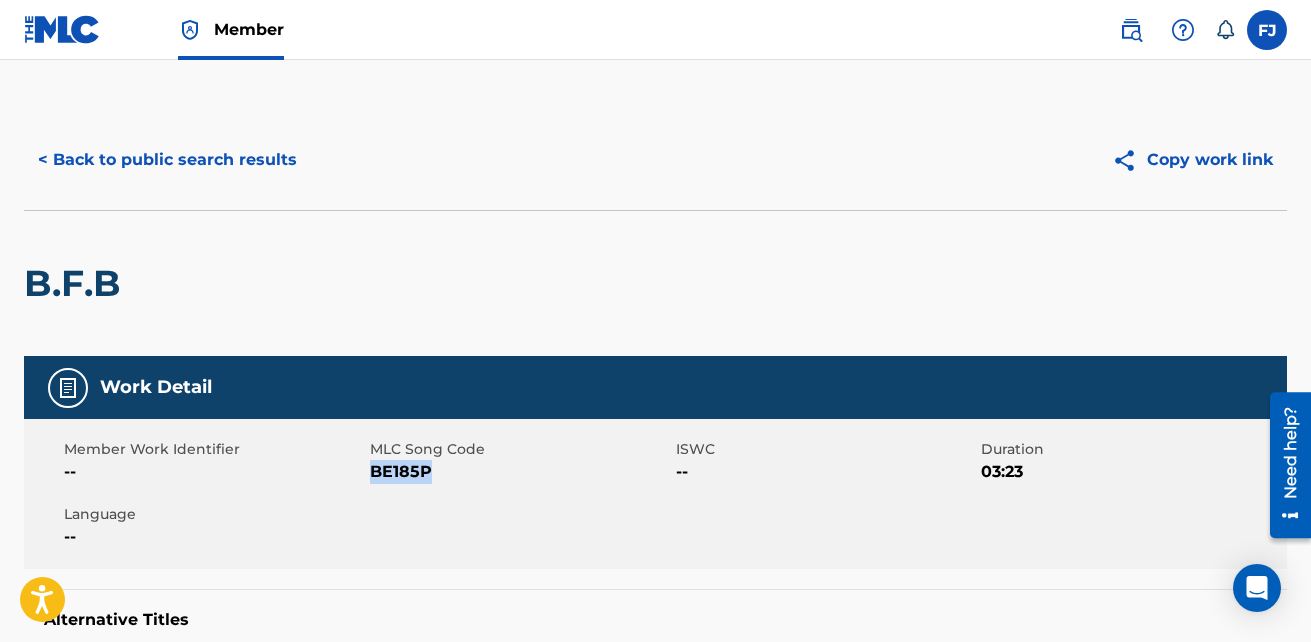 click on "BE185P" at bounding box center [520, 472] 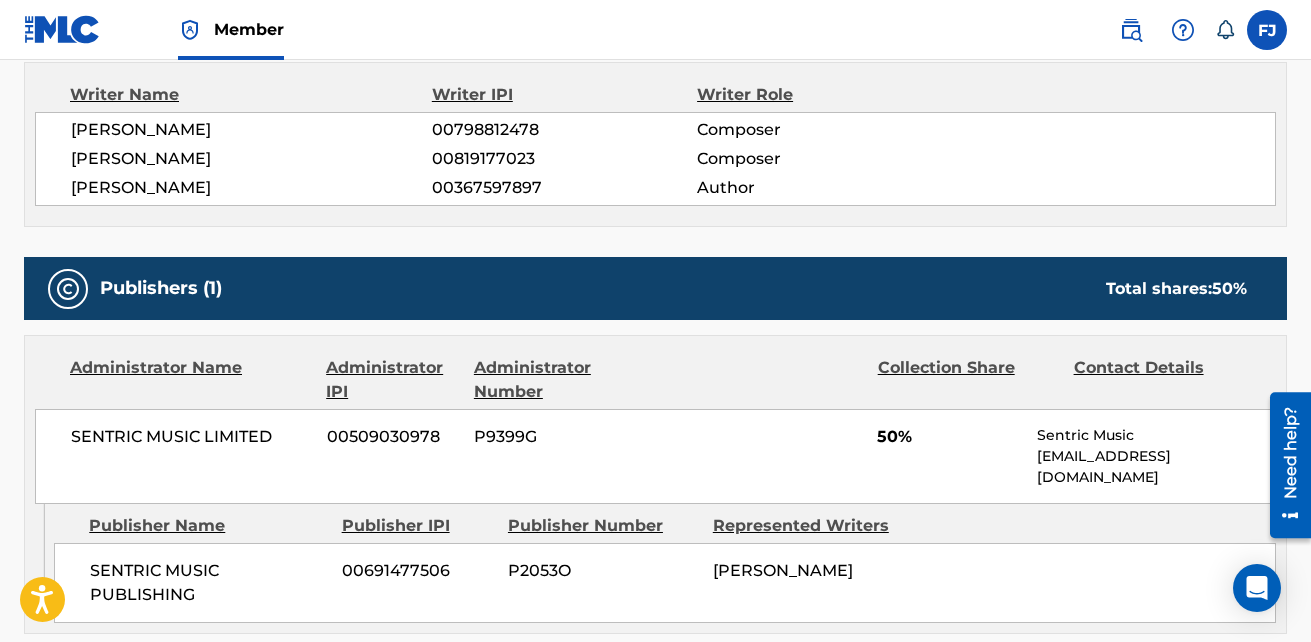 scroll, scrollTop: 774, scrollLeft: 0, axis: vertical 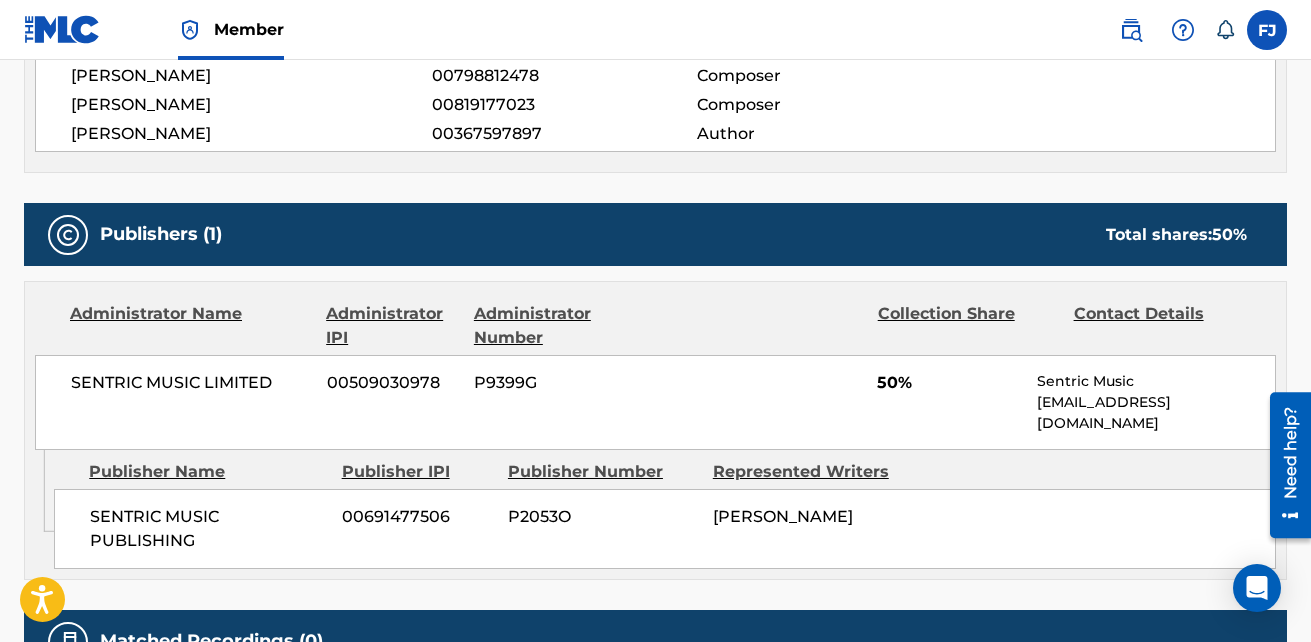 click on "P2053O" at bounding box center (603, 517) 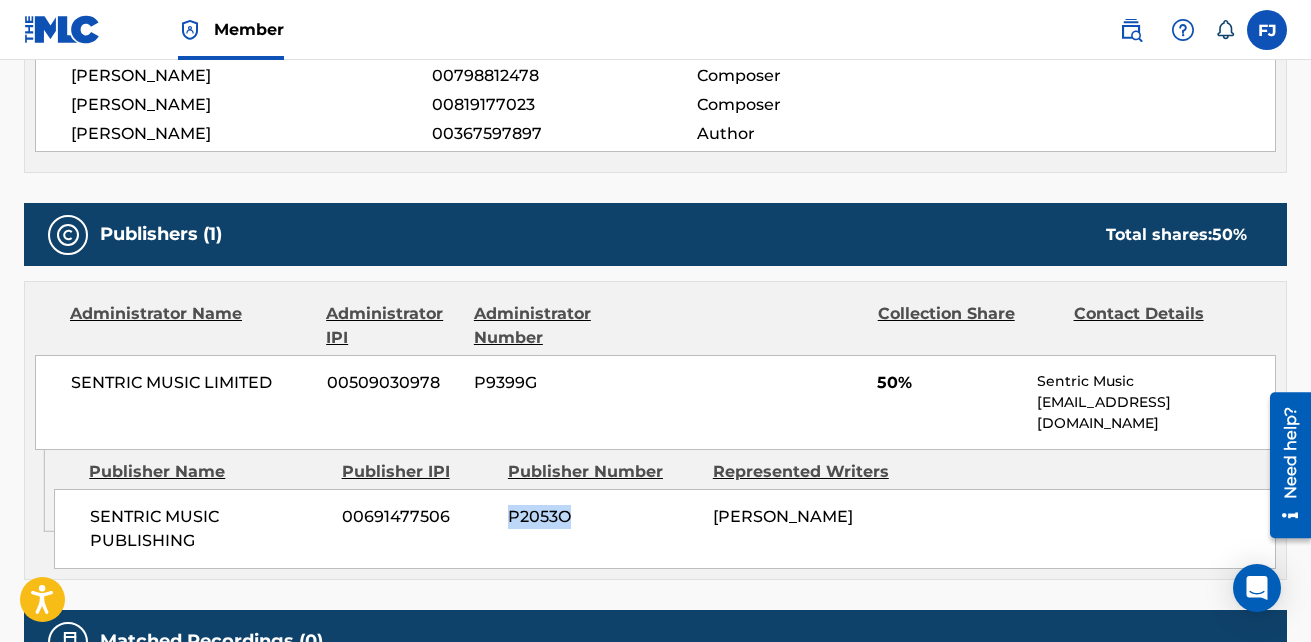 click on "P2053O" at bounding box center (603, 517) 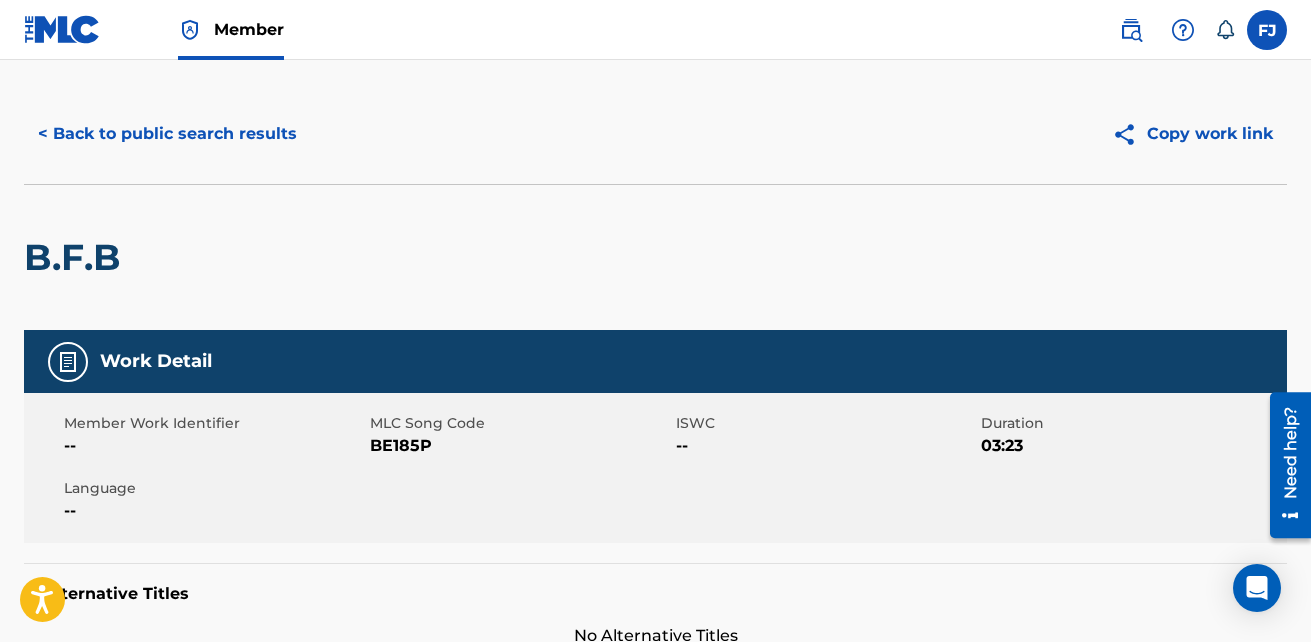 scroll, scrollTop: 0, scrollLeft: 0, axis: both 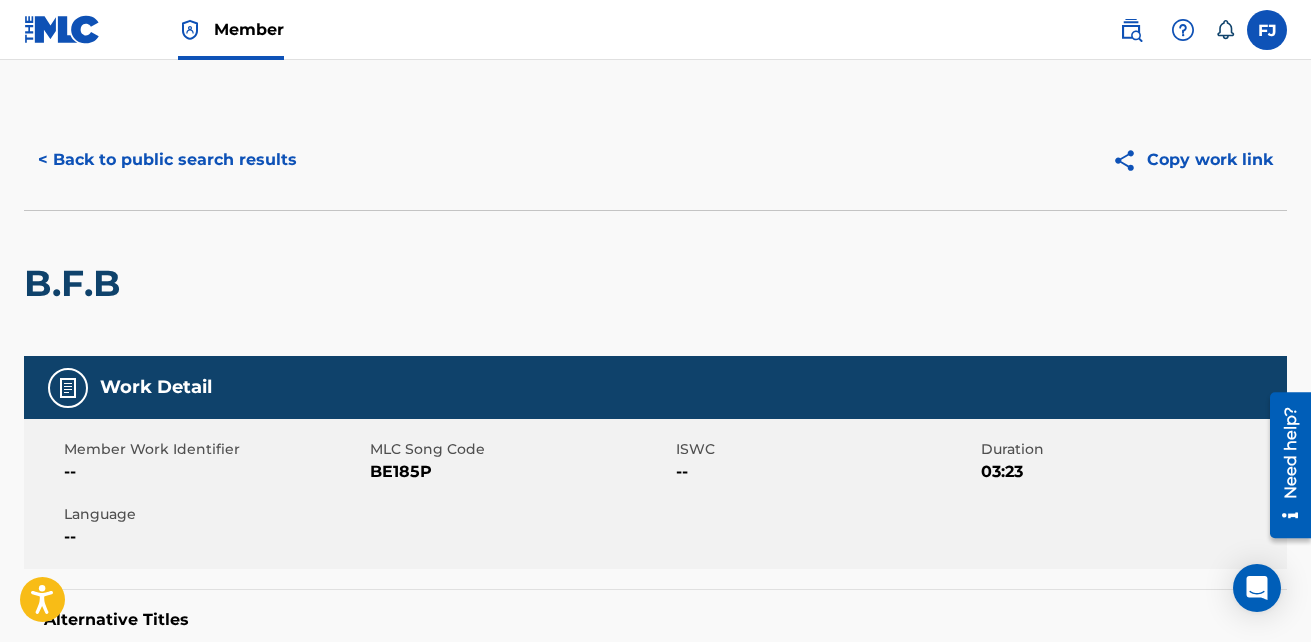 click on "< Back to public search results" at bounding box center [167, 160] 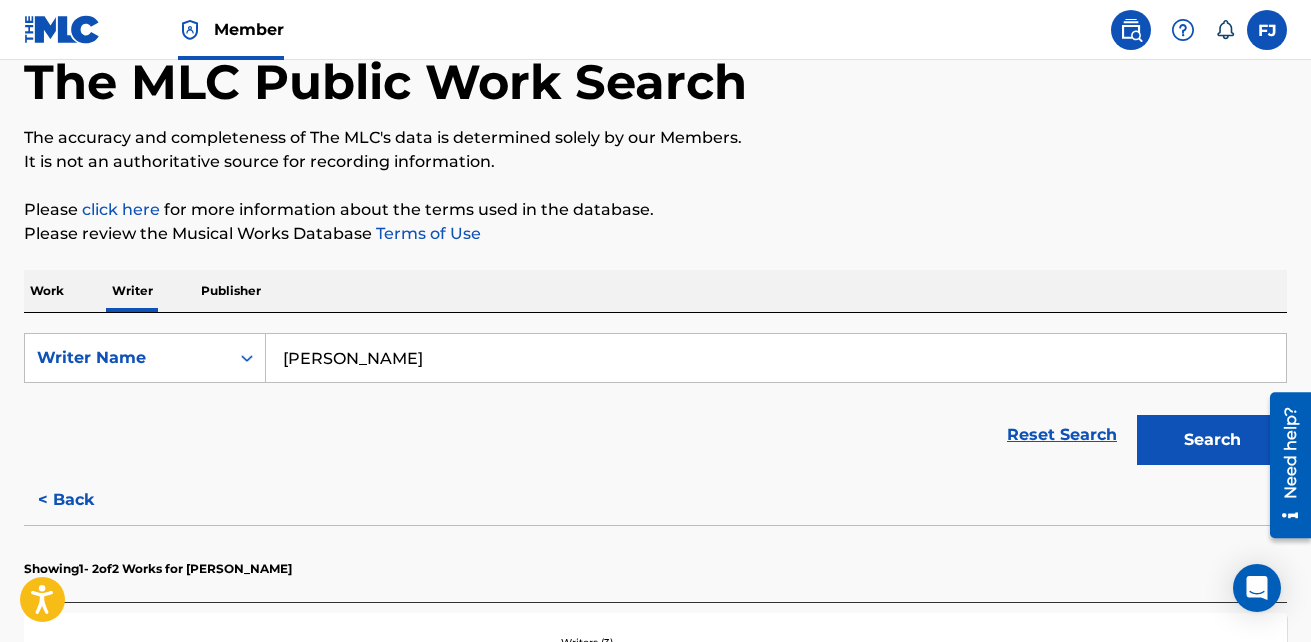 click on "Publisher" at bounding box center [231, 291] 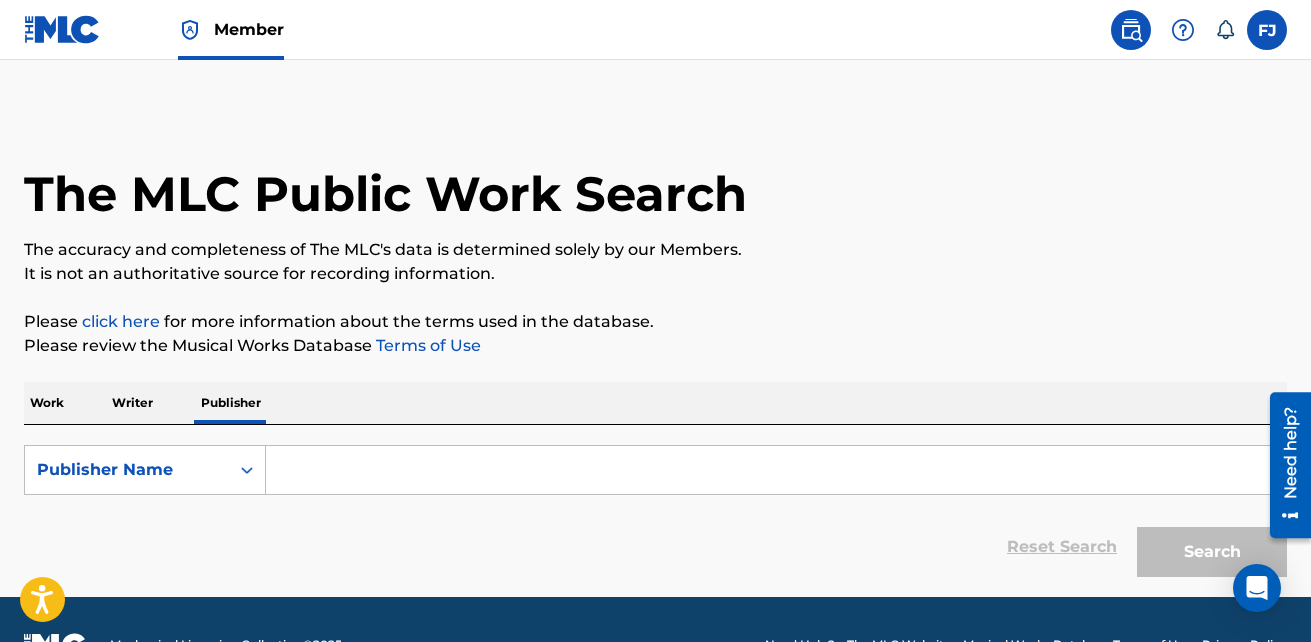 click on "SearchWithCriteriad2c22da8-6cc6-4dc5-8a4b-c26cbf195715 Publisher Name Reset Search Search" at bounding box center (655, 516) 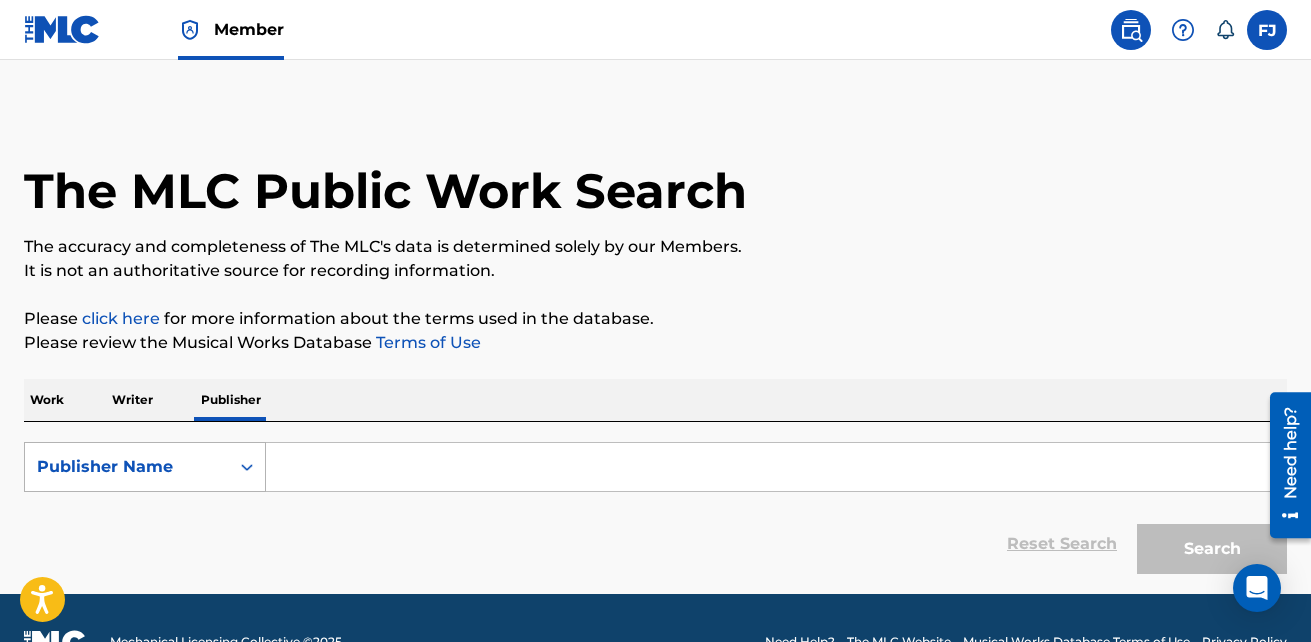 click on "Publisher Name" at bounding box center [127, 467] 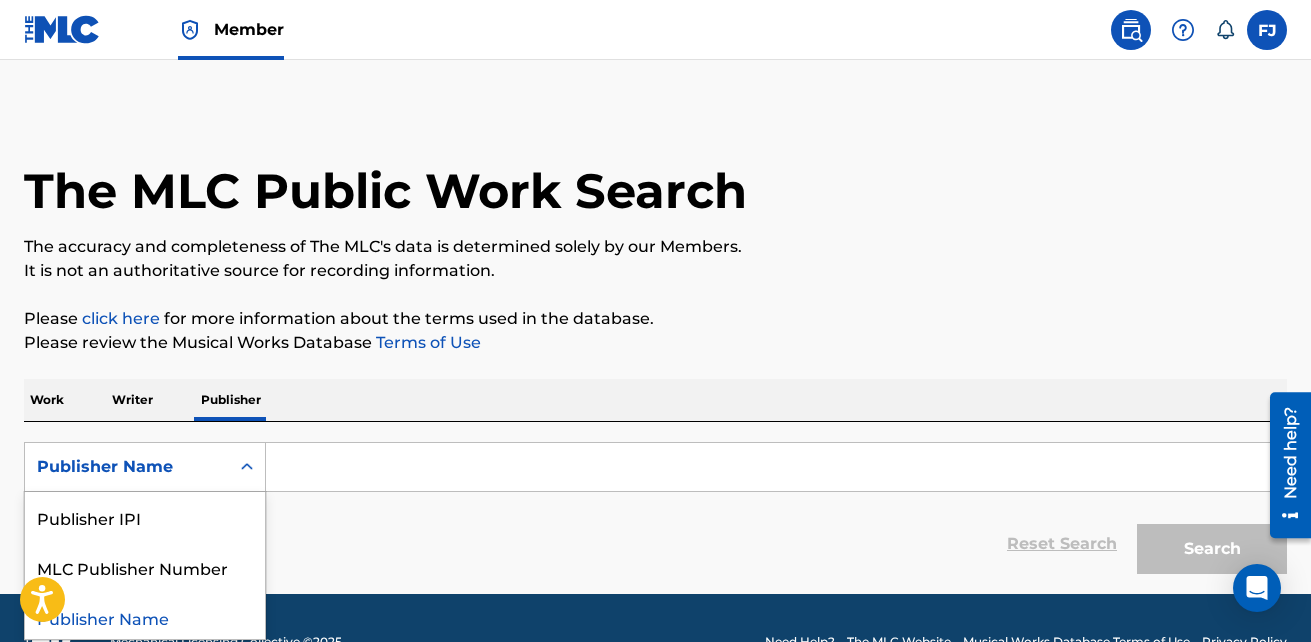 scroll, scrollTop: 4, scrollLeft: 0, axis: vertical 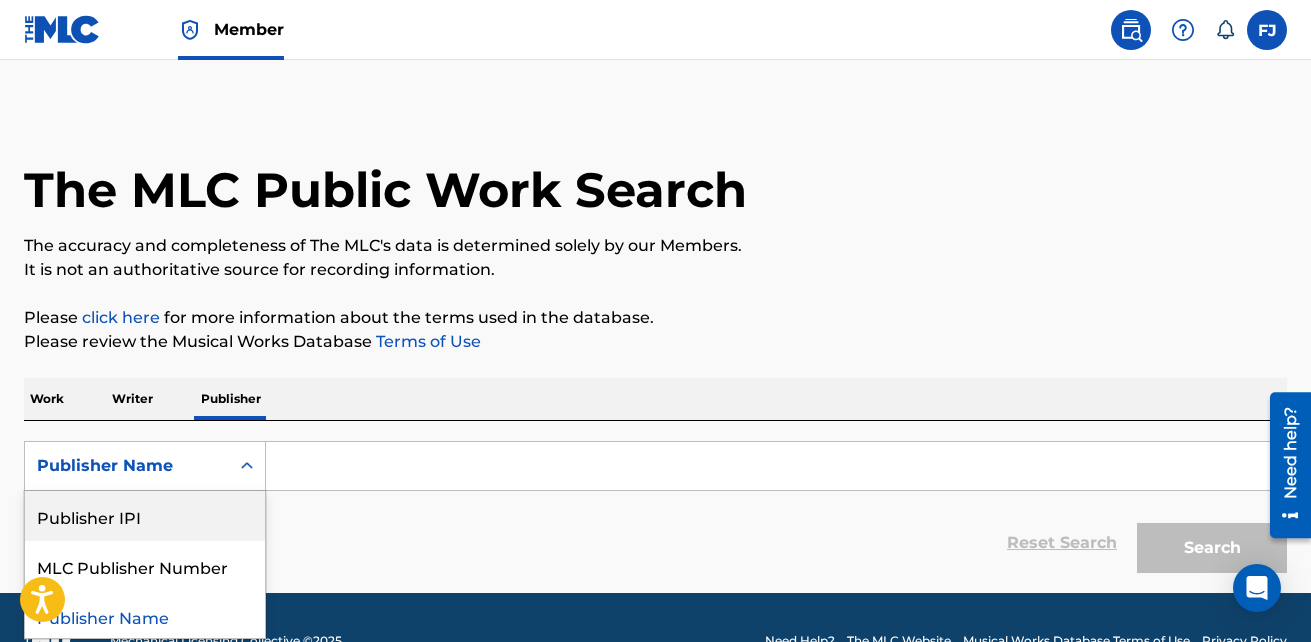 click on "Publisher IPI" at bounding box center [145, 516] 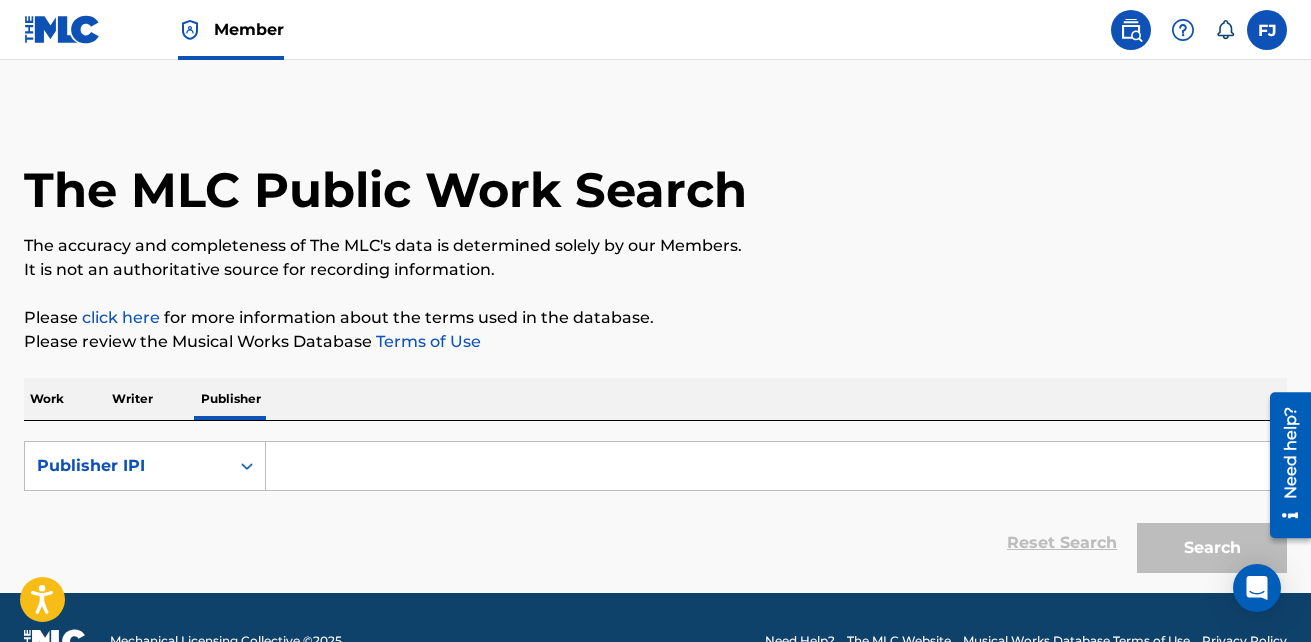 click at bounding box center (776, 466) 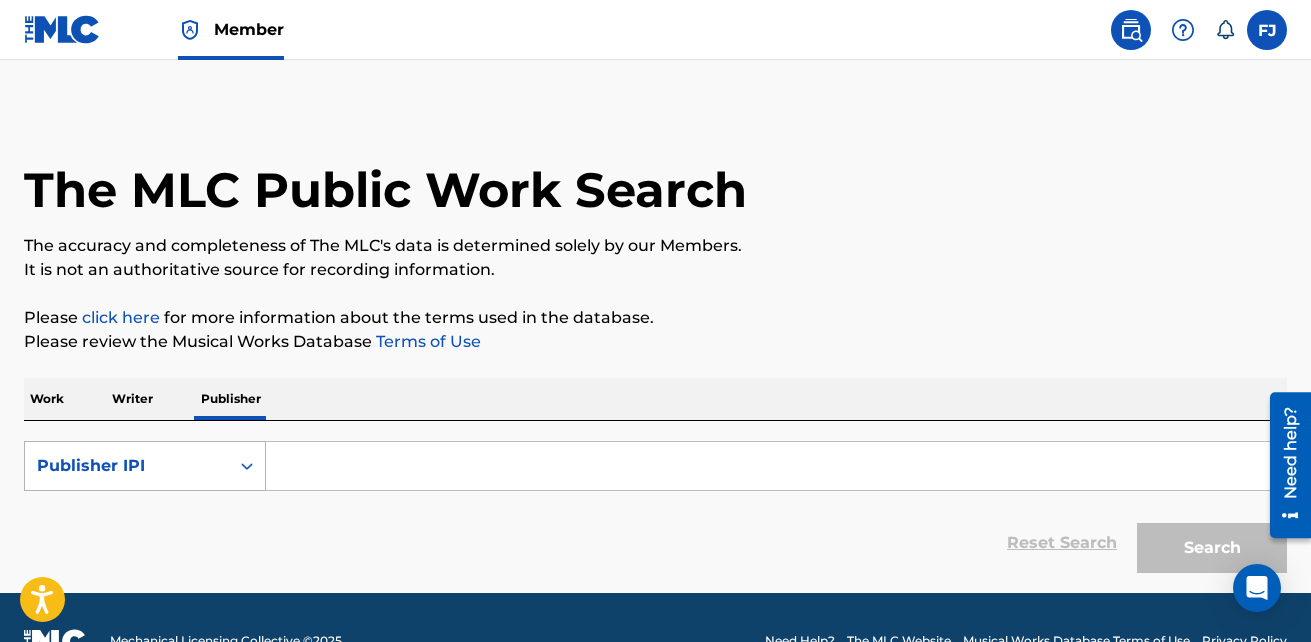 click 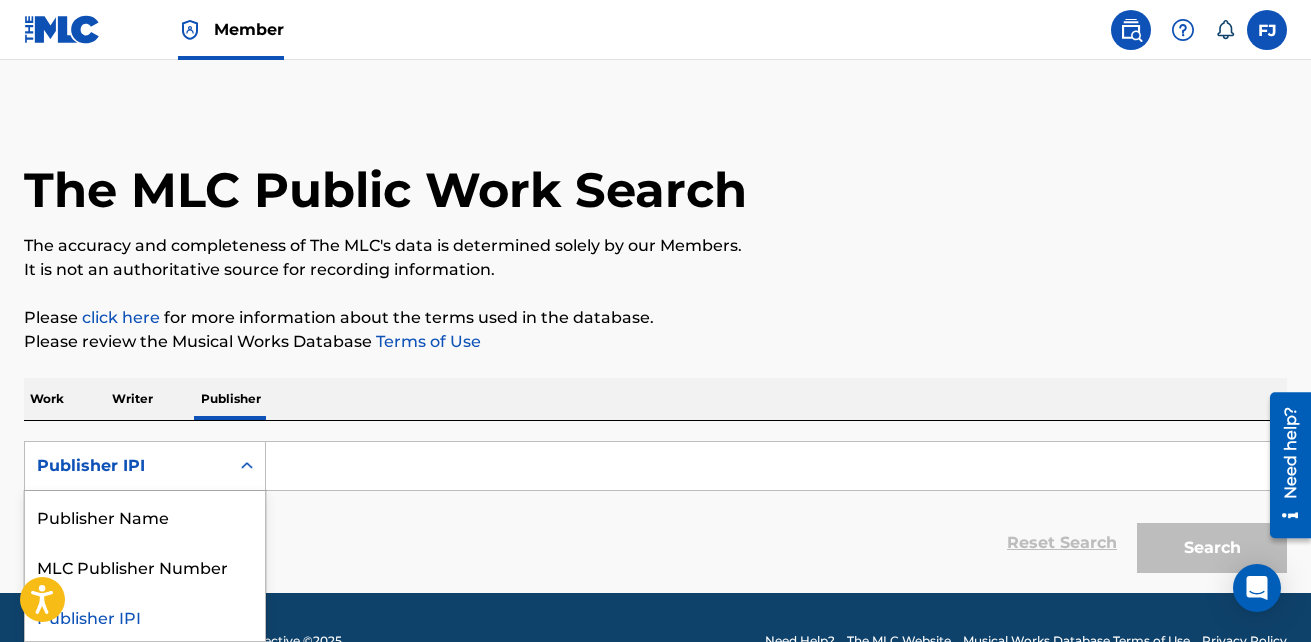 click at bounding box center [776, 466] 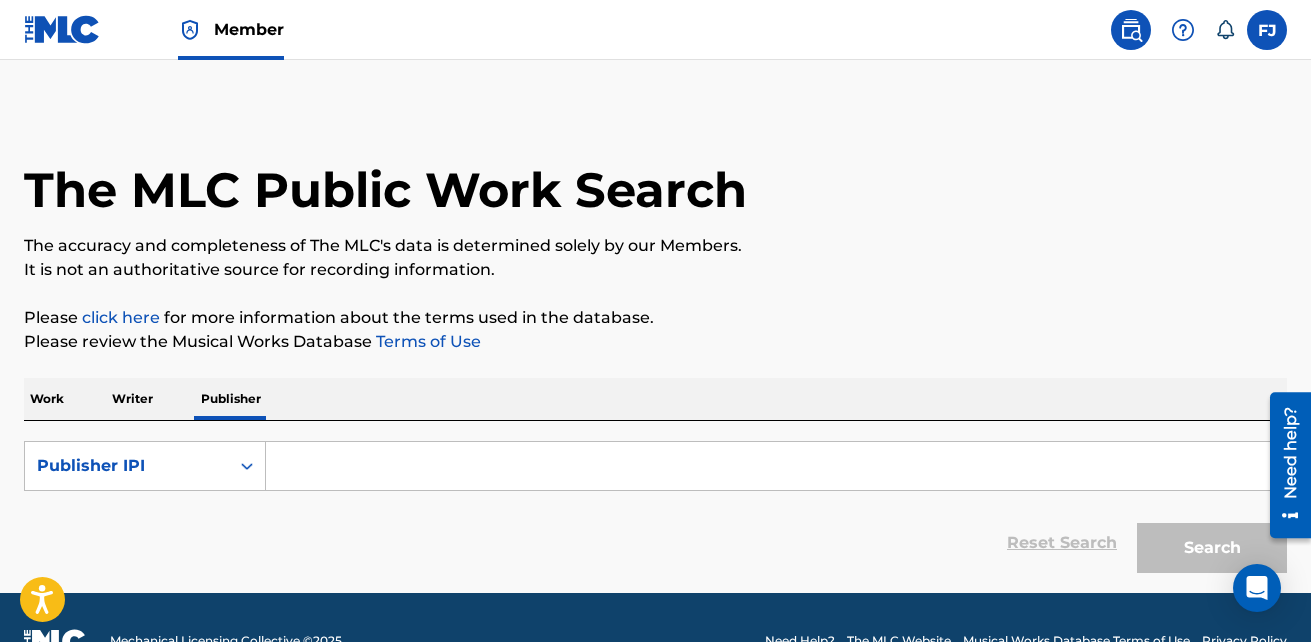 click on "Writer" at bounding box center (132, 399) 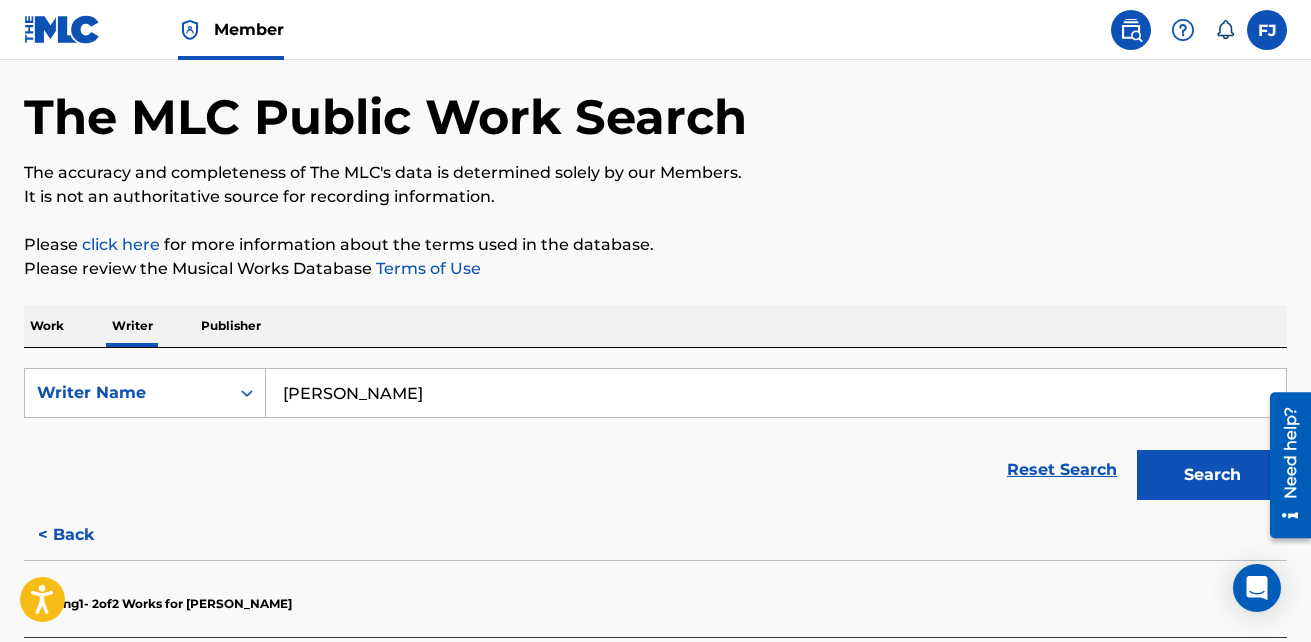 scroll, scrollTop: 122, scrollLeft: 0, axis: vertical 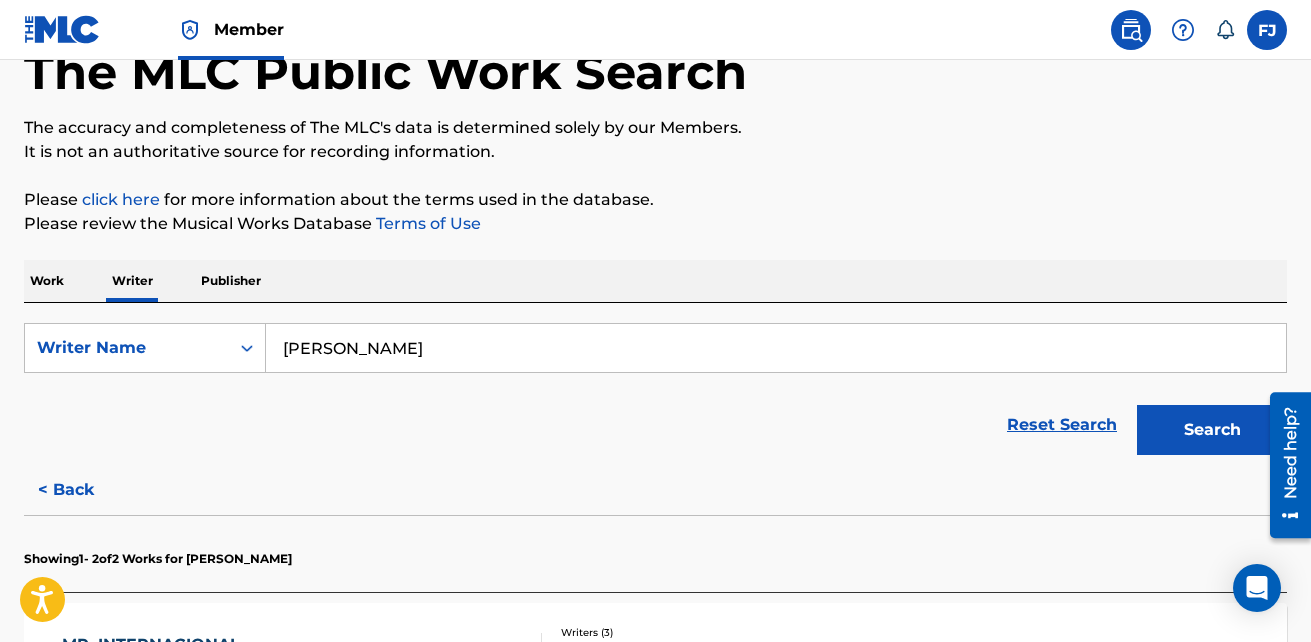 click on "Work" at bounding box center [47, 281] 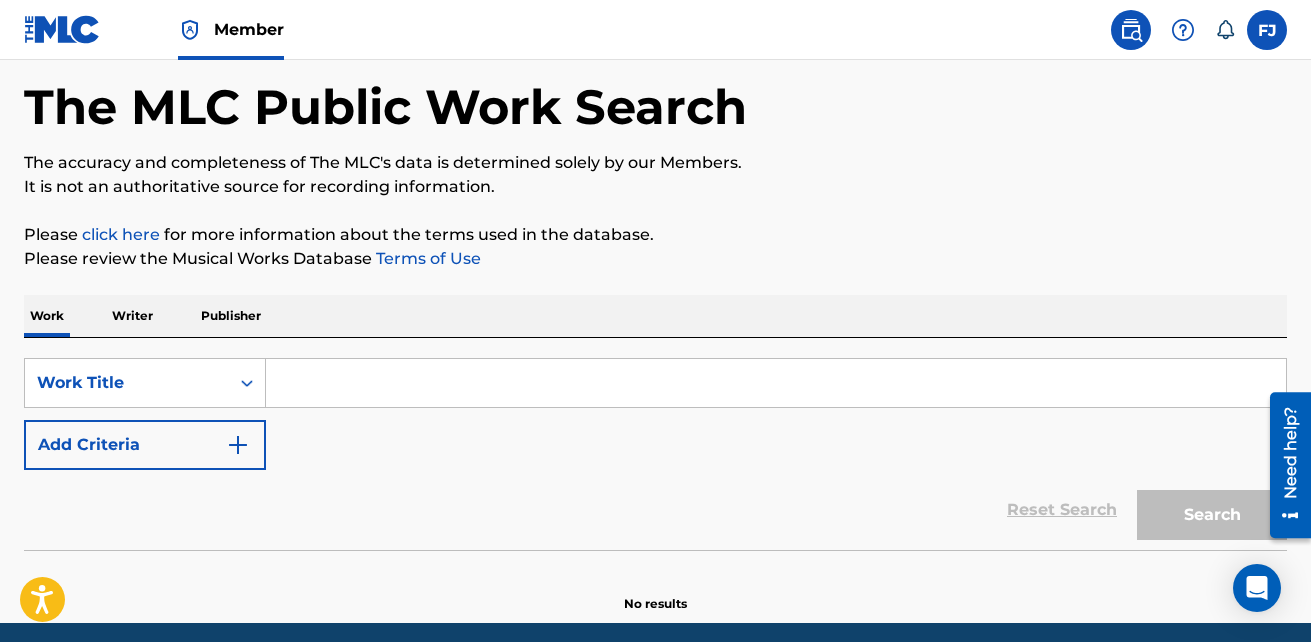 scroll, scrollTop: 164, scrollLeft: 0, axis: vertical 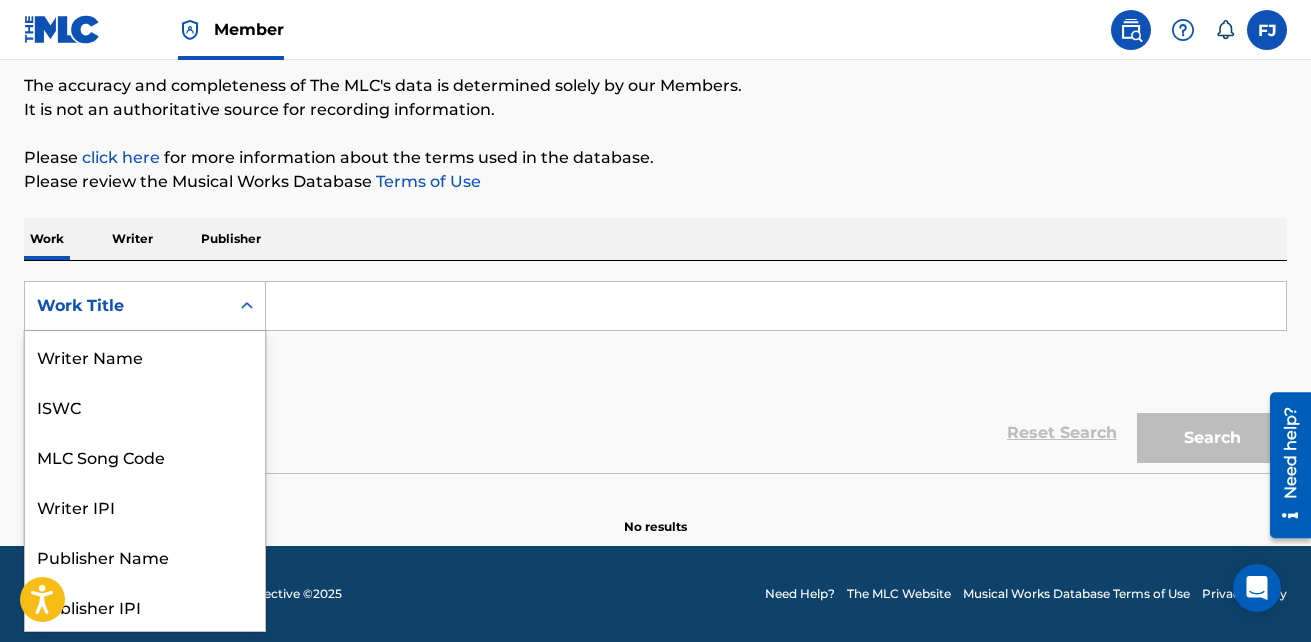 click on "Work Title" at bounding box center [127, 306] 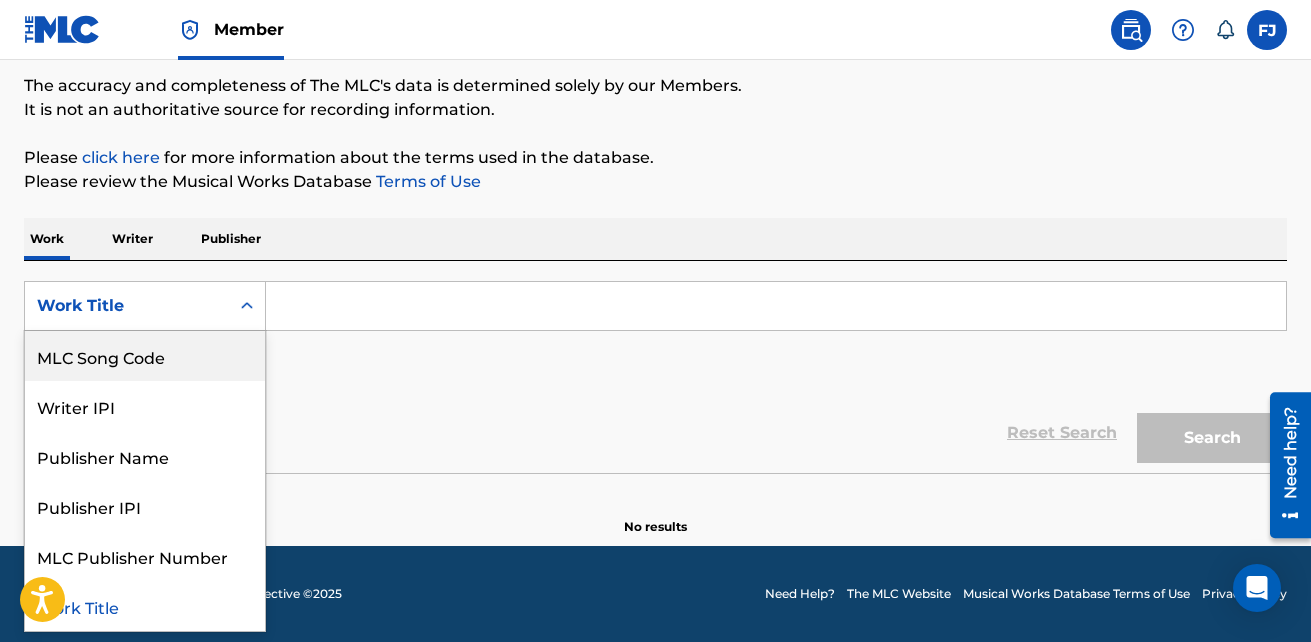 click on "MLC Song Code" at bounding box center [145, 356] 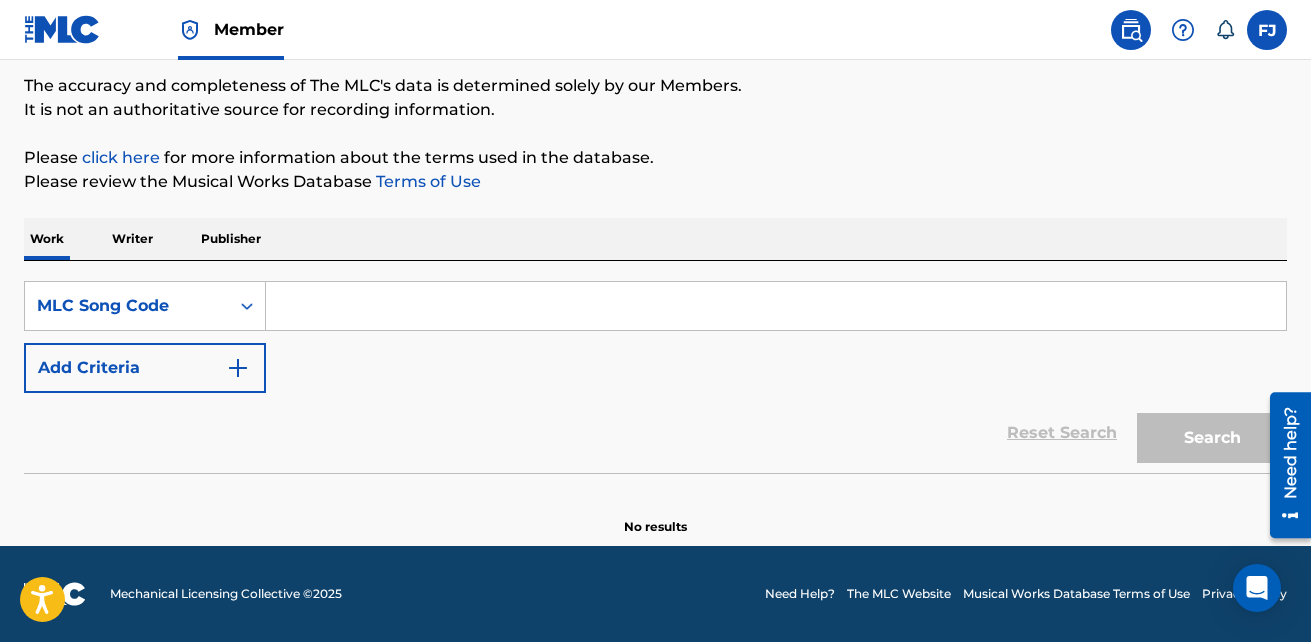 click at bounding box center (776, 306) 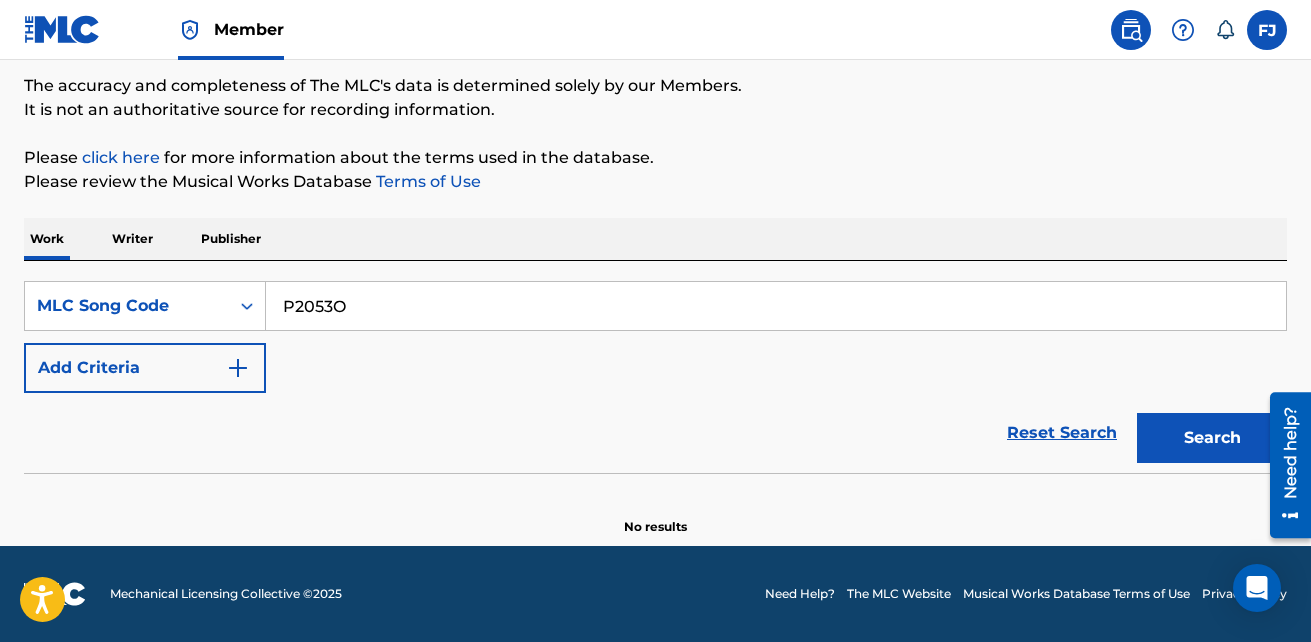type on "P2053O" 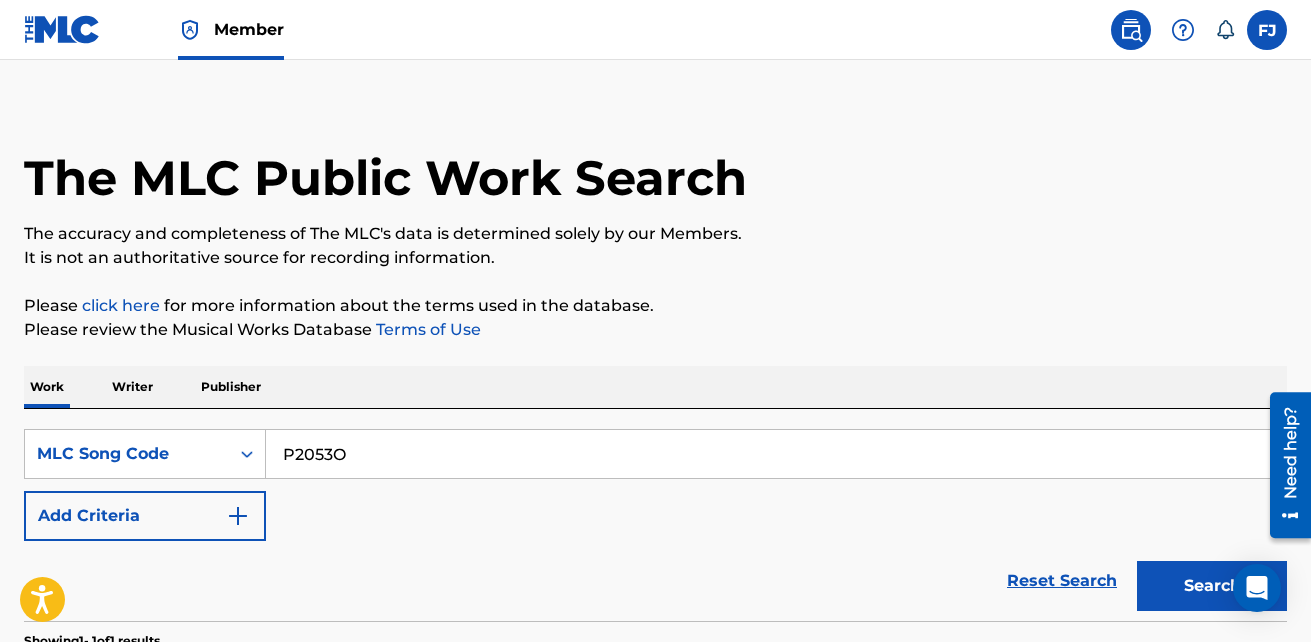 scroll, scrollTop: 0, scrollLeft: 0, axis: both 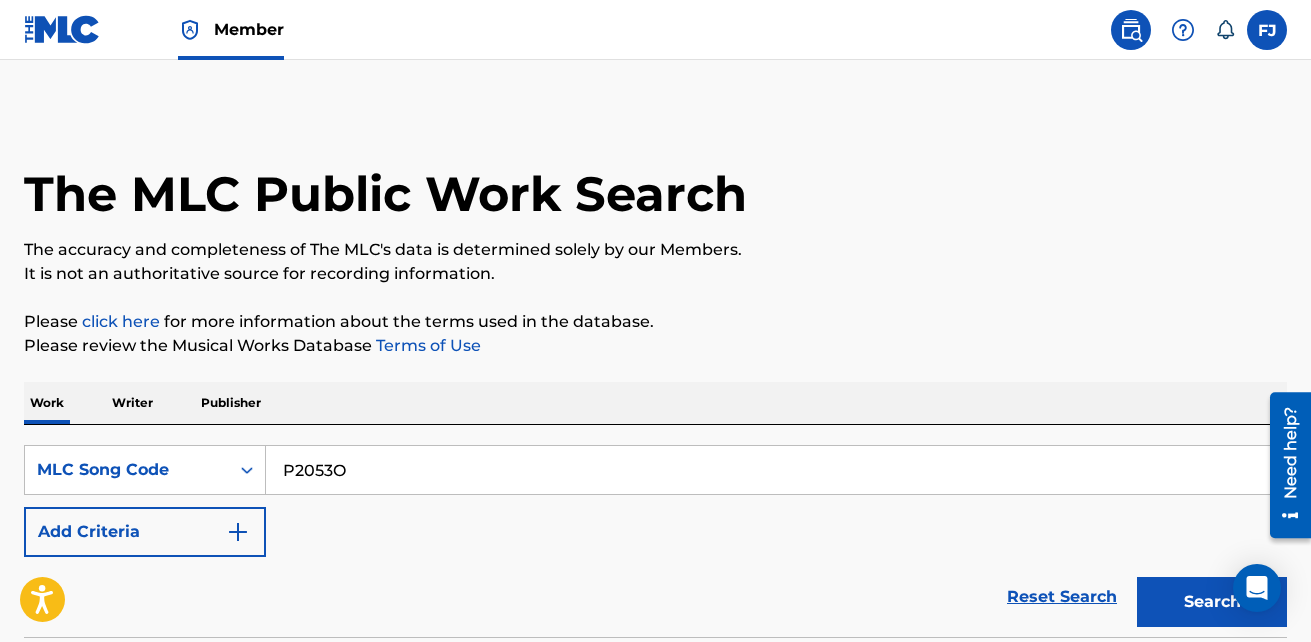 click on "Writer" at bounding box center (132, 403) 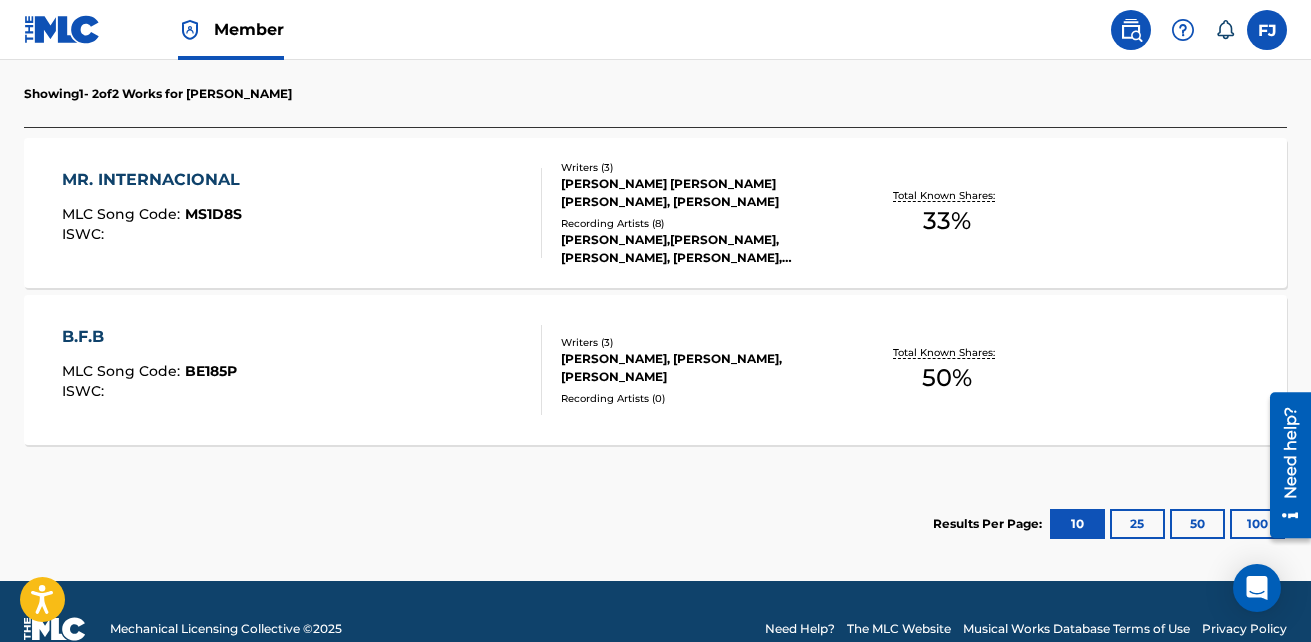 scroll, scrollTop: 622, scrollLeft: 0, axis: vertical 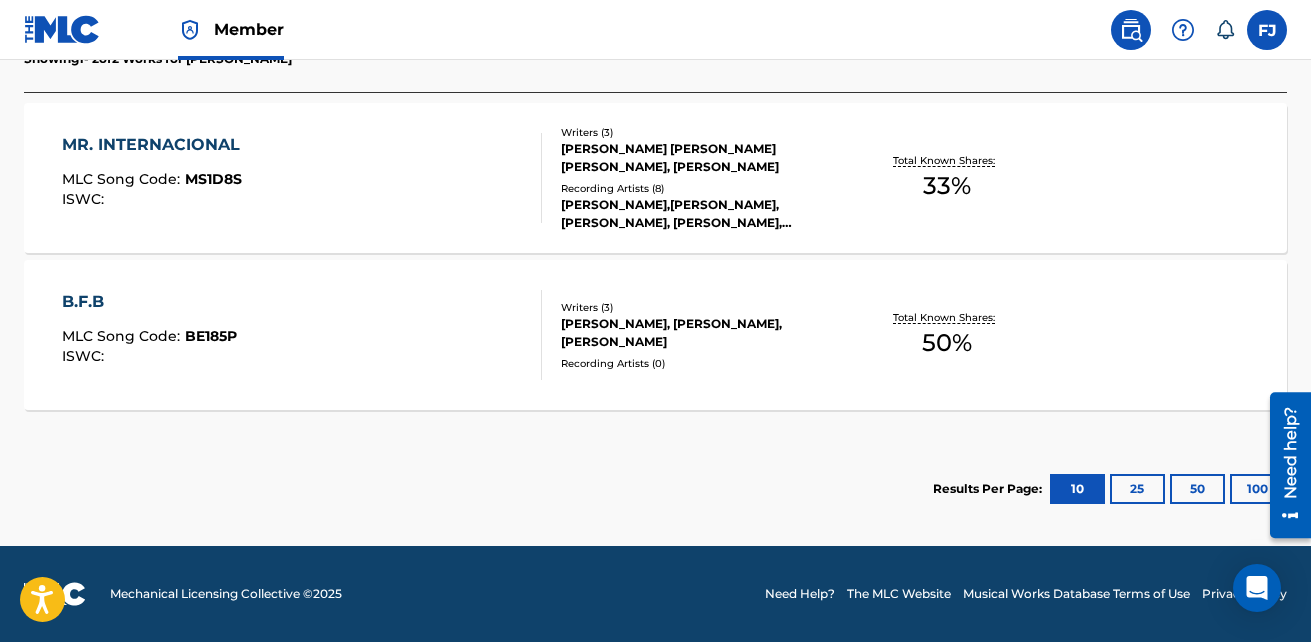 click on "BE185P" at bounding box center (211, 336) 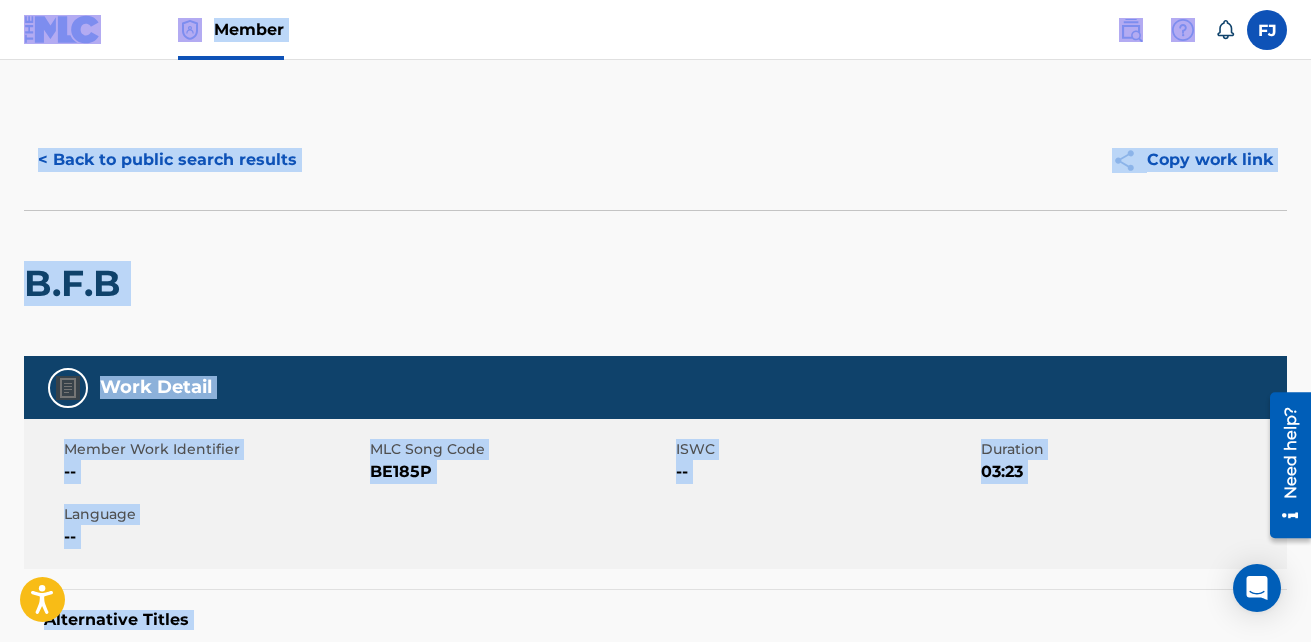 click on "B.F.B" at bounding box center (655, 283) 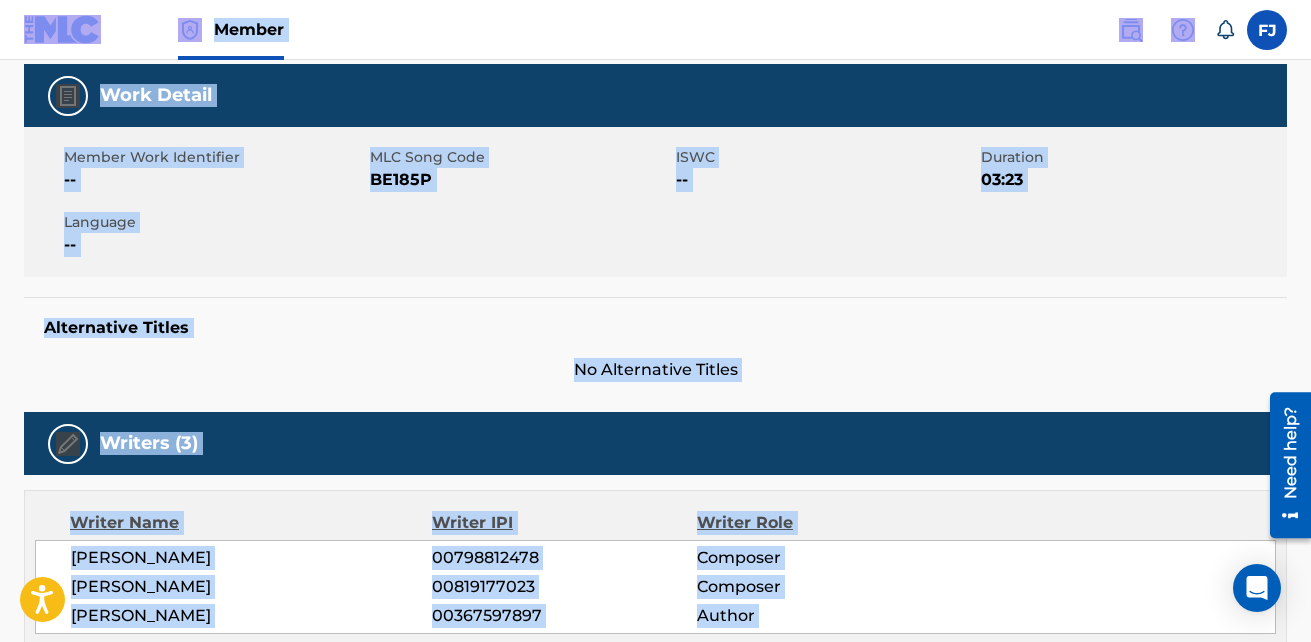 scroll, scrollTop: 300, scrollLeft: 0, axis: vertical 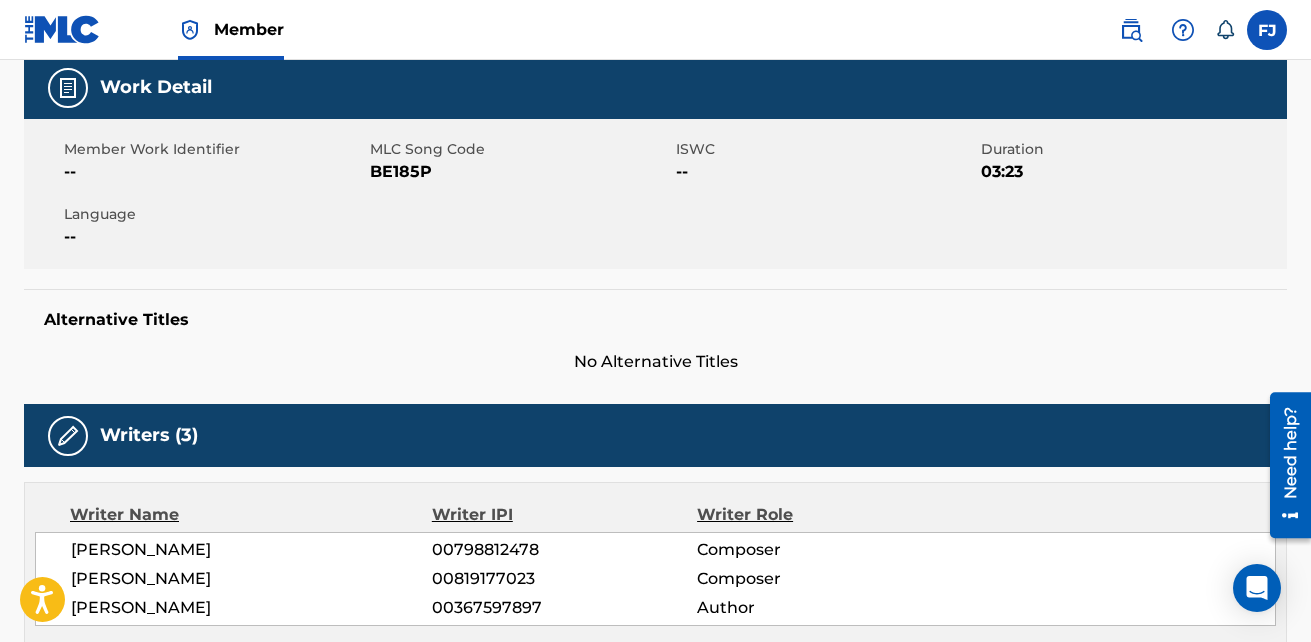 click on "BE185P" at bounding box center (520, 172) 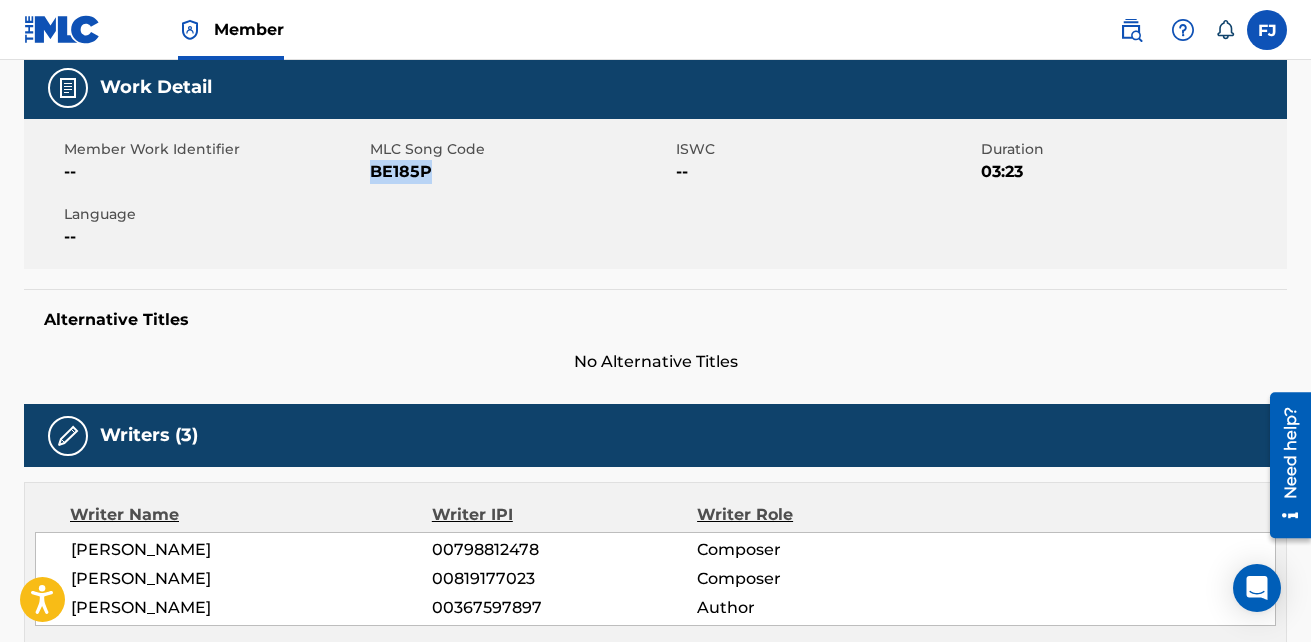 click on "BE185P" at bounding box center [520, 172] 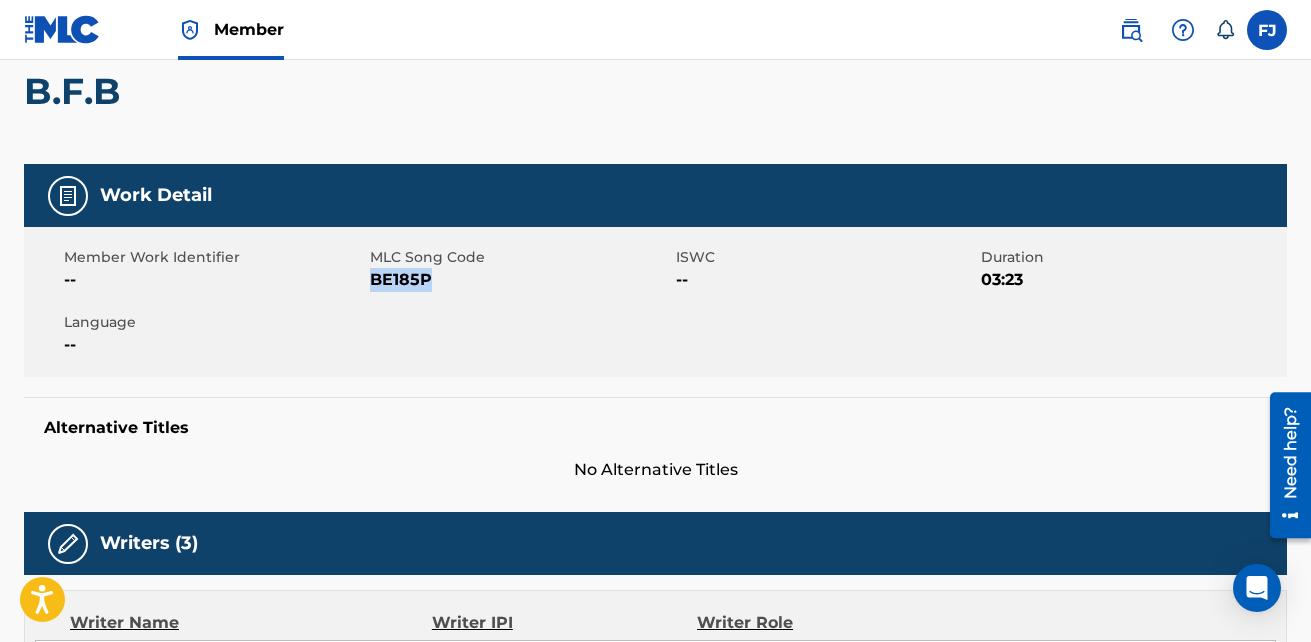 scroll, scrollTop: 0, scrollLeft: 0, axis: both 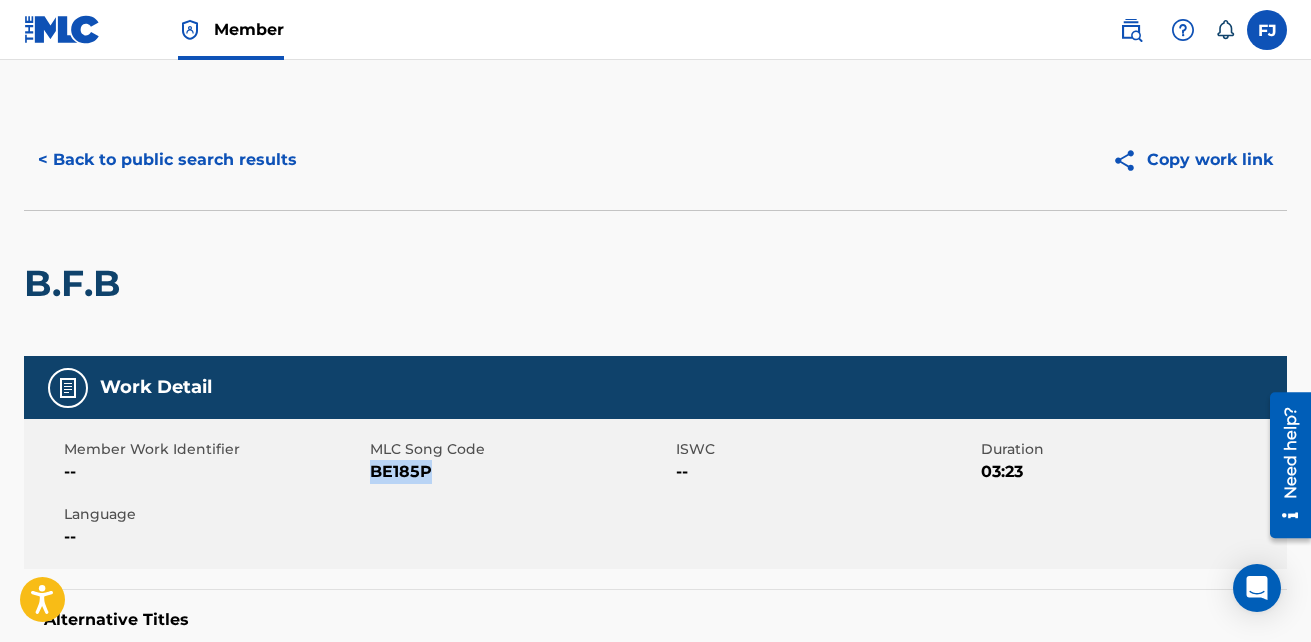 click on "< Back to public search results" at bounding box center (167, 160) 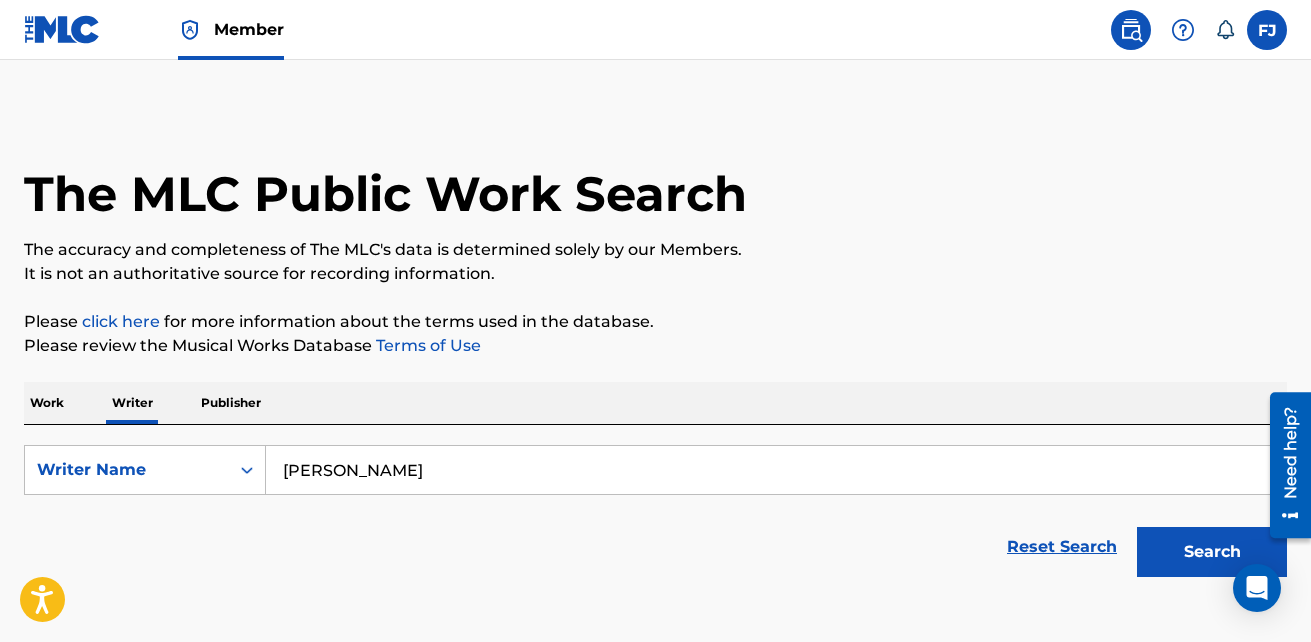 scroll, scrollTop: 112, scrollLeft: 0, axis: vertical 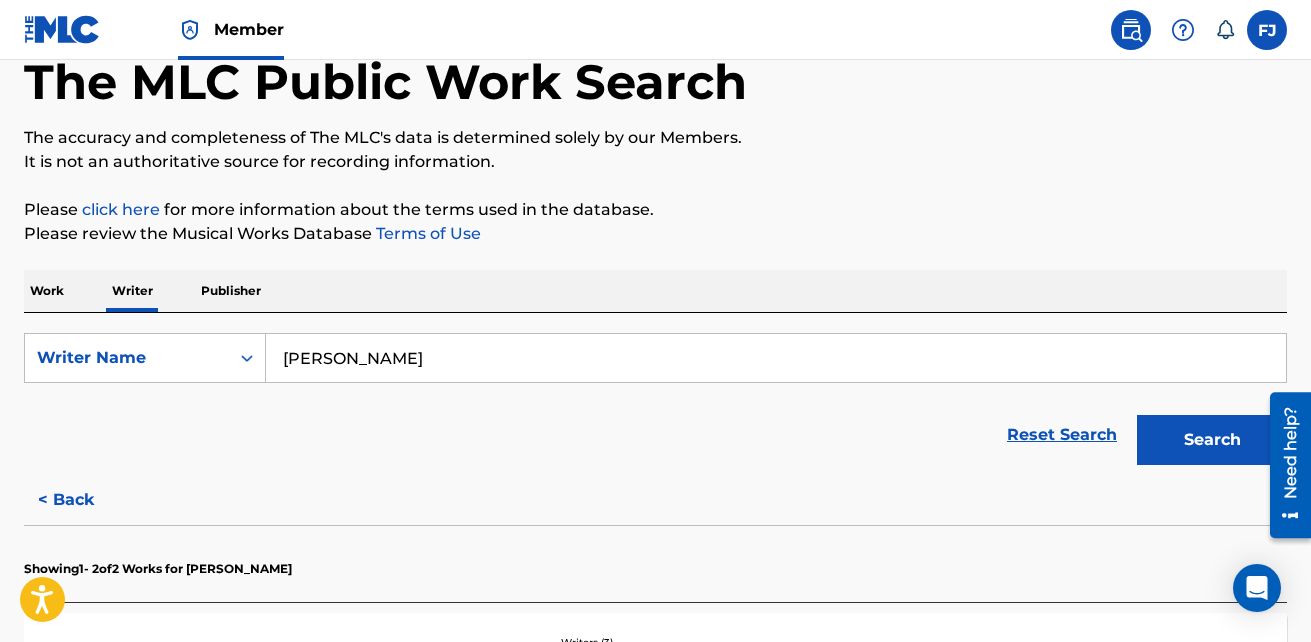 click on "Work" at bounding box center [47, 291] 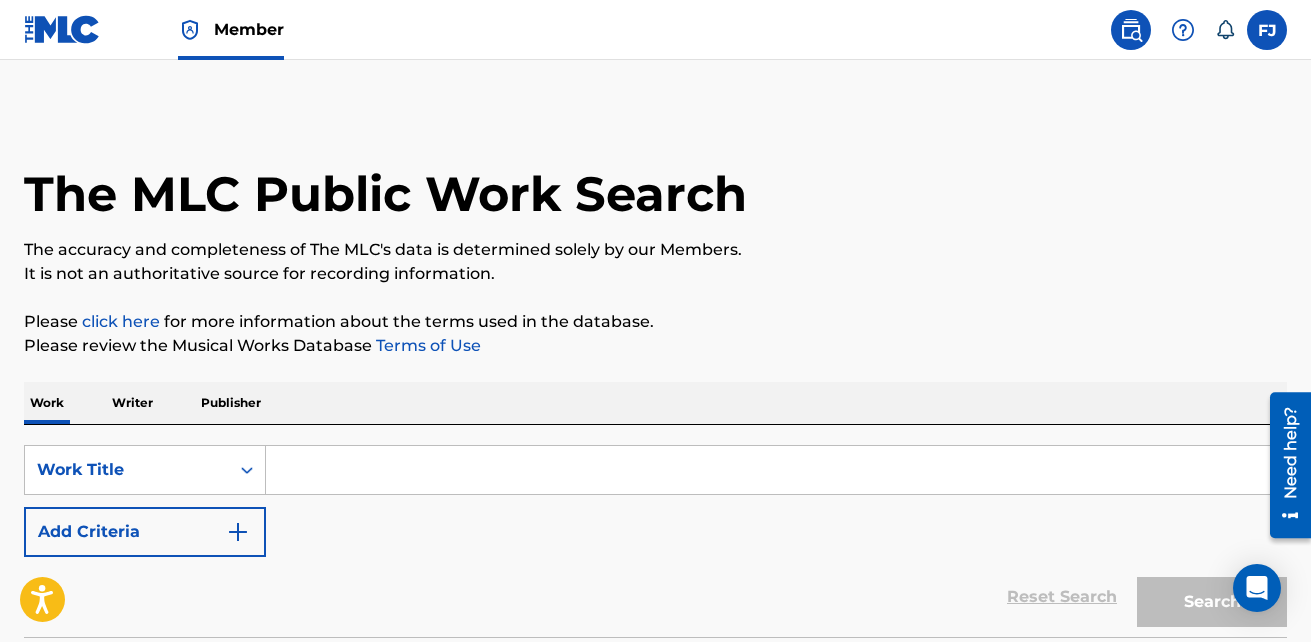 click at bounding box center (776, 470) 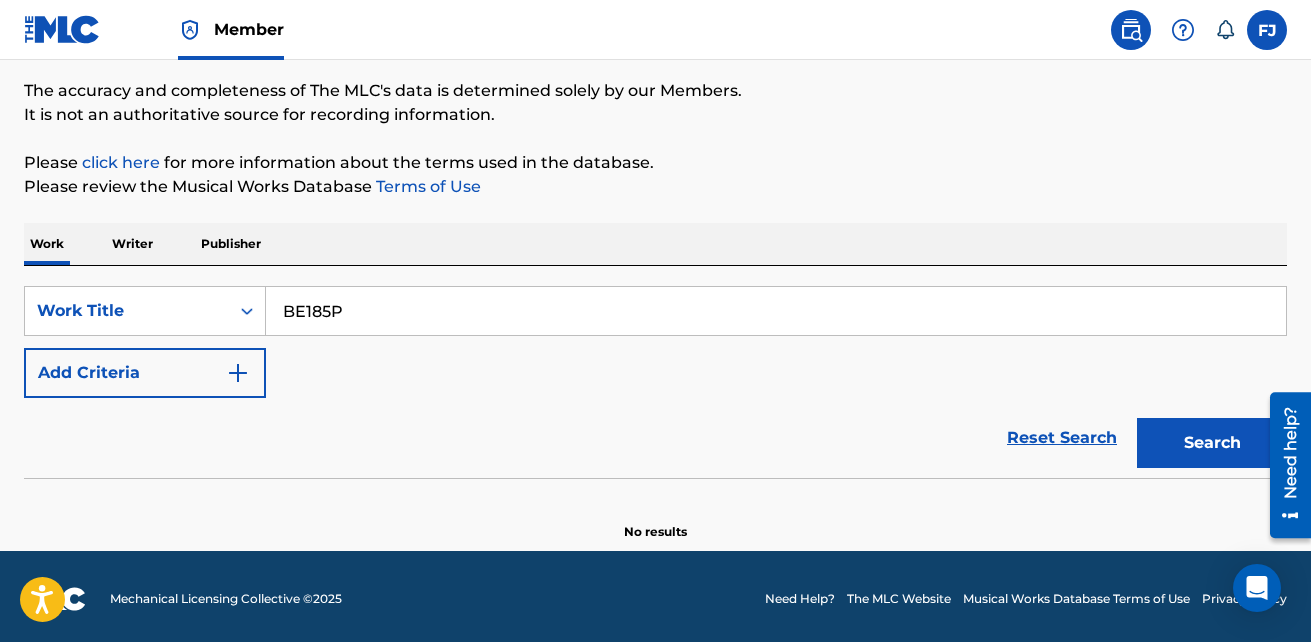 scroll, scrollTop: 164, scrollLeft: 0, axis: vertical 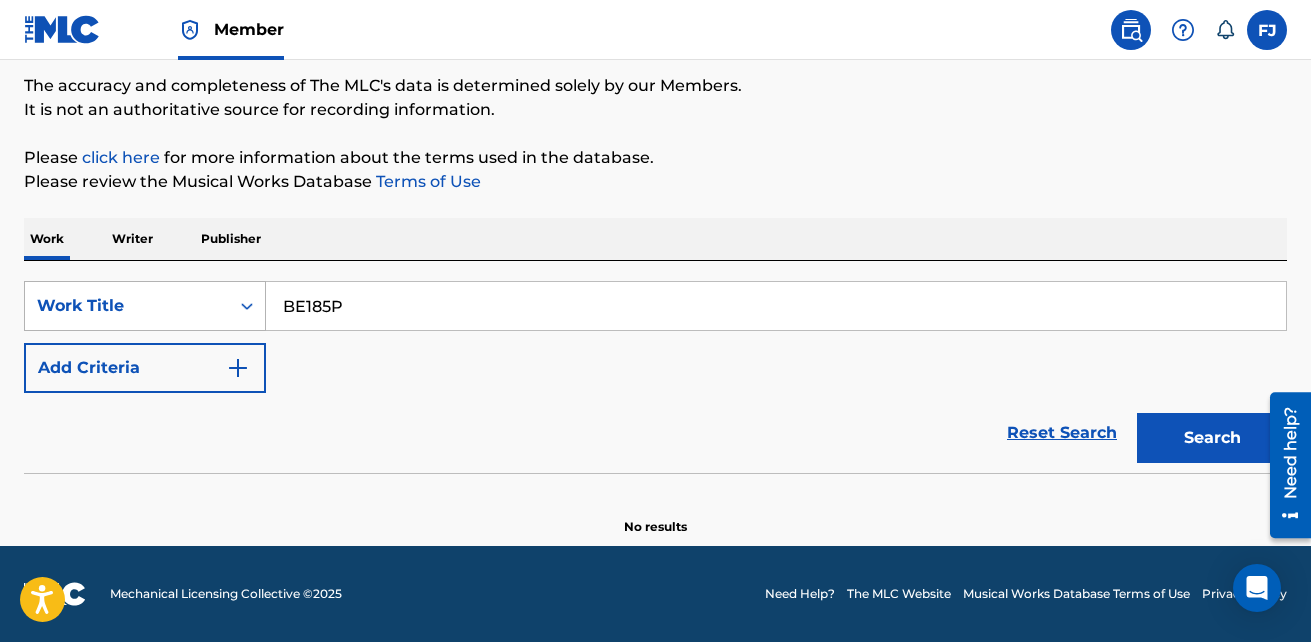 type on "BE185P" 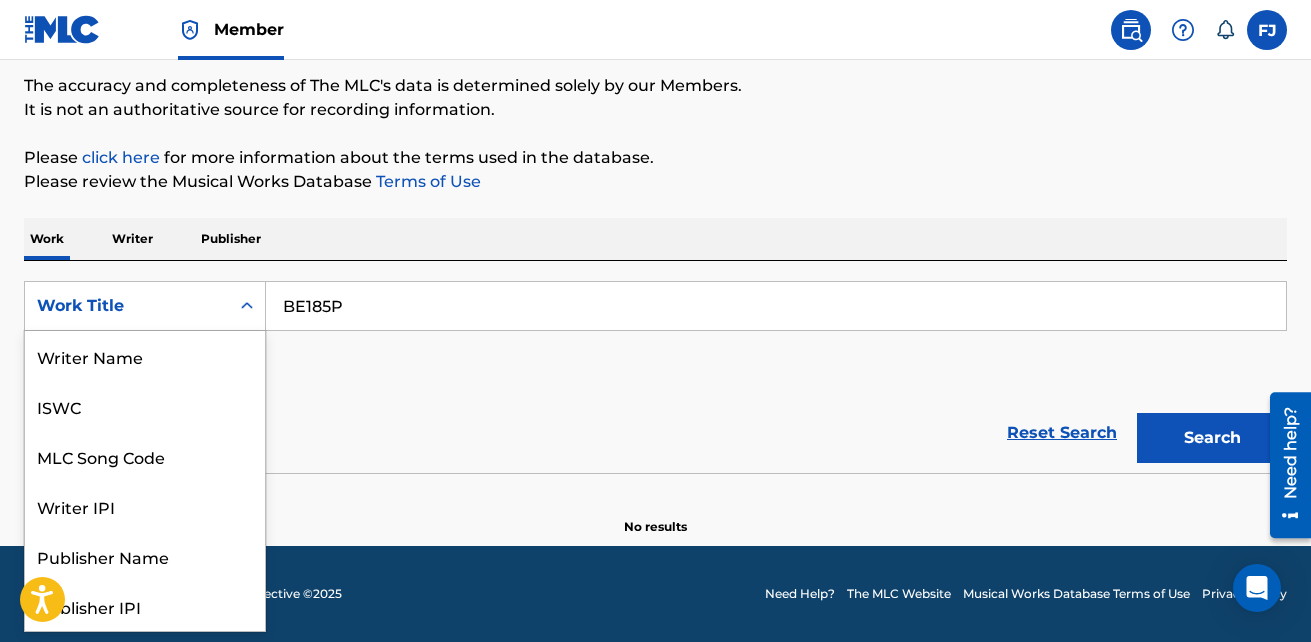 scroll, scrollTop: 100, scrollLeft: 0, axis: vertical 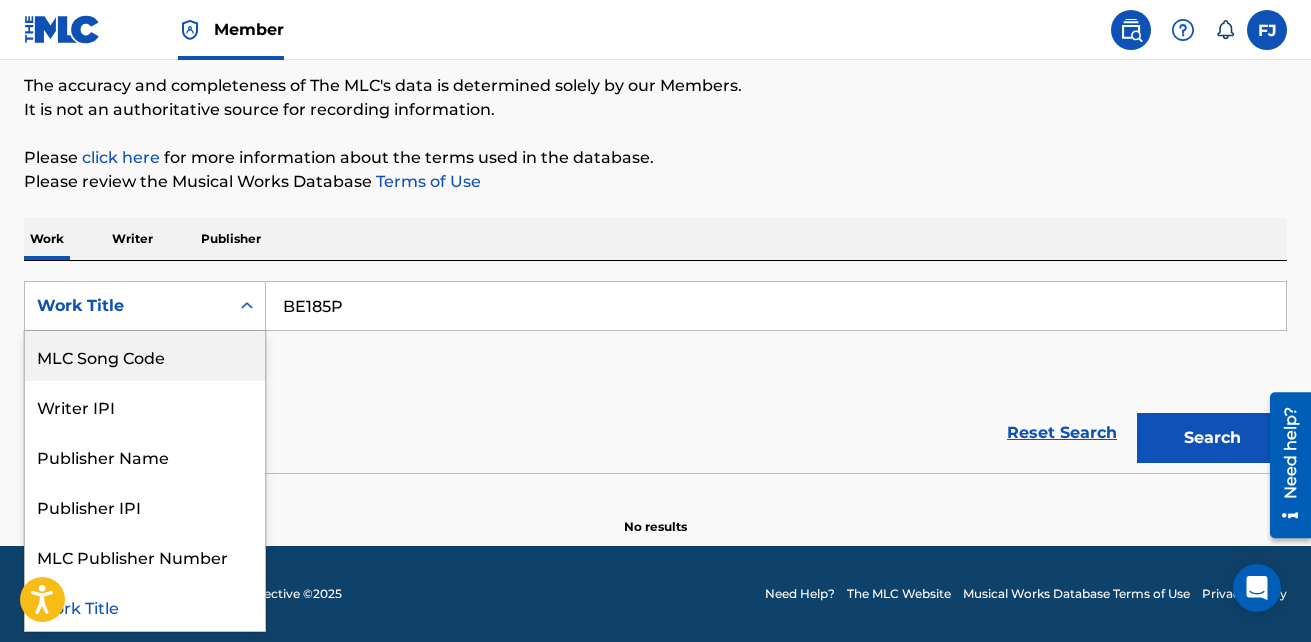 click on "MLC Song Code" at bounding box center [145, 356] 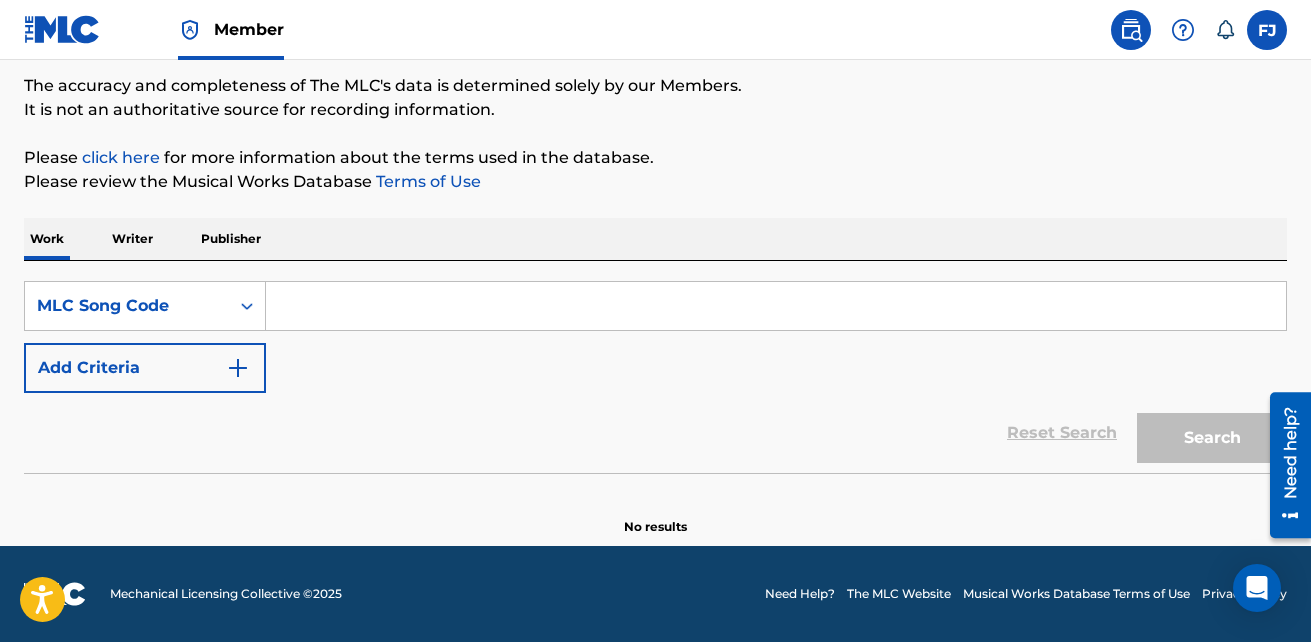 click at bounding box center (776, 306) 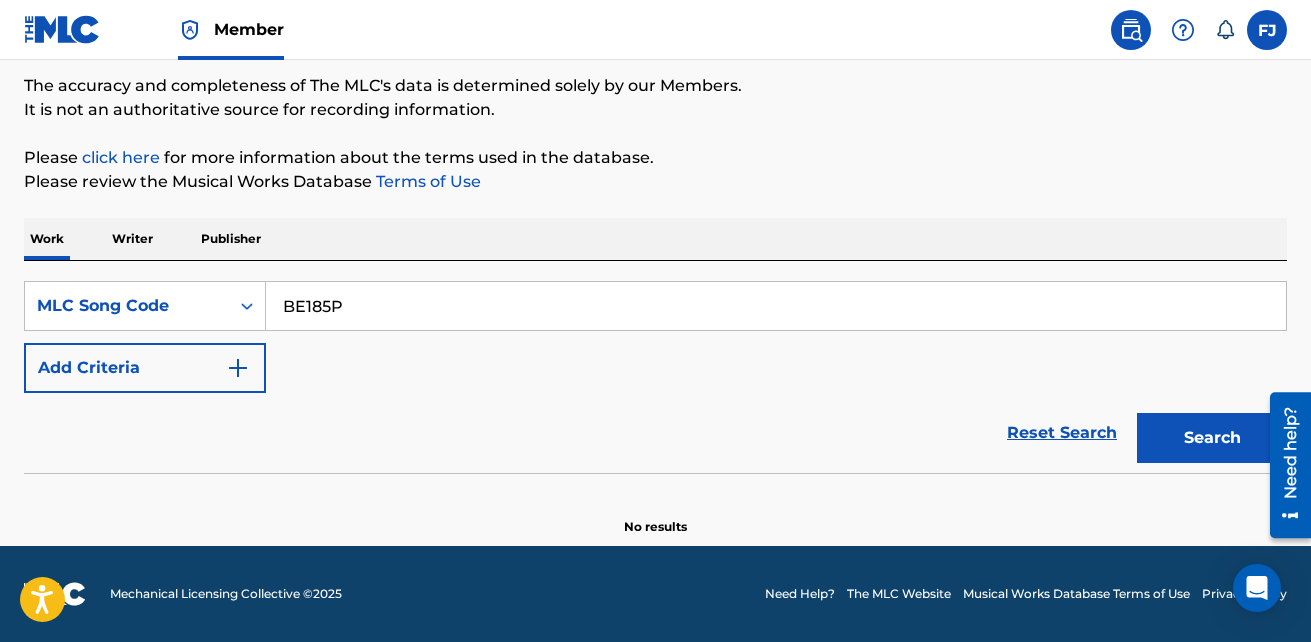 type on "BE185P" 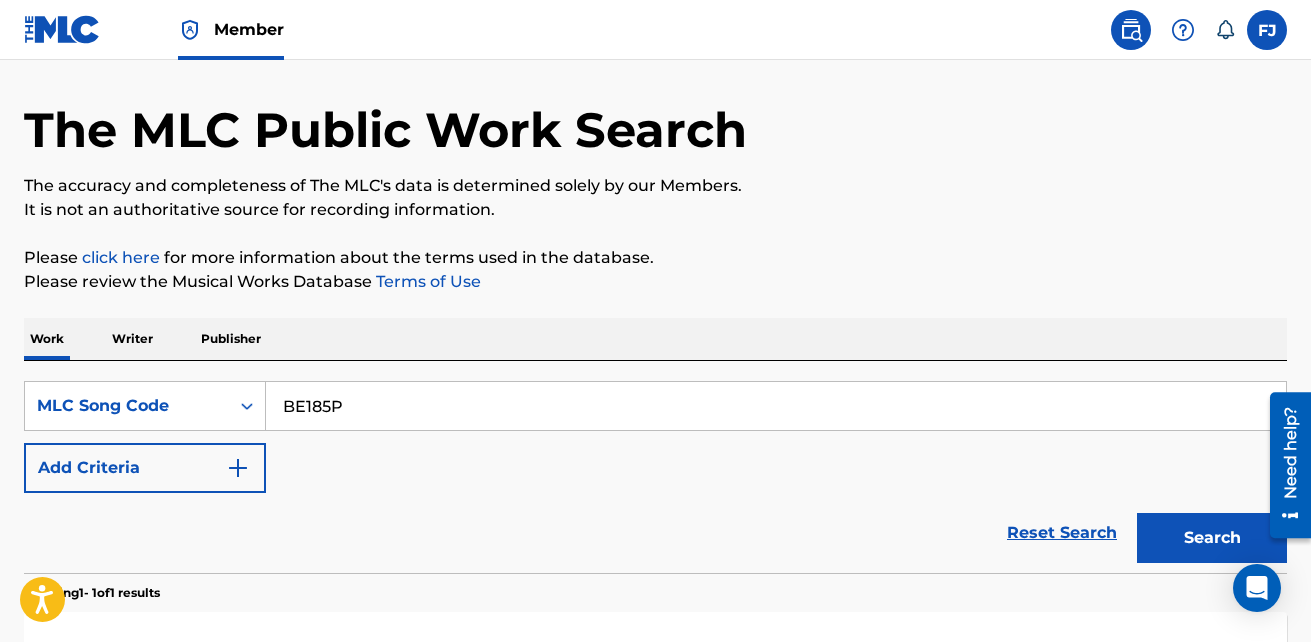 scroll, scrollTop: 100, scrollLeft: 0, axis: vertical 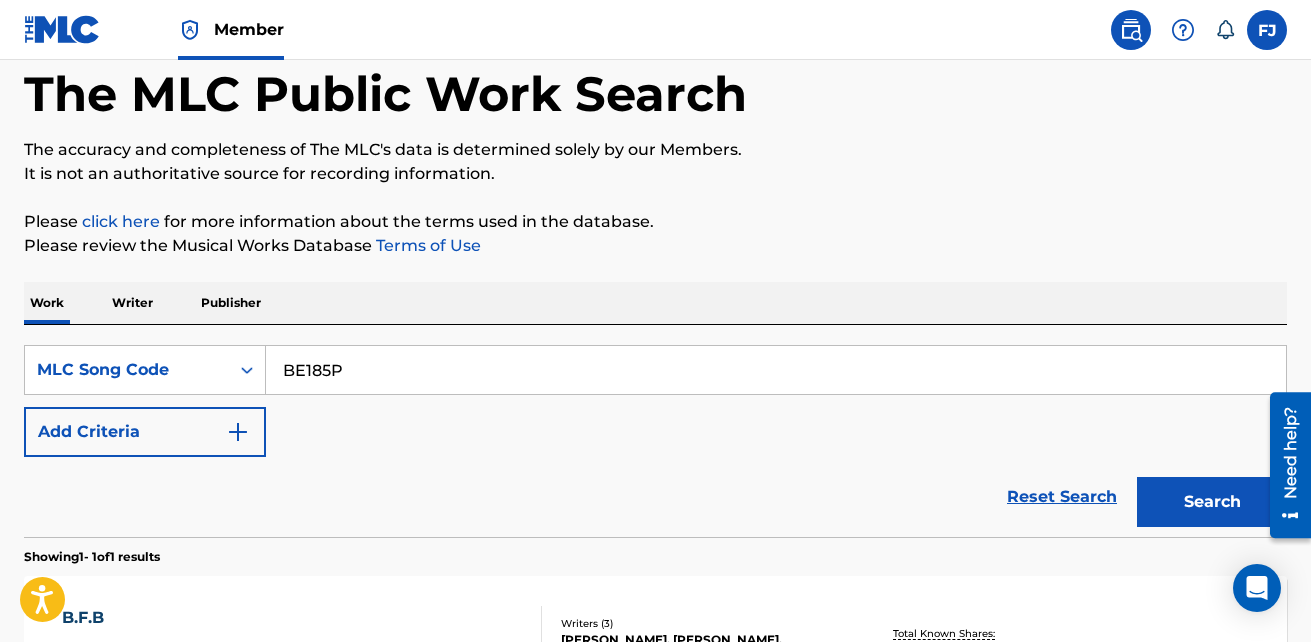 click at bounding box center [1267, 30] 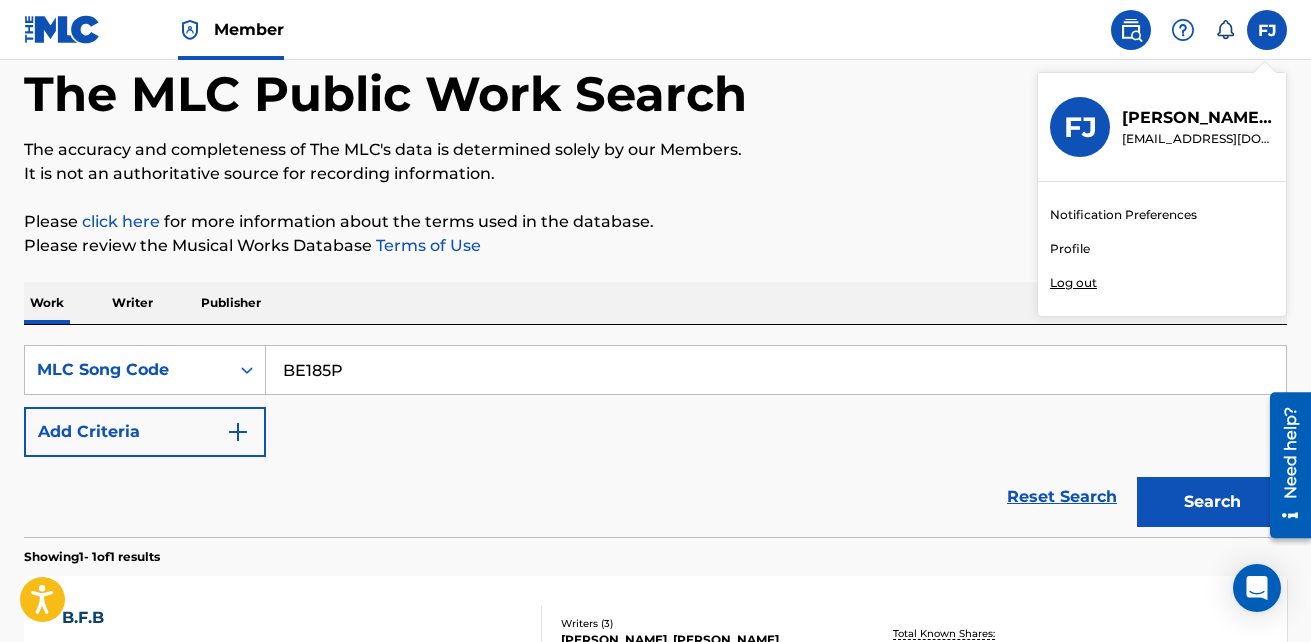 click on "[PERSON_NAME]" at bounding box center [1198, 118] 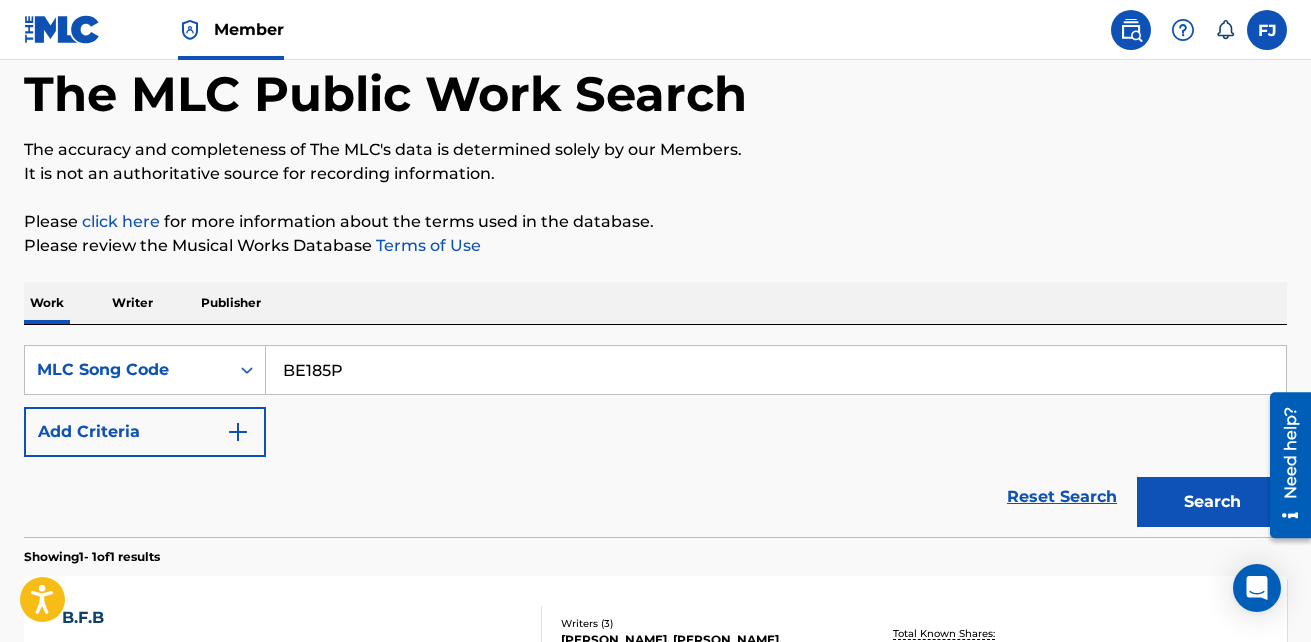 click on "Member" at bounding box center (249, 29) 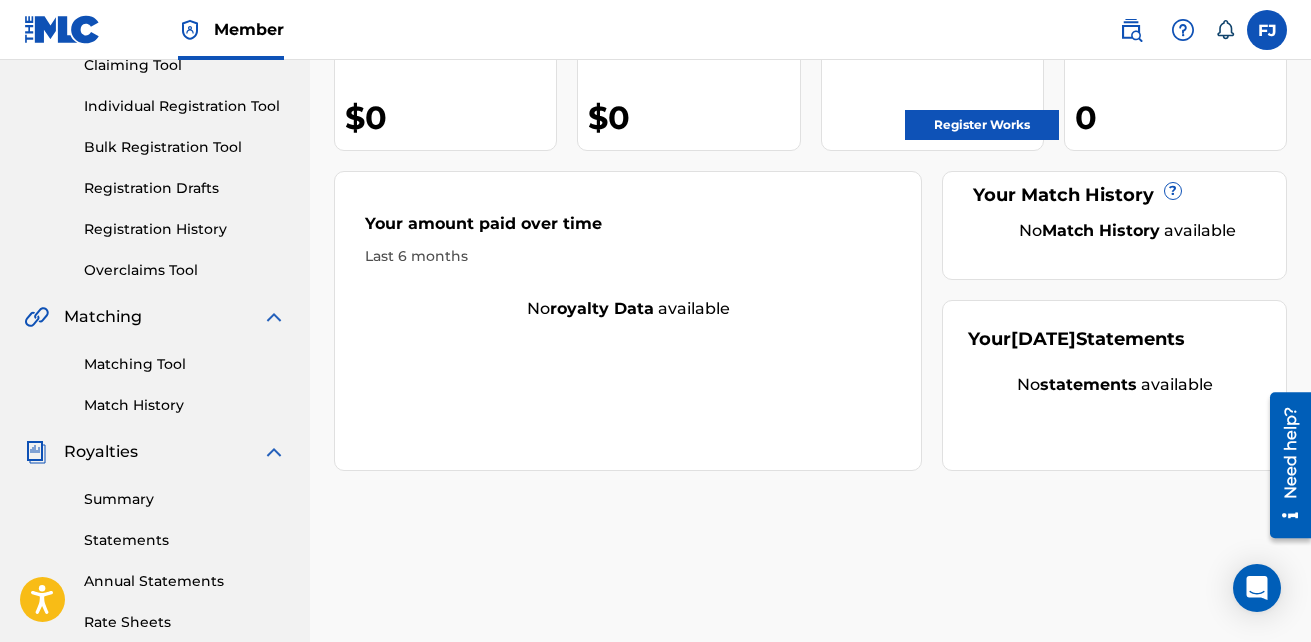 scroll, scrollTop: 200, scrollLeft: 0, axis: vertical 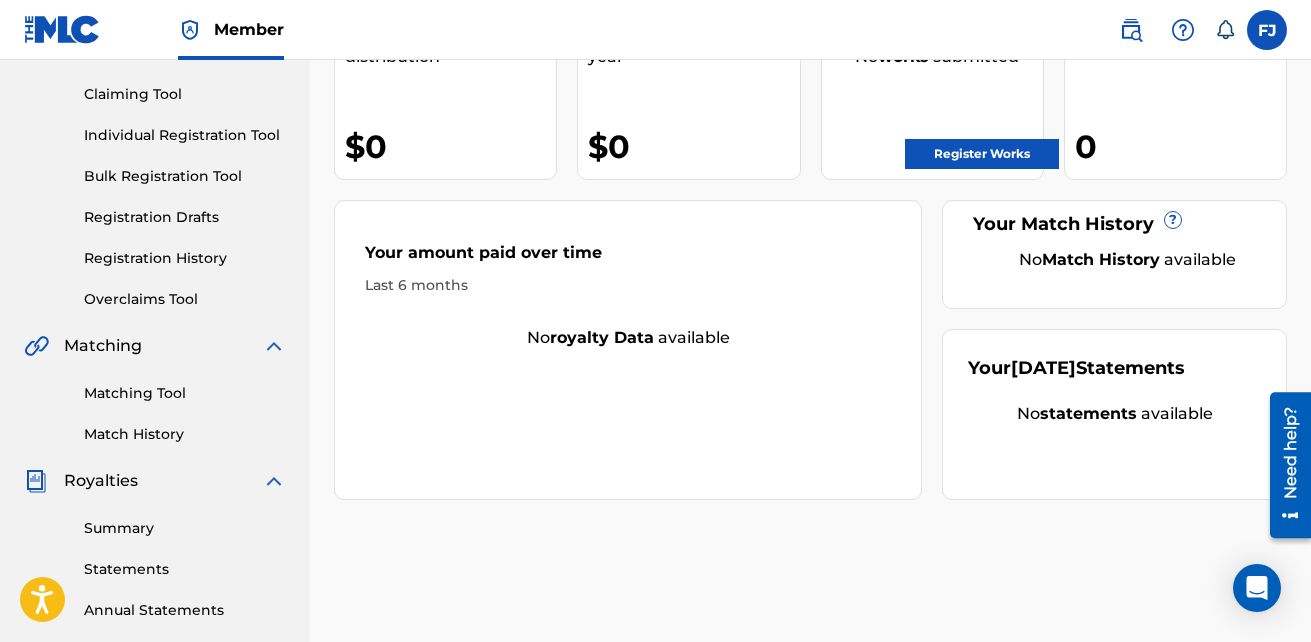 click on "Register Works" at bounding box center [982, 154] 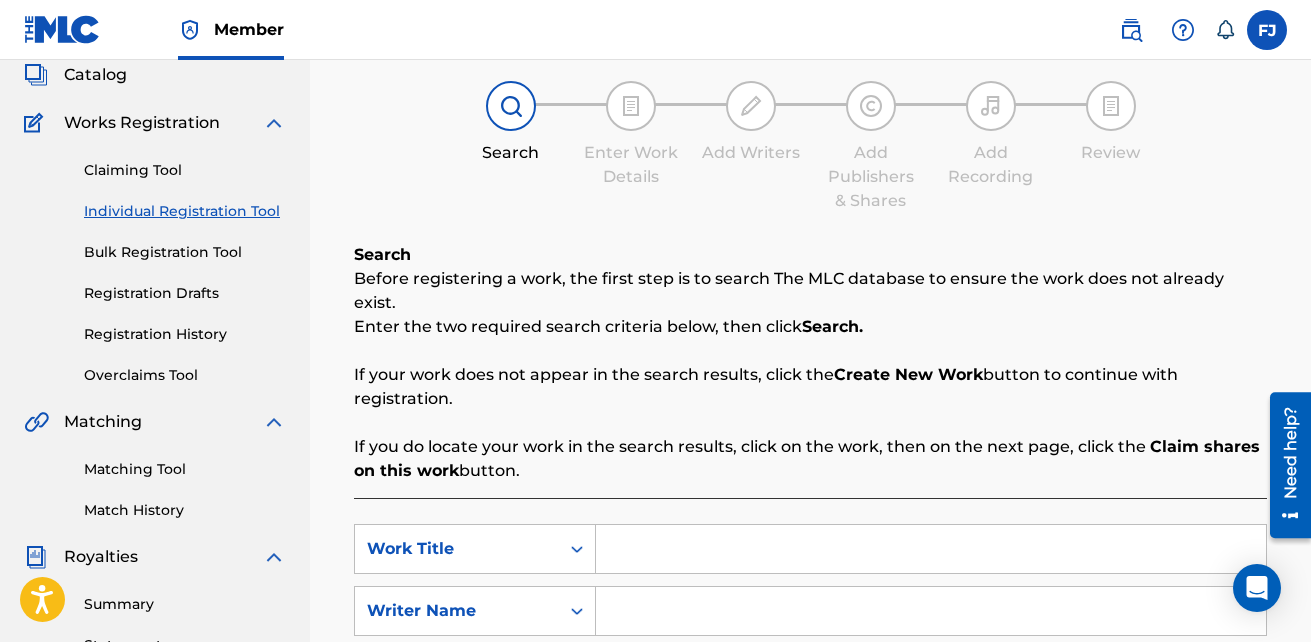 scroll, scrollTop: 400, scrollLeft: 0, axis: vertical 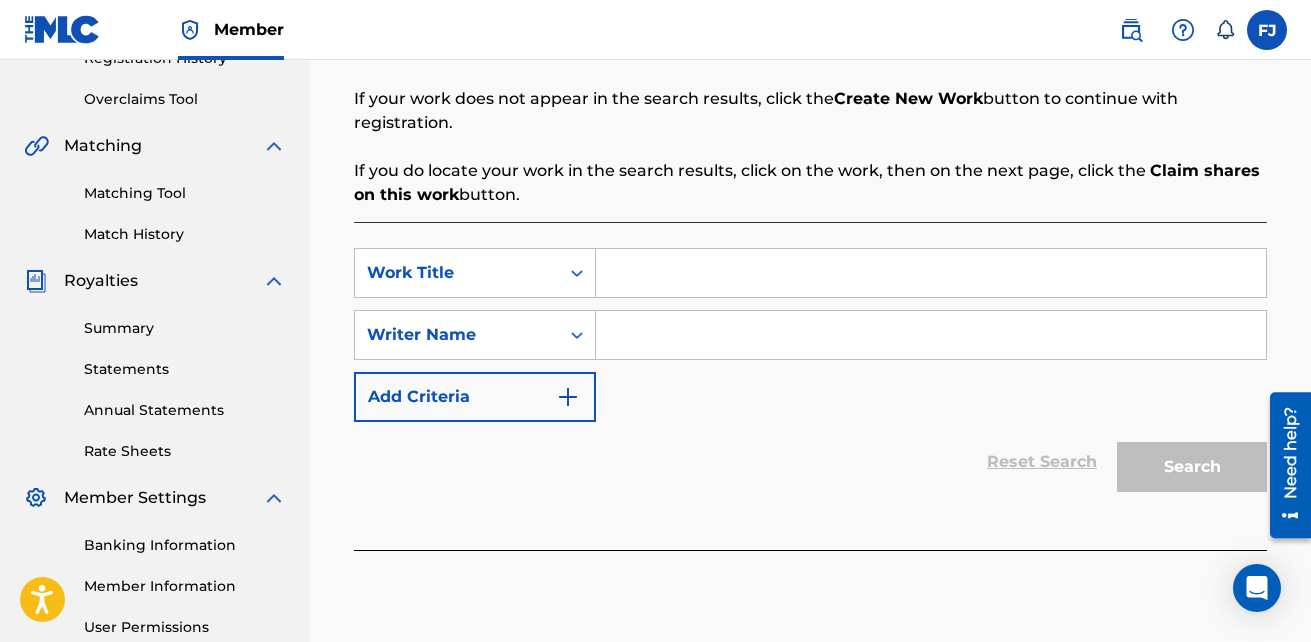click on "Add Criteria" at bounding box center (475, 397) 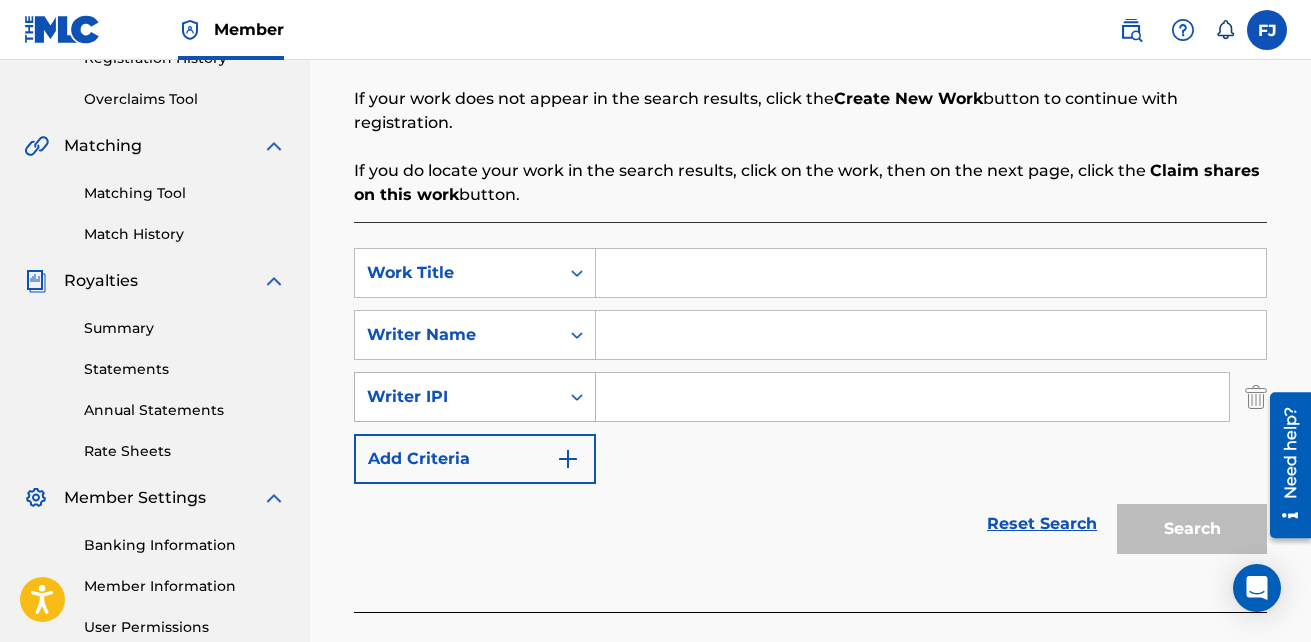 click at bounding box center [577, 397] 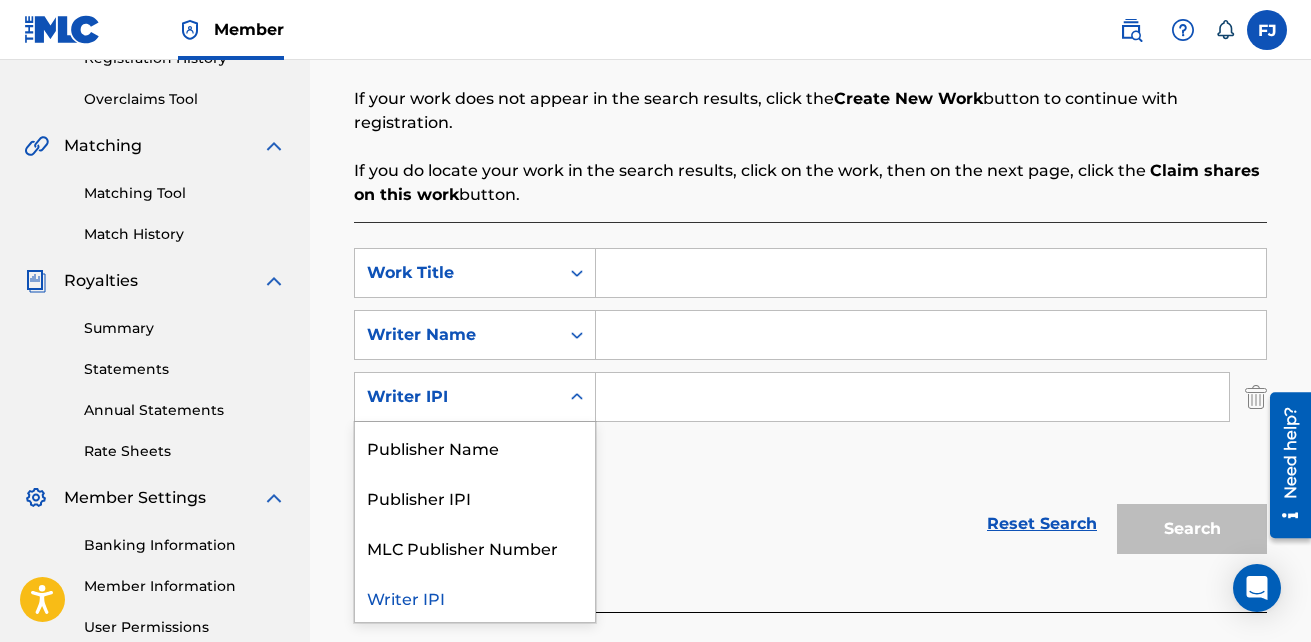 click at bounding box center (912, 397) 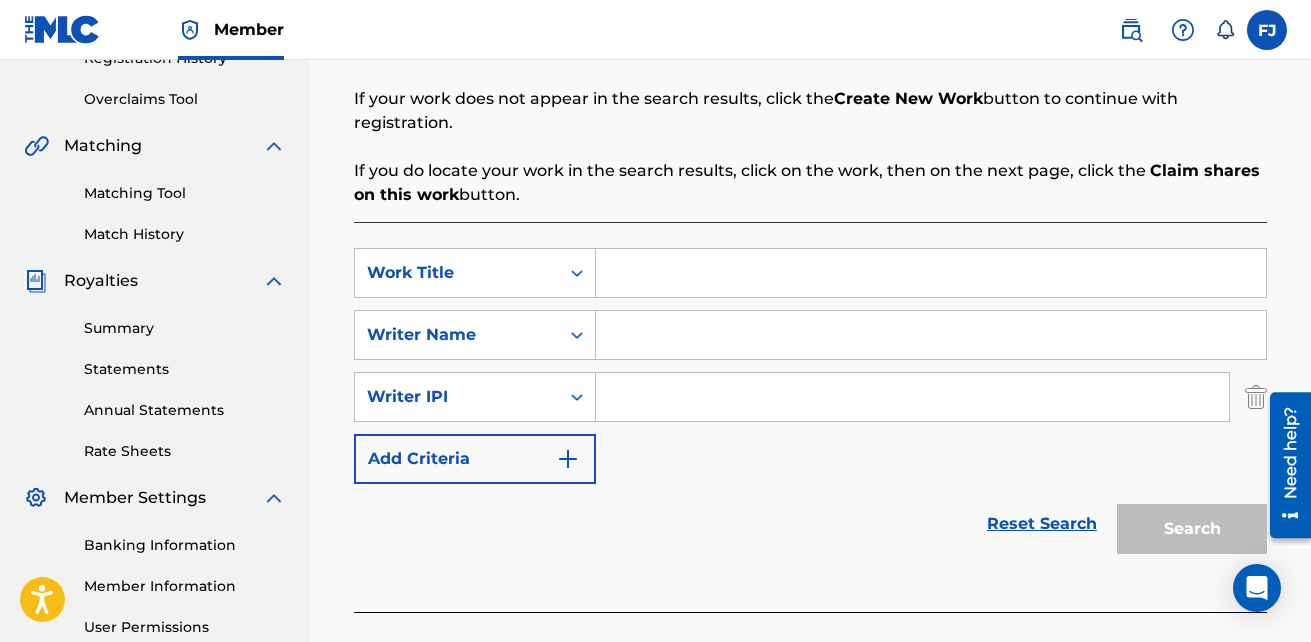 click on "Add Criteria" at bounding box center (475, 459) 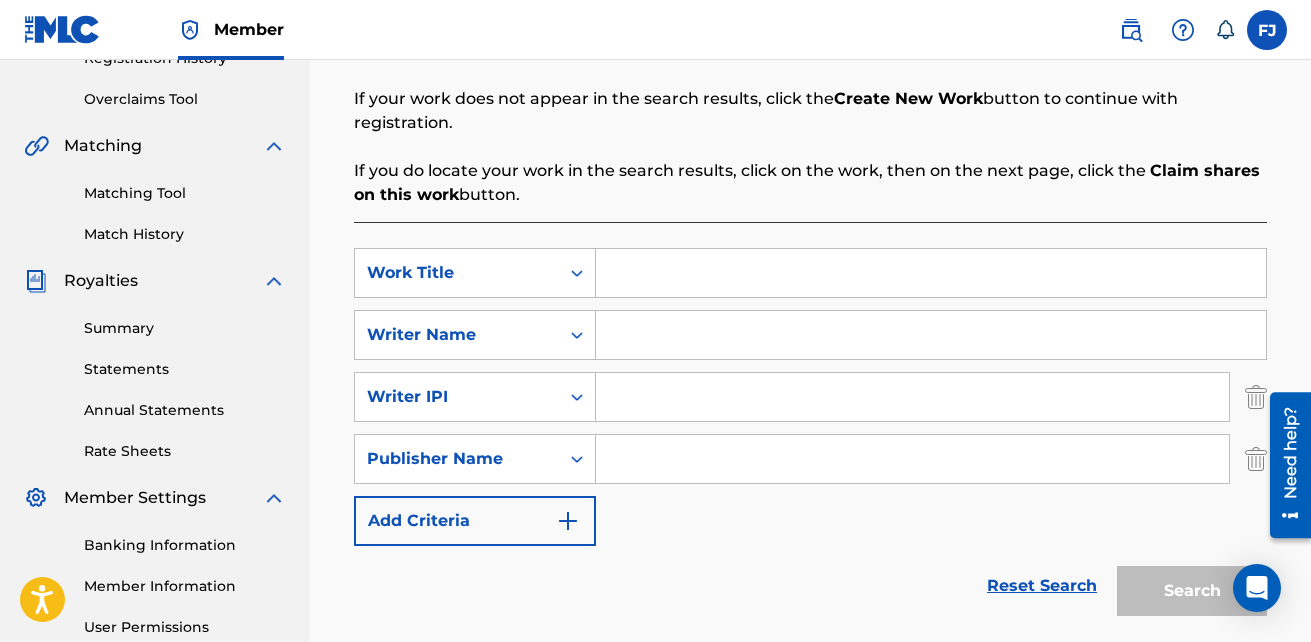 click at bounding box center (1256, 397) 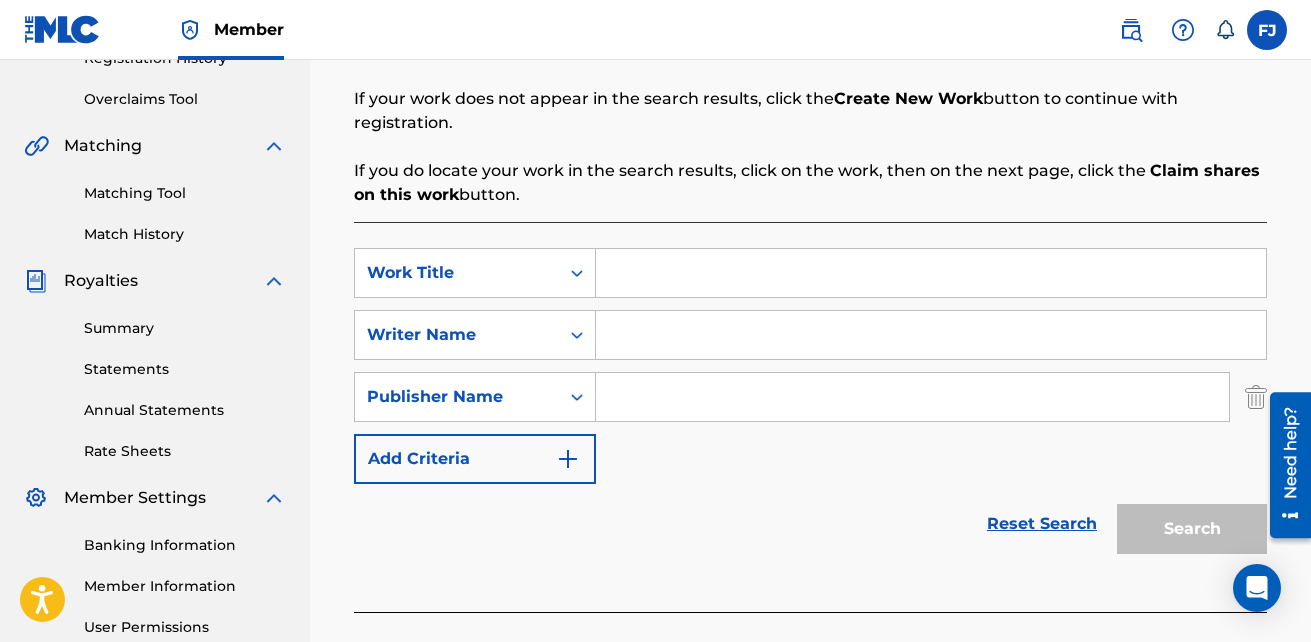 click on "Matching Tool" at bounding box center (185, 193) 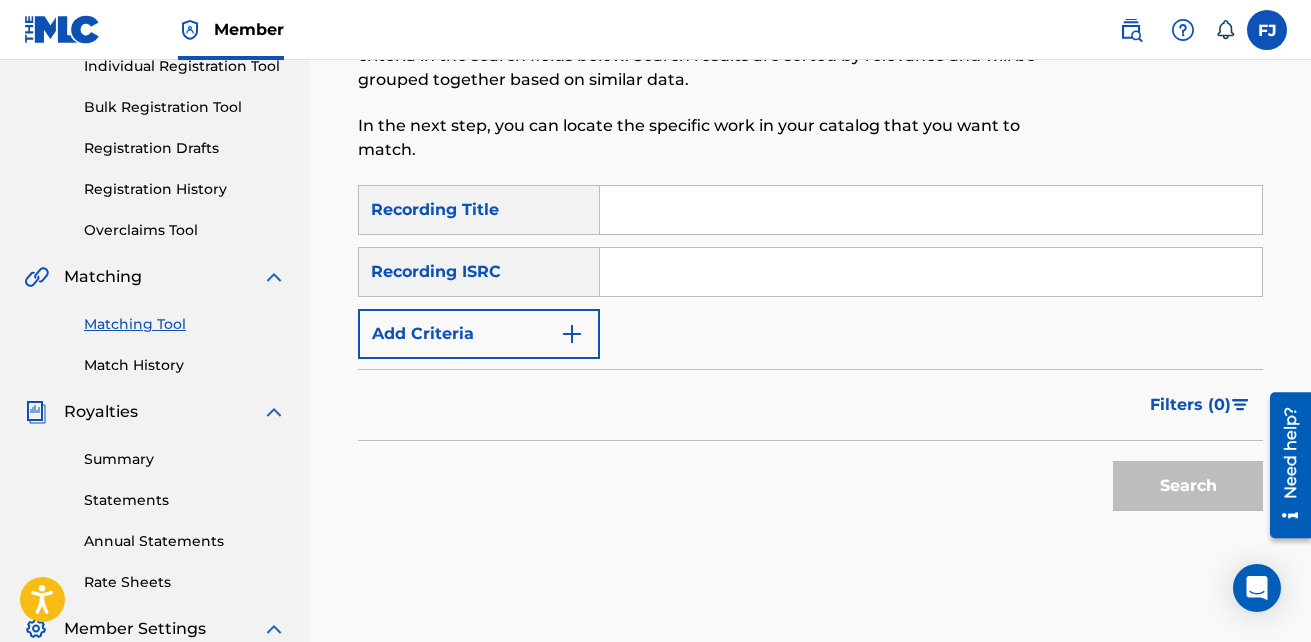 scroll, scrollTop: 200, scrollLeft: 0, axis: vertical 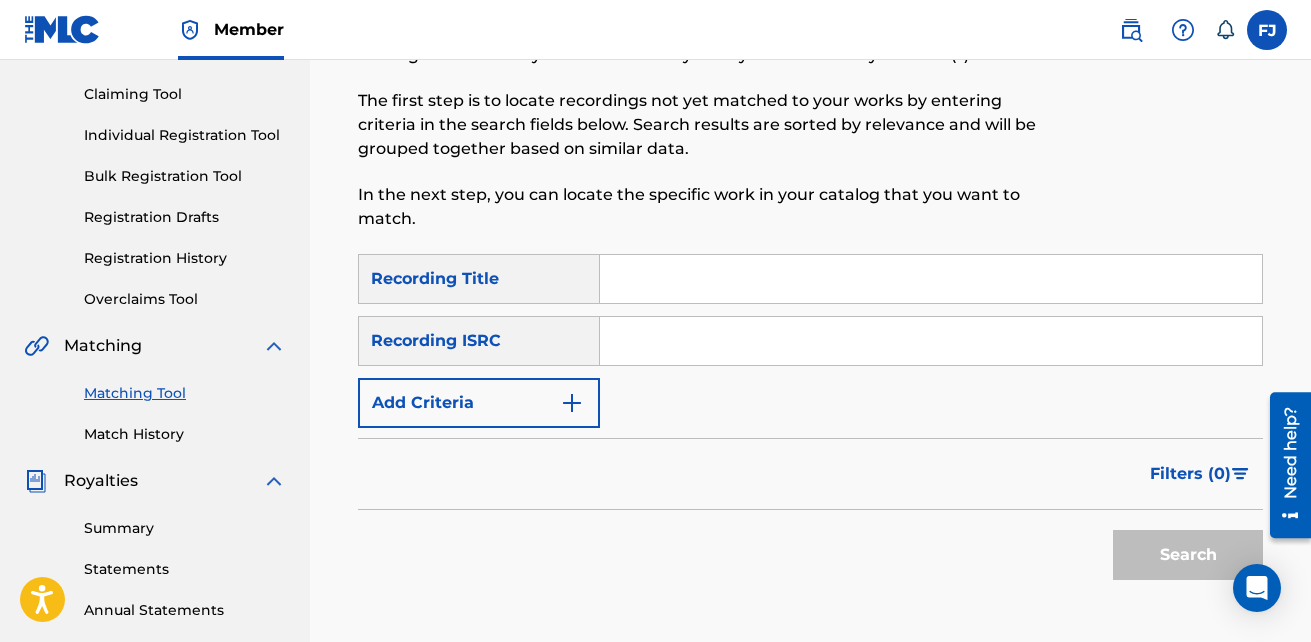 click at bounding box center [931, 341] 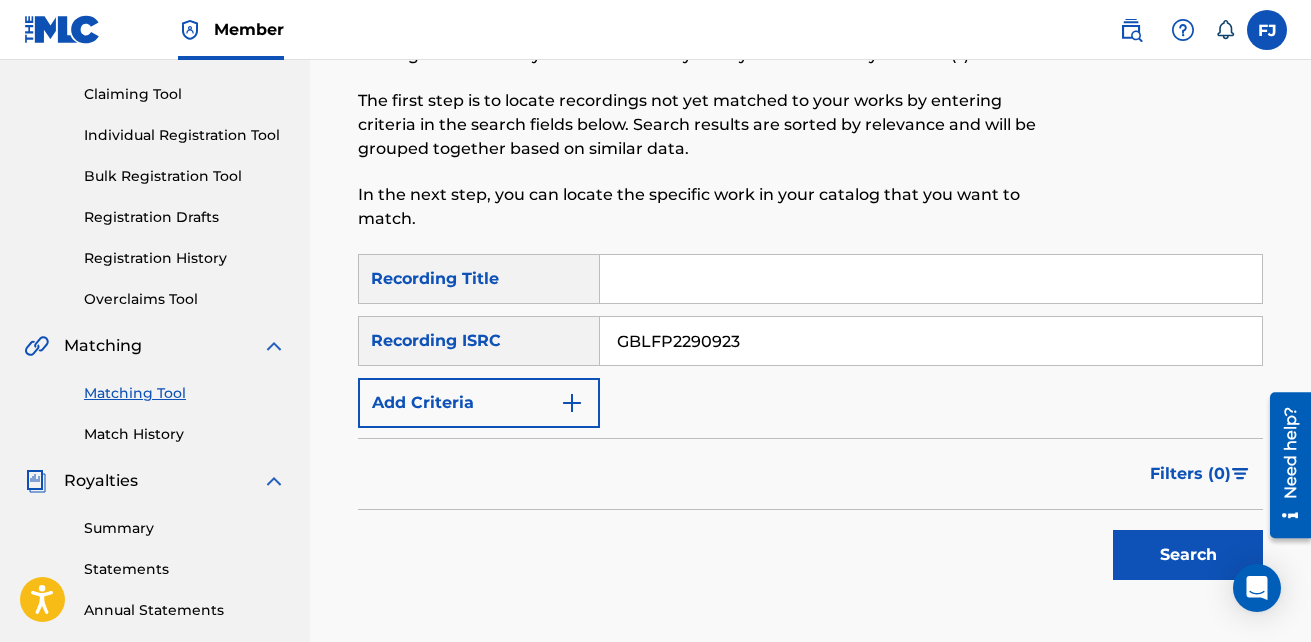 type on "GBLFP2290923" 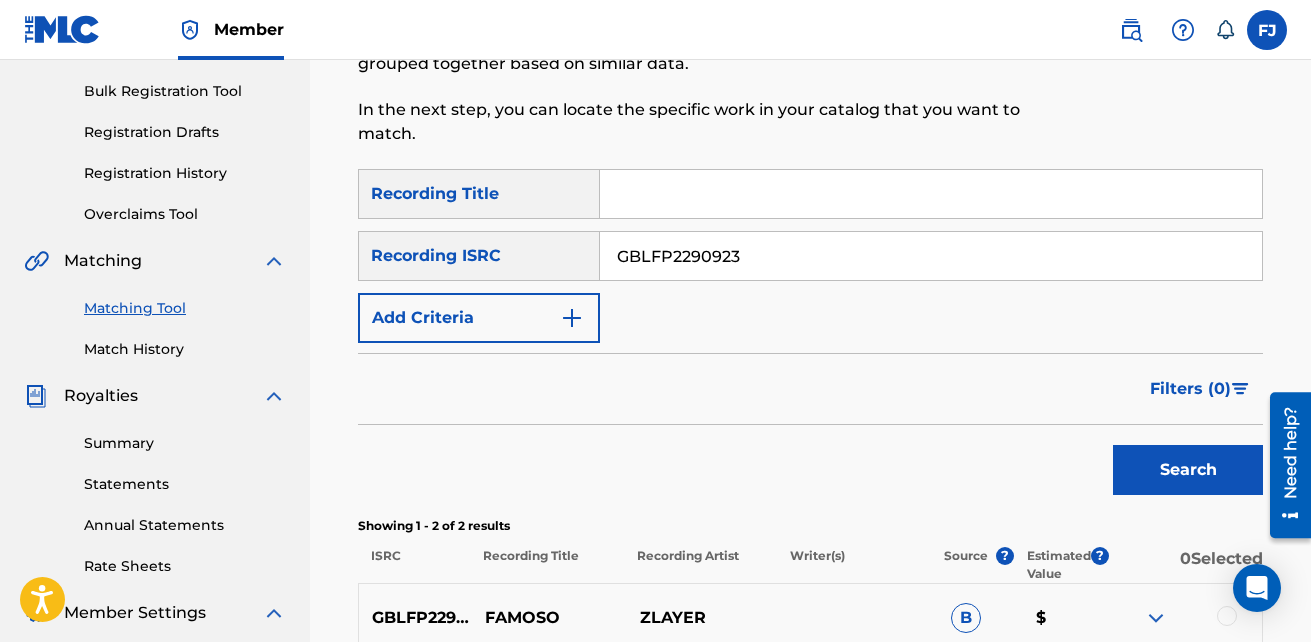 scroll, scrollTop: 598, scrollLeft: 0, axis: vertical 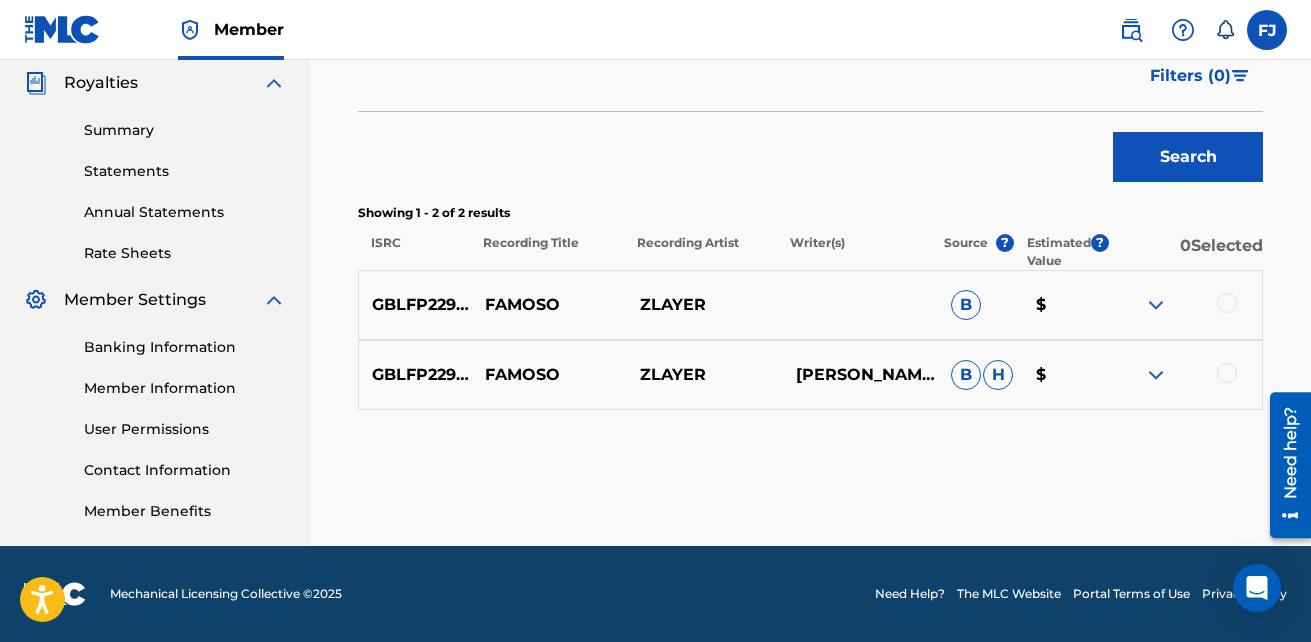click at bounding box center (1227, 303) 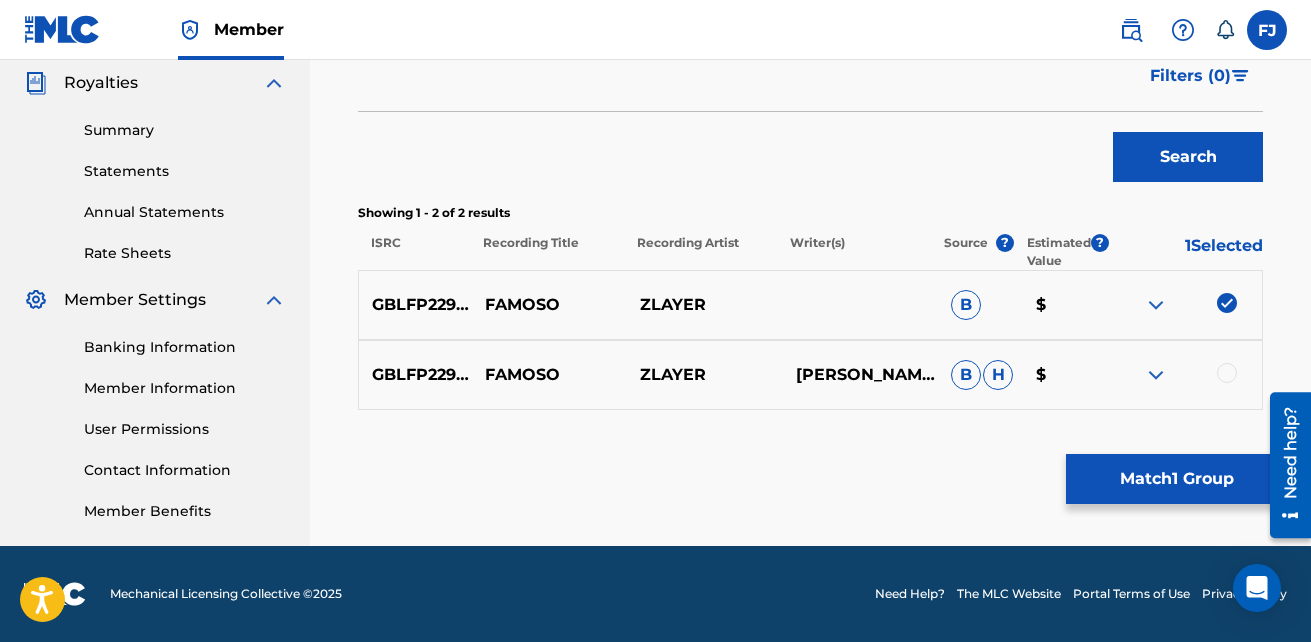 click on "GBLFP2290923 FAMOSO ZLAYER FRANCISCO [PERSON_NAME] [PERSON_NAME] $" at bounding box center [810, 375] 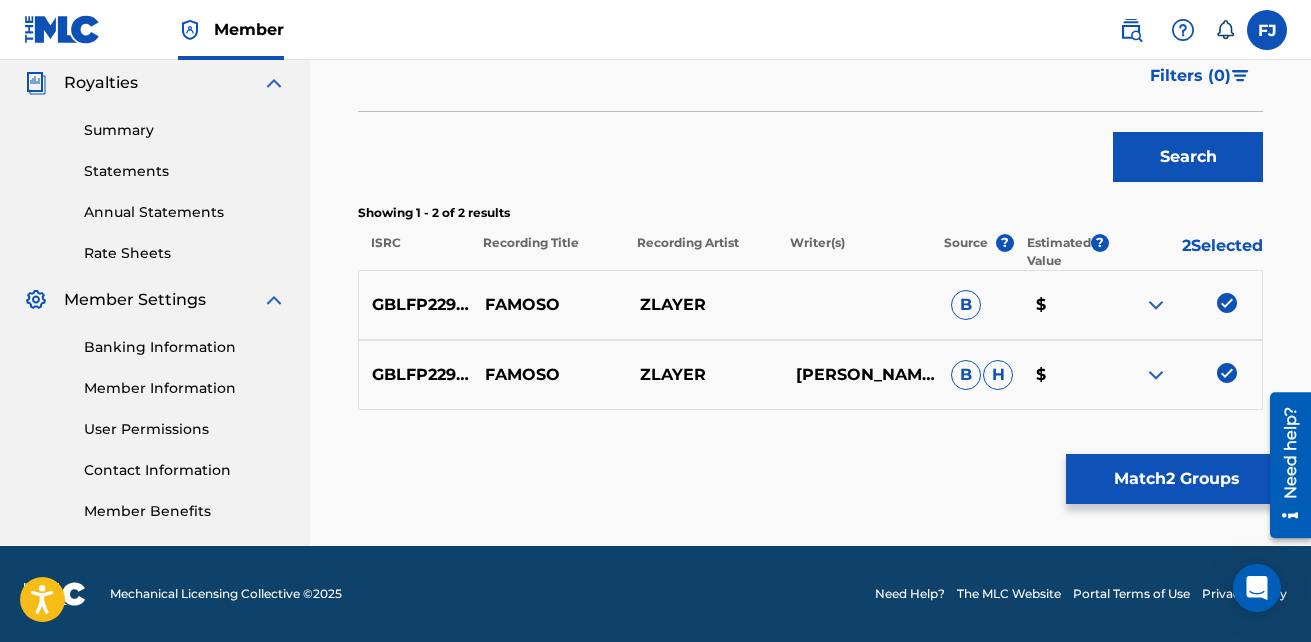 click on "Match  2 Groups" at bounding box center [1176, 479] 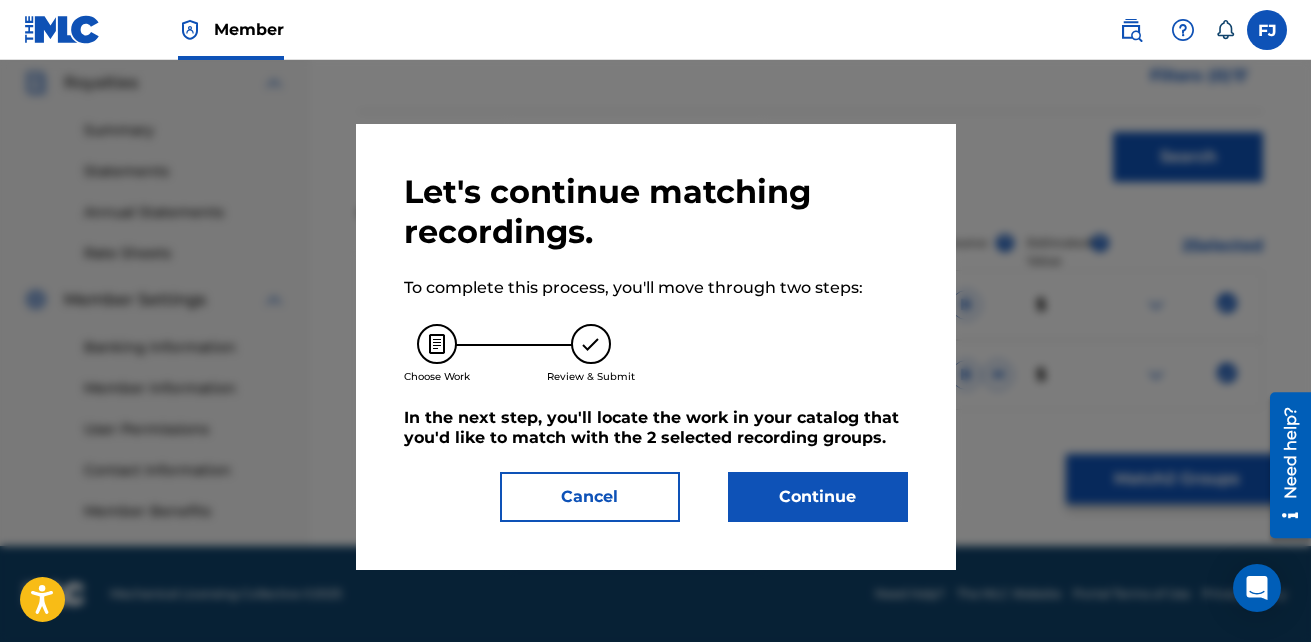 click on "Continue" at bounding box center [818, 497] 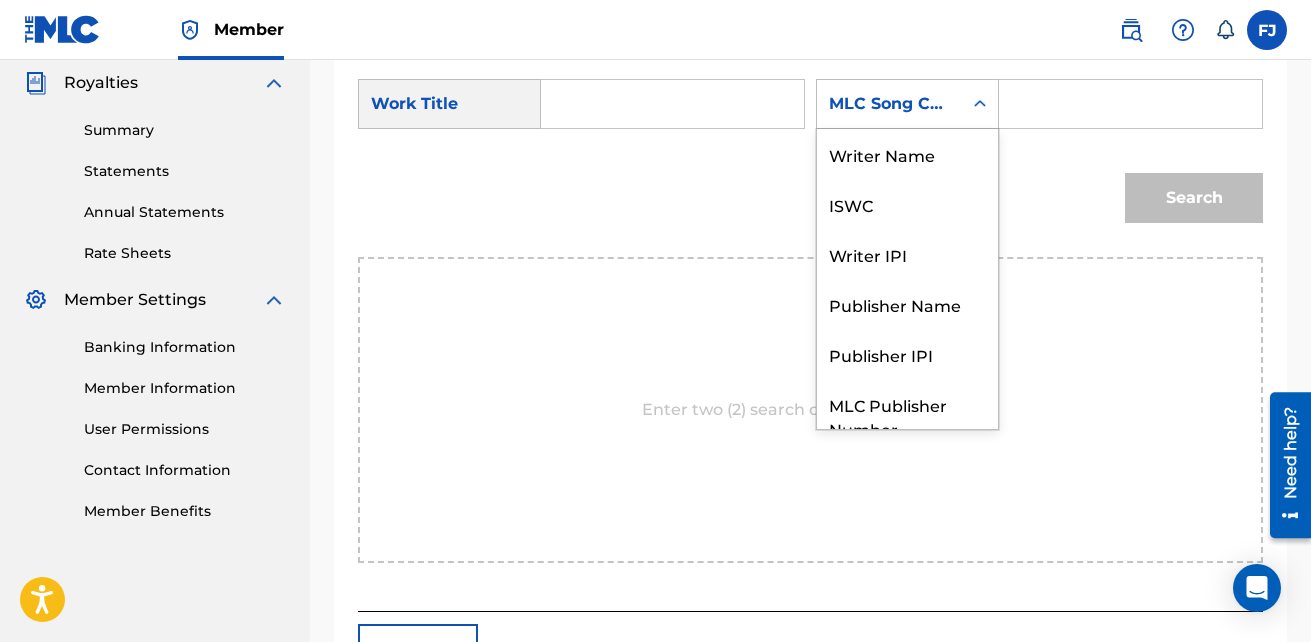click on "MLC Song Code" at bounding box center [889, 104] 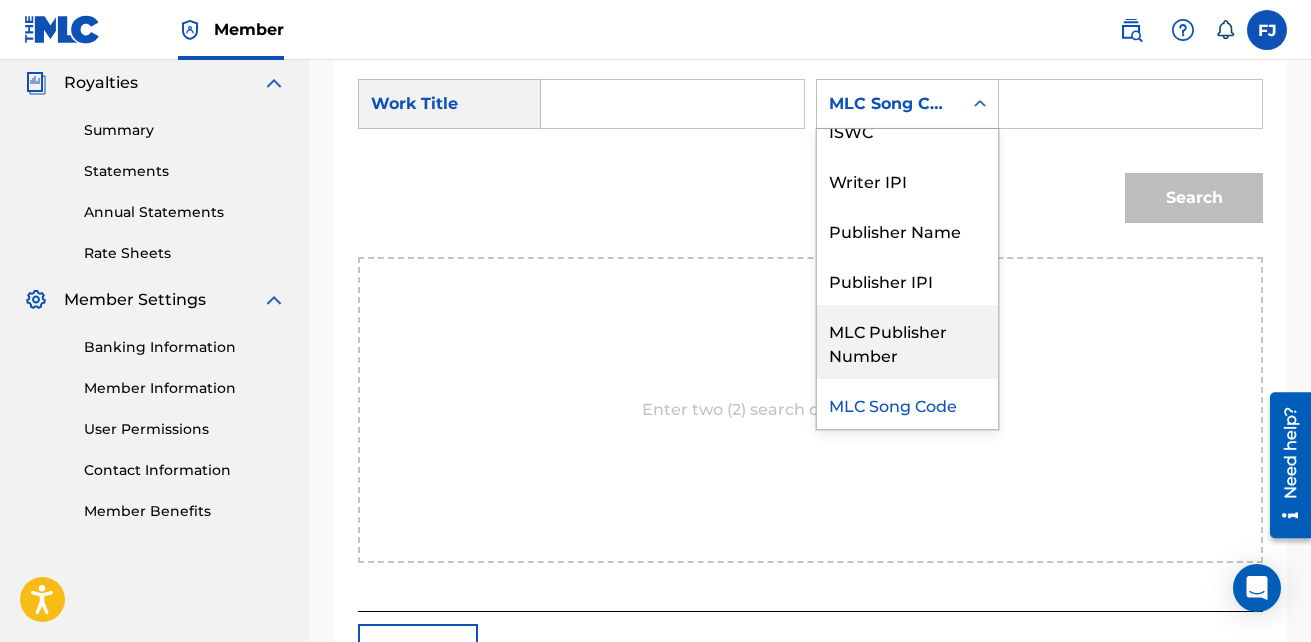 scroll, scrollTop: 0, scrollLeft: 0, axis: both 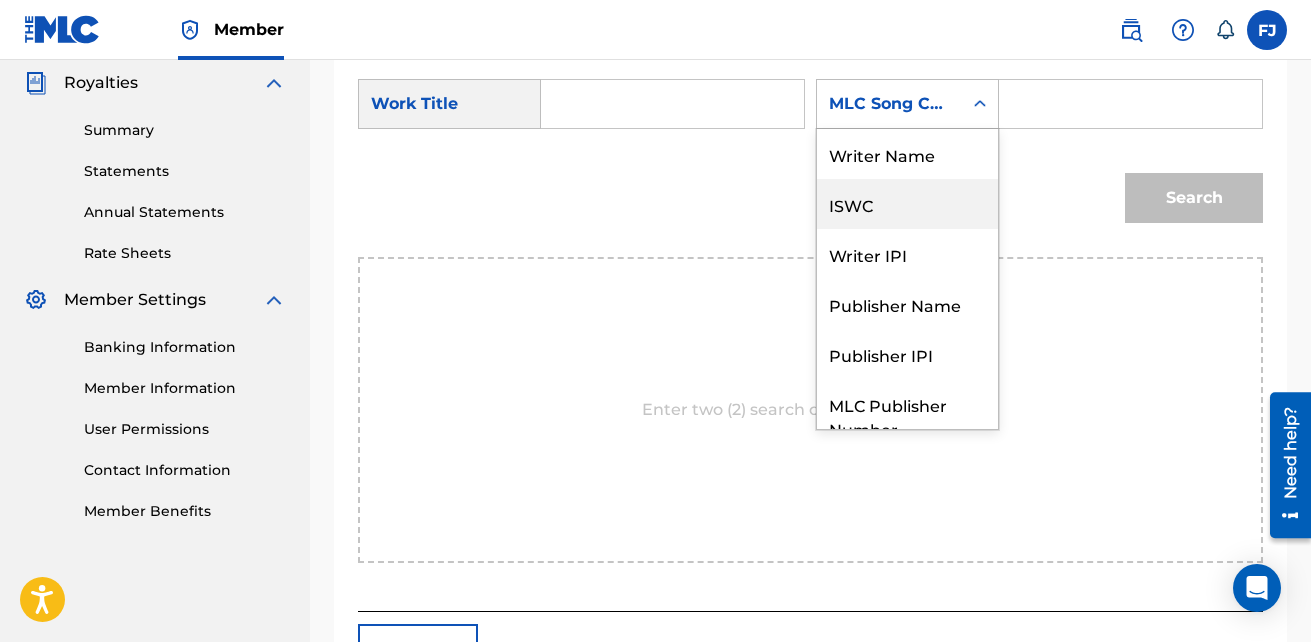 click on "ISWC" at bounding box center [907, 204] 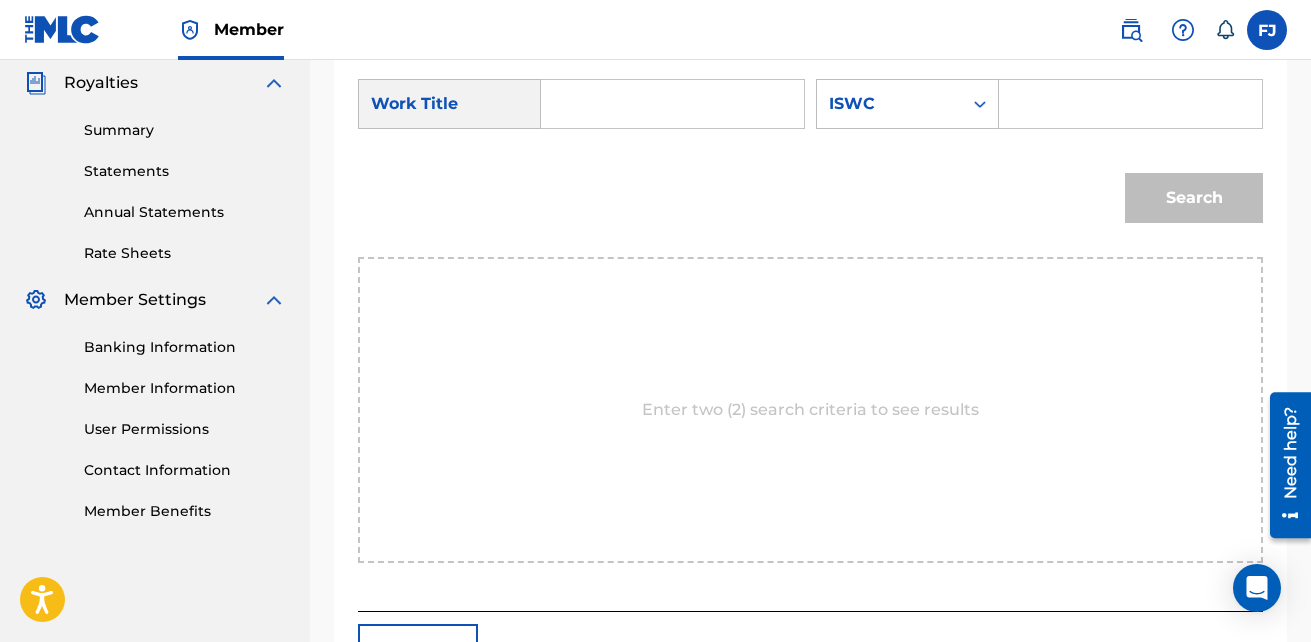 click at bounding box center (1130, 104) 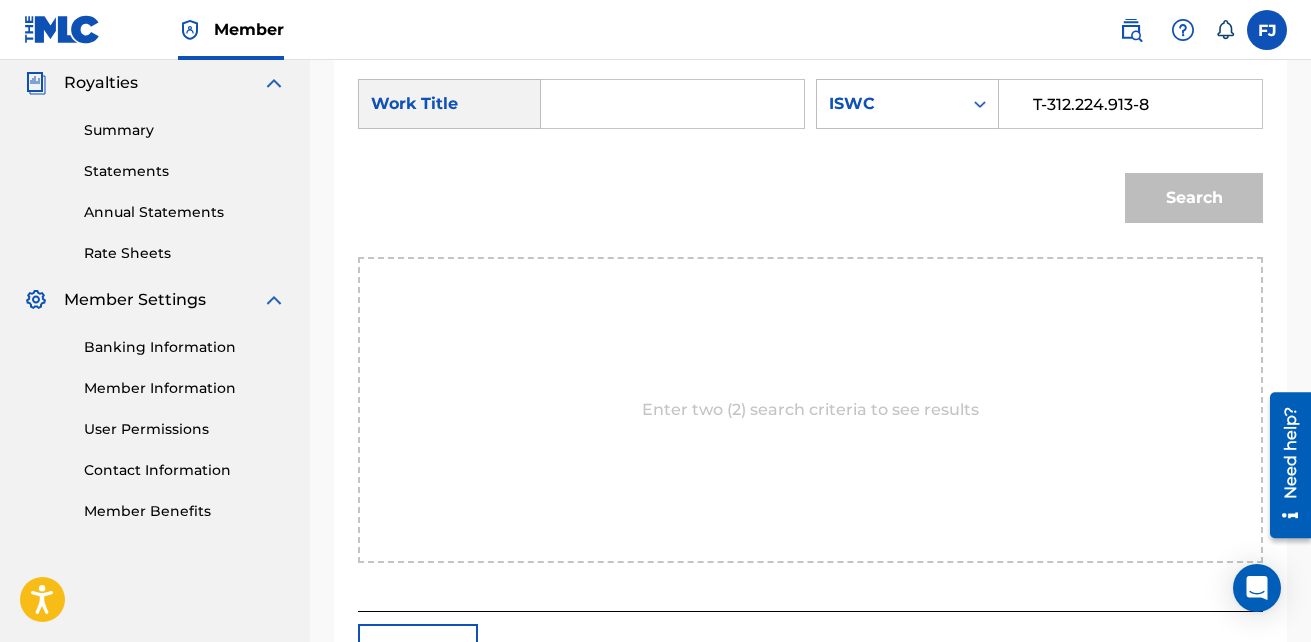 click on "T-312.224.913-8" at bounding box center [1130, 104] 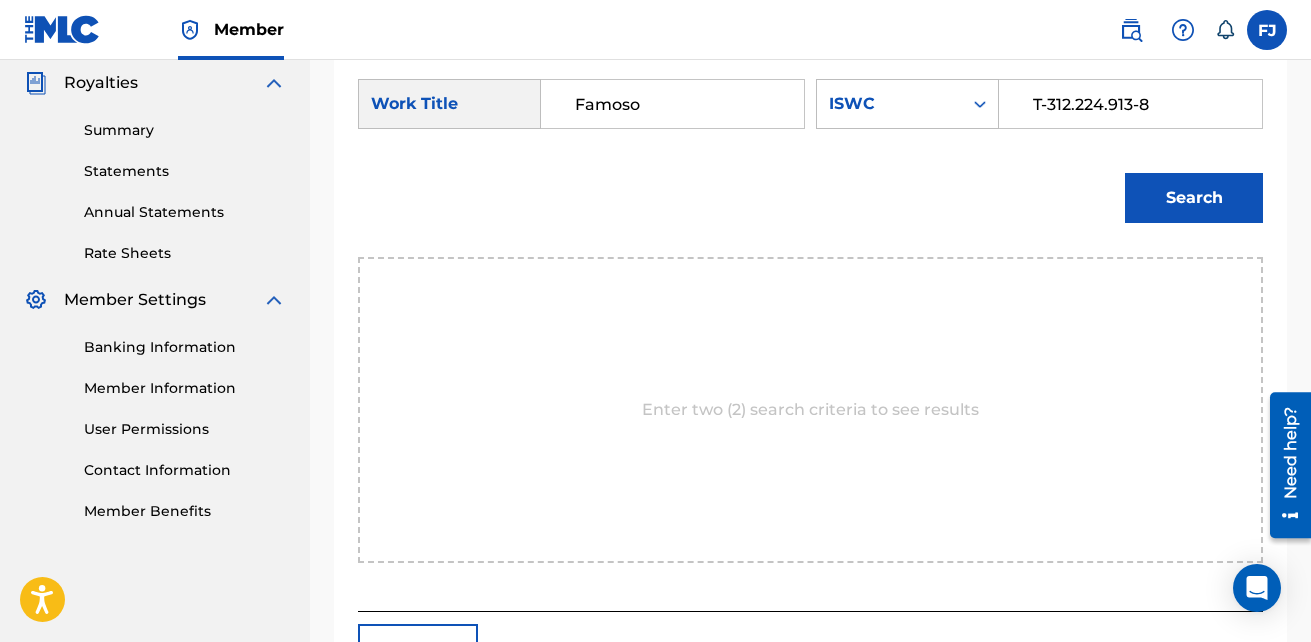 type on "Famoso" 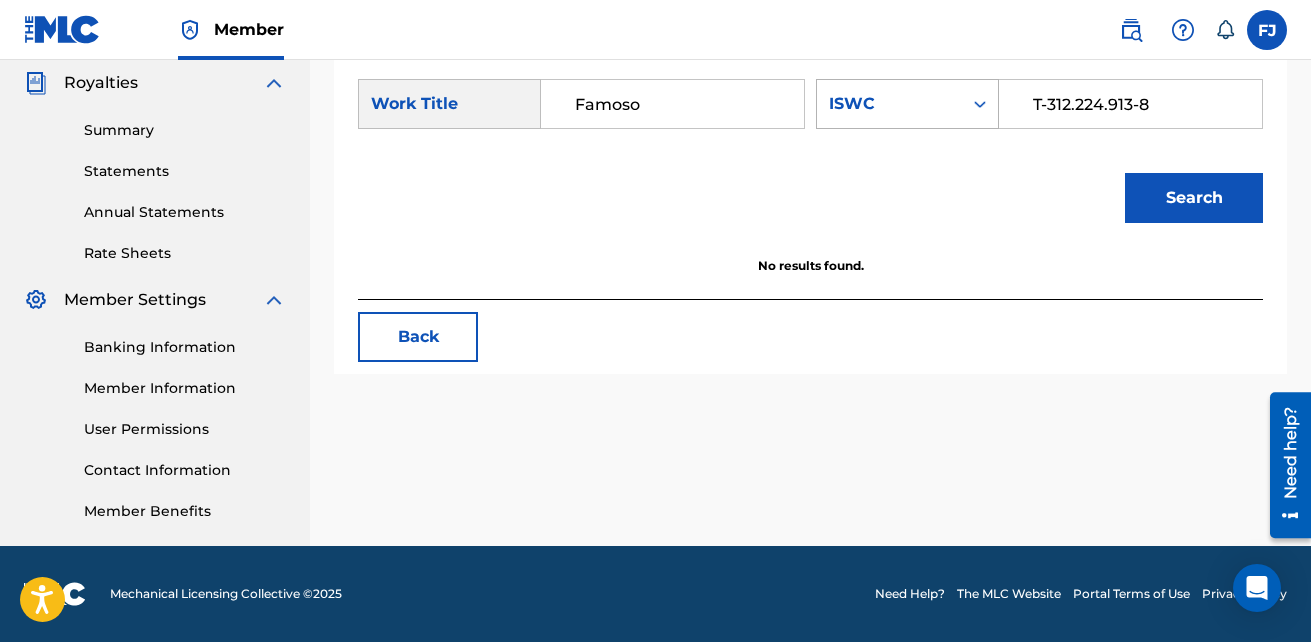 click on "ISWC" at bounding box center [889, 104] 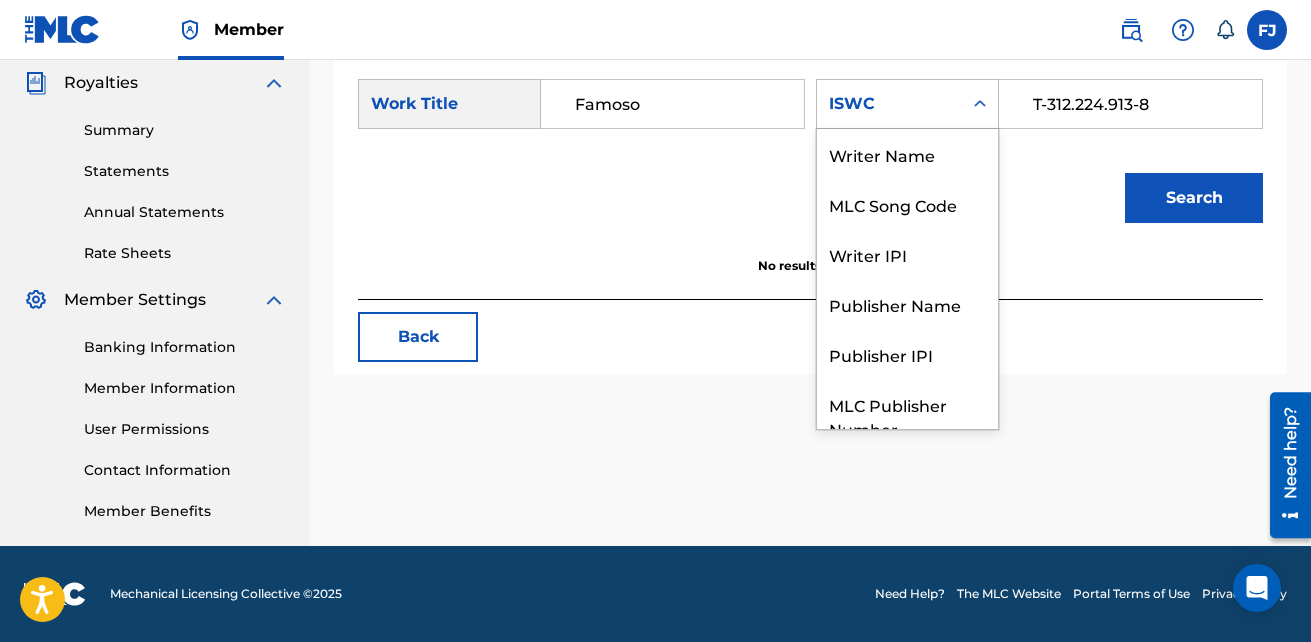 scroll, scrollTop: 74, scrollLeft: 0, axis: vertical 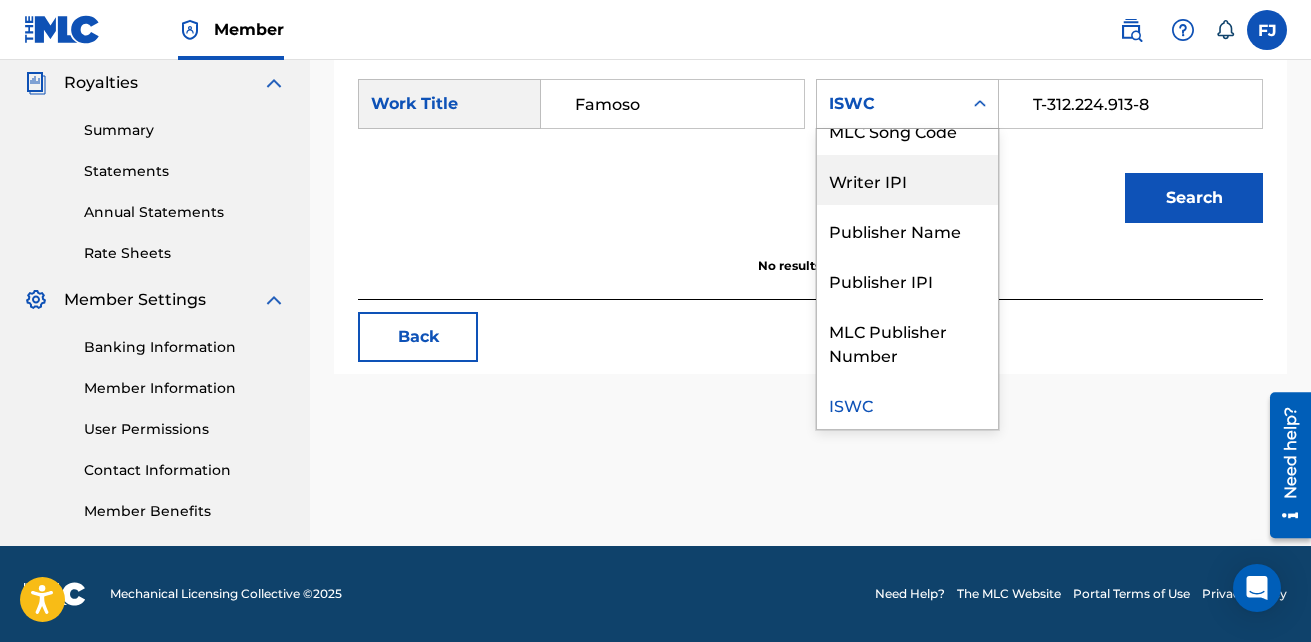 click on "Writer IPI" at bounding box center (907, 180) 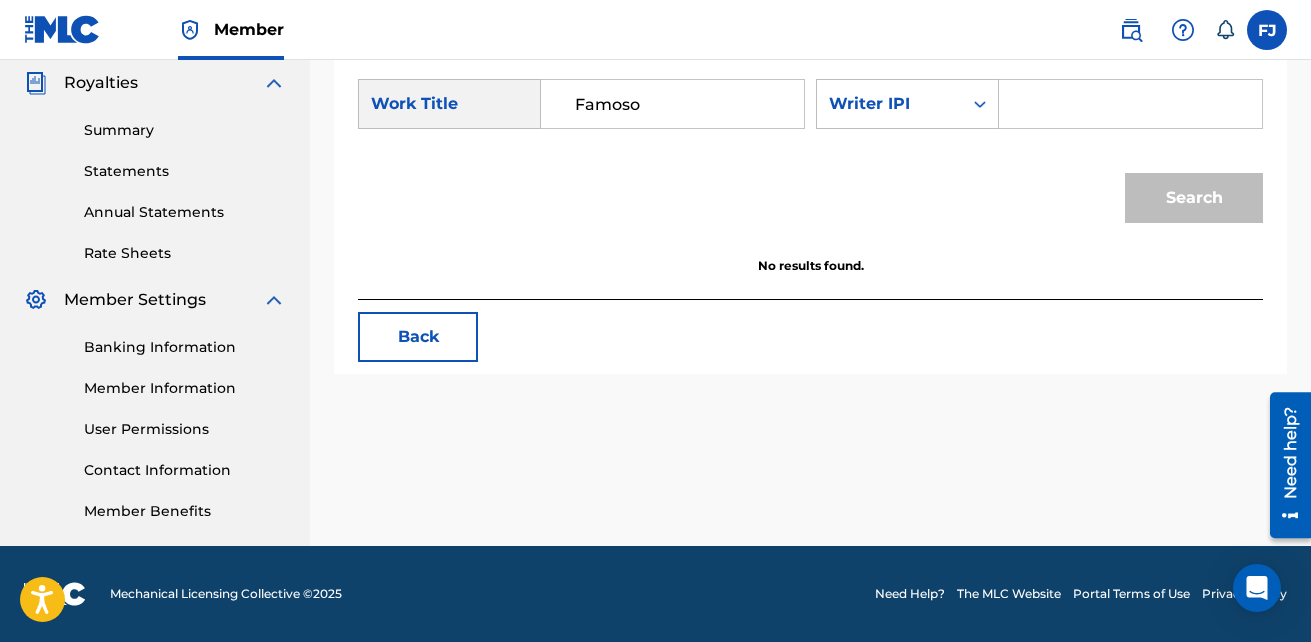 click at bounding box center (1130, 104) 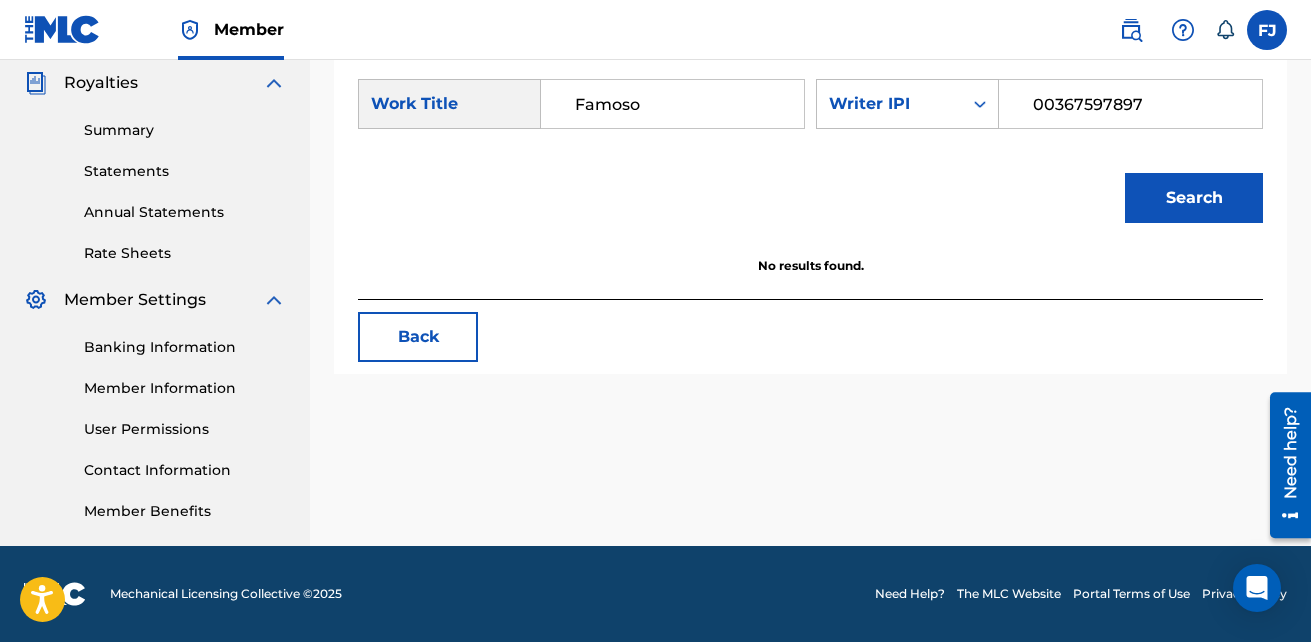 type on "00367597897" 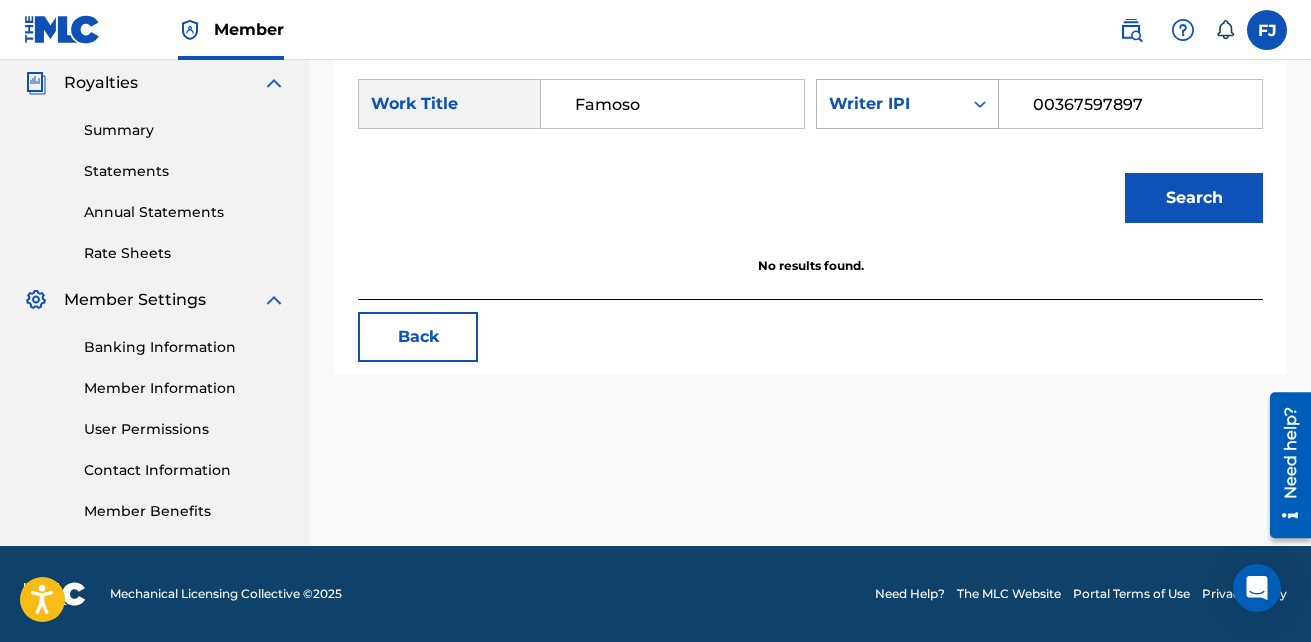 click on "Writer IPI" at bounding box center [889, 104] 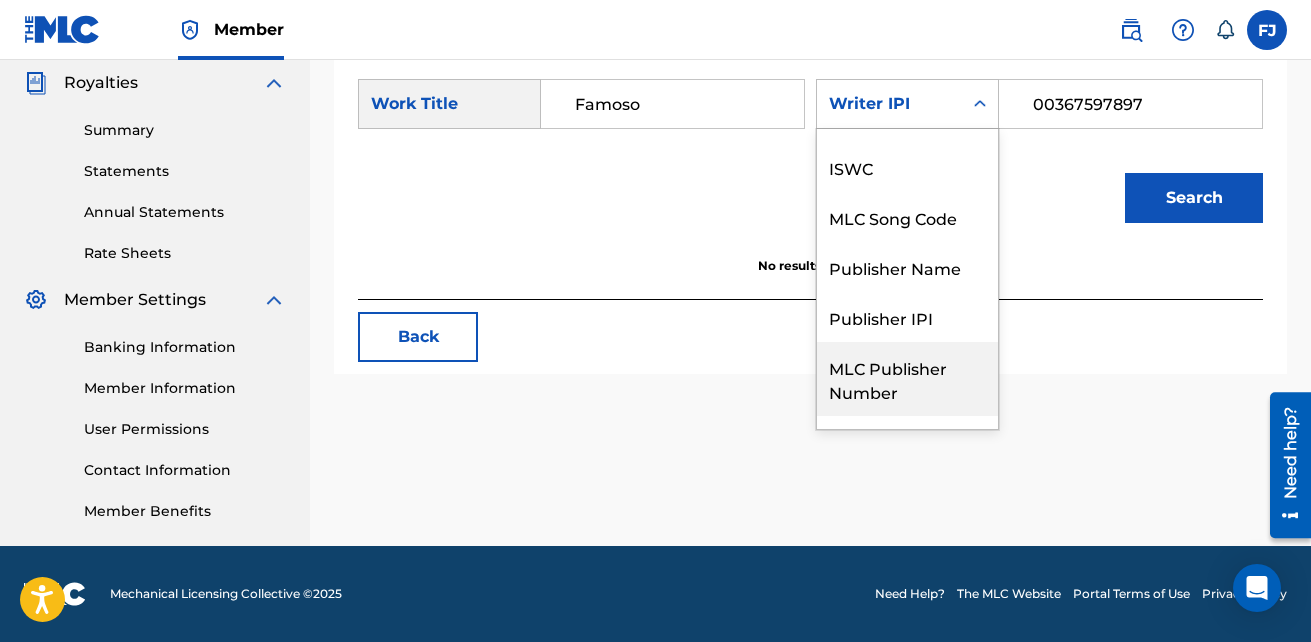 scroll, scrollTop: 0, scrollLeft: 0, axis: both 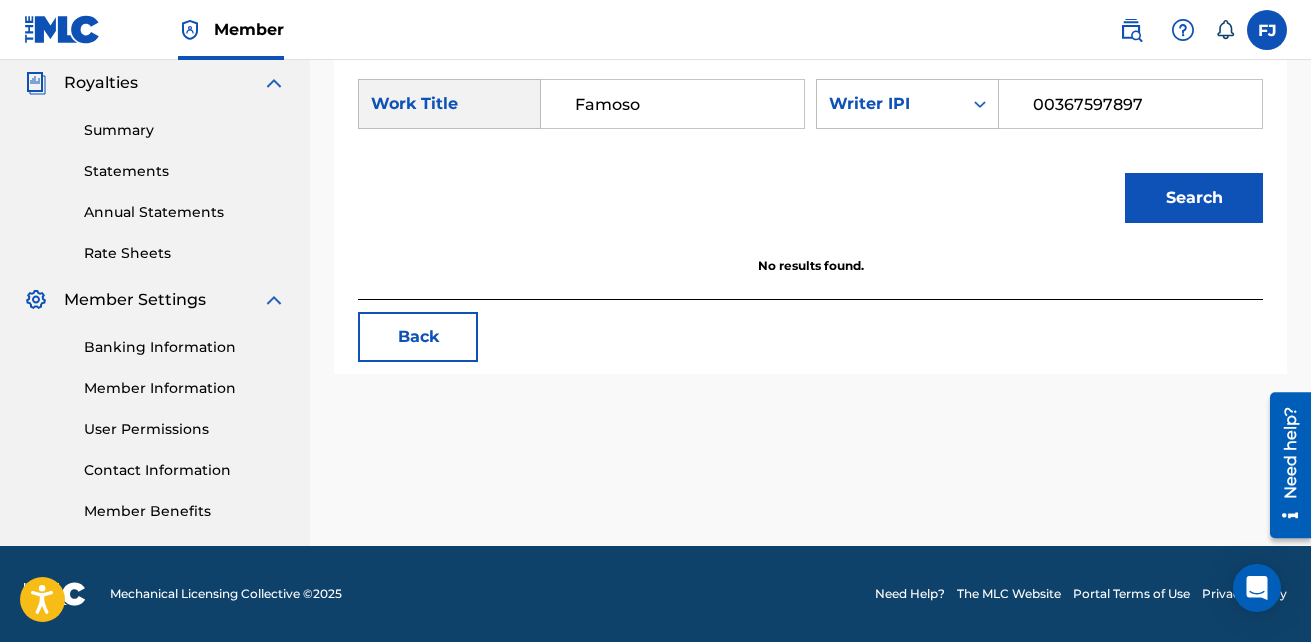 click on "Writer IPI" at bounding box center (907, 104) 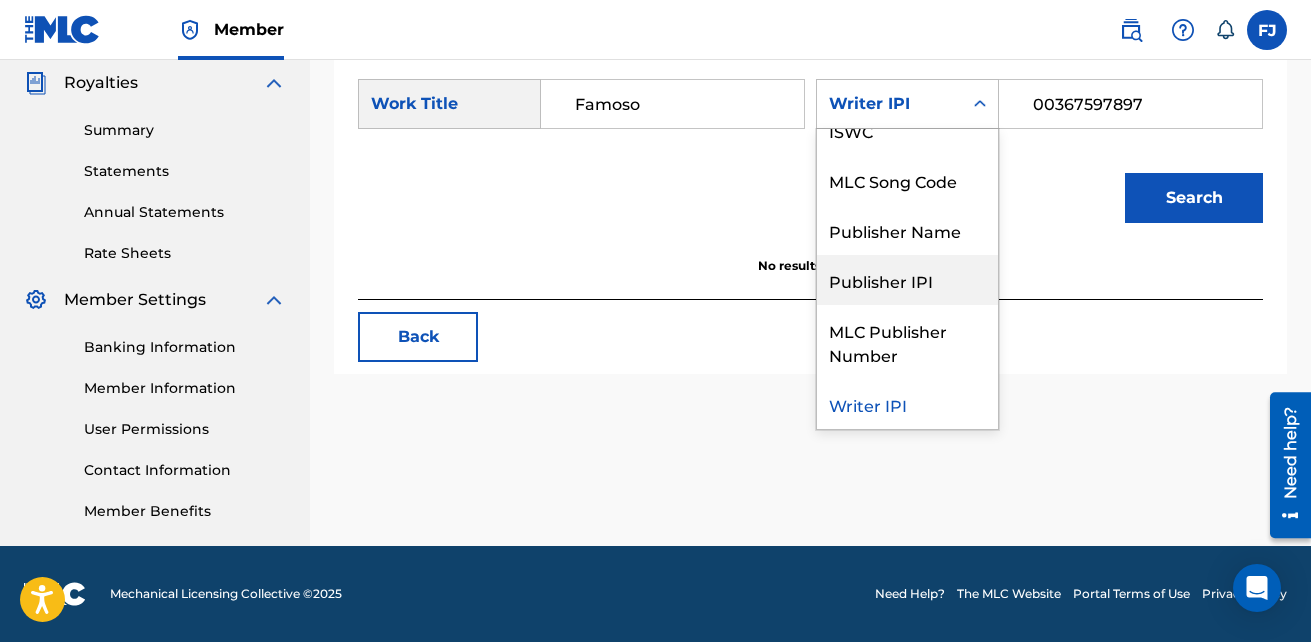 scroll, scrollTop: 0, scrollLeft: 0, axis: both 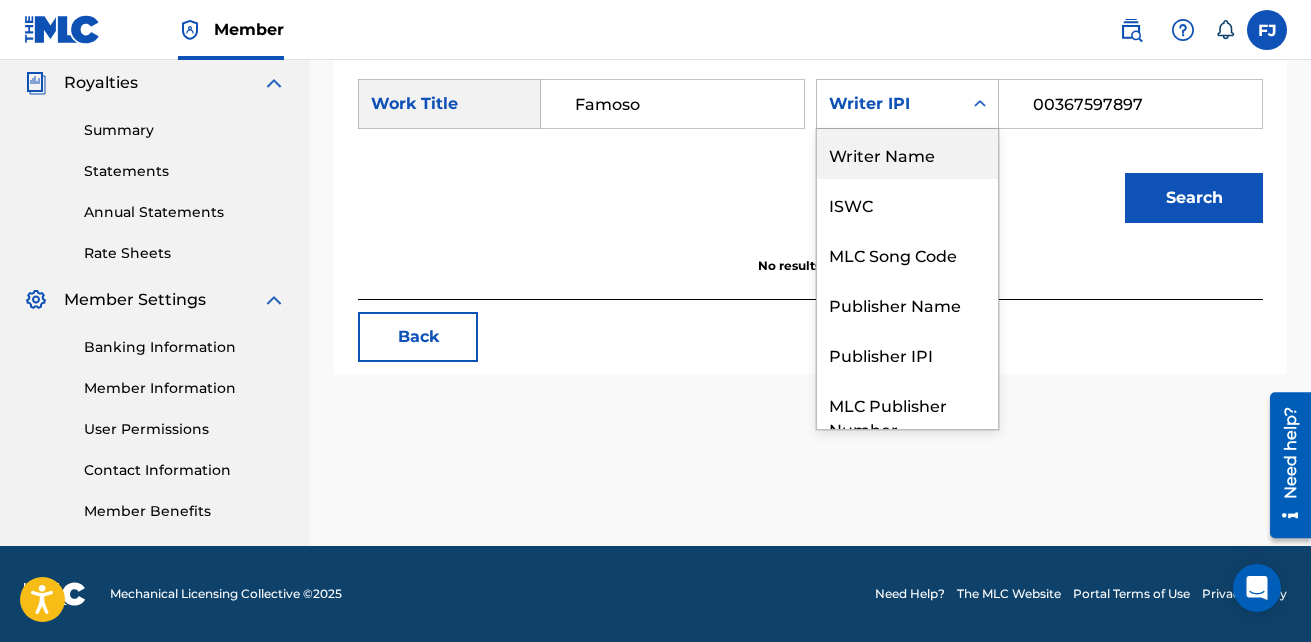 click on "Writer Name" at bounding box center [907, 154] 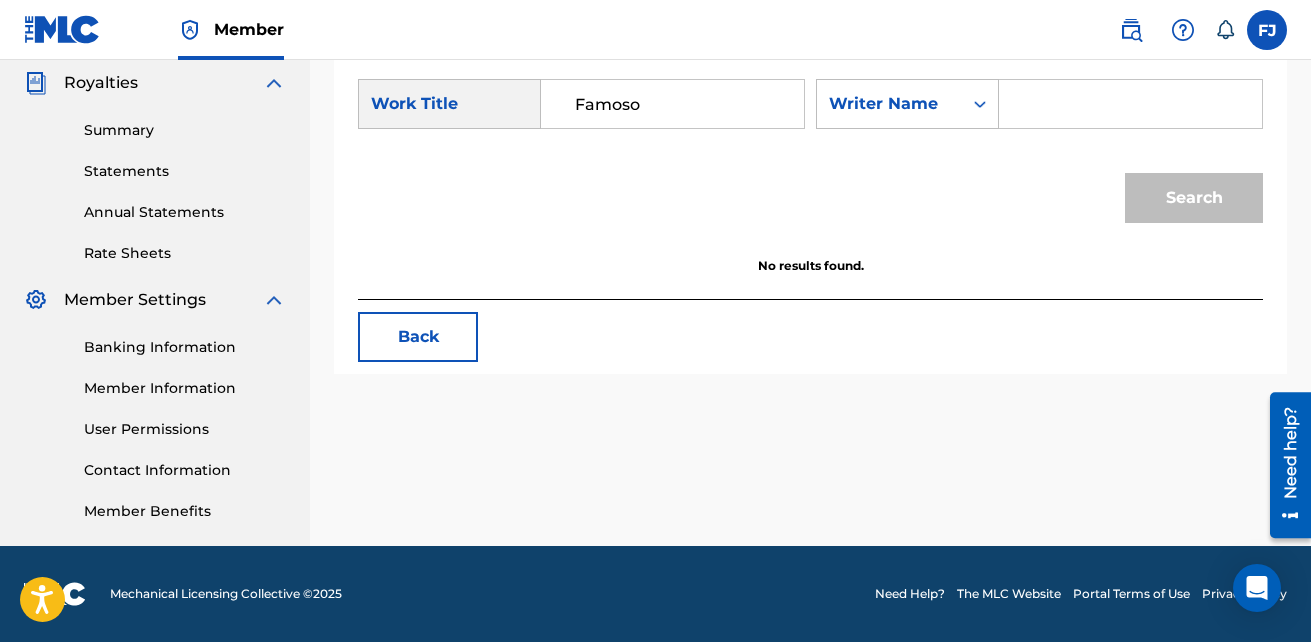 click at bounding box center (1130, 104) 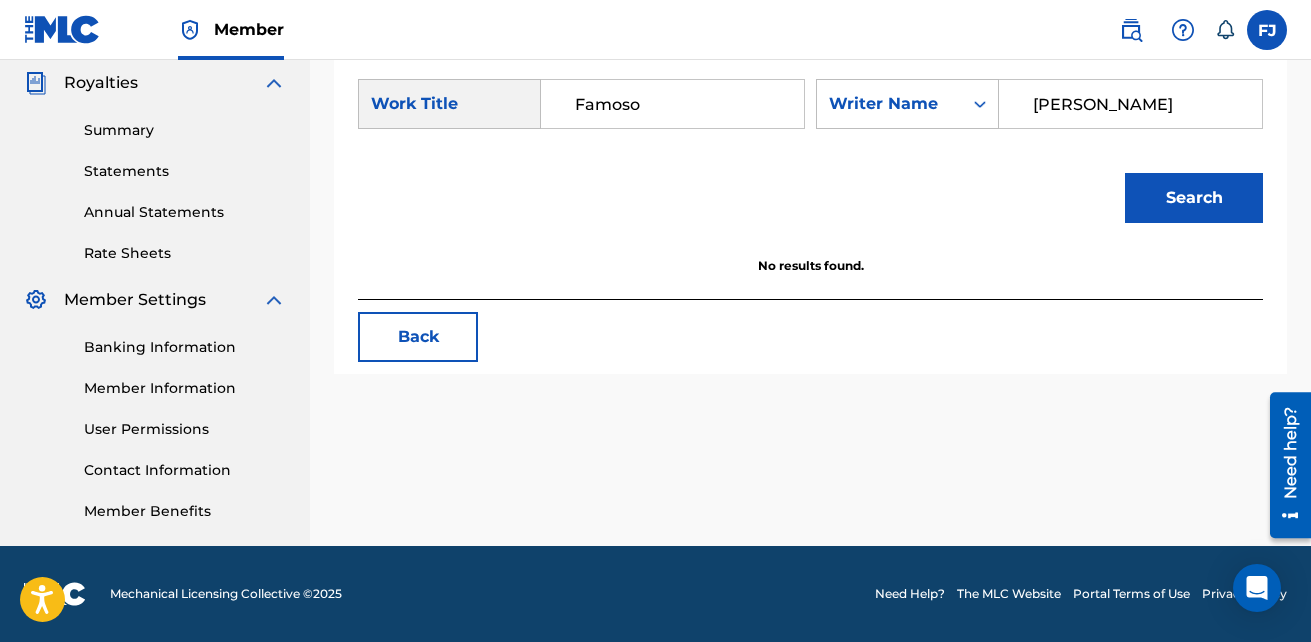 click on "Search" at bounding box center [1194, 198] 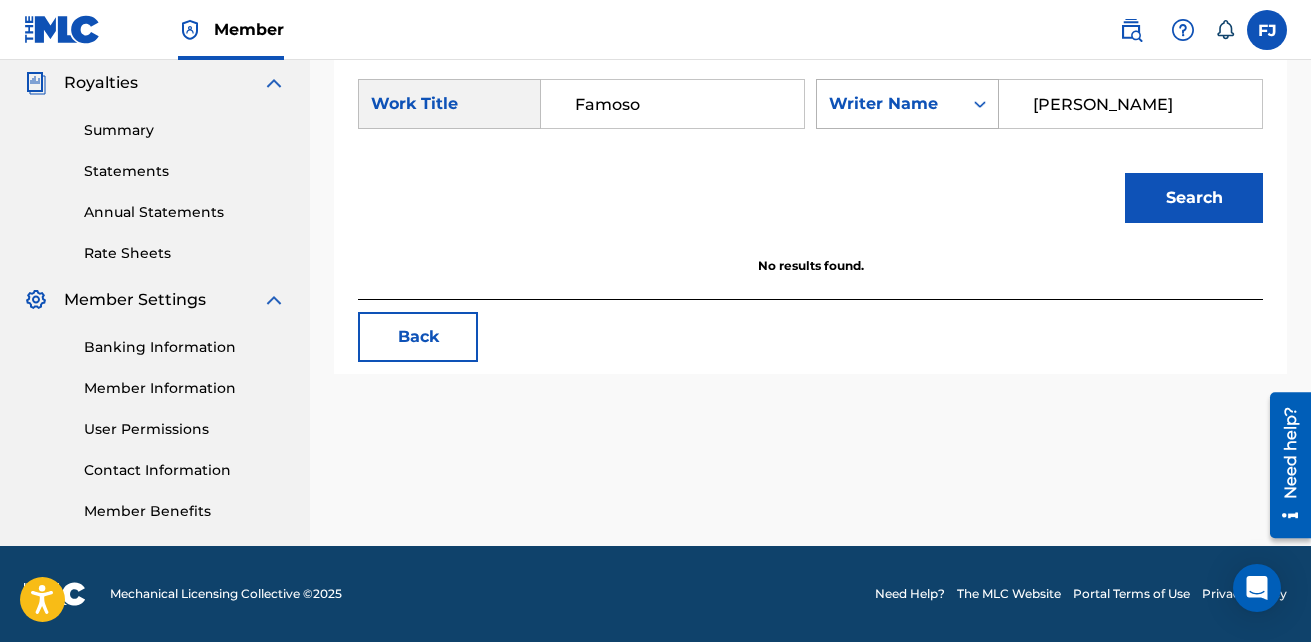 click on "SearchWithCriteria37988427-81c1-4268-bebe-7c387c885b64 Work Title Famoso SearchWithCriteria64885327-712b-4435-899f-a2d622cf9c59 Writer Name [PERSON_NAME]" at bounding box center (810, 110) 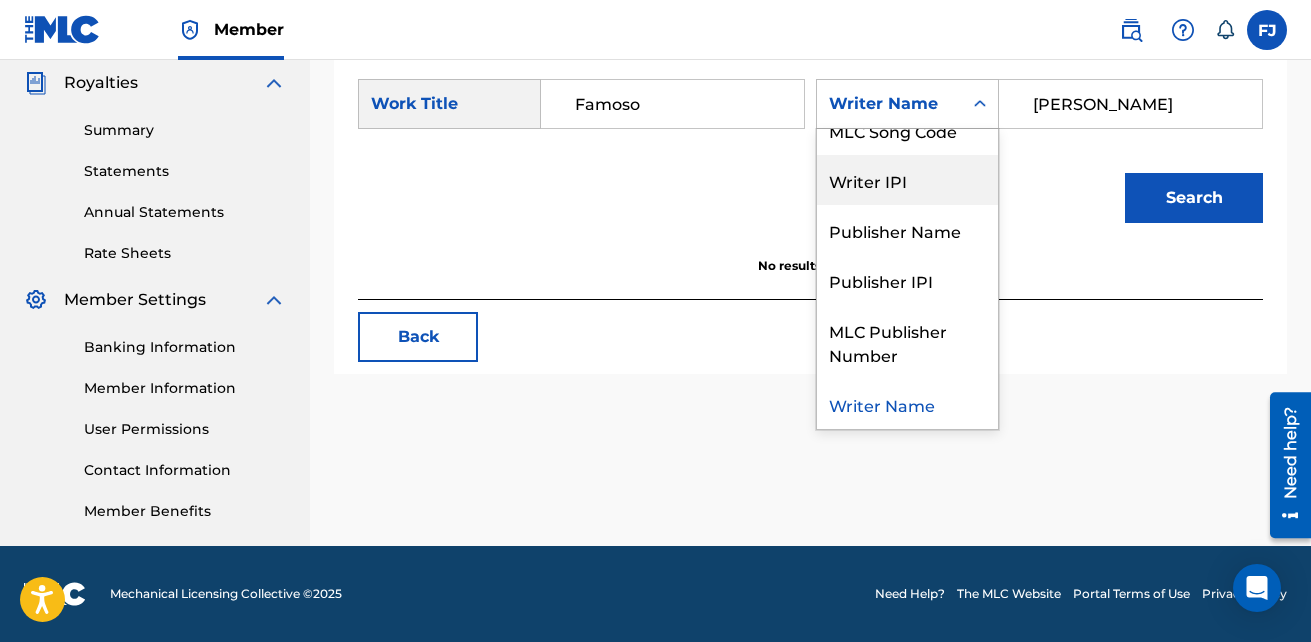 scroll, scrollTop: 0, scrollLeft: 0, axis: both 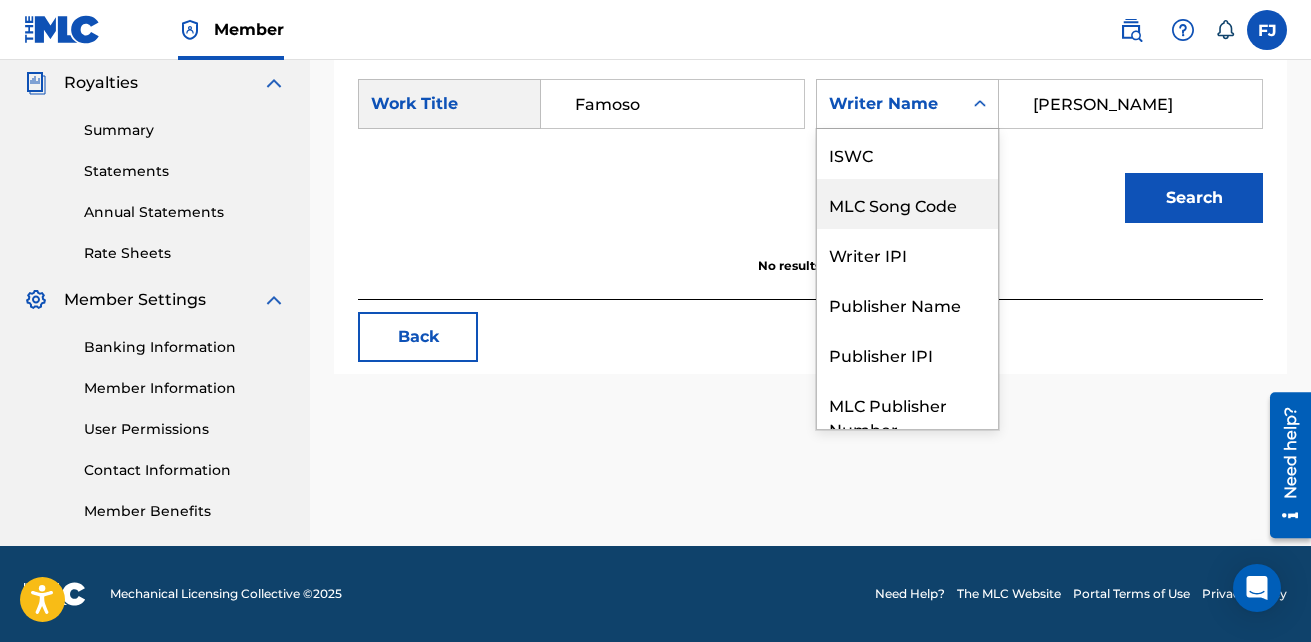 click on "Match Usage - Select Work In this step, you will locate the work you'd like to match with your selected sound recording(s). Two criteria are required to search. If you do not have The MLC Song Code, click the down arrow to select another search criteria. To expand full details for the work, click the blue plus sign ( + ). To select a work, click  Select. Choose Work Review & Submit Let's search  your catalog  for a work to match the   2 selected recording groups  to. SearchWithCriteria37988427-81c1-4268-bebe-7c387c885b64 Work Title Famoso SearchWithCriteria64885327-712b-4435-899f-a2d622cf9c59 7 results available. Use Up and Down to choose options, press Enter to select the currently focused option, press Escape to exit the menu, press Tab to select the option and exit the menu. Writer Name ISWC MLC Song Code Writer IPI Publisher Name Publisher IPI MLC Publisher Number Writer Name [PERSON_NAME] Search No results found. Back" at bounding box center (810, 29) 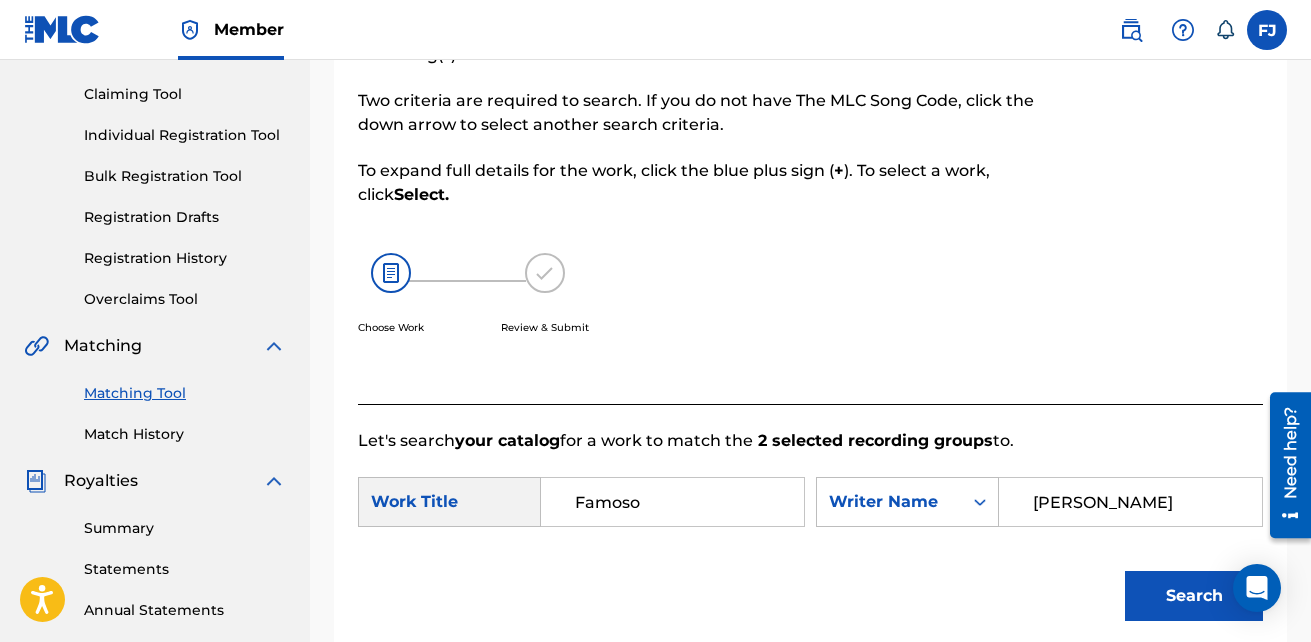 scroll, scrollTop: 198, scrollLeft: 0, axis: vertical 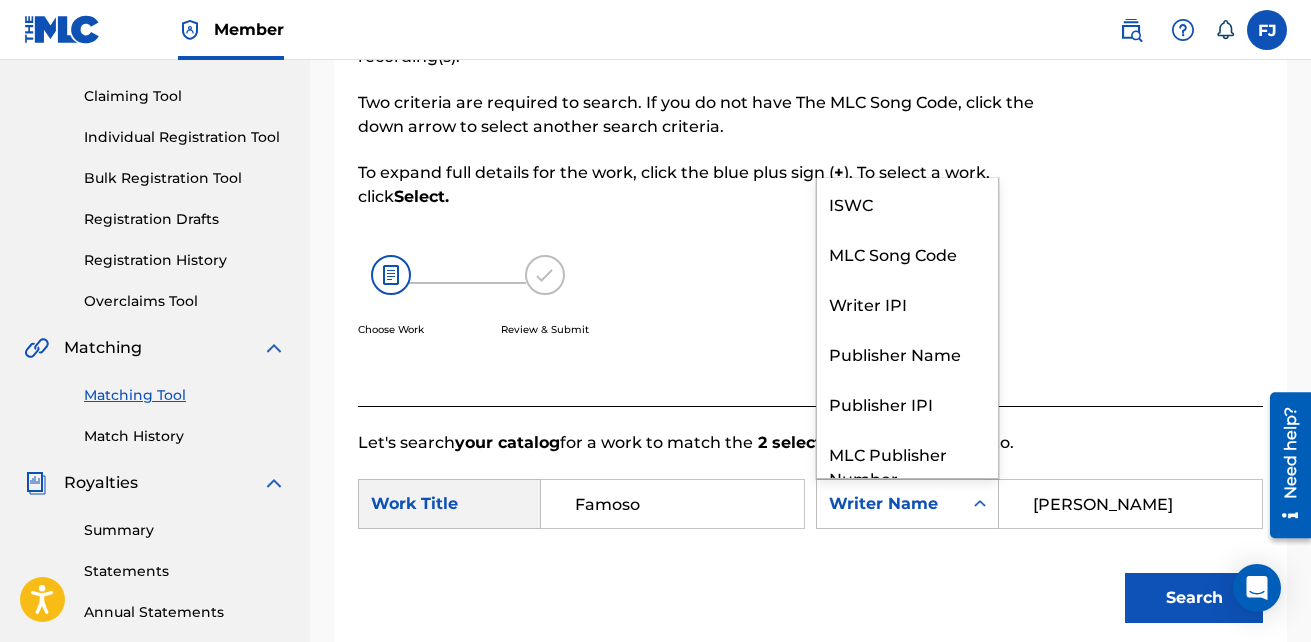 click on "Writer Name" at bounding box center [889, 504] 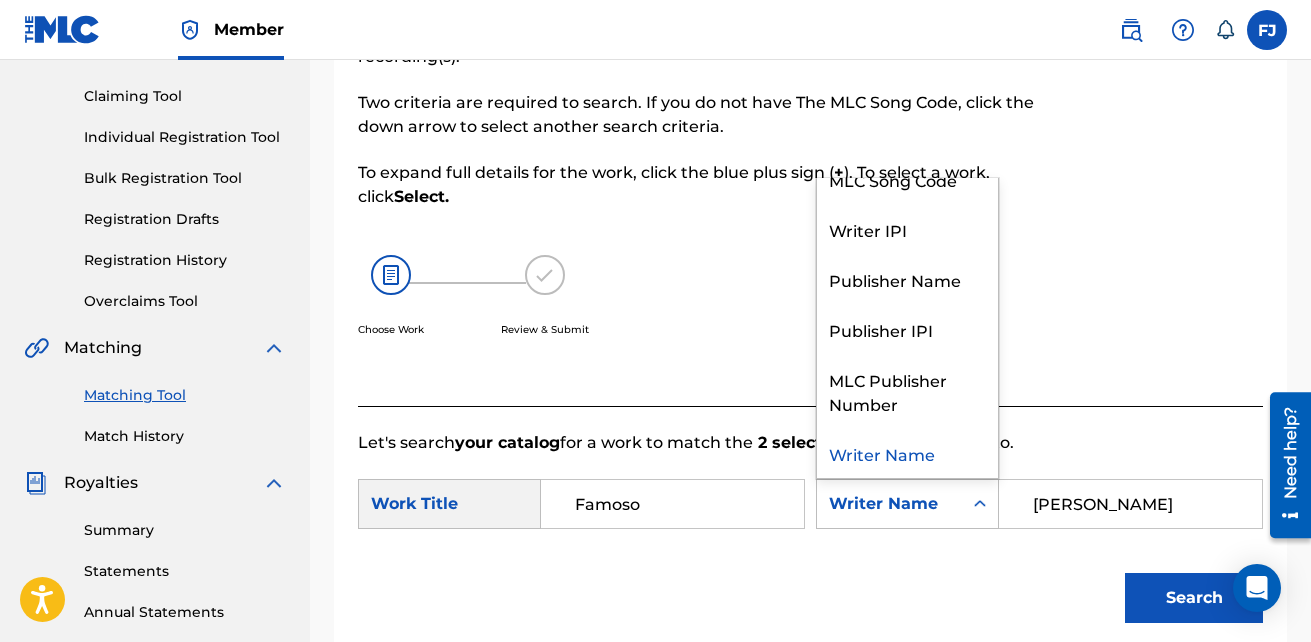 scroll, scrollTop: 0, scrollLeft: 0, axis: both 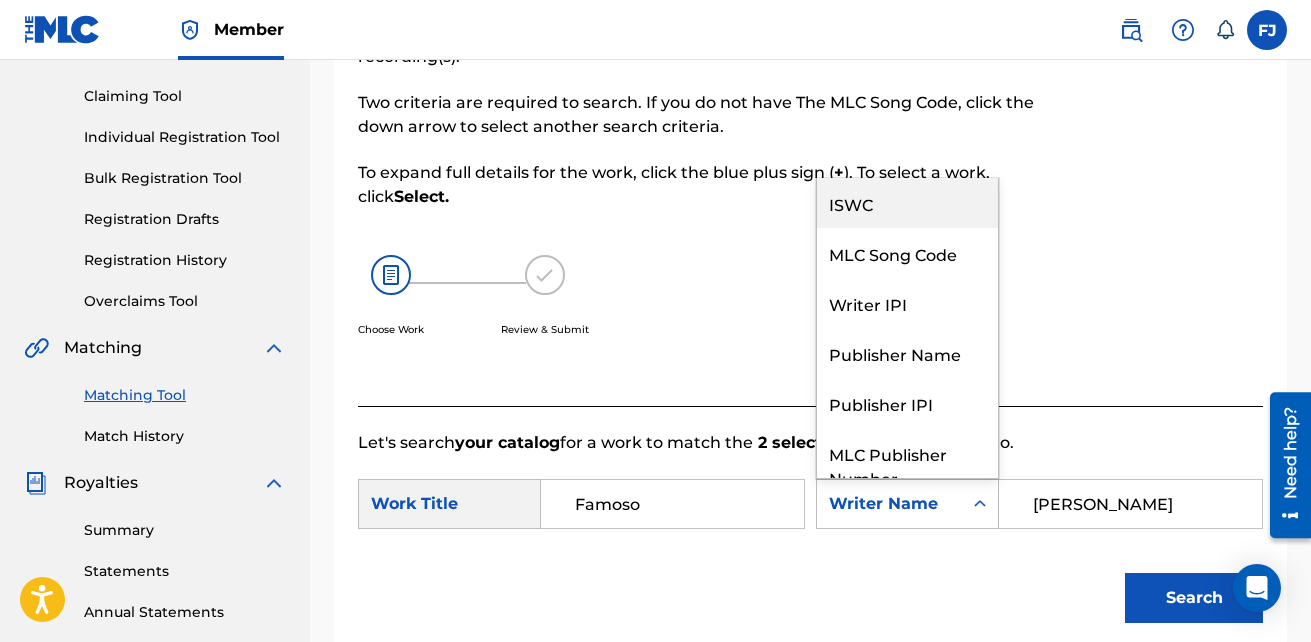 click on "ISWC" at bounding box center (907, 203) 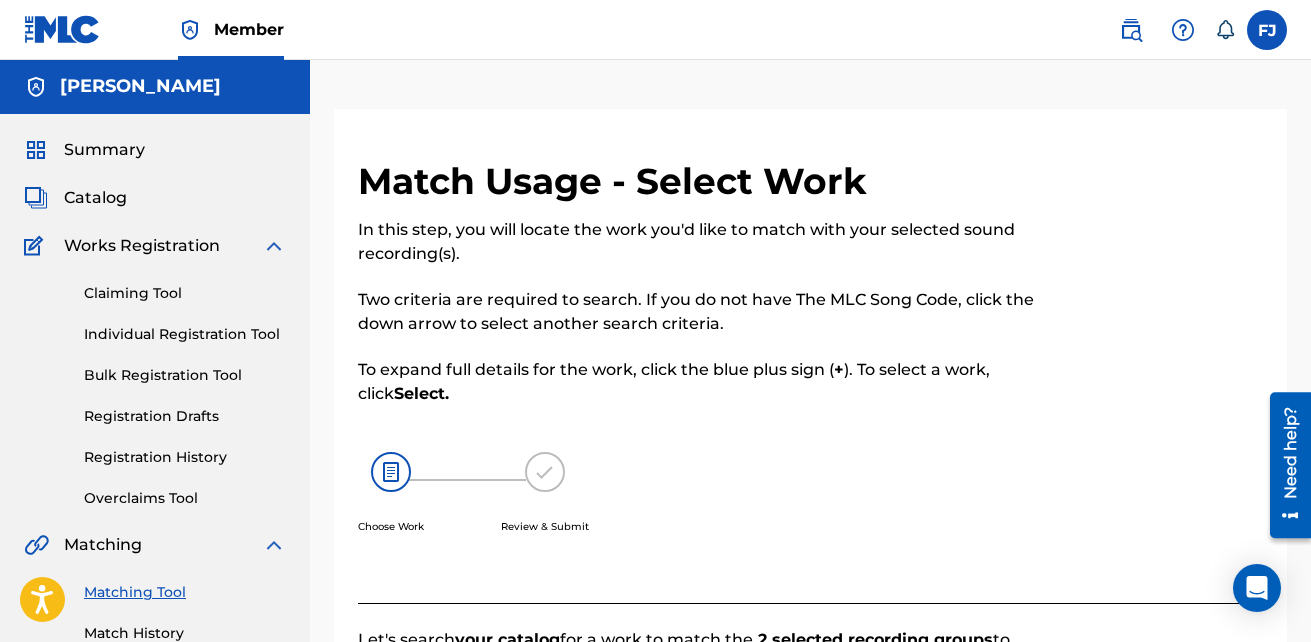 scroll, scrollTop: 0, scrollLeft: 0, axis: both 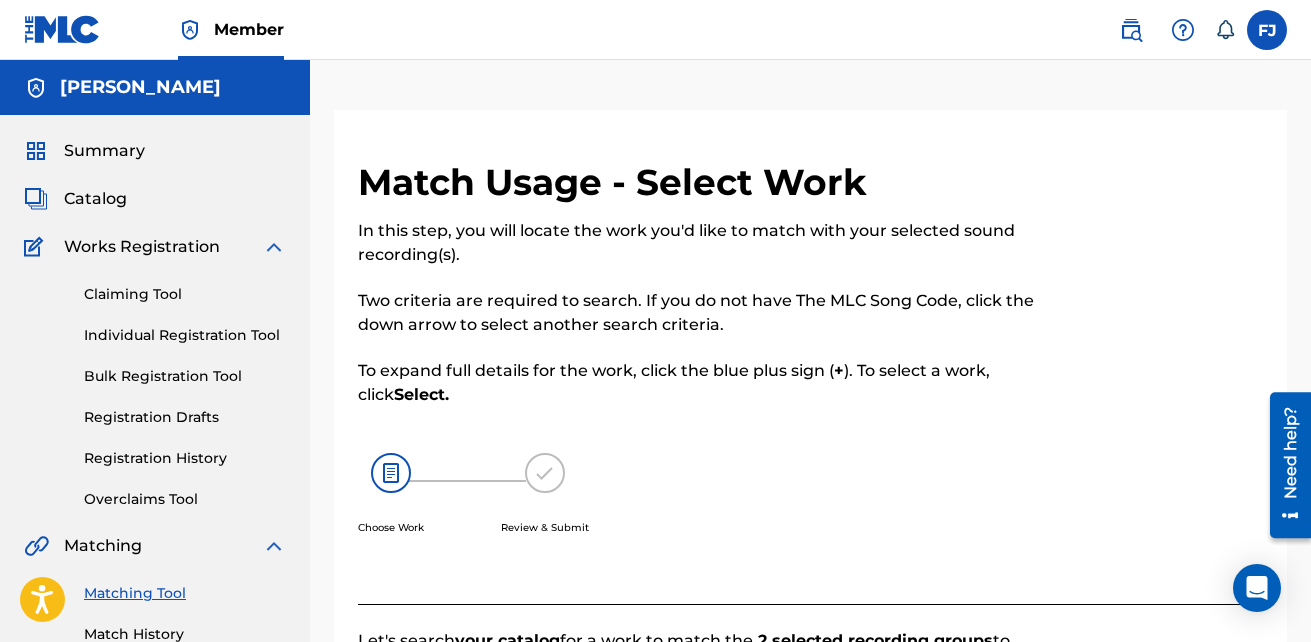 click at bounding box center [1131, 30] 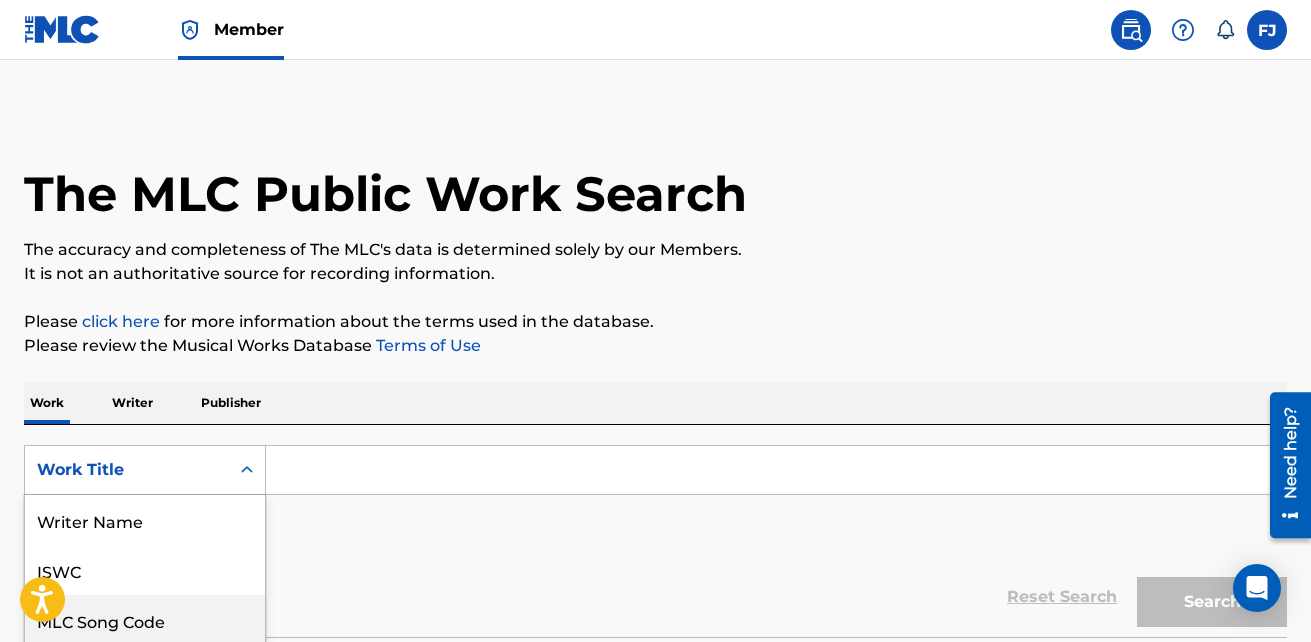 scroll, scrollTop: 135, scrollLeft: 0, axis: vertical 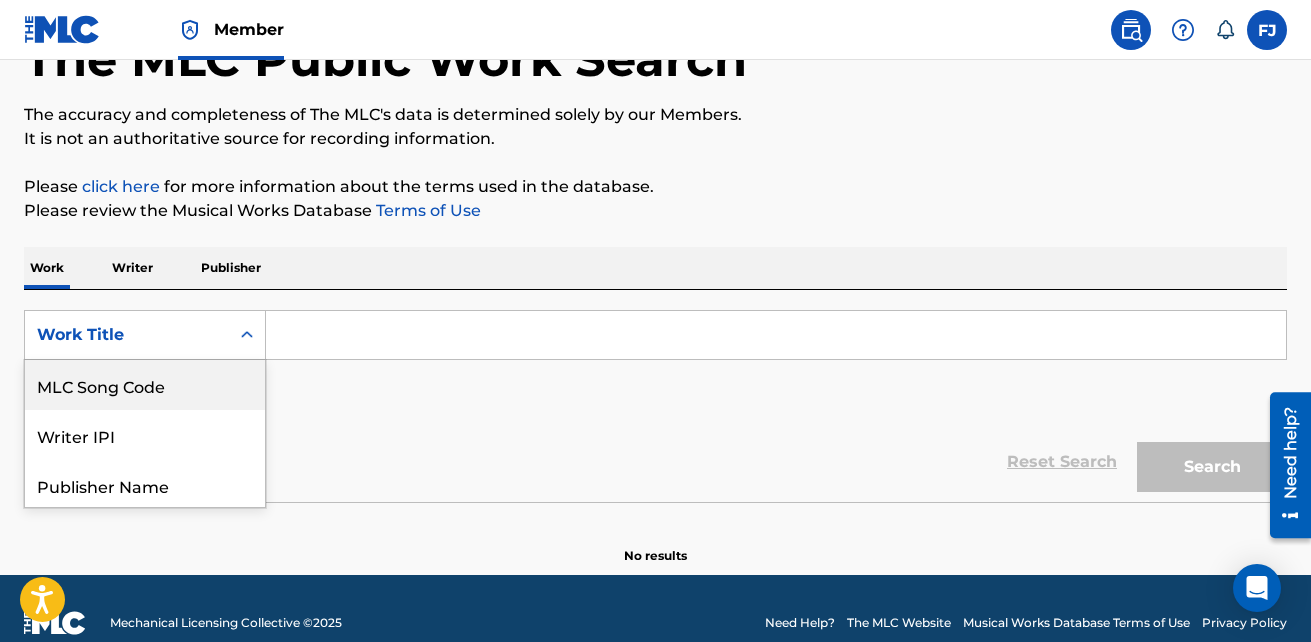 click on "8 results available. Use Up and Down to choose options, press Enter to select the currently focused option, press Escape to exit the menu, press Tab to select the option and exit the menu. Work Title Writer Name ISWC MLC Song Code Writer IPI Publisher Name Publisher IPI MLC Publisher Number Work Title" at bounding box center [145, 335] 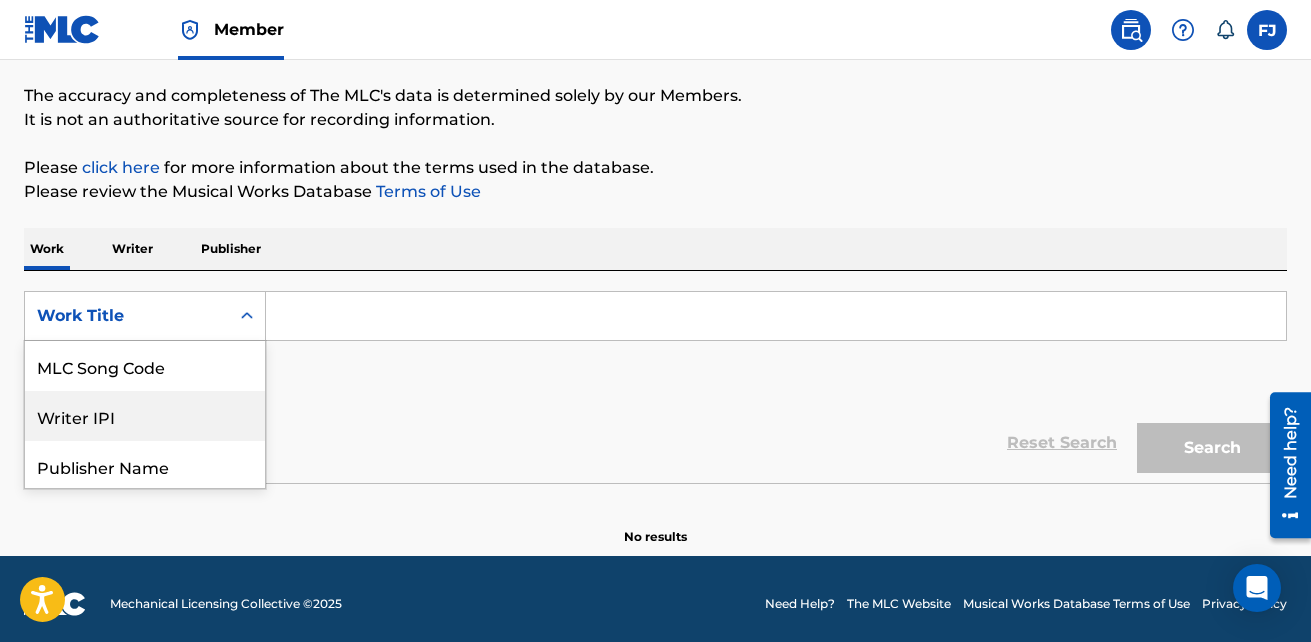 scroll, scrollTop: 0, scrollLeft: 0, axis: both 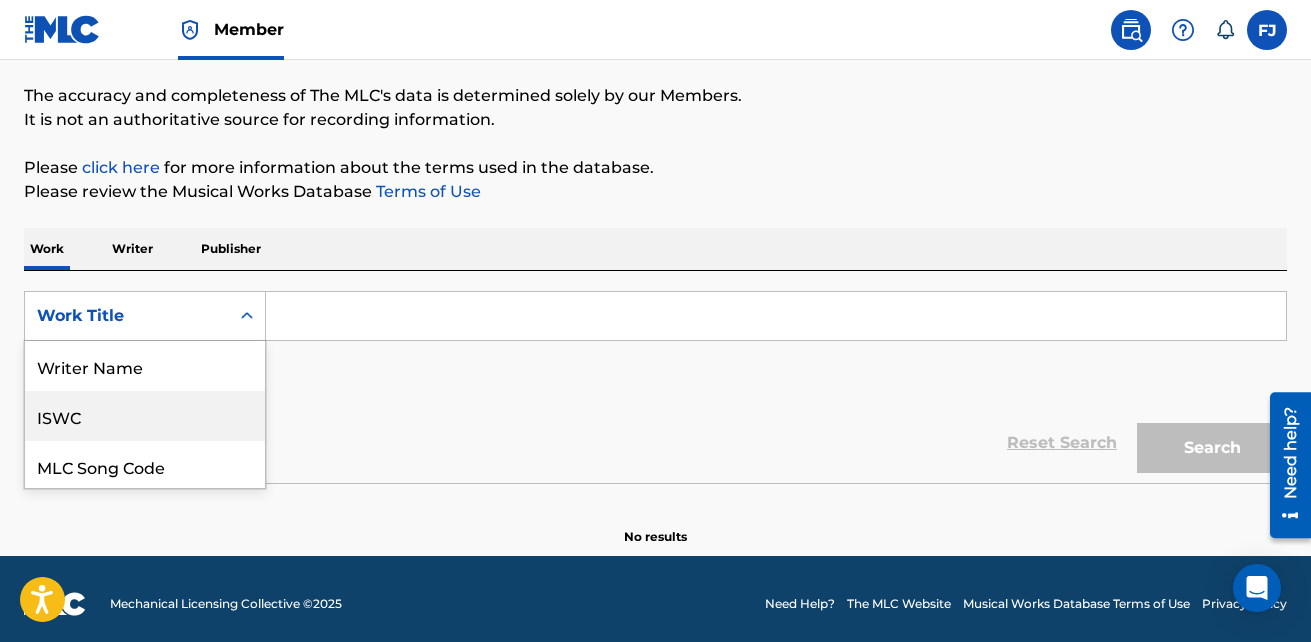 click on "ISWC" at bounding box center [145, 416] 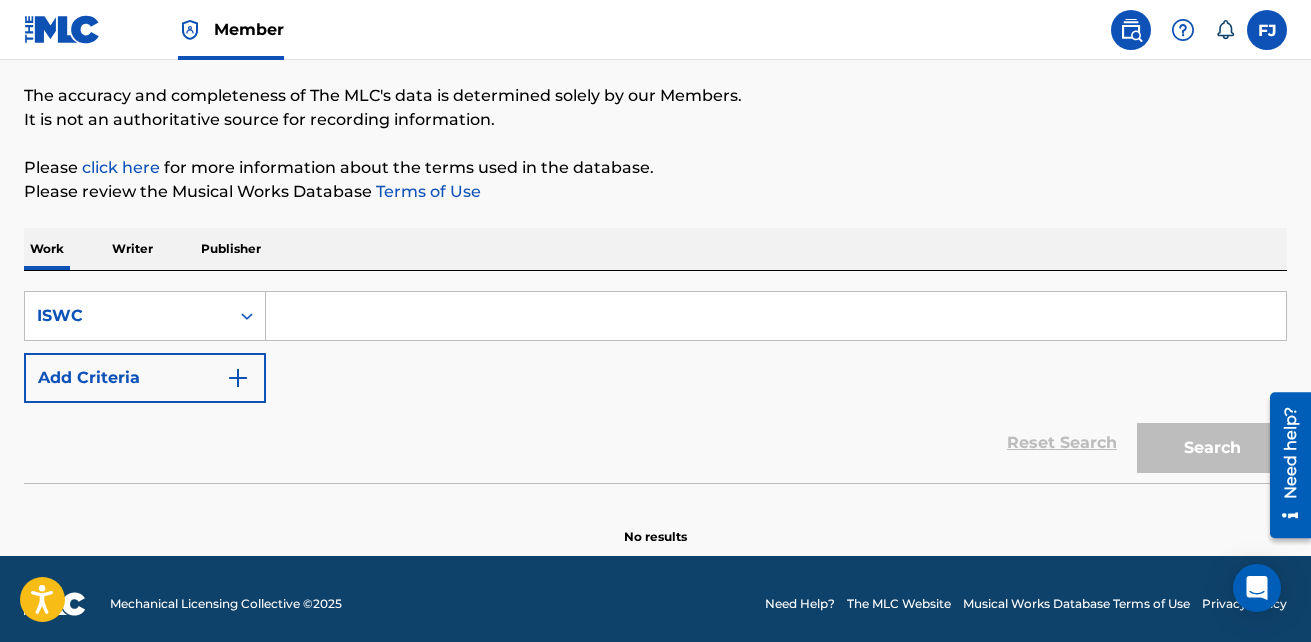 click at bounding box center (776, 316) 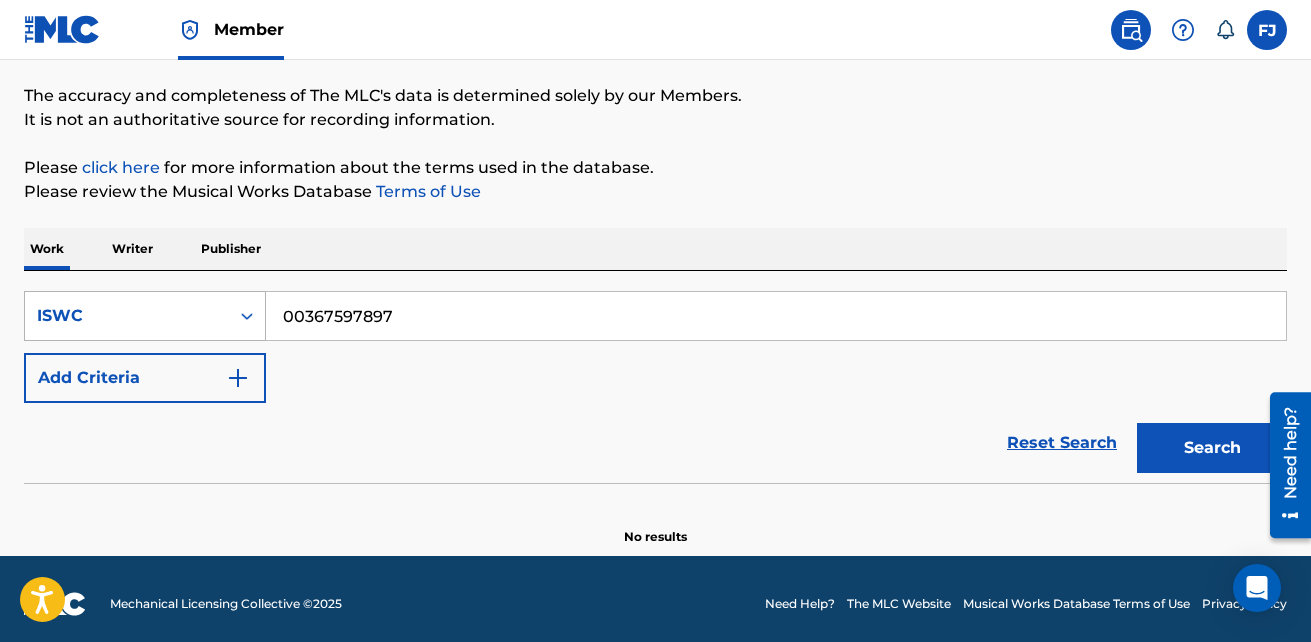drag, startPoint x: 437, startPoint y: 310, endPoint x: 228, endPoint y: 307, distance: 209.02153 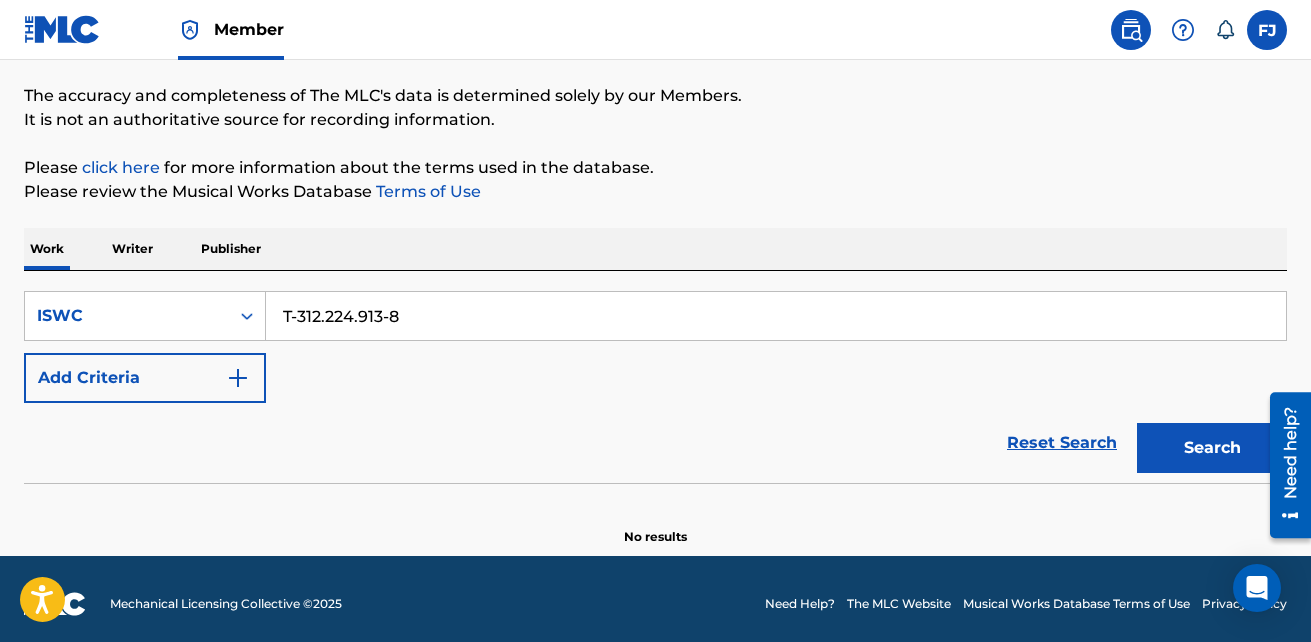 type on "T-312.224.913-8" 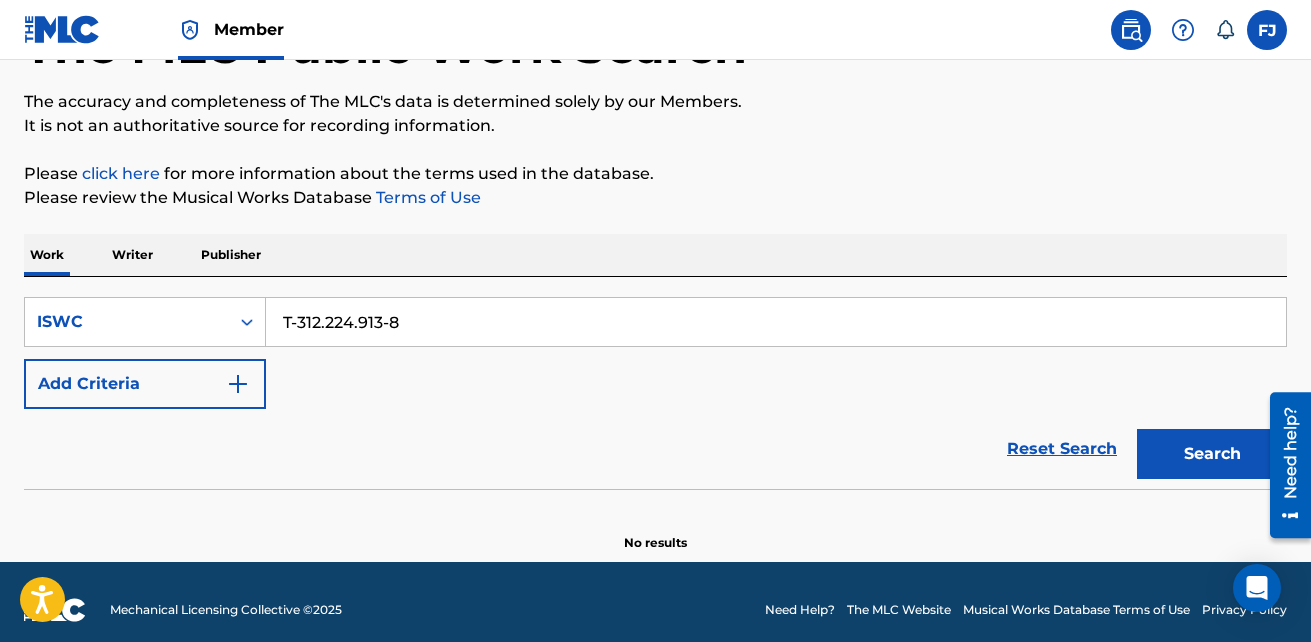 scroll, scrollTop: 0, scrollLeft: 0, axis: both 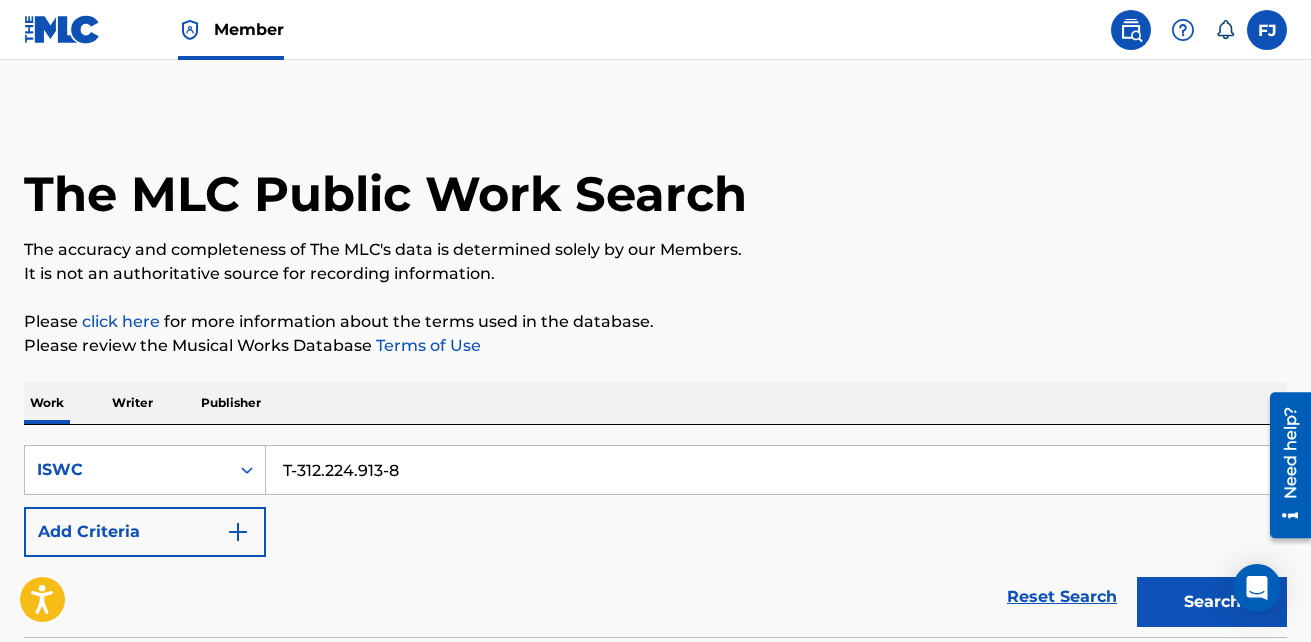 click on "Member" at bounding box center (231, 29) 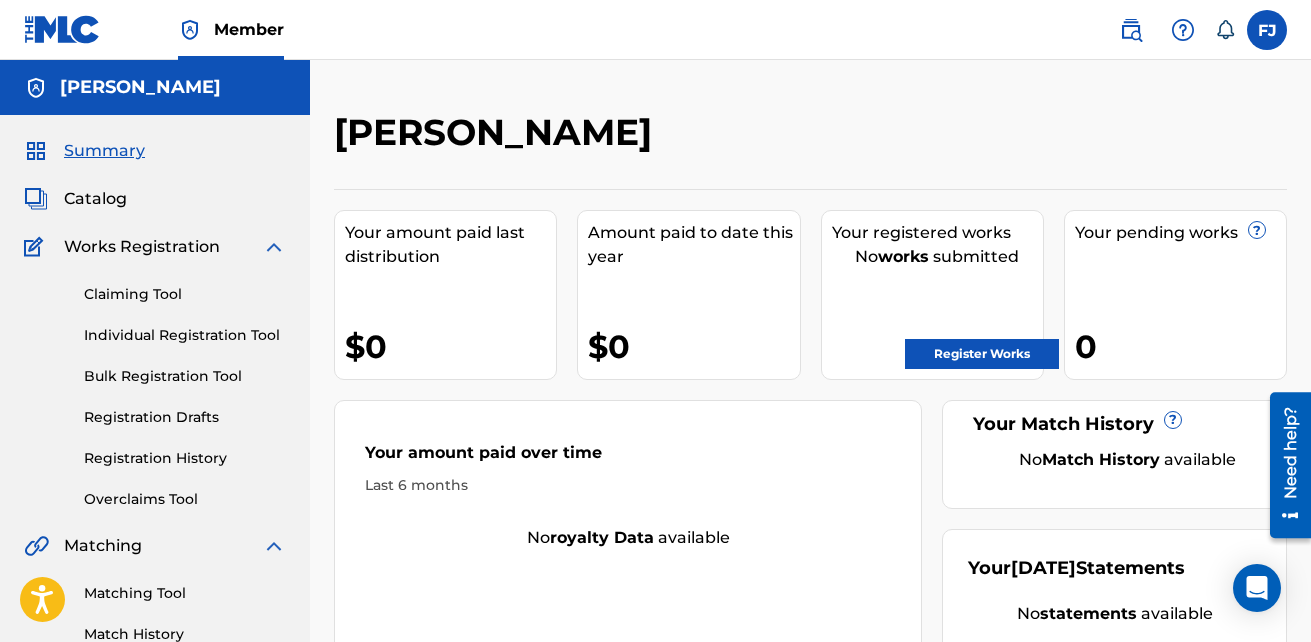 click on "Register Works" at bounding box center [982, 354] 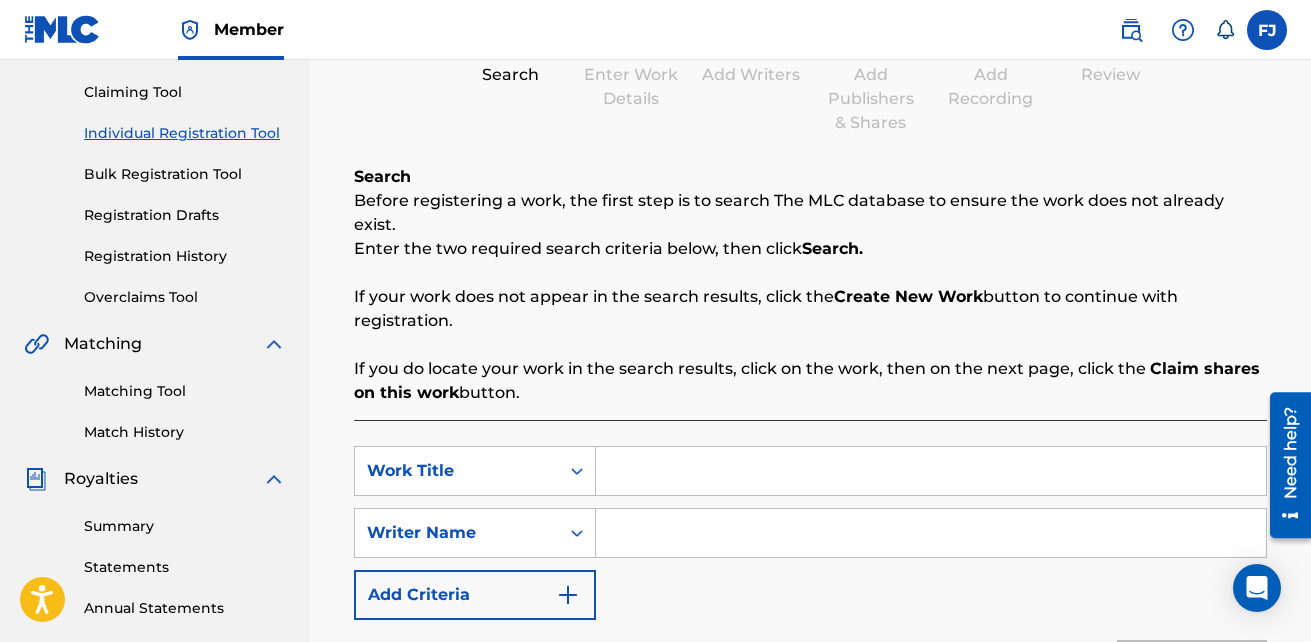 scroll, scrollTop: 200, scrollLeft: 0, axis: vertical 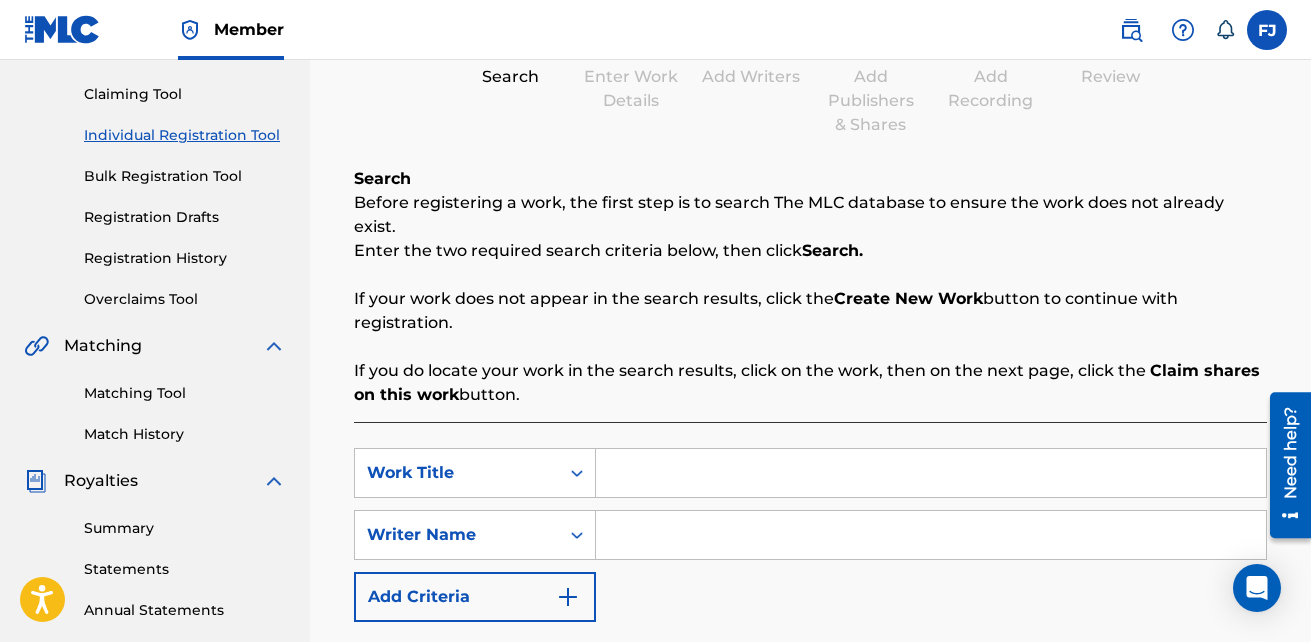 click at bounding box center (931, 473) 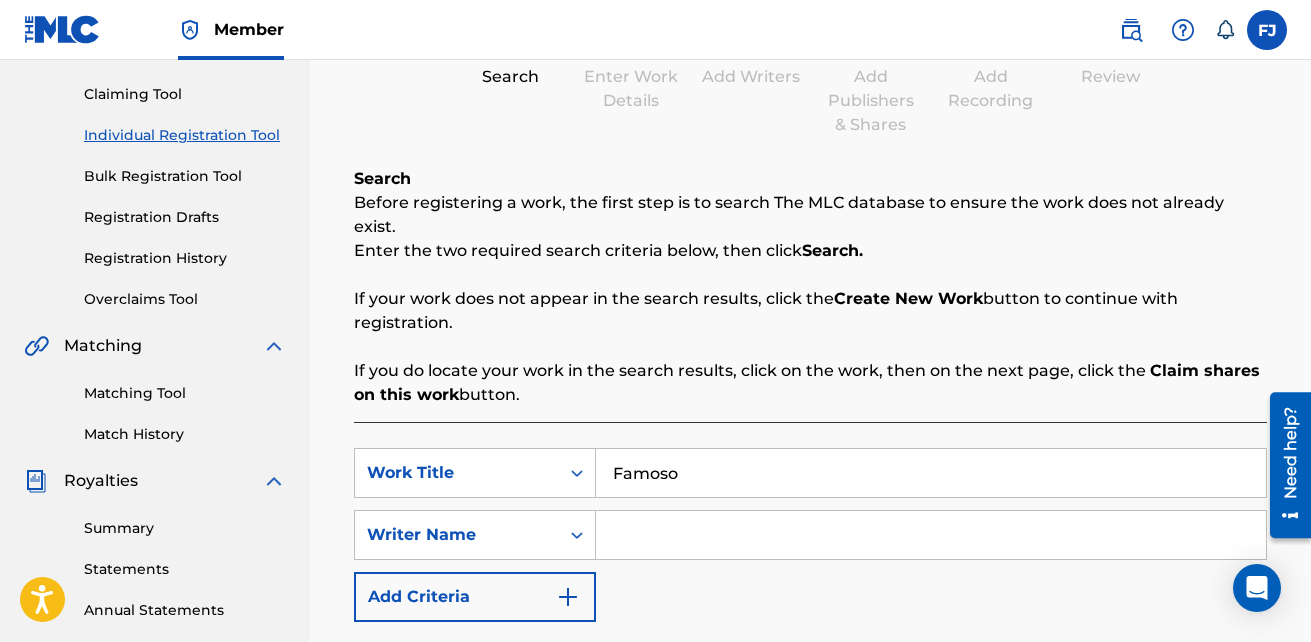 type on "Famoso" 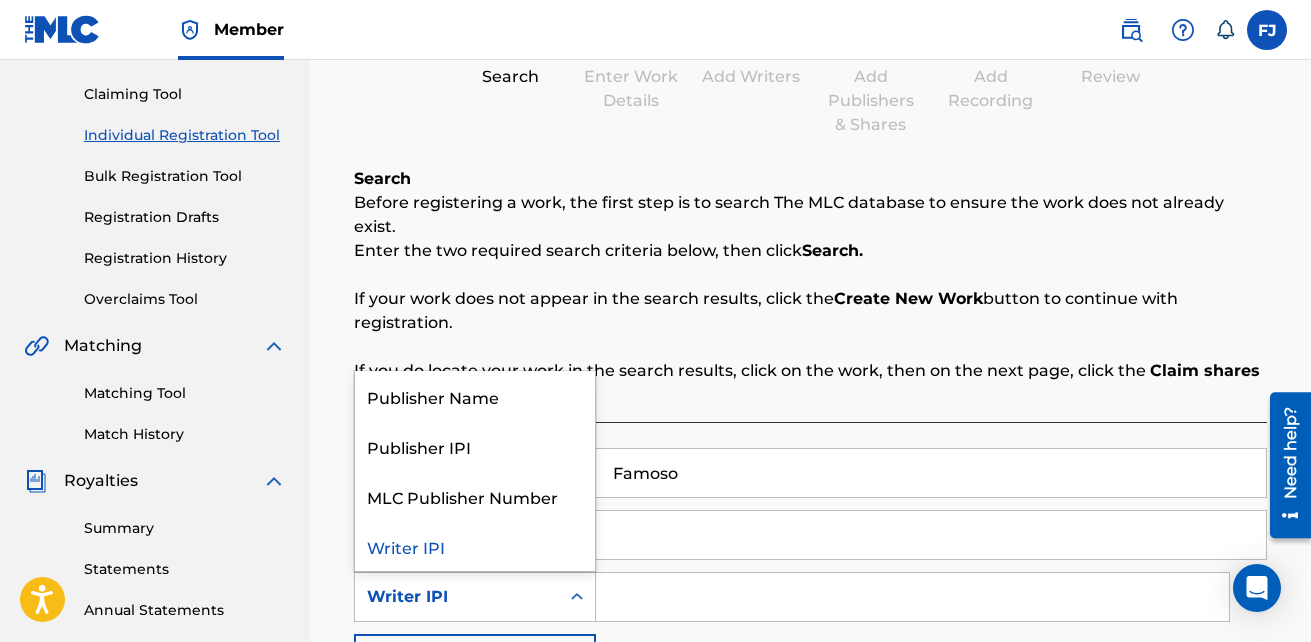 click on "Writer IPI" at bounding box center [457, 597] 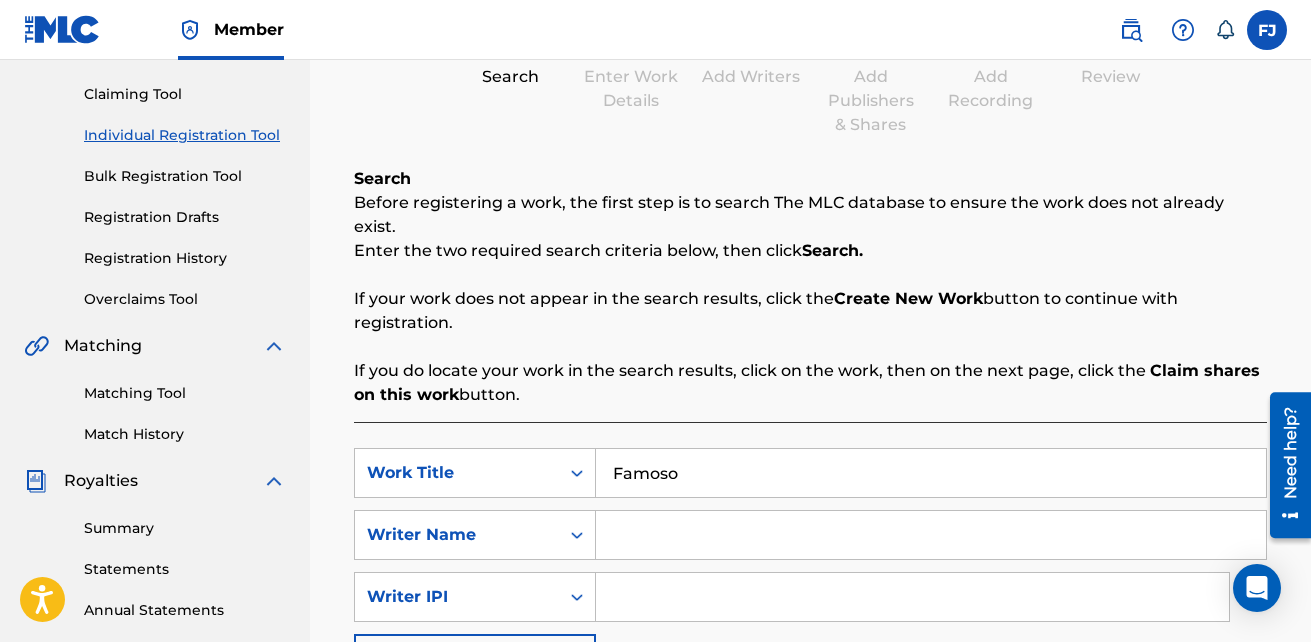click on "SearchWithCriteria37988427-81c1-4268-bebe-7c387c885b64 Work Title Famoso SearchWithCriteriade9f9c88-1d3c-4933-90c0-d3a12d40b145 Writer Name SearchWithCriteria7abcfdb0-1560-41f0-b175-9501f6de2fe2 Writer IPI Add Criteria" at bounding box center [810, 566] 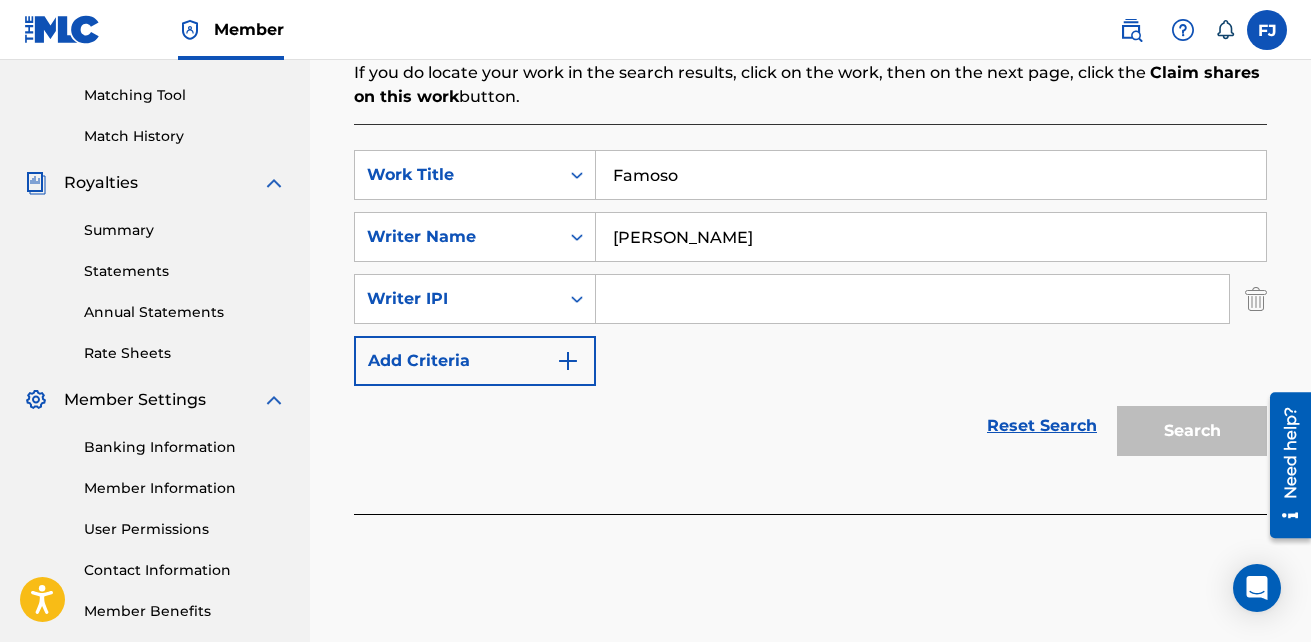 scroll, scrollTop: 500, scrollLeft: 0, axis: vertical 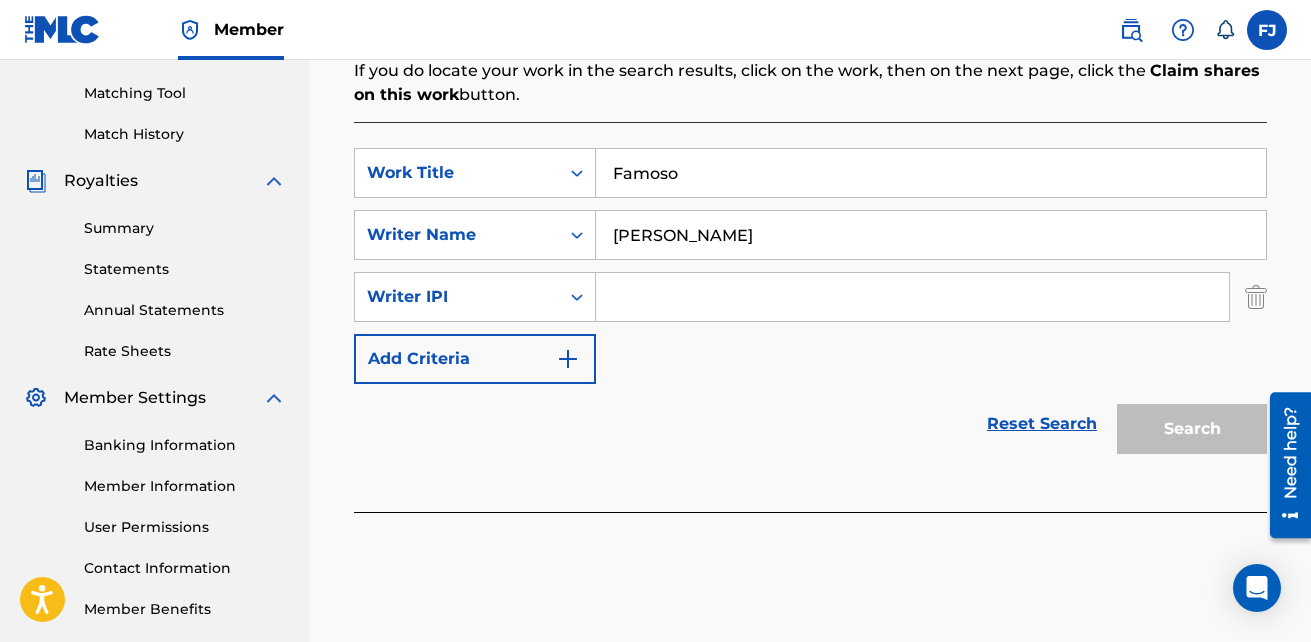 click at bounding box center (912, 297) 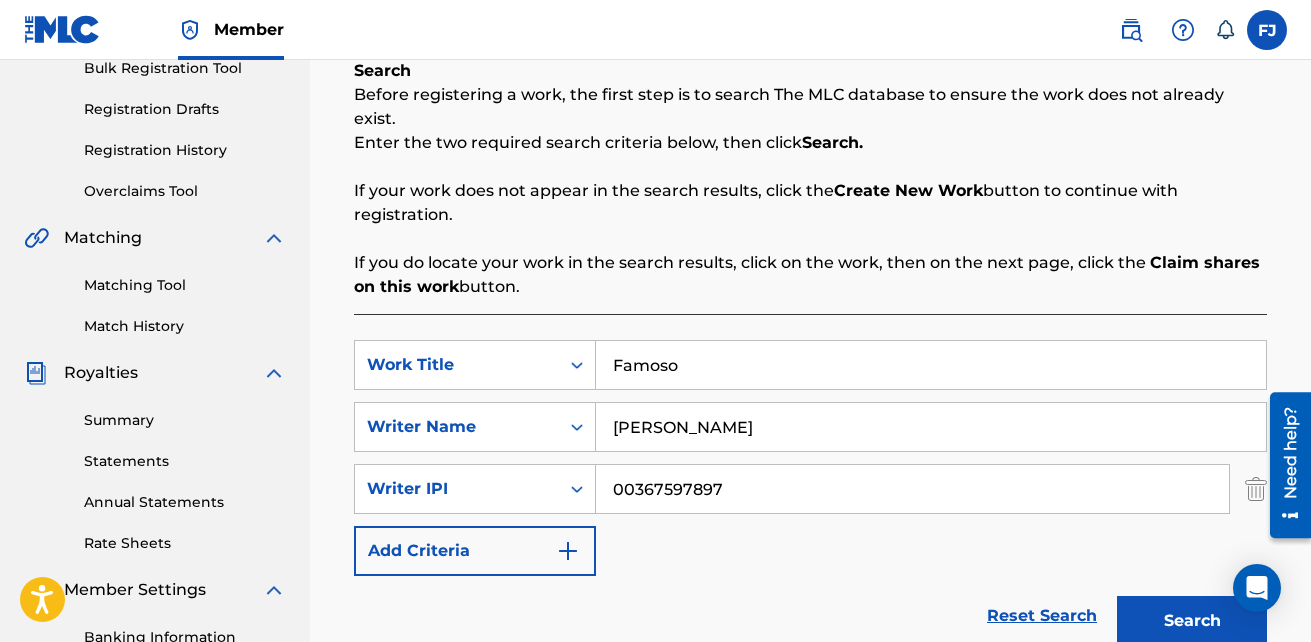 scroll, scrollTop: 300, scrollLeft: 0, axis: vertical 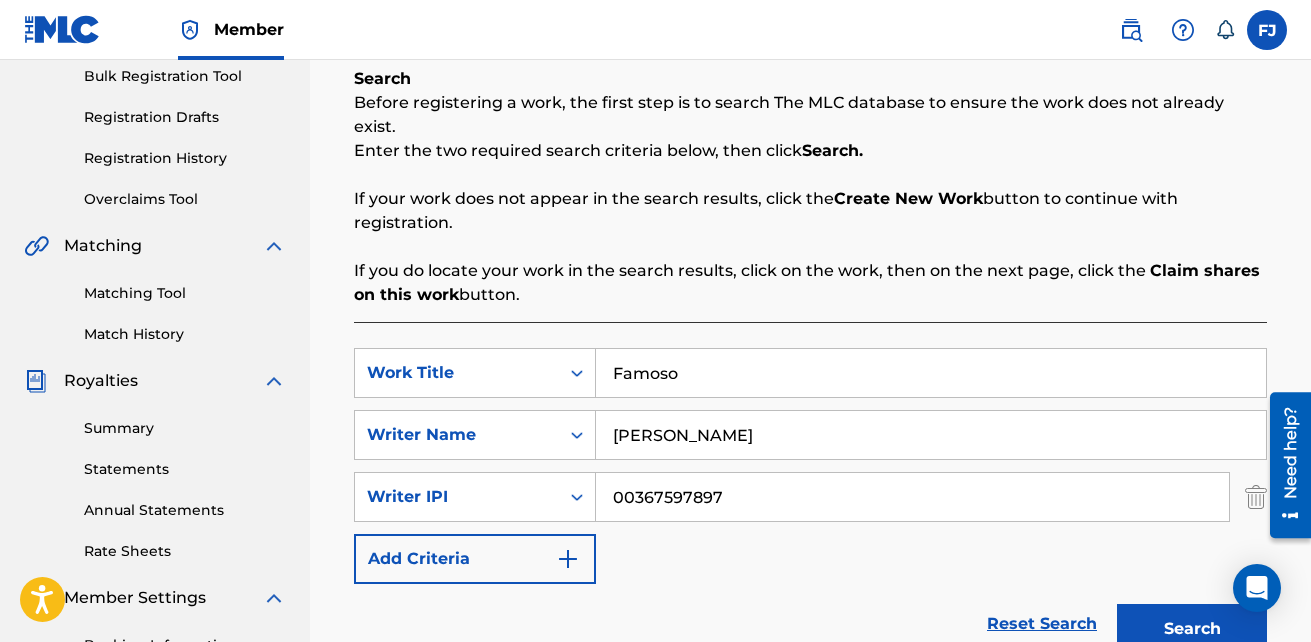 type on "00367597897" 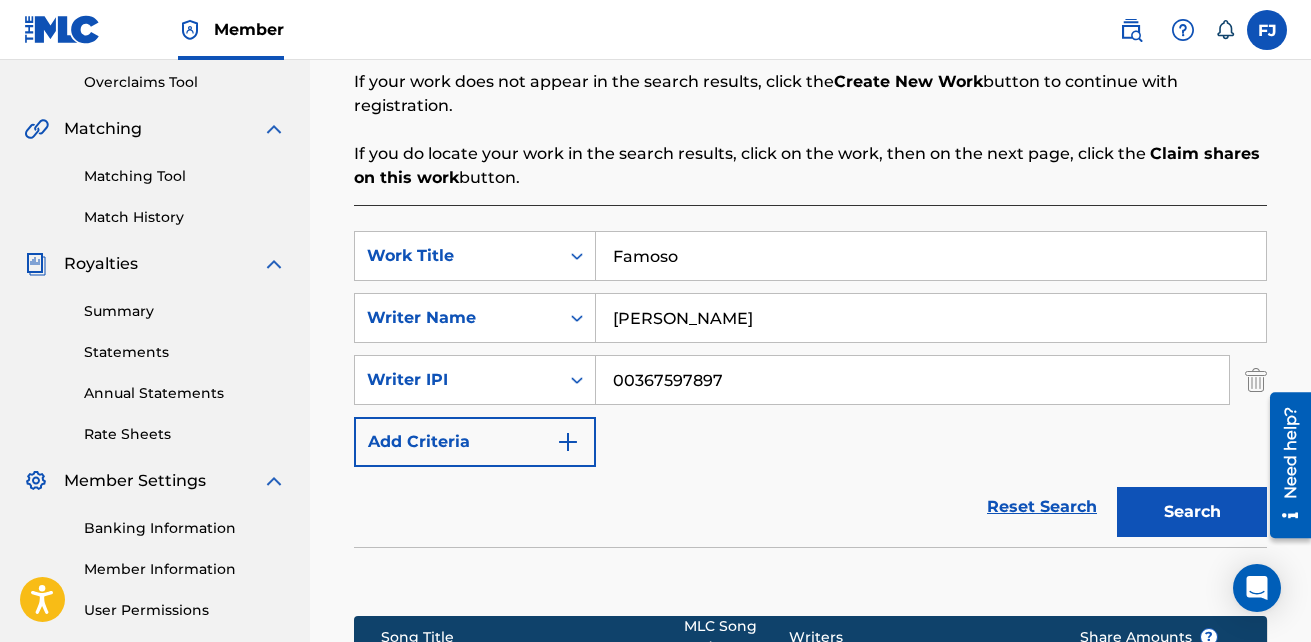 scroll, scrollTop: 400, scrollLeft: 0, axis: vertical 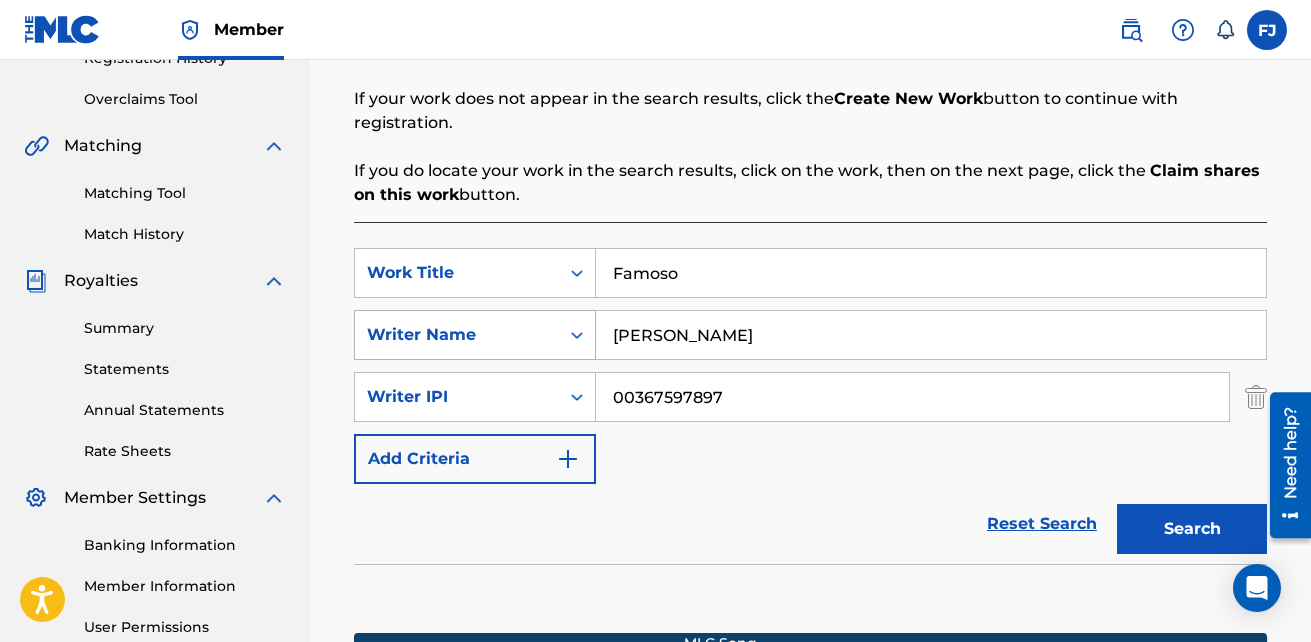 click 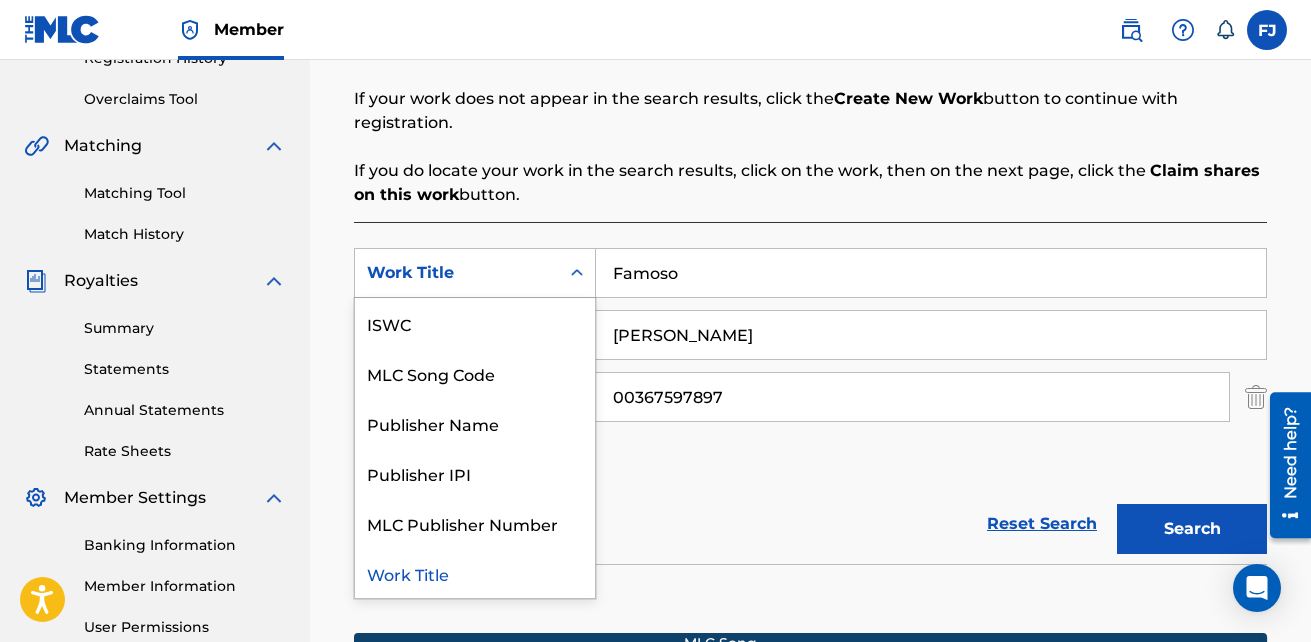click 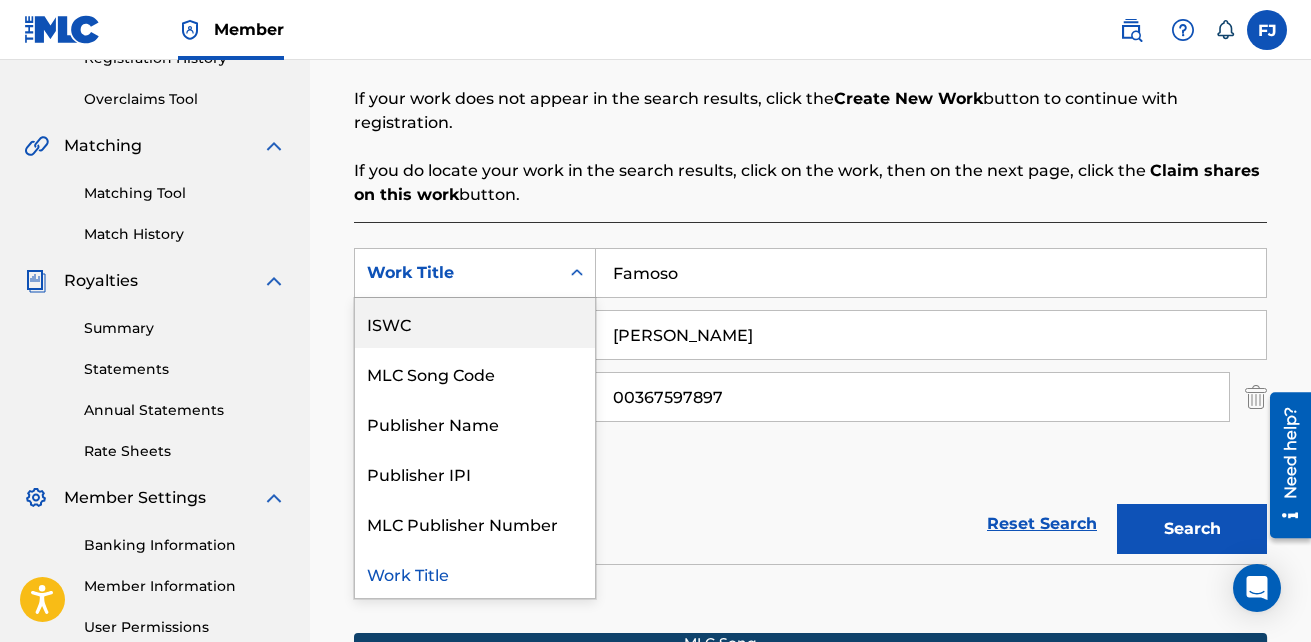 click on "ISWC" at bounding box center (475, 323) 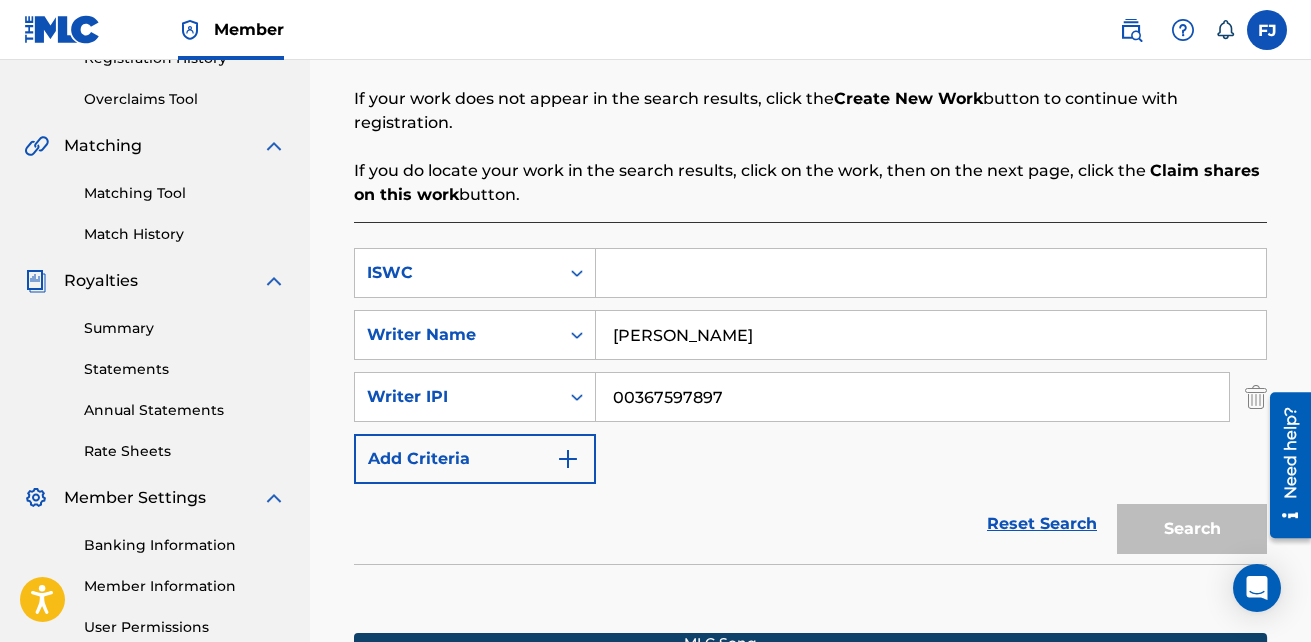 click at bounding box center (931, 273) 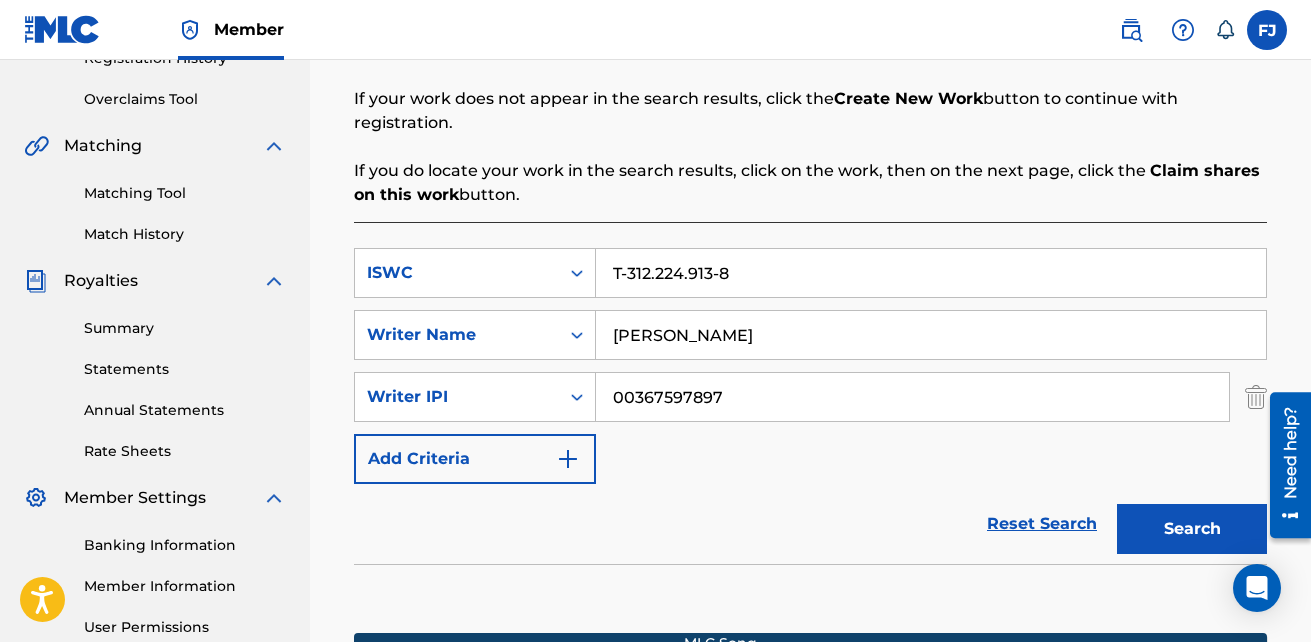 type on "T-312.224.913-8" 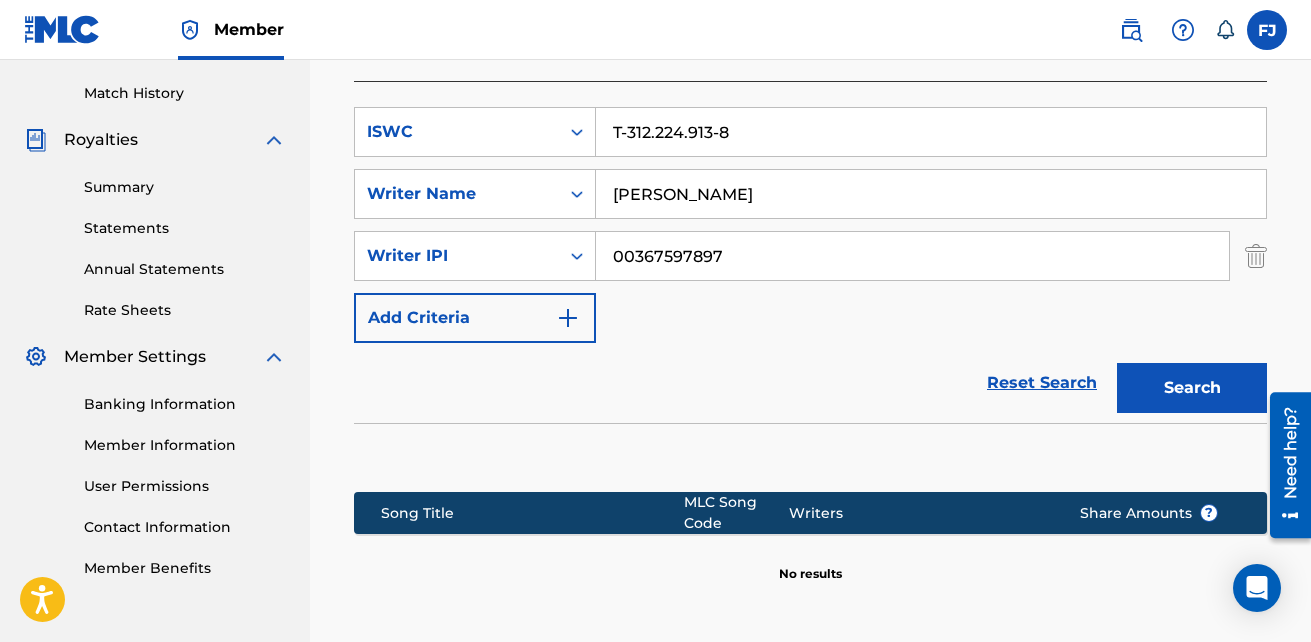 scroll, scrollTop: 525, scrollLeft: 0, axis: vertical 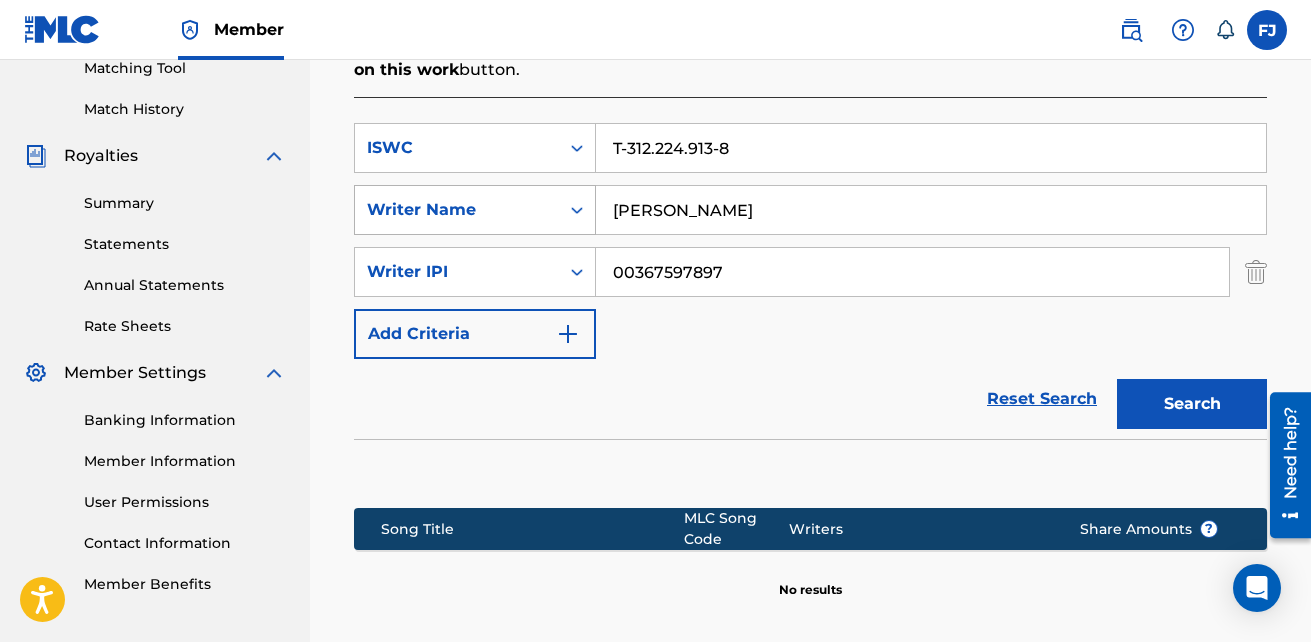 click on "Writer Name" at bounding box center [457, 210] 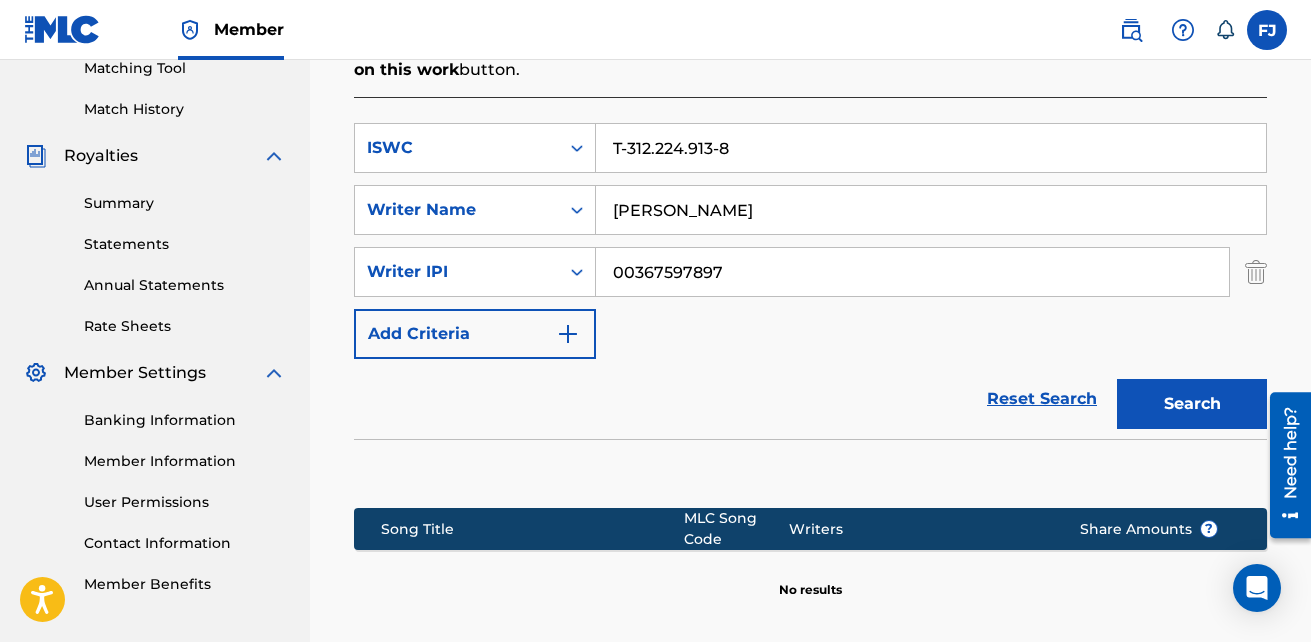 click on "Reset Search Search" at bounding box center (810, 399) 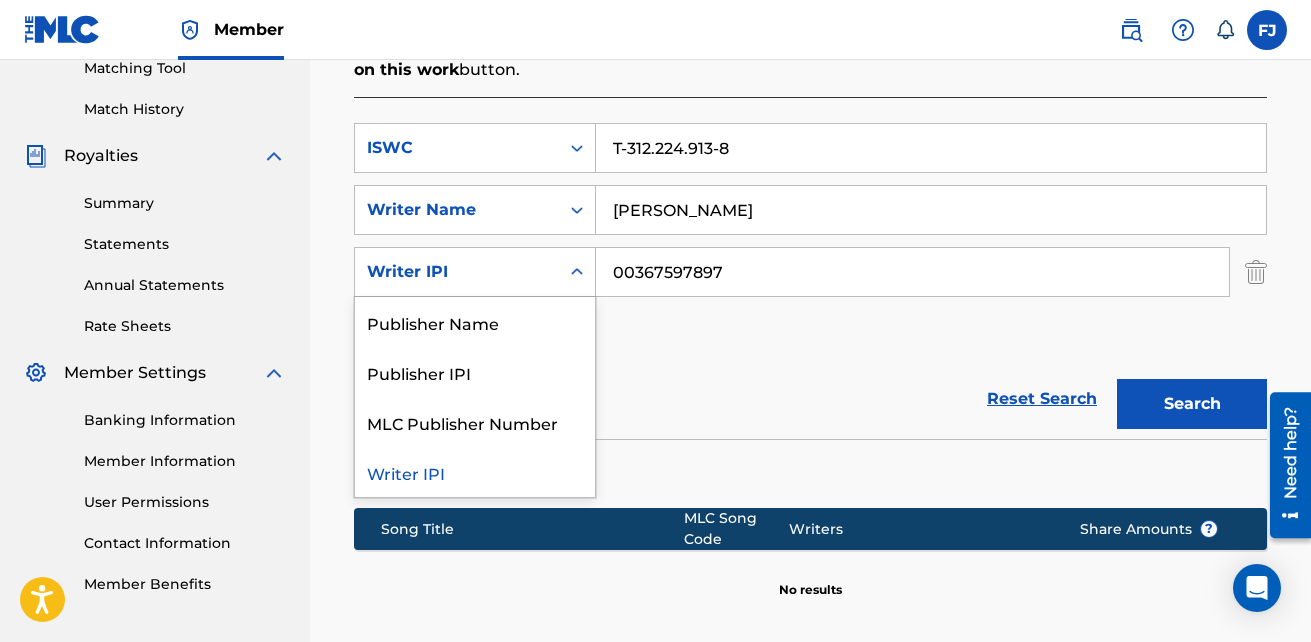 click on "Writer IPI" at bounding box center (457, 272) 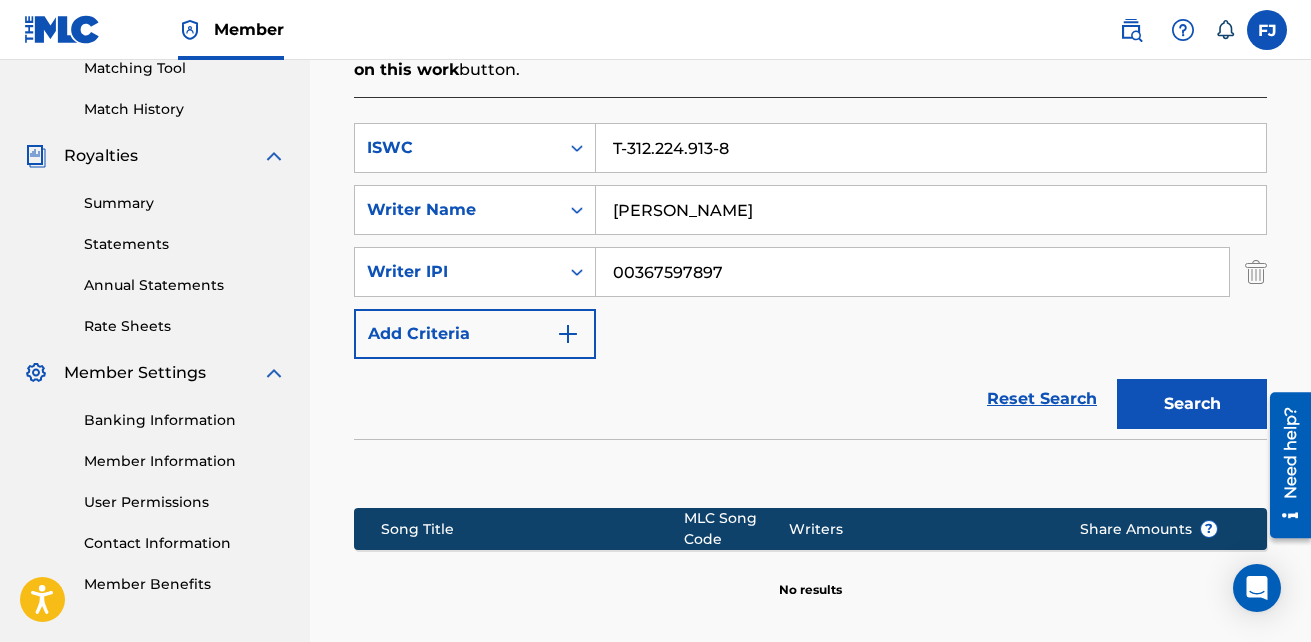 click on "Writer IPI" at bounding box center [457, 272] 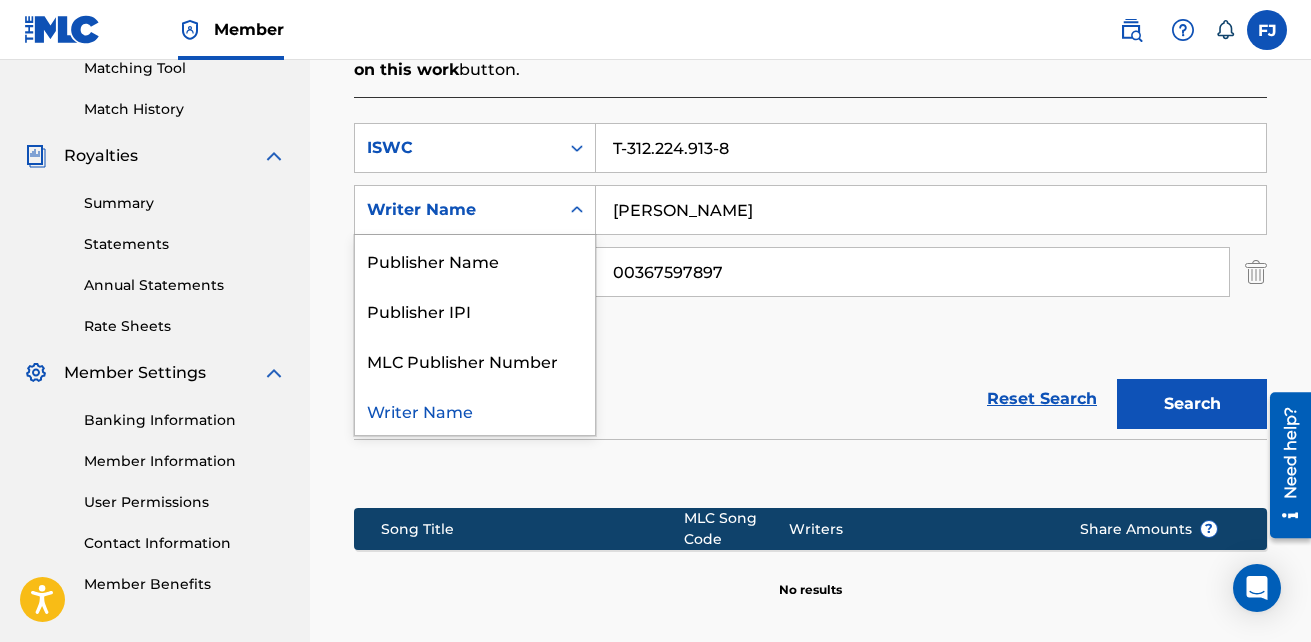 click on "Writer Name" at bounding box center [457, 210] 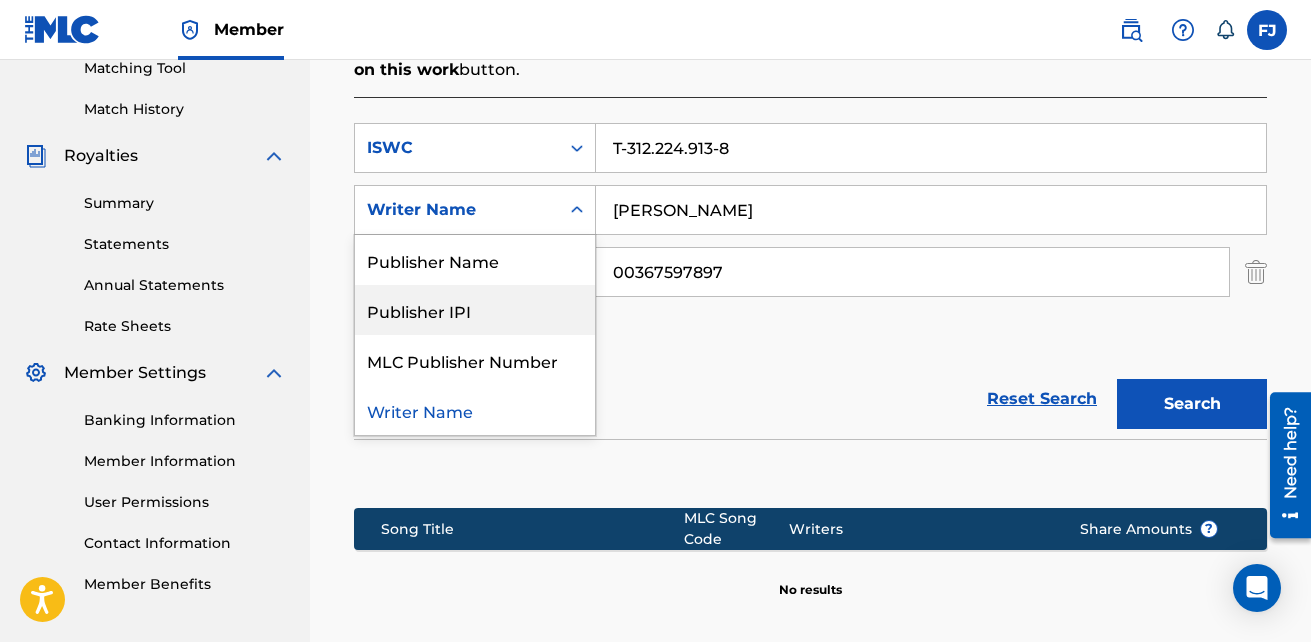 click on "SearchWithCriteria5db09728-569c-40ef-9f4a-a1cb8035555d ISWC T-312.224.913-8 SearchWithCriteriade9f9c88-1d3c-4933-90c0-d3a12d40b145 4 results available. Use Up and Down to choose options, press Enter to select the currently focused option, press Escape to exit the menu, press Tab to select the option and exit the menu. Writer Name Publisher Name Publisher IPI MLC Publisher Number Writer Name [PERSON_NAME] SearchWithCriteria7abcfdb0-1560-41f0-b175-9501f6de2fe2 Writer IPI 00367597897 Add Criteria" at bounding box center (810, 241) 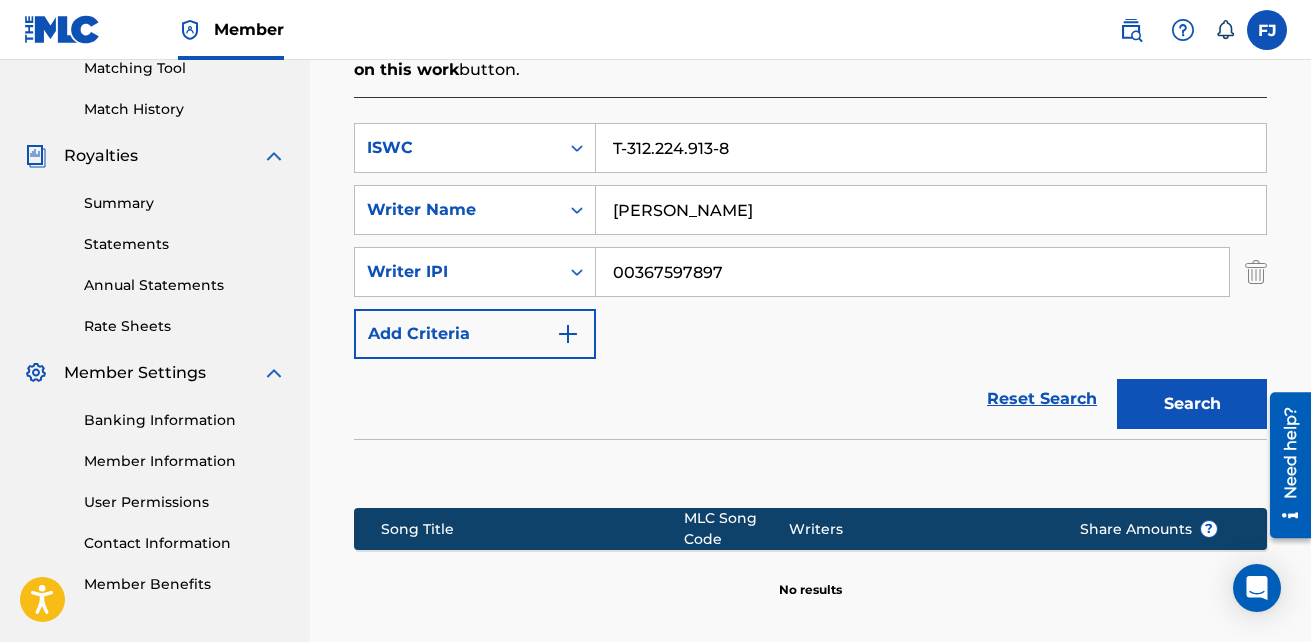click on "Add Criteria" at bounding box center [475, 334] 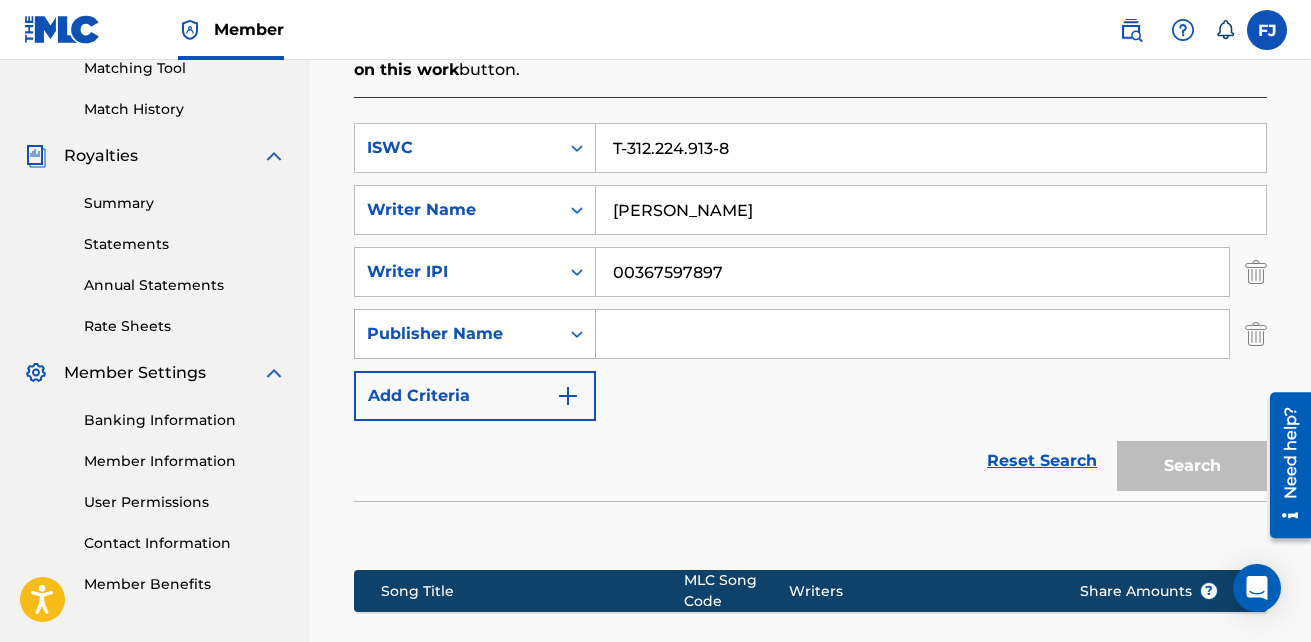 click on "Publisher Name" at bounding box center (457, 334) 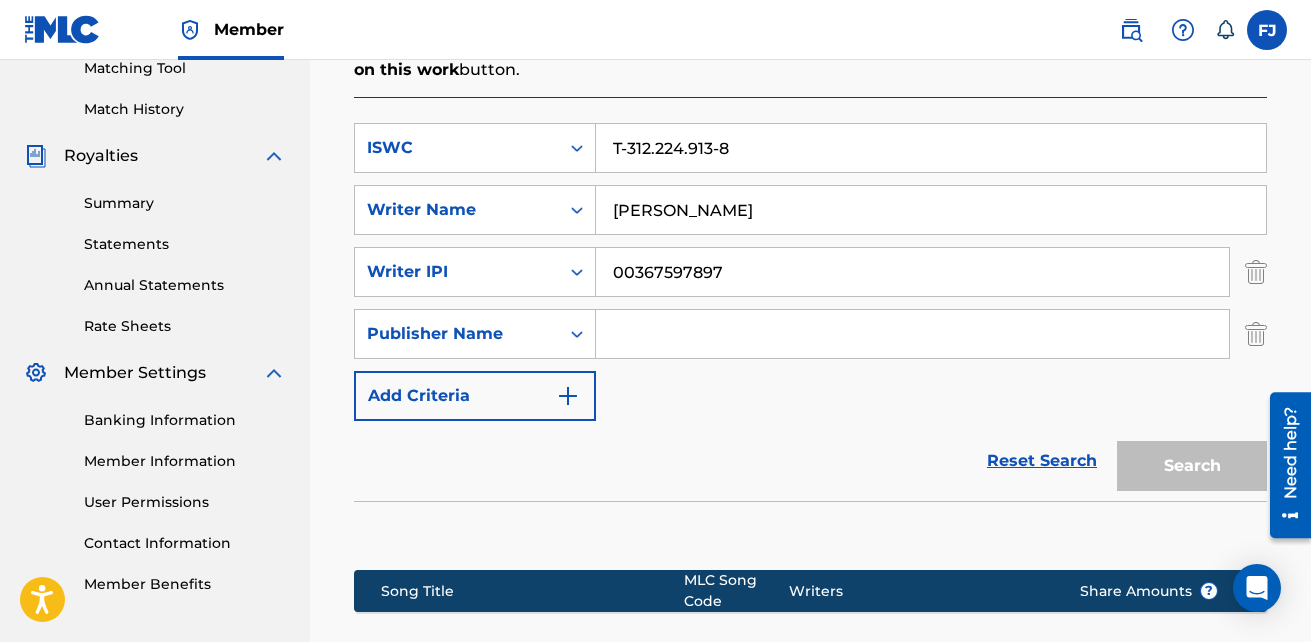 click on "Reset Search Search" at bounding box center [810, 461] 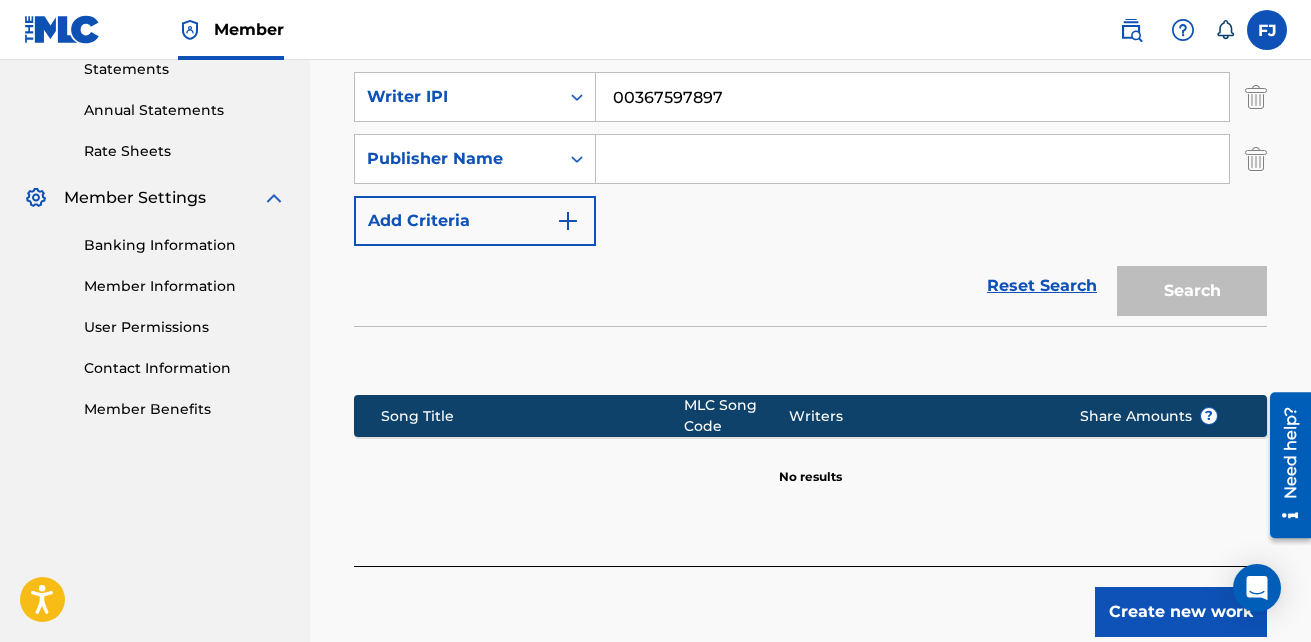 scroll, scrollTop: 787, scrollLeft: 0, axis: vertical 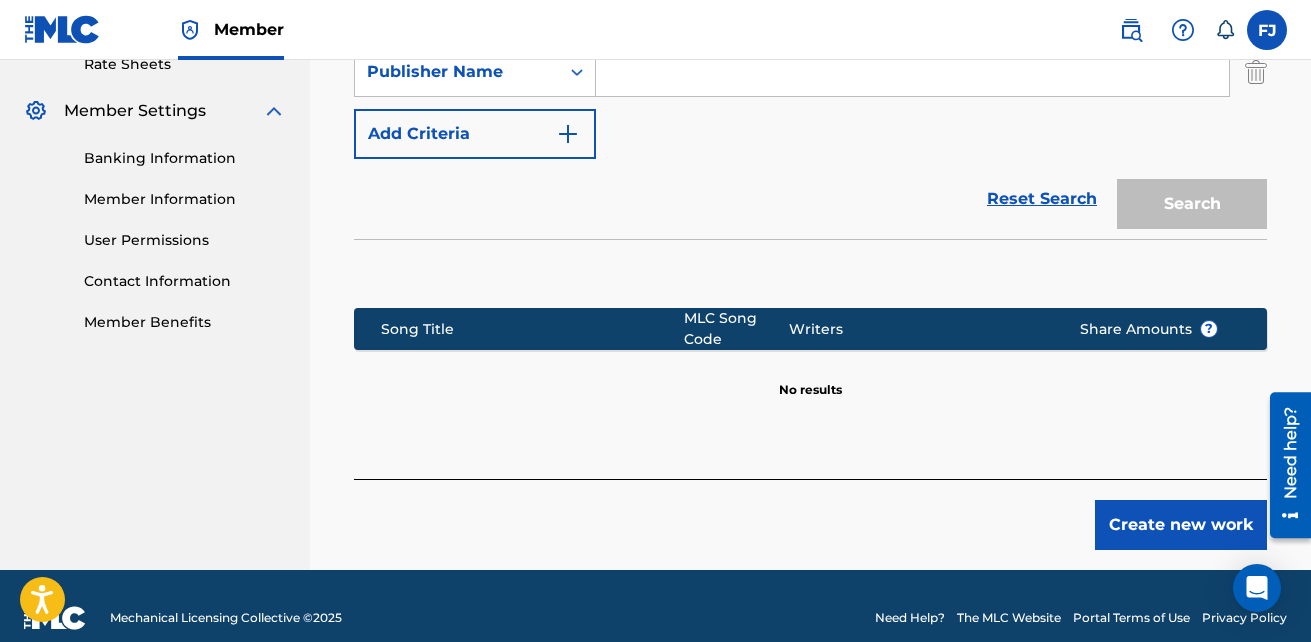 click on "Create new work" at bounding box center (1181, 525) 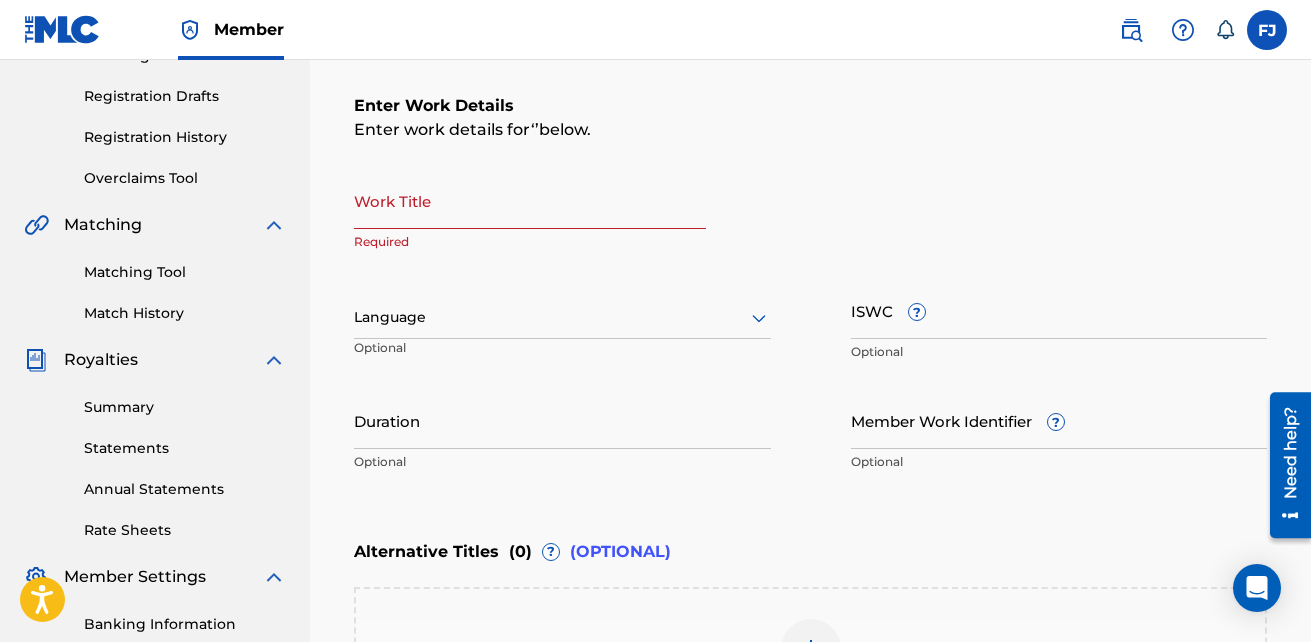 scroll, scrollTop: 251, scrollLeft: 0, axis: vertical 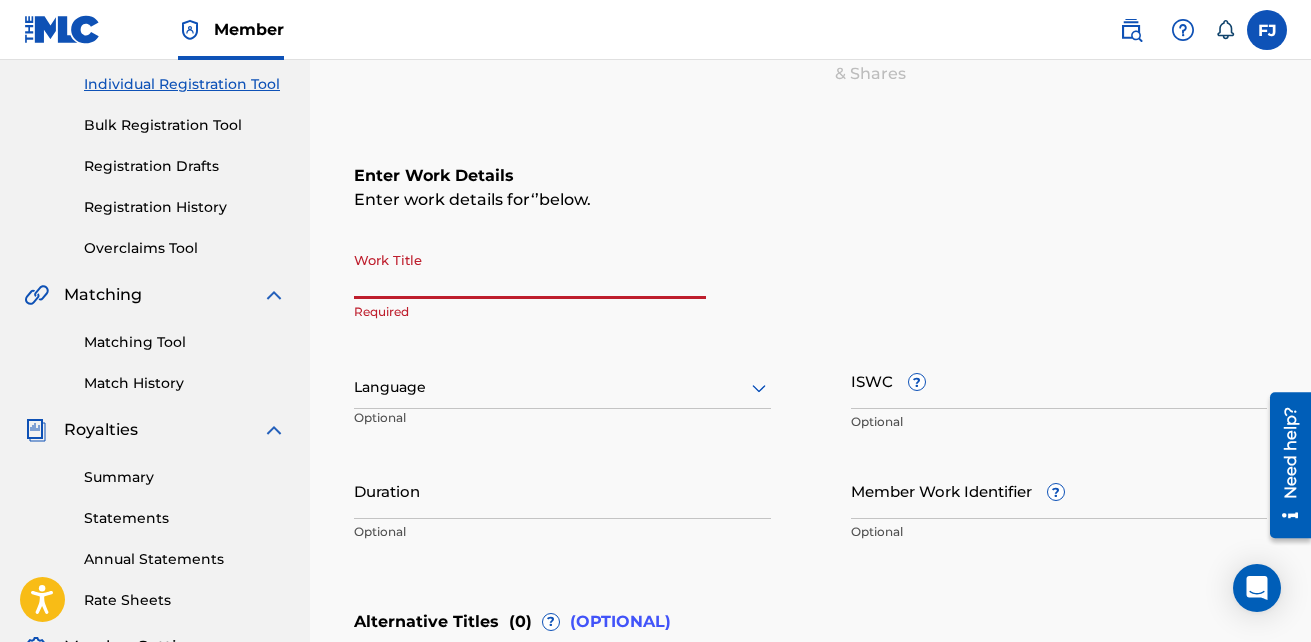 click on "Work Title" at bounding box center [530, 270] 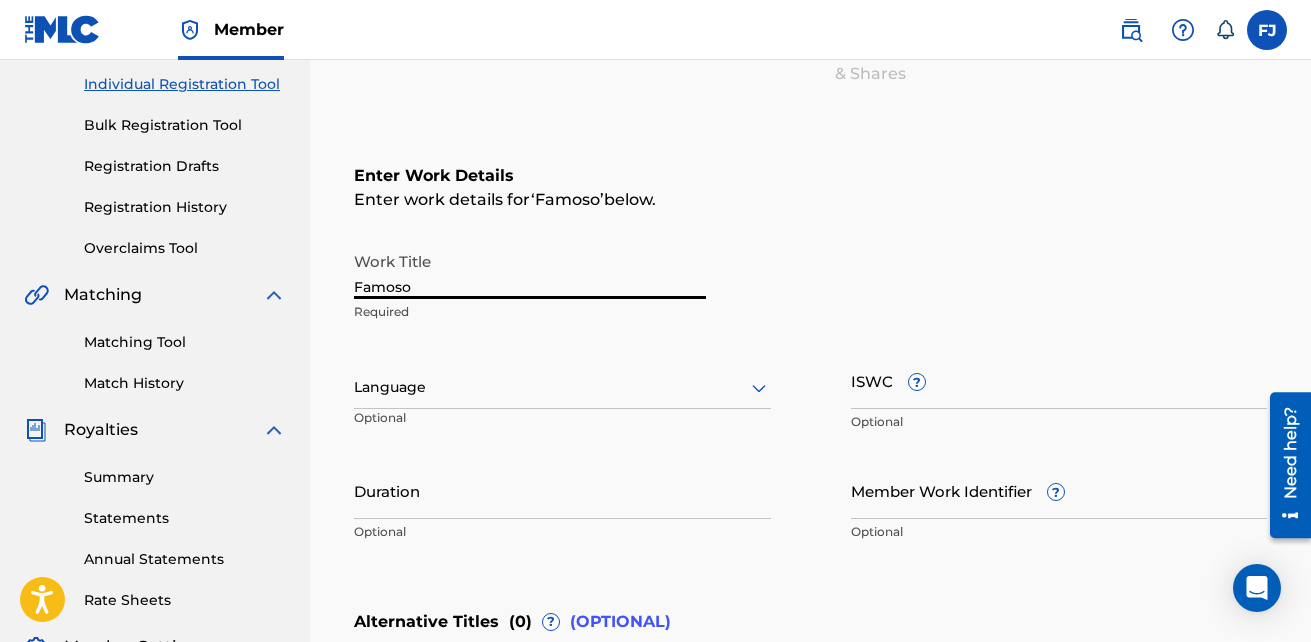 type on "Famoso" 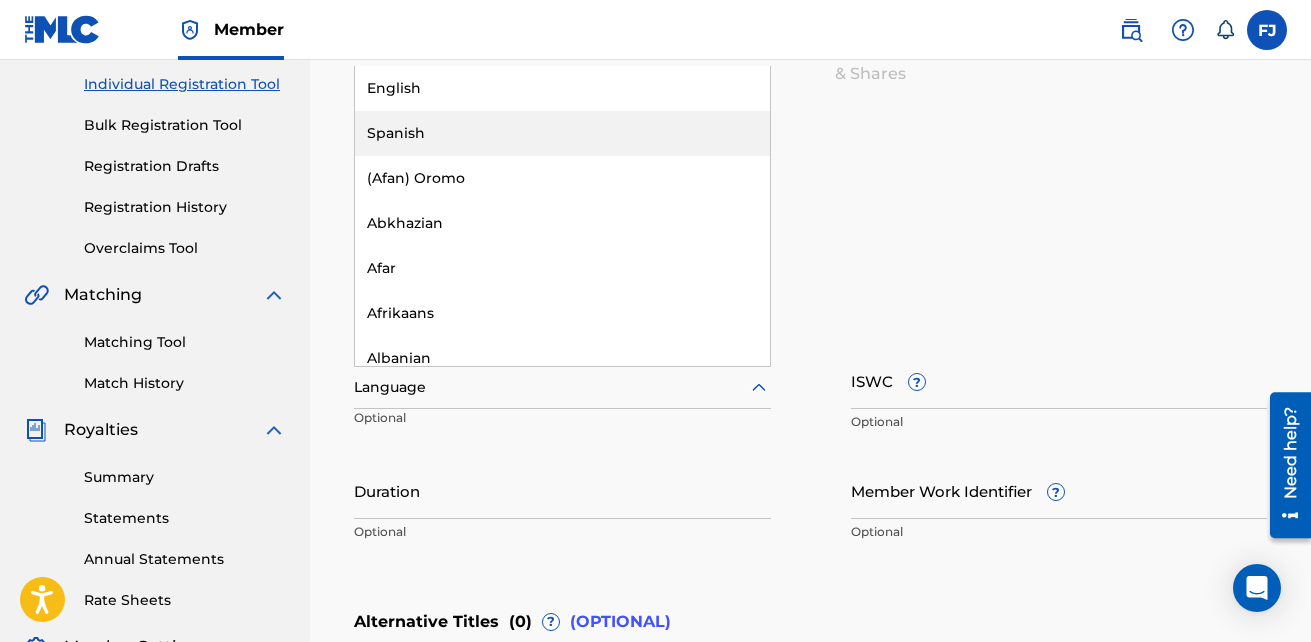 click on "Spanish" at bounding box center (562, 133) 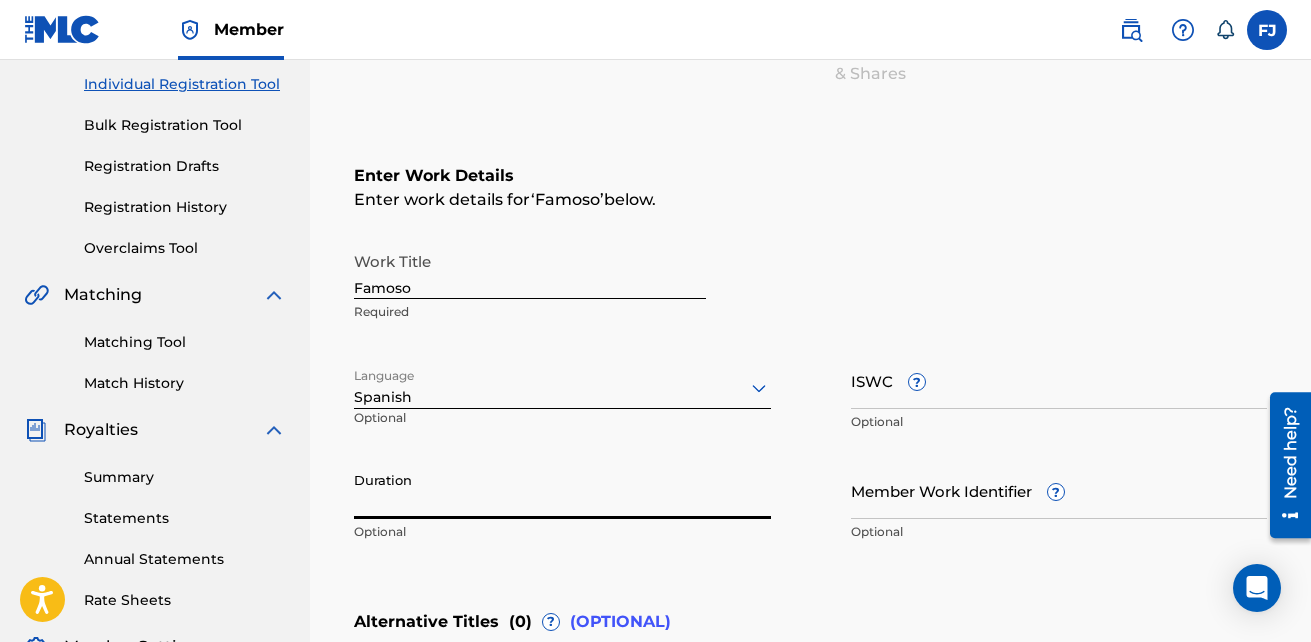 click on "Duration" at bounding box center (562, 490) 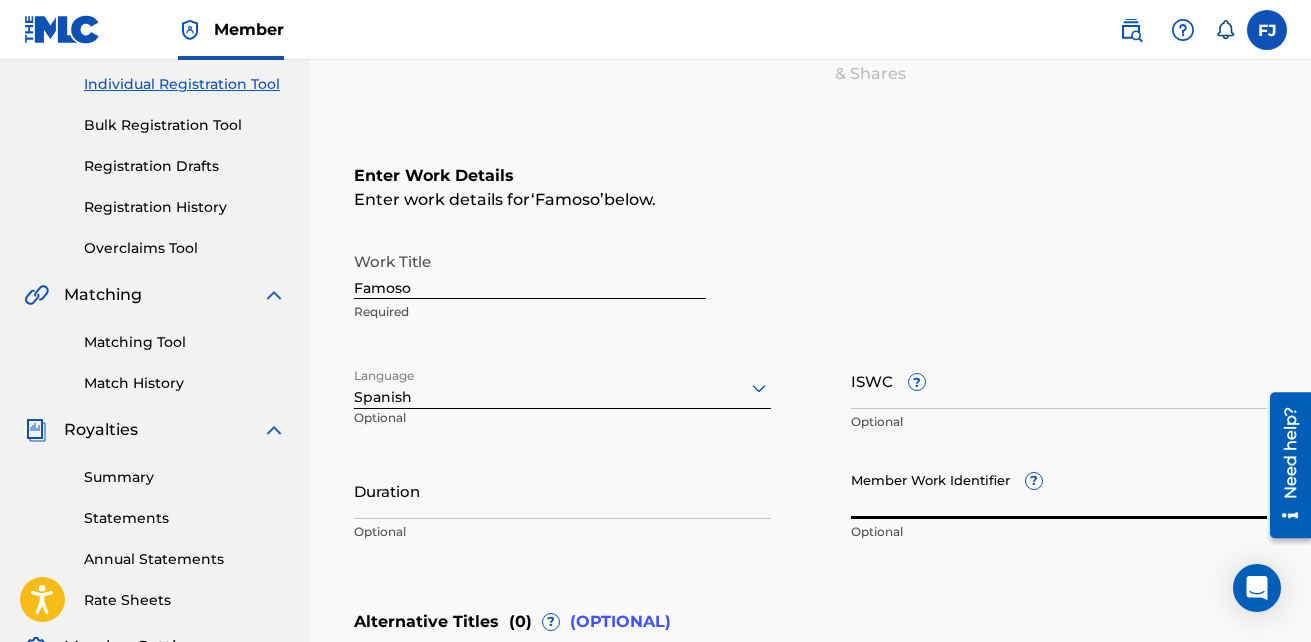 click on "Member Work Identifier   ?" at bounding box center [1059, 490] 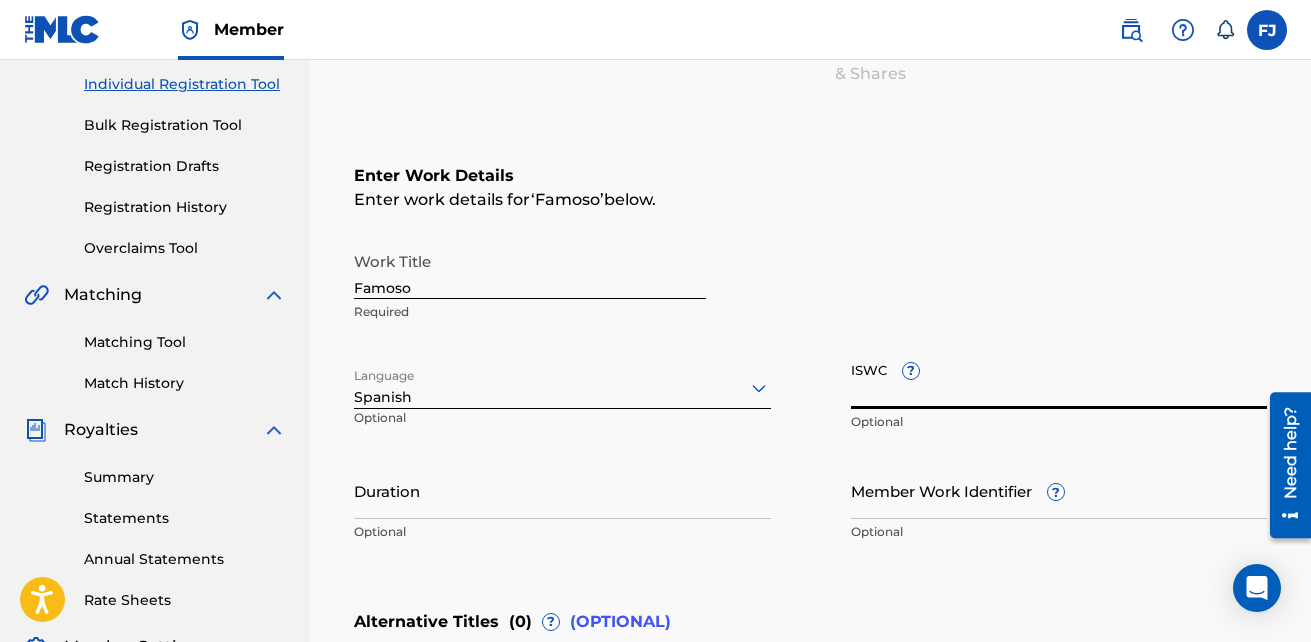 click on "ISWC   ?" at bounding box center [1059, 380] 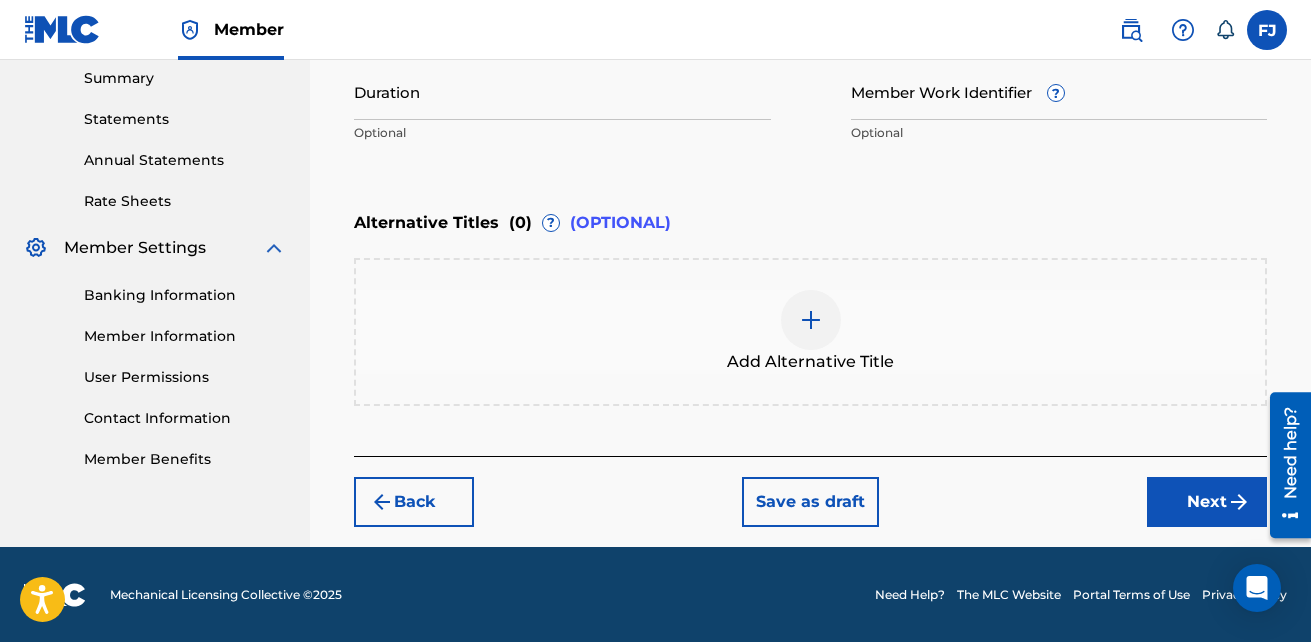 scroll, scrollTop: 651, scrollLeft: 0, axis: vertical 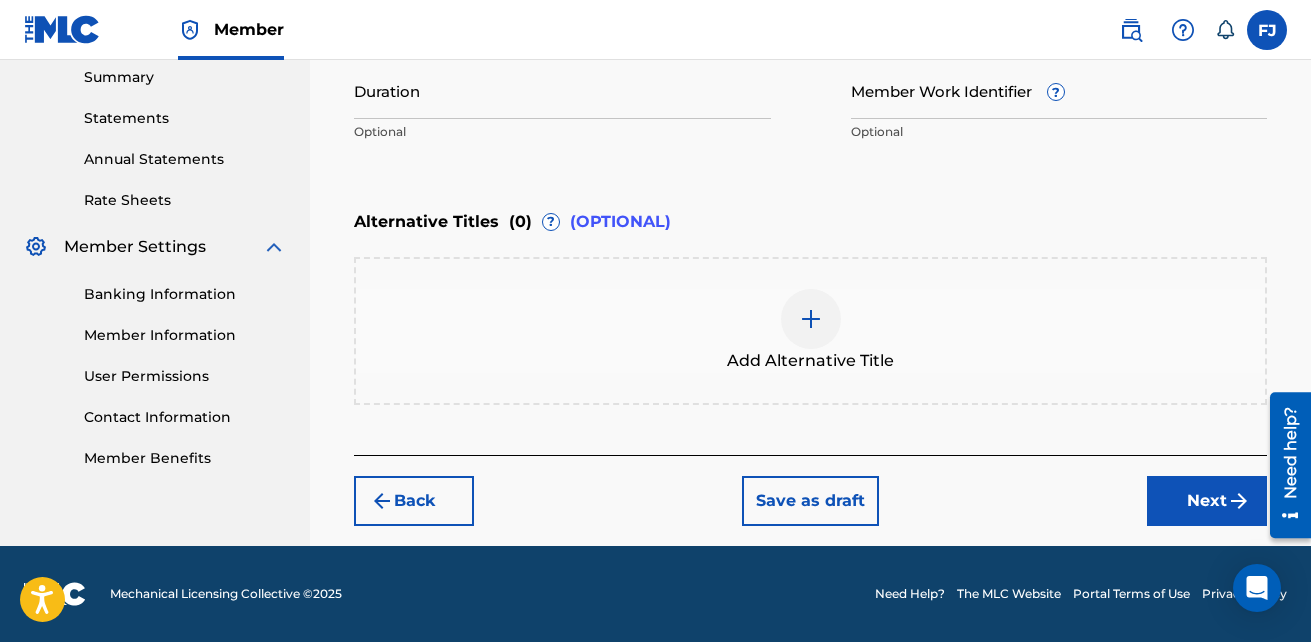 type on "T-312.224.913-8" 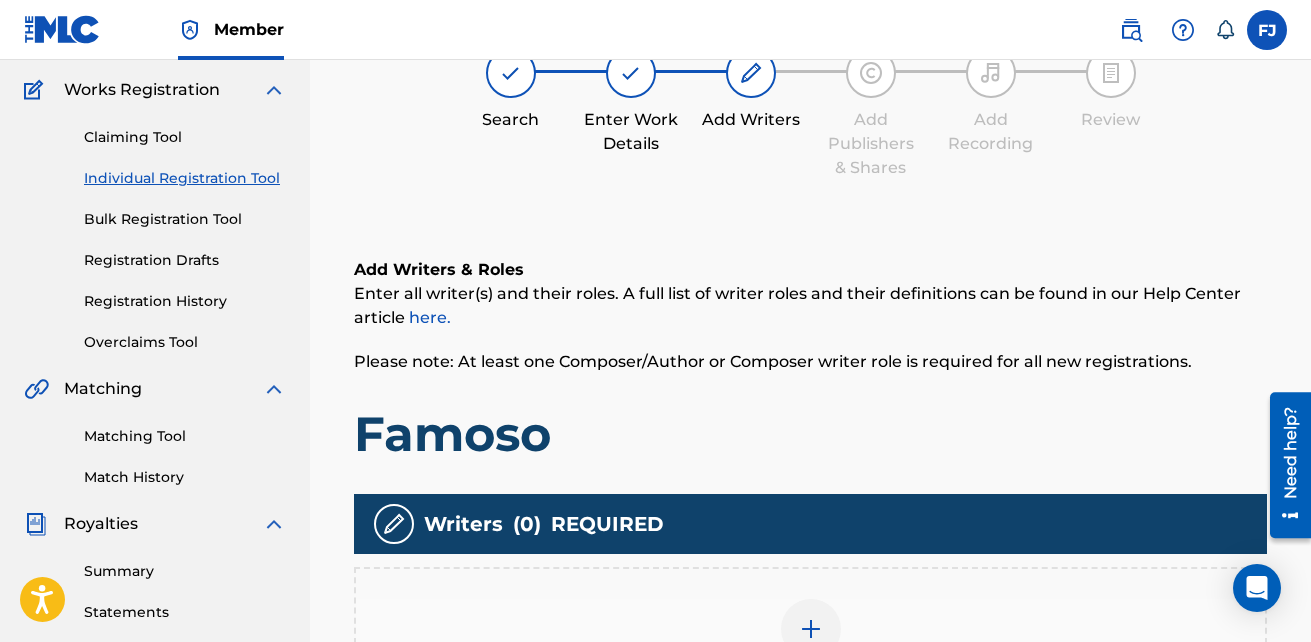 scroll, scrollTop: 490, scrollLeft: 0, axis: vertical 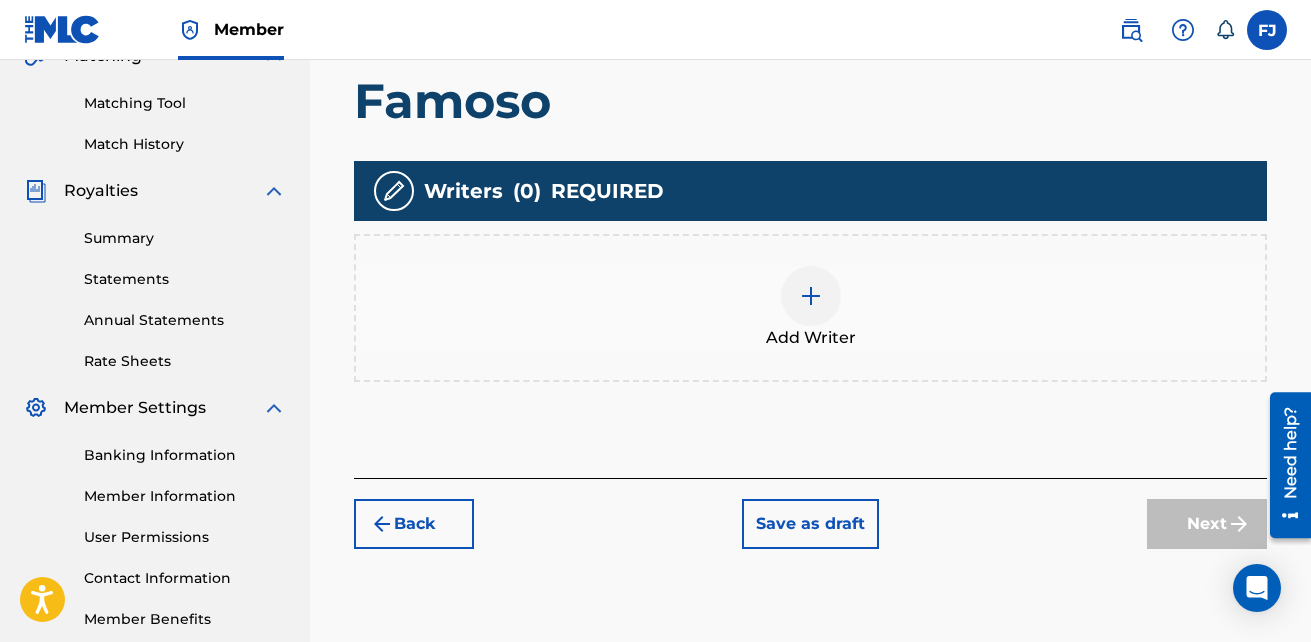 click at bounding box center (811, 296) 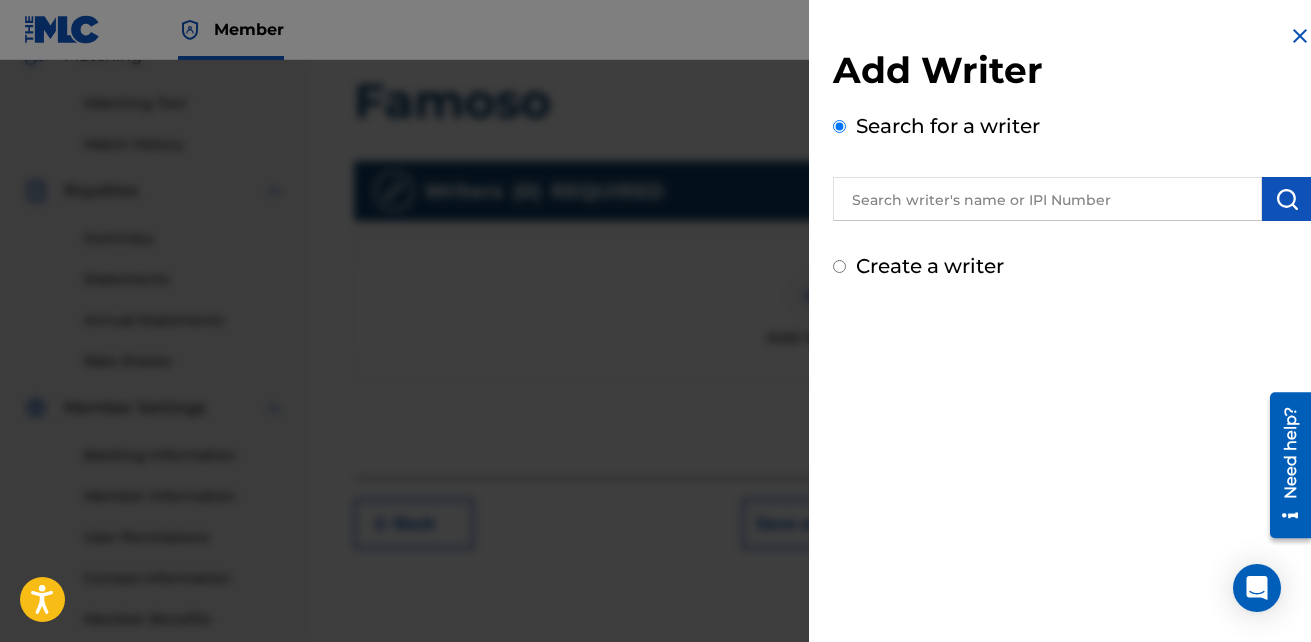 click at bounding box center [1047, 199] 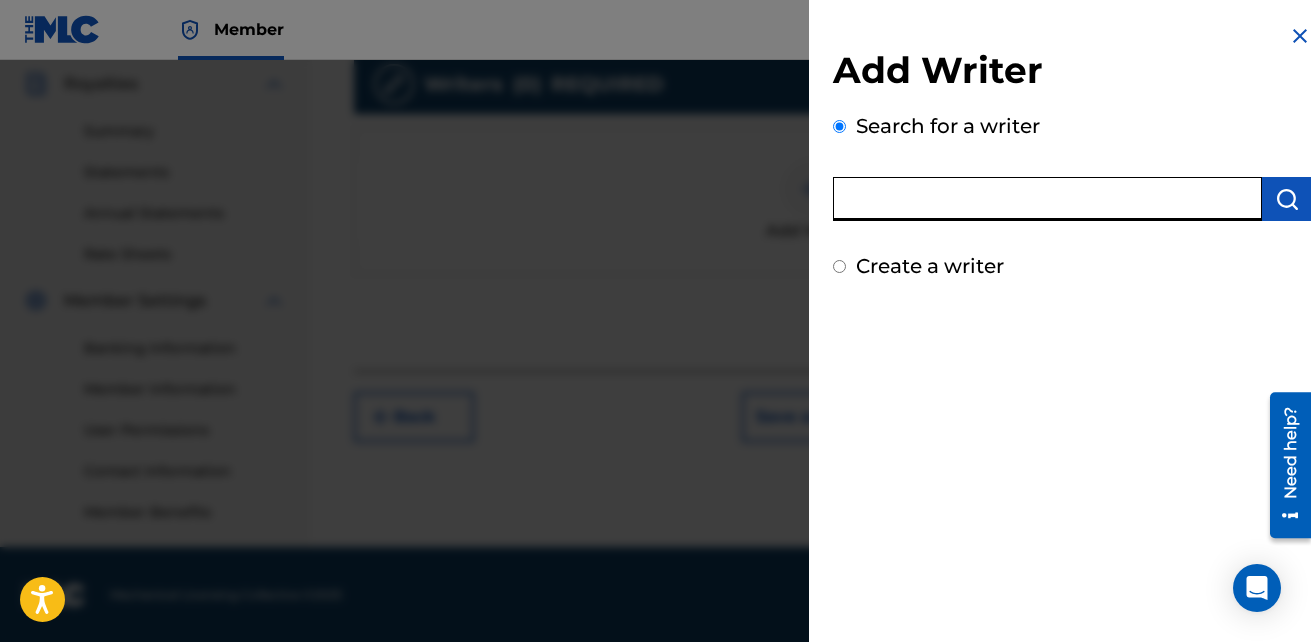 scroll, scrollTop: 598, scrollLeft: 0, axis: vertical 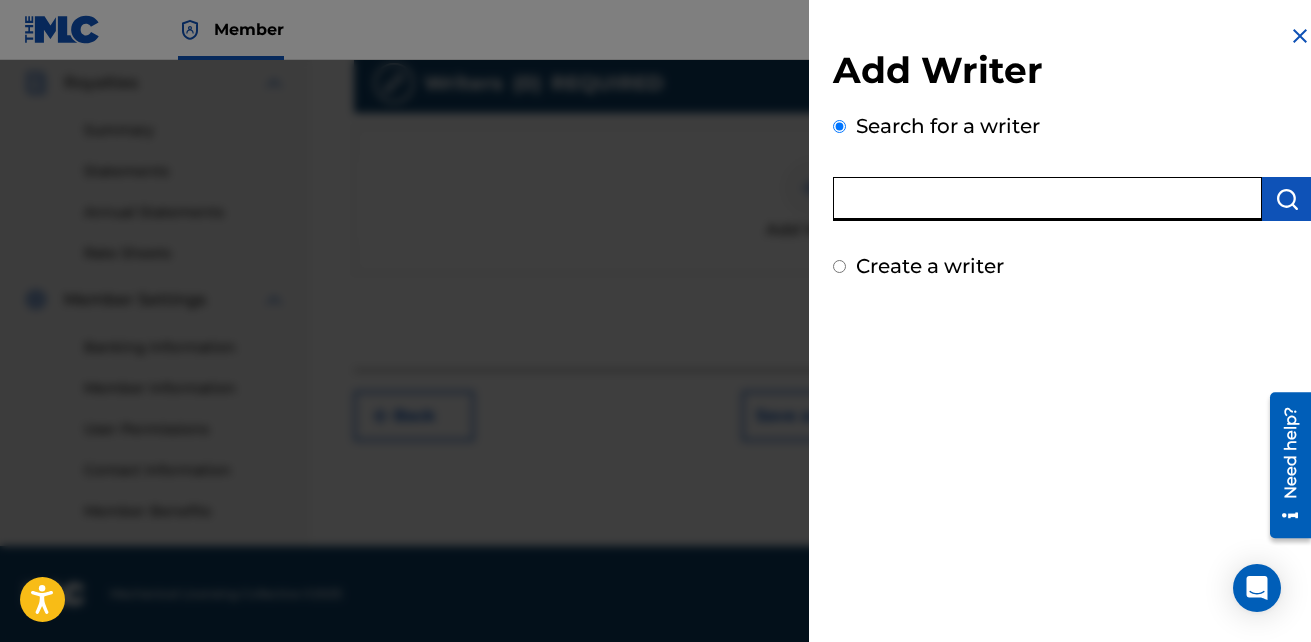 click at bounding box center (1047, 199) 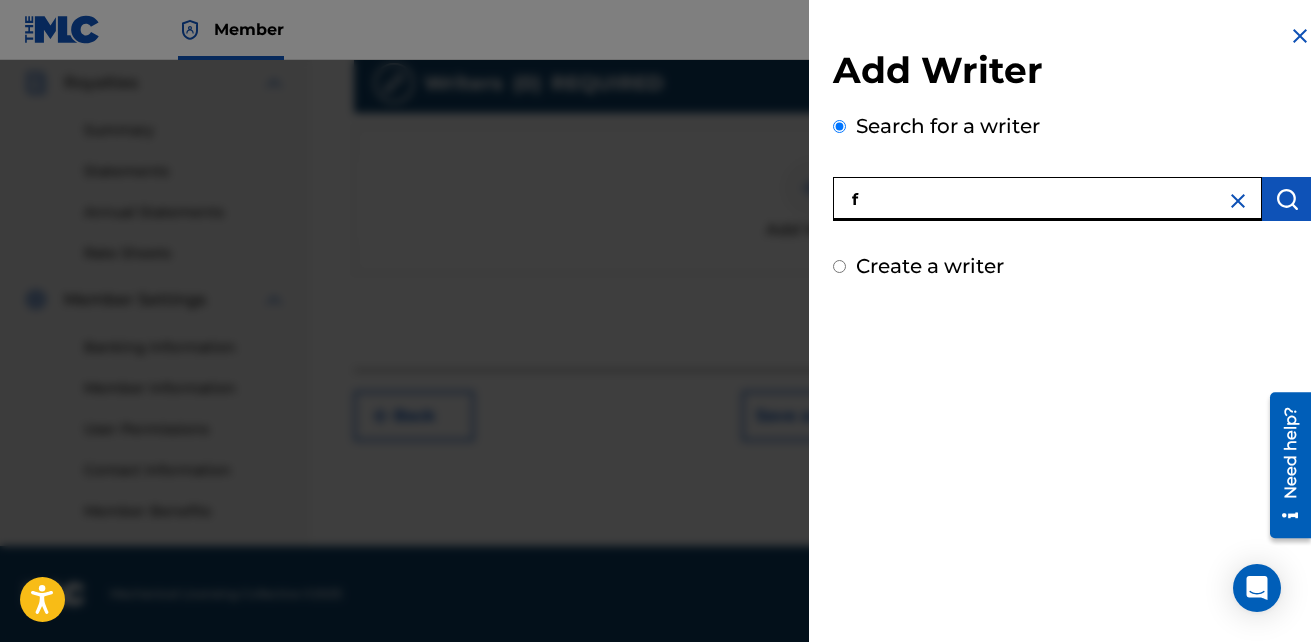type on "f" 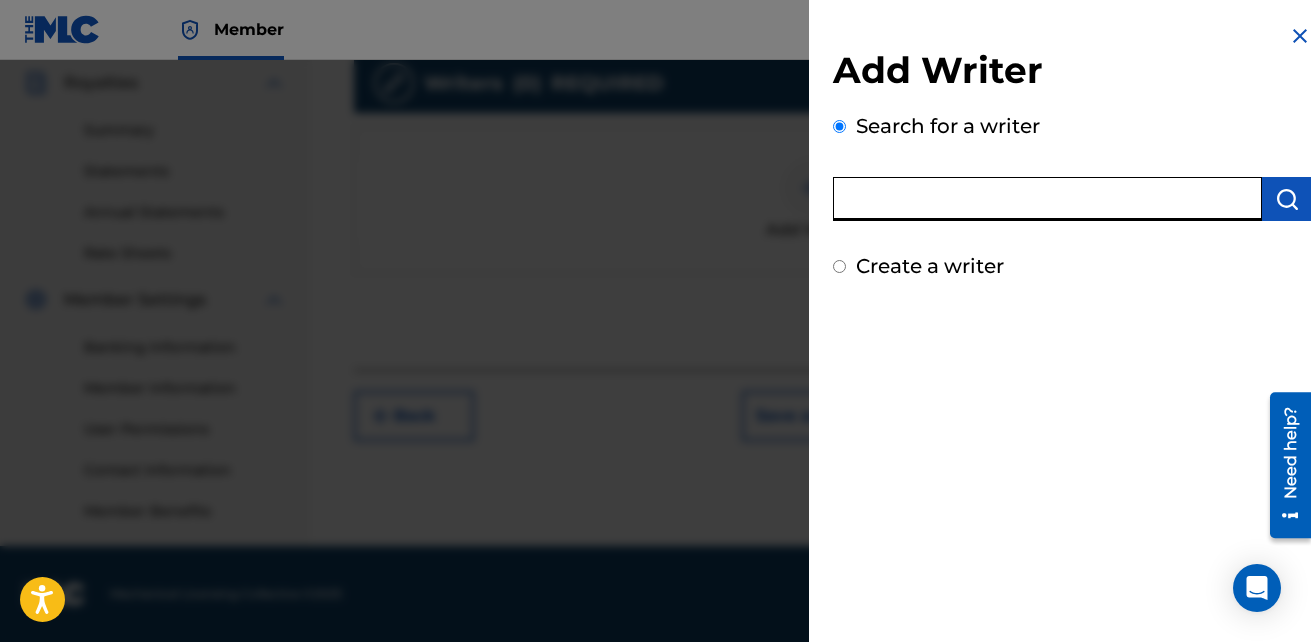 click at bounding box center (1047, 199) 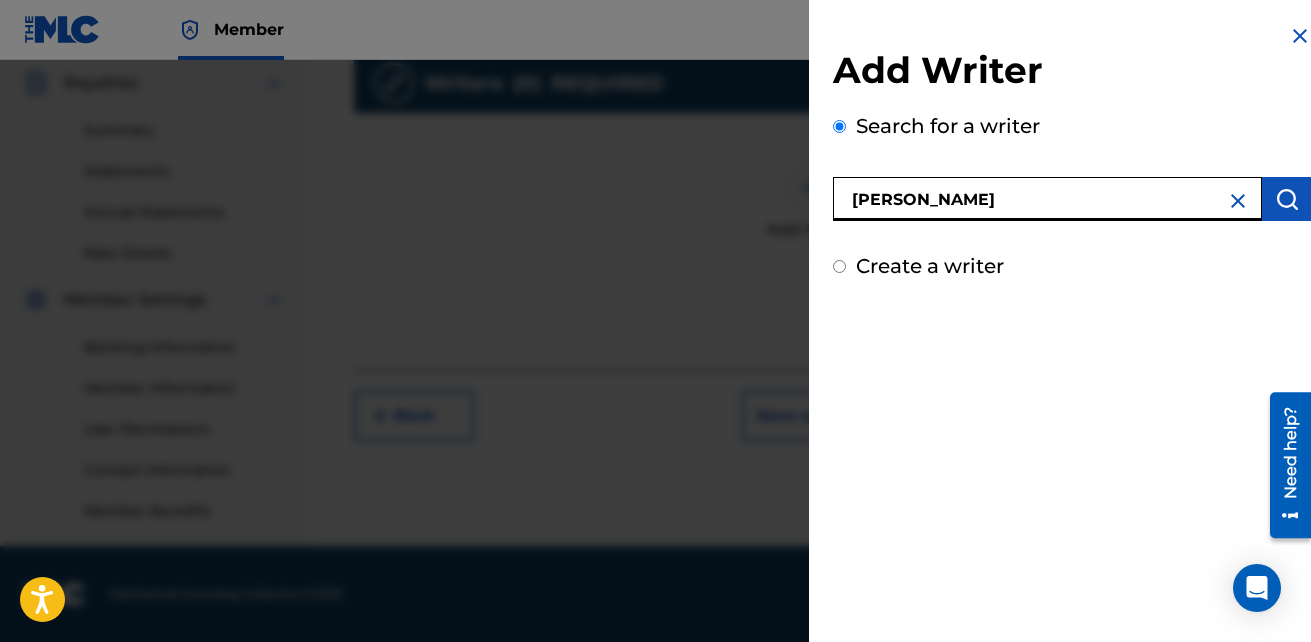 type on "[PERSON_NAME]" 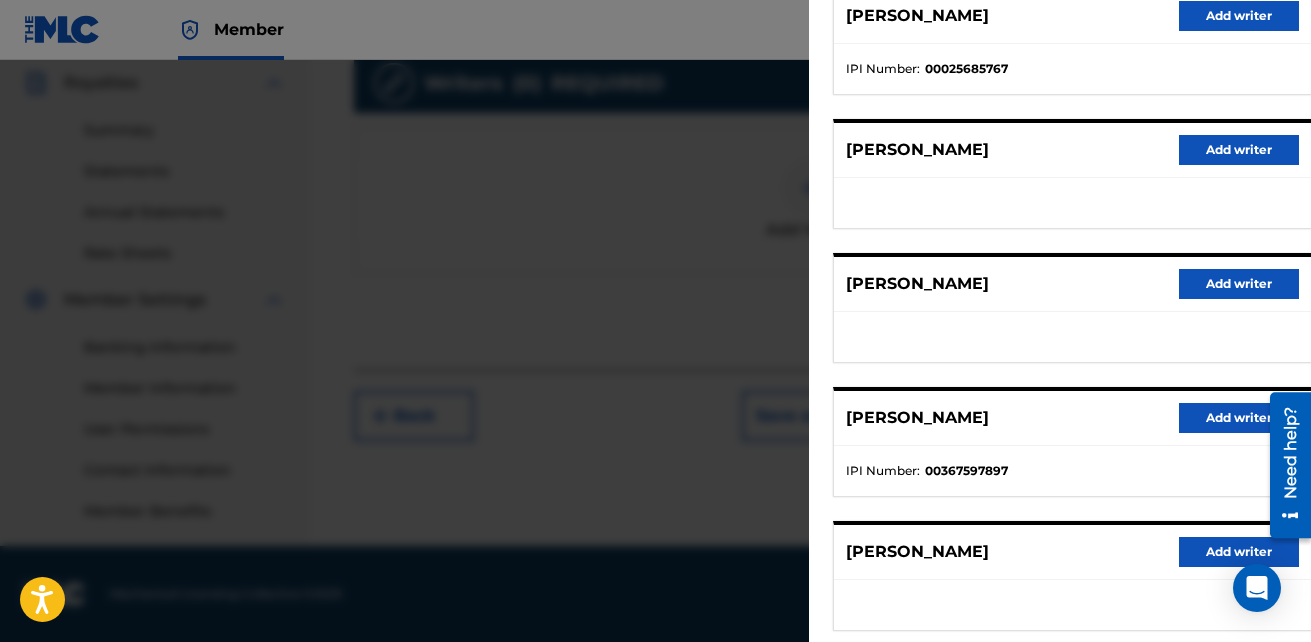 scroll, scrollTop: 400, scrollLeft: 0, axis: vertical 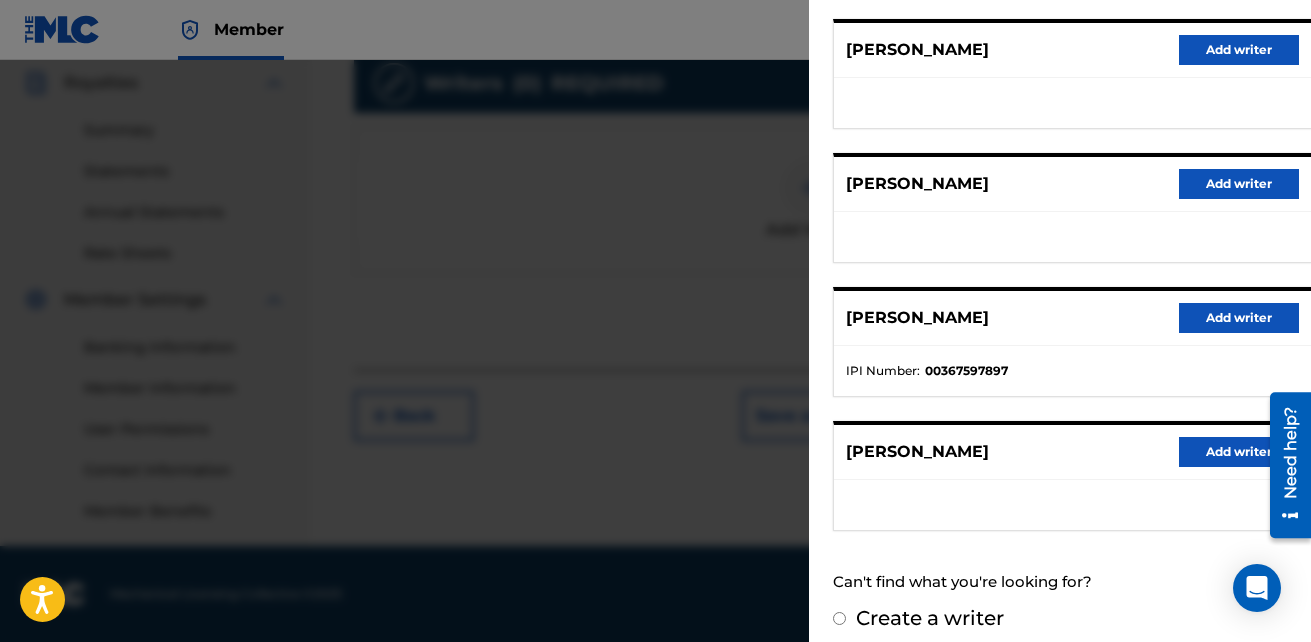 click on "Add writer" at bounding box center [1239, 318] 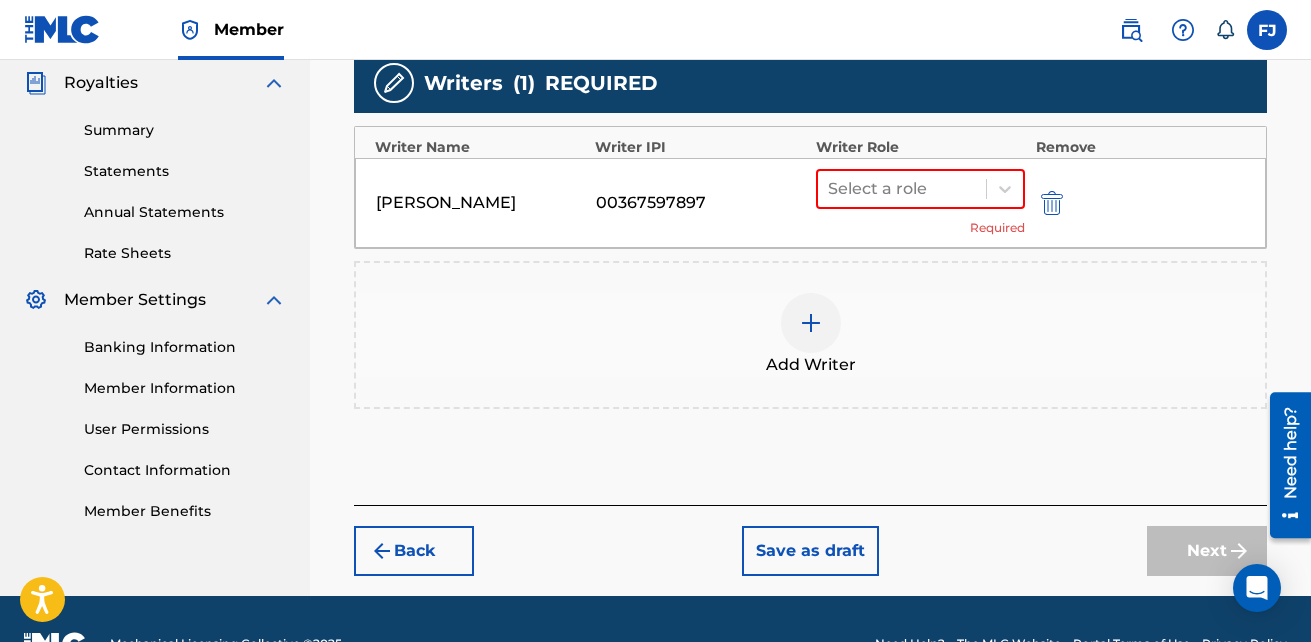 click at bounding box center [811, 323] 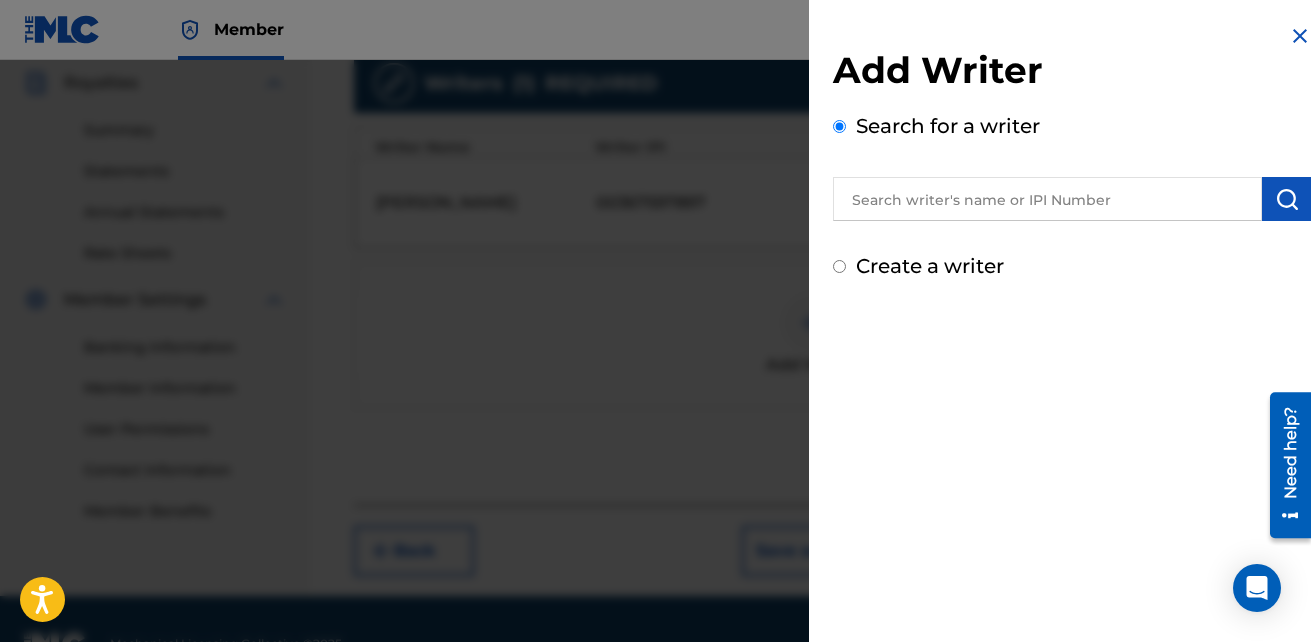 click at bounding box center [1047, 199] 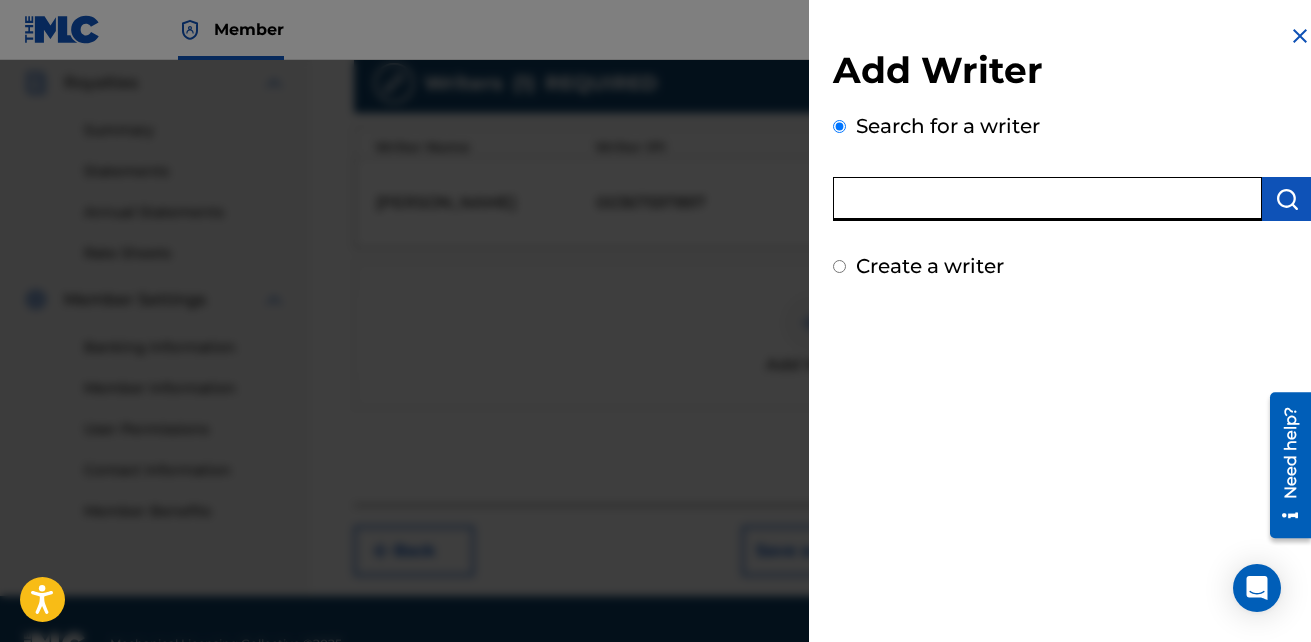 click at bounding box center (1047, 199) 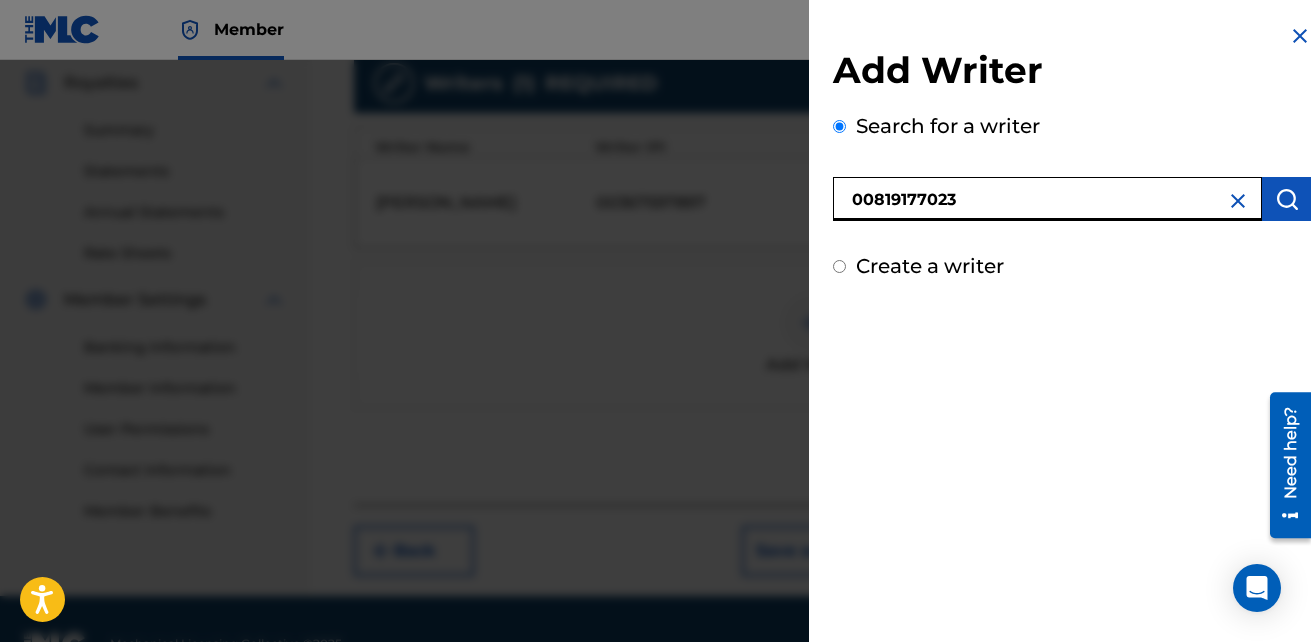 type on "00819177023" 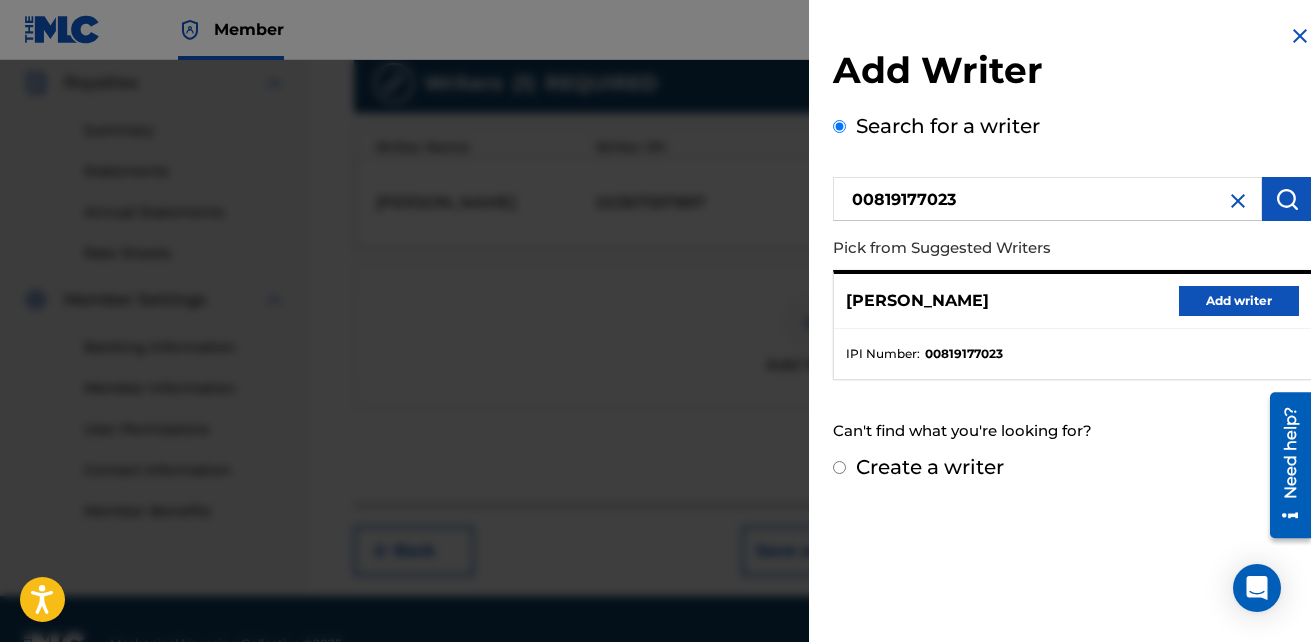 click on "Add writer" at bounding box center (1239, 301) 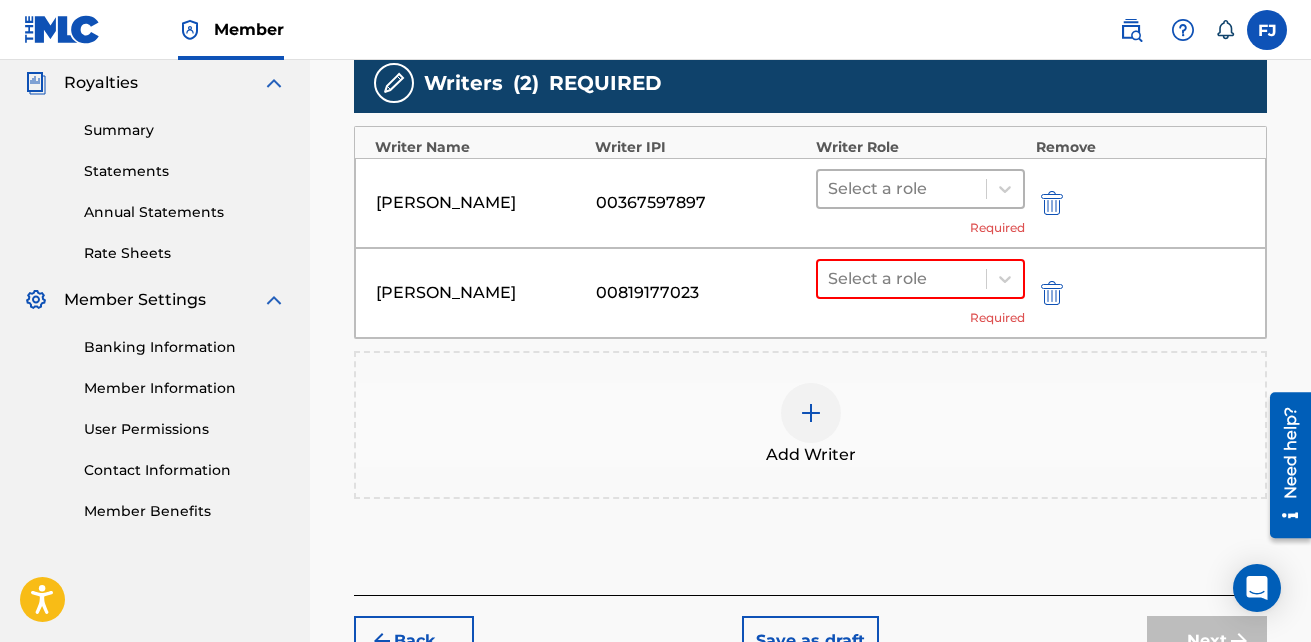 click at bounding box center [902, 189] 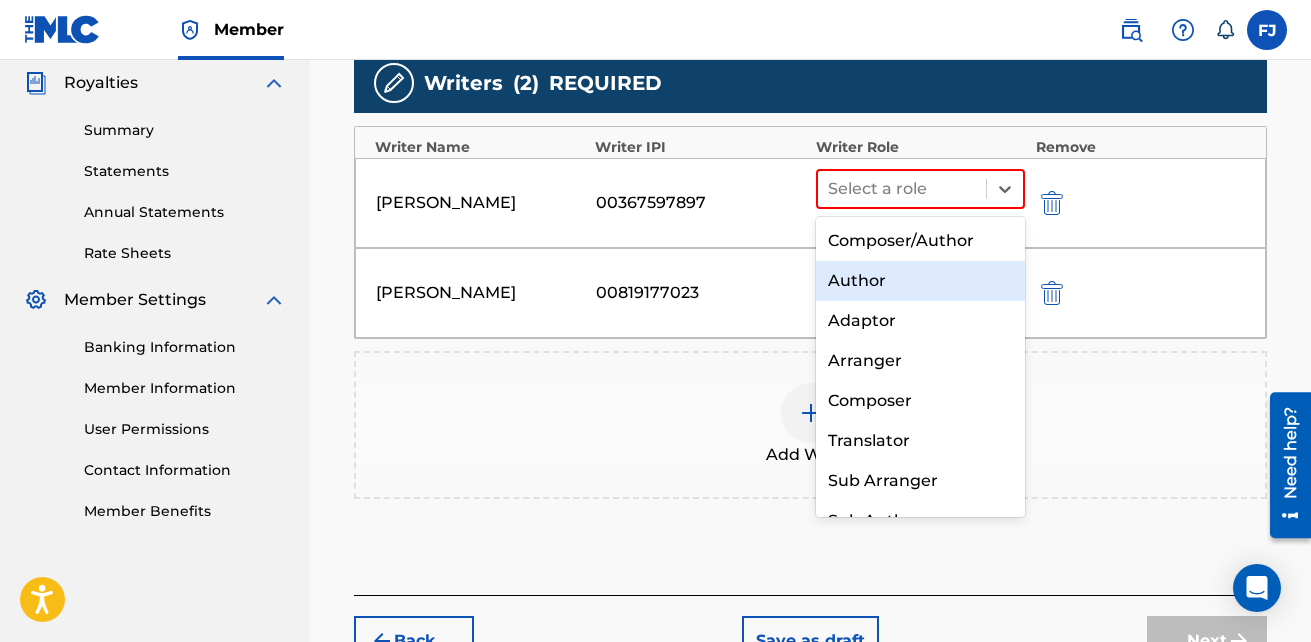 click on "Author" at bounding box center [921, 281] 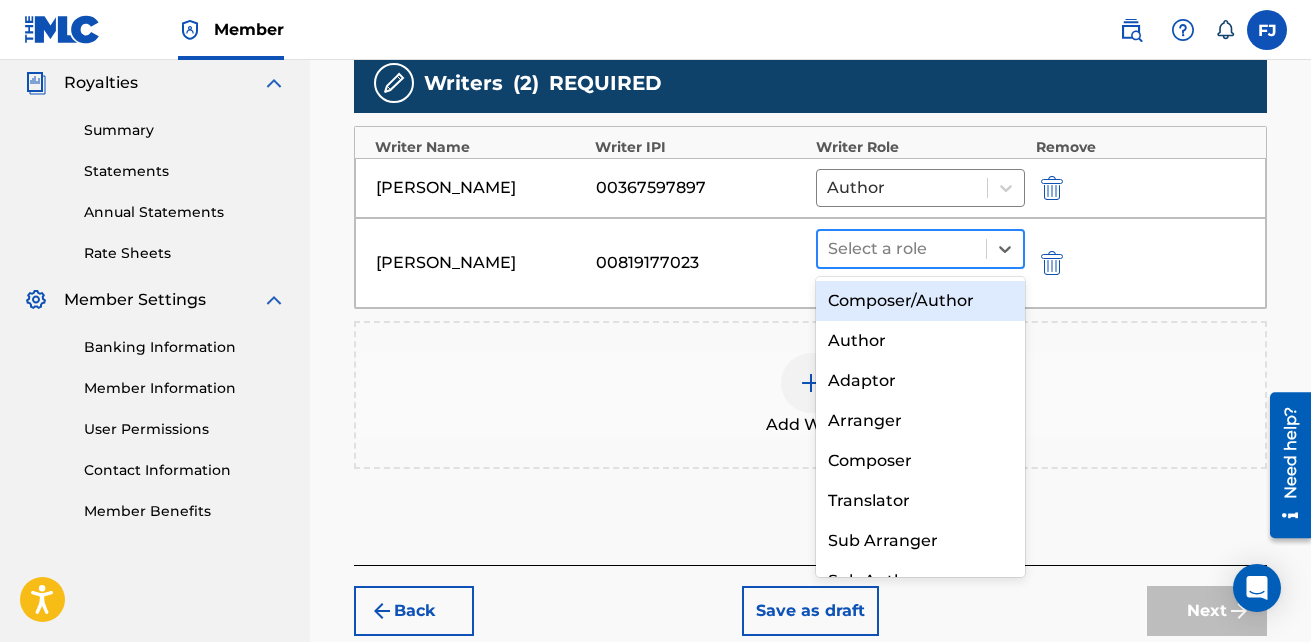 click at bounding box center (902, 249) 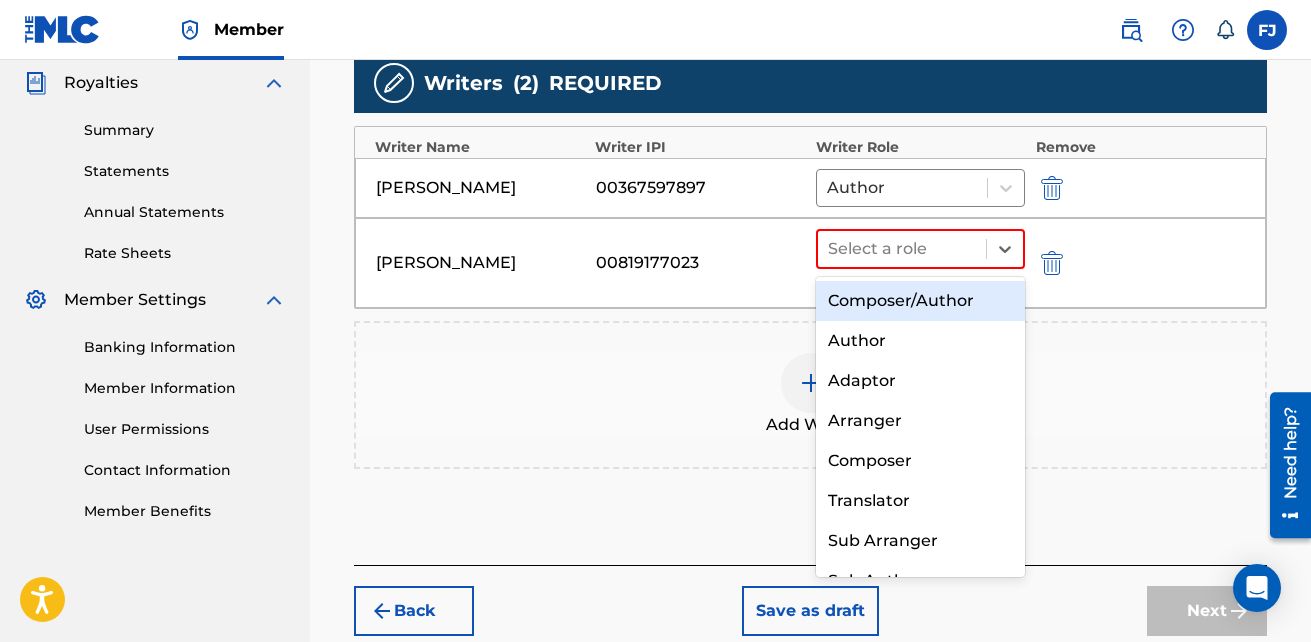 click on "Composer/Author" at bounding box center [921, 301] 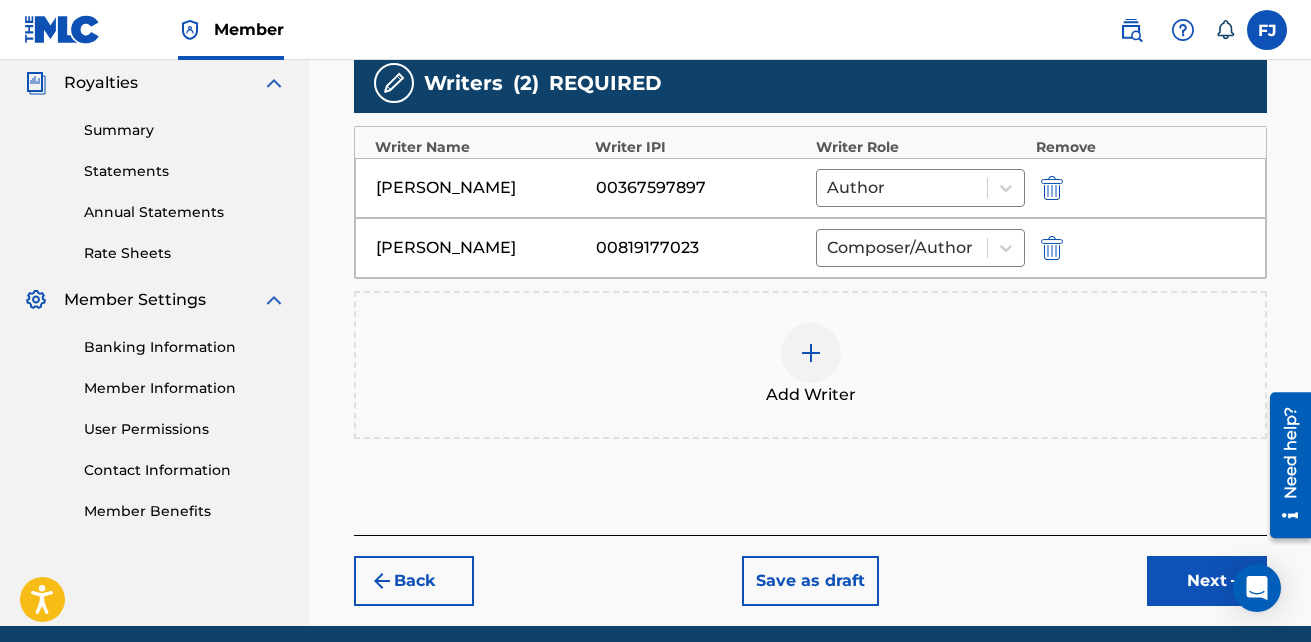 click at bounding box center (811, 353) 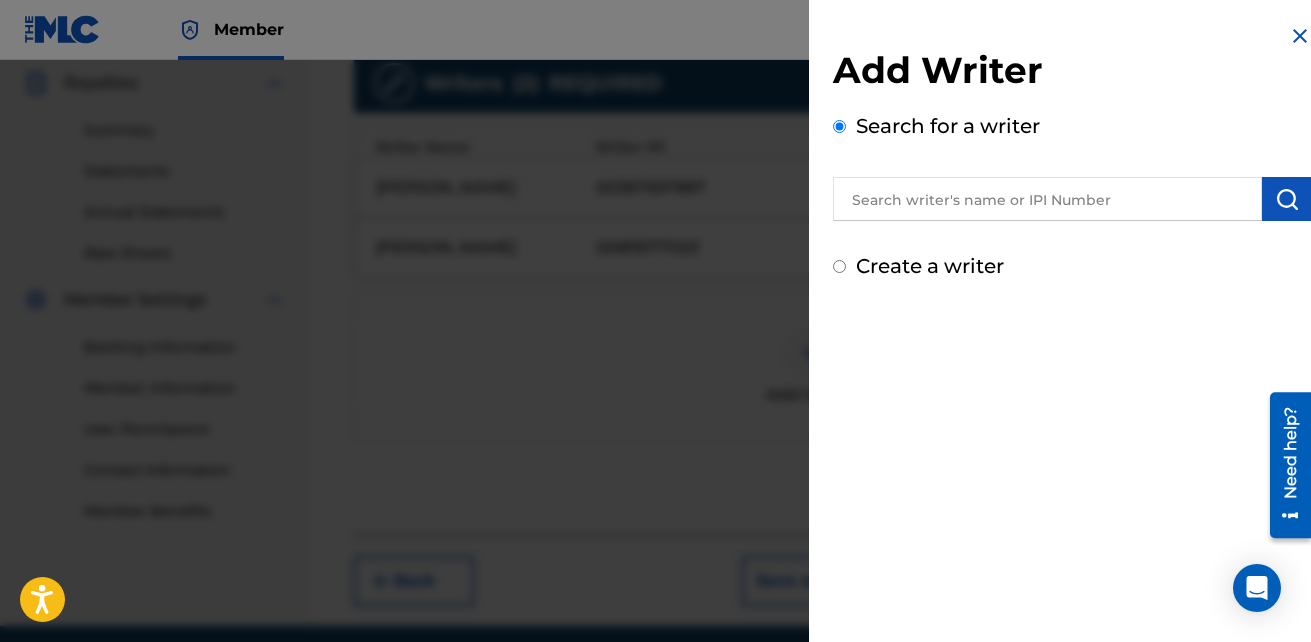 click at bounding box center (1047, 199) 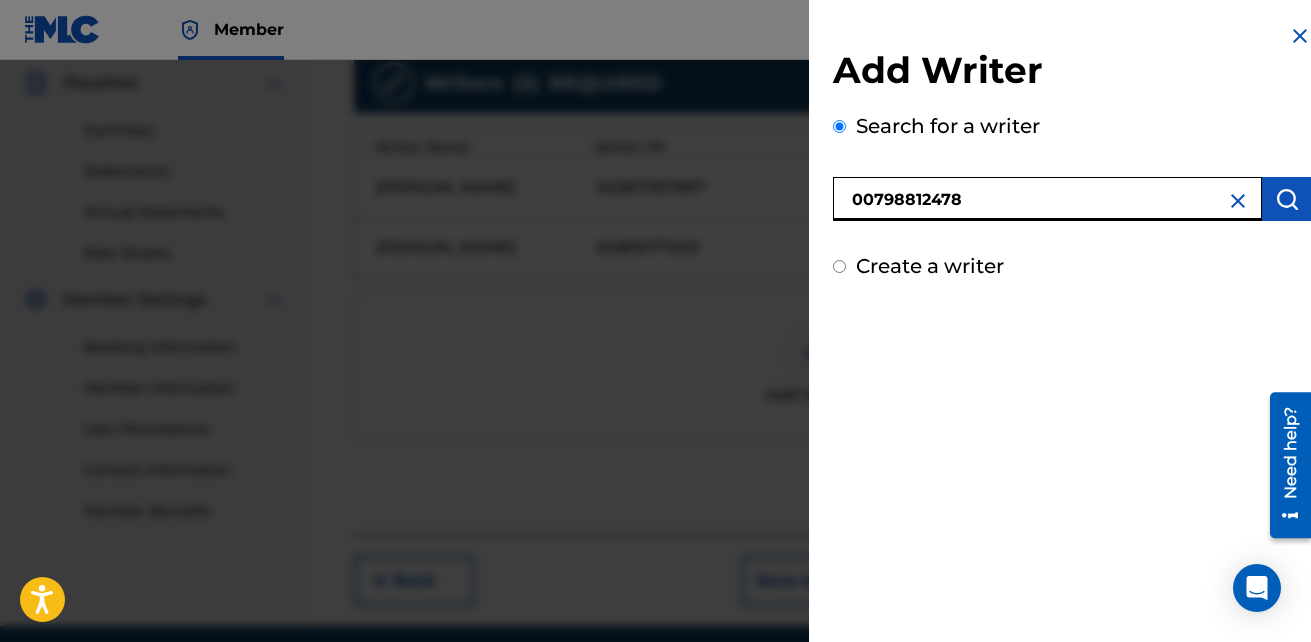 type on "00798812478" 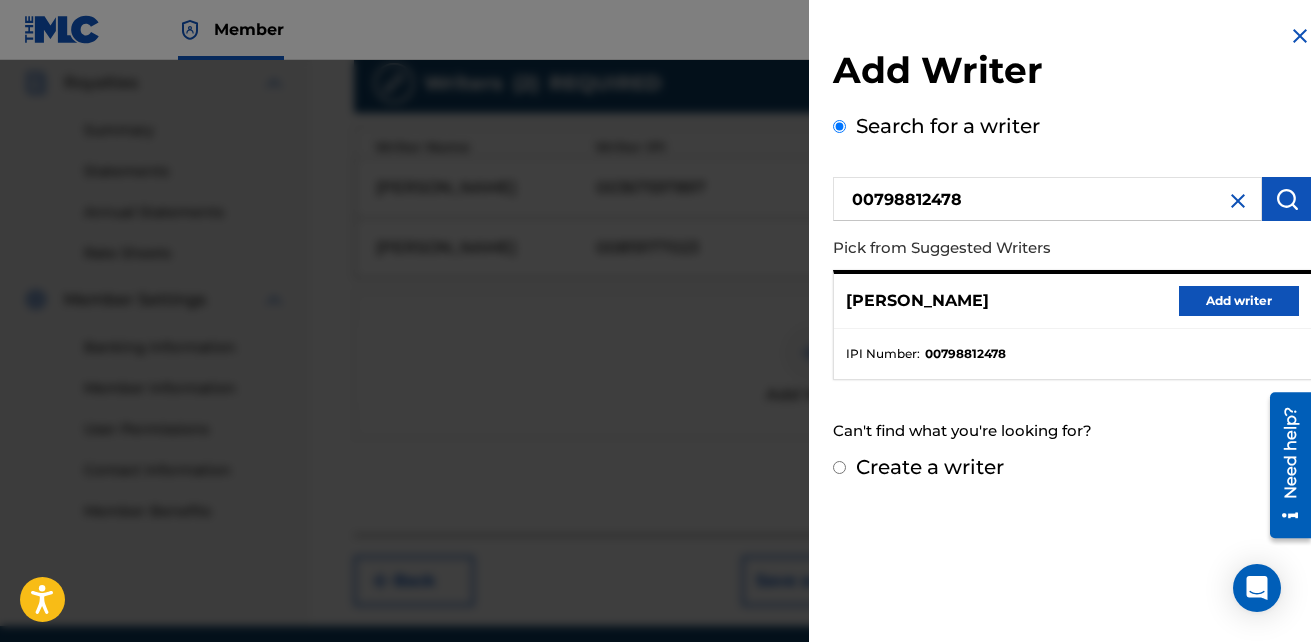 click on "Add writer" at bounding box center [1239, 301] 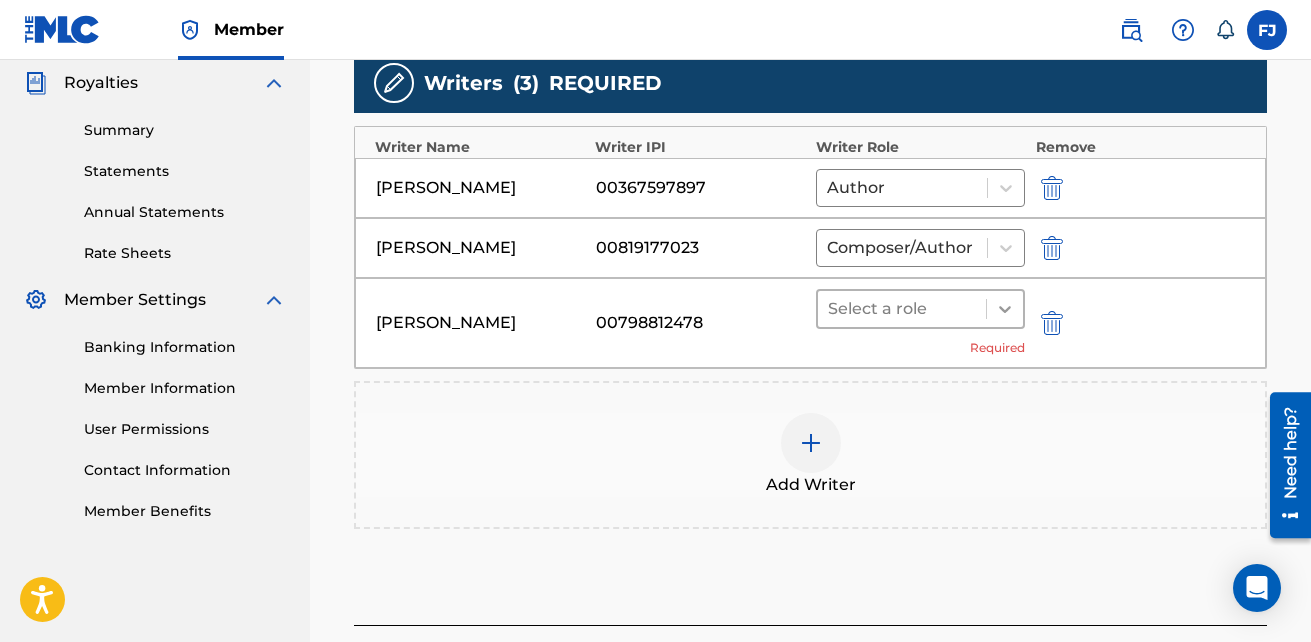 click 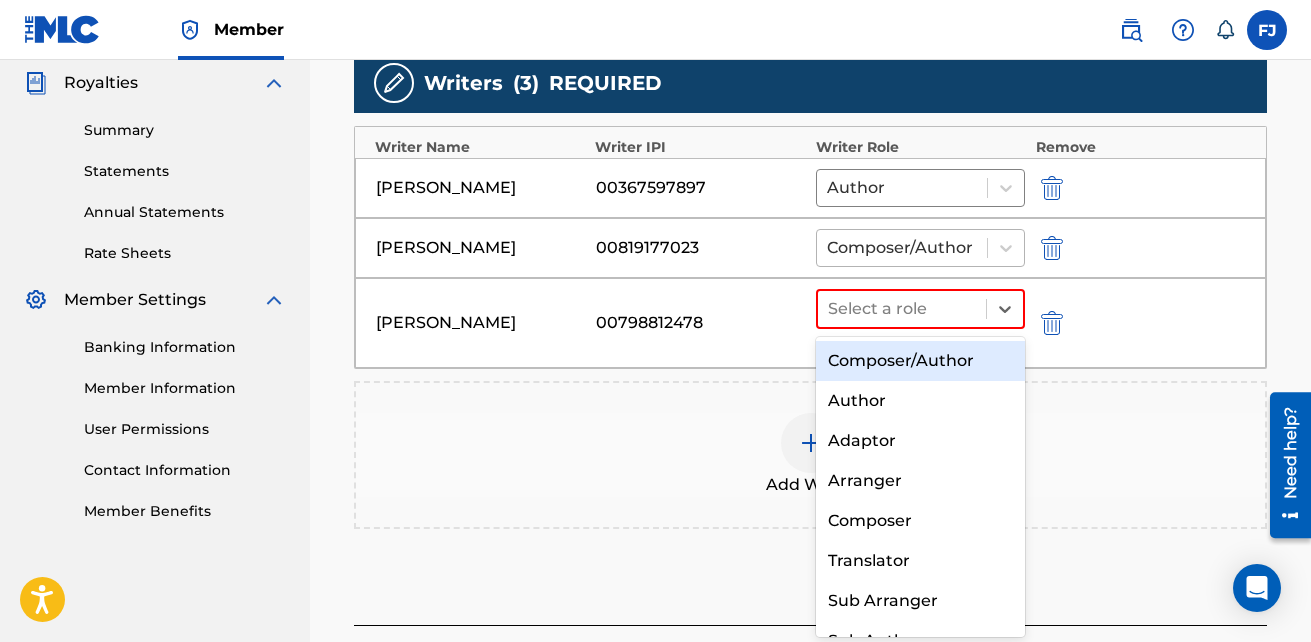 click on "Composer/Author" at bounding box center [902, 248] 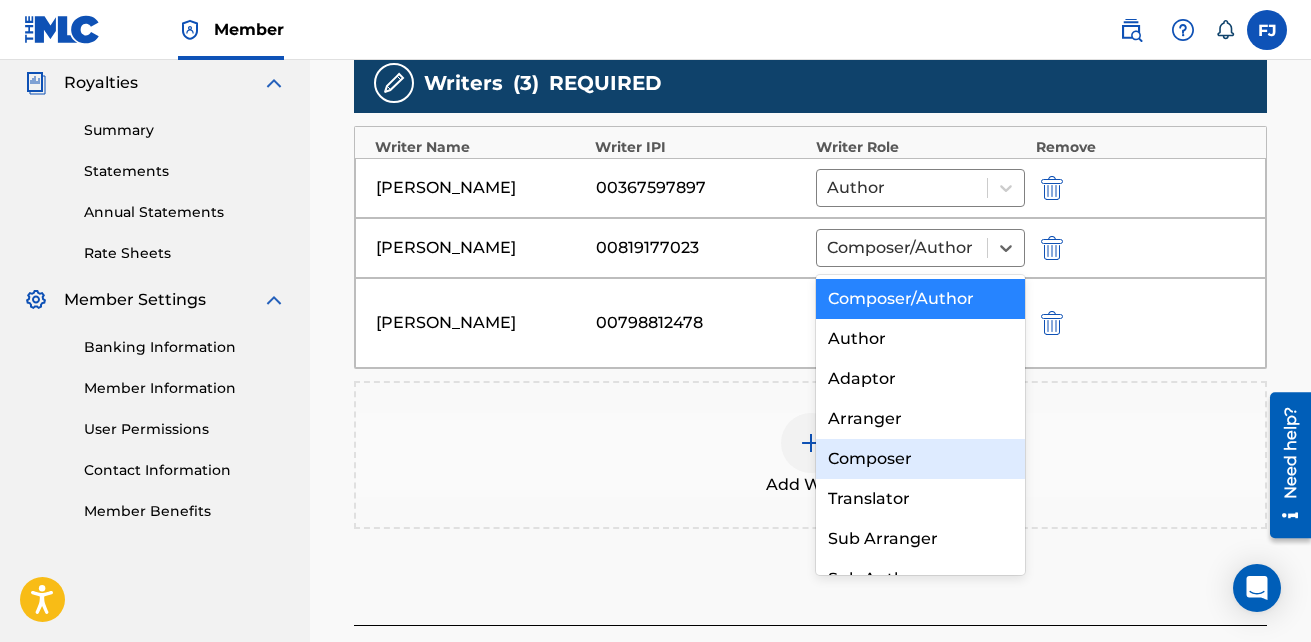 click on "Composer" at bounding box center [921, 459] 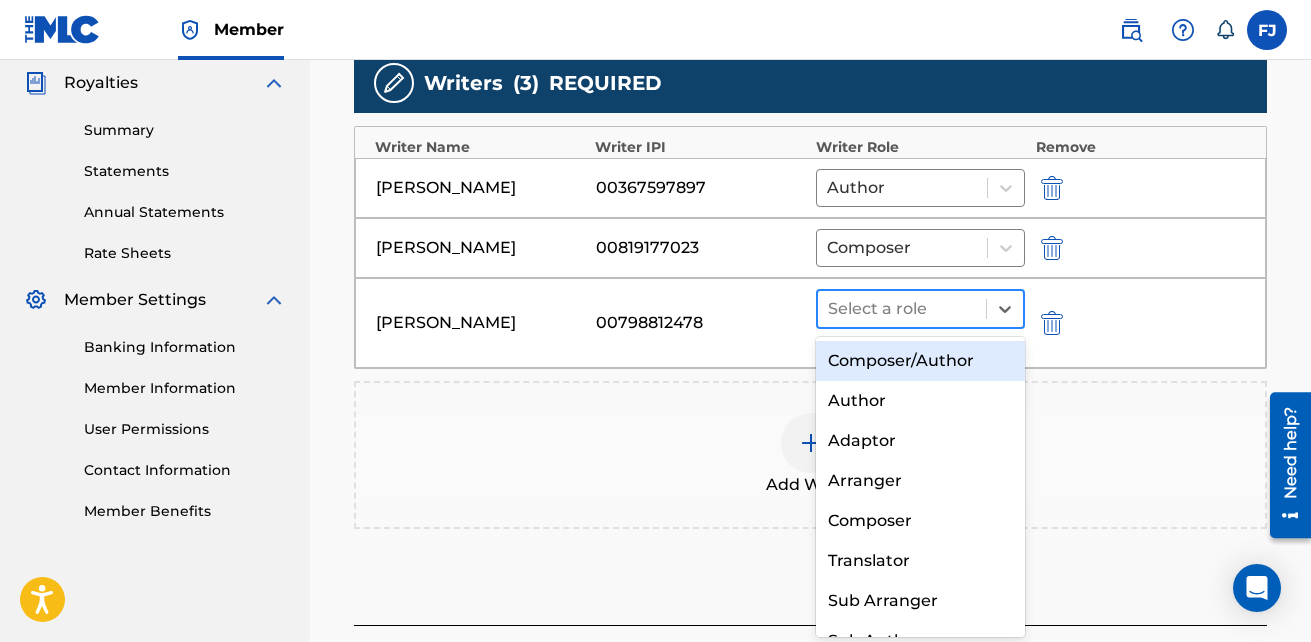 click at bounding box center (902, 309) 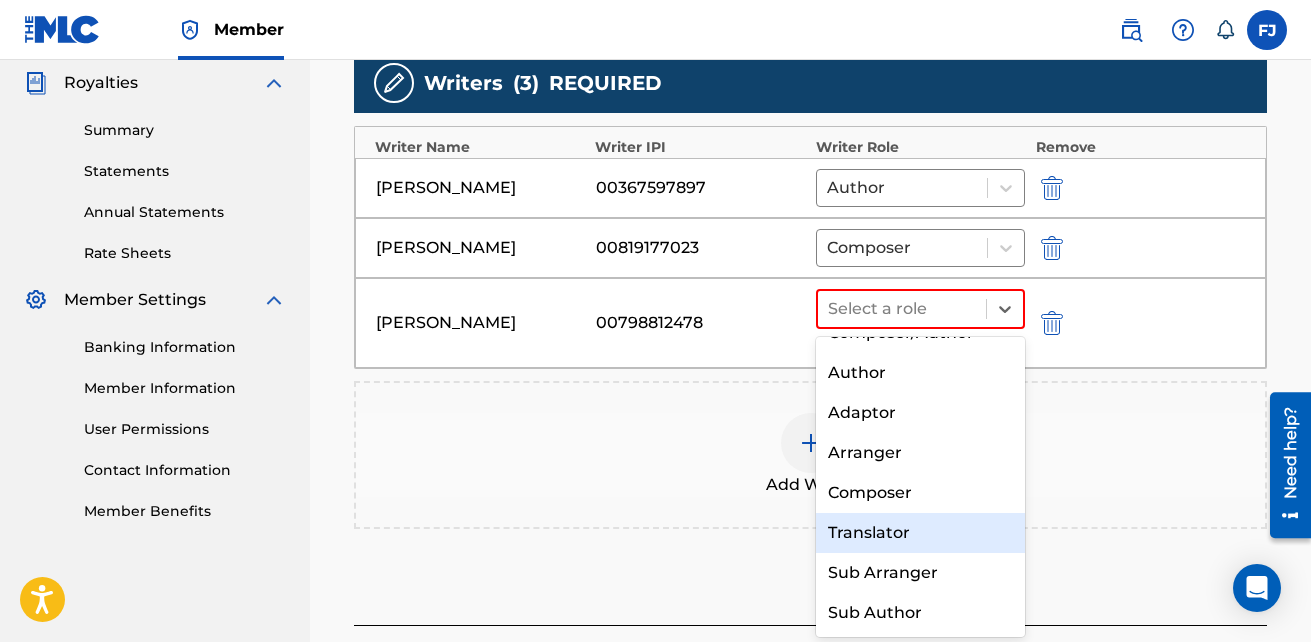 scroll, scrollTop: 0, scrollLeft: 0, axis: both 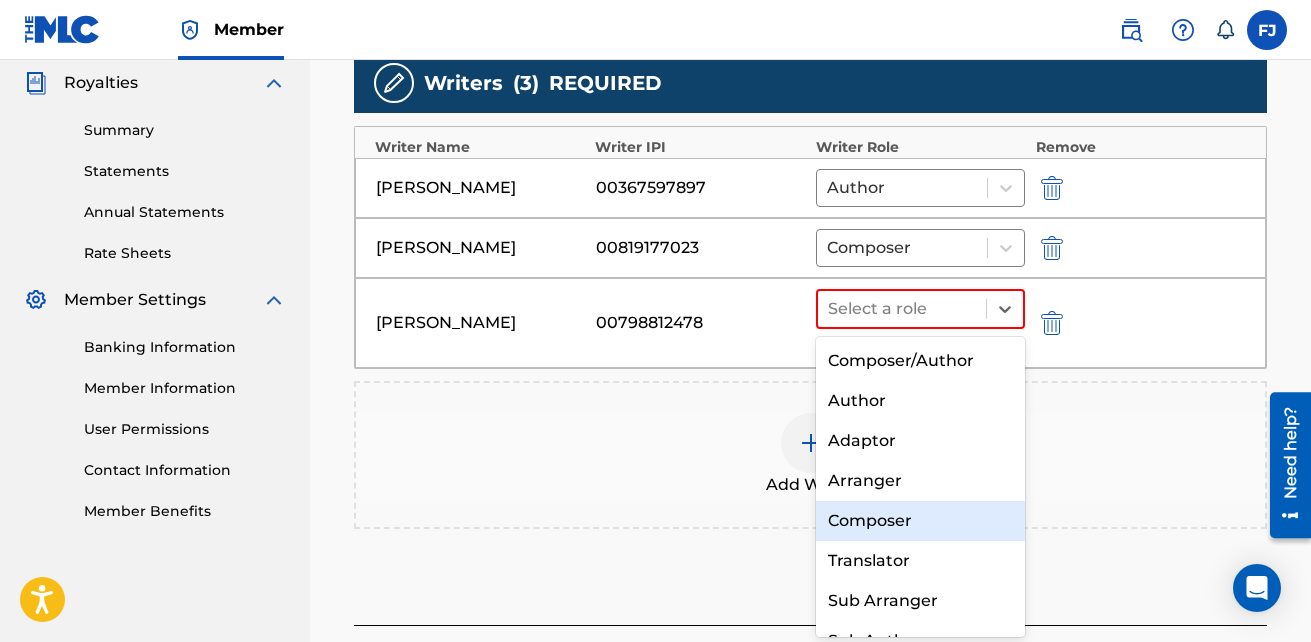 click on "Composer" at bounding box center [921, 521] 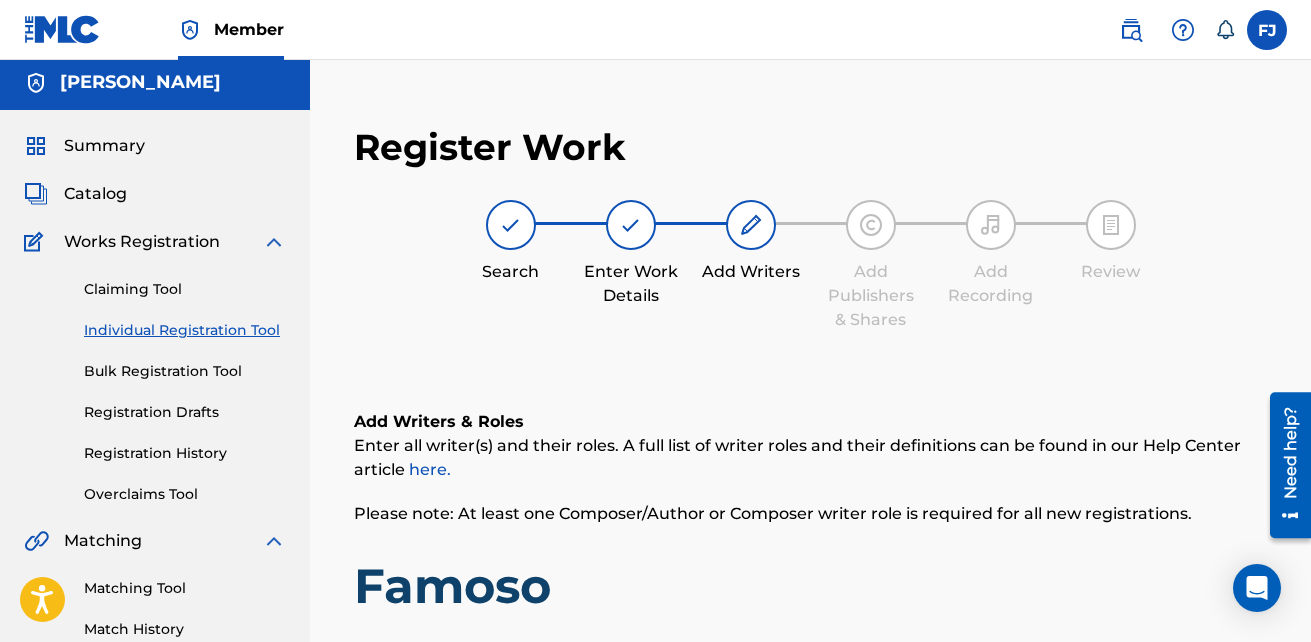 scroll, scrollTop: 0, scrollLeft: 0, axis: both 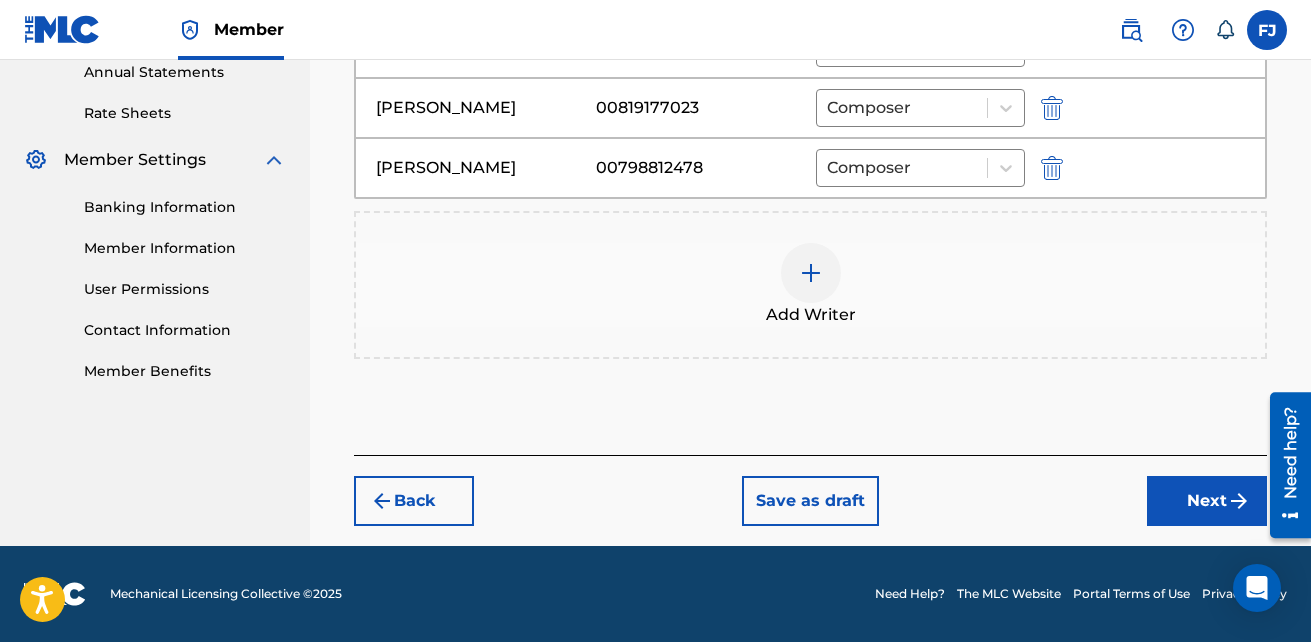 click on "Next" at bounding box center (1207, 501) 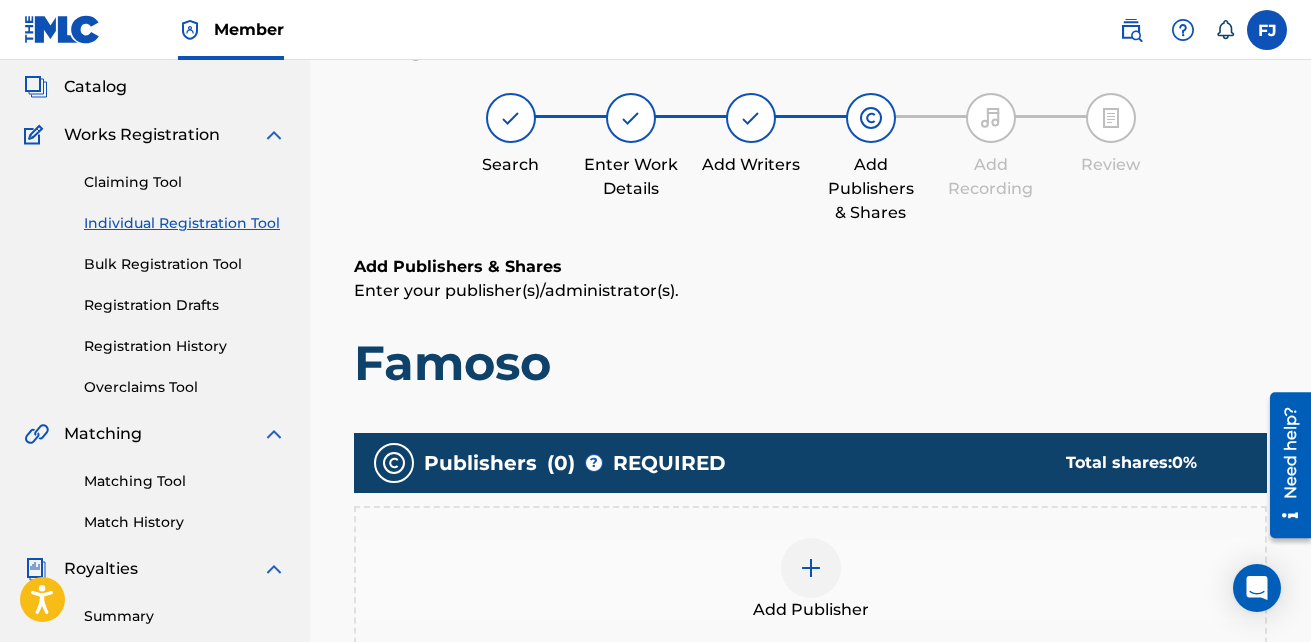 scroll, scrollTop: 400, scrollLeft: 0, axis: vertical 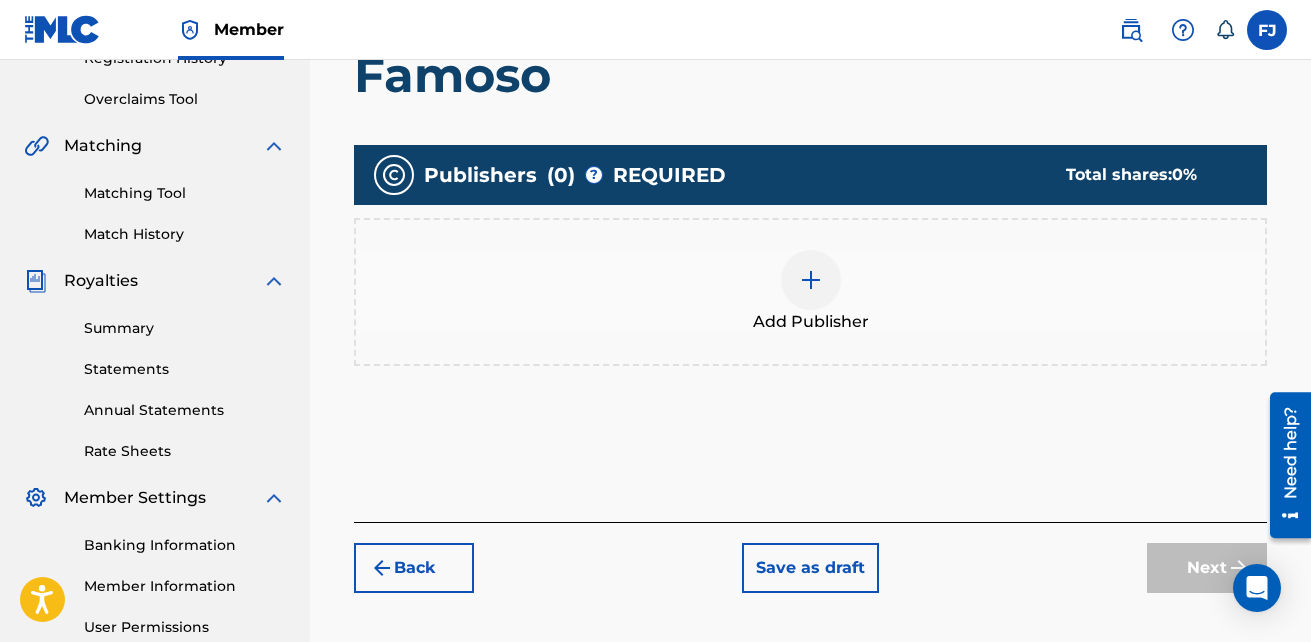click at bounding box center [811, 280] 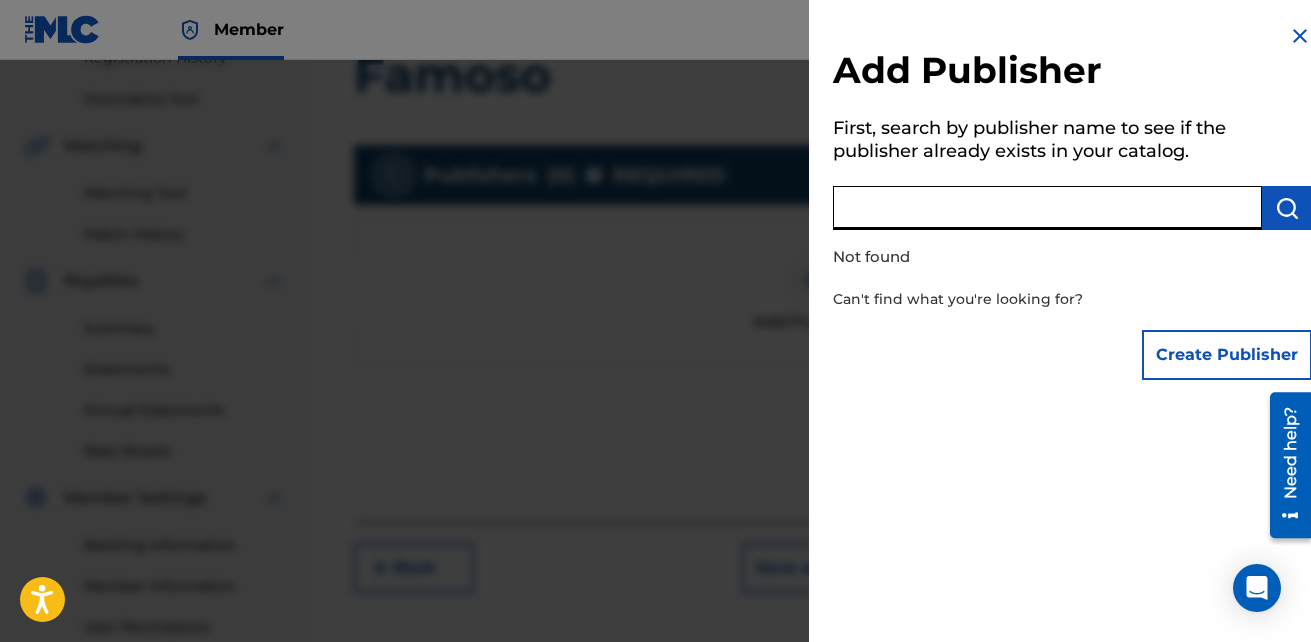 click at bounding box center [1047, 208] 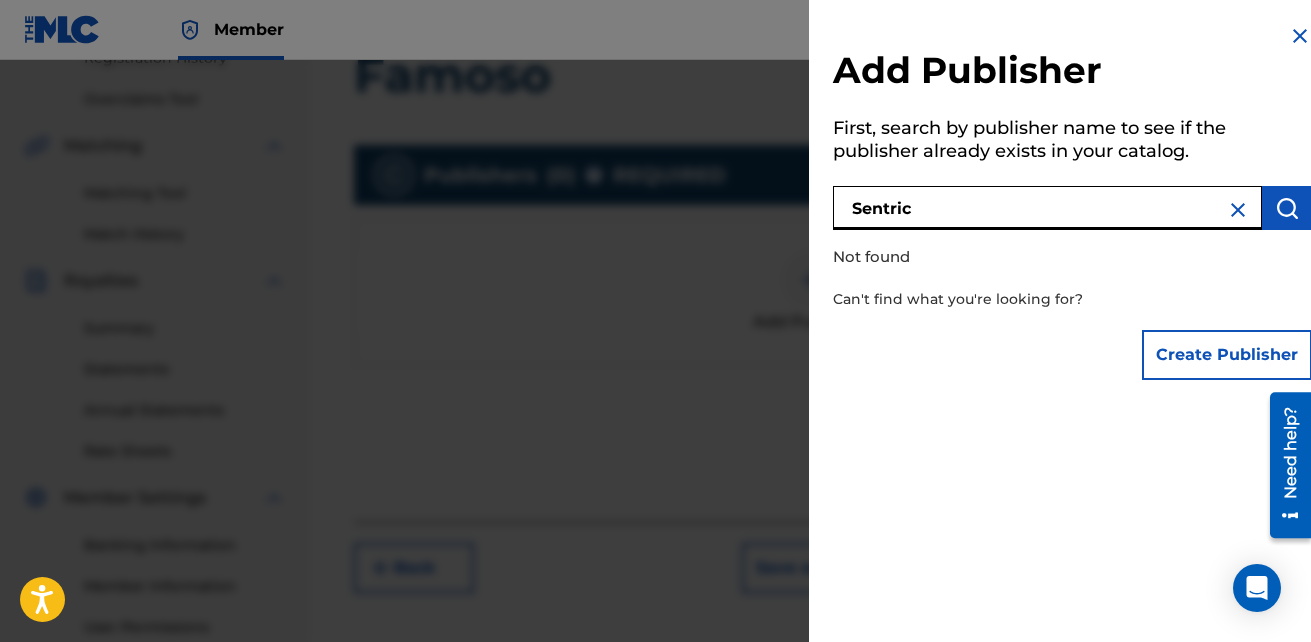 type on "Sentric" 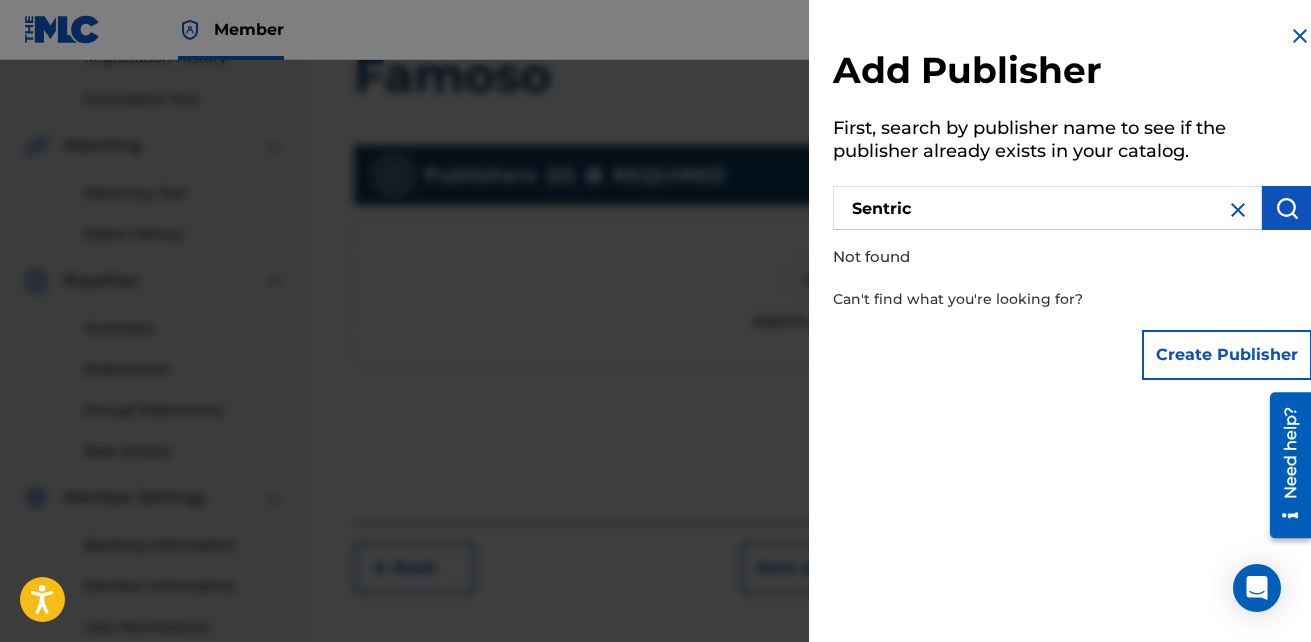 click on "Sentric" at bounding box center [1047, 208] 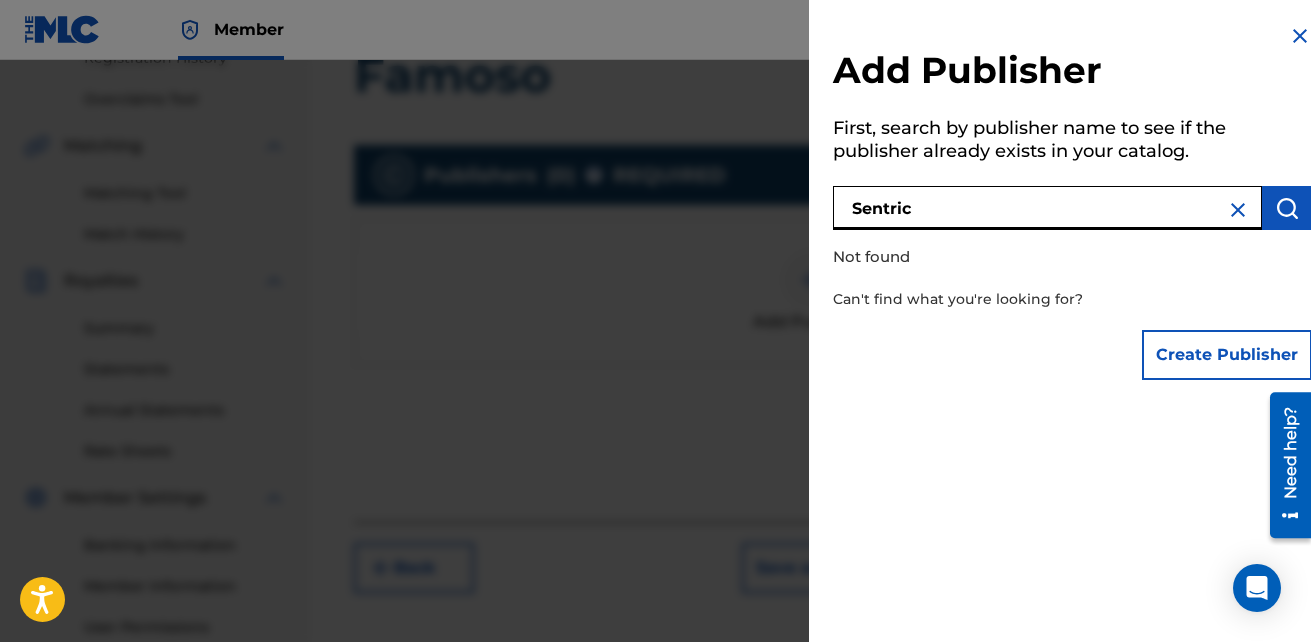 click at bounding box center (1238, 210) 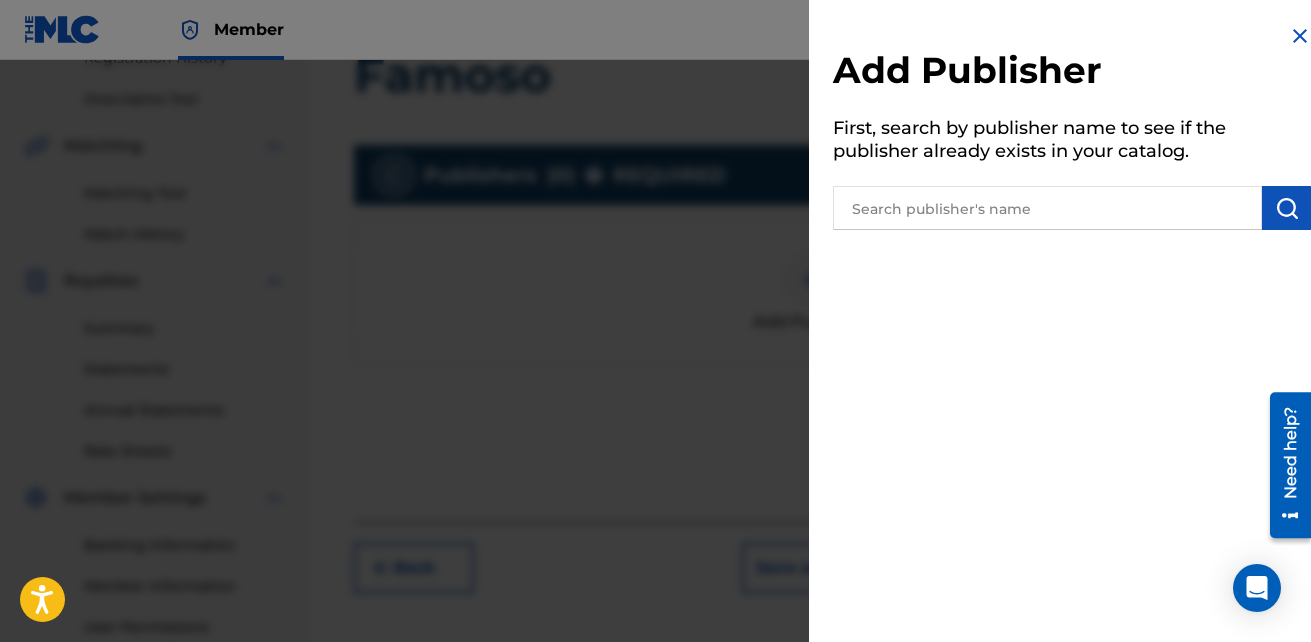 click at bounding box center [1047, 208] 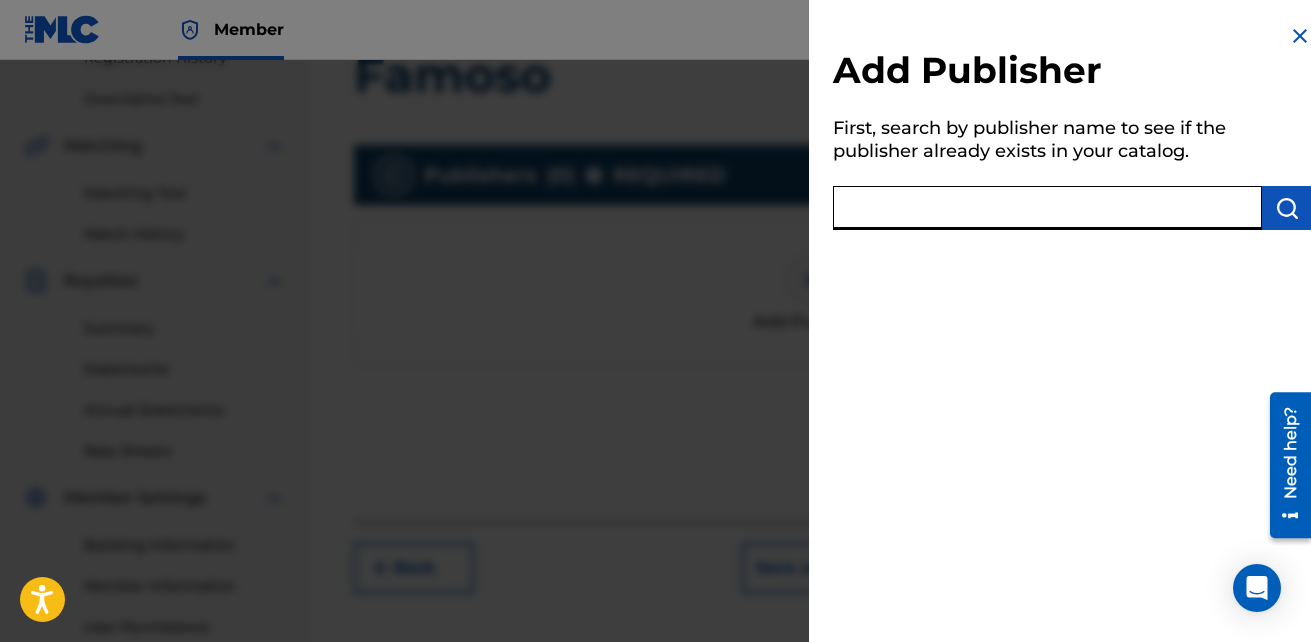 paste on "00672261938" 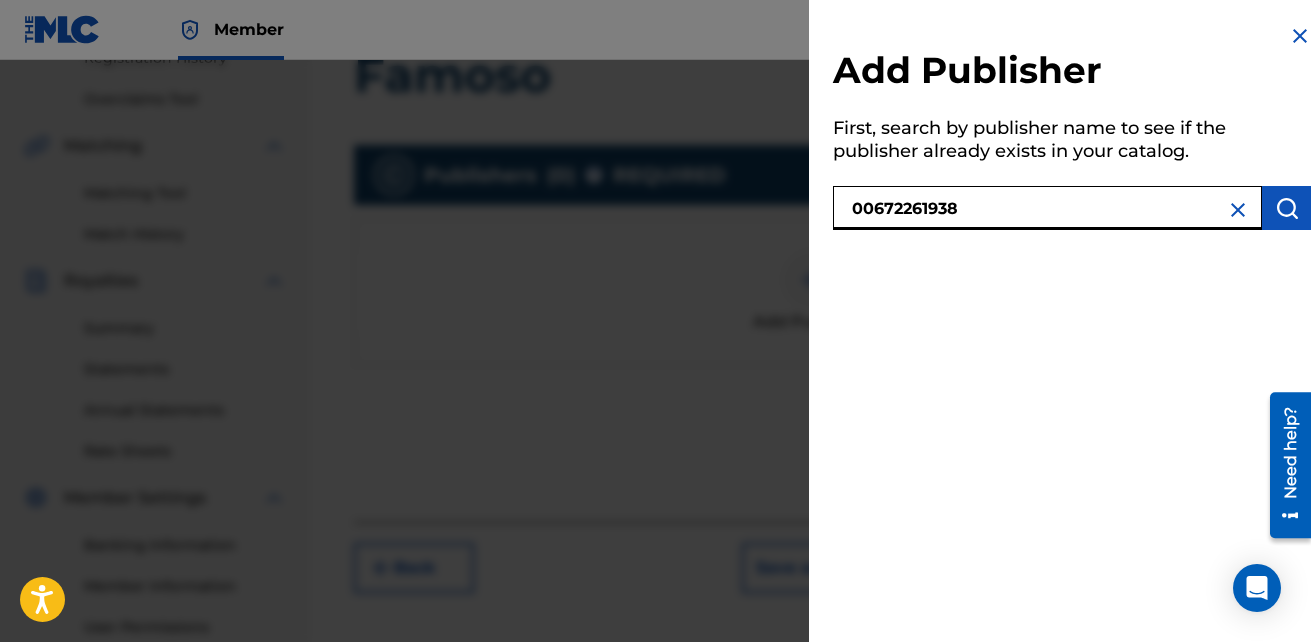 type on "00672261938" 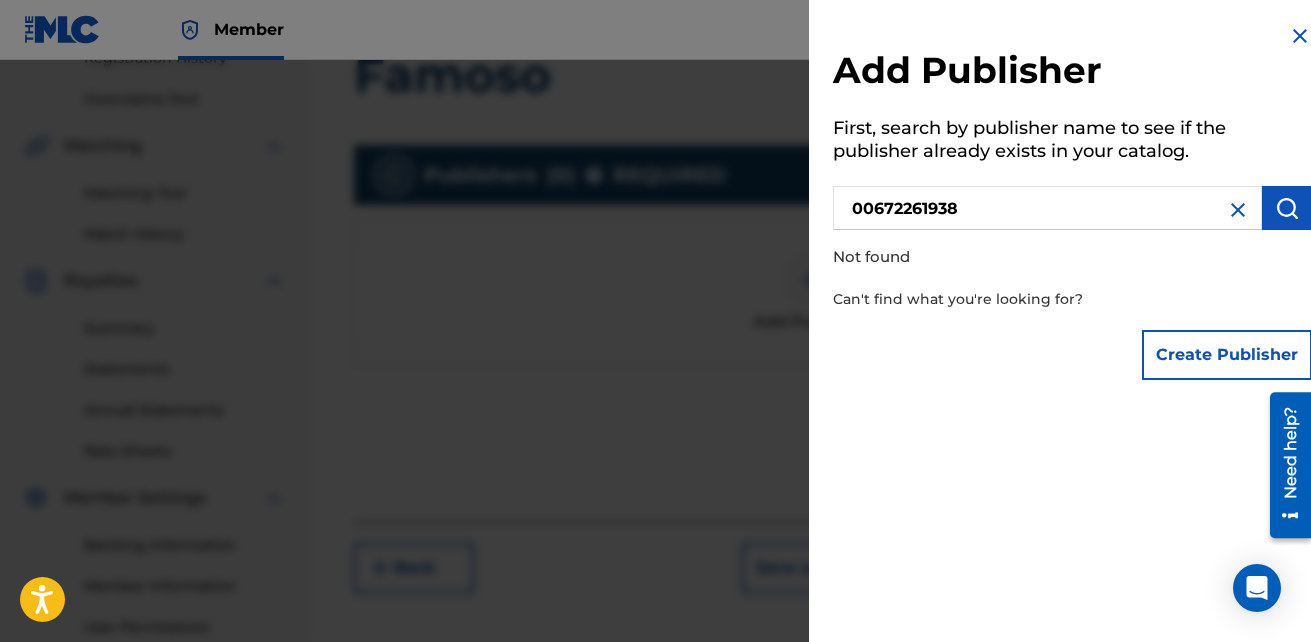 click at bounding box center (1238, 210) 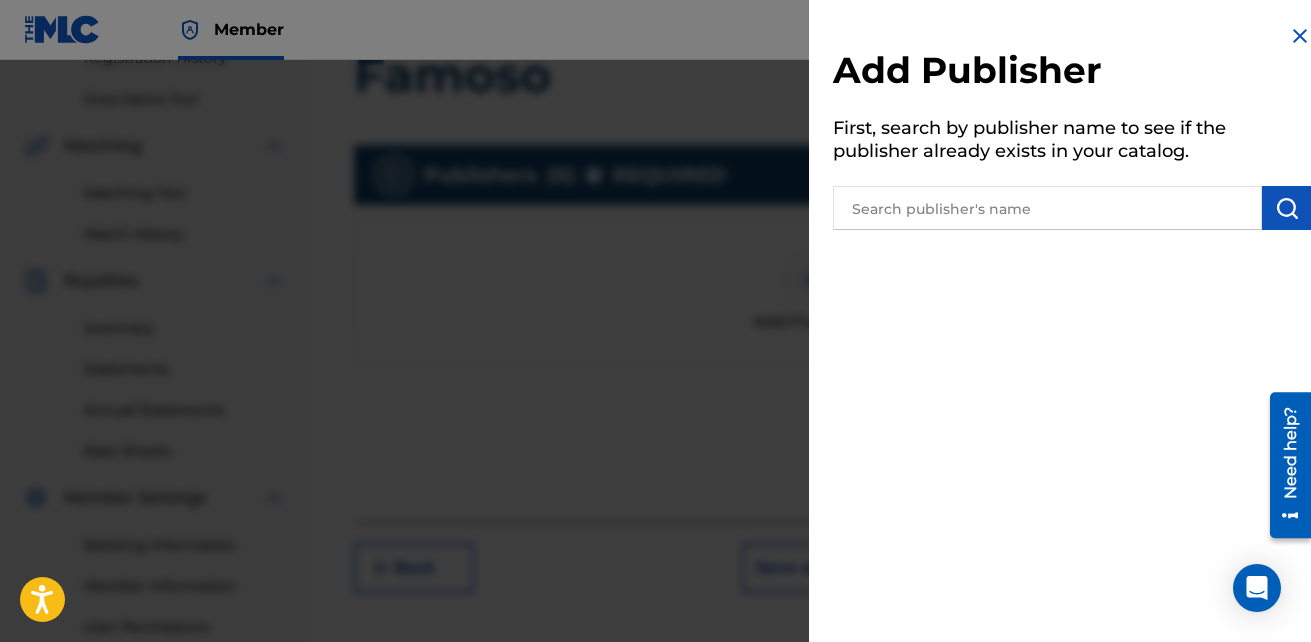click at bounding box center (1047, 208) 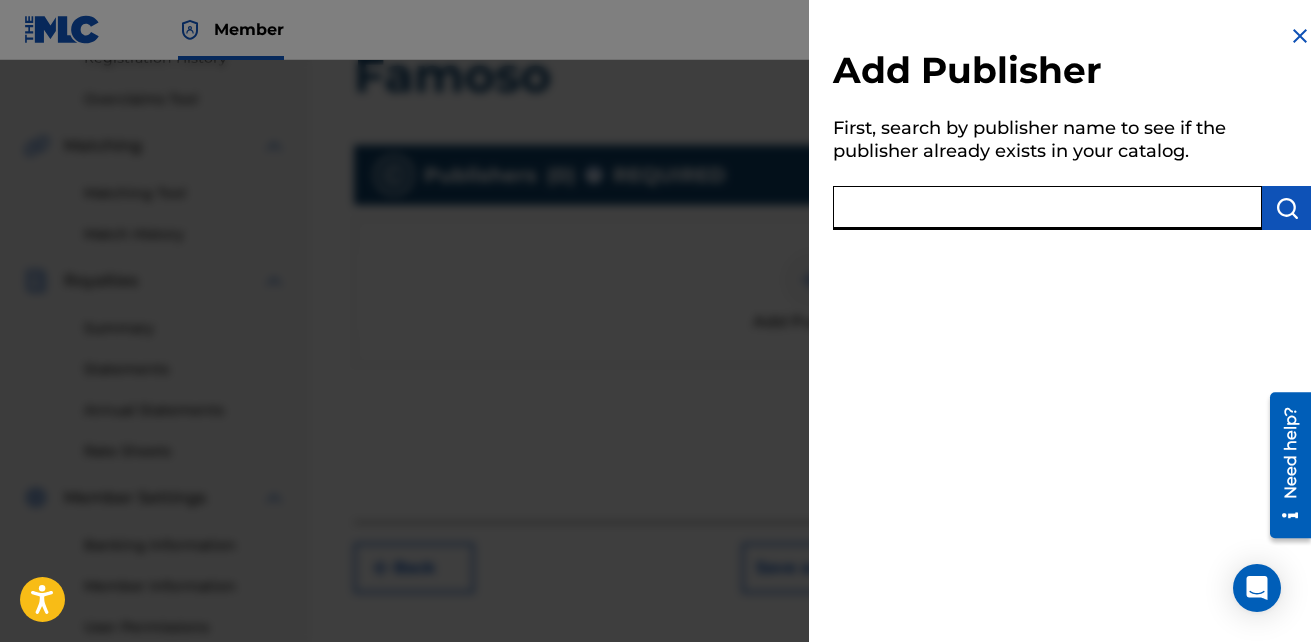 paste on "SENTRIC MUSIC SONGS" 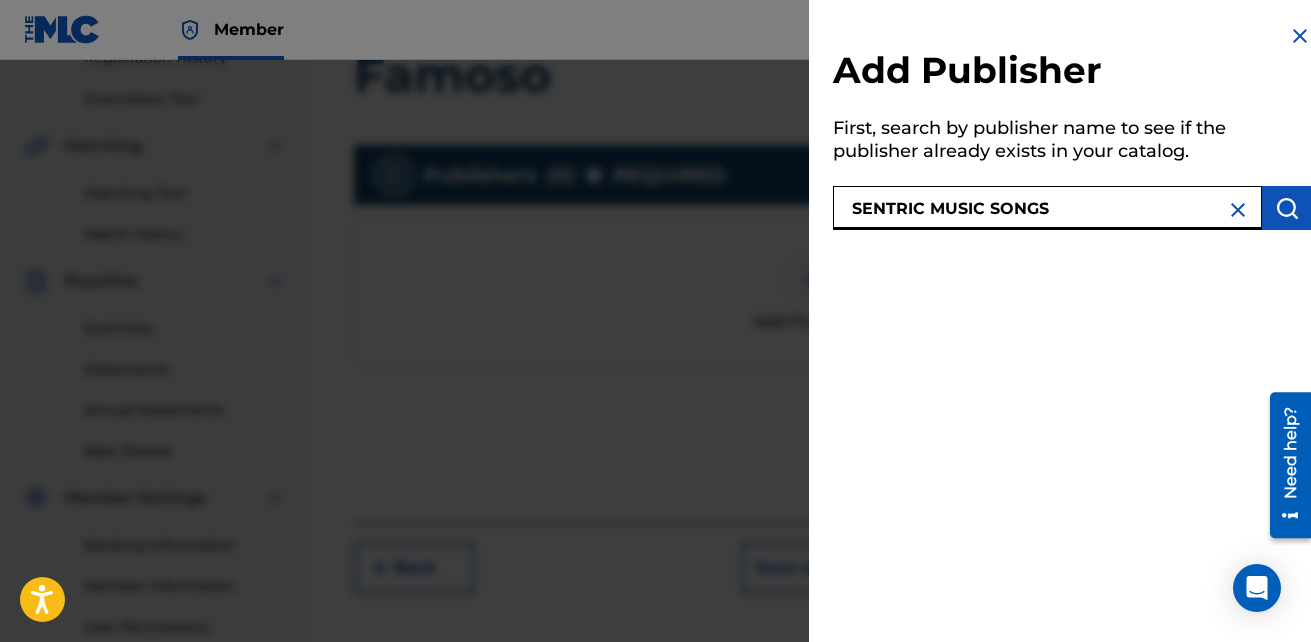 type on "SENTRIC MUSIC SONGS" 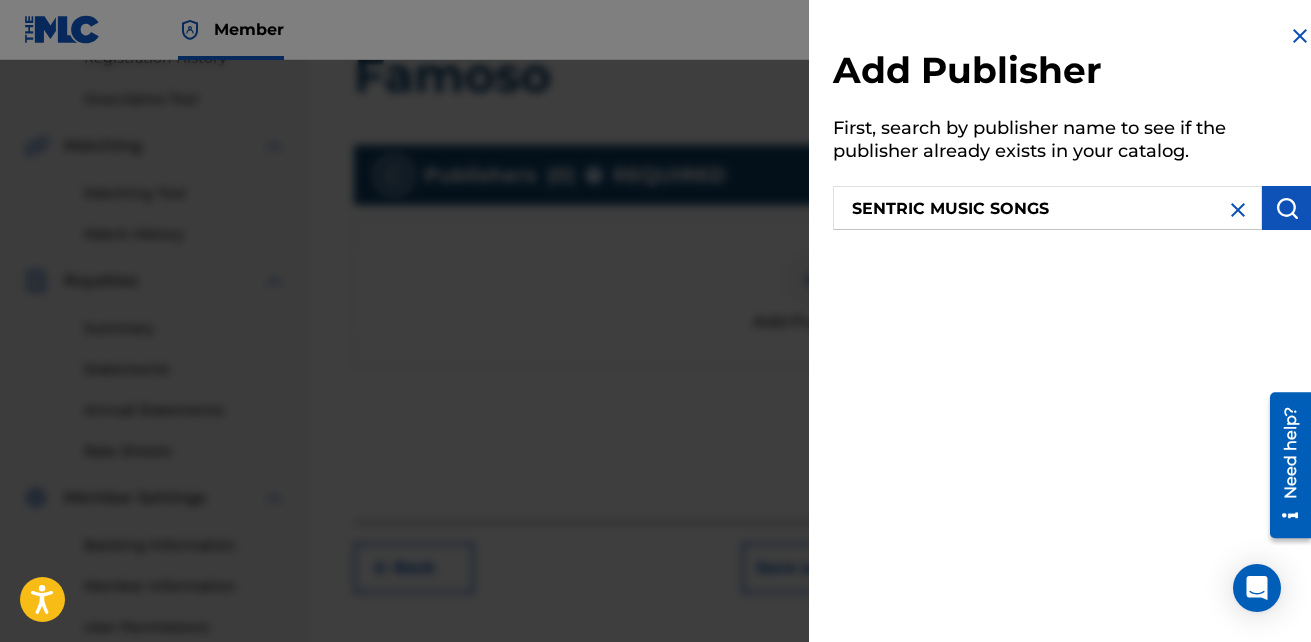 click at bounding box center [1287, 208] 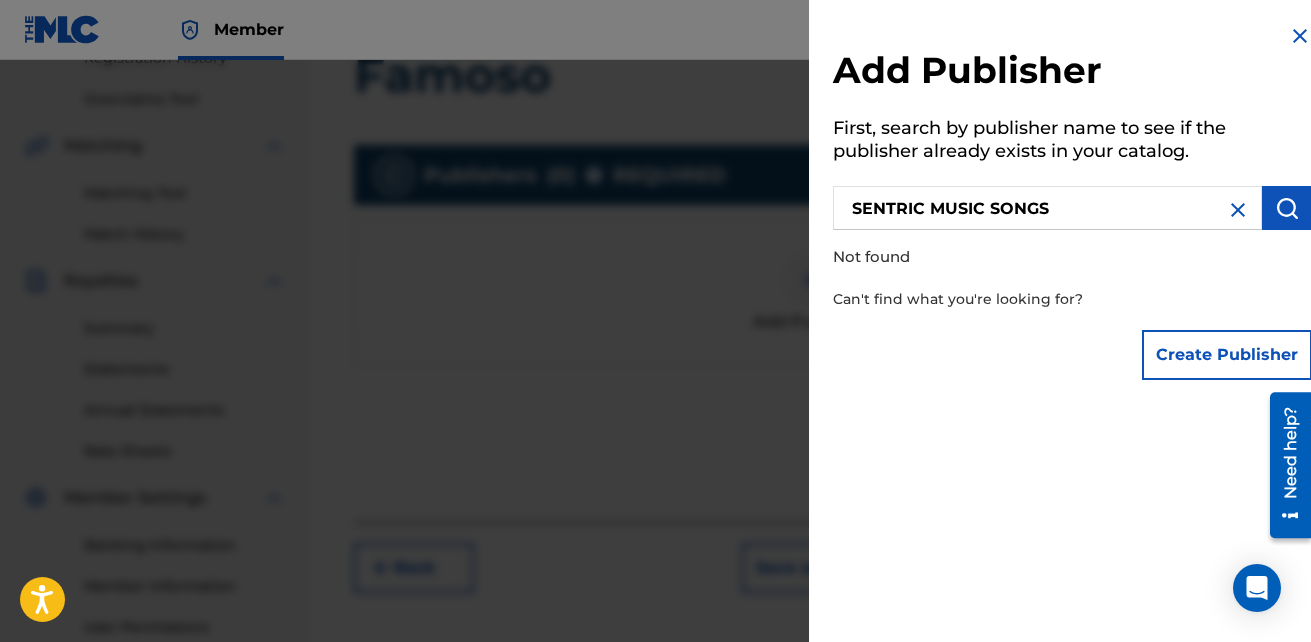 click at bounding box center (1238, 210) 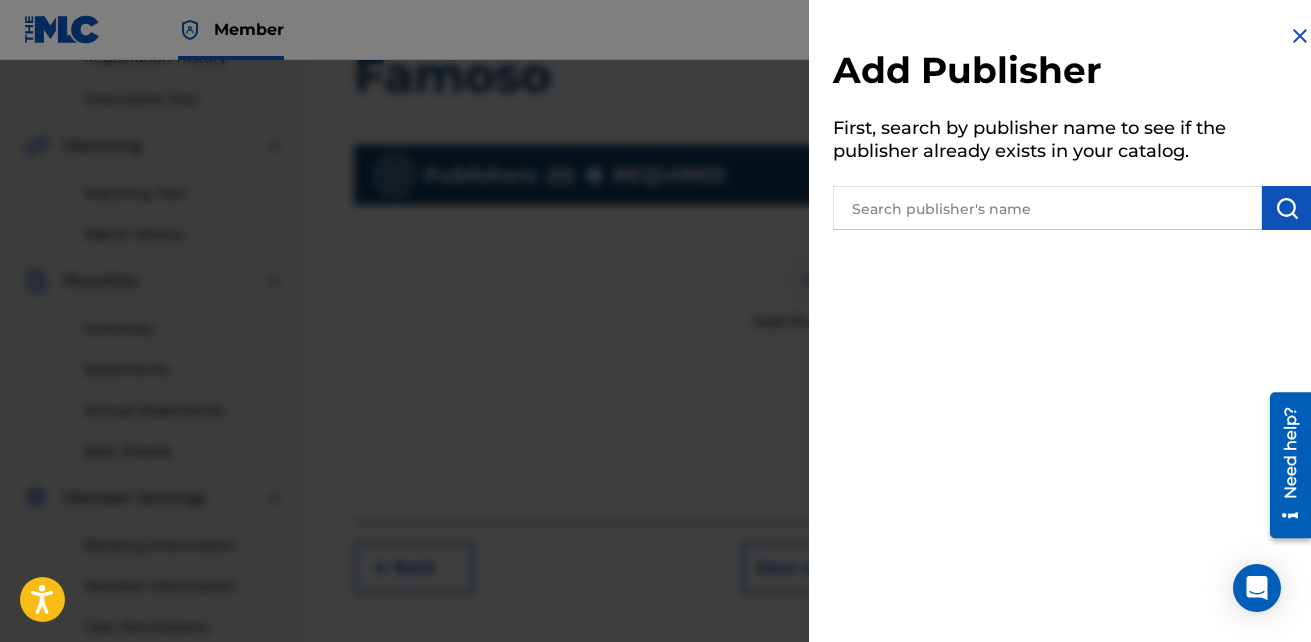 click at bounding box center (1287, 208) 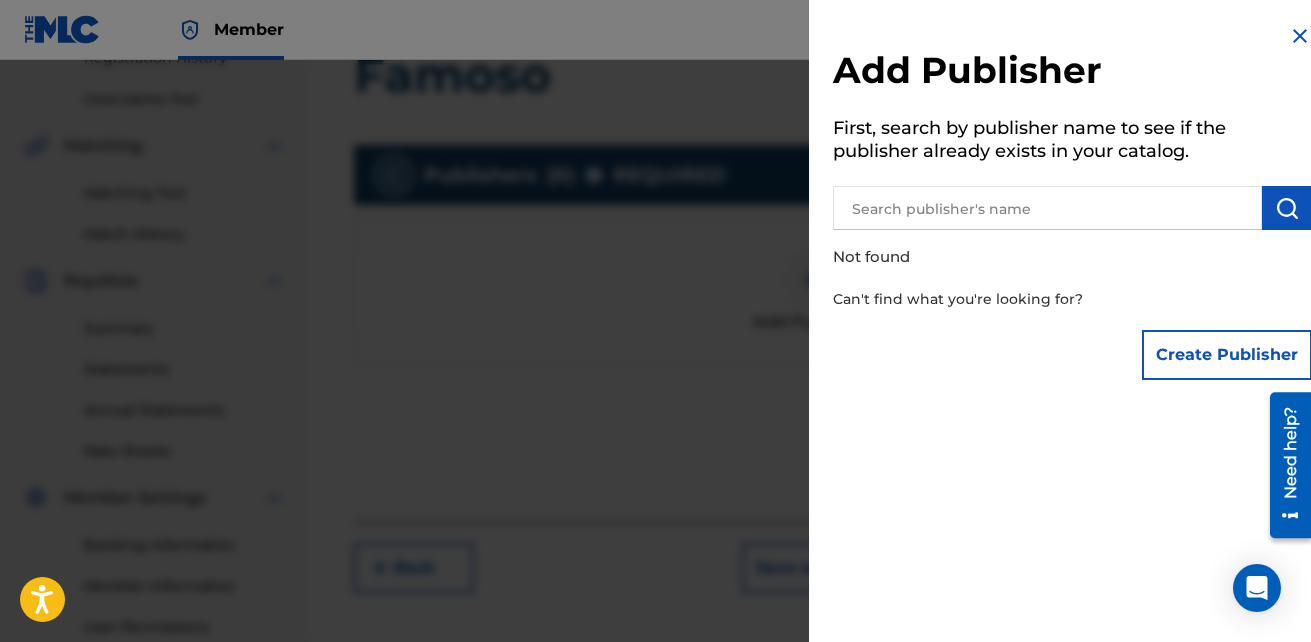 click on "Create Publisher" at bounding box center [1227, 355] 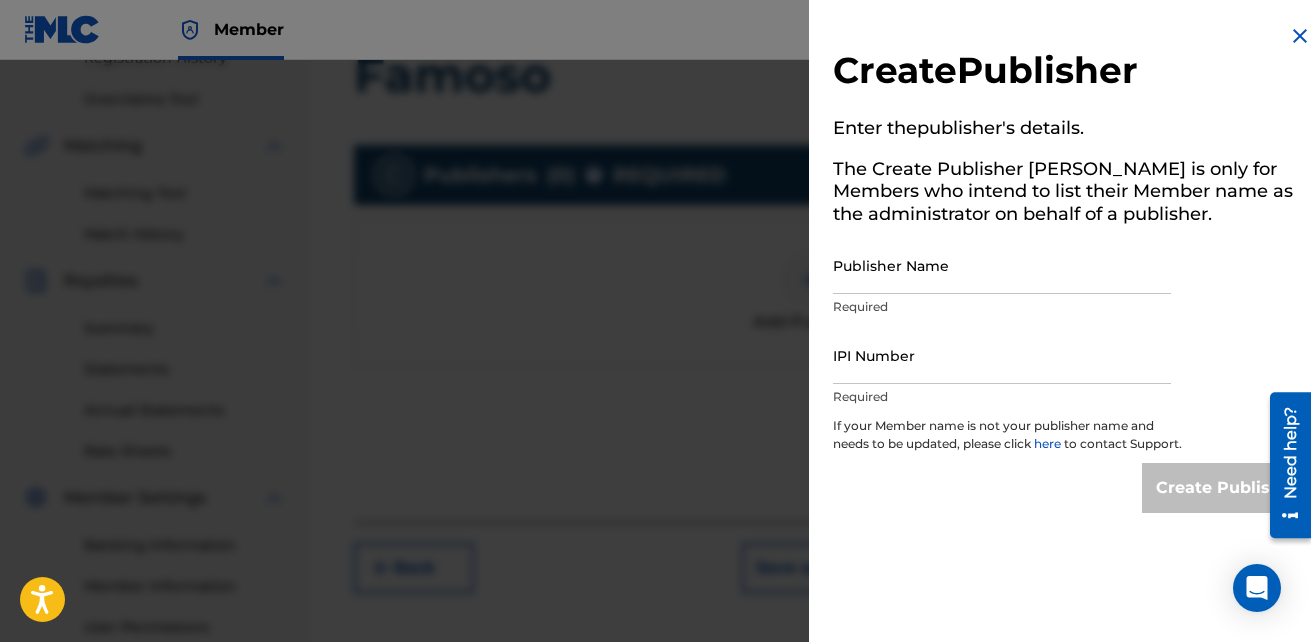 click on "Publisher Name" at bounding box center (1002, 265) 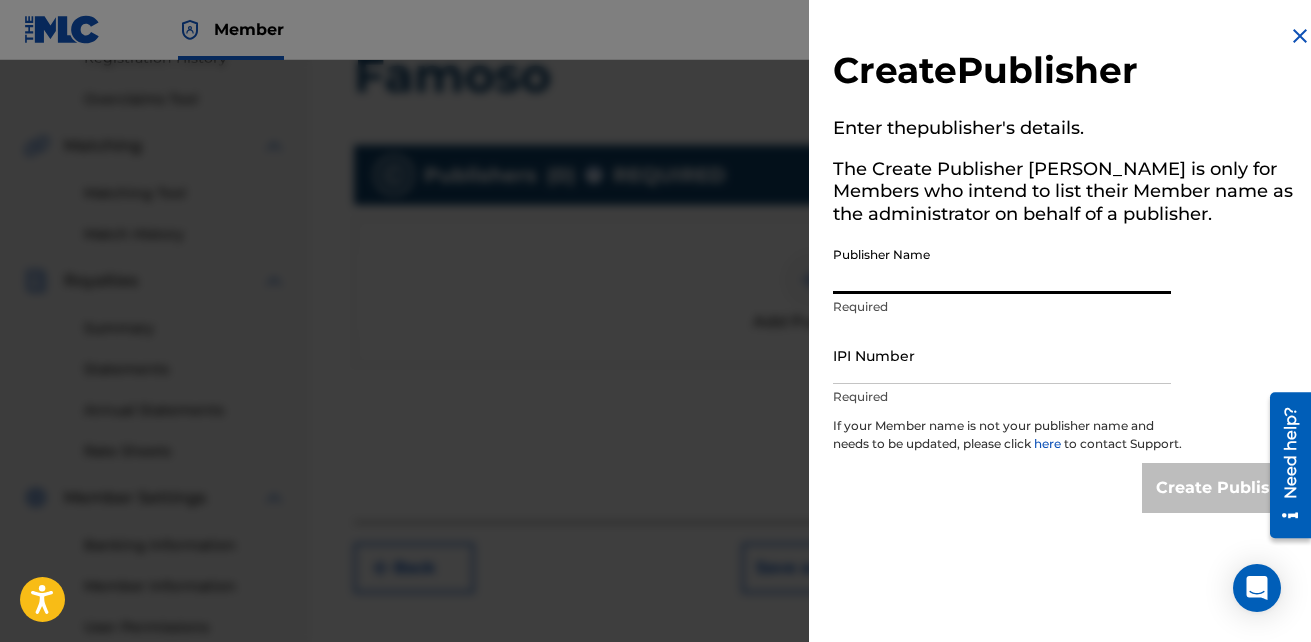click on "Publisher Name" at bounding box center [1002, 265] 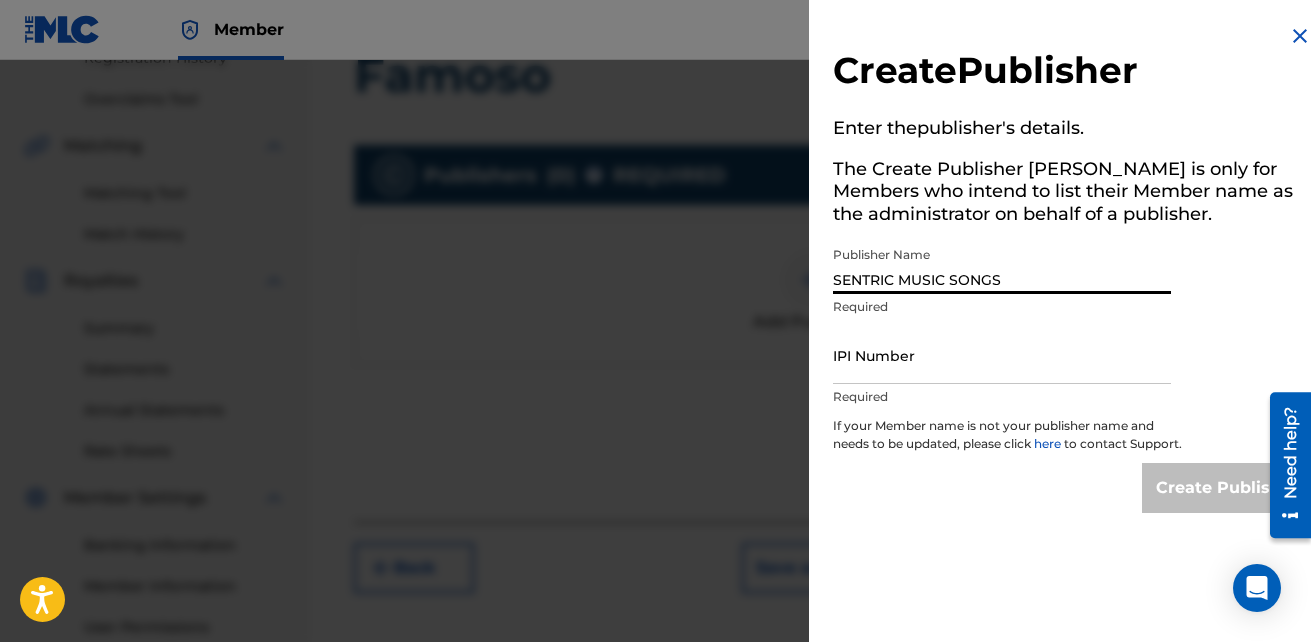 type on "SENTRIC MUSIC SONGS" 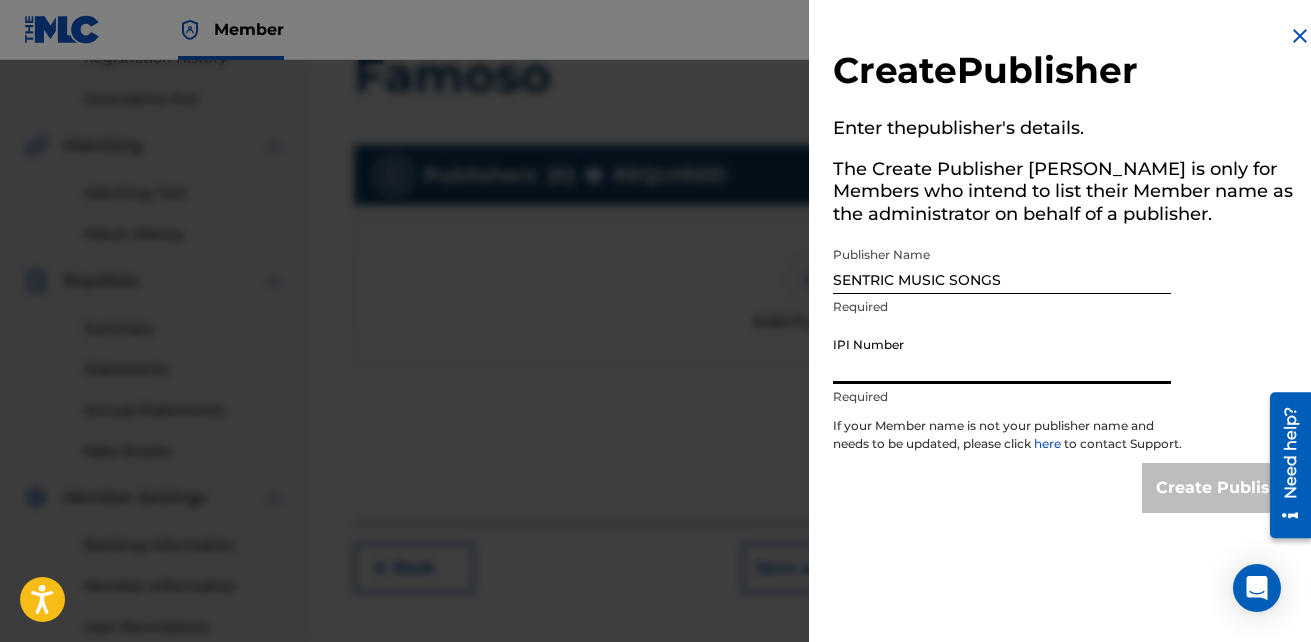 click on "IPI Number" at bounding box center [1002, 355] 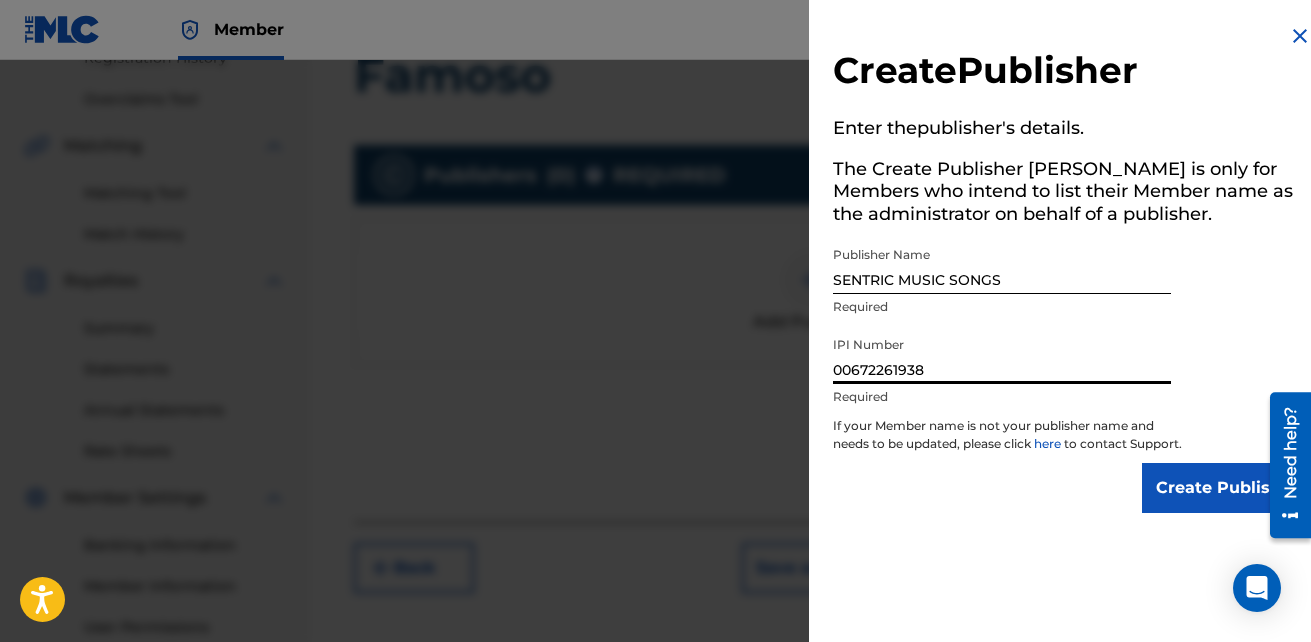 type on "00672261938" 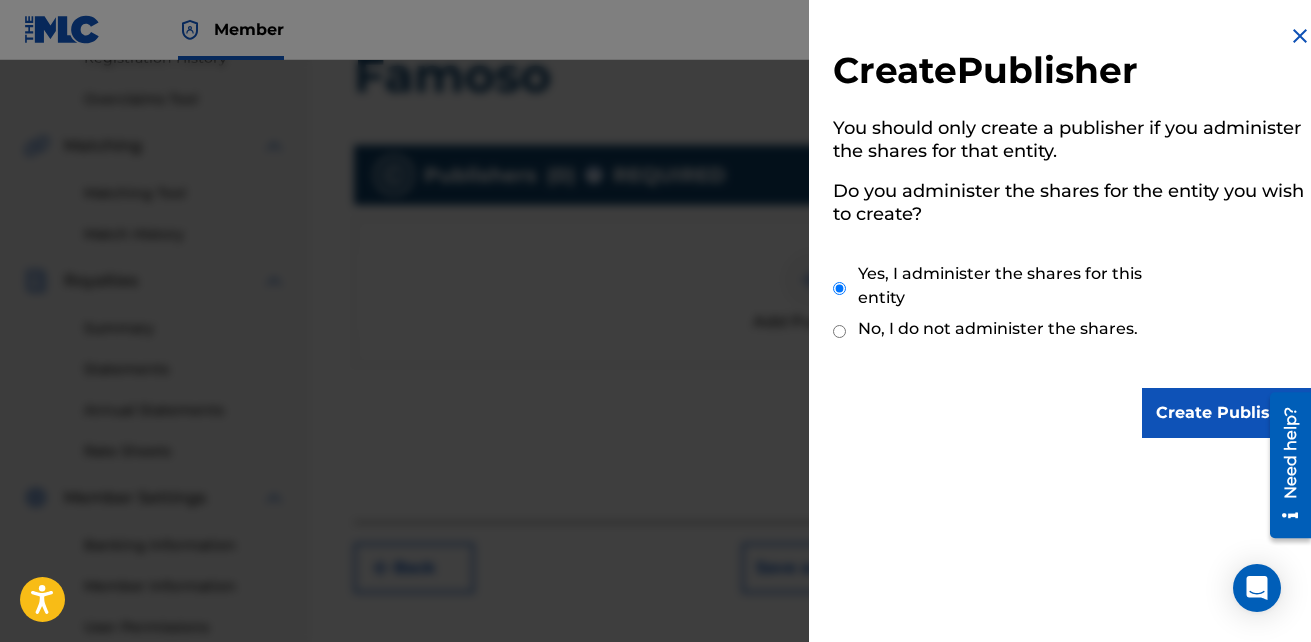 click on "No, I do not administer the shares." at bounding box center [998, 329] 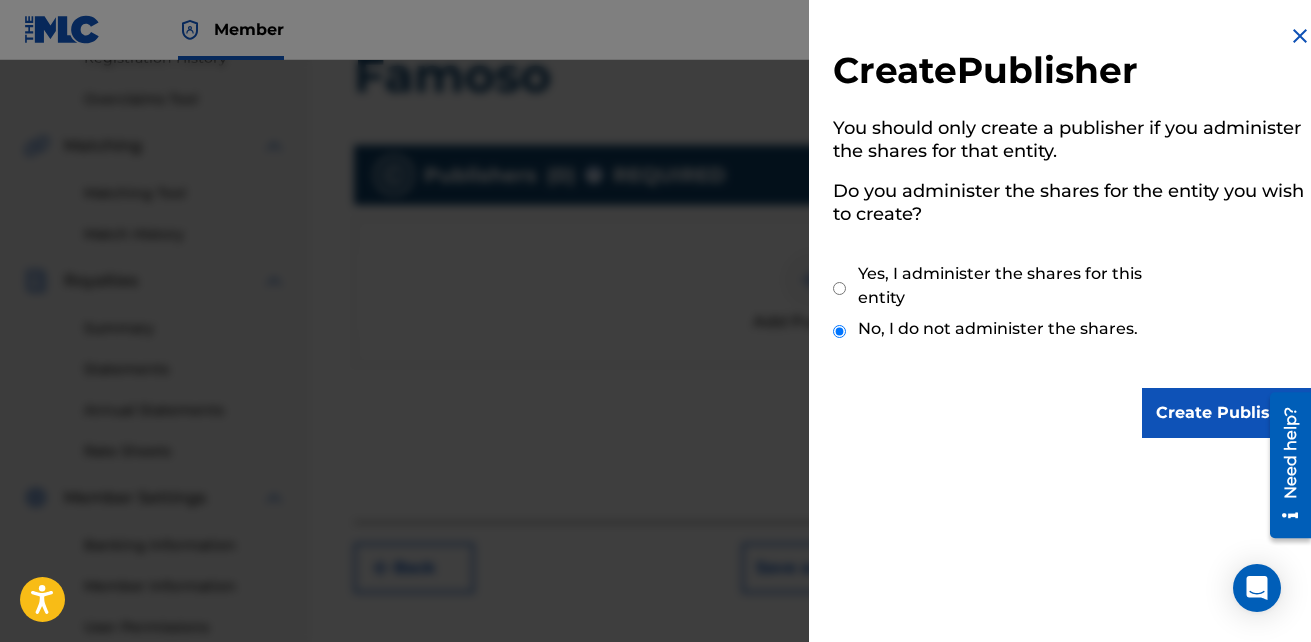 click on "Yes, I administer the shares for this entity" at bounding box center [1020, 286] 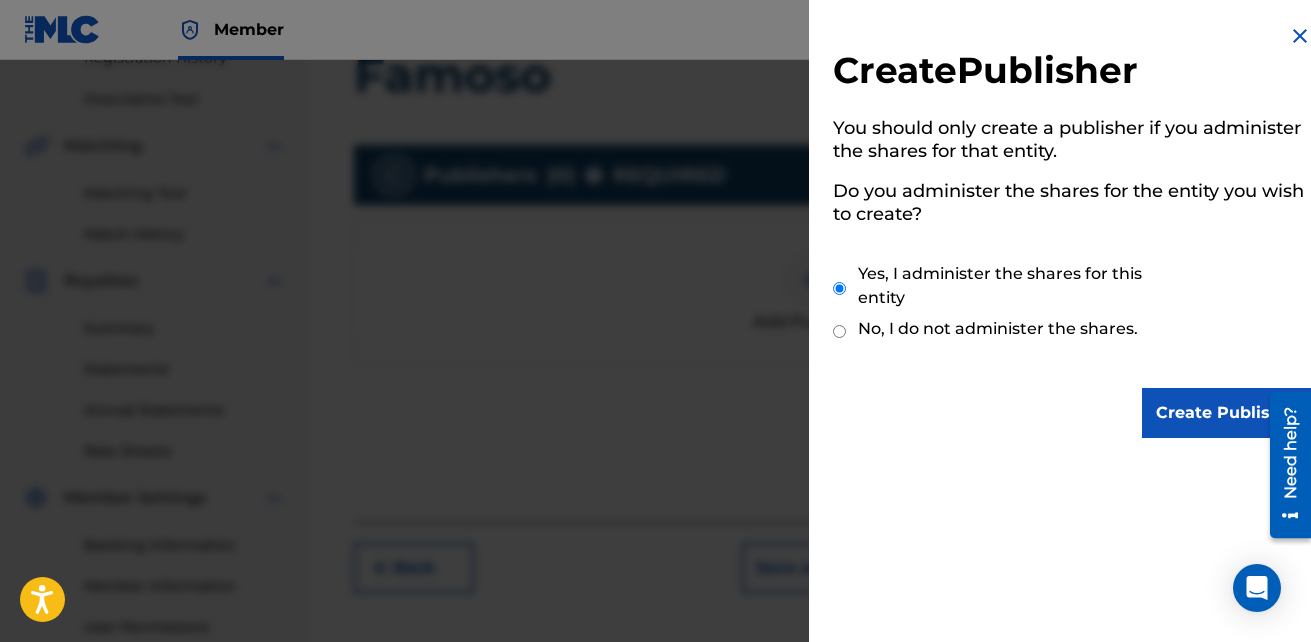 click at bounding box center [1300, 36] 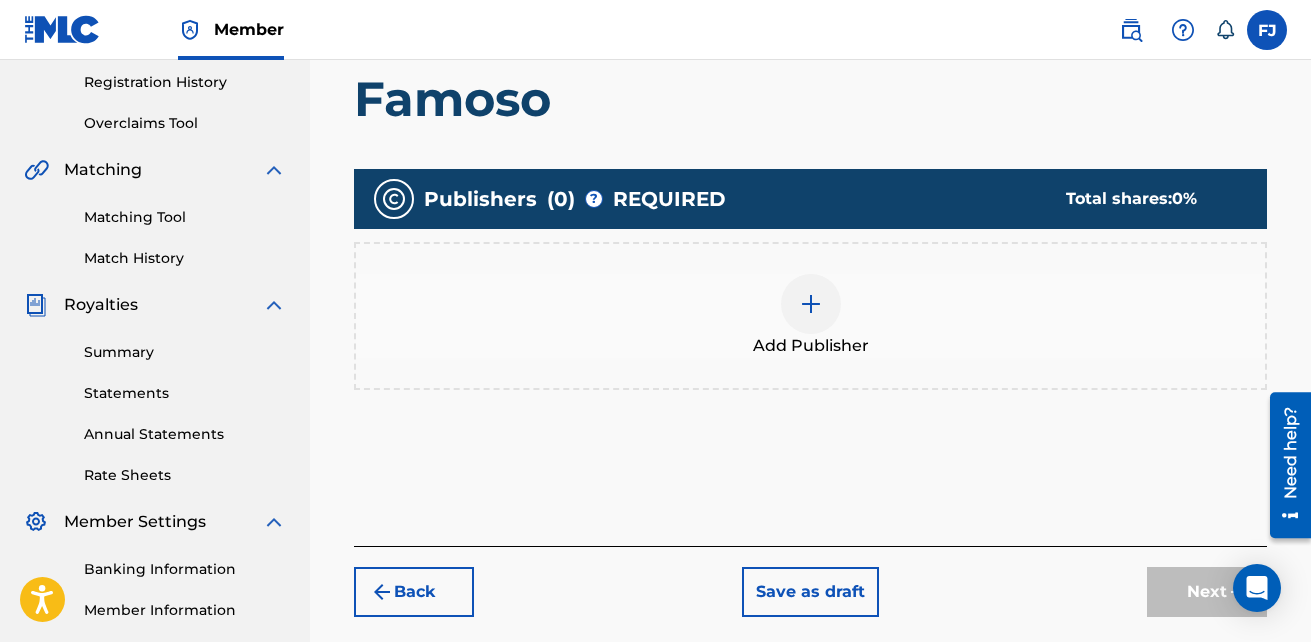 scroll, scrollTop: 500, scrollLeft: 0, axis: vertical 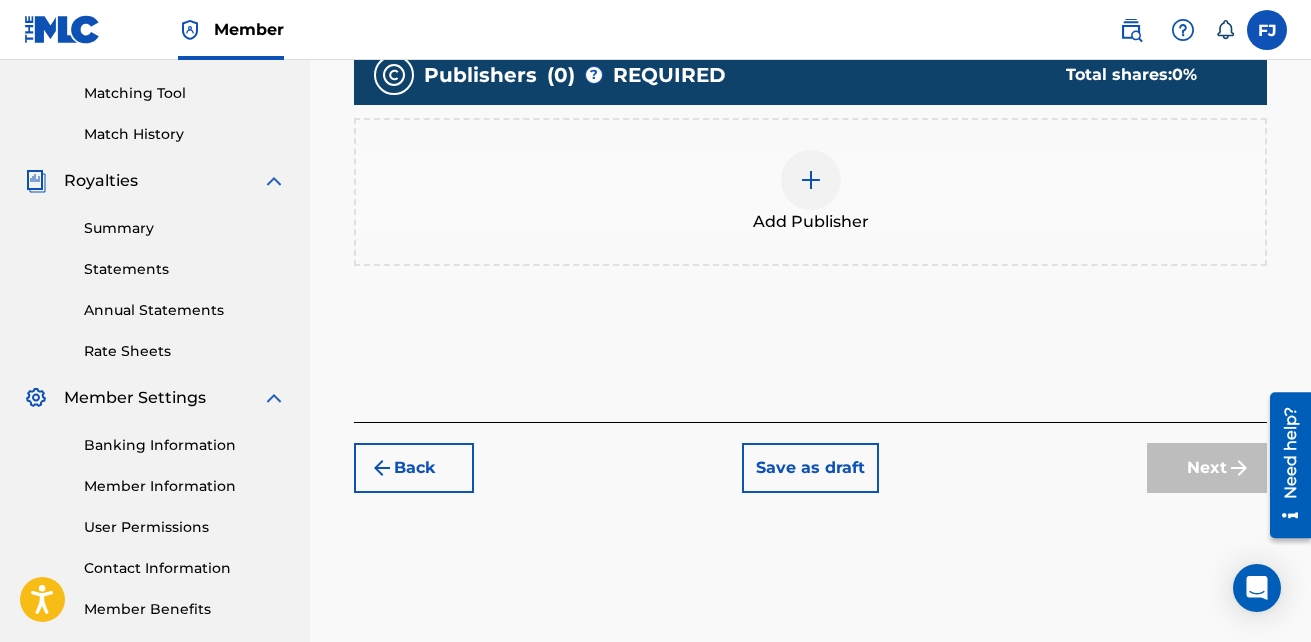 click on "Add Publisher" at bounding box center (810, 192) 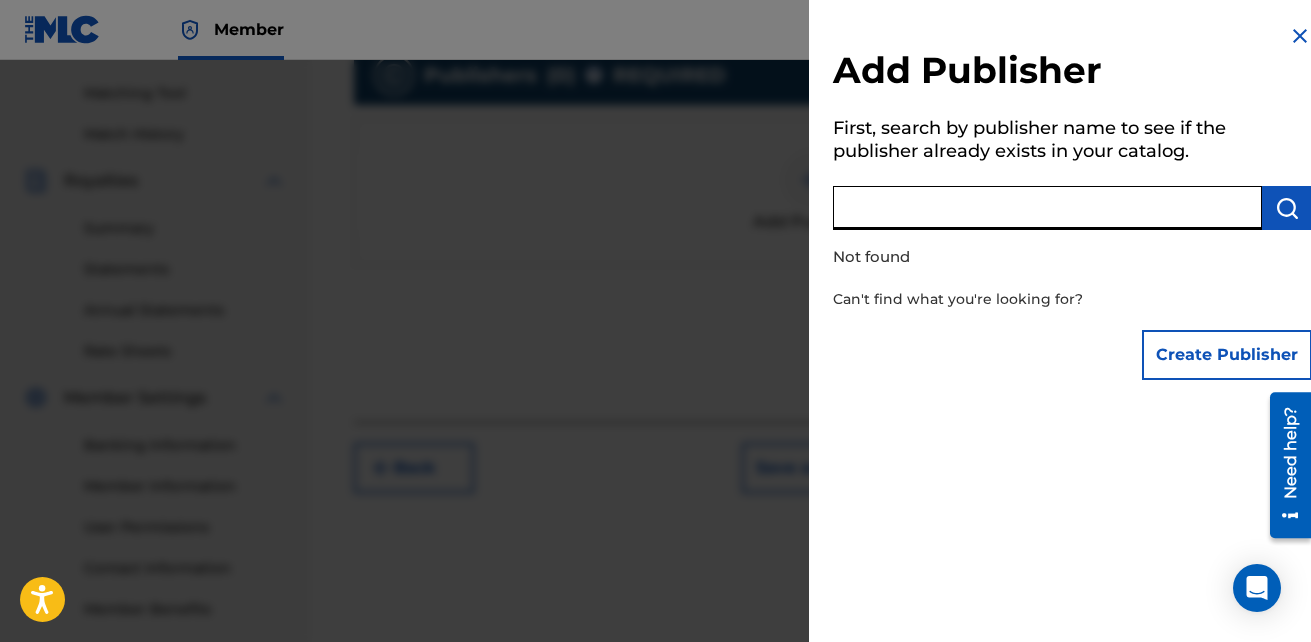 click at bounding box center (1047, 208) 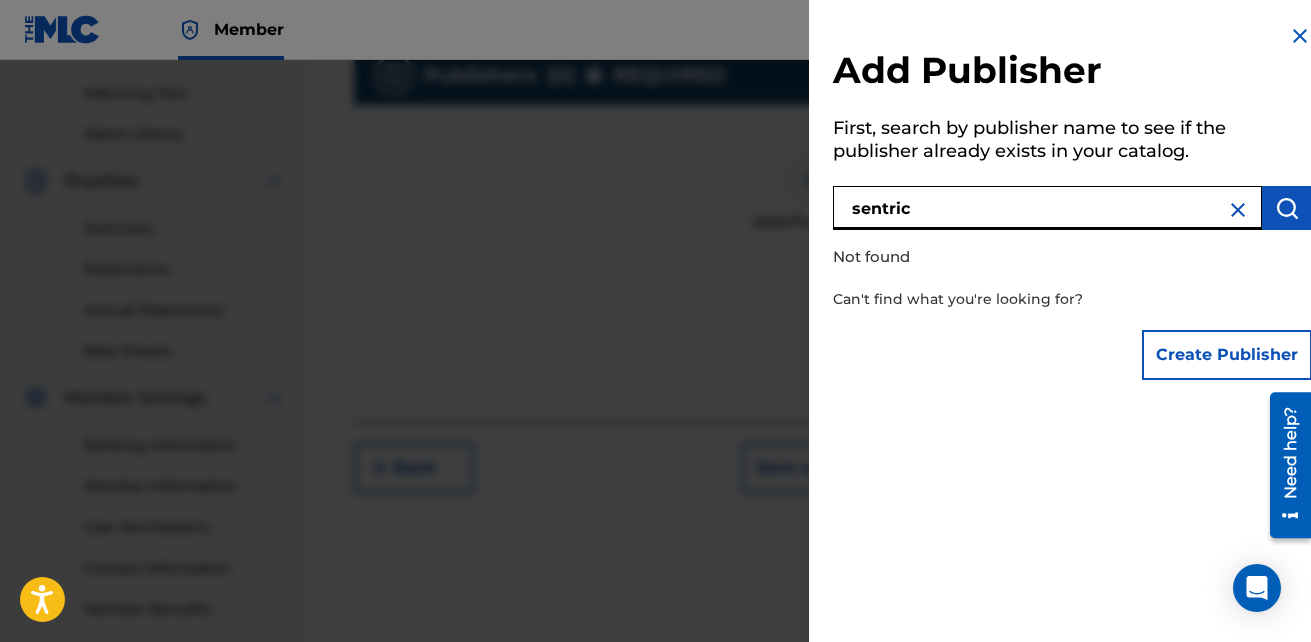 type on "sentric" 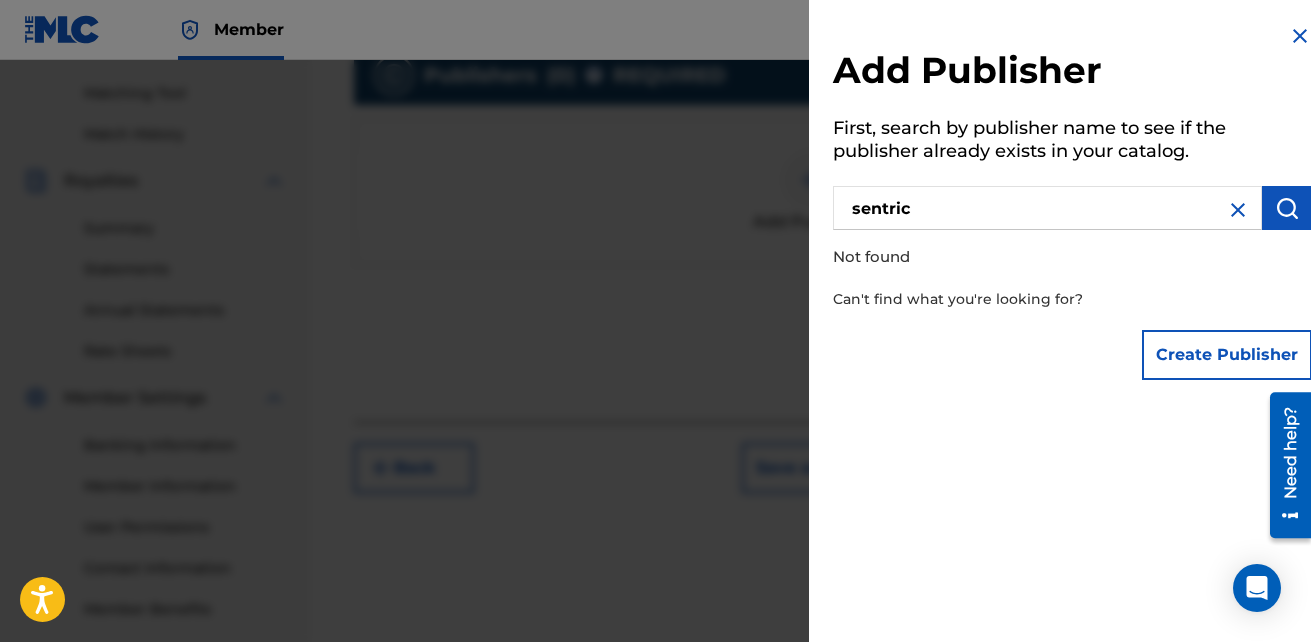 click at bounding box center [1300, 36] 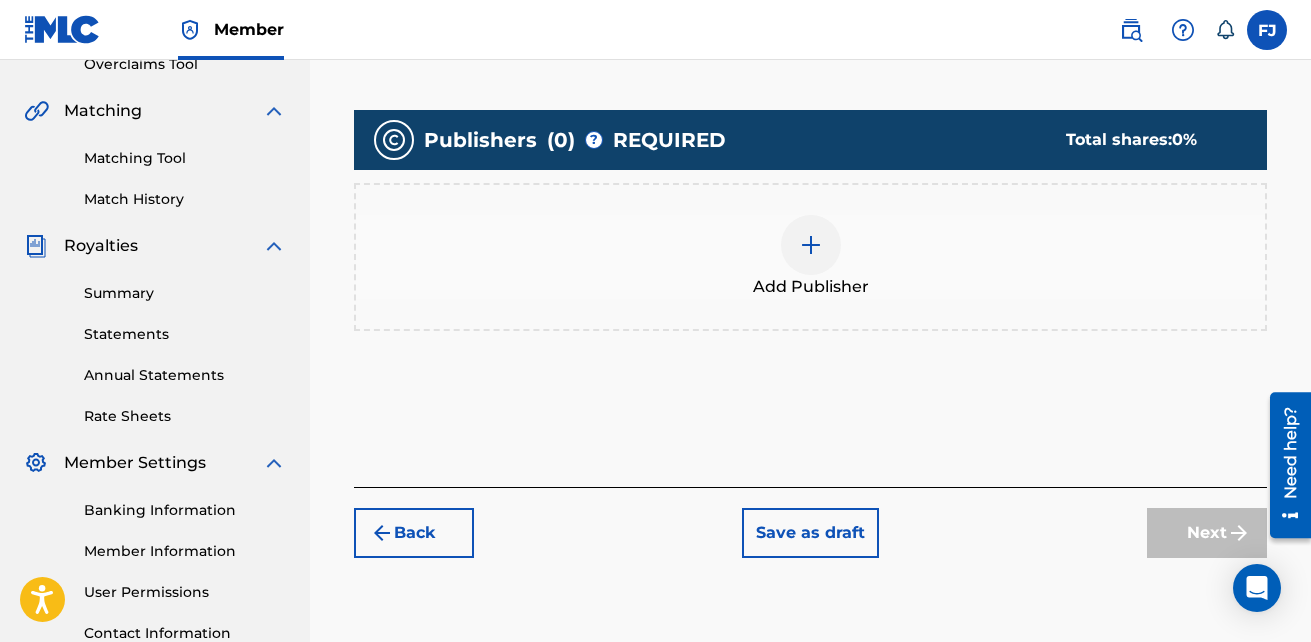 scroll, scrollTop: 400, scrollLeft: 0, axis: vertical 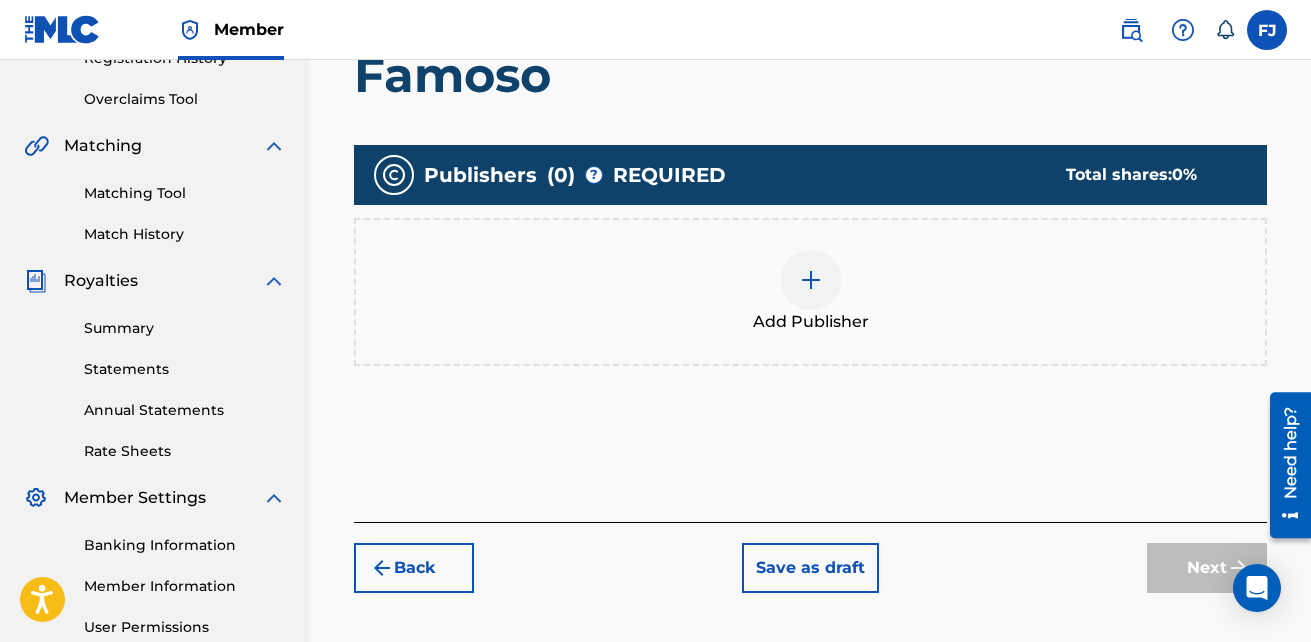 click on "Add Publisher" at bounding box center [810, 292] 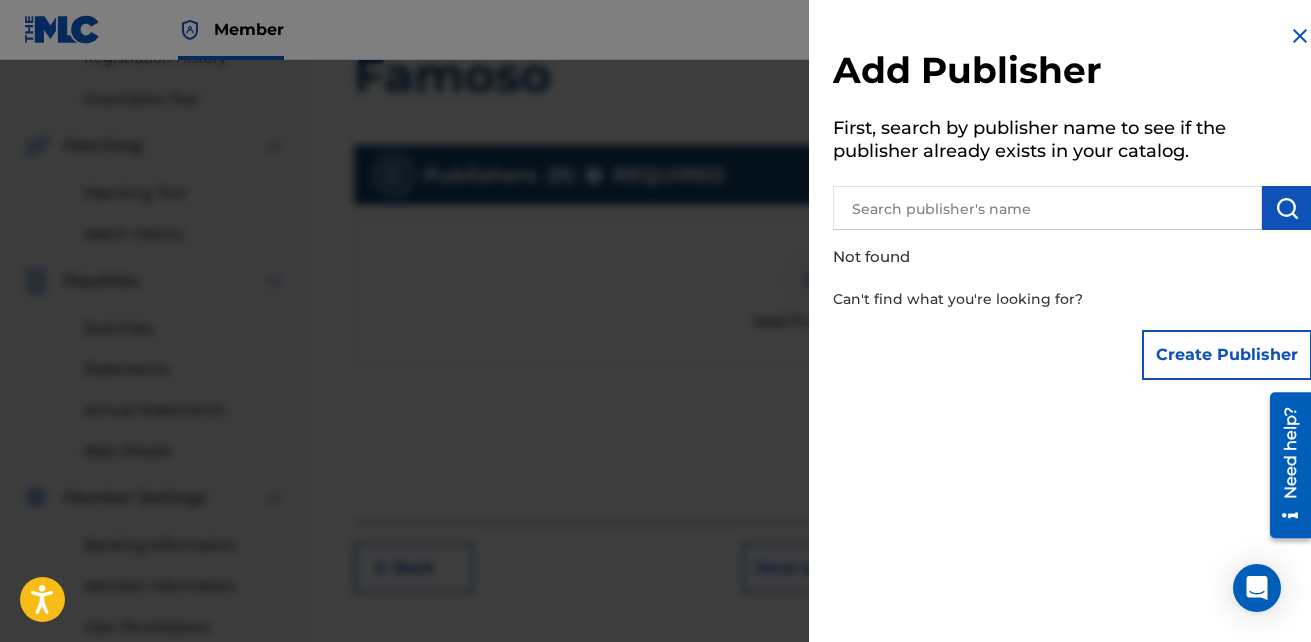 click at bounding box center [1047, 208] 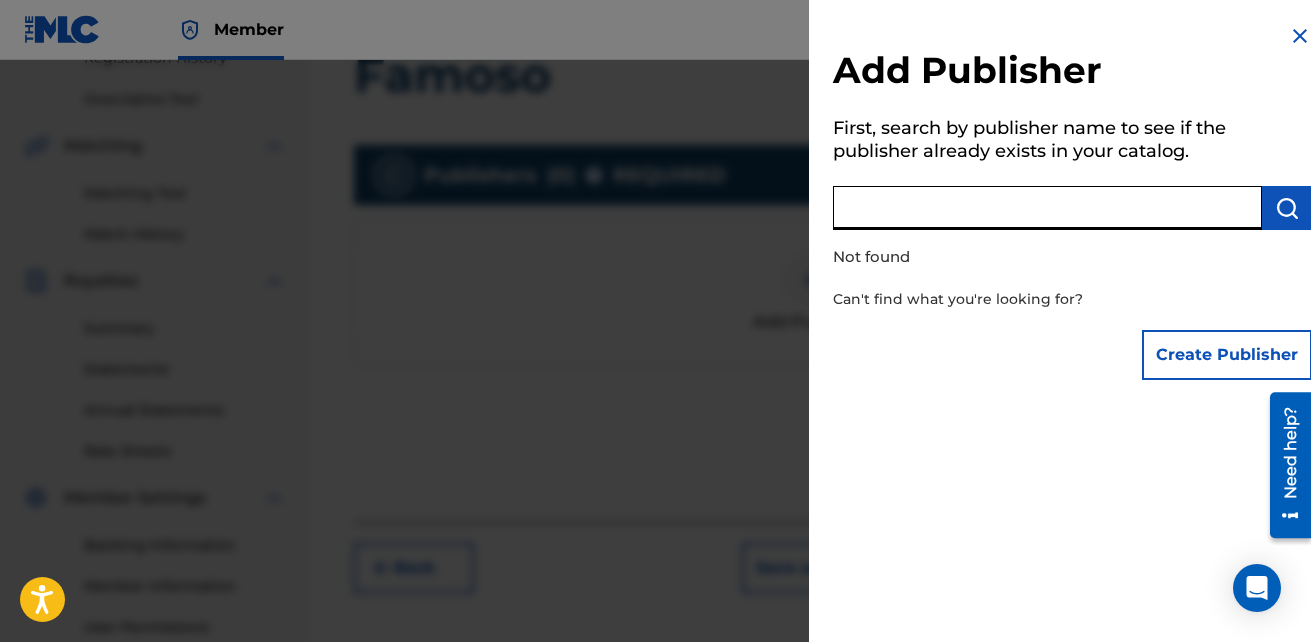 paste on "P6205O" 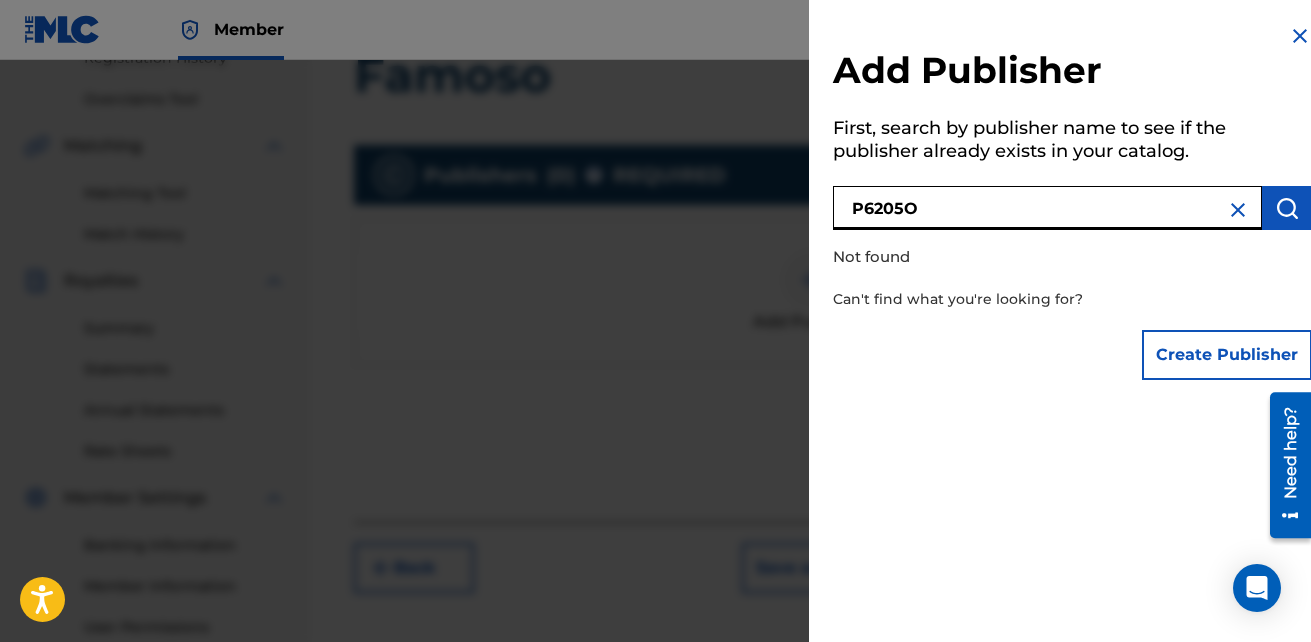 type on "P6205O" 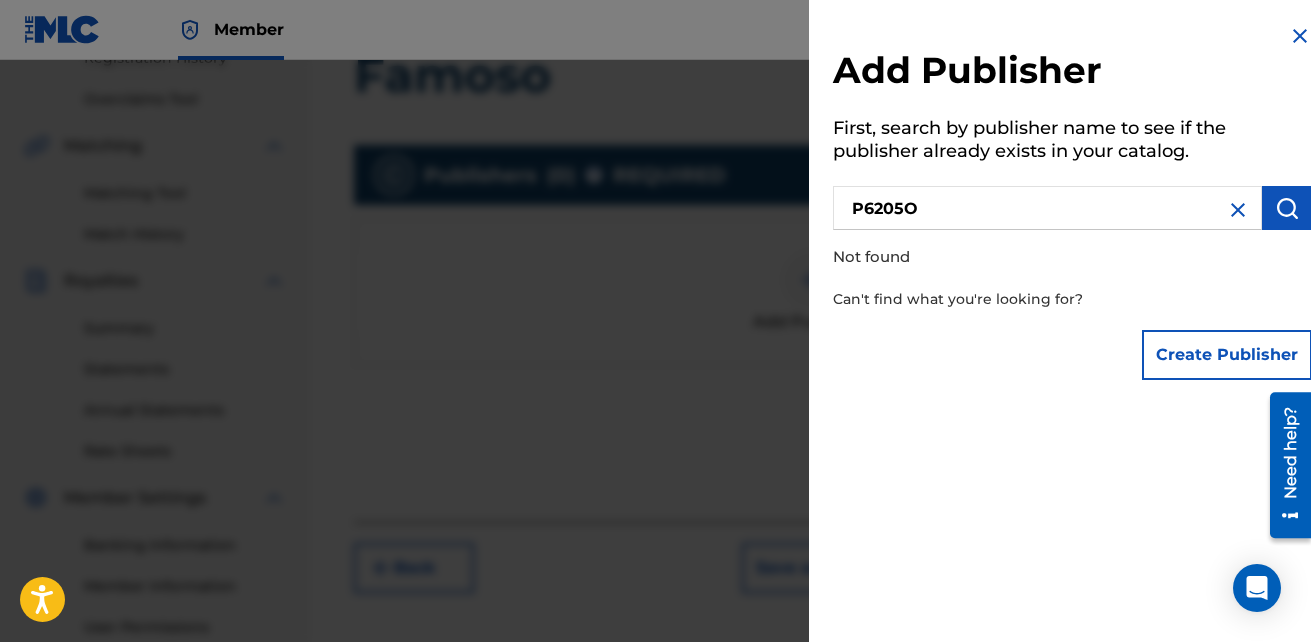 click at bounding box center (1238, 210) 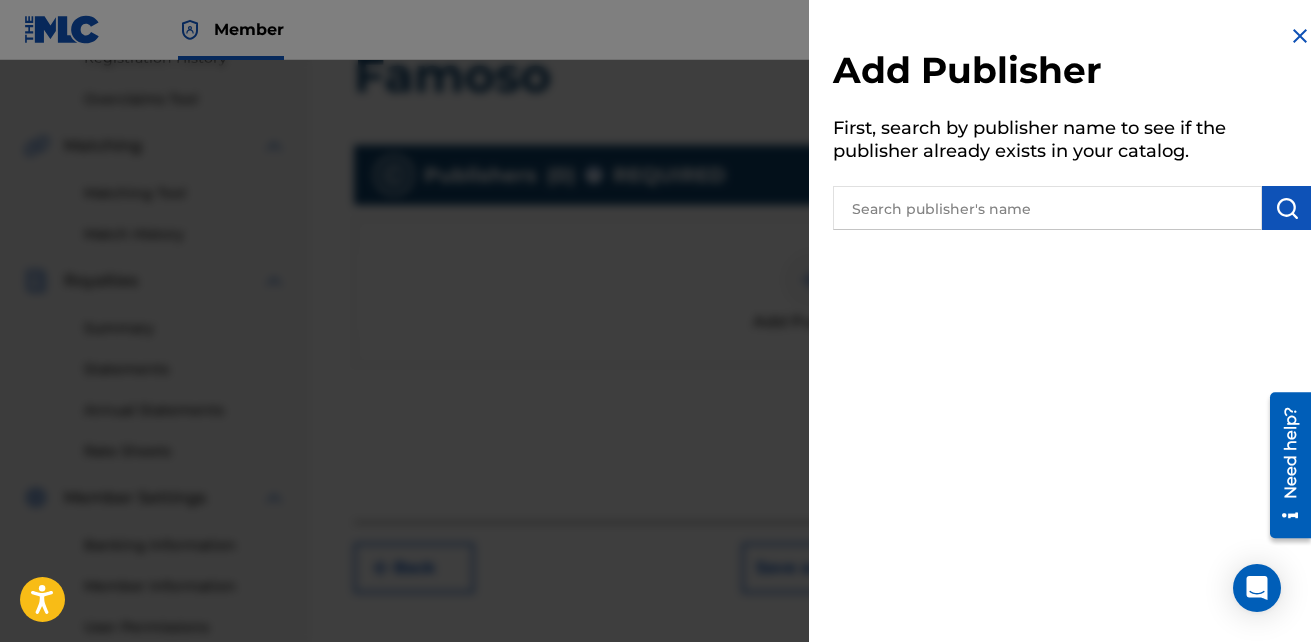 click on "Add Publisher First, search by publisher name to see if the publisher already exists in your catalog." at bounding box center (1072, 130) 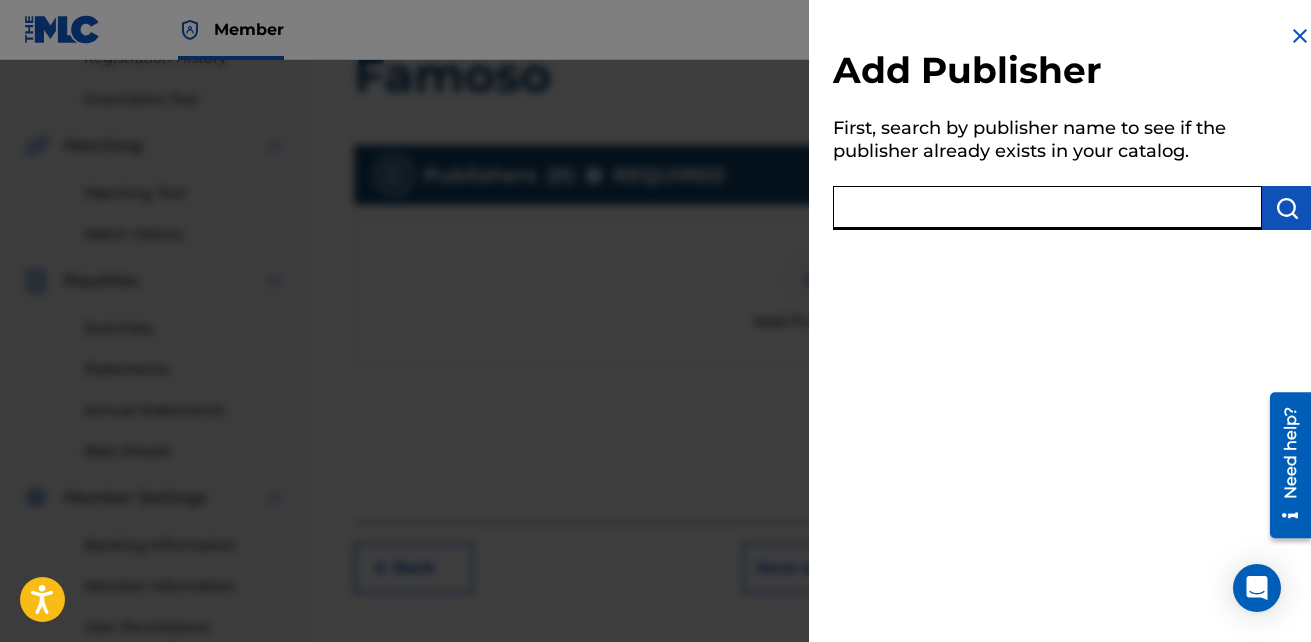 click at bounding box center (1047, 208) 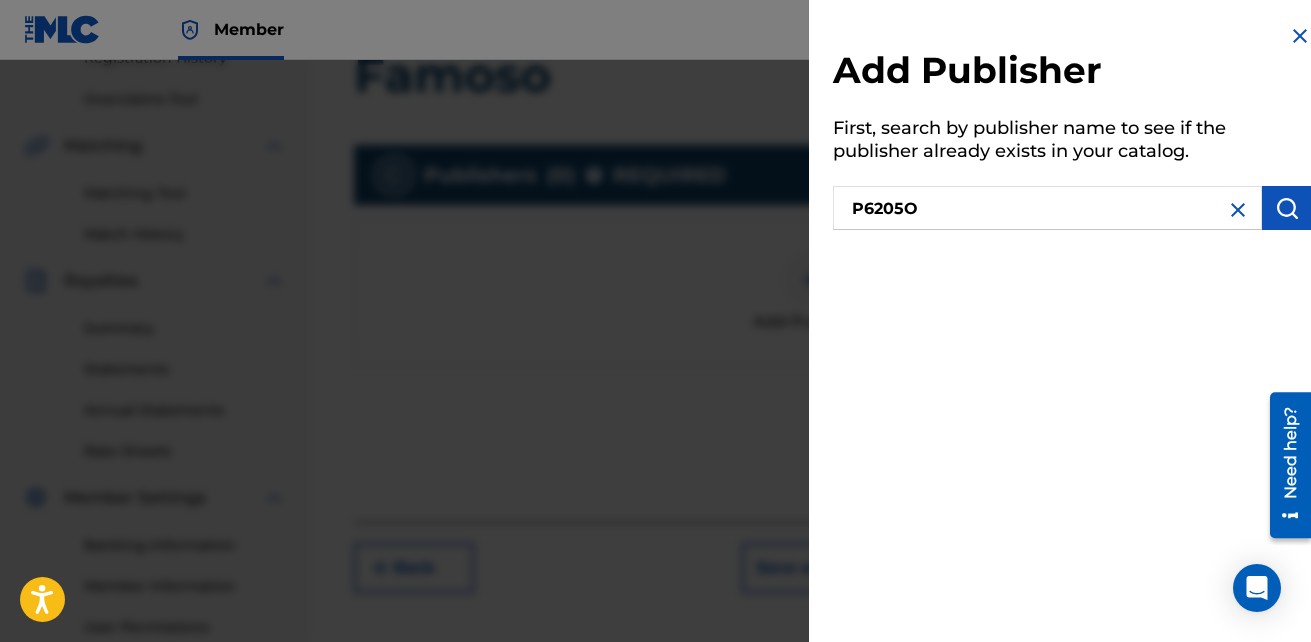 click on "Add Publisher First, search by publisher name to see if the publisher already exists in your catalog. P6205O" at bounding box center (1072, 130) 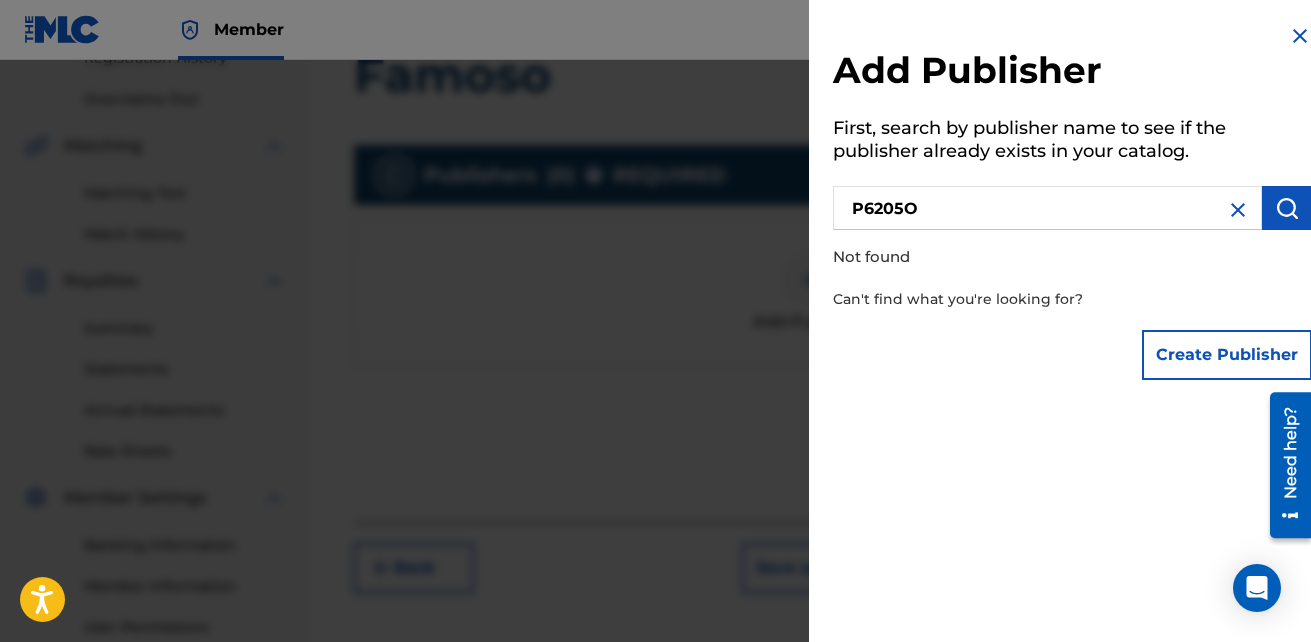click on "P6205O" at bounding box center [1047, 208] 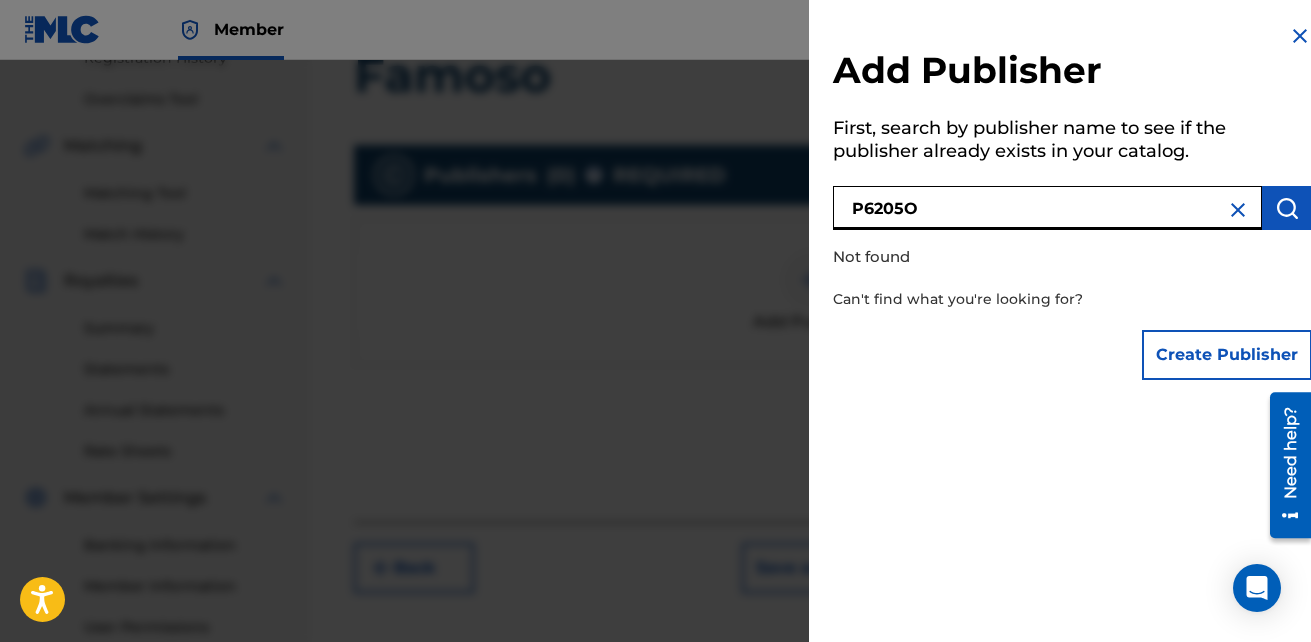 click on "P6205O" at bounding box center (1047, 208) 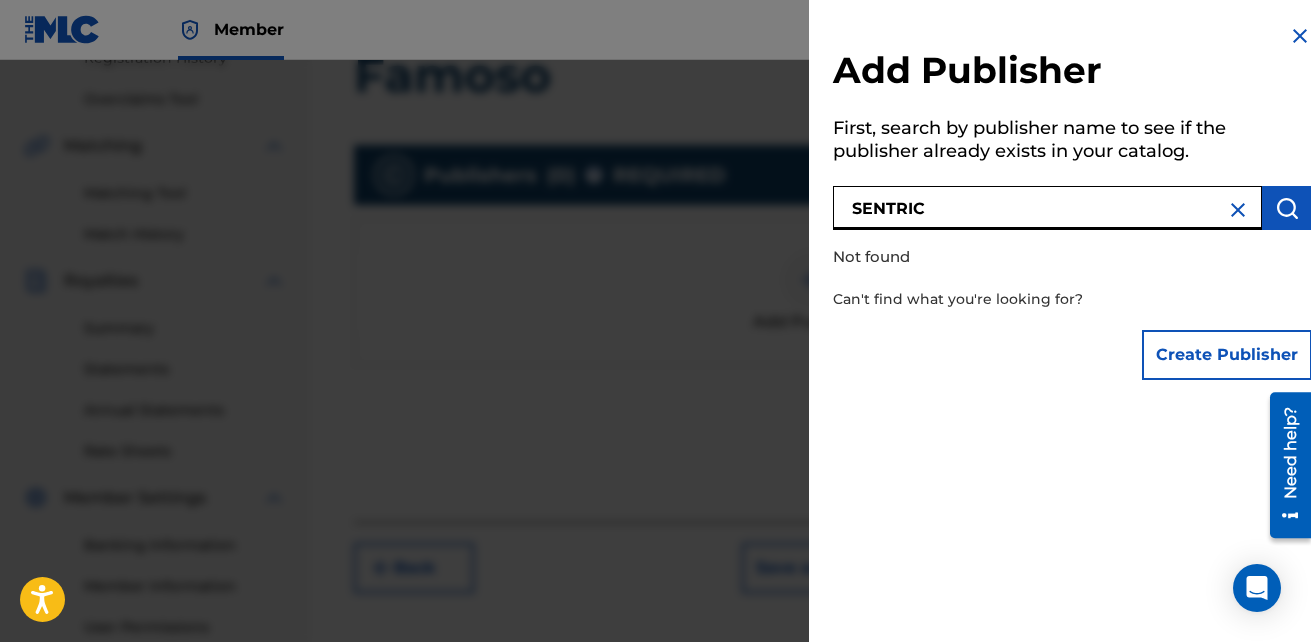 type on "SENTRIC" 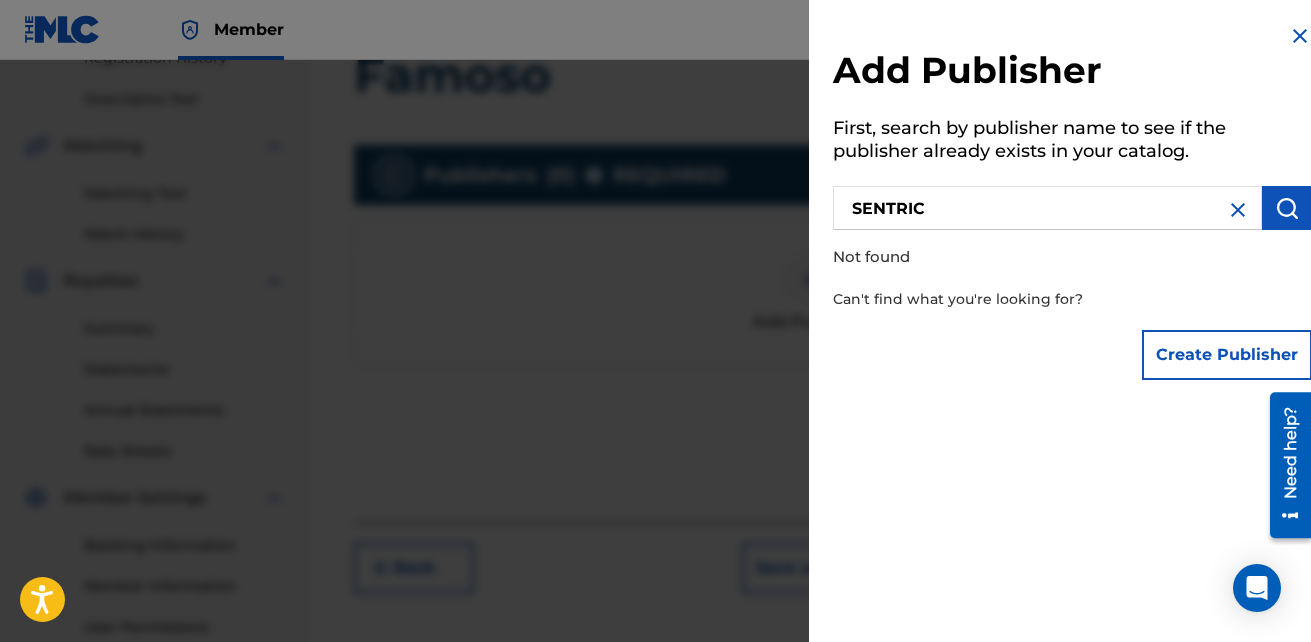 click at bounding box center [1287, 208] 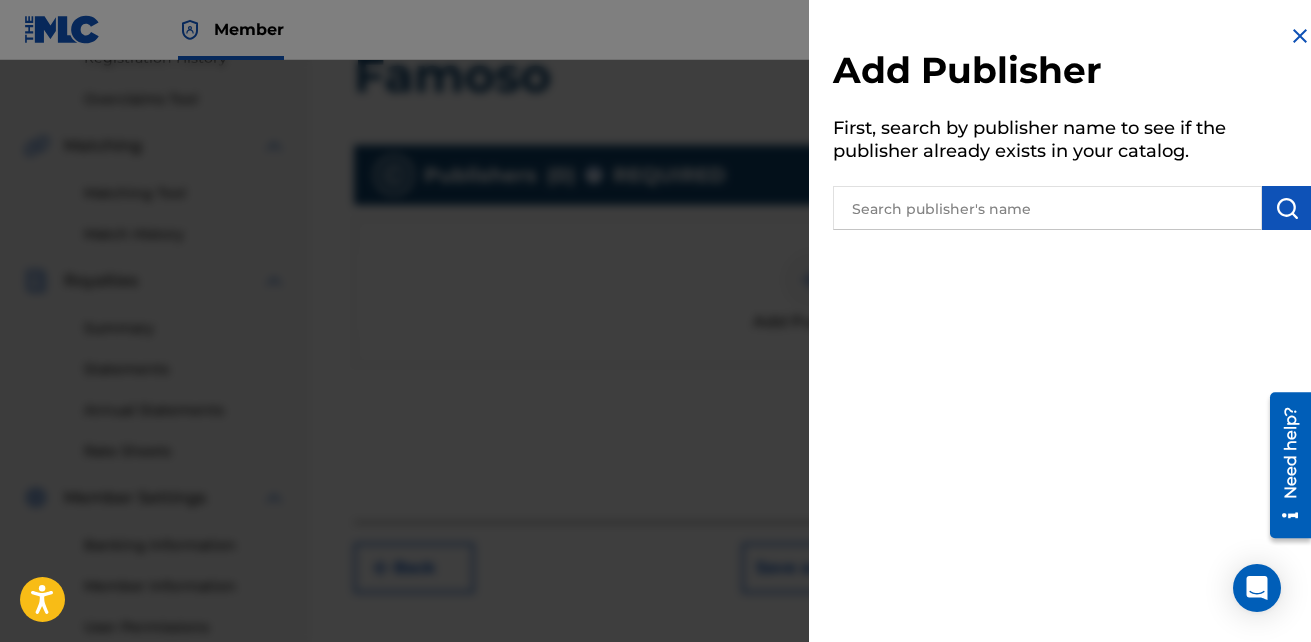 click at bounding box center [1300, 36] 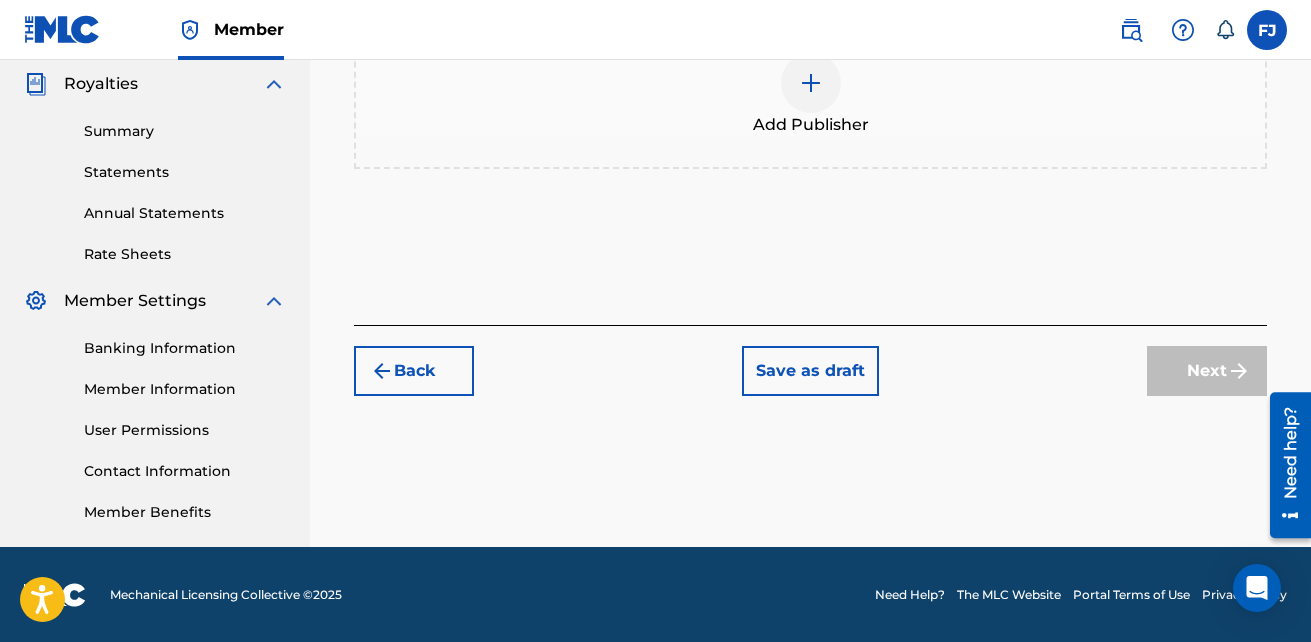 scroll, scrollTop: 598, scrollLeft: 0, axis: vertical 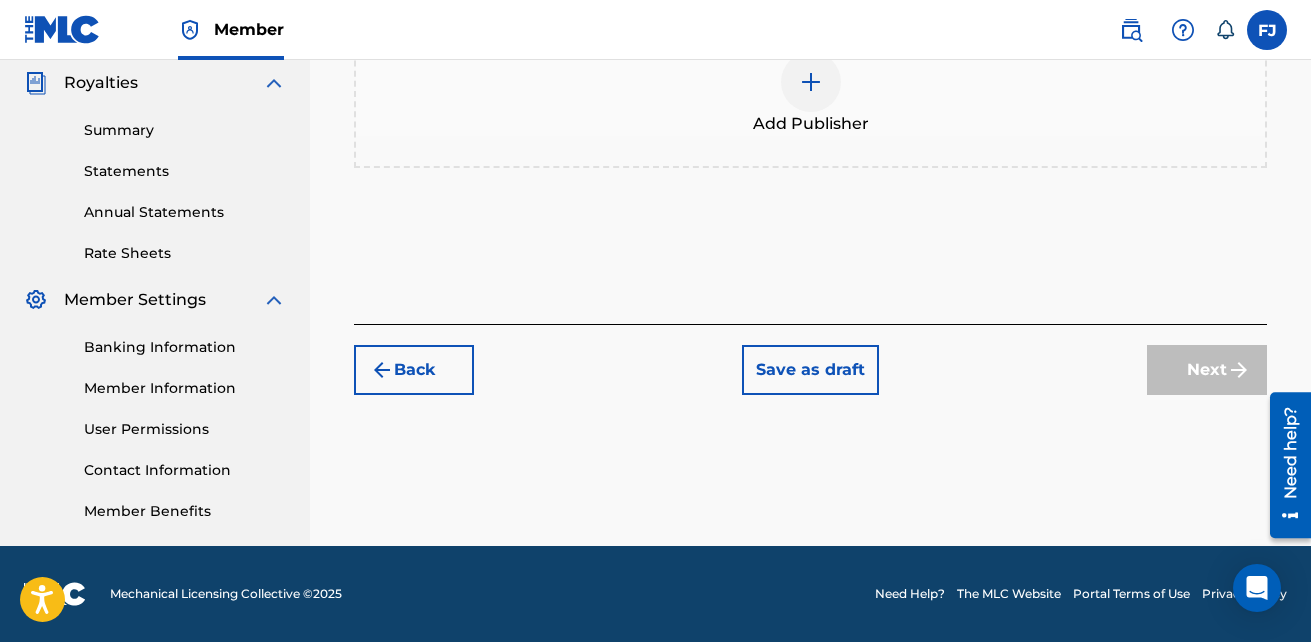 click on "Save as draft" at bounding box center (810, 370) 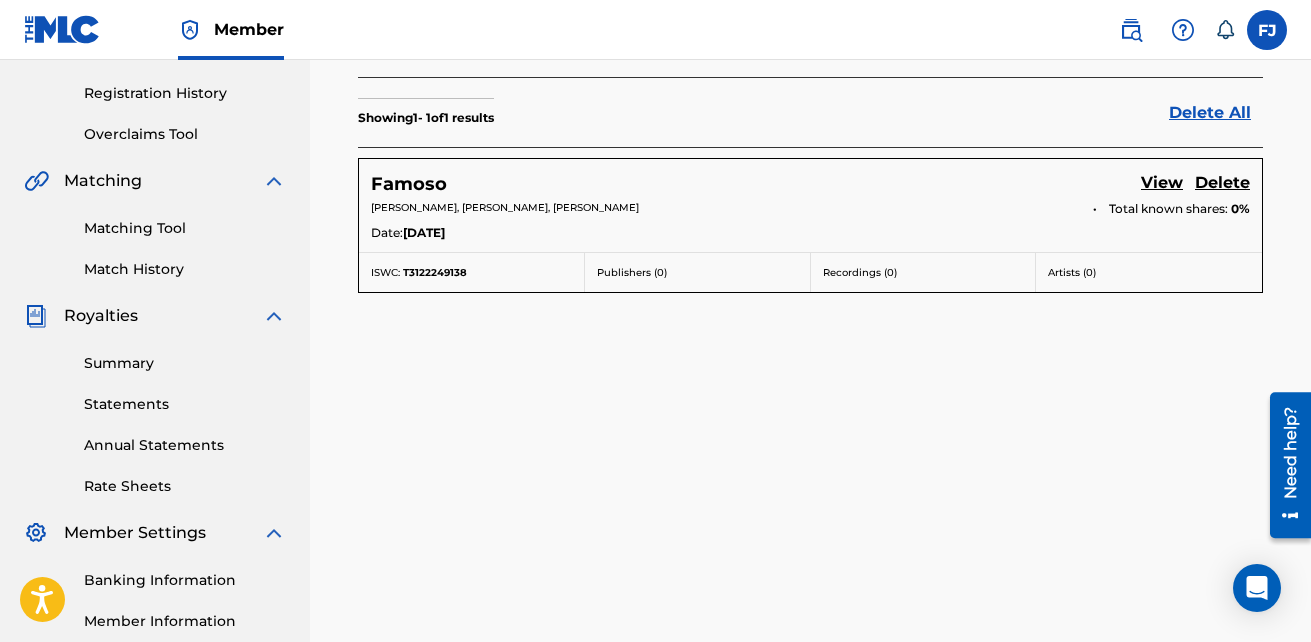 scroll, scrollTop: 400, scrollLeft: 0, axis: vertical 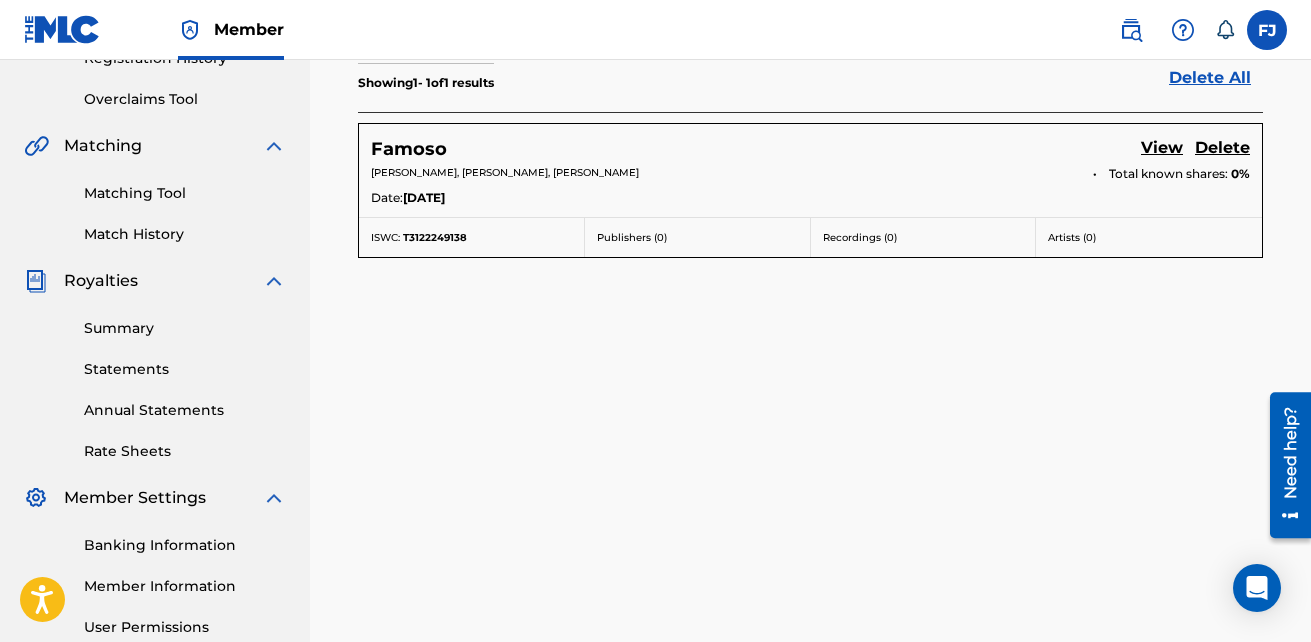 drag, startPoint x: 774, startPoint y: 205, endPoint x: 698, endPoint y: 196, distance: 76.53104 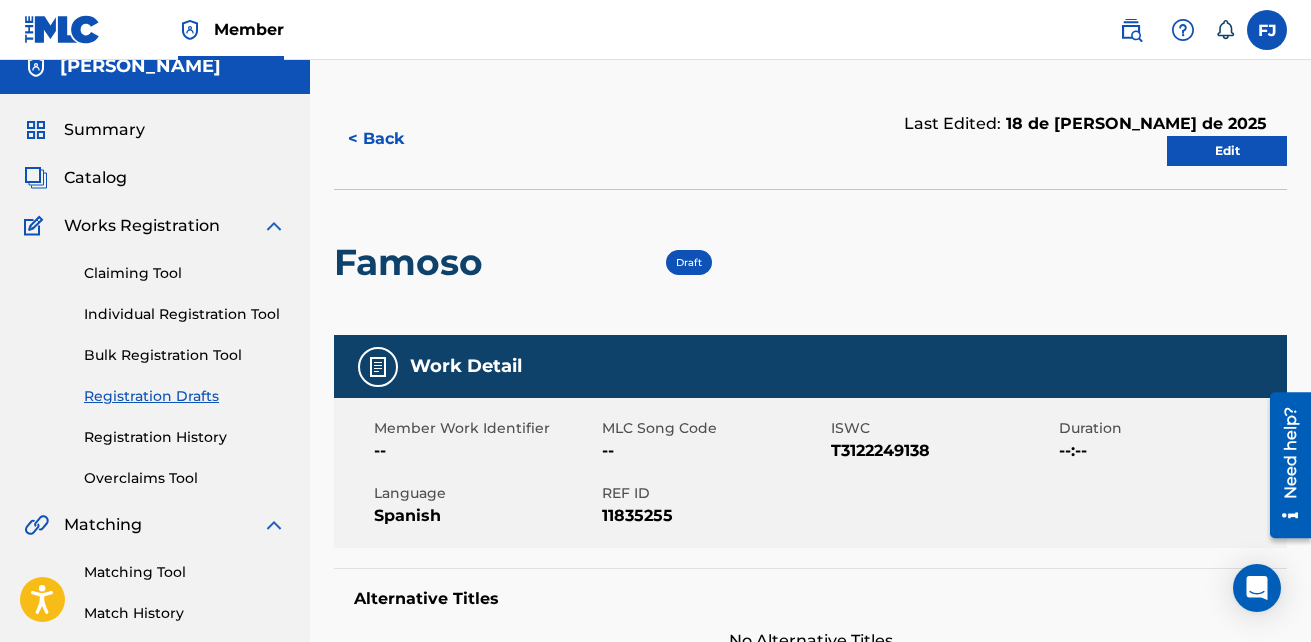 scroll, scrollTop: 0, scrollLeft: 0, axis: both 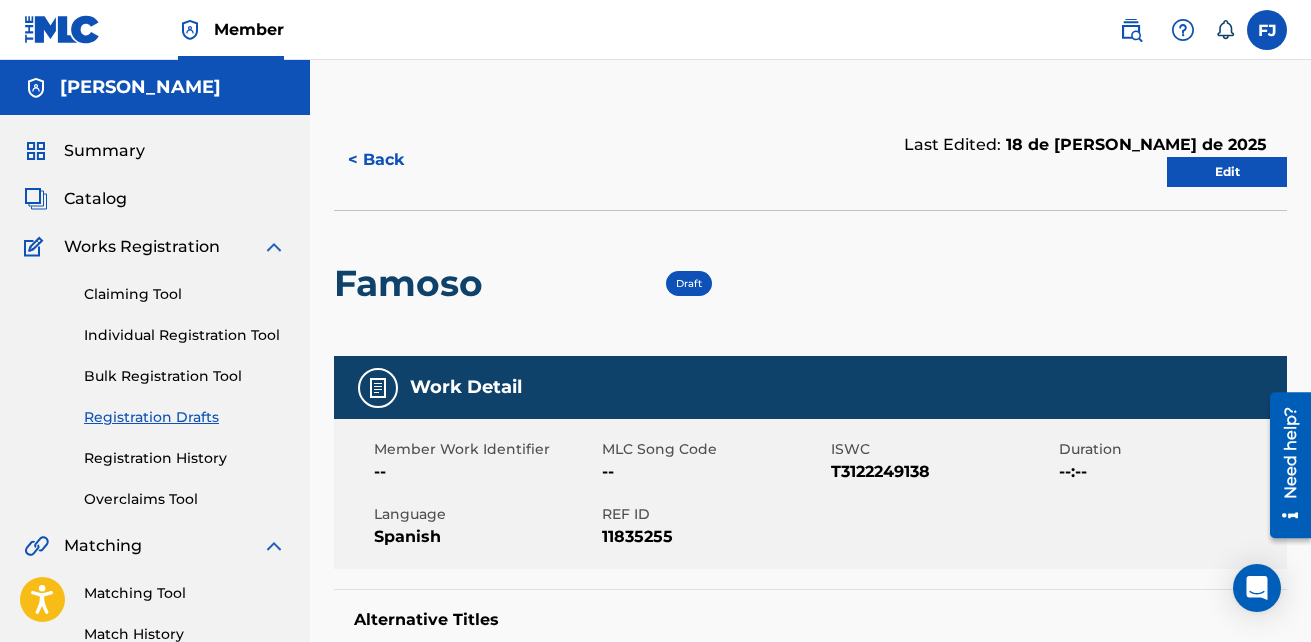 click on "Edit" at bounding box center [1227, 172] 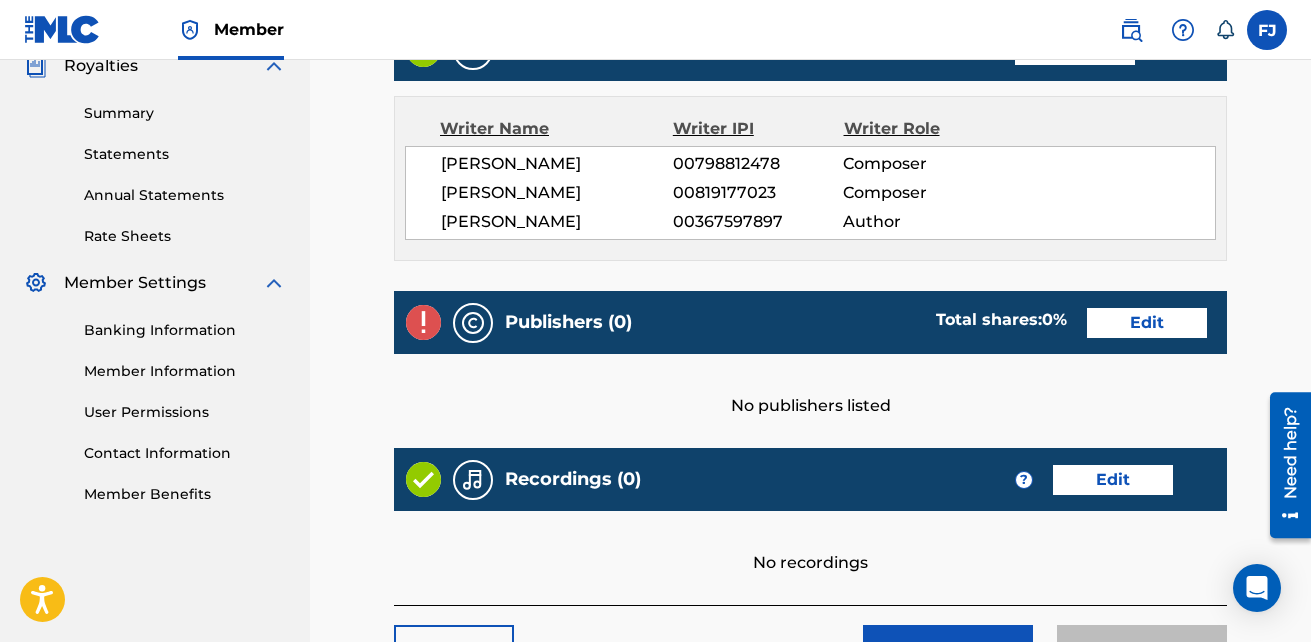 scroll, scrollTop: 798, scrollLeft: 0, axis: vertical 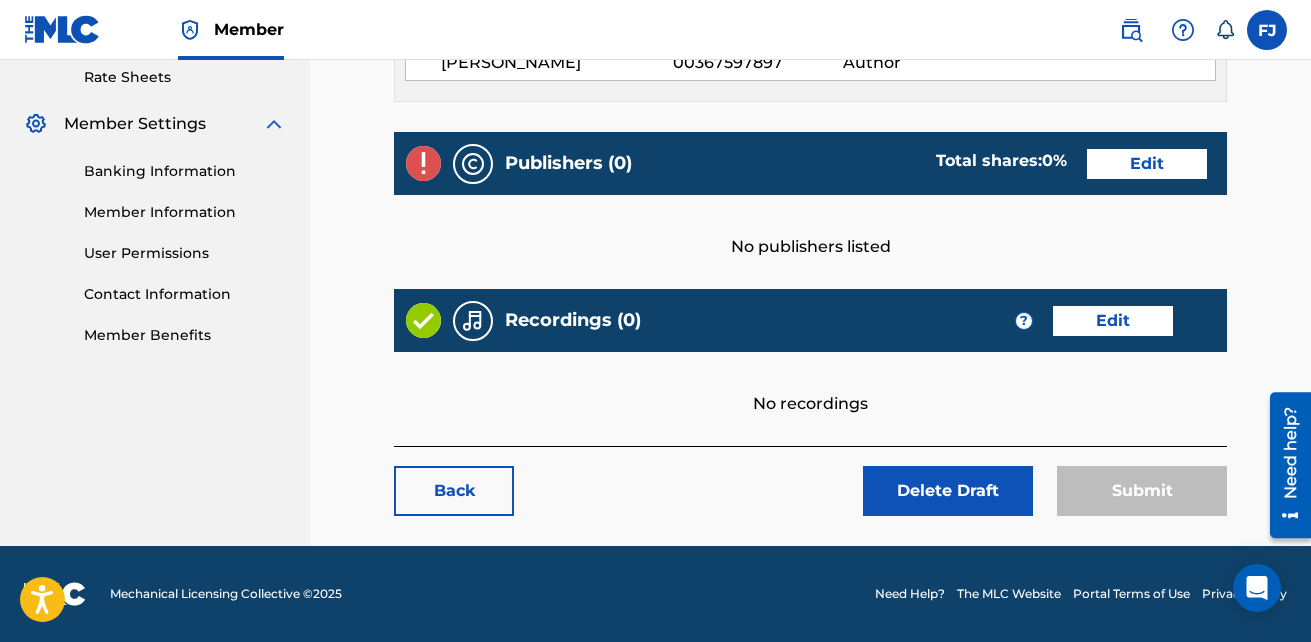 click on "Edit" at bounding box center [1147, 164] 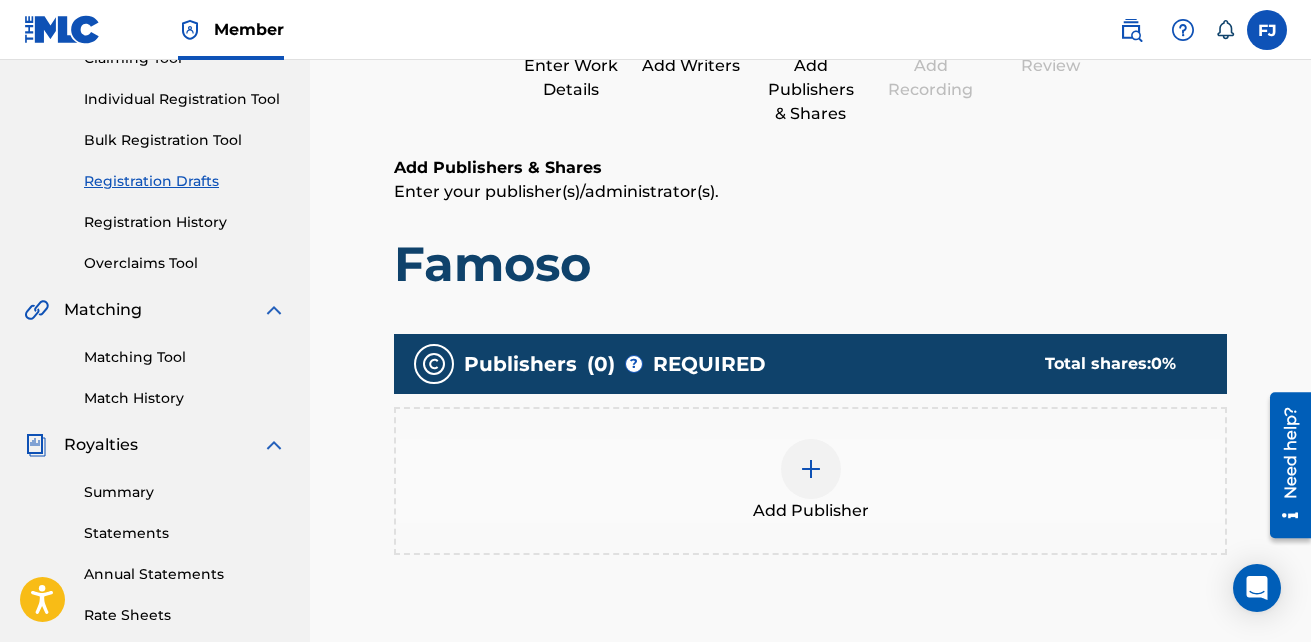 scroll, scrollTop: 400, scrollLeft: 0, axis: vertical 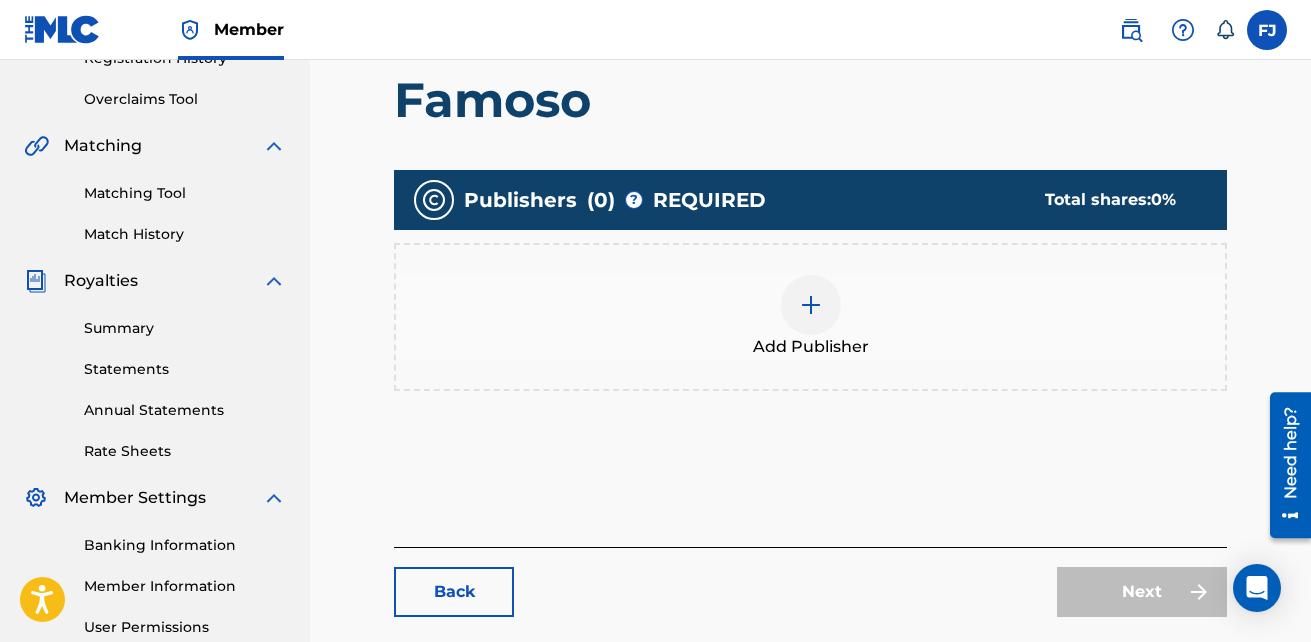 click at bounding box center [811, 305] 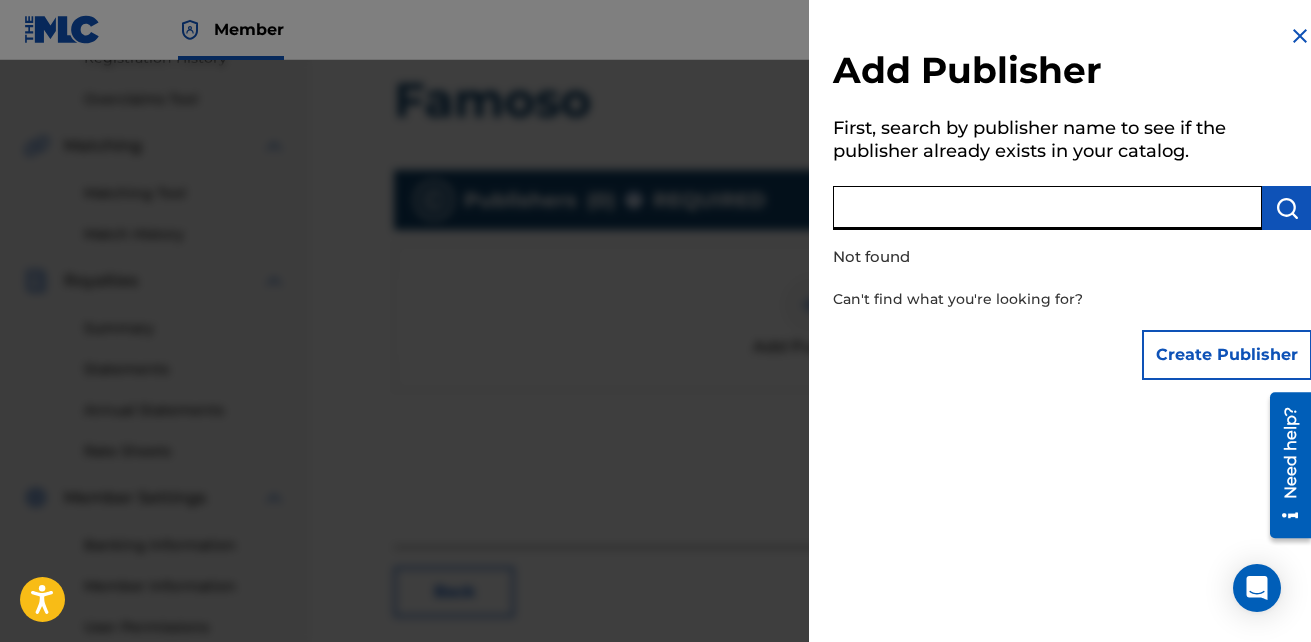click at bounding box center (1047, 208) 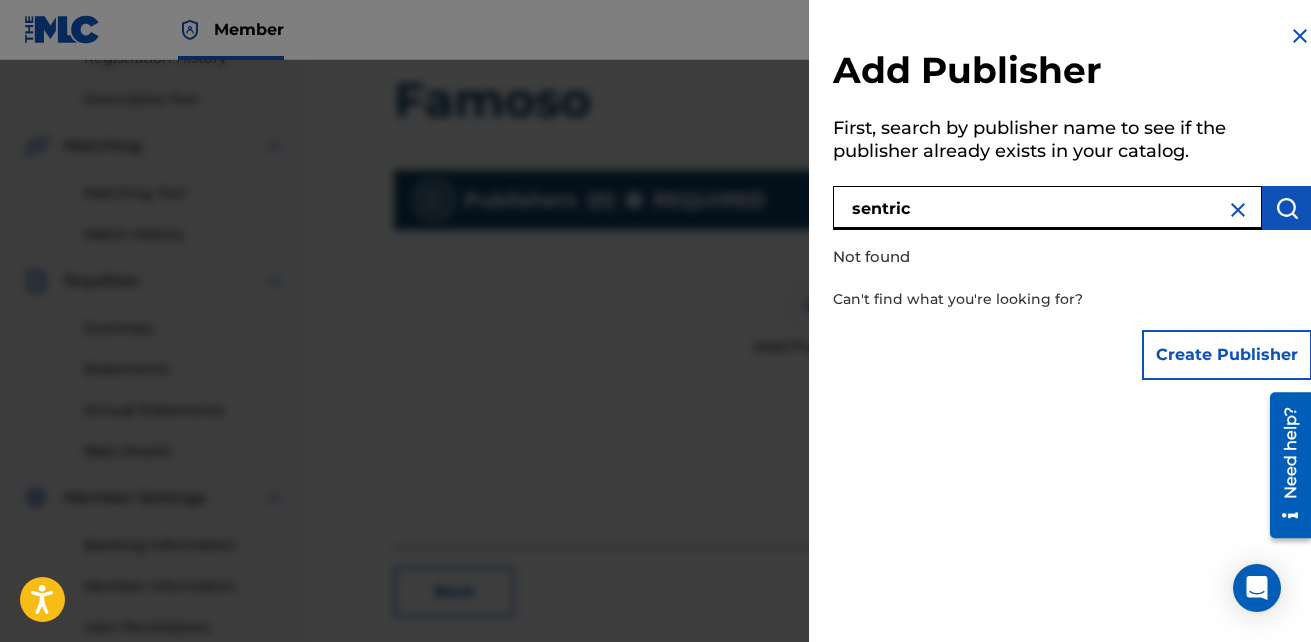 type on "sentric" 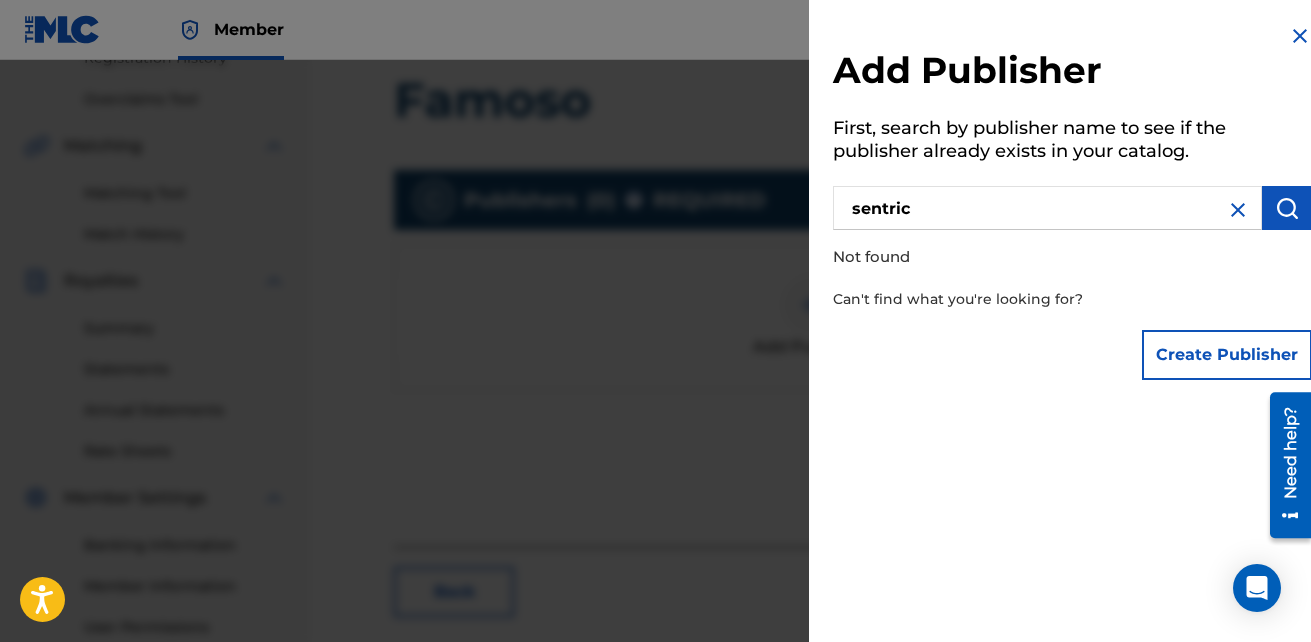 click at bounding box center [1287, 208] 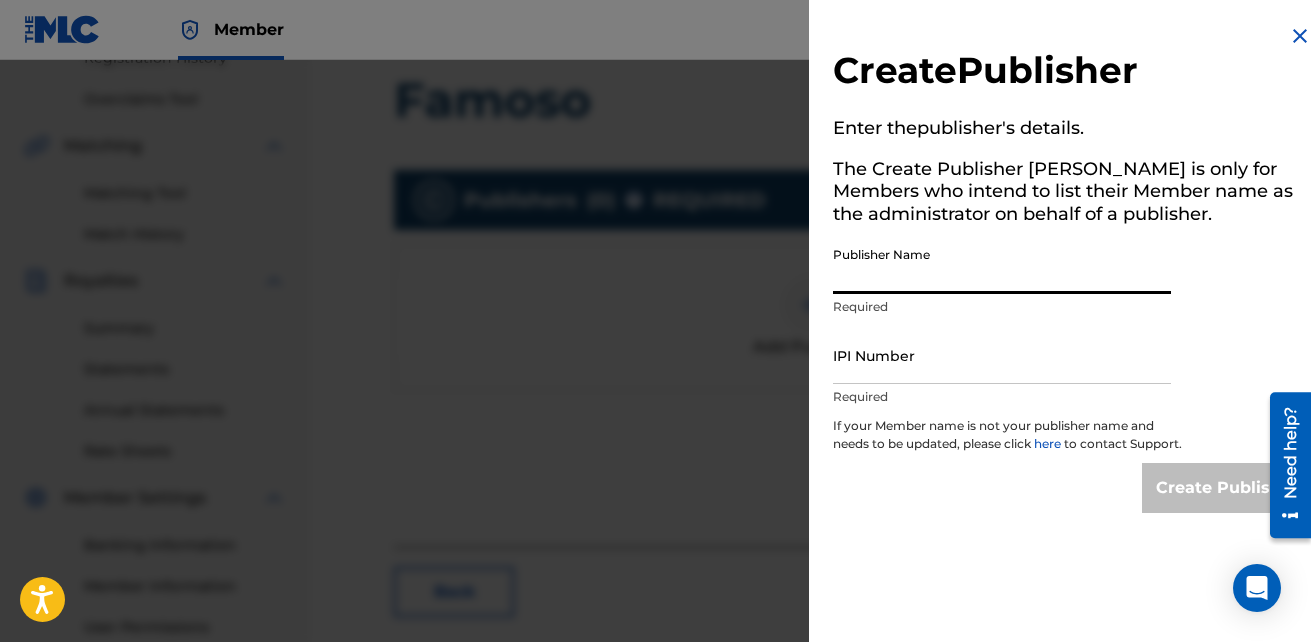 click on "Publisher Name" at bounding box center (1002, 265) 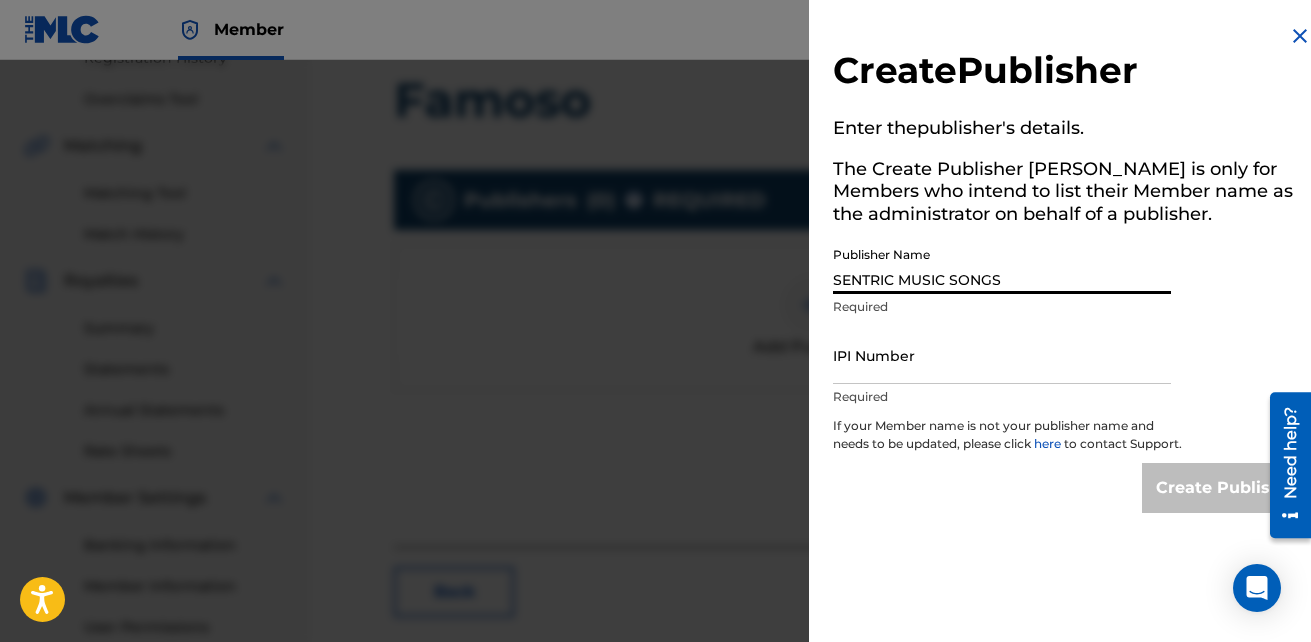 type on "00672261938" 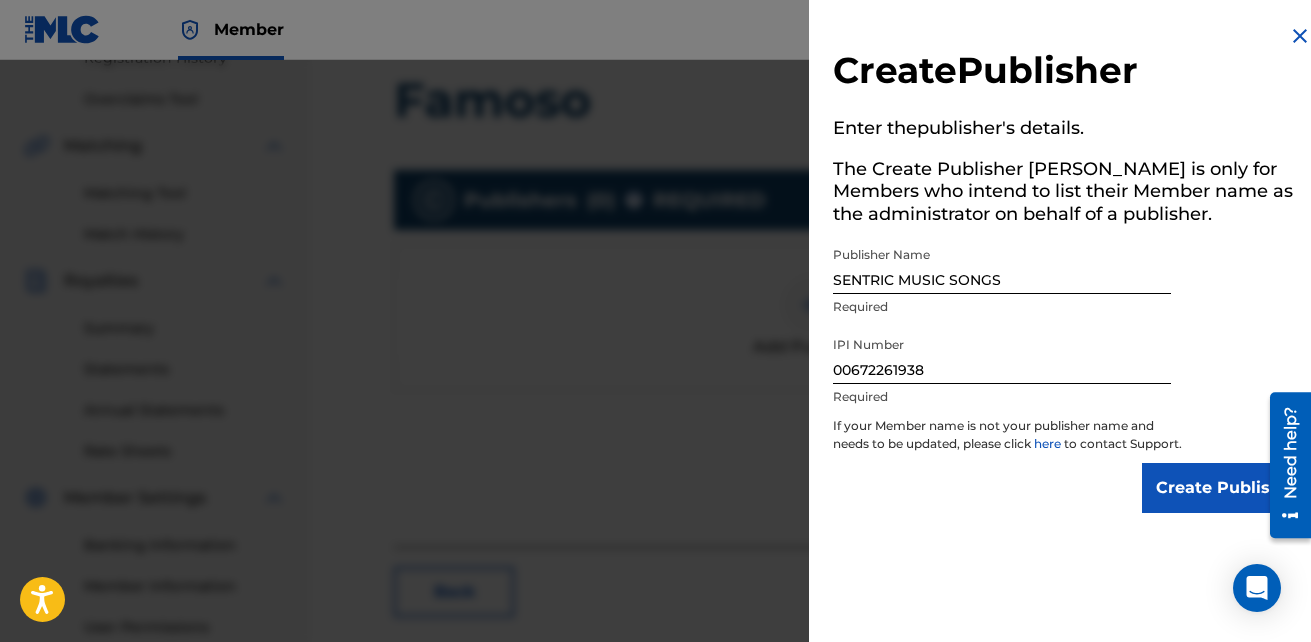 click on "Create Publisher" at bounding box center (1227, 488) 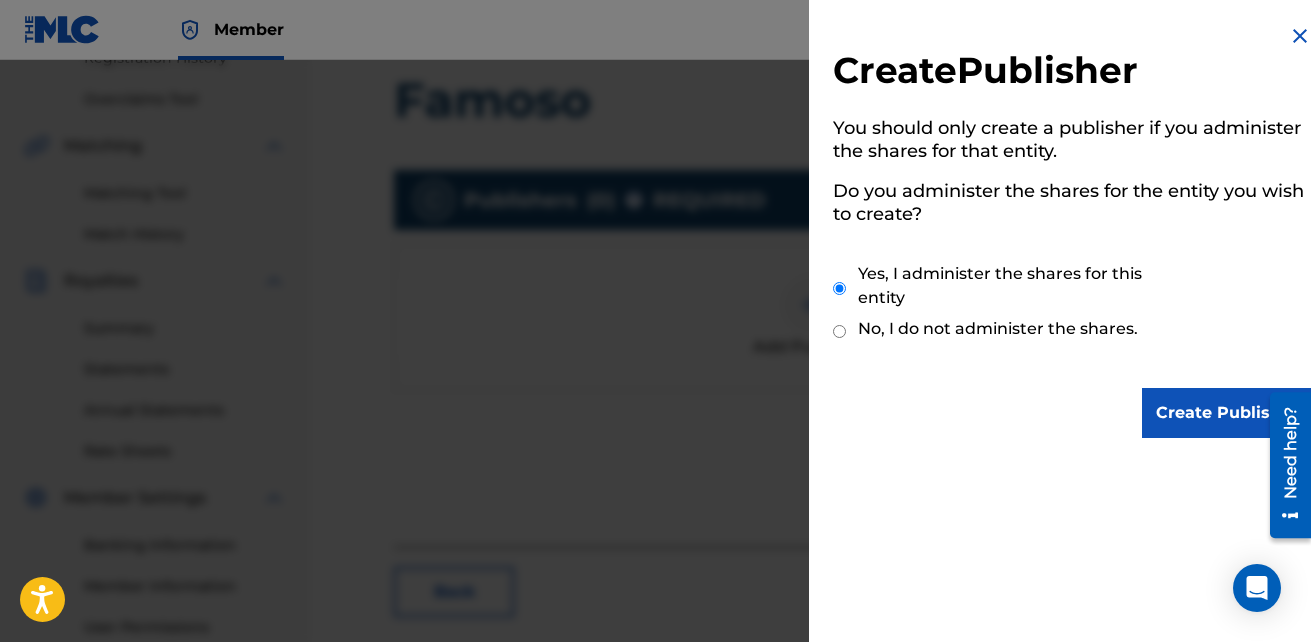 click on "Create Publisher" at bounding box center (1227, 413) 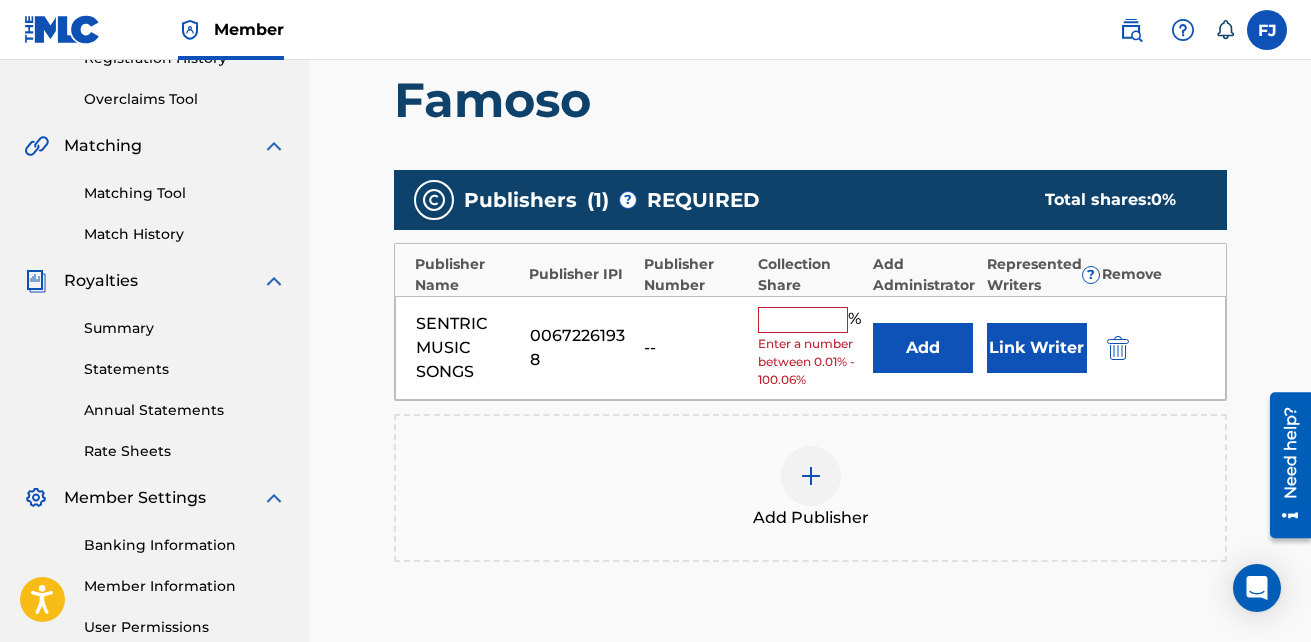 click on "Link Writer" at bounding box center [1037, 348] 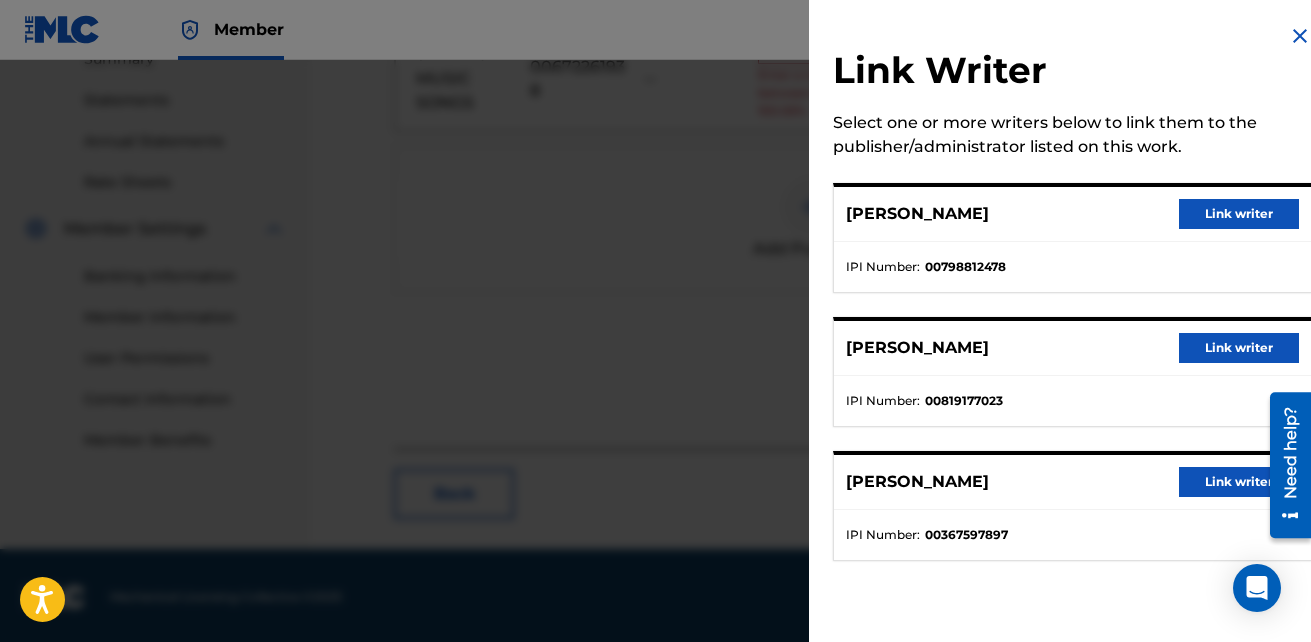 scroll, scrollTop: 672, scrollLeft: 0, axis: vertical 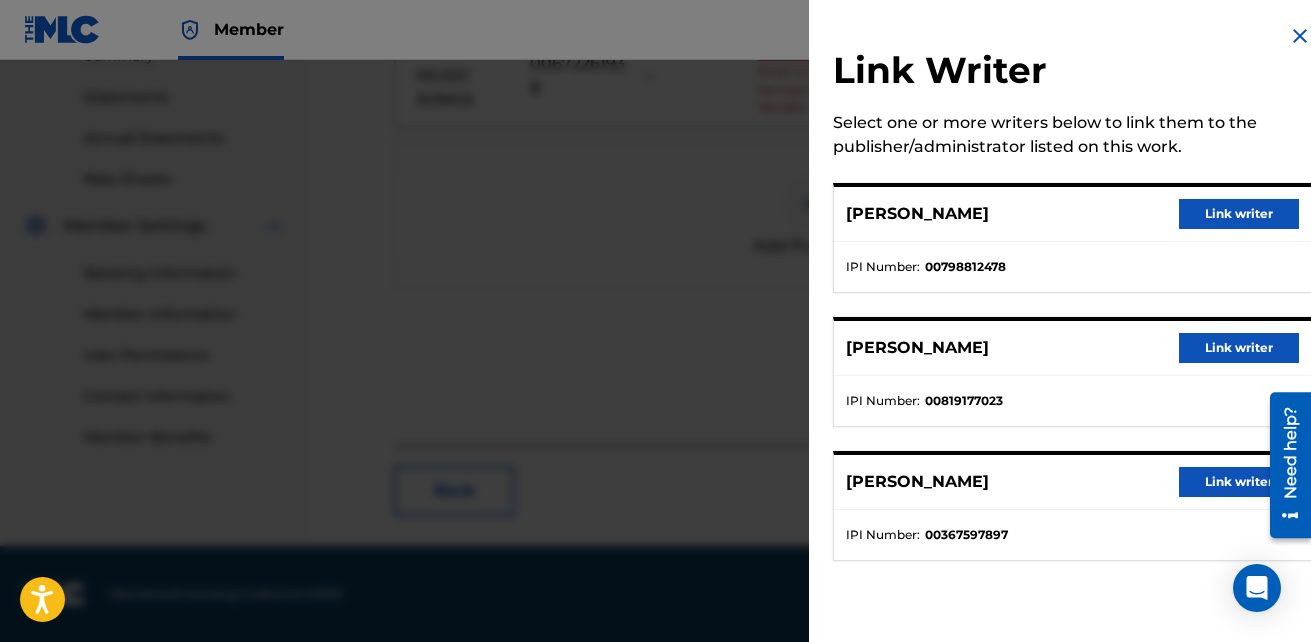click on "Link writer" at bounding box center (1239, 482) 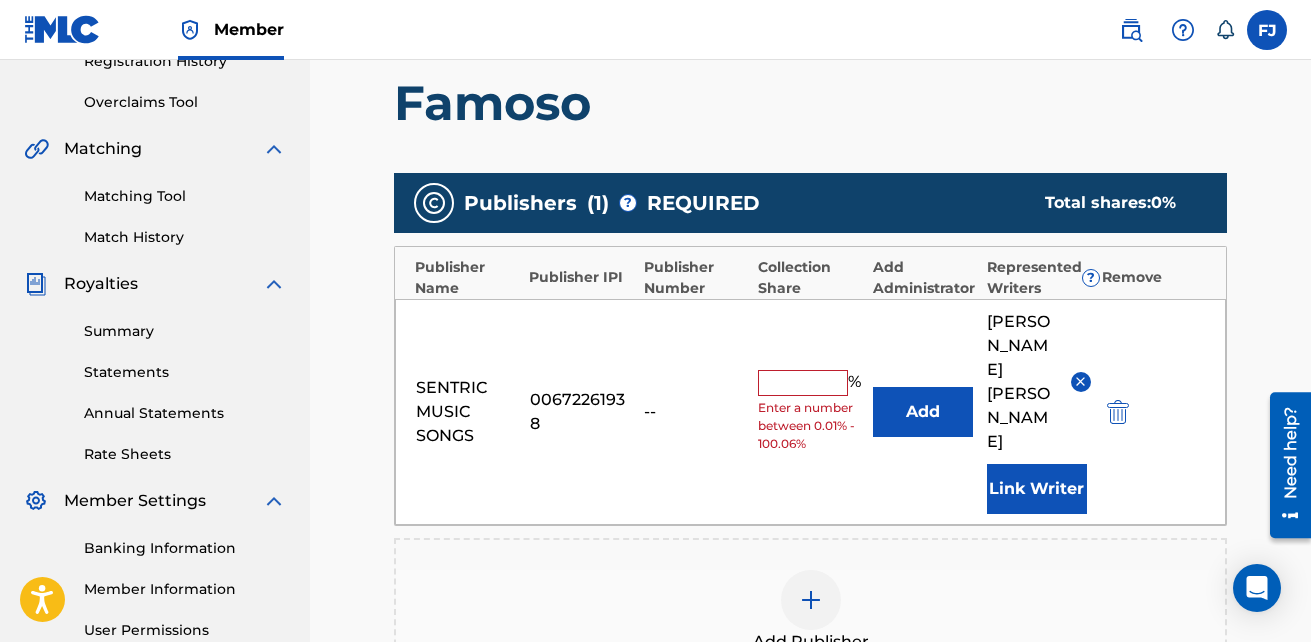 scroll, scrollTop: 372, scrollLeft: 0, axis: vertical 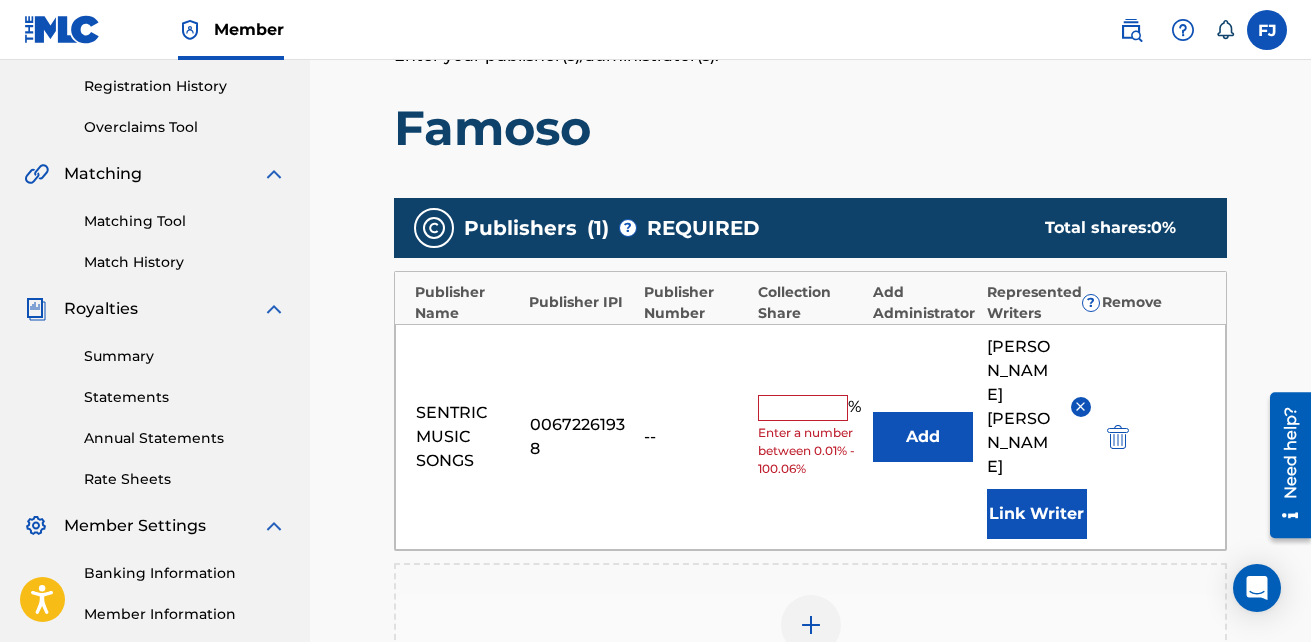 click on "Add" at bounding box center [923, 437] 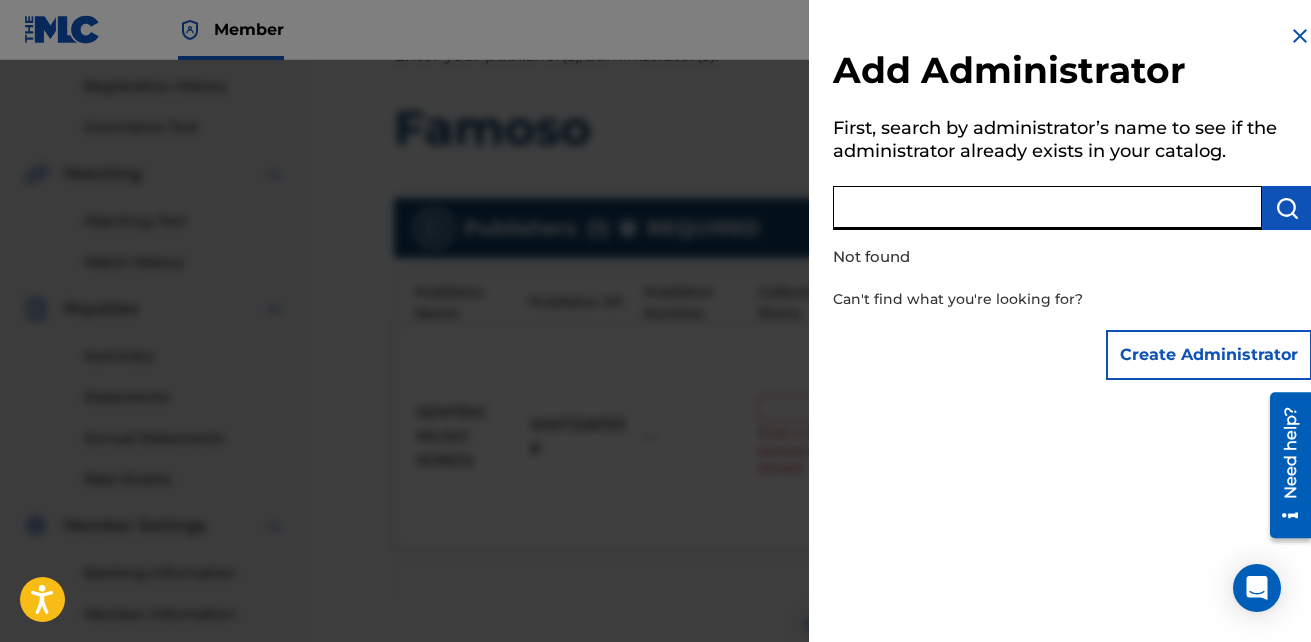 click at bounding box center (1047, 208) 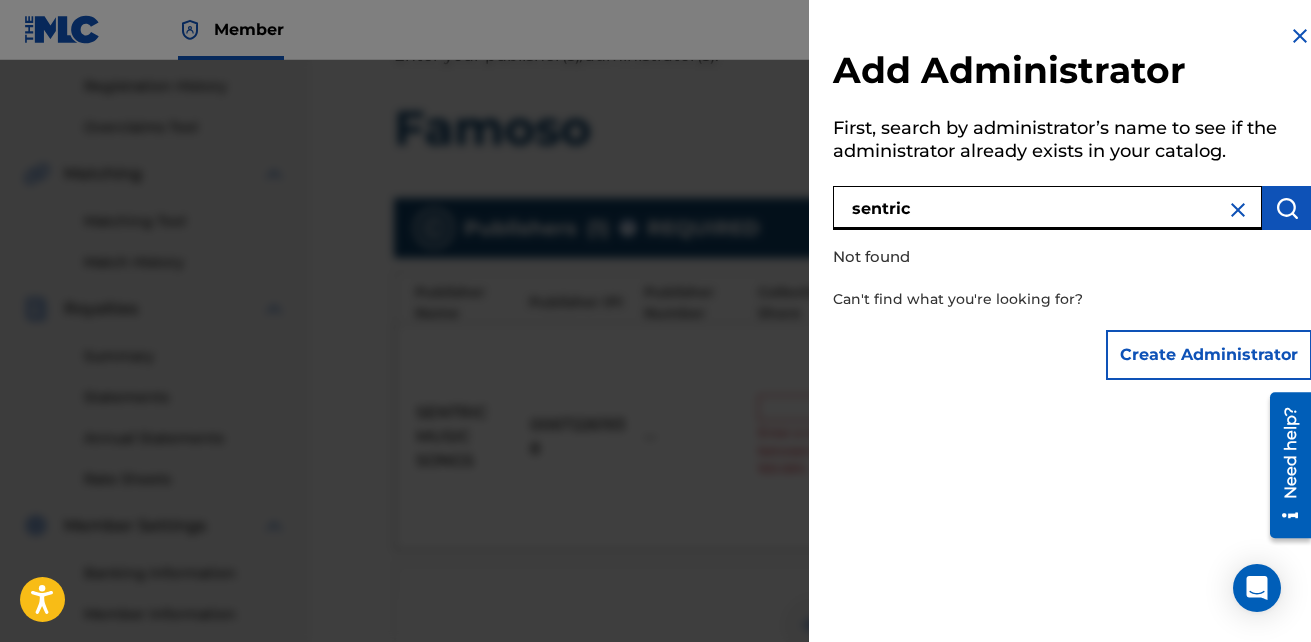 type on "sentric" 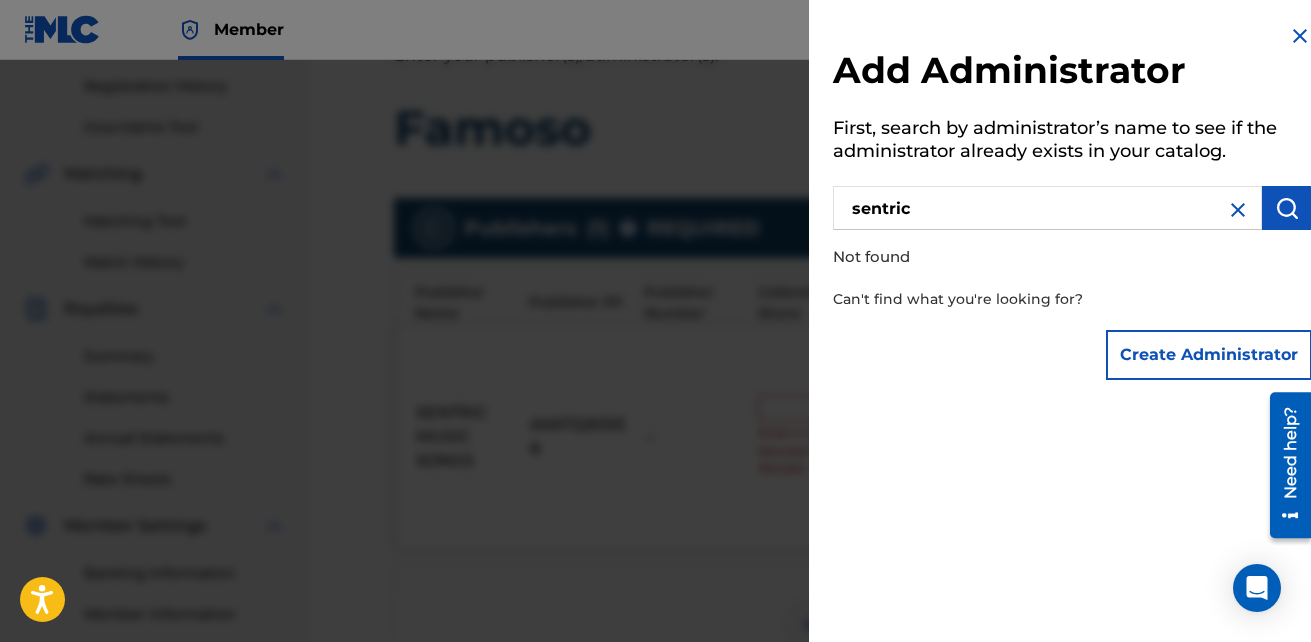 click at bounding box center [1287, 208] 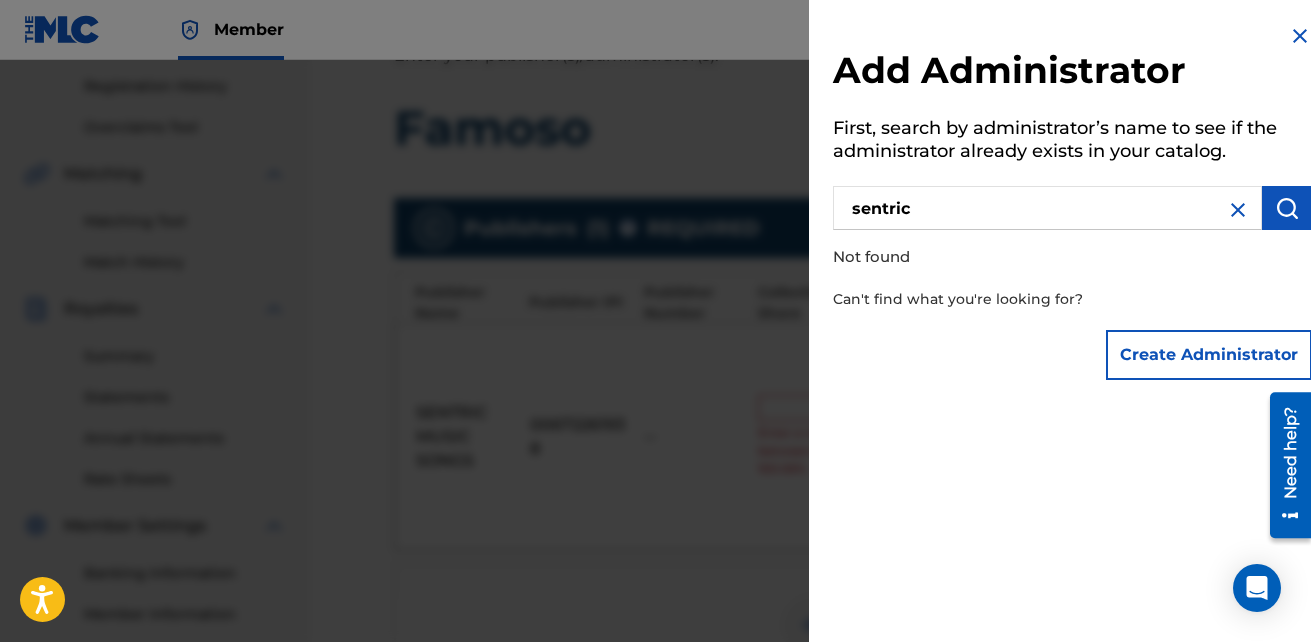 click on "Create Administrator" at bounding box center (1209, 355) 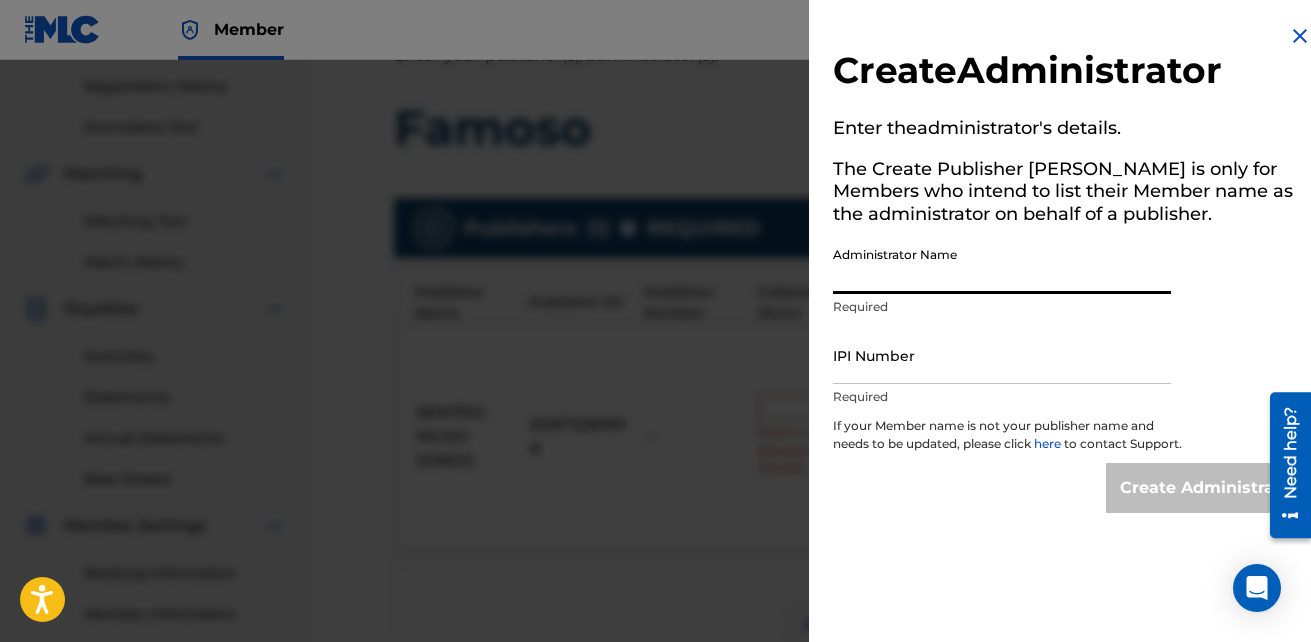 click on "Administrator Name" at bounding box center [1002, 265] 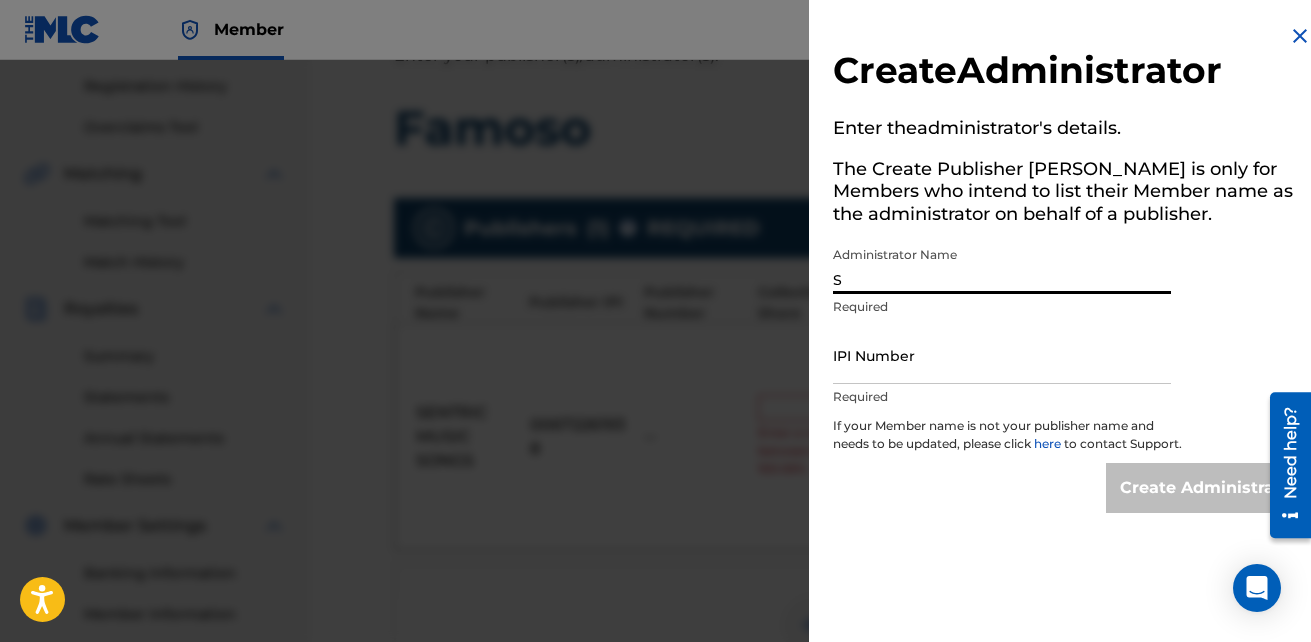 type on "SENTRIC MUSIC SONGS" 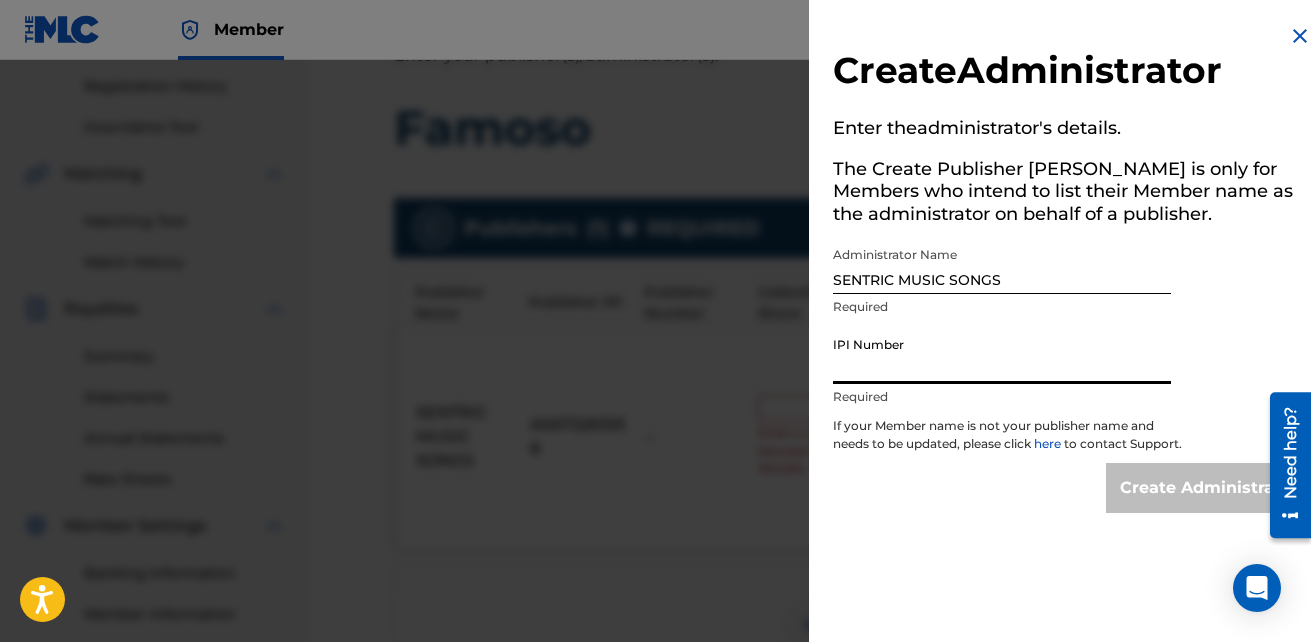 click on "IPI Number" at bounding box center (1002, 355) 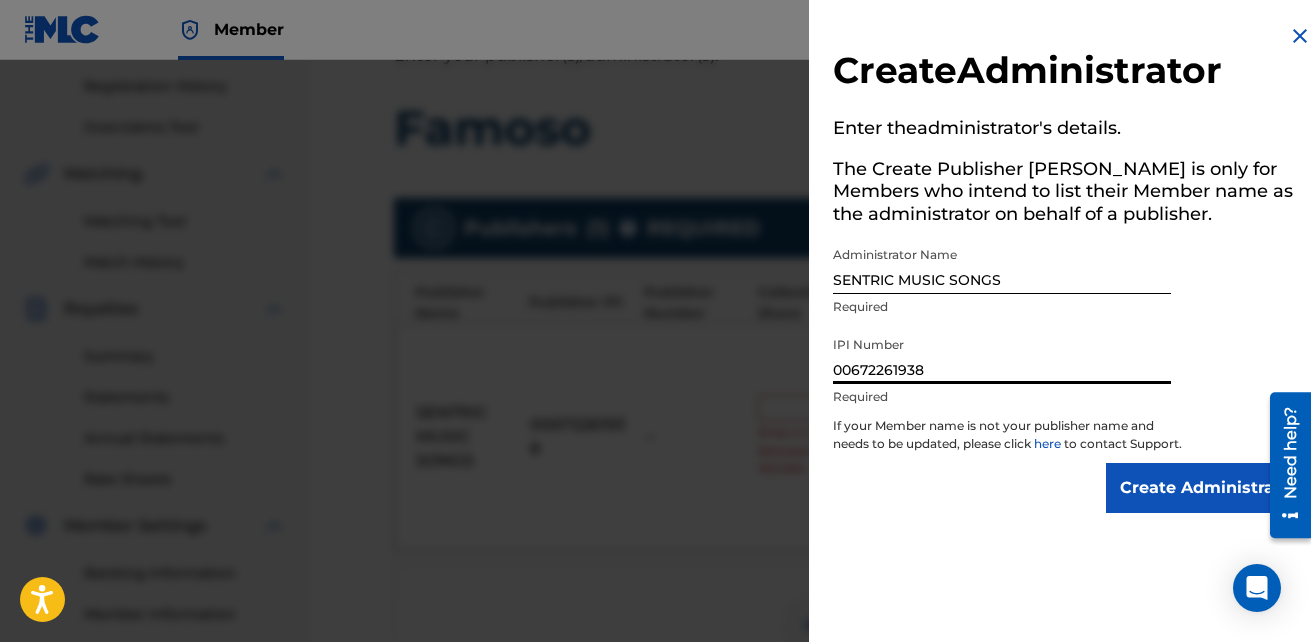 type on "00672261938" 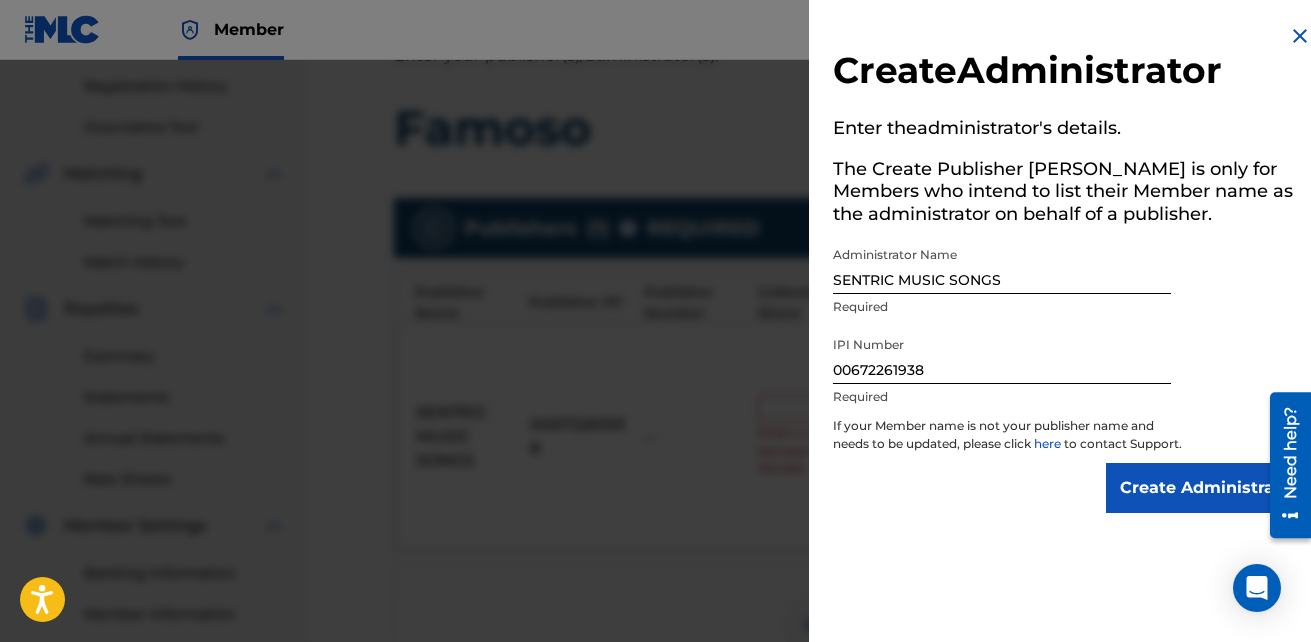 click on "Create Administrator" at bounding box center (1209, 488) 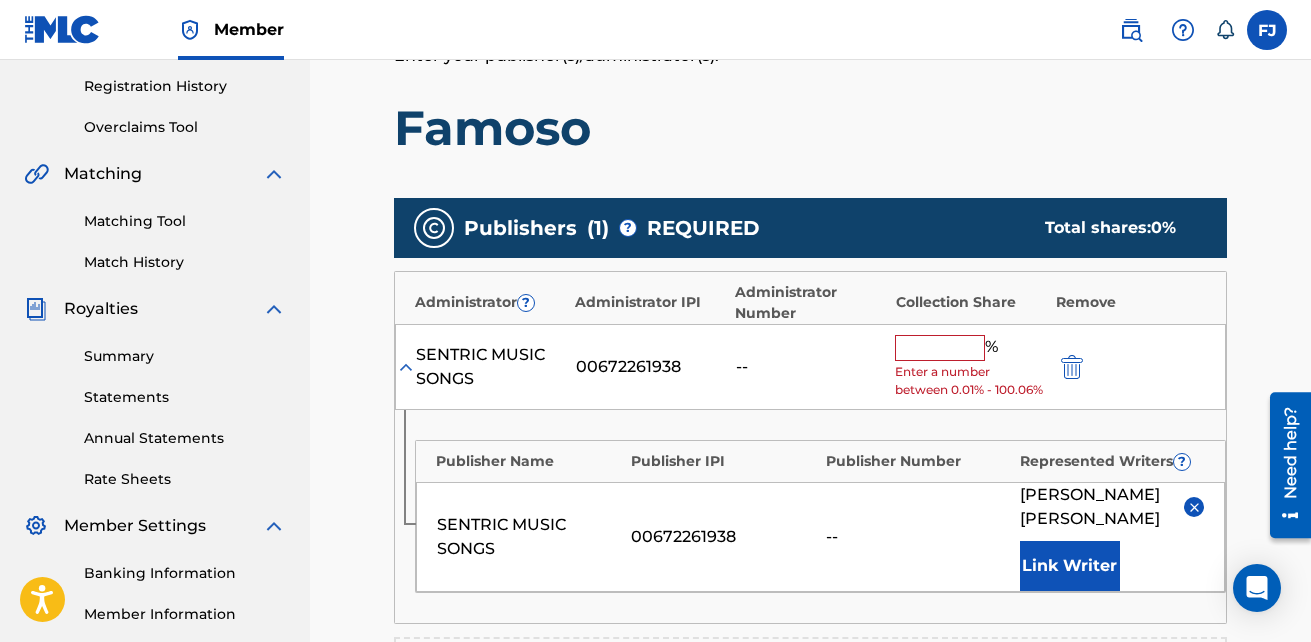 click at bounding box center [940, 348] 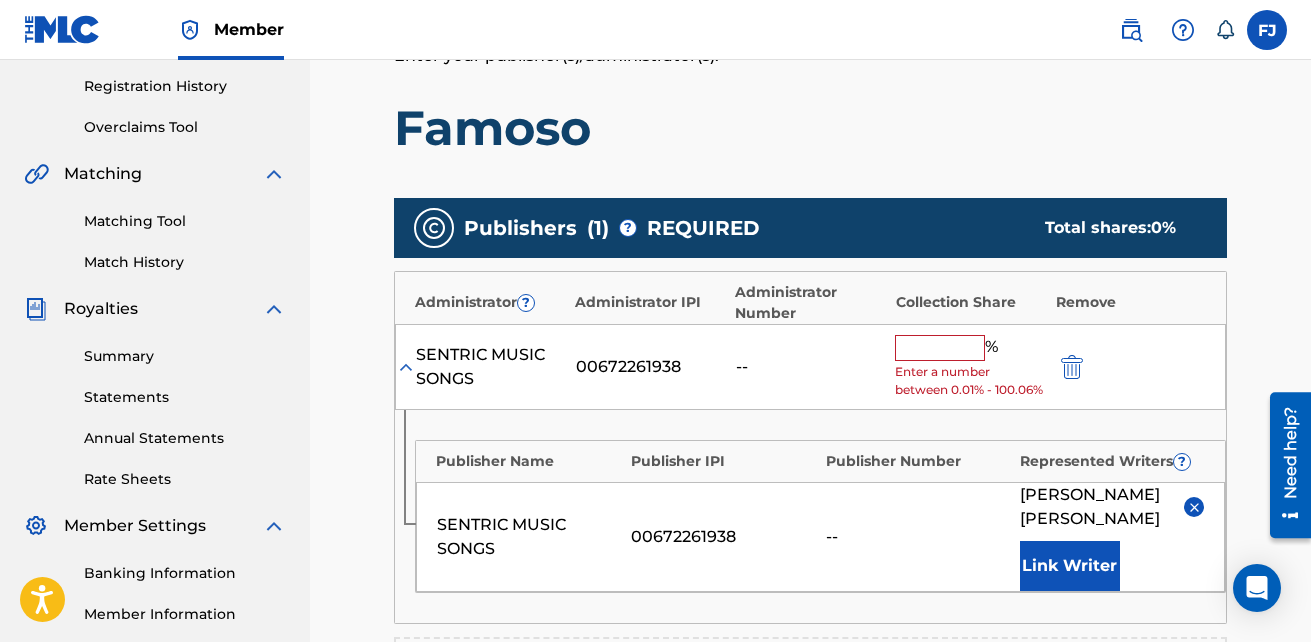 click at bounding box center [940, 348] 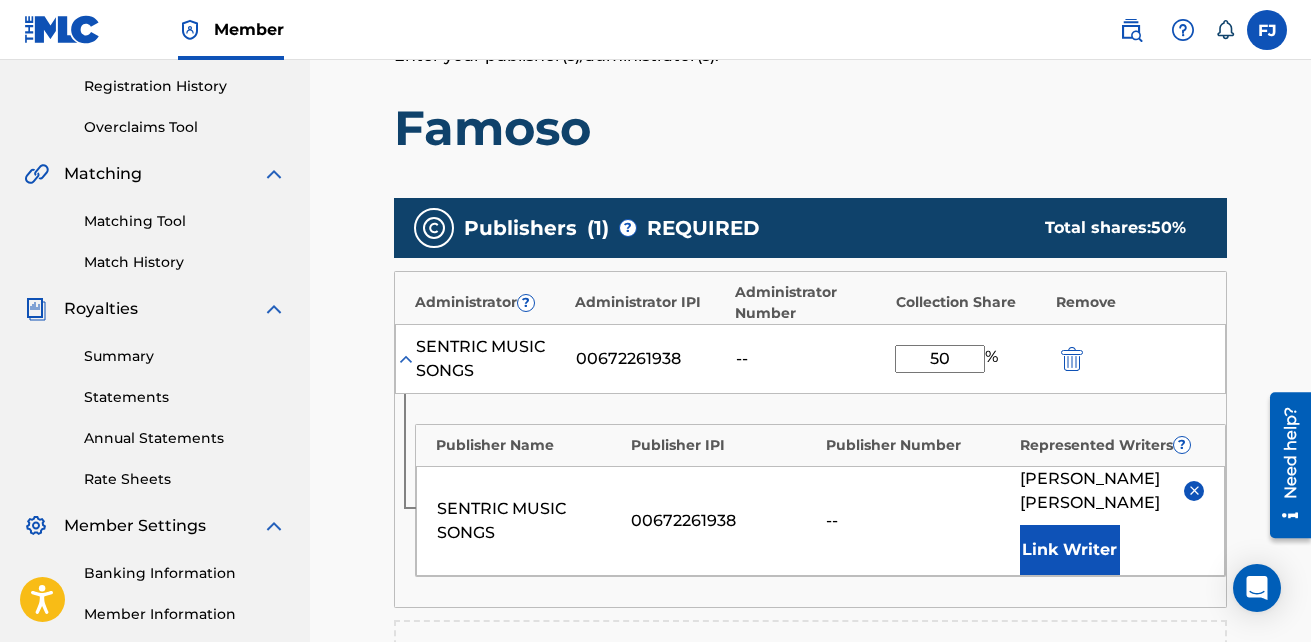 type on "50" 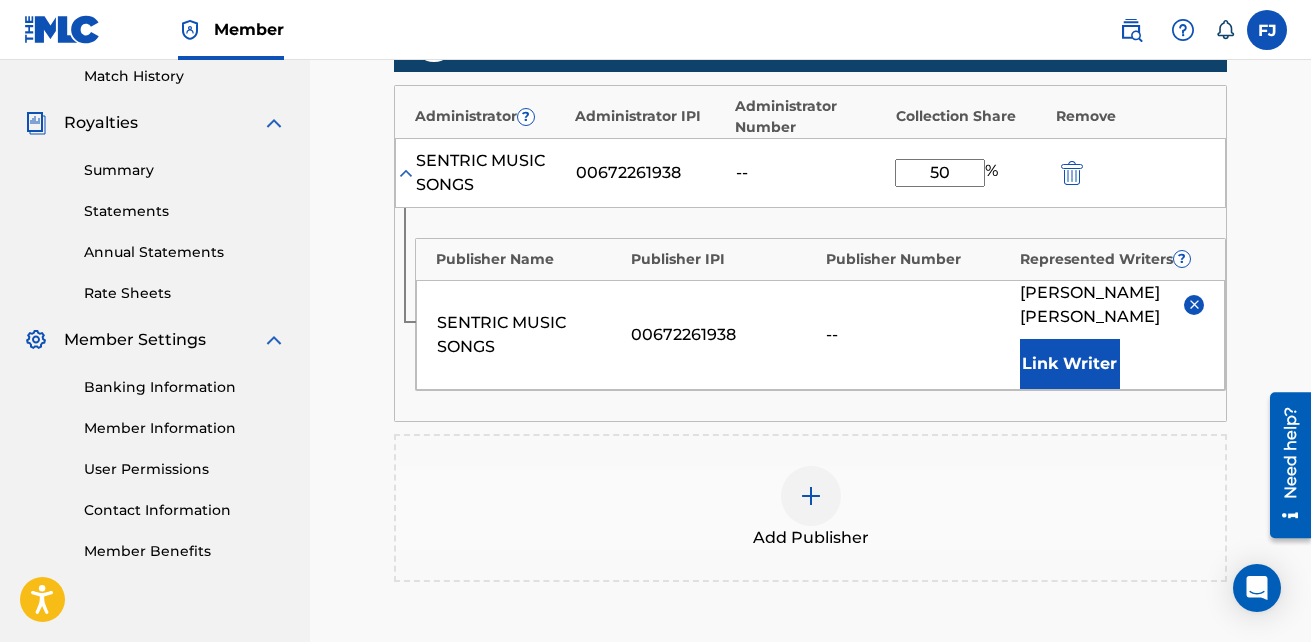 scroll, scrollTop: 450, scrollLeft: 0, axis: vertical 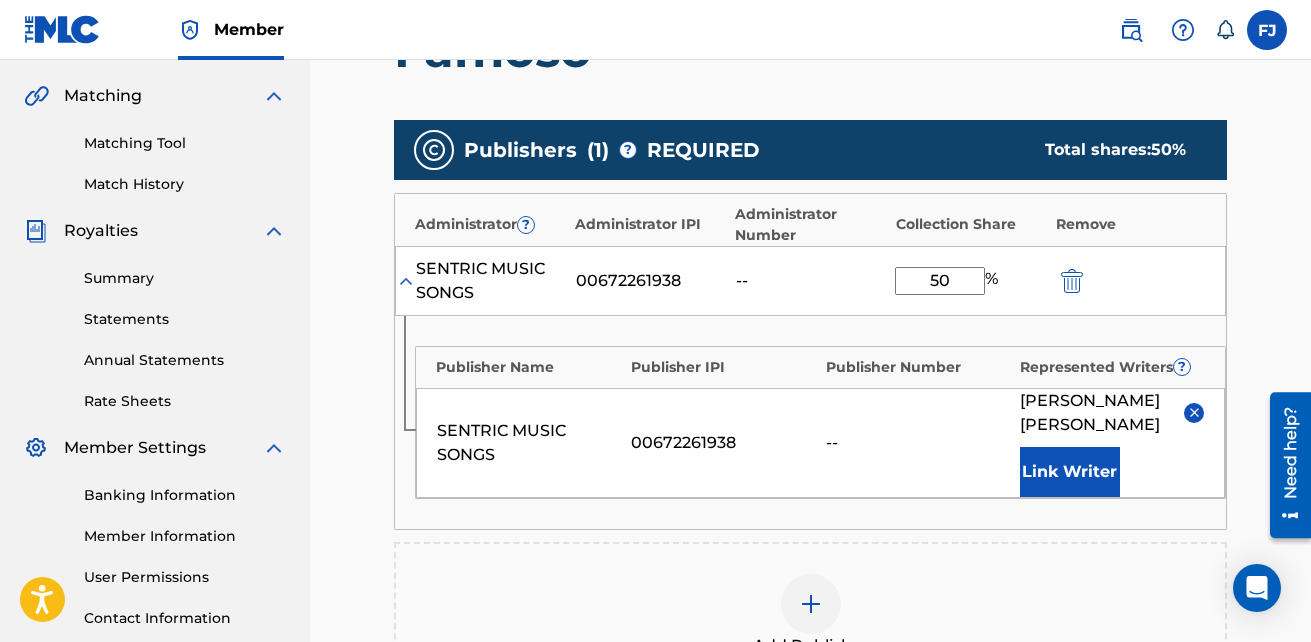 click on "Publishers ( 1 ) ? REQUIRED Total shares:  50 % Administrator ? Administrator IPI Administrator Number Collection Share Remove SENTRIC MUSIC SONGS 00672261938 -- 50 % Publisher Name Publisher IPI Publisher Number Represented Writers ? SENTRIC MUSIC SONGS 00672261938 -- [PERSON_NAME] Writer Add Publisher" at bounding box center [810, 405] 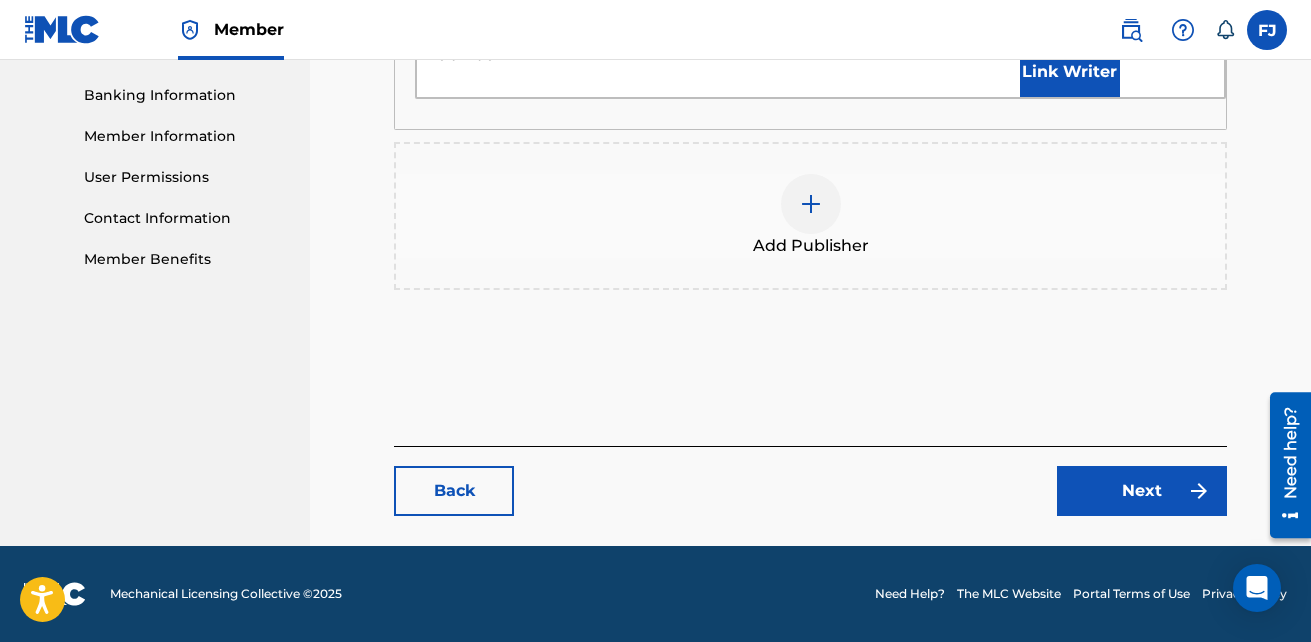 click on "Next" at bounding box center (1142, 491) 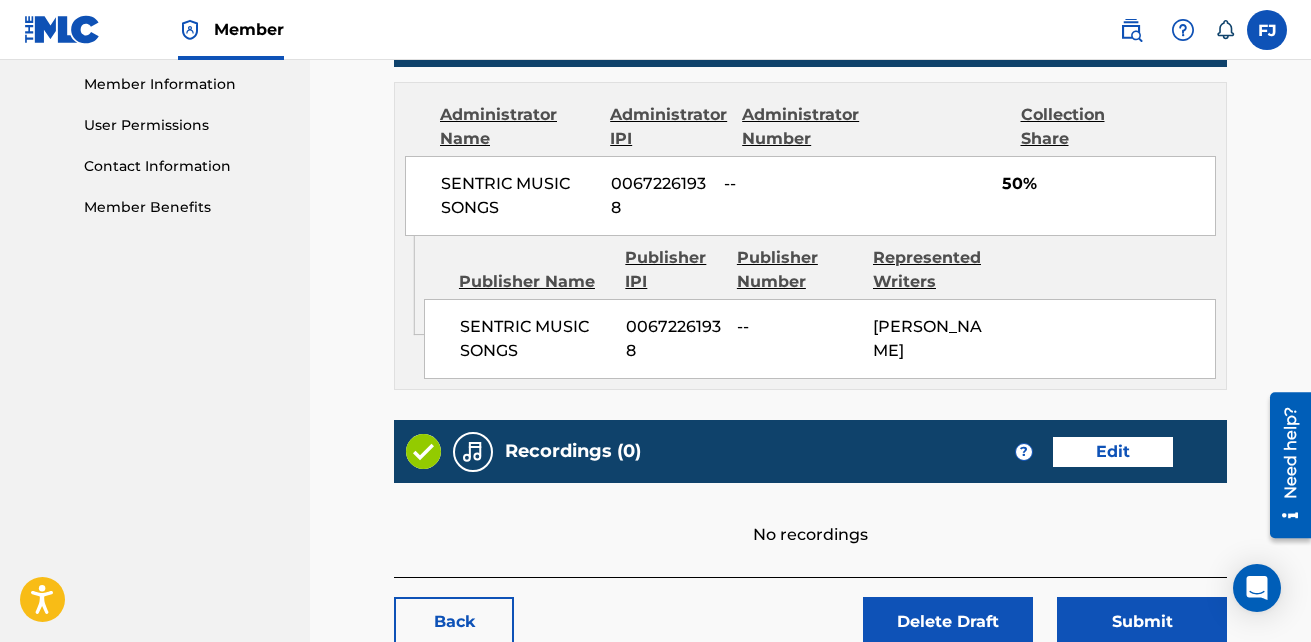 scroll, scrollTop: 1057, scrollLeft: 0, axis: vertical 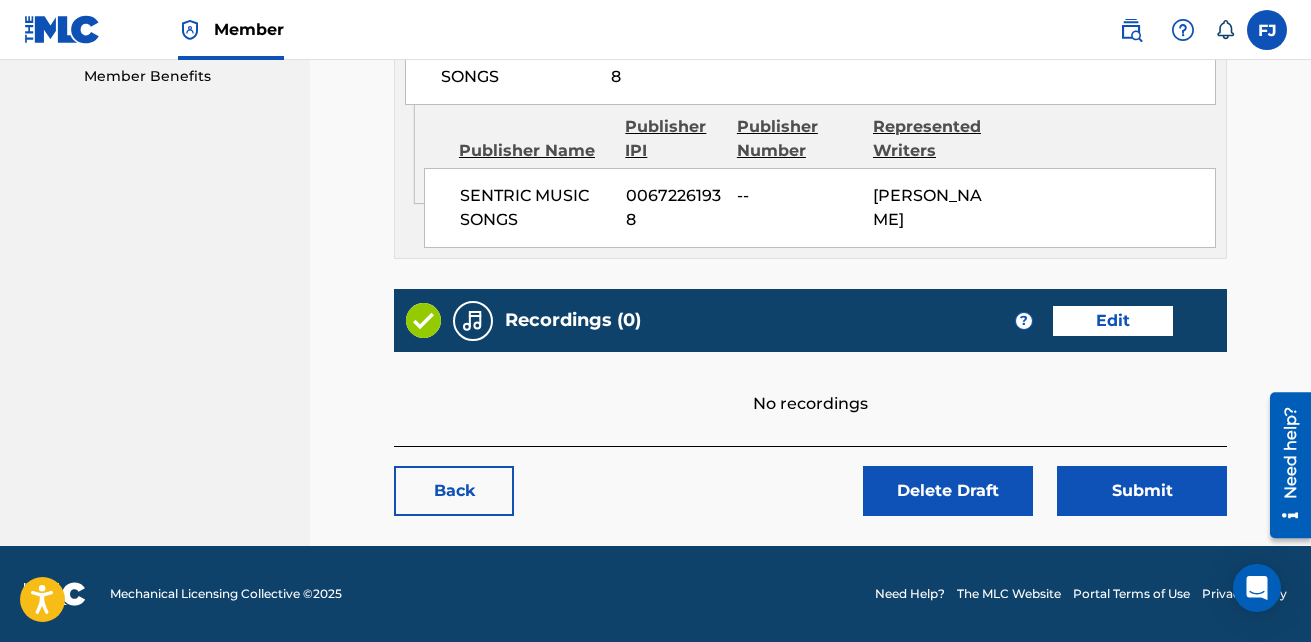click on "Submit" at bounding box center (1142, 491) 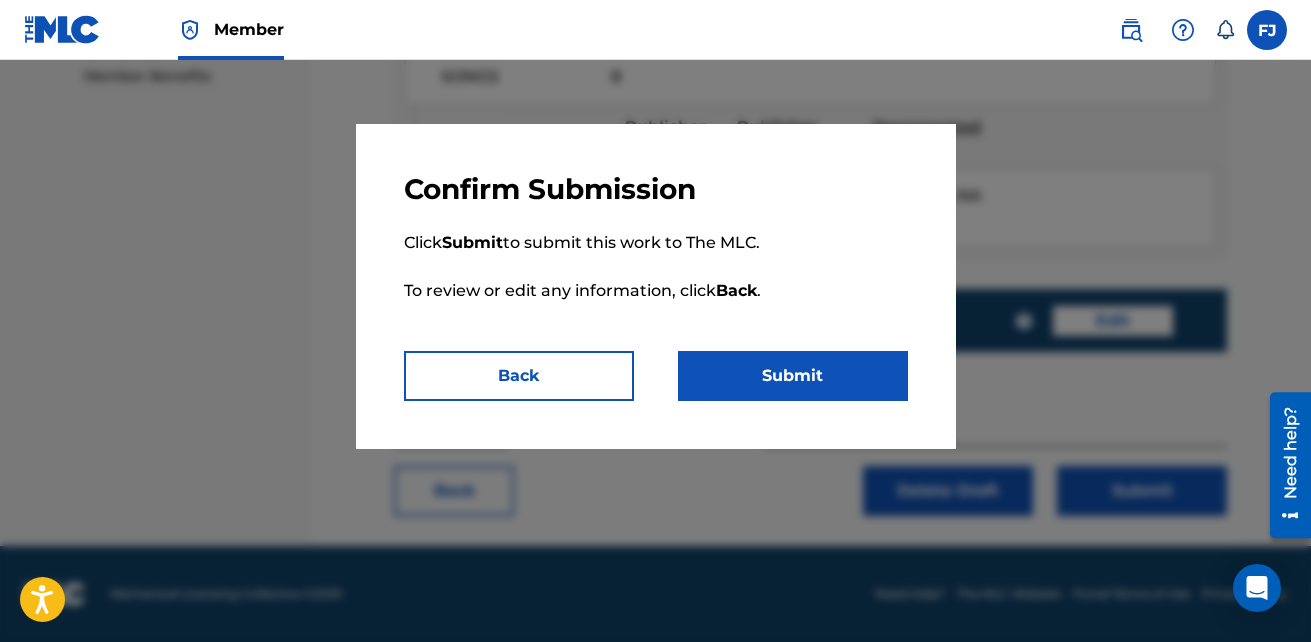 click on "Back" at bounding box center [519, 376] 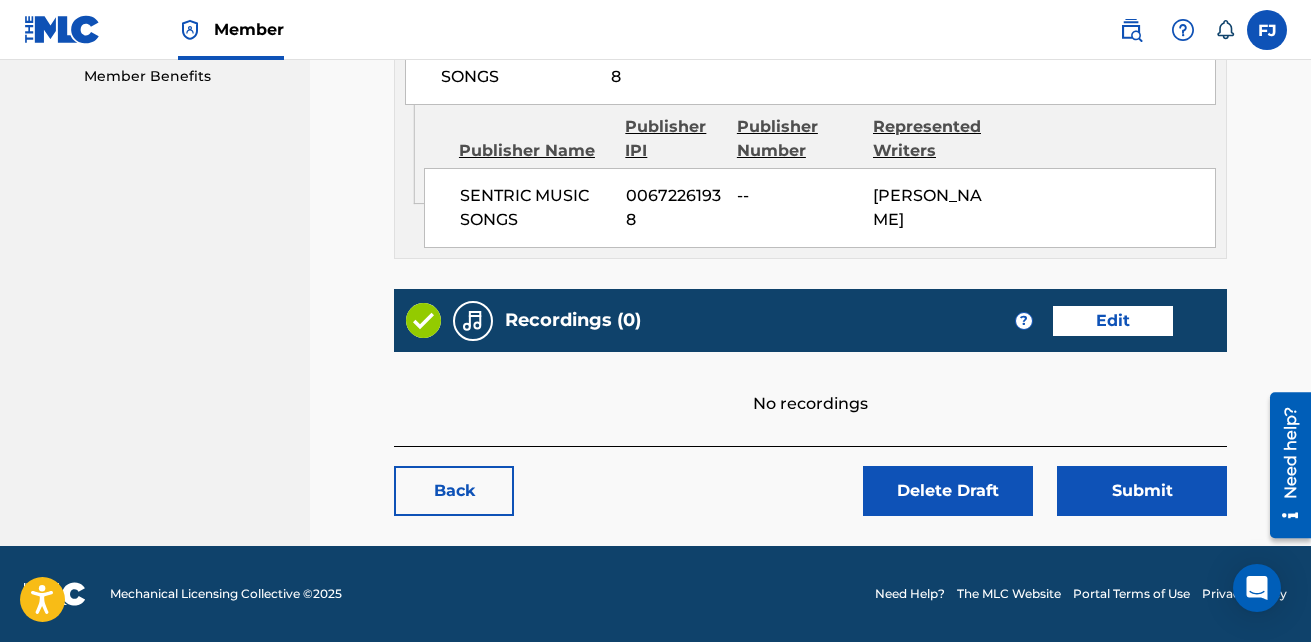 click on "Edit" at bounding box center (1113, 321) 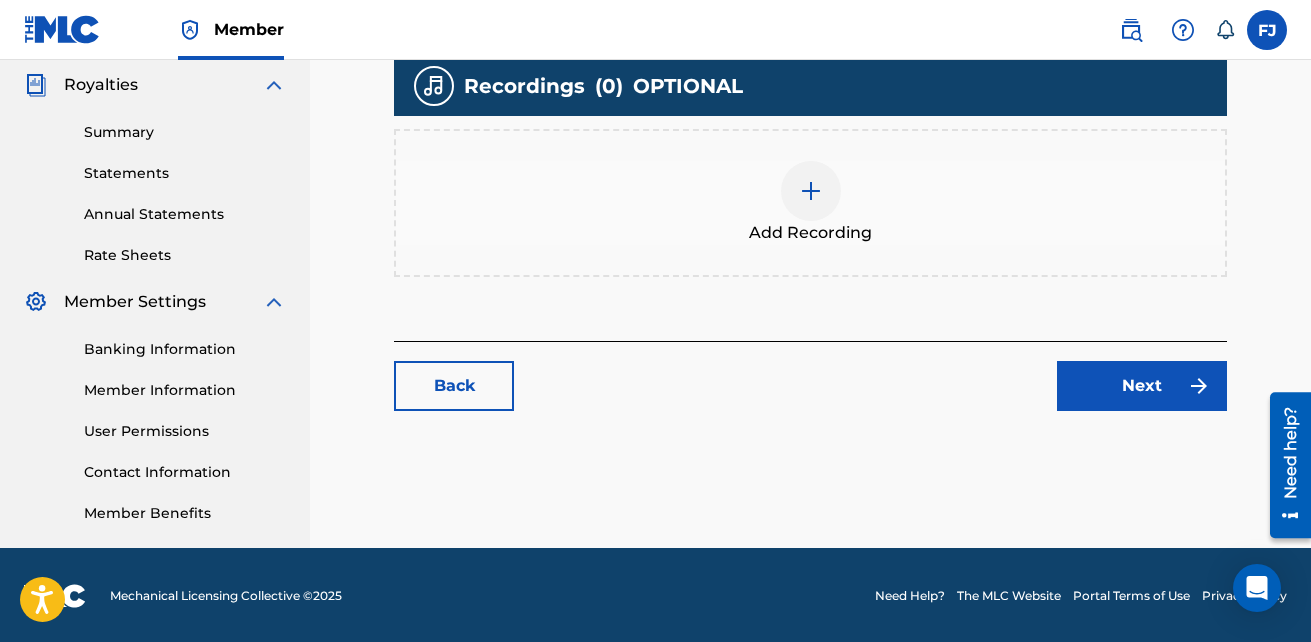 scroll, scrollTop: 598, scrollLeft: 0, axis: vertical 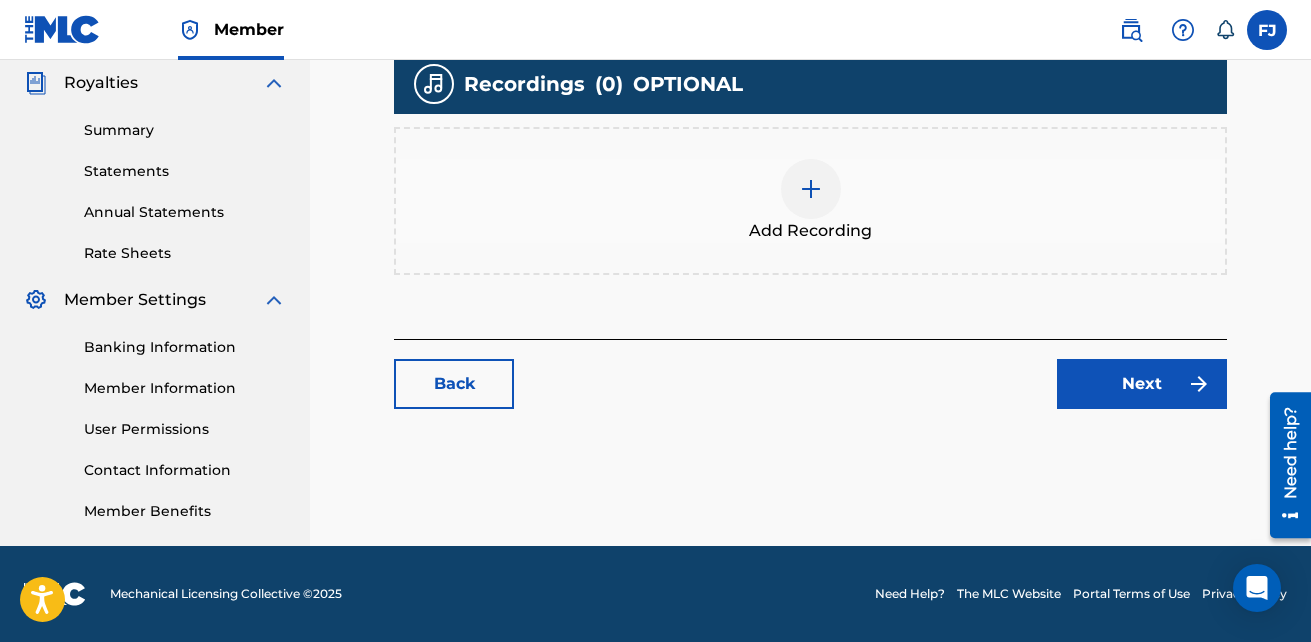 click at bounding box center (811, 189) 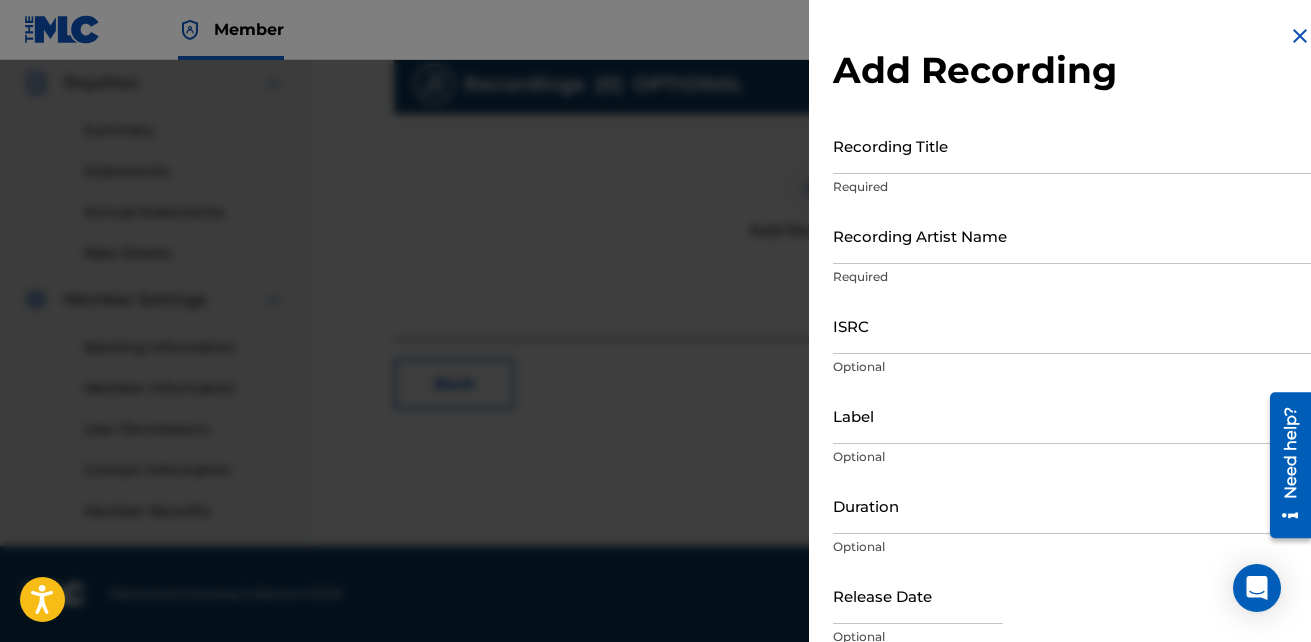 click on "Recording Title" at bounding box center (1072, 145) 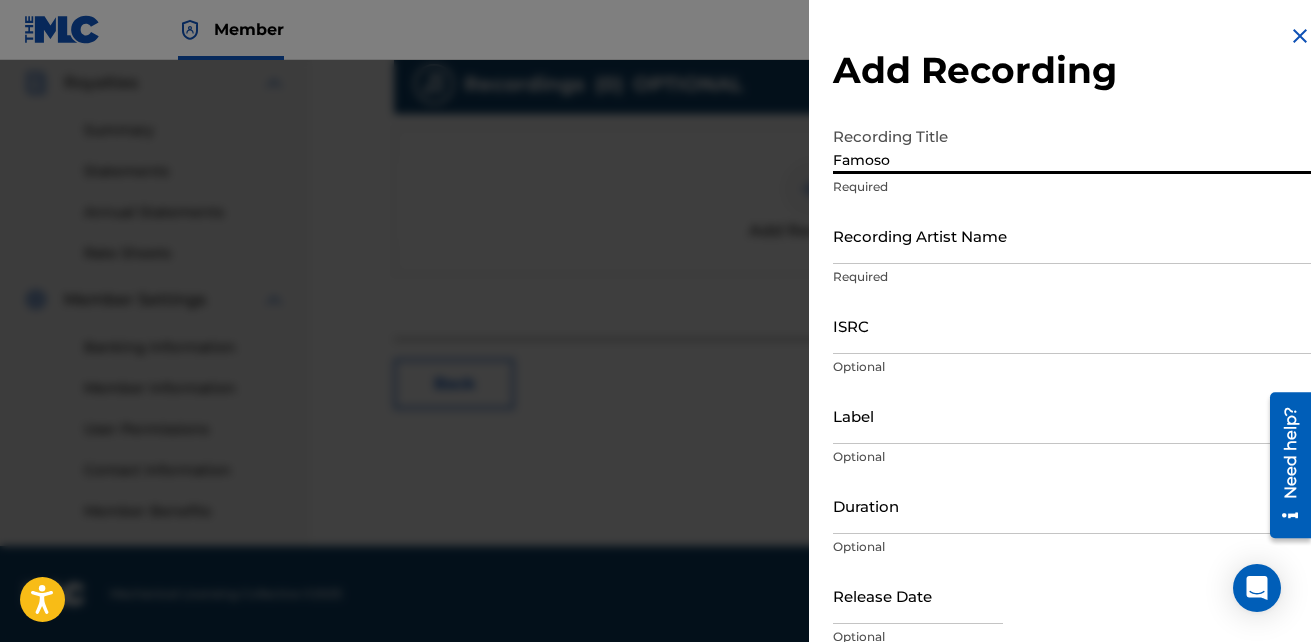 type on "Famoso" 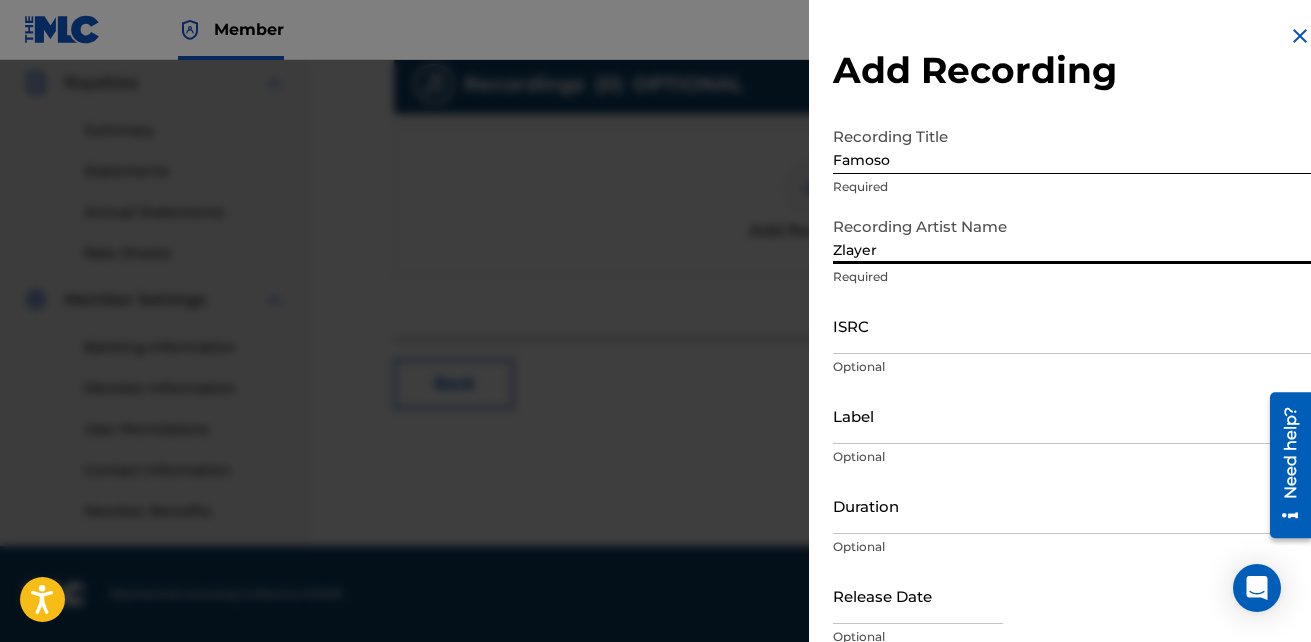 type on "Zlayer" 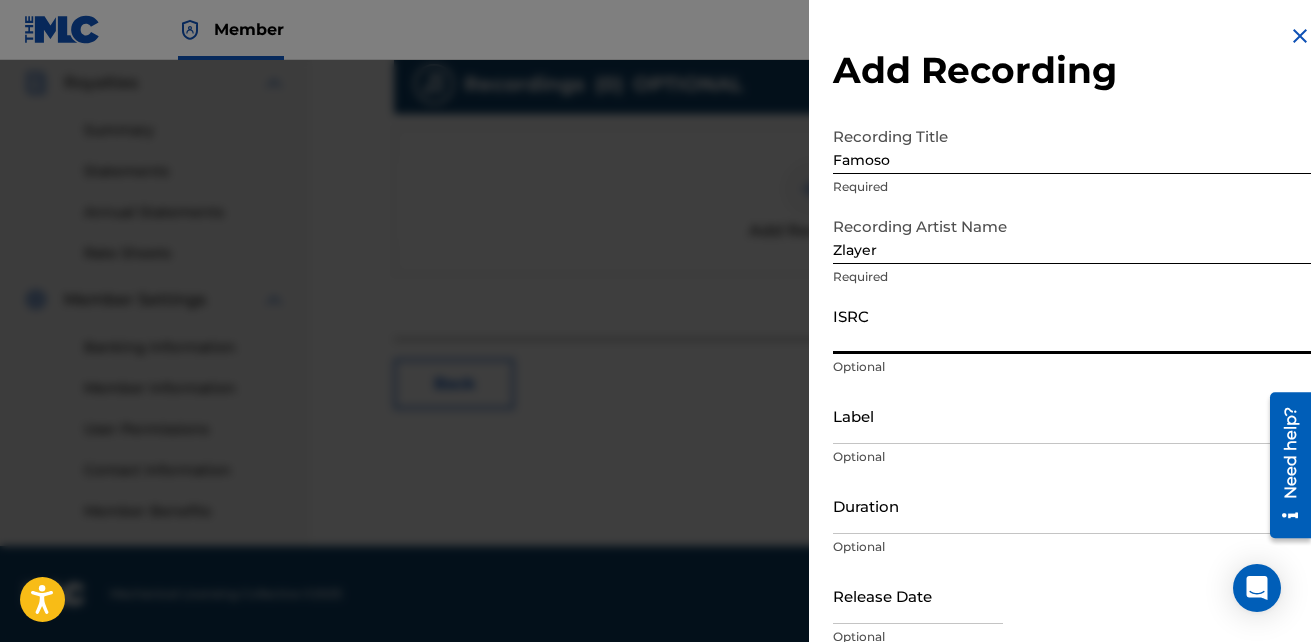 paste on "GBLFP2290923" 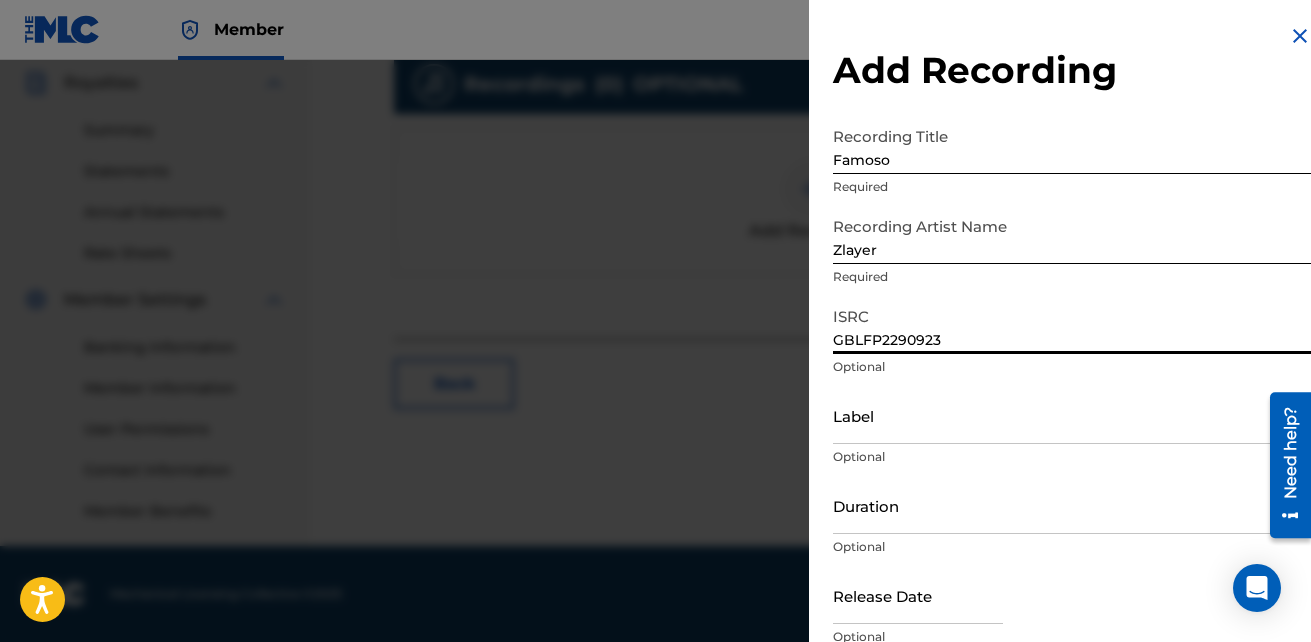 type on "GBLFP2290923" 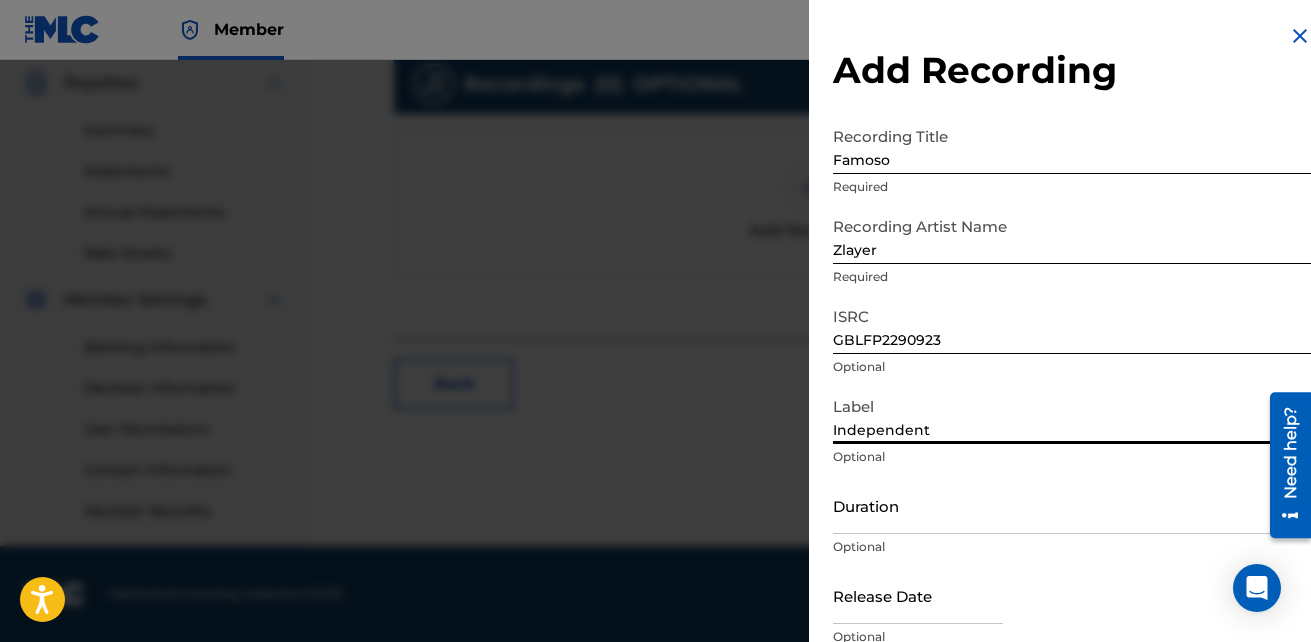 type on "Independent" 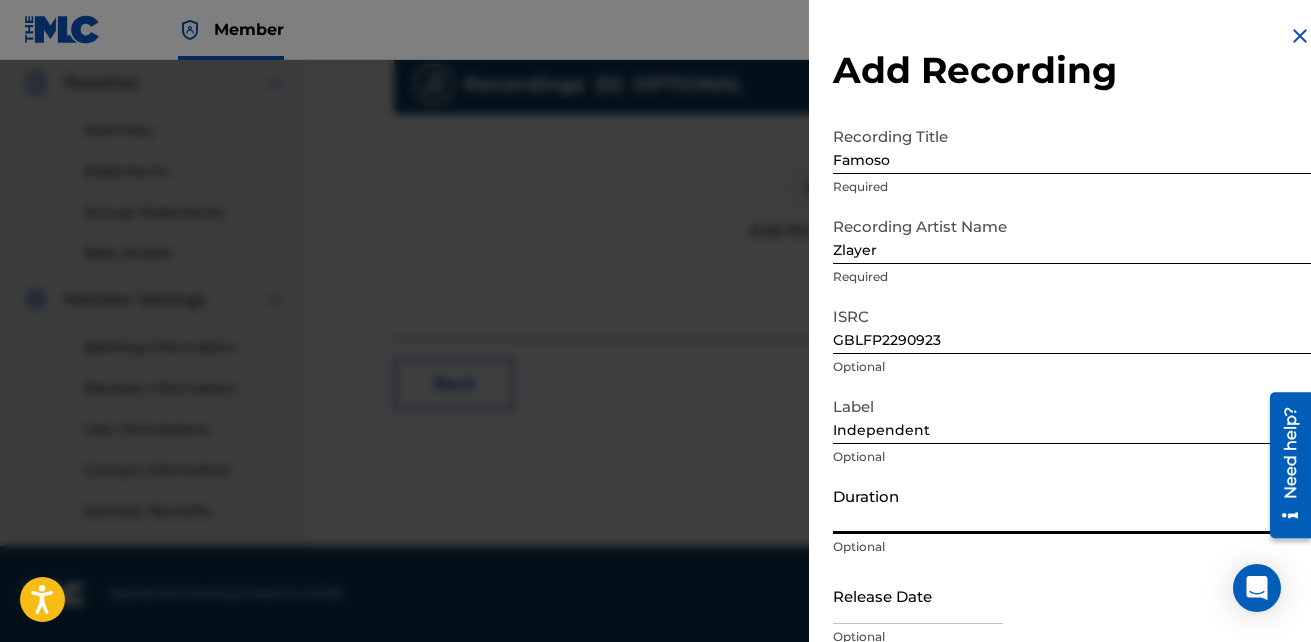 click on "Duration" at bounding box center (1072, 505) 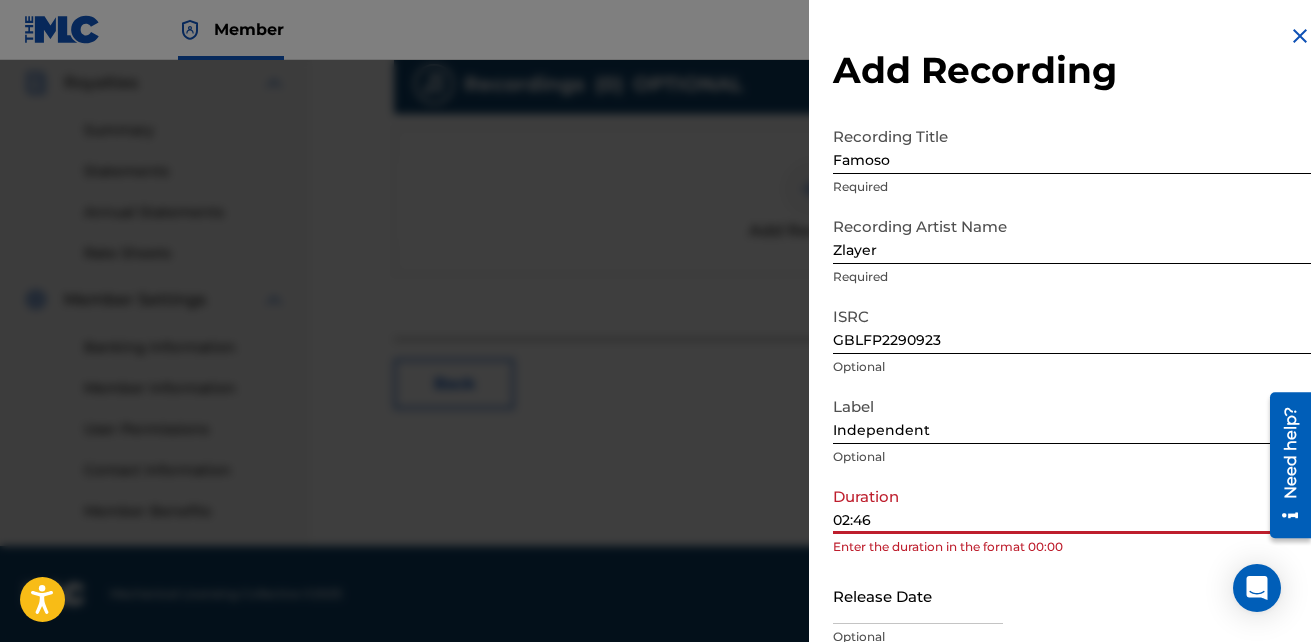 scroll, scrollTop: 89, scrollLeft: 0, axis: vertical 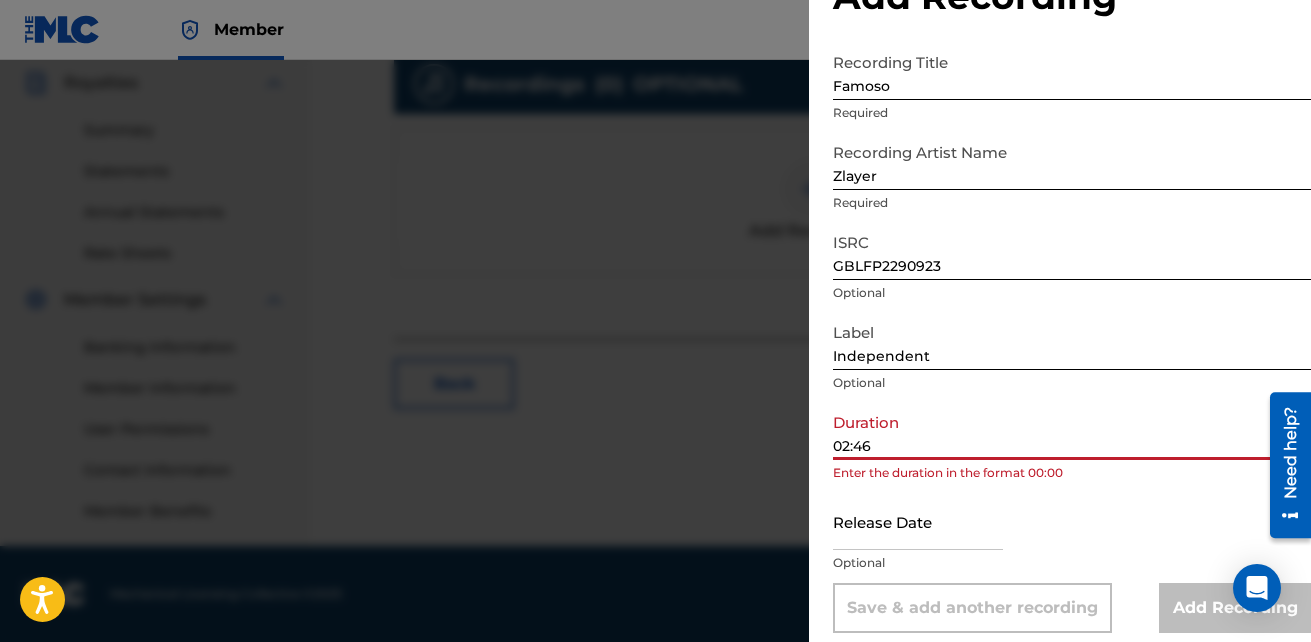 click on "02:46" at bounding box center [1072, 431] 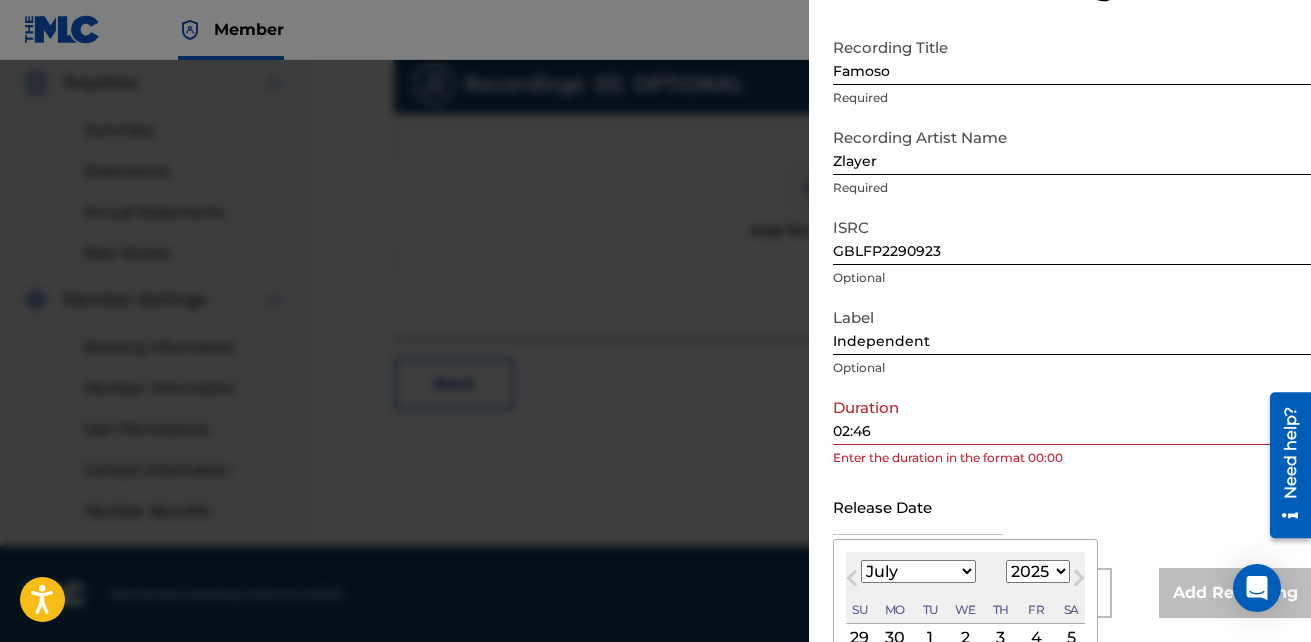 click on "02:46" at bounding box center (1072, 416) 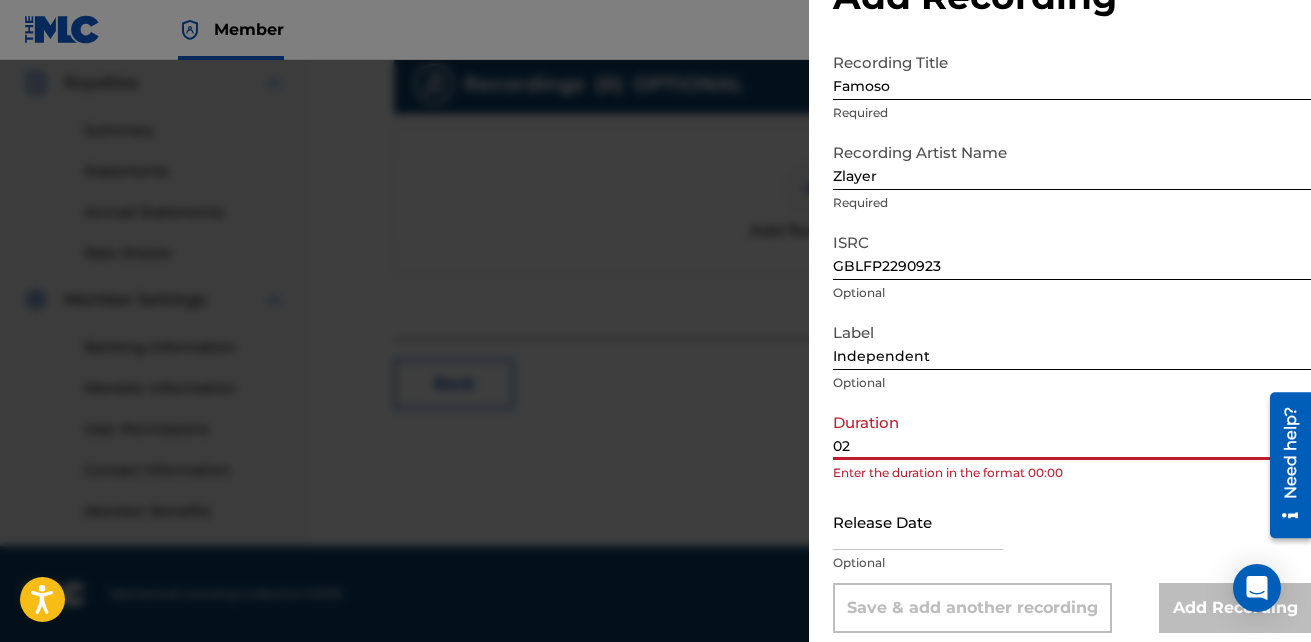 type on "0" 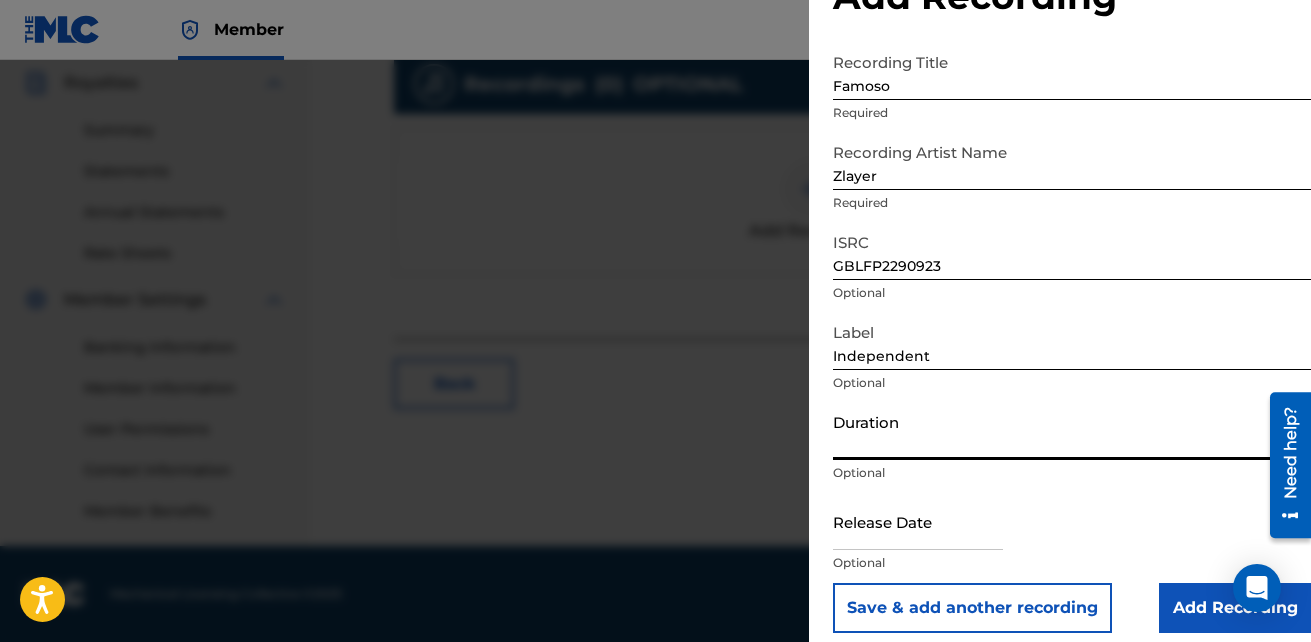 paste on "02:46" 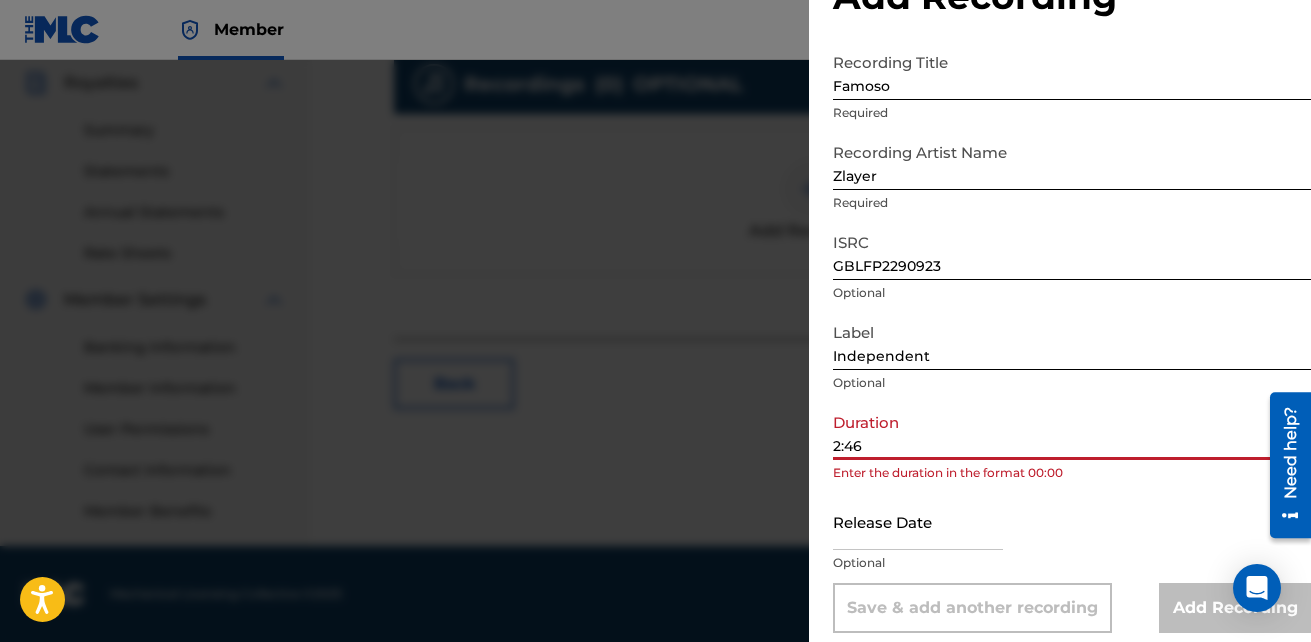 type on "2:46" 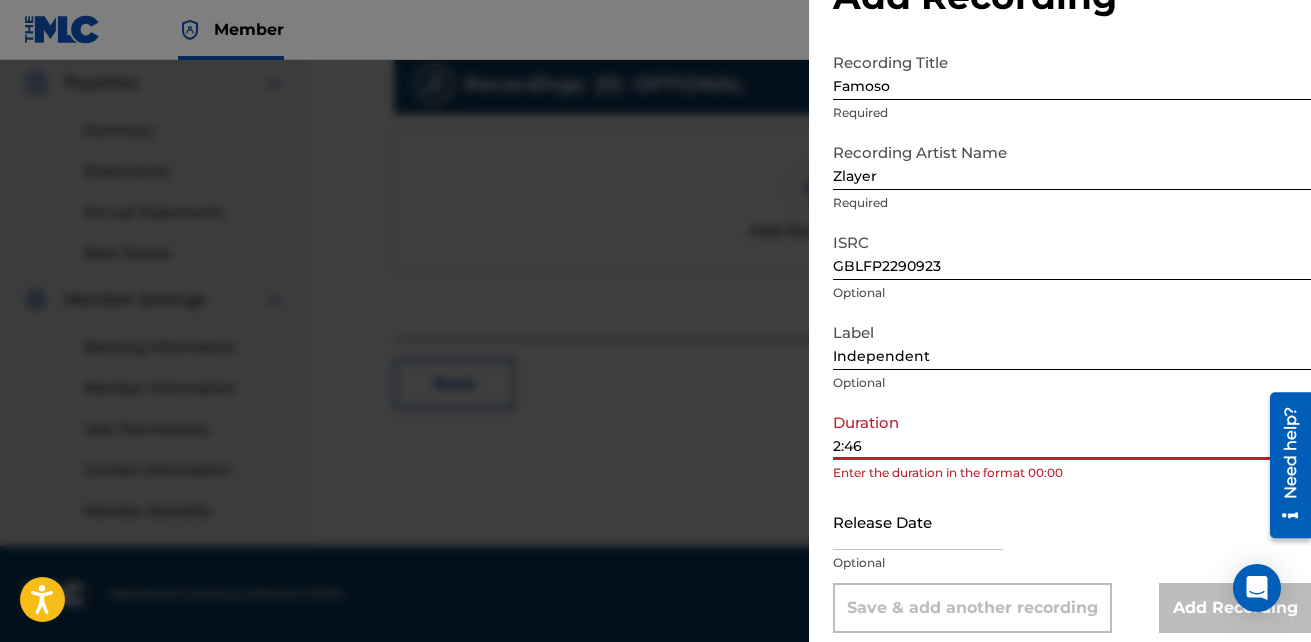 drag, startPoint x: 921, startPoint y: 422, endPoint x: 770, endPoint y: 414, distance: 151.21178 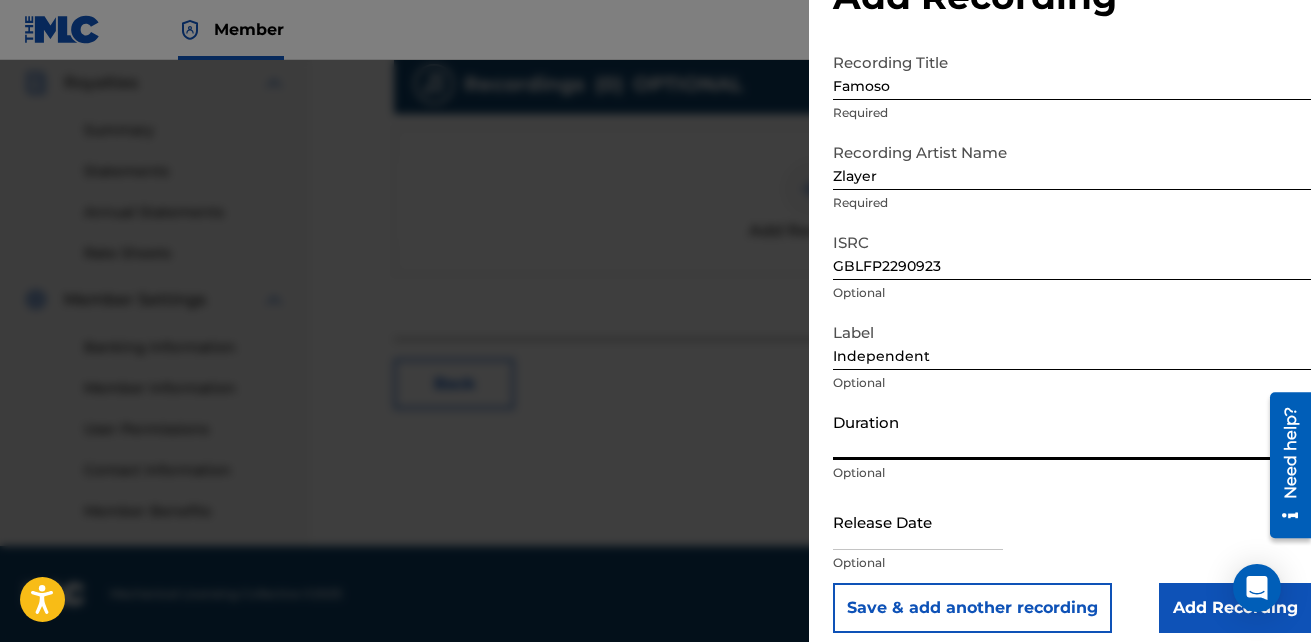 type on "W" 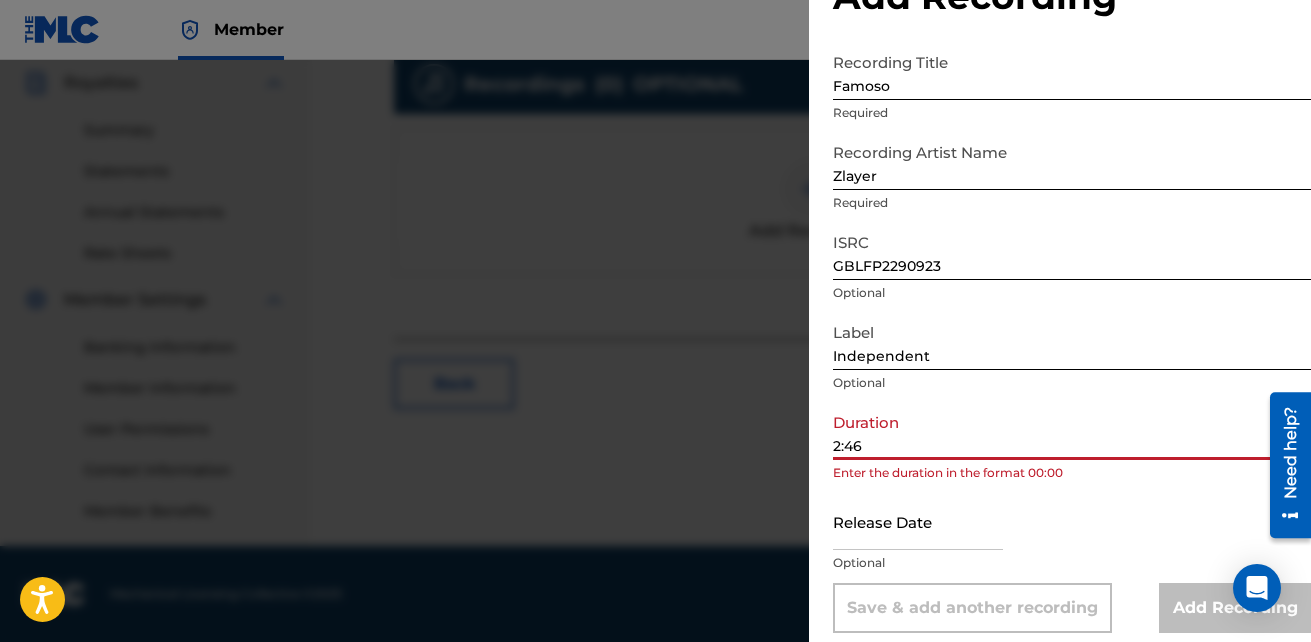 type on "2:46" 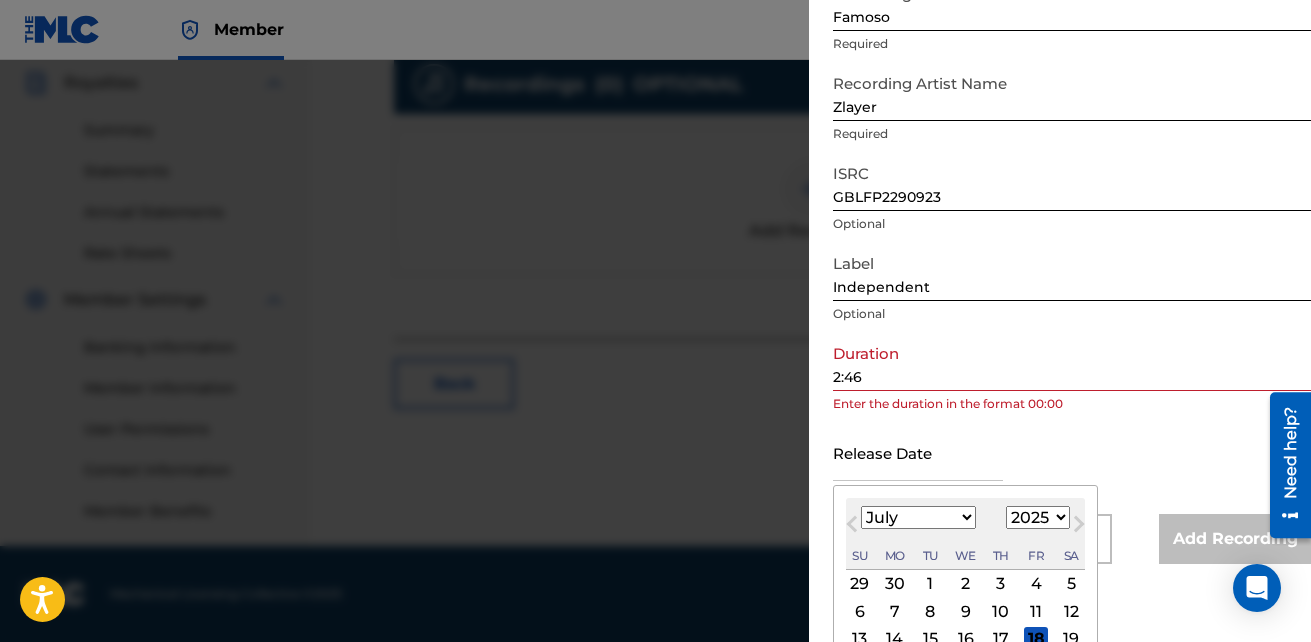 scroll, scrollTop: 248, scrollLeft: 0, axis: vertical 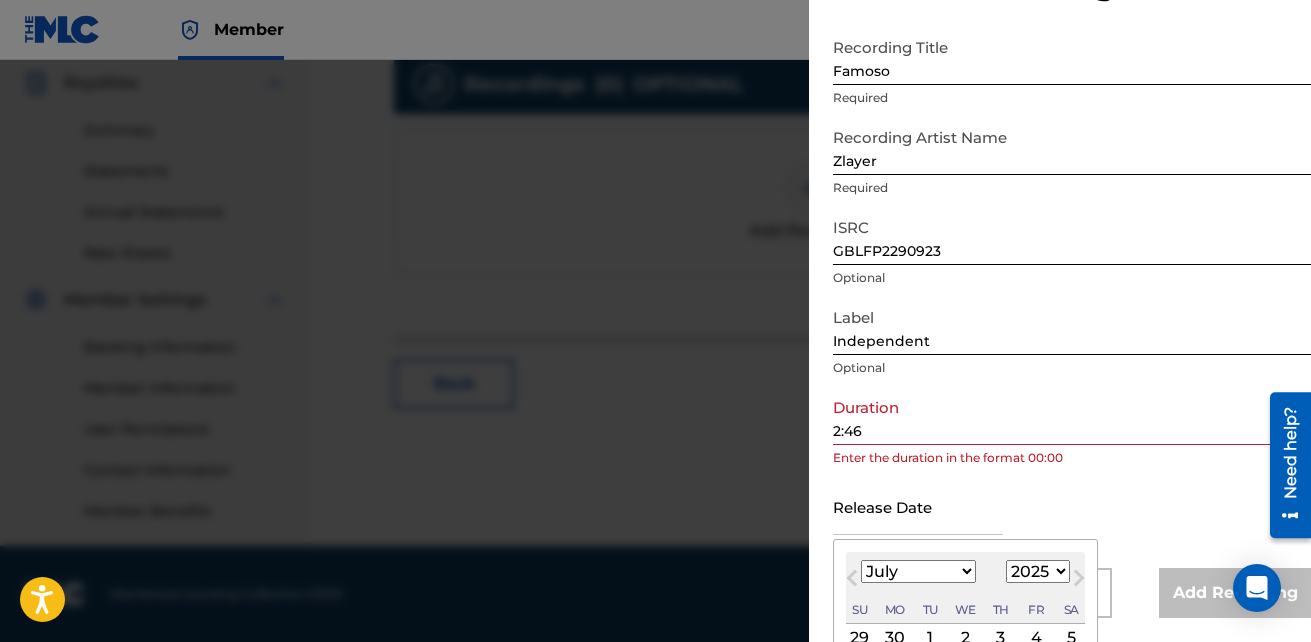 click on "Recording Title Famoso Required Recording Artist Name Zlayer Required ISRC GBLFP2290923 Optional Label Independent Optional Duration 2:46 Enter the duration in the format 00:00 Release Date Previous Month Next Month July [DATE] February March April May June July August September October November [DATE] 1900 1901 1902 1903 1904 1905 1906 1907 1908 1909 1910 1911 1912 1913 1914 1915 1916 1917 1918 1919 1920 1921 1922 1923 1924 1925 1926 1927 1928 1929 1930 1931 1932 1933 1934 1935 1936 1937 1938 1939 1940 1941 1942 1943 1944 1945 1946 1947 1948 1949 1950 1951 1952 1953 1954 1955 1956 1957 1958 1959 1960 1961 1962 1963 1964 1965 1966 1967 1968 1969 1970 1971 1972 1973 1974 1975 1976 1977 1978 1979 1980 1981 1982 1983 1984 1985 1986 1987 1988 1989 1990 1991 1992 1993 1994 1995 1996 1997 1998 1999 2000 2001 2002 2003 2004 2005 2006 2007 2008 2009 2010 2011 2012 2013 2014 2015 2016 2017 2018 2019 2020 2021 2022 2023 2024 2025 2026 2027 2028 2029 2030 2031 2032 2033 2034 2035 2036 2037 2038 2039 2040 Su" at bounding box center [1072, 323] 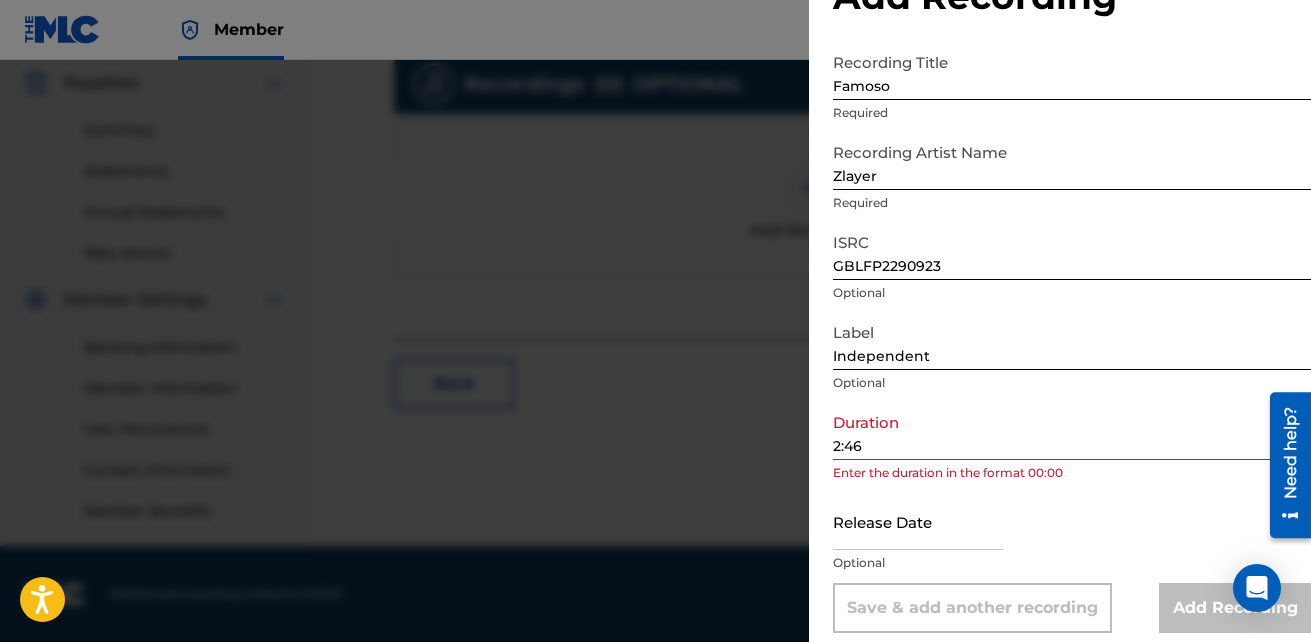 click at bounding box center (918, 521) 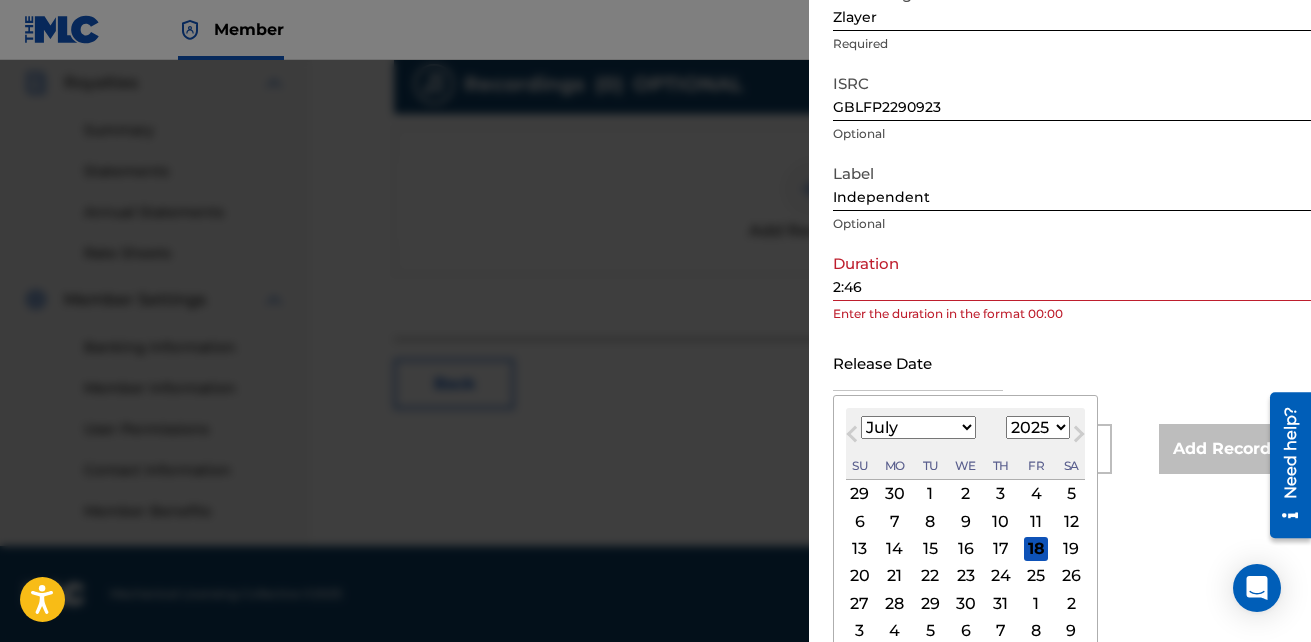 scroll, scrollTop: 248, scrollLeft: 0, axis: vertical 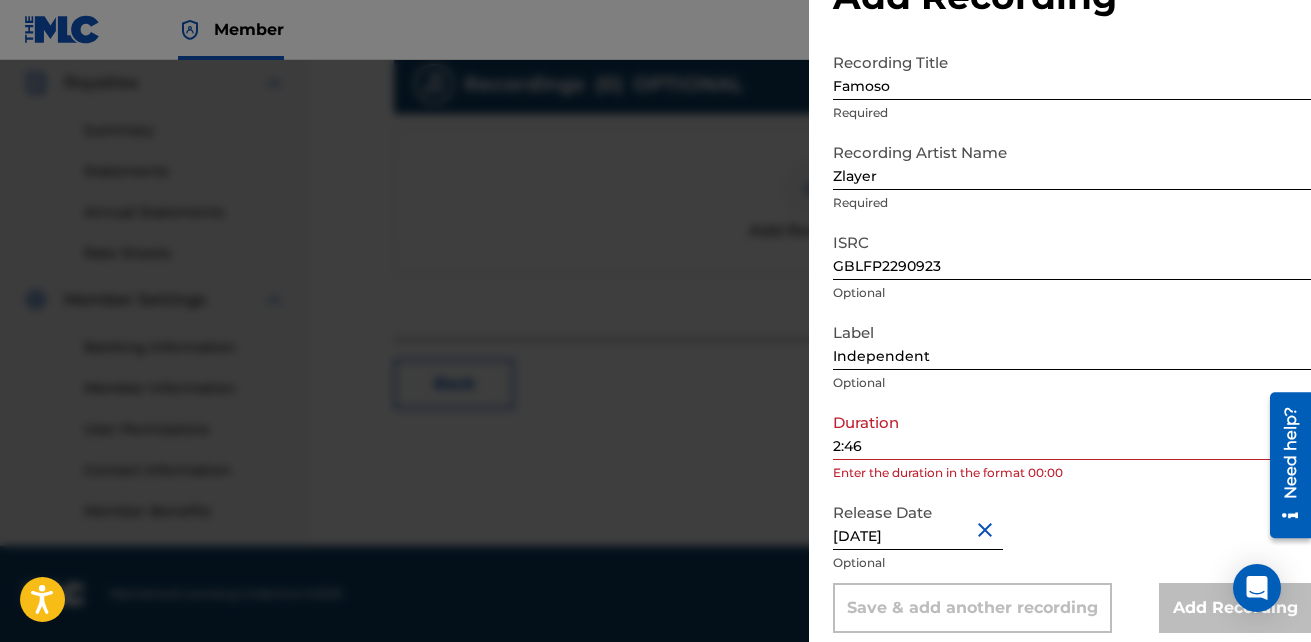 click on "[DATE]" at bounding box center [918, 521] 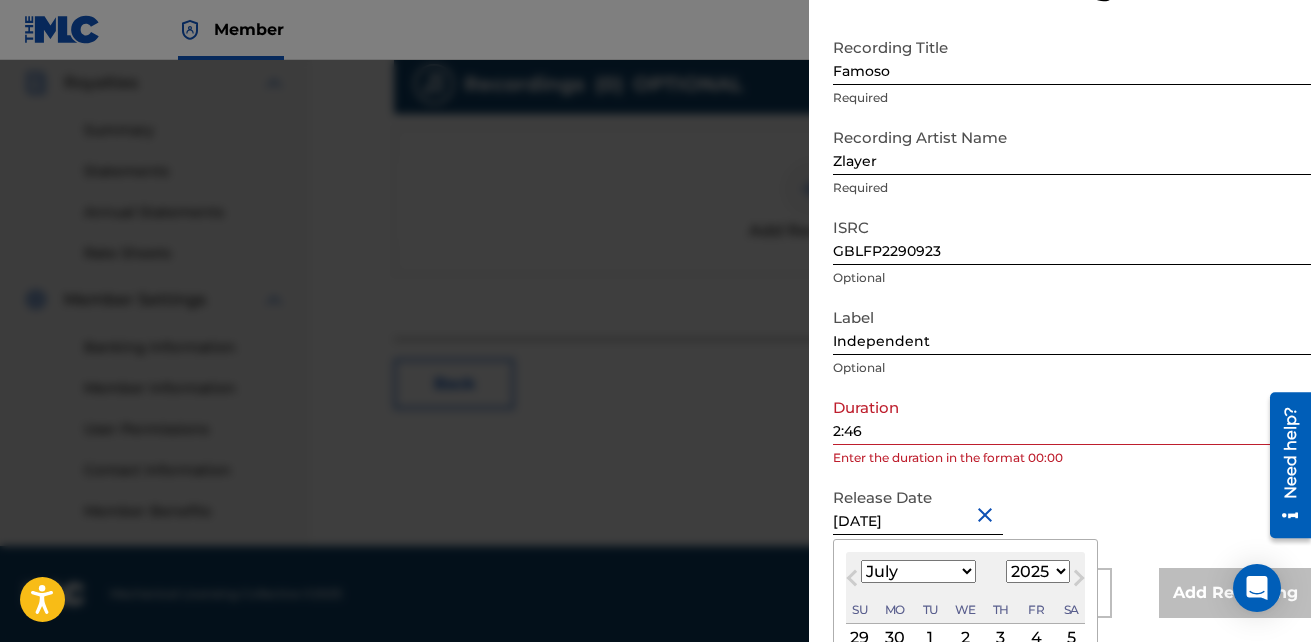 click on "1899 1900 1901 1902 1903 1904 1905 1906 1907 1908 1909 1910 1911 1912 1913 1914 1915 1916 1917 1918 1919 1920 1921 1922 1923 1924 1925 1926 1927 1928 1929 1930 1931 1932 1933 1934 1935 1936 1937 1938 1939 1940 1941 1942 1943 1944 1945 1946 1947 1948 1949 1950 1951 1952 1953 1954 1955 1956 1957 1958 1959 1960 1961 1962 1963 1964 1965 1966 1967 1968 1969 1970 1971 1972 1973 1974 1975 1976 1977 1978 1979 1980 1981 1982 1983 1984 1985 1986 1987 1988 1989 1990 1991 1992 1993 1994 1995 1996 1997 1998 1999 2000 2001 2002 2003 2004 2005 2006 2007 2008 2009 2010 2011 2012 2013 2014 2015 2016 2017 2018 2019 2020 2021 2022 2023 2024 2025 2026 2027 2028 2029 2030 2031 2032 2033 2034 2035 2036 2037 2038 2039 2040 2041 2042 2043 2044 2045 2046 2047 2048 2049 2050 2051 2052 2053 2054 2055 2056 2057 2058 2059 2060 2061 2062 2063 2064 2065 2066 2067 2068 2069 2070 2071 2072 2073 2074 2075 2076 2077 2078 2079 2080 2081 2082 2083 2084 2085 2086 2087 2088 2089 2090 2091 2092 2093 2094 2095 2096 2097 2098 2099 2100" at bounding box center (1038, 571) 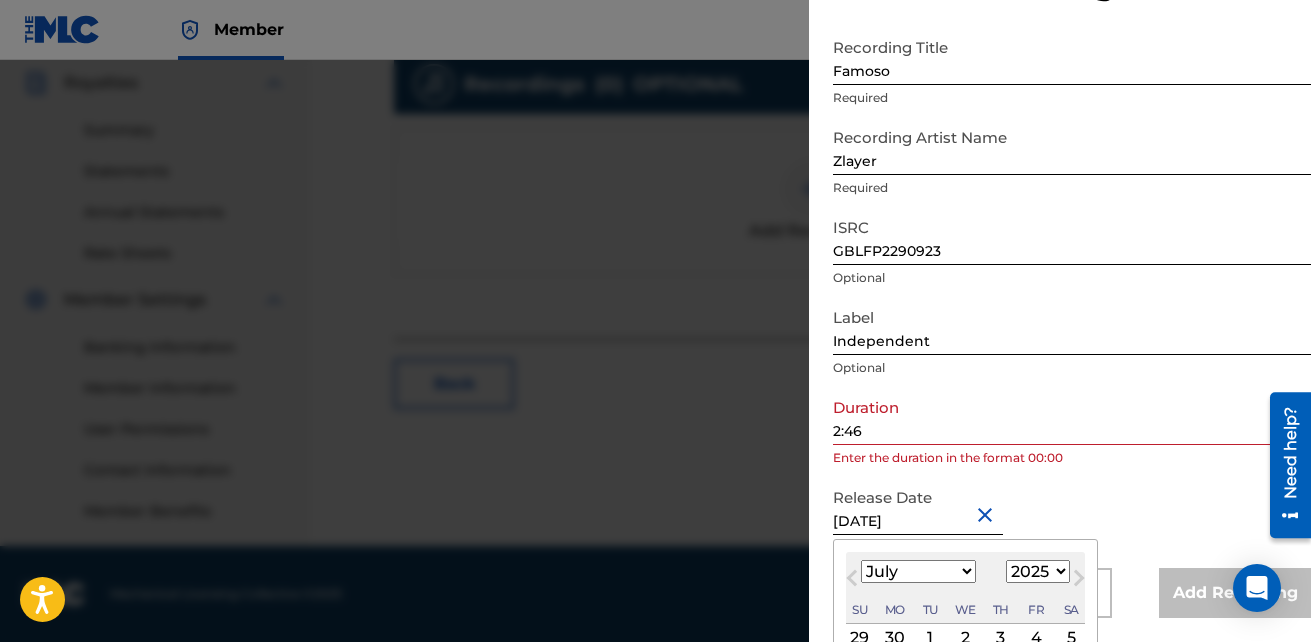 select on "2022" 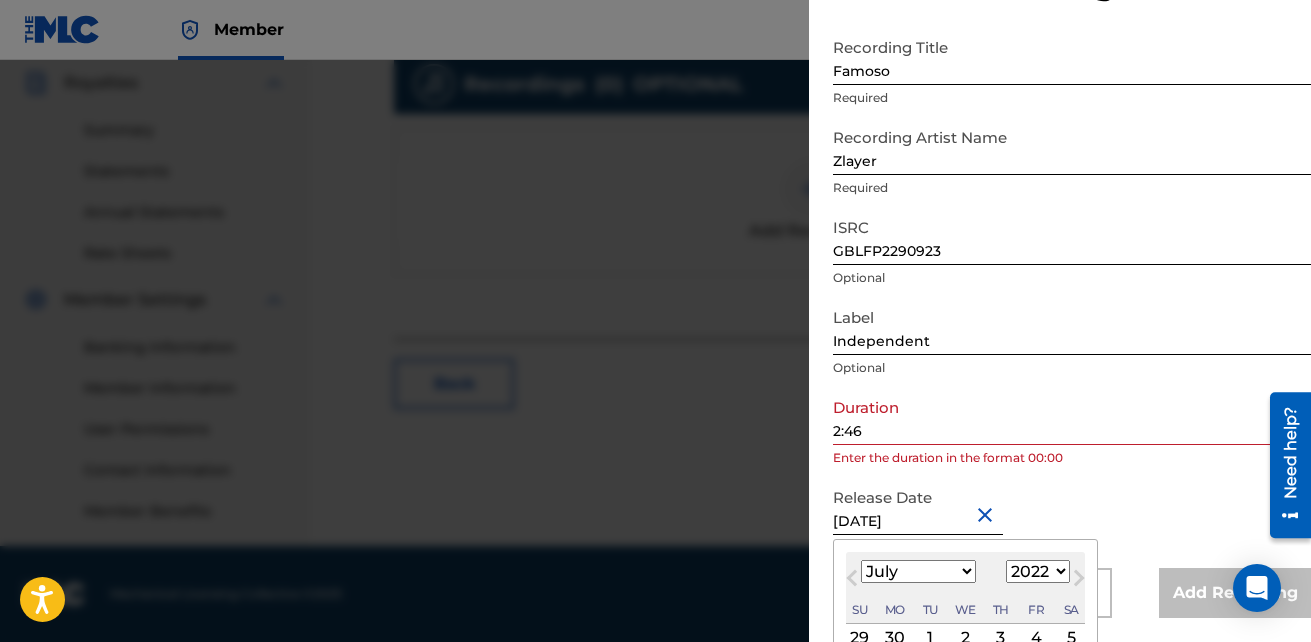 click on "1899 1900 1901 1902 1903 1904 1905 1906 1907 1908 1909 1910 1911 1912 1913 1914 1915 1916 1917 1918 1919 1920 1921 1922 1923 1924 1925 1926 1927 1928 1929 1930 1931 1932 1933 1934 1935 1936 1937 1938 1939 1940 1941 1942 1943 1944 1945 1946 1947 1948 1949 1950 1951 1952 1953 1954 1955 1956 1957 1958 1959 1960 1961 1962 1963 1964 1965 1966 1967 1968 1969 1970 1971 1972 1973 1974 1975 1976 1977 1978 1979 1980 1981 1982 1983 1984 1985 1986 1987 1988 1989 1990 1991 1992 1993 1994 1995 1996 1997 1998 1999 2000 2001 2002 2003 2004 2005 2006 2007 2008 2009 2010 2011 2012 2013 2014 2015 2016 2017 2018 2019 2020 2021 2022 2023 2024 2025 2026 2027 2028 2029 2030 2031 2032 2033 2034 2035 2036 2037 2038 2039 2040 2041 2042 2043 2044 2045 2046 2047 2048 2049 2050 2051 2052 2053 2054 2055 2056 2057 2058 2059 2060 2061 2062 2063 2064 2065 2066 2067 2068 2069 2070 2071 2072 2073 2074 2075 2076 2077 2078 2079 2080 2081 2082 2083 2084 2085 2086 2087 2088 2089 2090 2091 2092 2093 2094 2095 2096 2097 2098 2099 2100" at bounding box center (1038, 571) 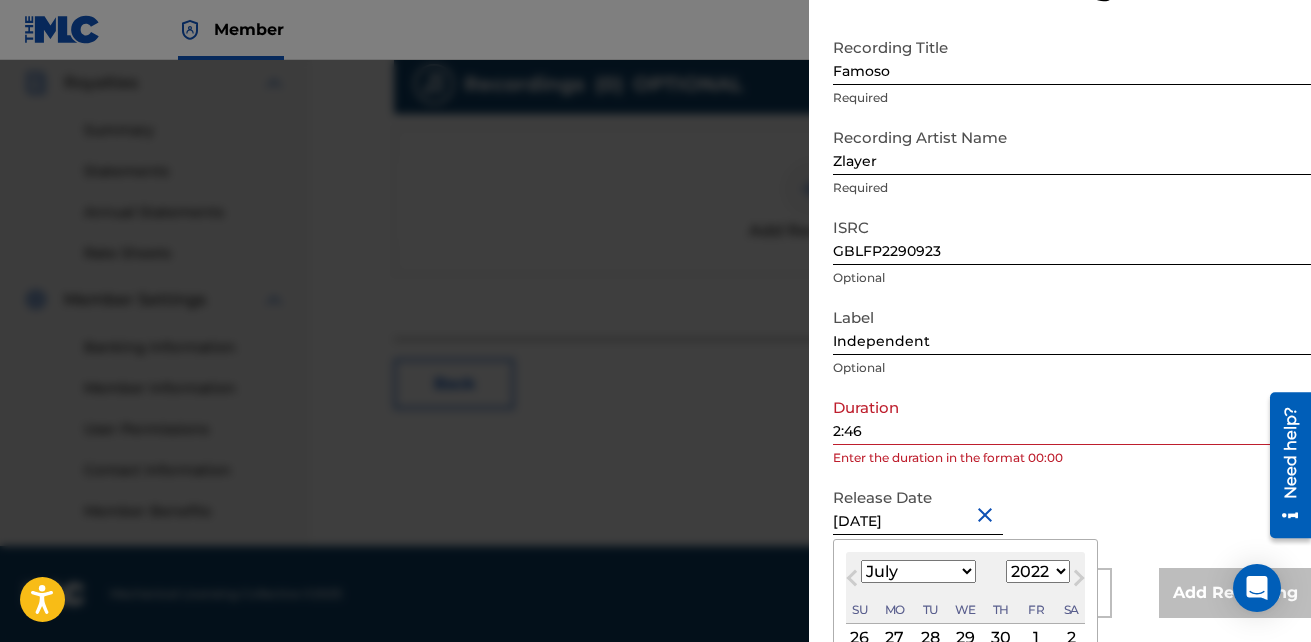 click on "Duration 2:46 Enter the duration in the format 00:00" at bounding box center [1072, 433] 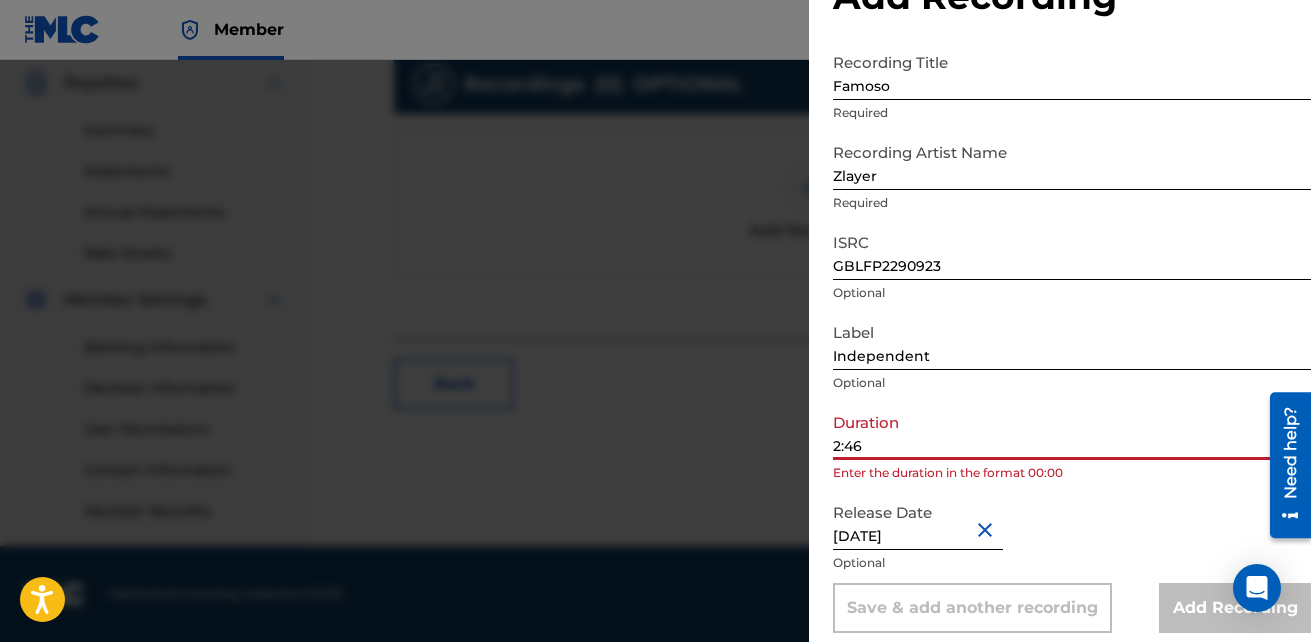drag, startPoint x: 942, startPoint y: 423, endPoint x: 767, endPoint y: 428, distance: 175.07141 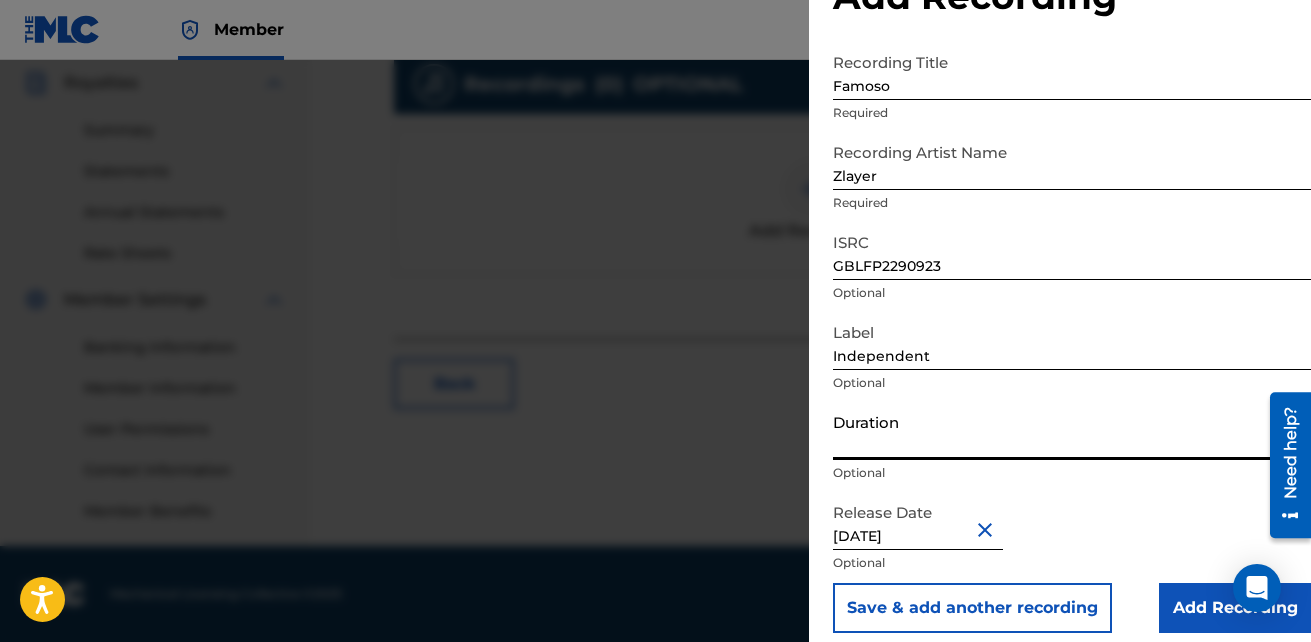 type 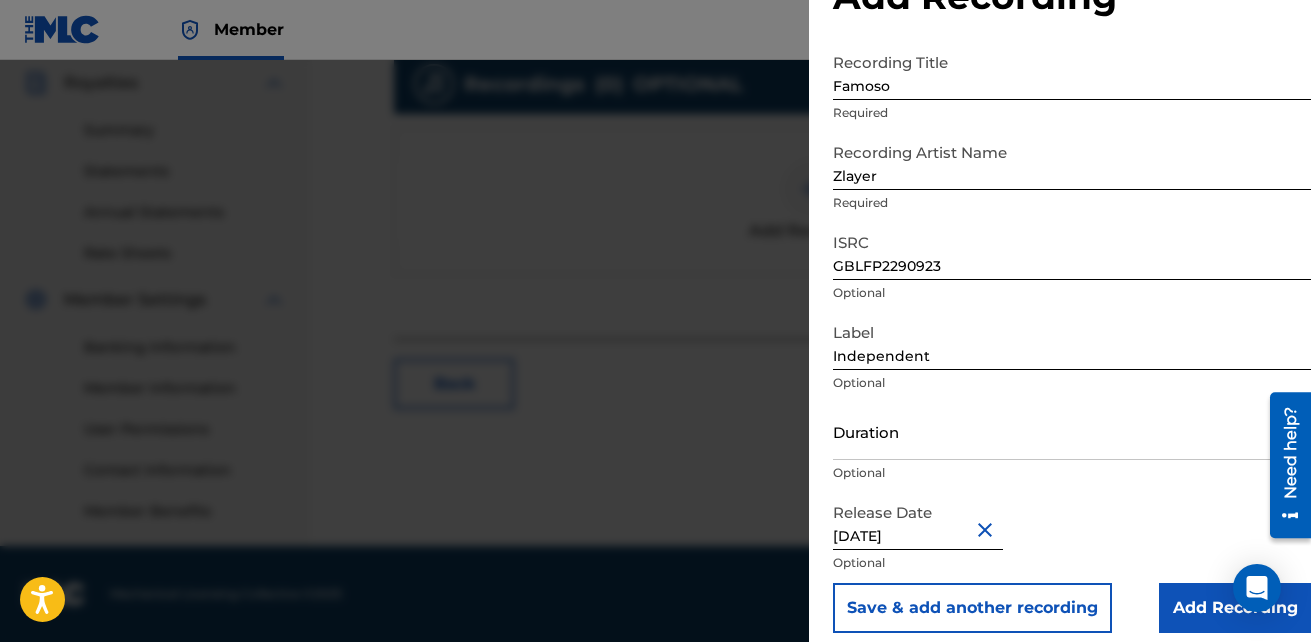 click on "Add Recording" at bounding box center [1235, 608] 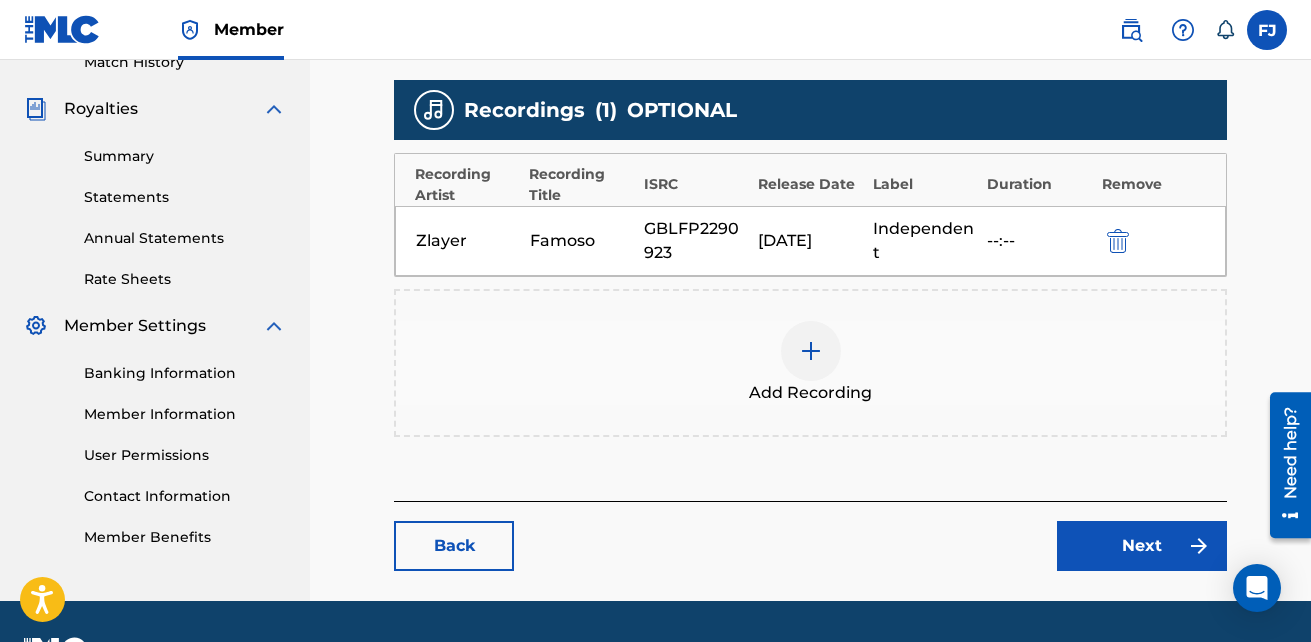scroll, scrollTop: 627, scrollLeft: 0, axis: vertical 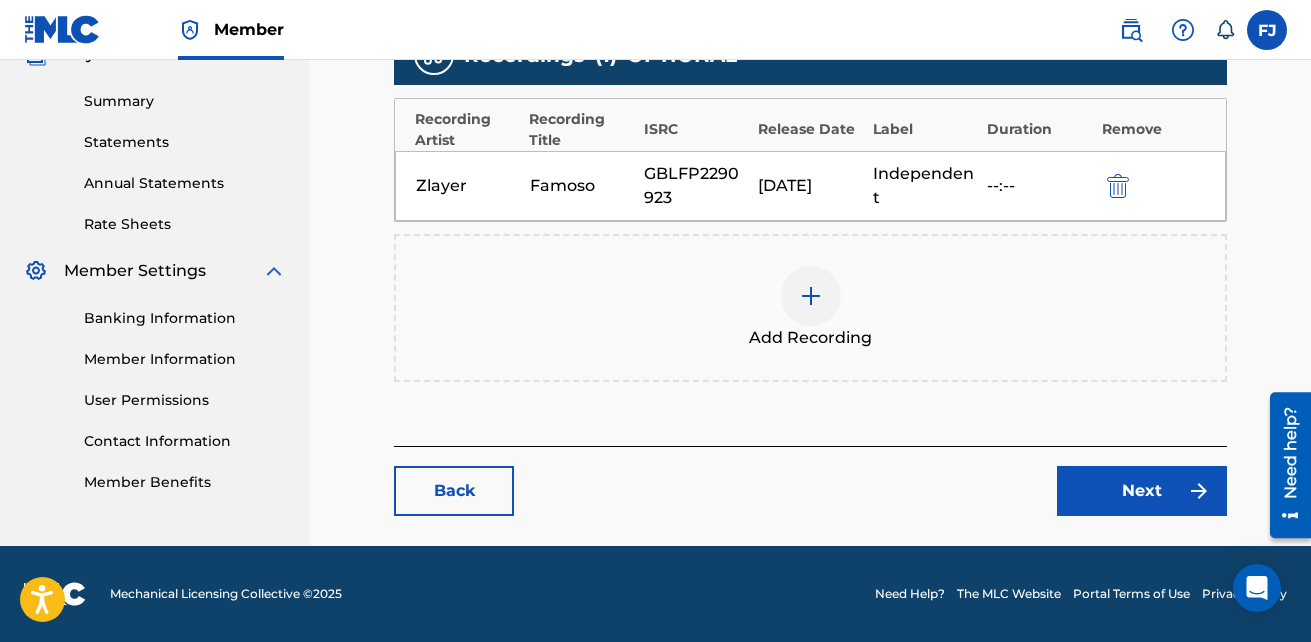 click on "Next" at bounding box center (1142, 491) 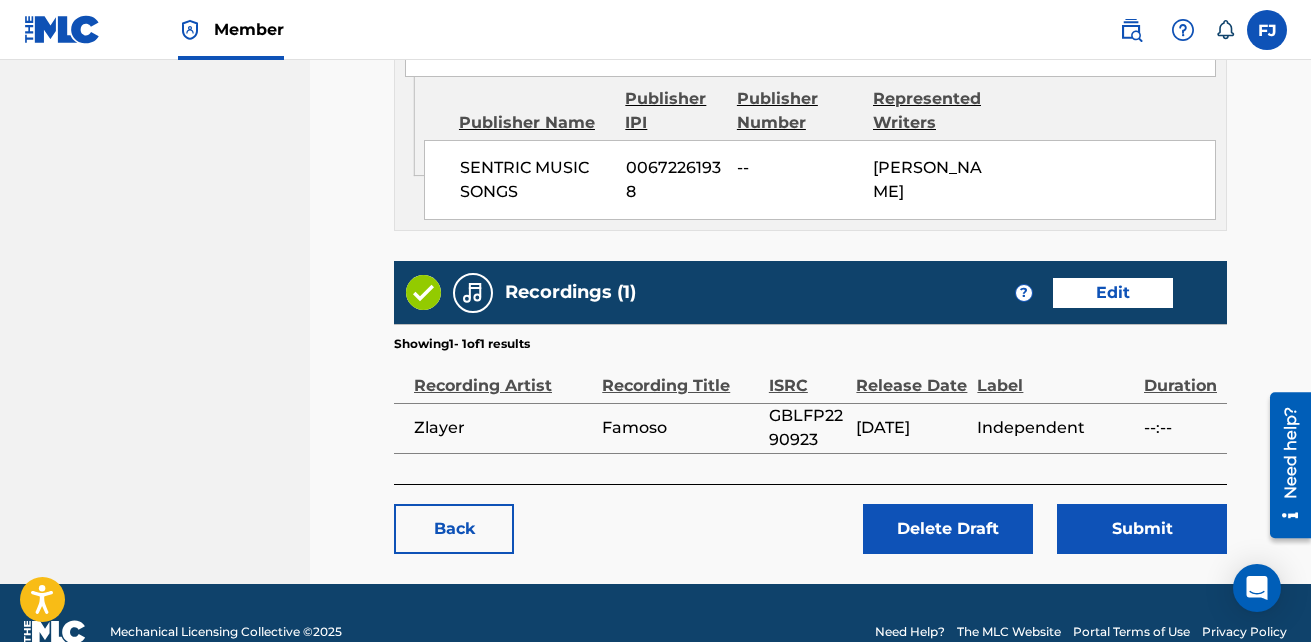 scroll, scrollTop: 1123, scrollLeft: 0, axis: vertical 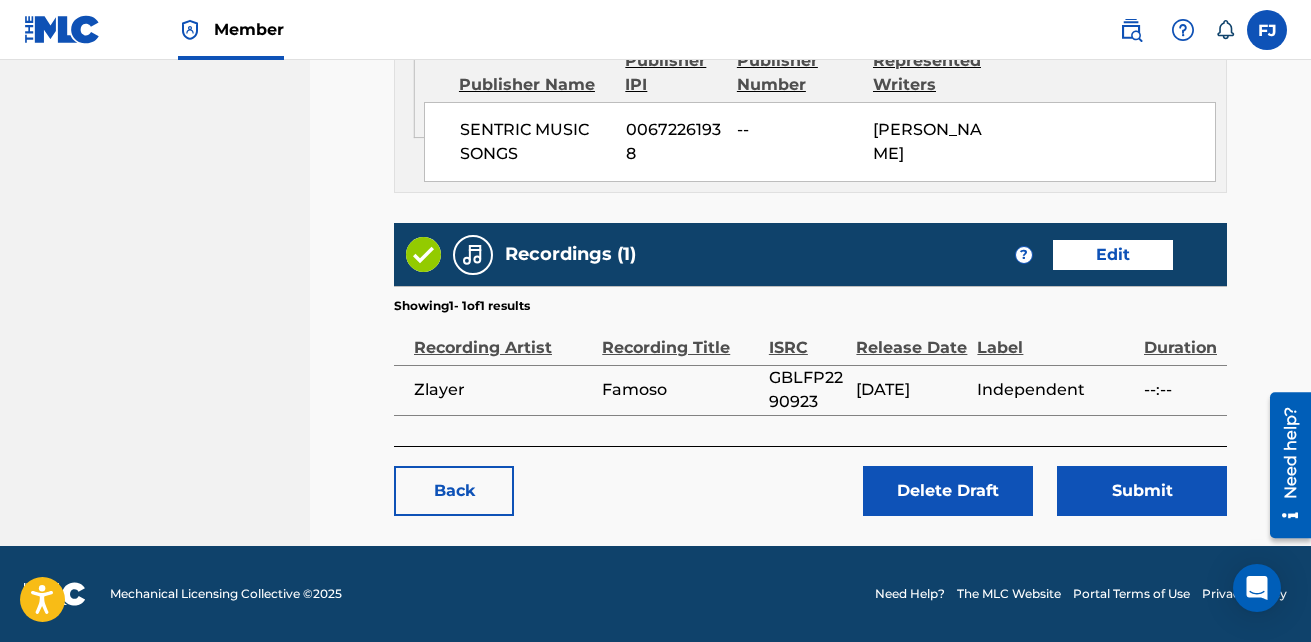 click on "Submit" at bounding box center [1142, 491] 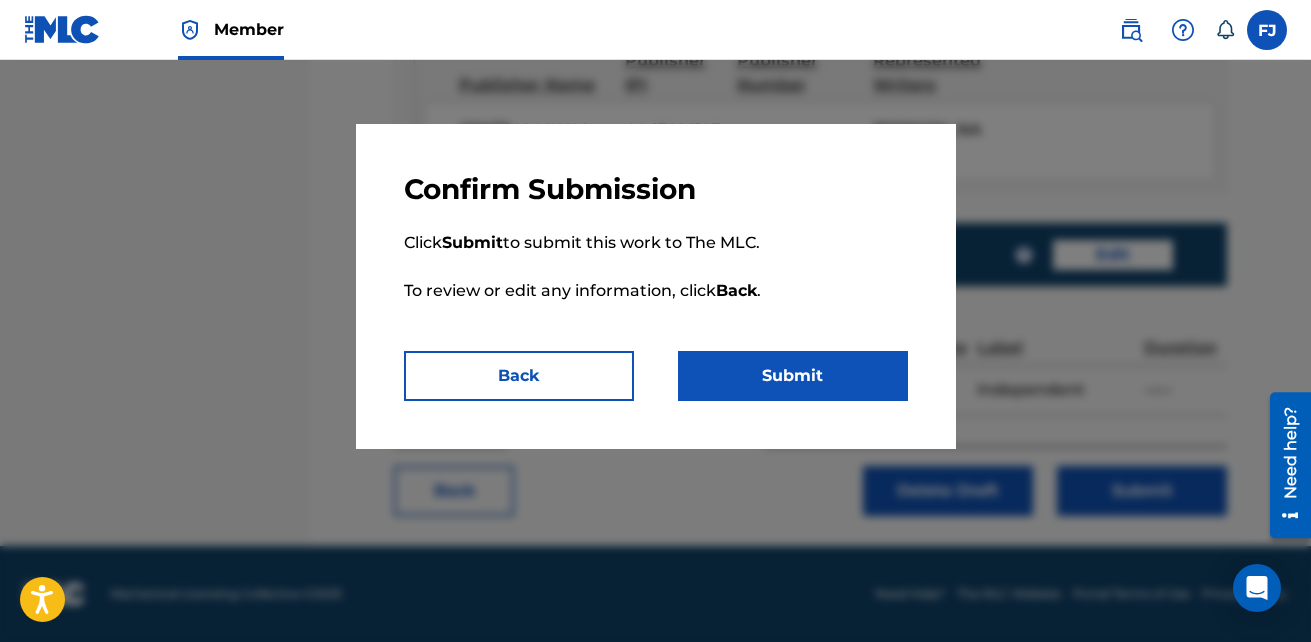 click on "Submit" at bounding box center (793, 376) 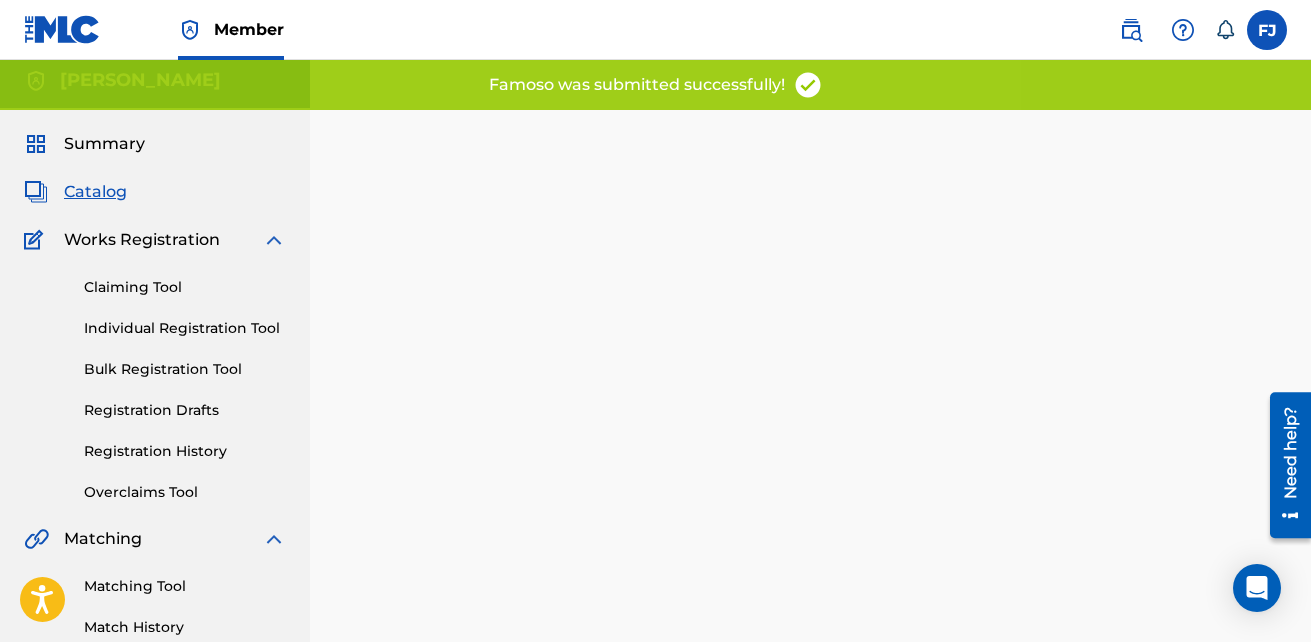 scroll, scrollTop: 0, scrollLeft: 0, axis: both 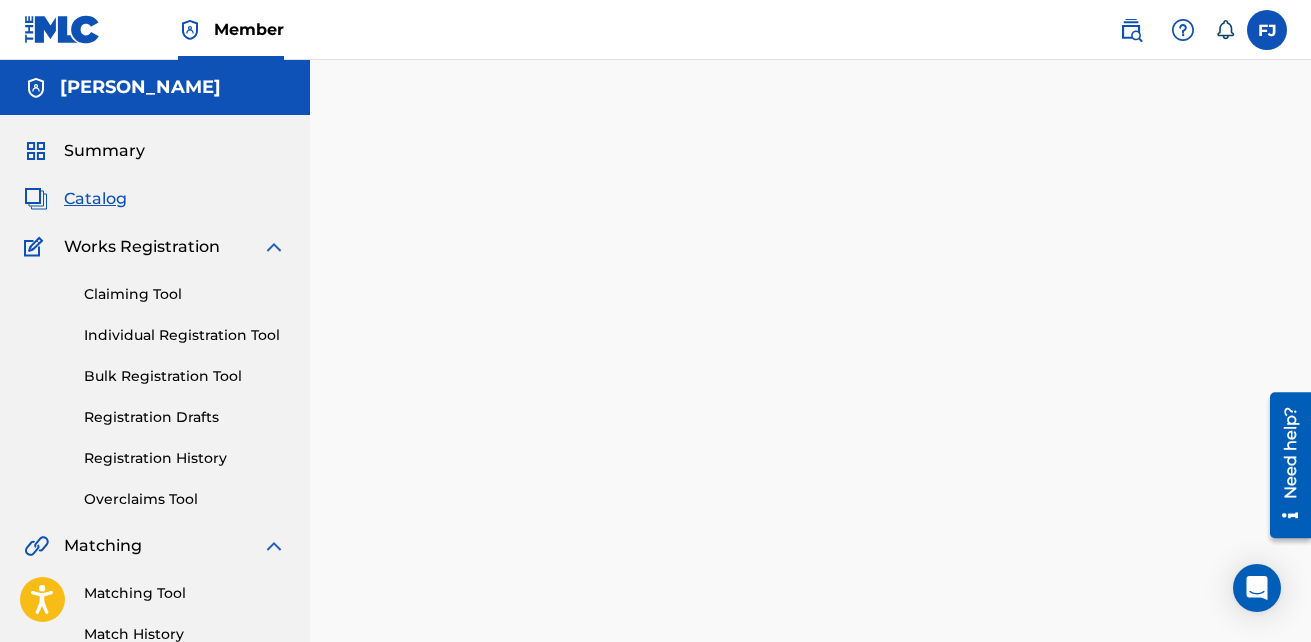 click on "Catalog" at bounding box center [95, 199] 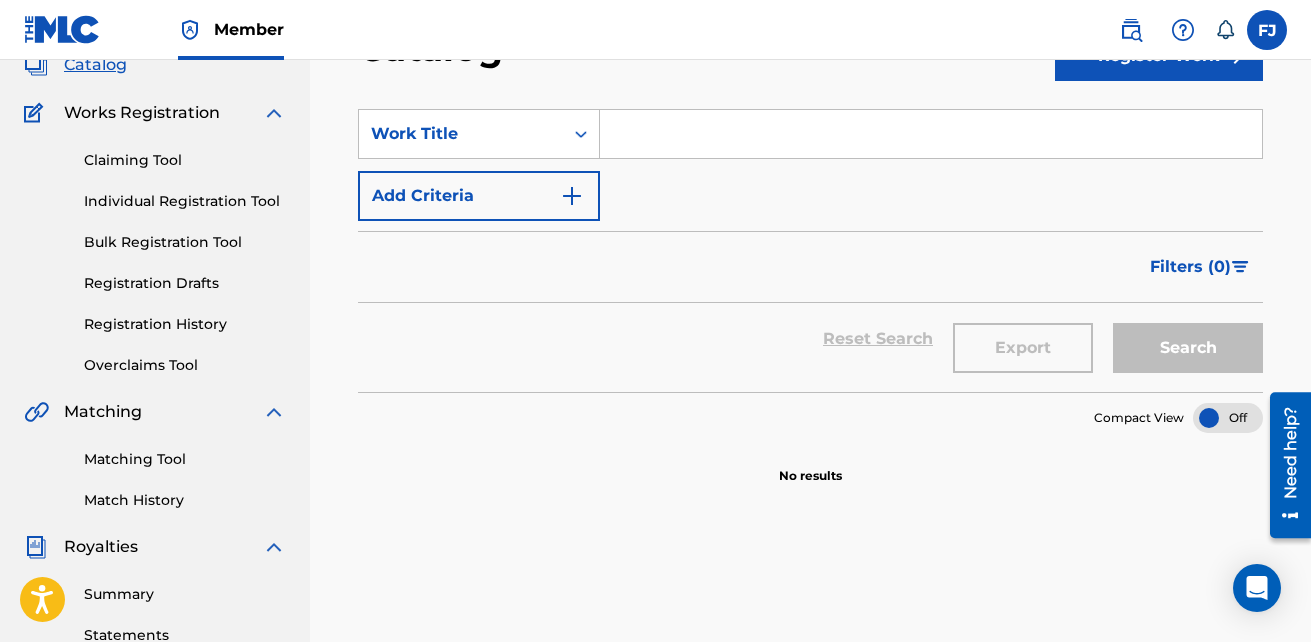 scroll, scrollTop: 0, scrollLeft: 0, axis: both 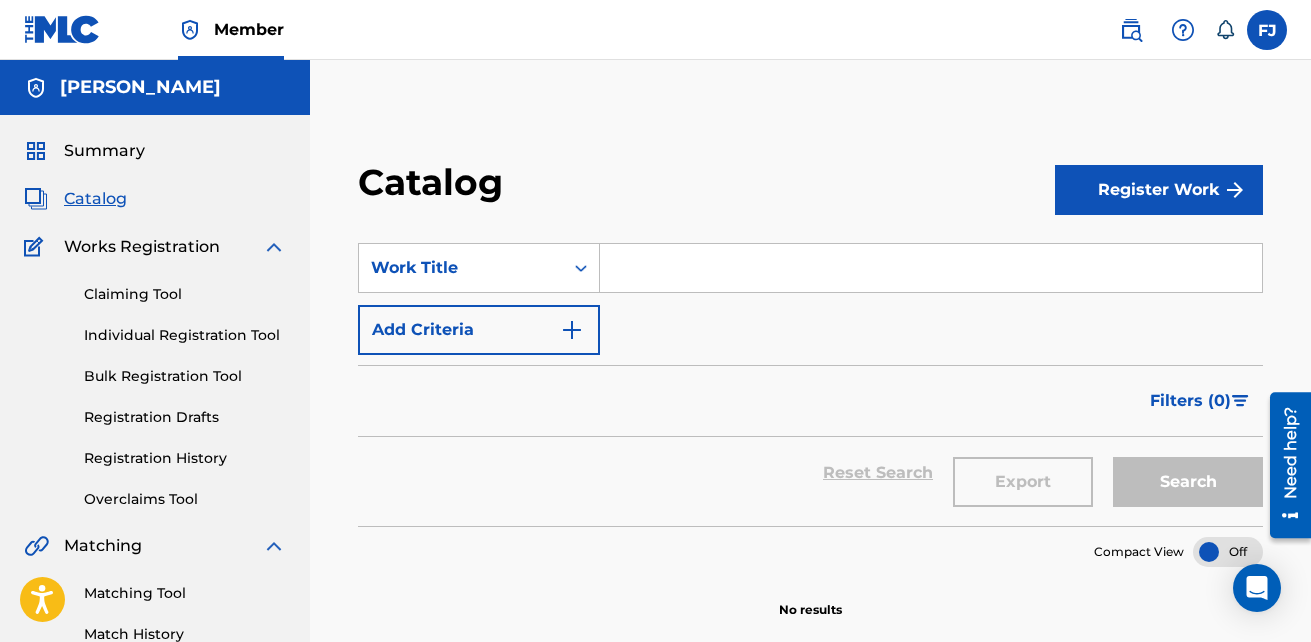 click on "Registration History" at bounding box center [185, 458] 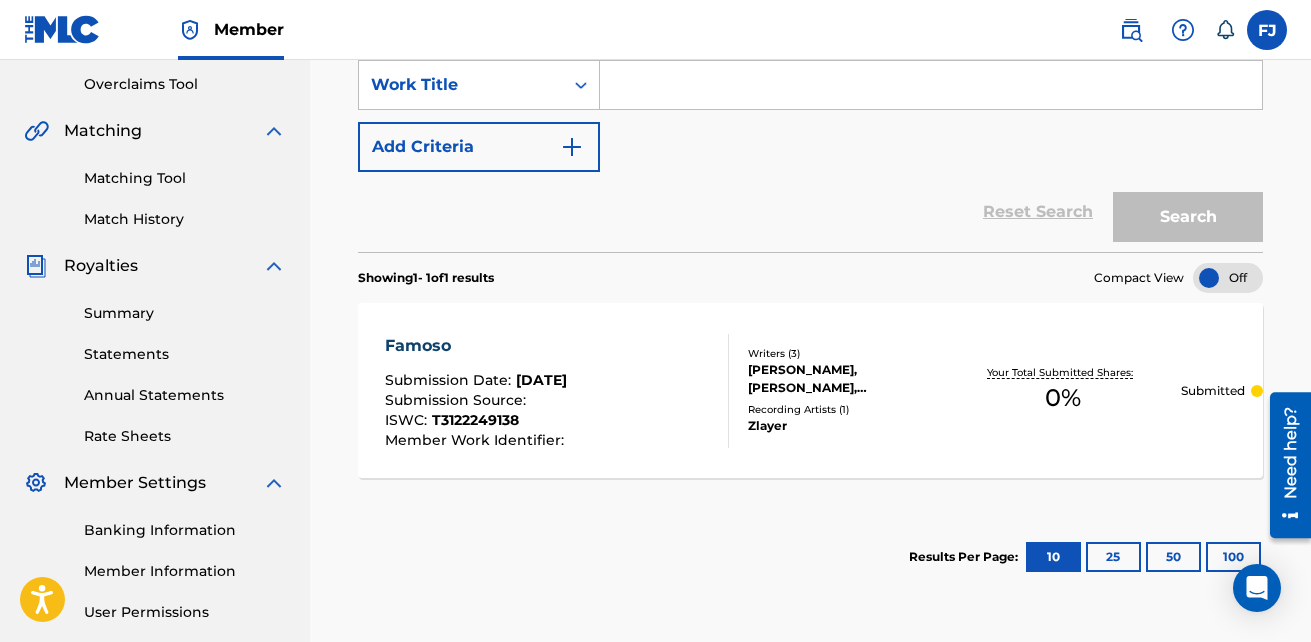 scroll, scrollTop: 398, scrollLeft: 0, axis: vertical 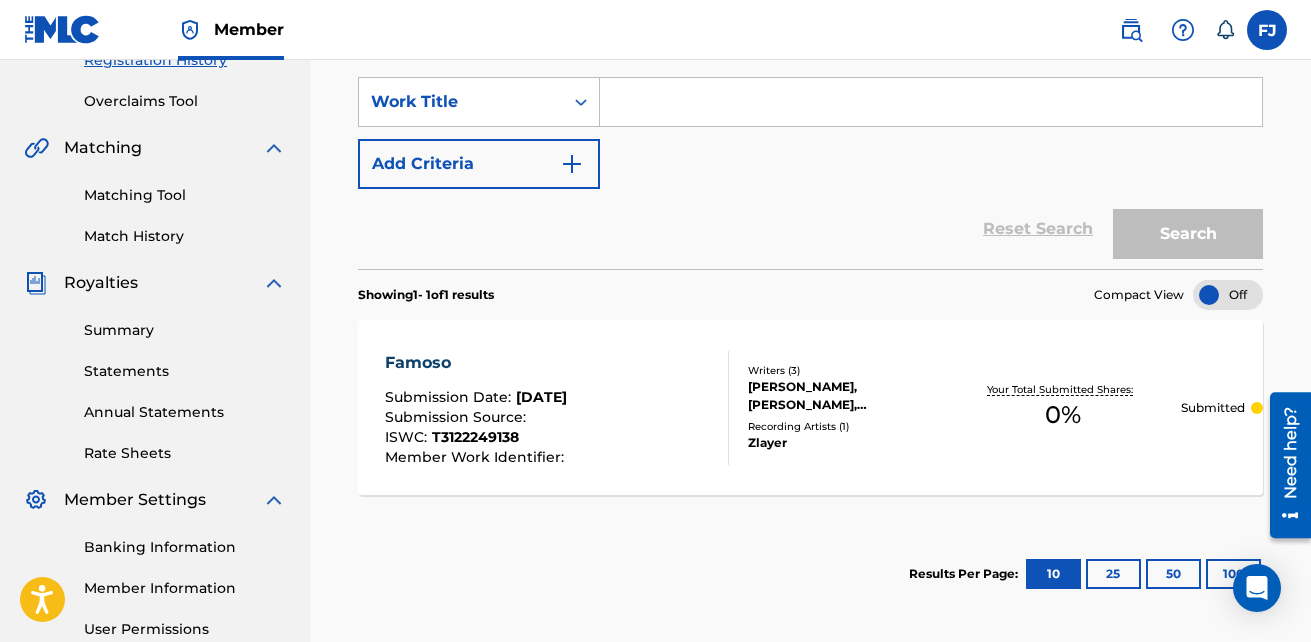 click on "Famoso" at bounding box center (477, 363) 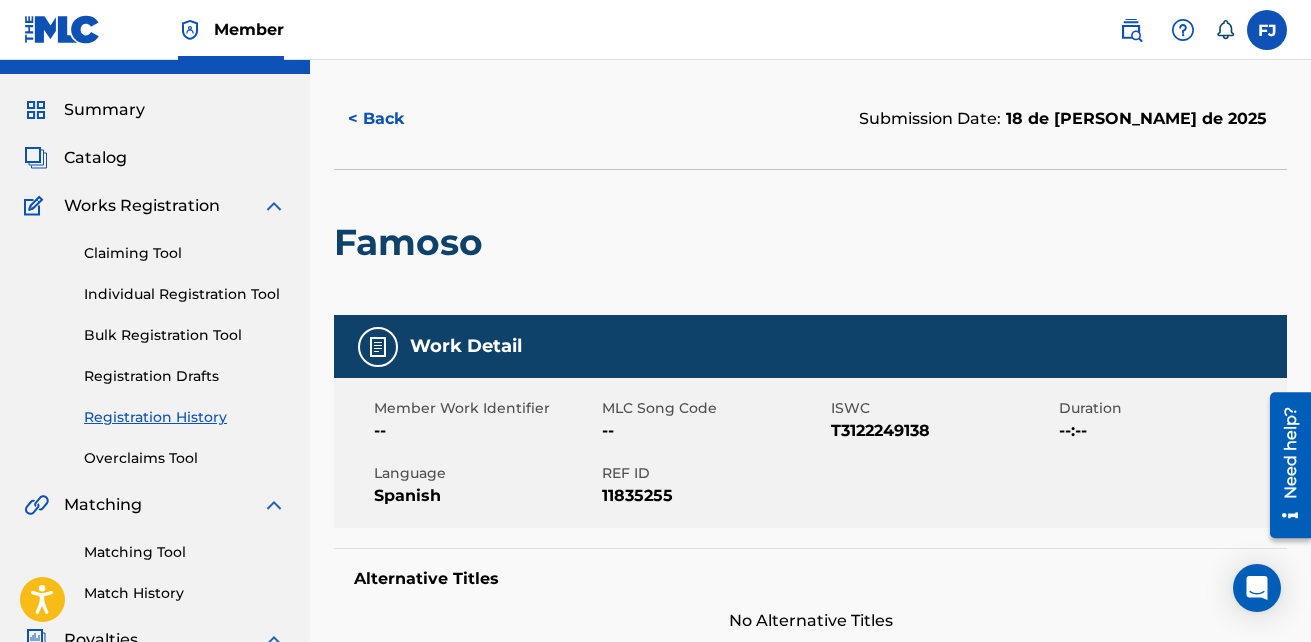 scroll, scrollTop: 0, scrollLeft: 0, axis: both 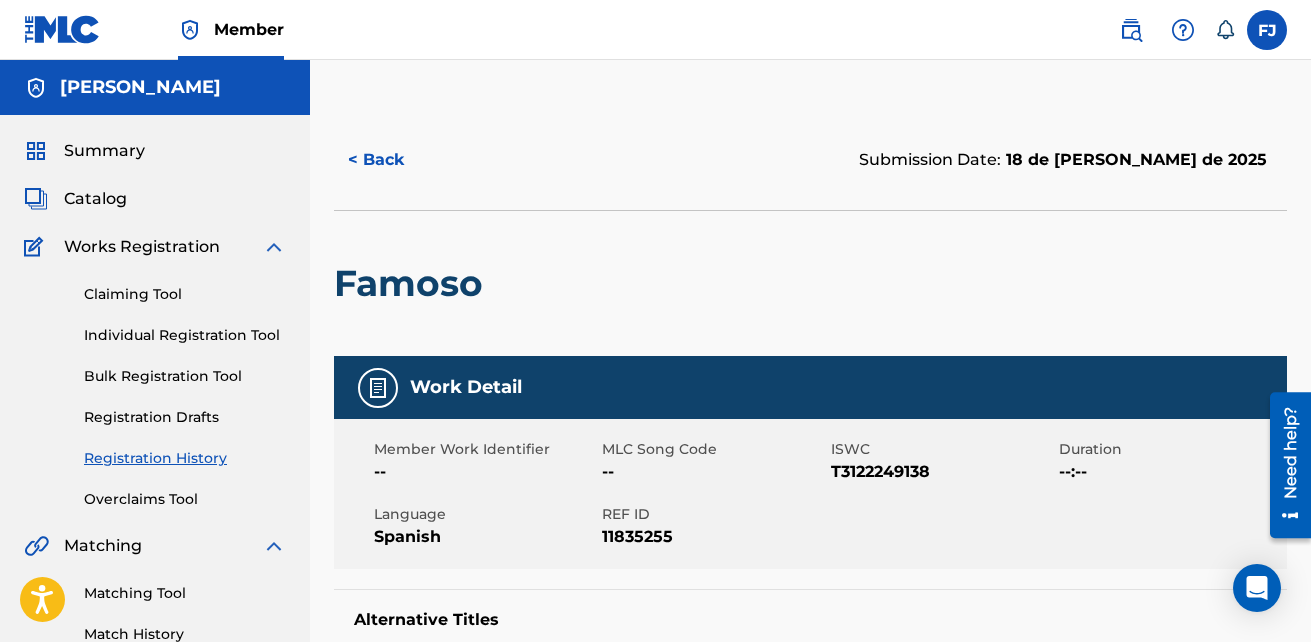 click on "< Back" at bounding box center [394, 160] 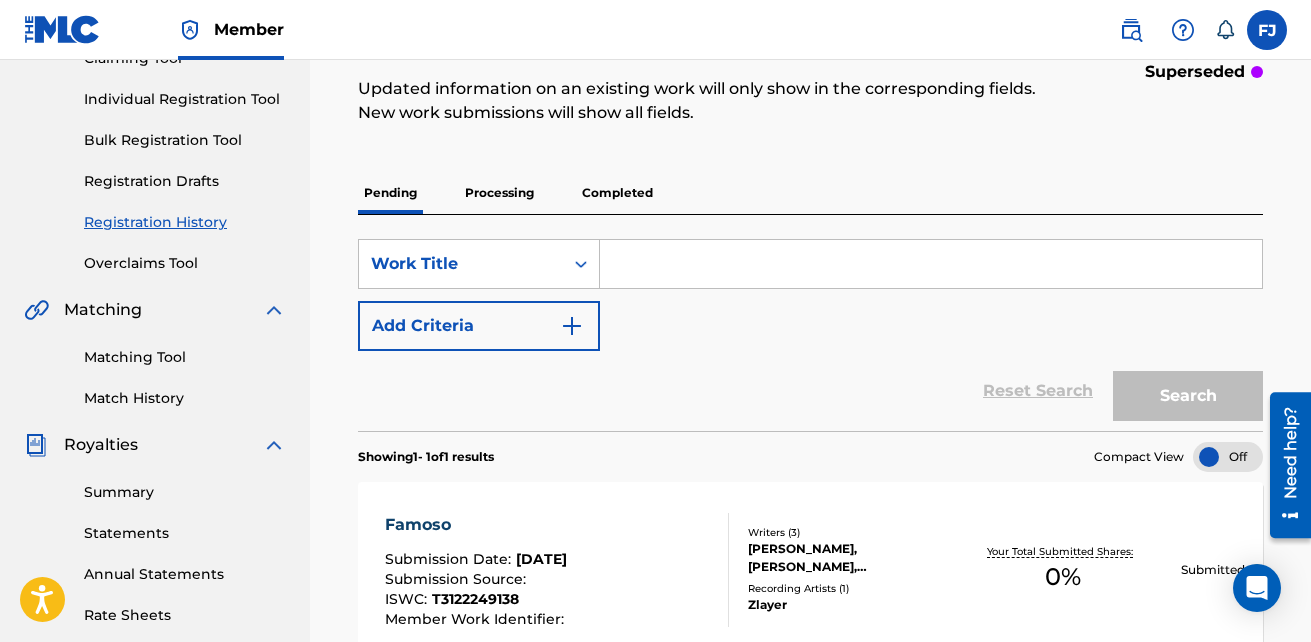 scroll, scrollTop: 200, scrollLeft: 0, axis: vertical 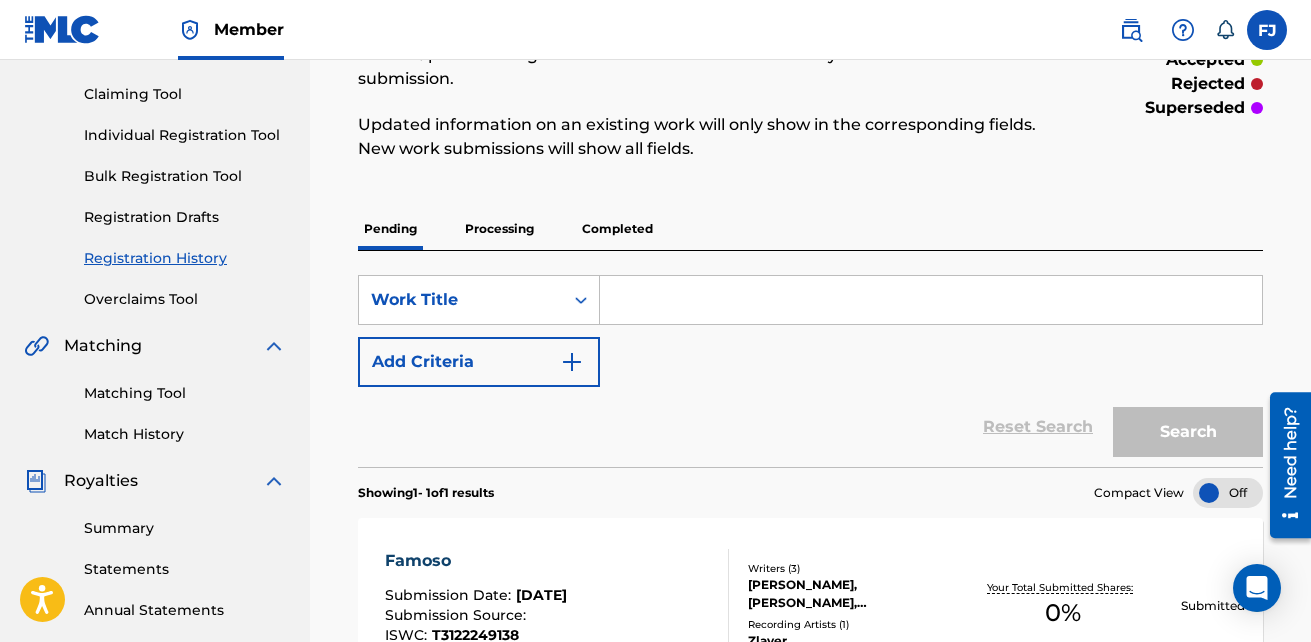click on "Bulk Registration Tool" at bounding box center [185, 176] 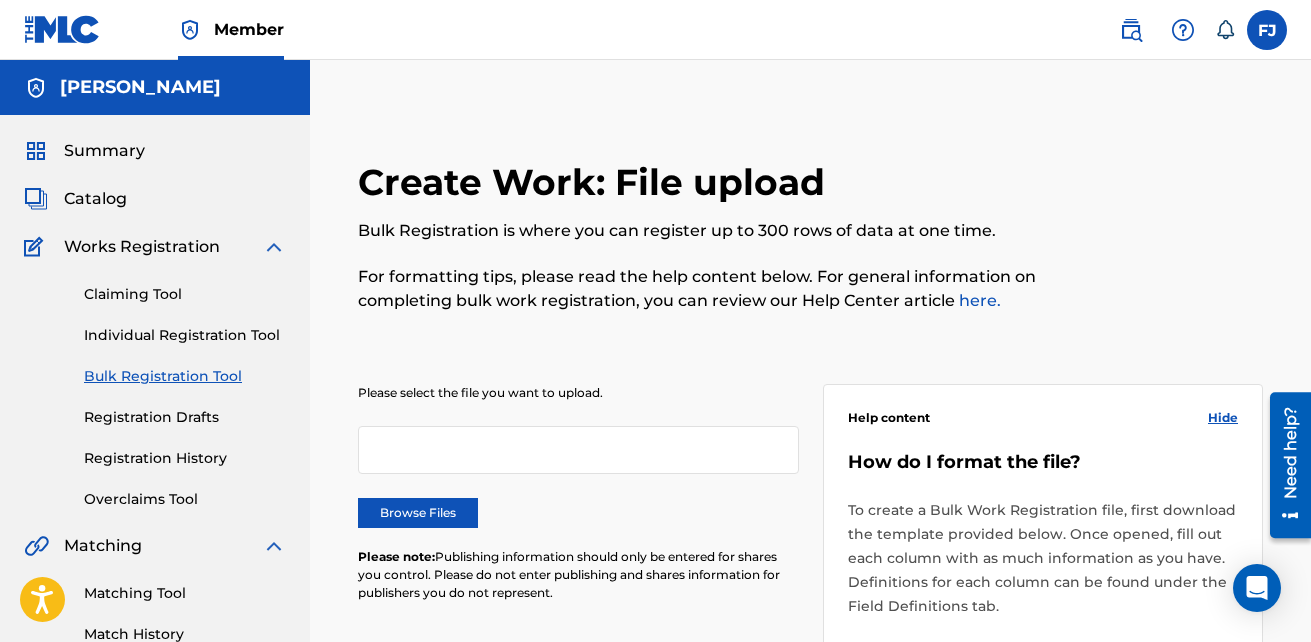 click on "Browse Files" at bounding box center (418, 513) 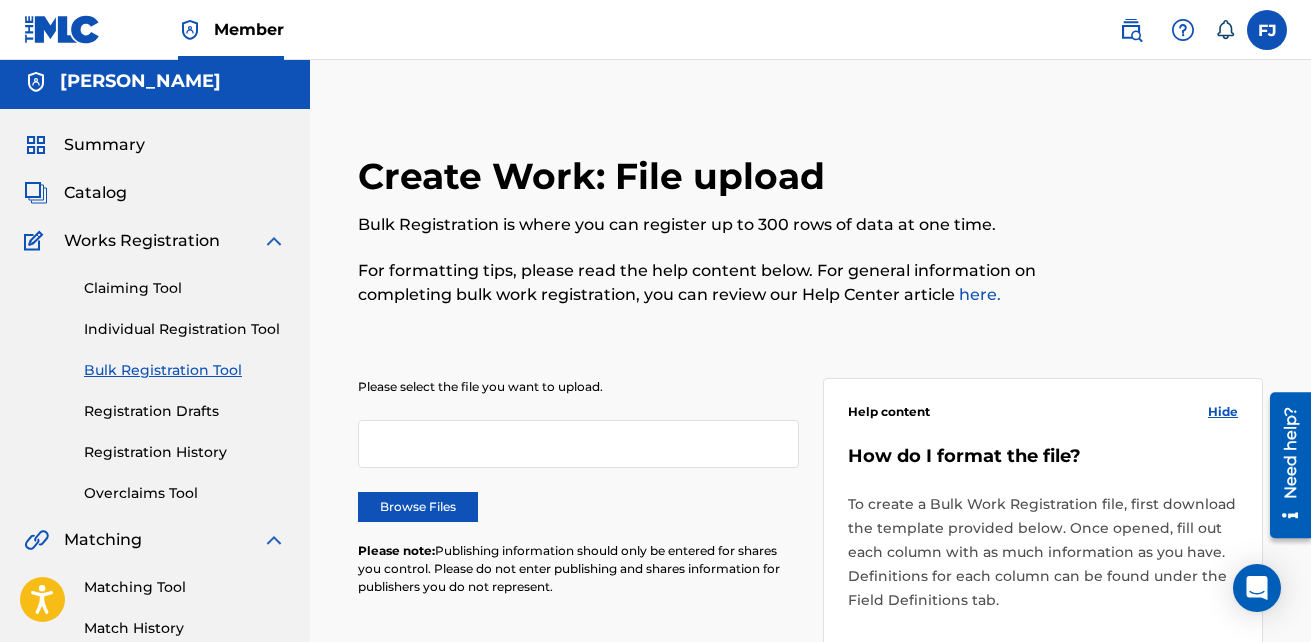 scroll, scrollTop: 0, scrollLeft: 0, axis: both 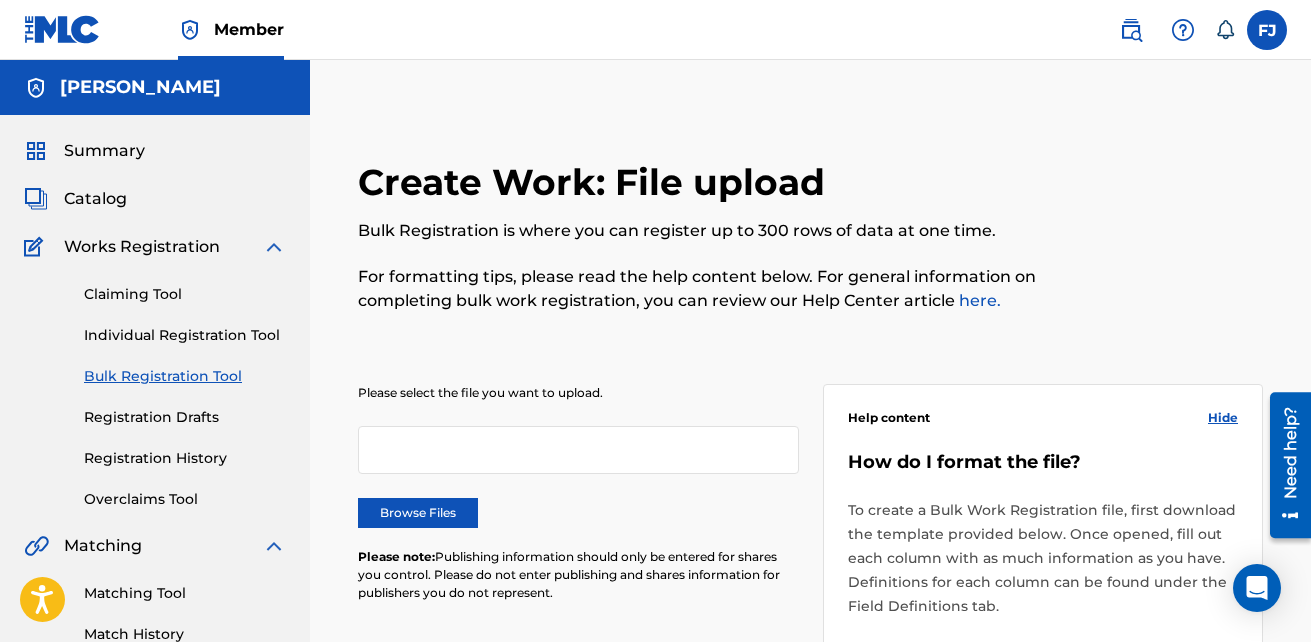 drag, startPoint x: 975, startPoint y: 296, endPoint x: 979, endPoint y: 330, distance: 34.234486 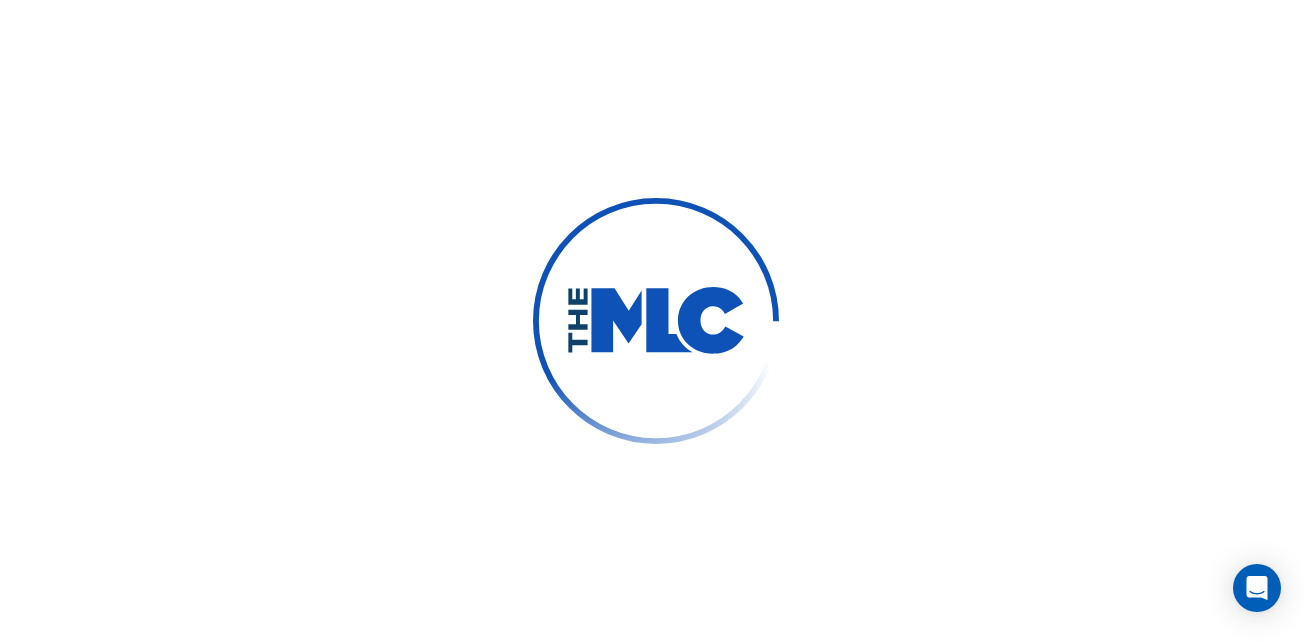 scroll, scrollTop: 0, scrollLeft: 0, axis: both 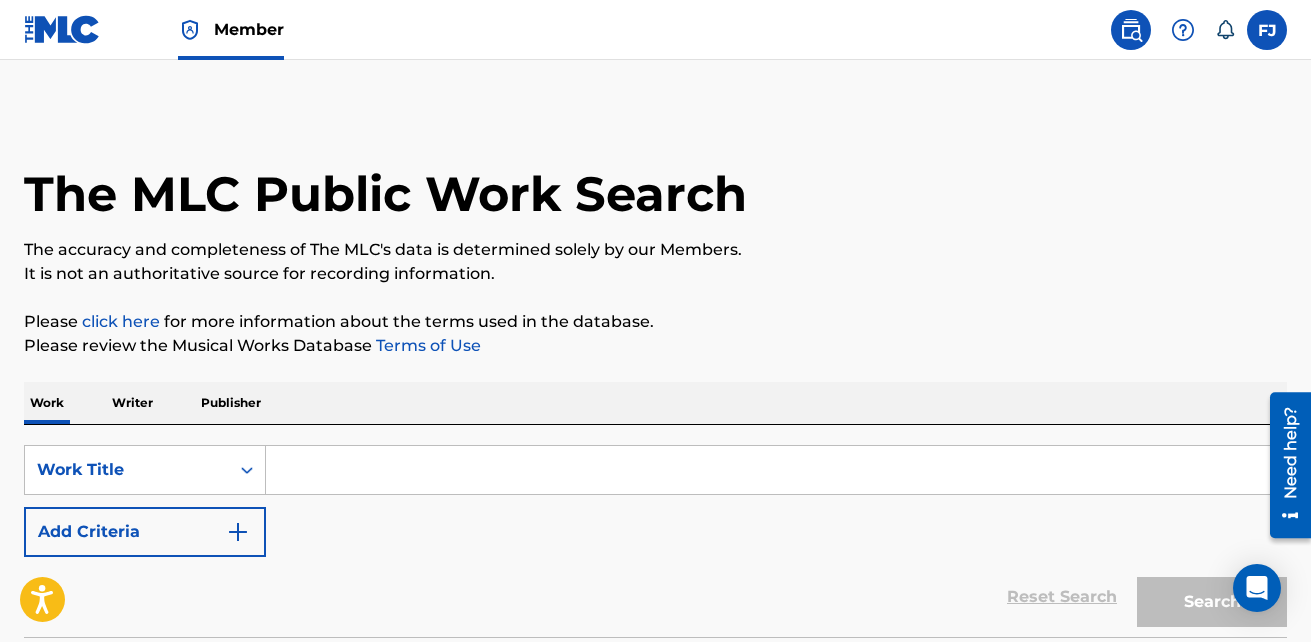 click on "Publisher" at bounding box center [231, 403] 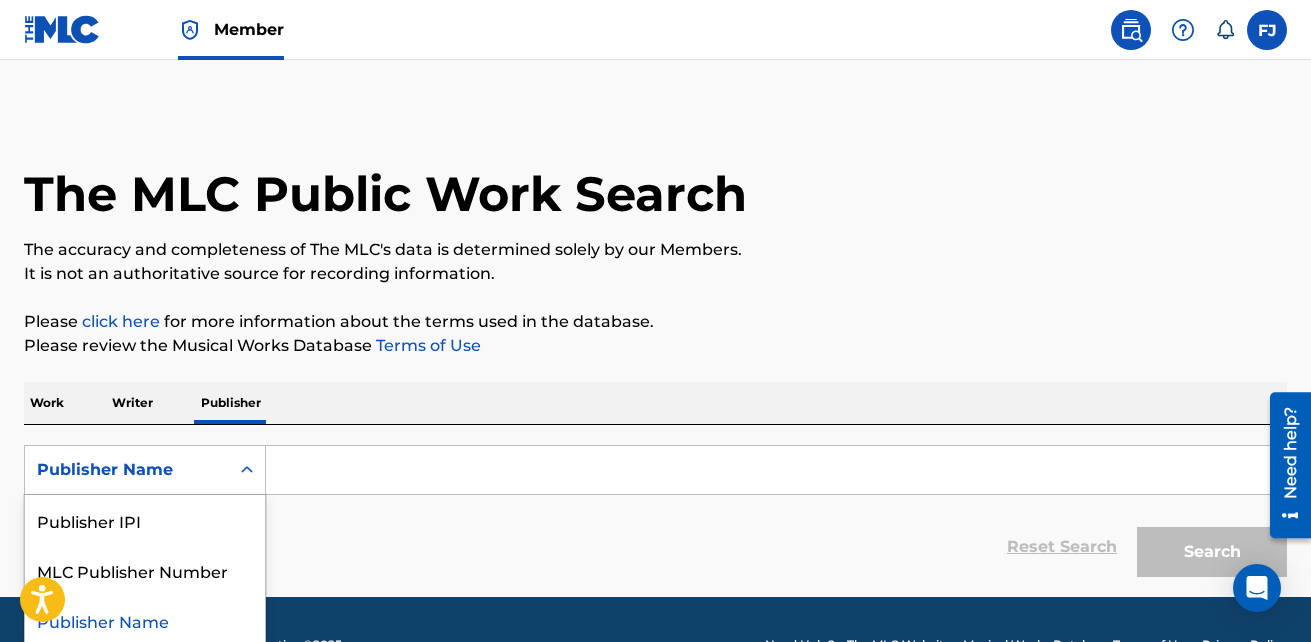 scroll, scrollTop: 4, scrollLeft: 0, axis: vertical 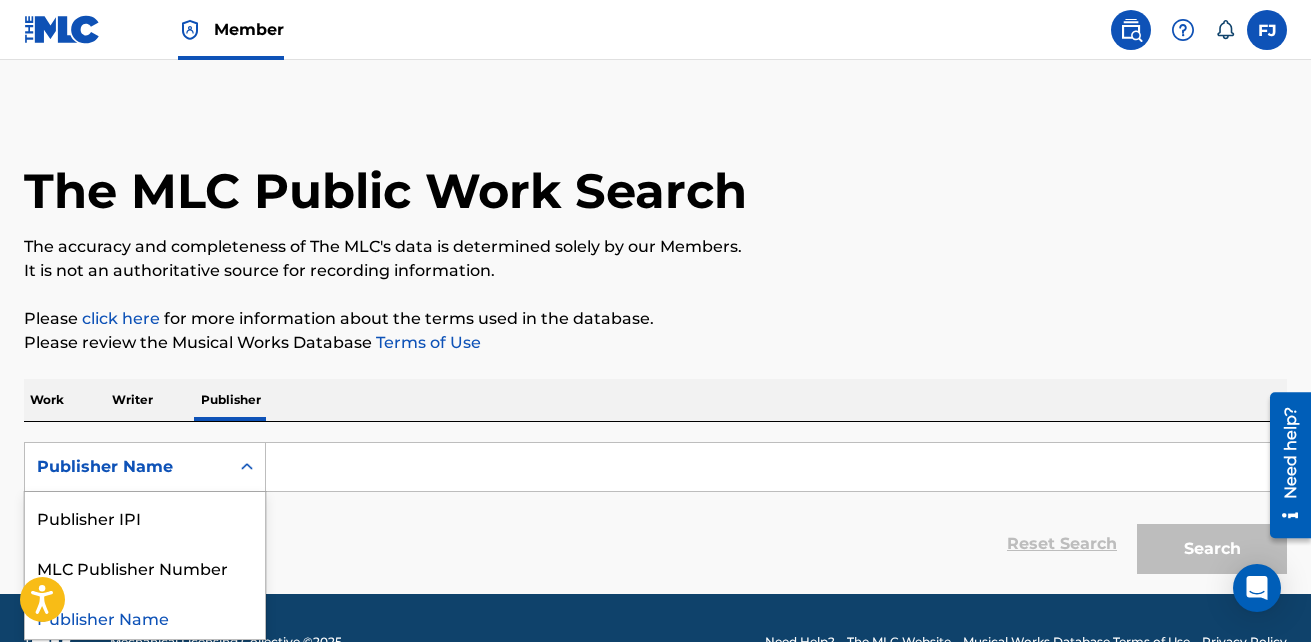 click on "Publisher Name" at bounding box center [127, 467] 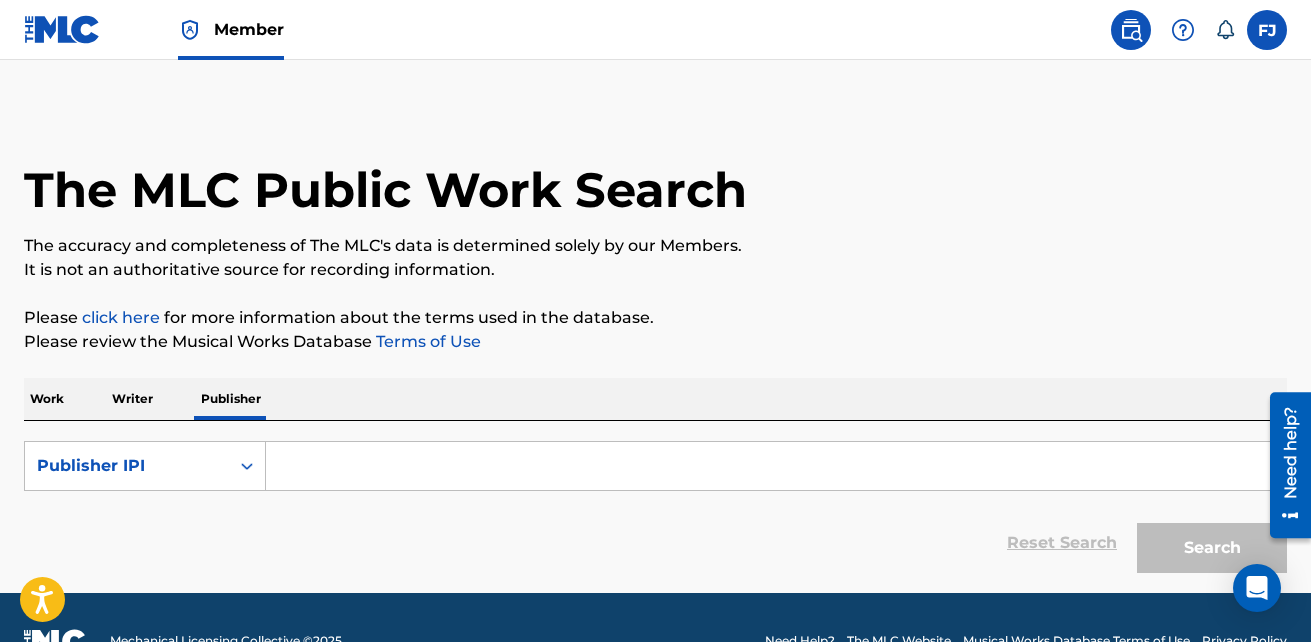 click at bounding box center (776, 466) 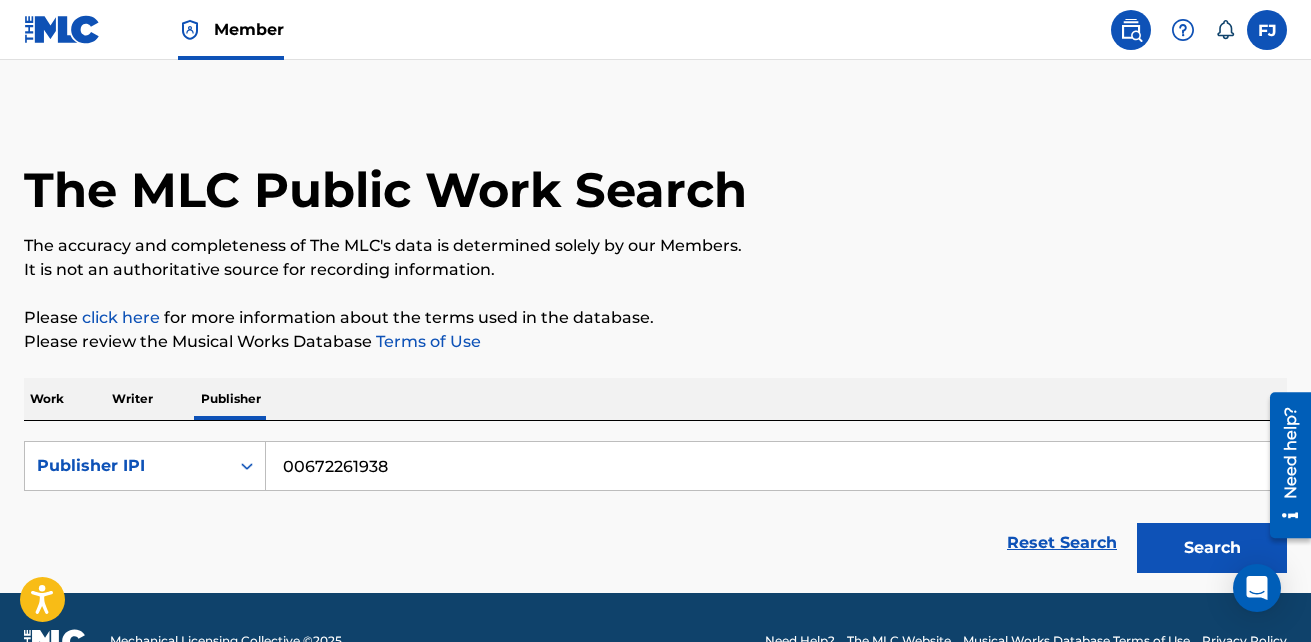 type on "00672261938" 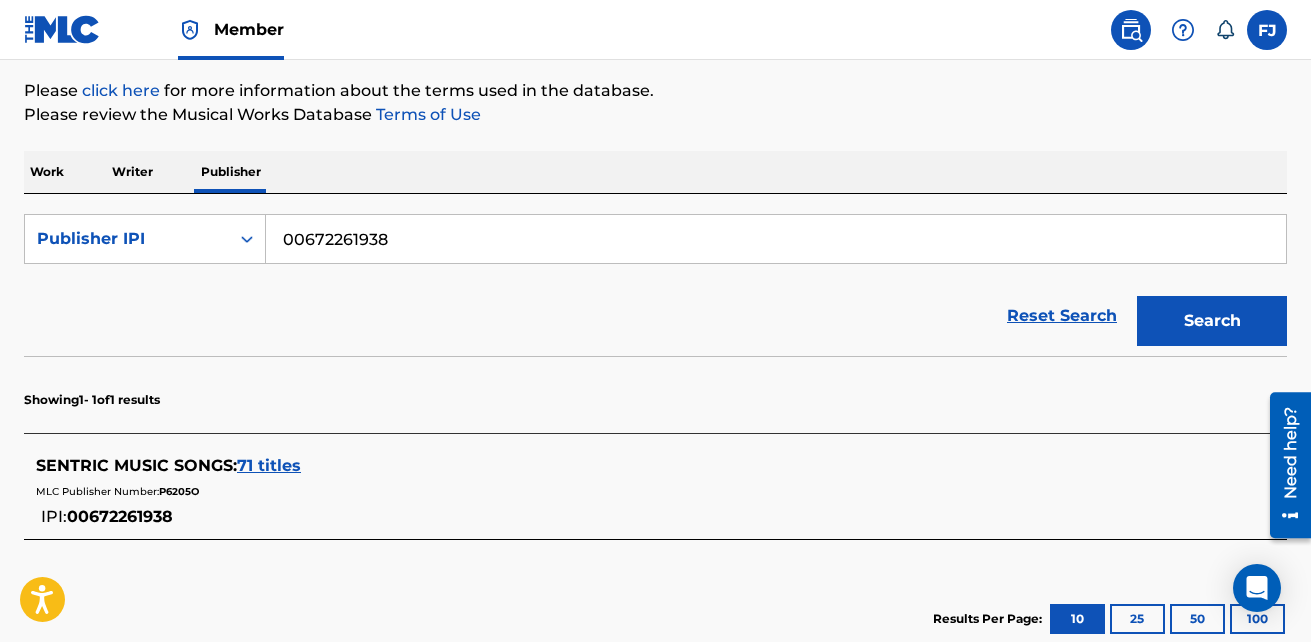 scroll, scrollTop: 304, scrollLeft: 0, axis: vertical 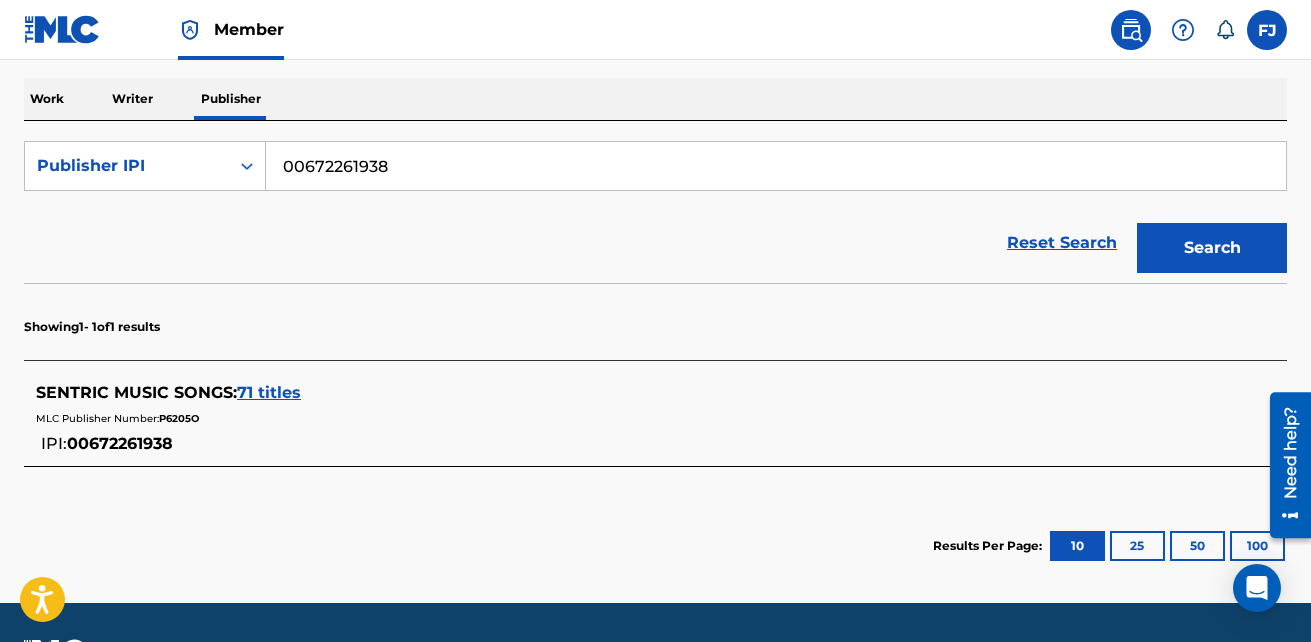click on "71 titles" at bounding box center (269, 392) 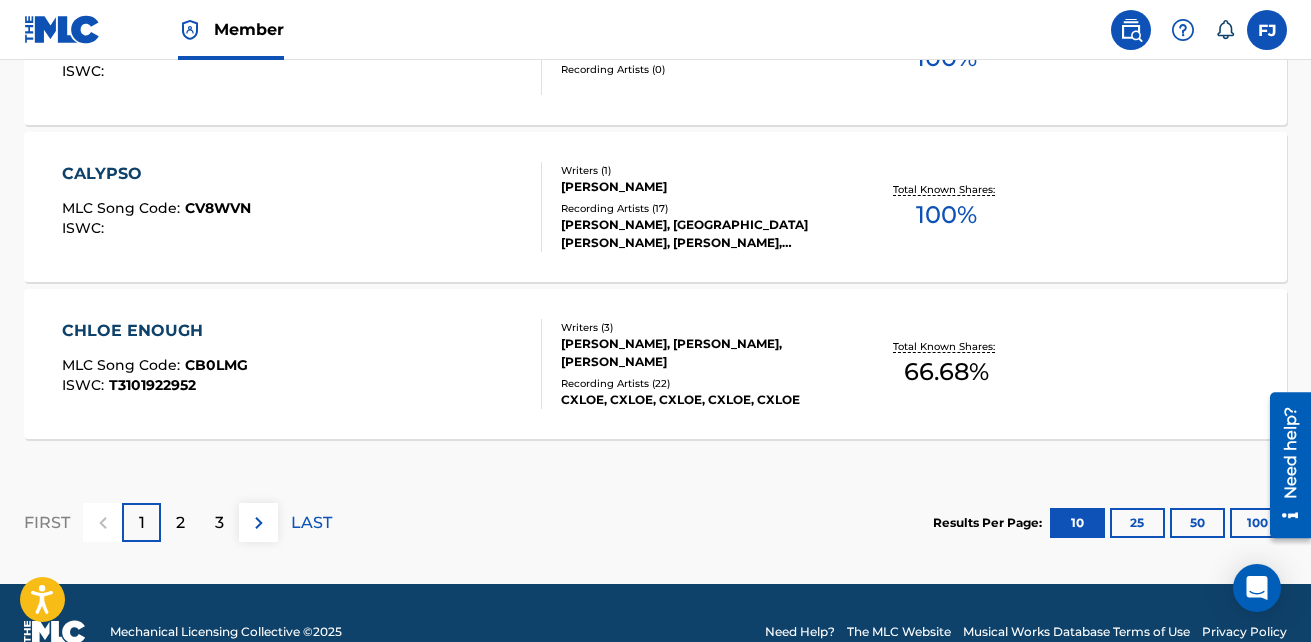 scroll, scrollTop: 1887, scrollLeft: 0, axis: vertical 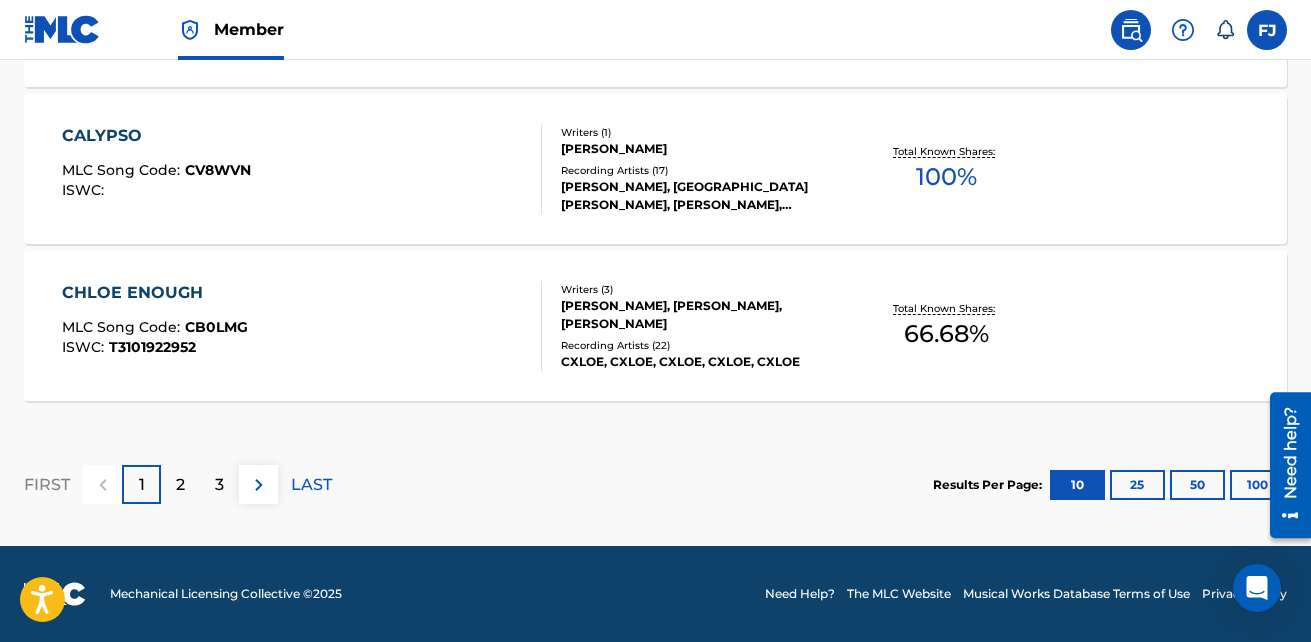 click on "2" at bounding box center (180, 485) 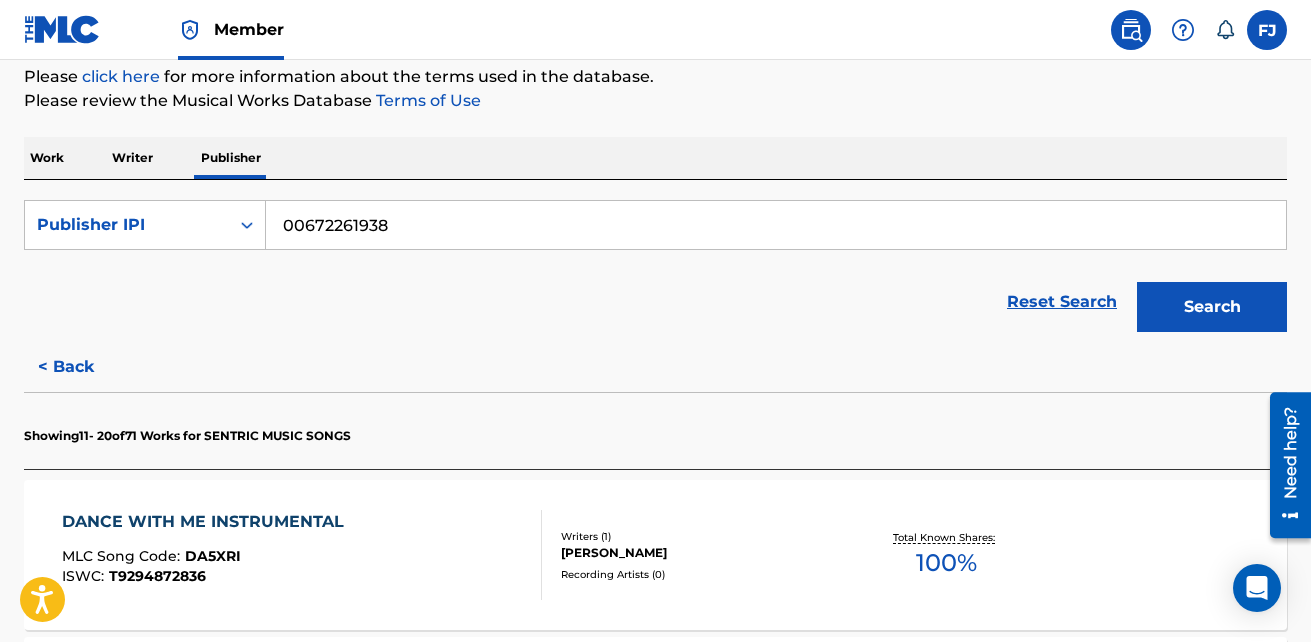 scroll, scrollTop: 1887, scrollLeft: 0, axis: vertical 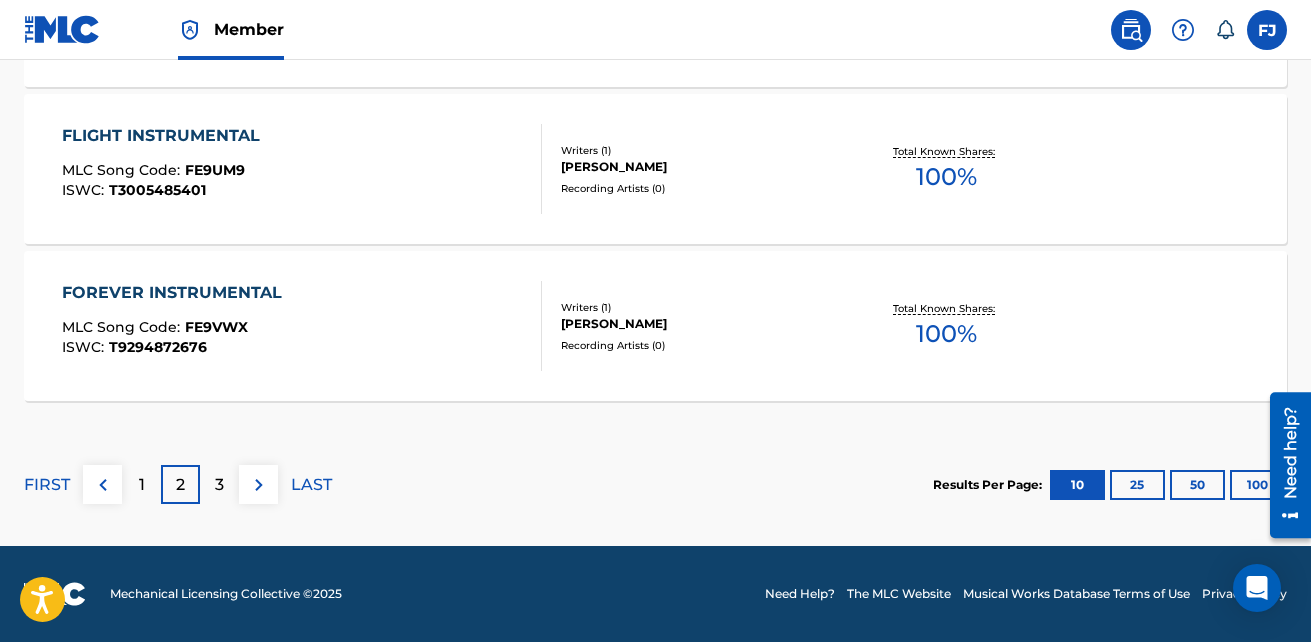 click on "3" at bounding box center (219, 484) 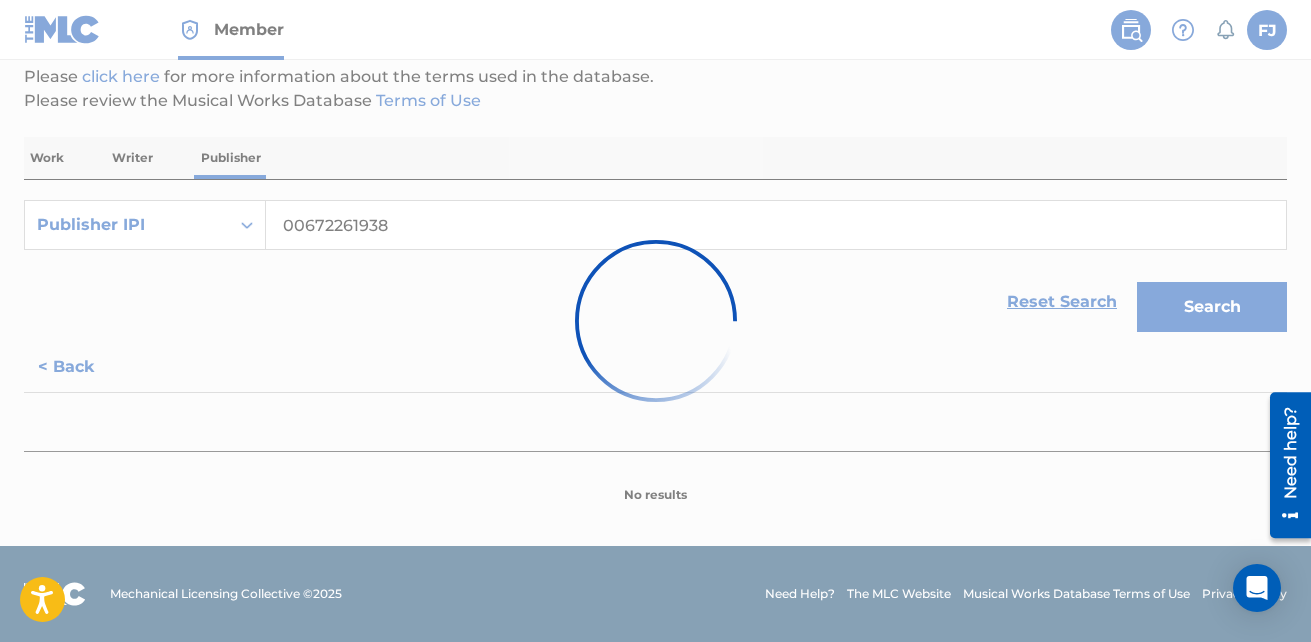 scroll, scrollTop: 1887, scrollLeft: 0, axis: vertical 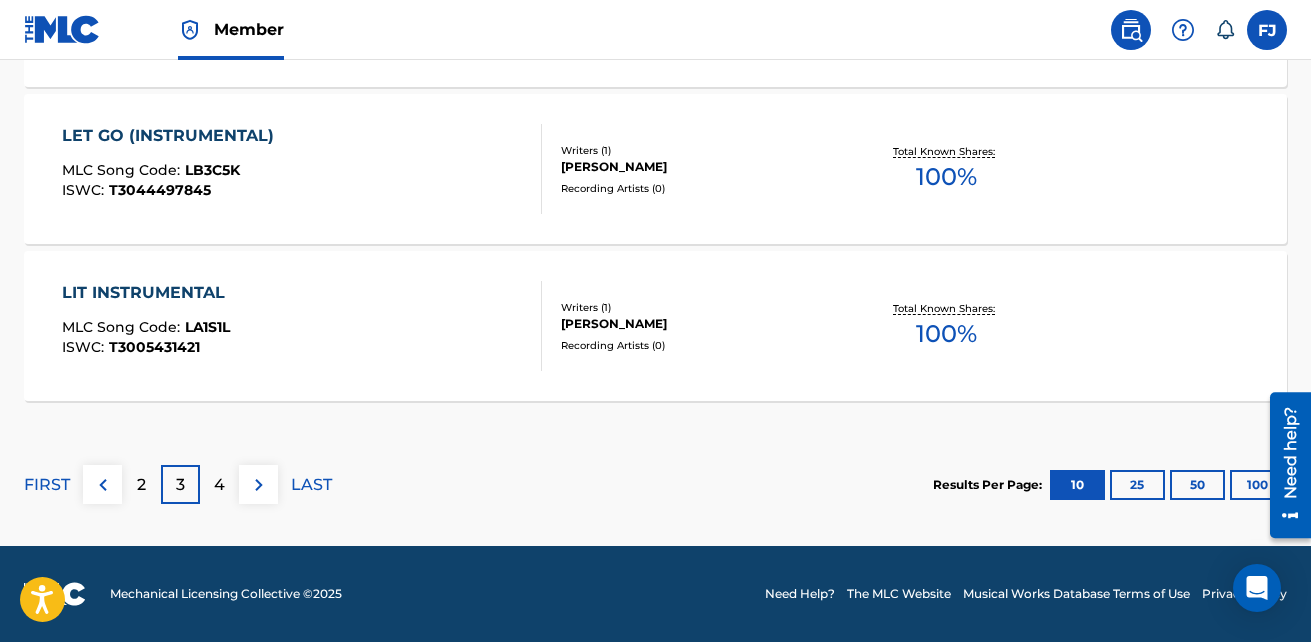 click on "4" at bounding box center (219, 484) 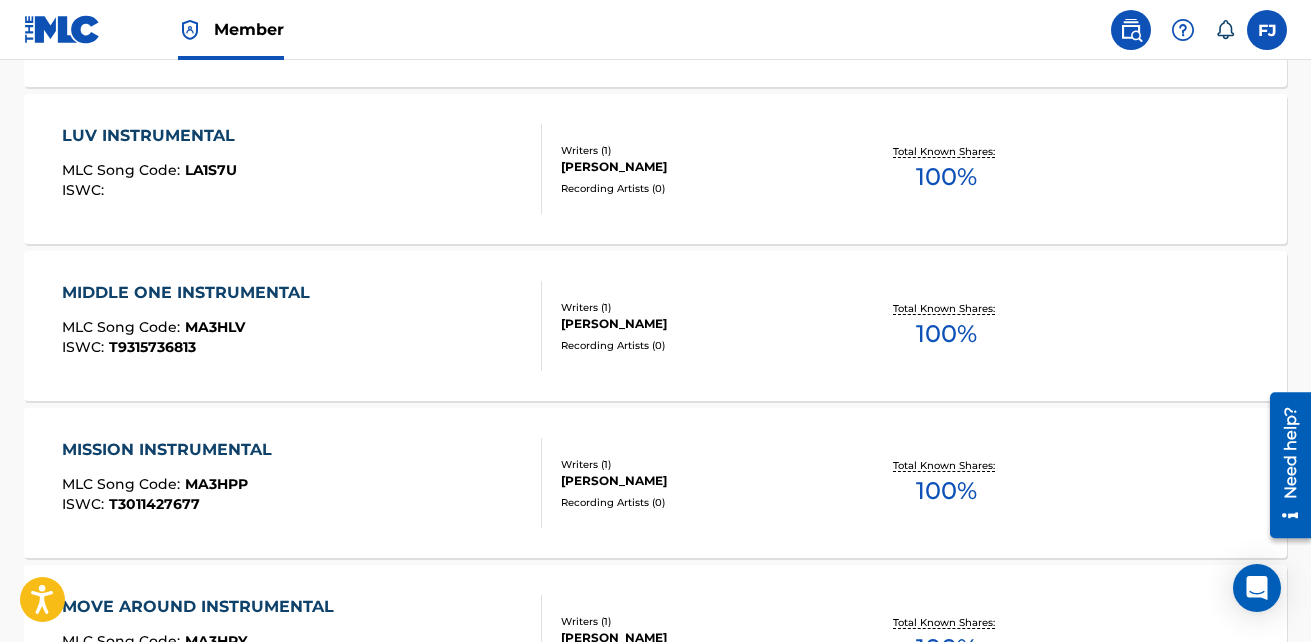 scroll, scrollTop: 787, scrollLeft: 0, axis: vertical 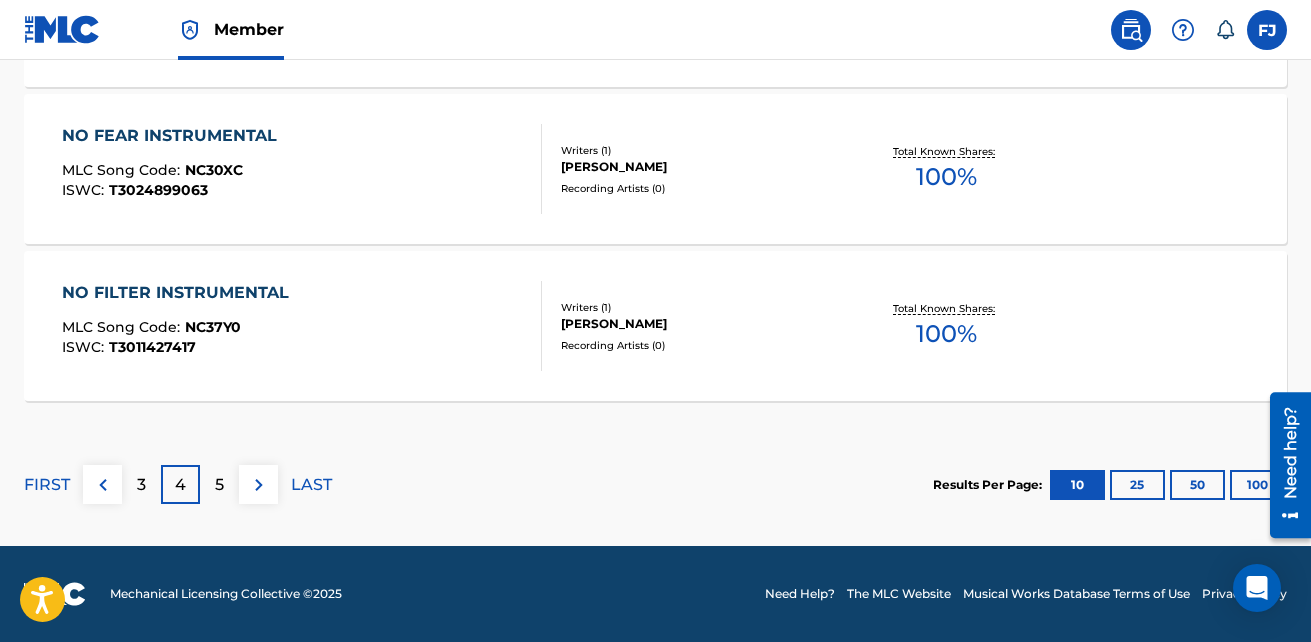click on "5" at bounding box center [219, 484] 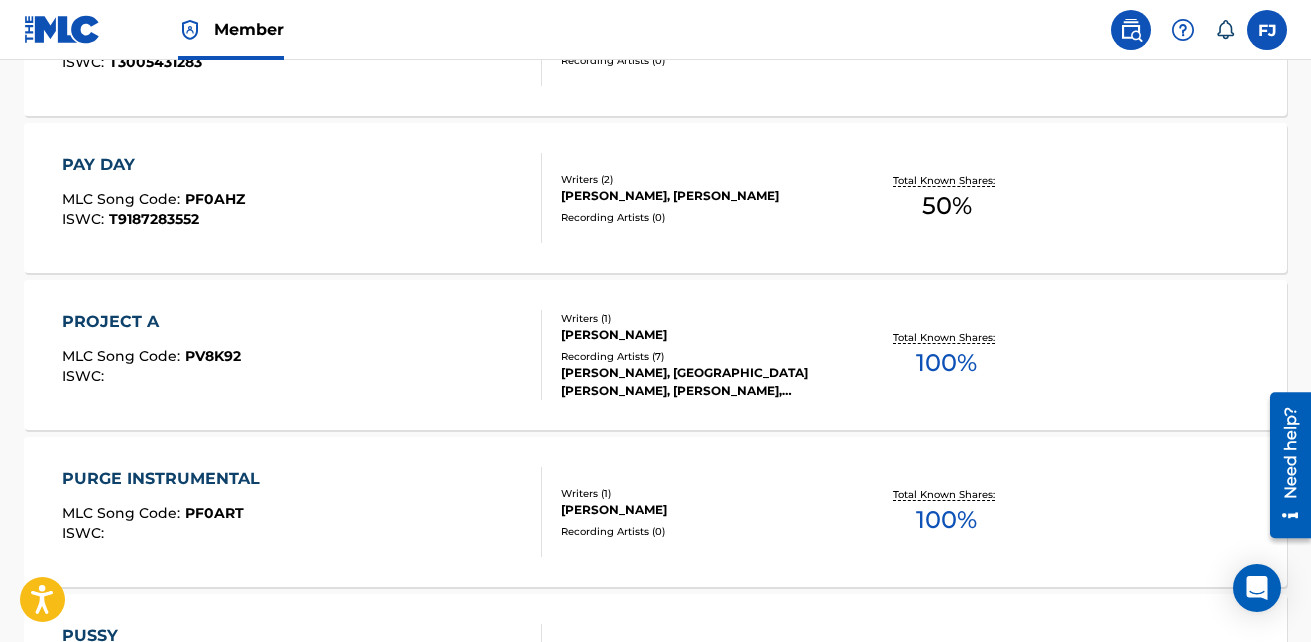 scroll, scrollTop: 1887, scrollLeft: 0, axis: vertical 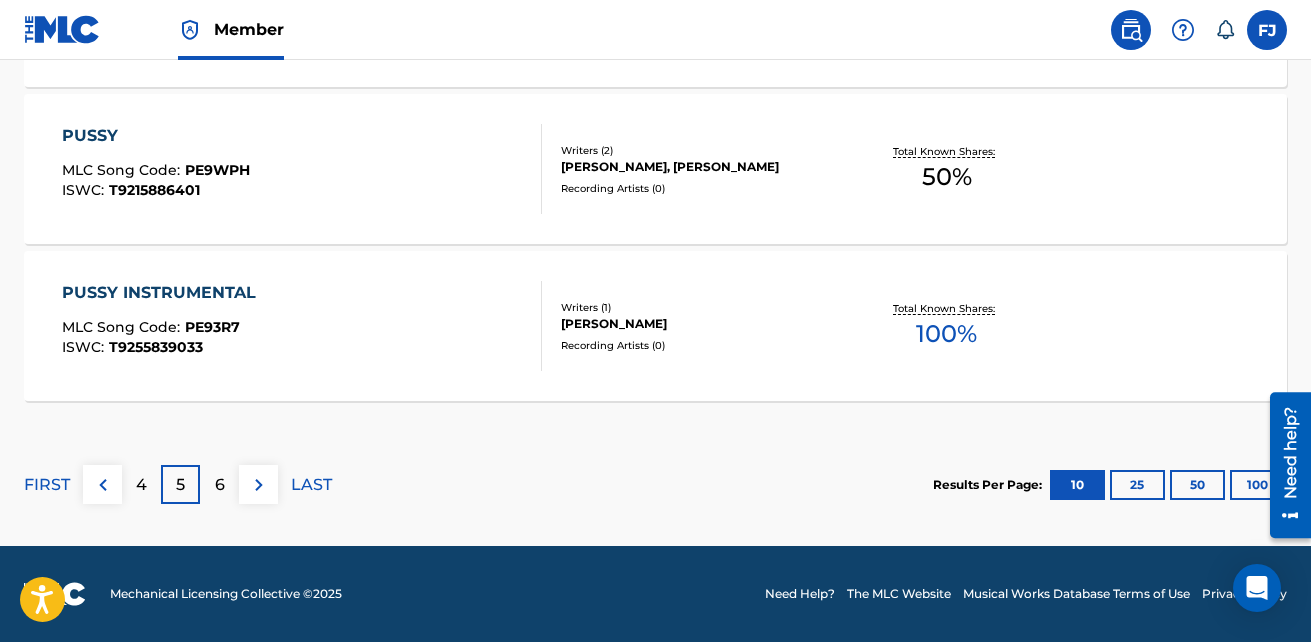 click on "6" at bounding box center (220, 485) 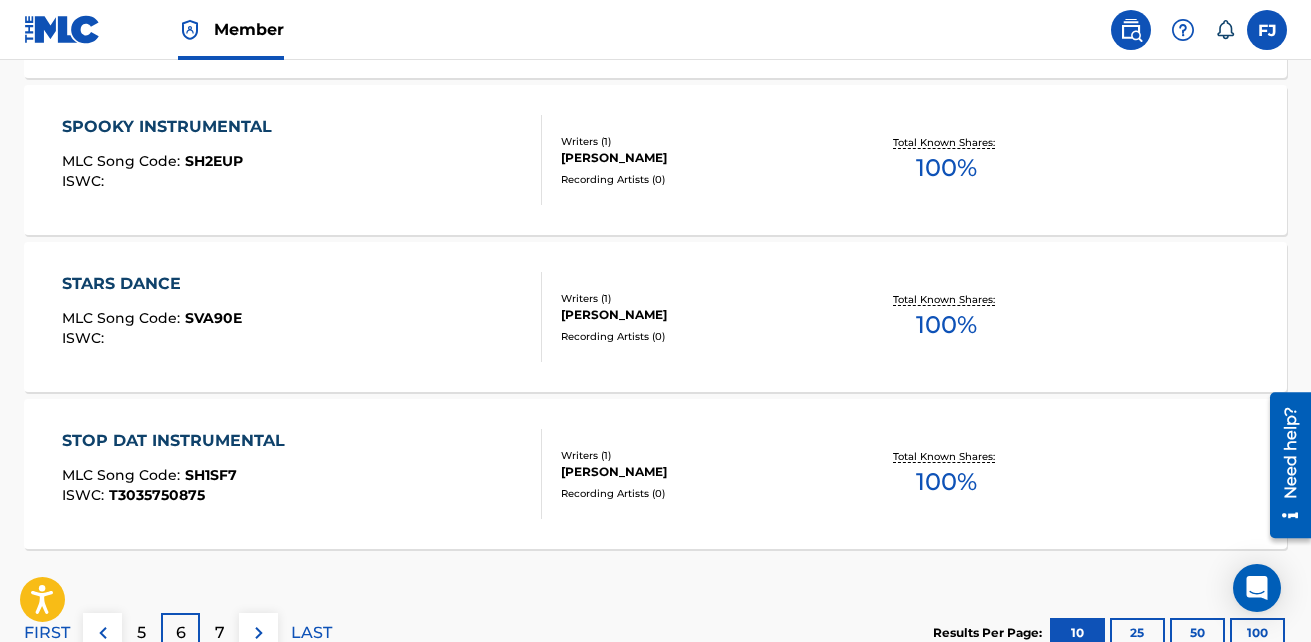 scroll, scrollTop: 1887, scrollLeft: 0, axis: vertical 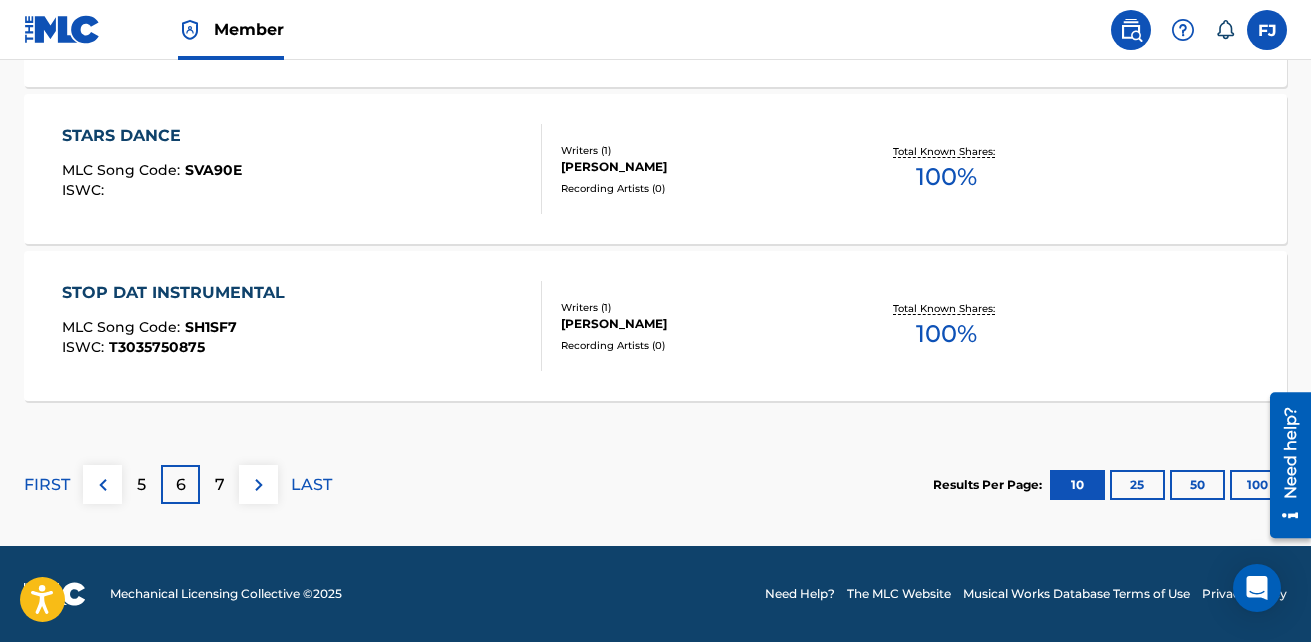 click on "7" at bounding box center [219, 484] 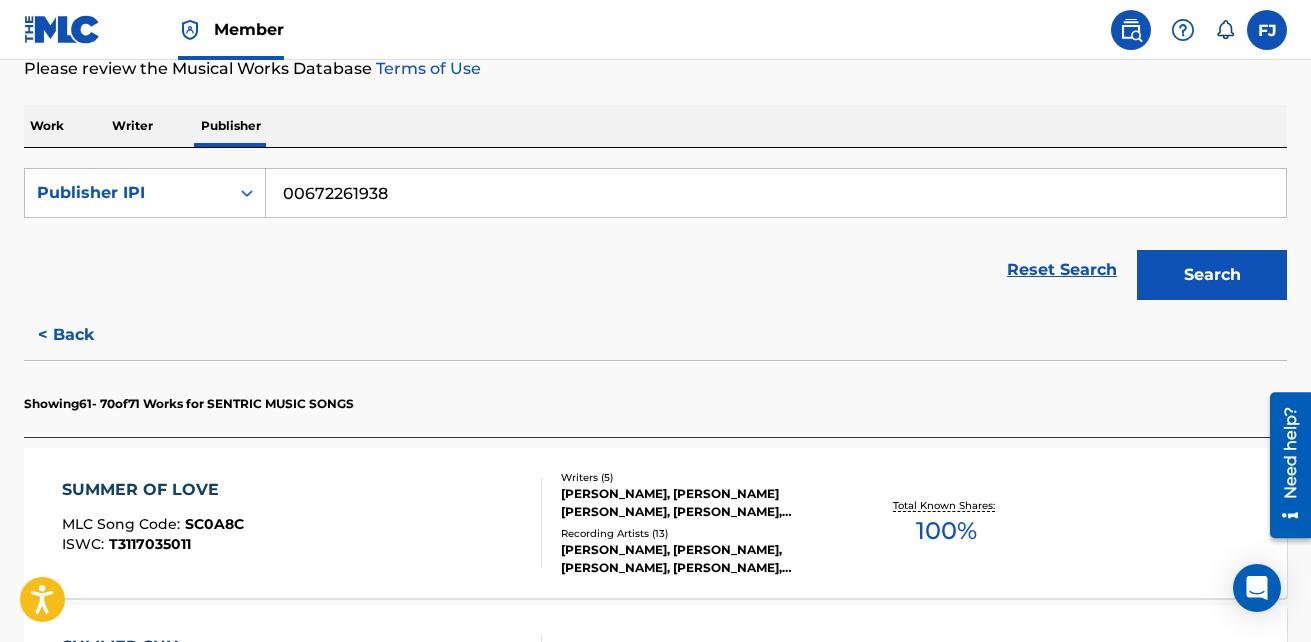 scroll, scrollTop: 300, scrollLeft: 0, axis: vertical 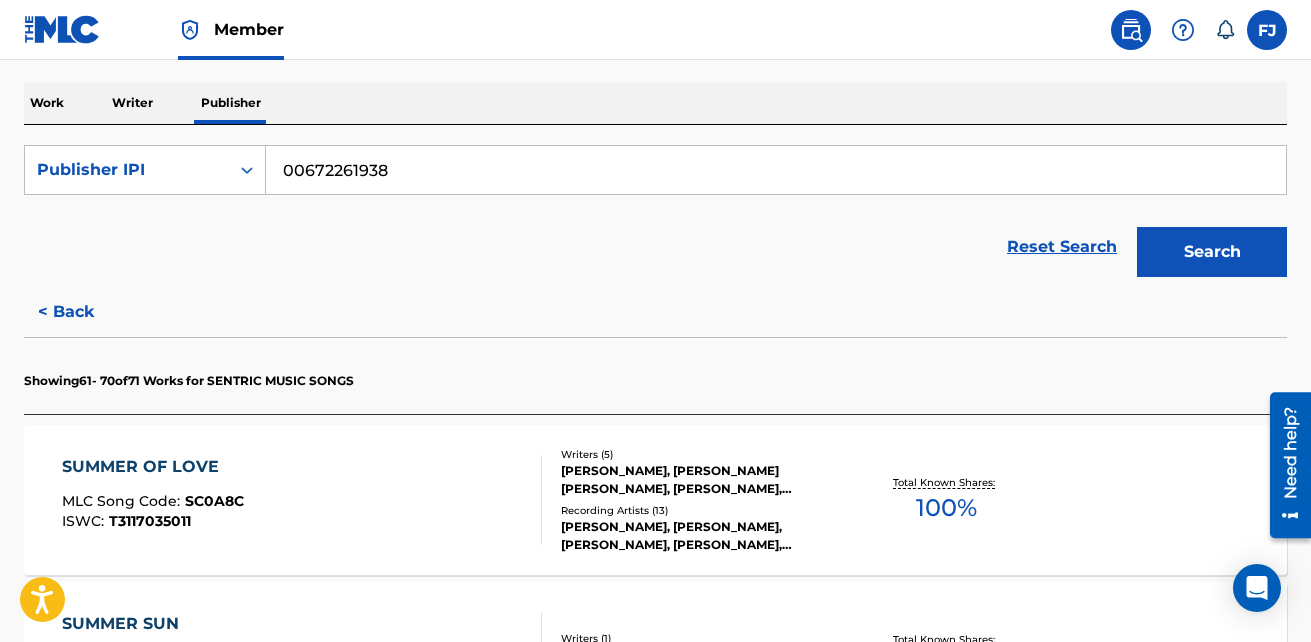 click on "< Back" at bounding box center [84, 312] 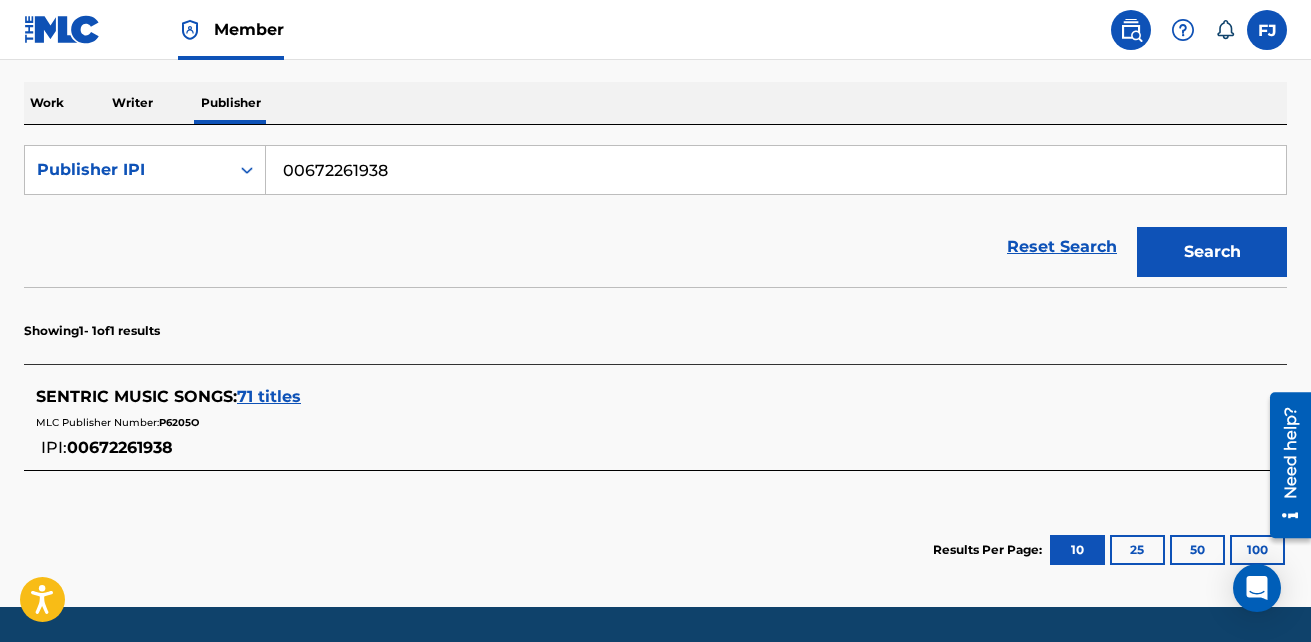 click on "Showing  1  -   1  of  1   results" at bounding box center [655, 325] 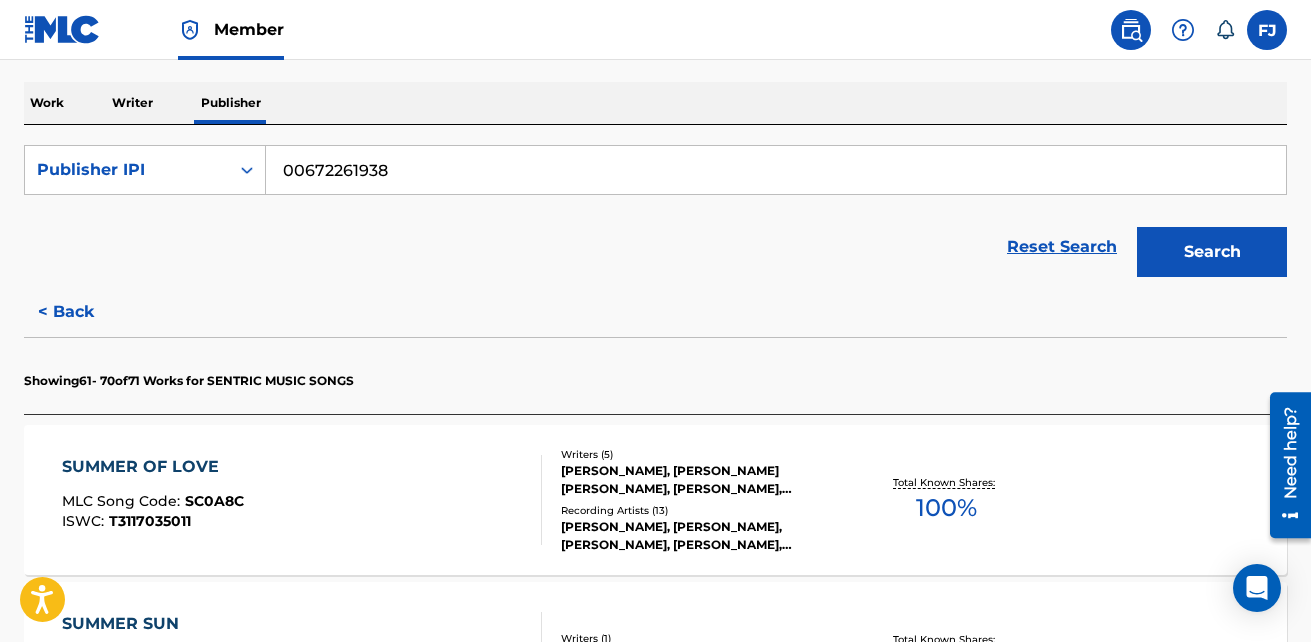 drag, startPoint x: 64, startPoint y: 385, endPoint x: 224, endPoint y: 409, distance: 161.79 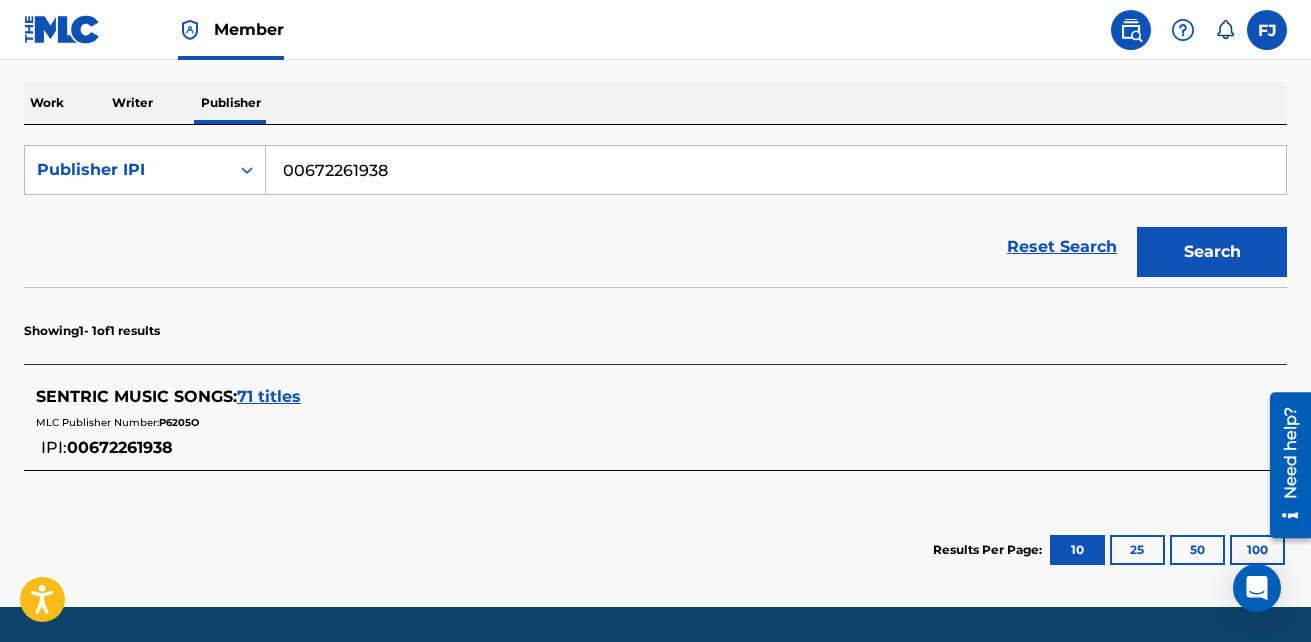 click on "P6205O" at bounding box center (179, 422) 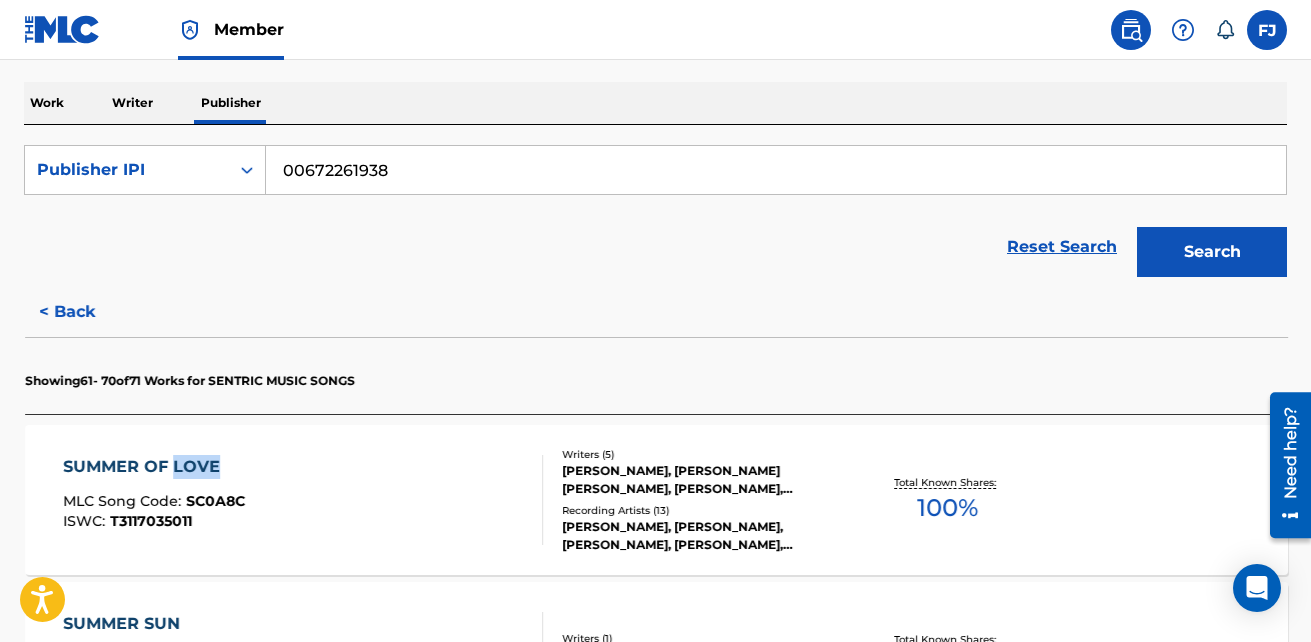 click on "SUMMER OF LOVE MLC Song Code : SC0A8C ISWC : T3117035011 Writers ( 5 ) BRYN LOUIE CHRISTOPHER, JAMES ALEXANDER CHRISTOS HAJIGEORGIOU, NICOLE BLAIR, JAMES ANTHONY ARDREY, VICTORIA LOTT Recording Artists ( 13 ) TOM FERRY, ANASA, TOM FERRY, TOM FERRY, ANASSA, ANASA,TOM FERRY, TOM FERRY & ANASA Total Known Shares: 100 % SUMMER SUN MLC Song Code : SVA90D ISWC : Writers ( 1 ) YUKHANANOV DANIEL Recording Artists ( 0 ) Total Known Shares: 100 % SUNSHINE BLUE (FEAT. BARDO) MLC Song Code : S852OQ ISWC : Writers ( 2 ) DANIELE CARMOSINO, STEPHEN PAUL BARDO Recording Artists ( 7 ) FREEDUST,BARDO, FREEDUST,BARDO, FREEDUST, FREEDUST, FREEDUST FEAT. BARDO Total Known Shares: 100 % SUNSHINE BLUE (INSTRUMENTAL) MLC Song Code : S85U7A ISWC : Writers ( 1 ) DANIELE CARMOSINO Recording Artists ( 5 ) FREEDUST, FREEDUST, FREEDUST FEATURING BARDO, FREEDUST, FREEDUST Total Known Shares: 100 % UP IN THE AIR MLC Song Code : UV7KSE ISWC : Writers ( 1 ) YUKHANANOV DANIEL Recording Artists ( 0 ) Total Known Shares: 100 % VANQUISH : VV7N3J" at bounding box center (656, 1201) 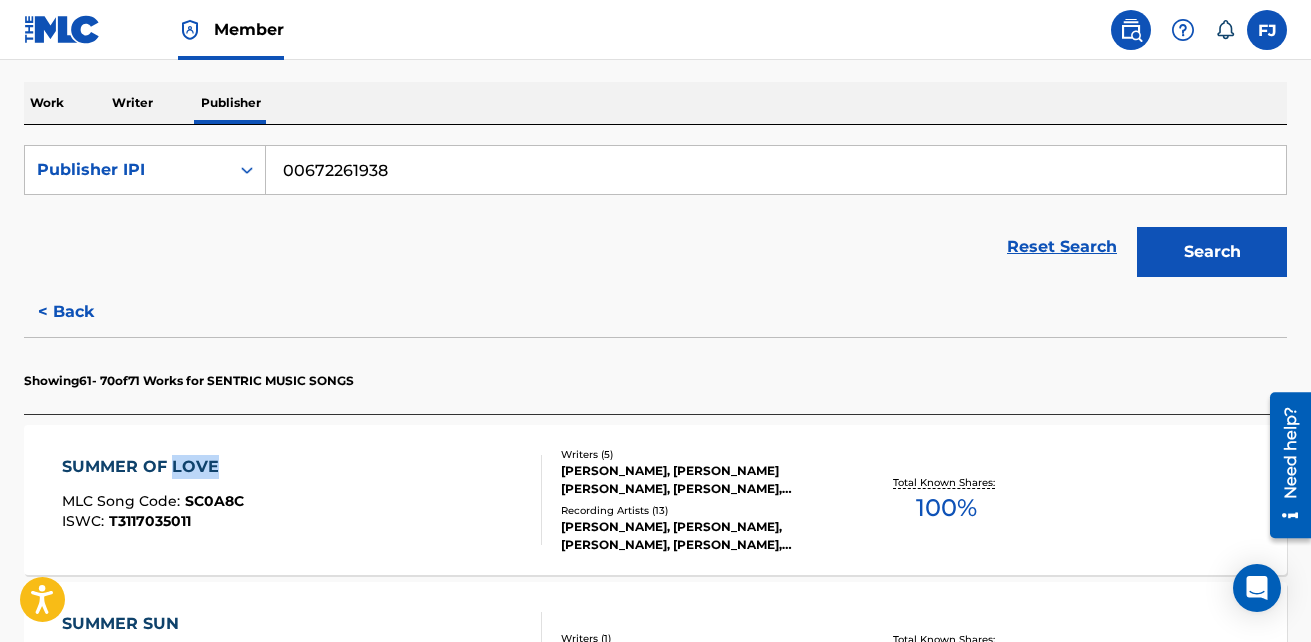 drag, startPoint x: 192, startPoint y: 419, endPoint x: 54, endPoint y: 308, distance: 177.10167 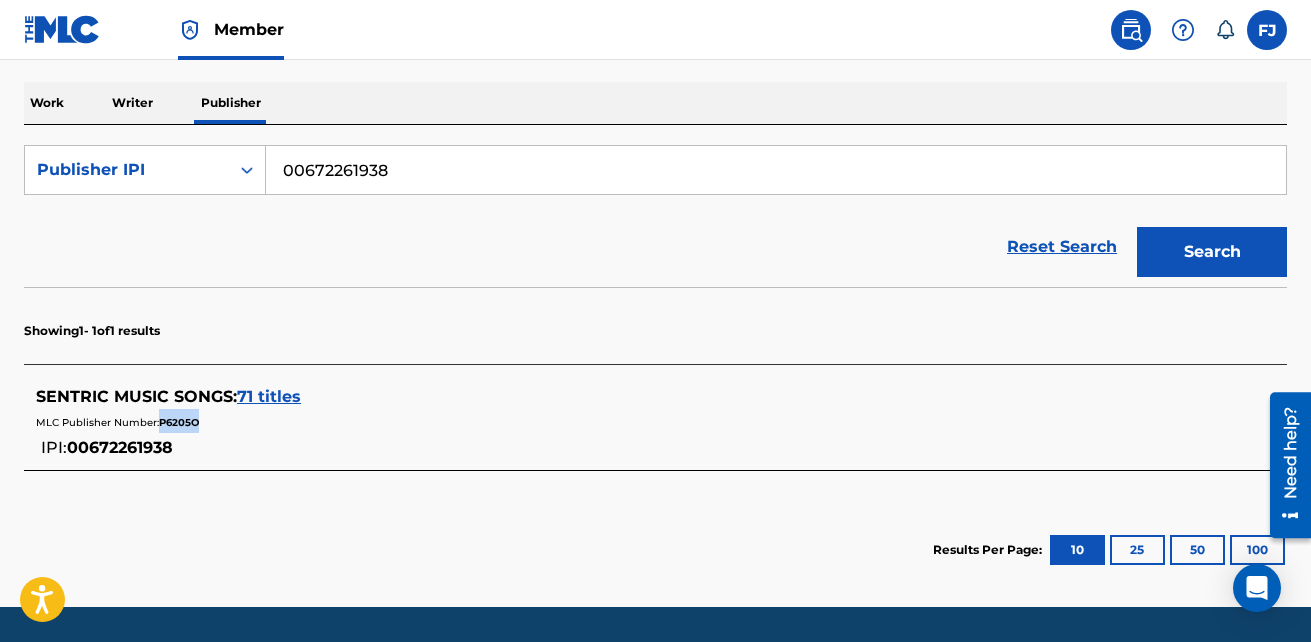 drag, startPoint x: 208, startPoint y: 421, endPoint x: 159, endPoint y: 424, distance: 49.09175 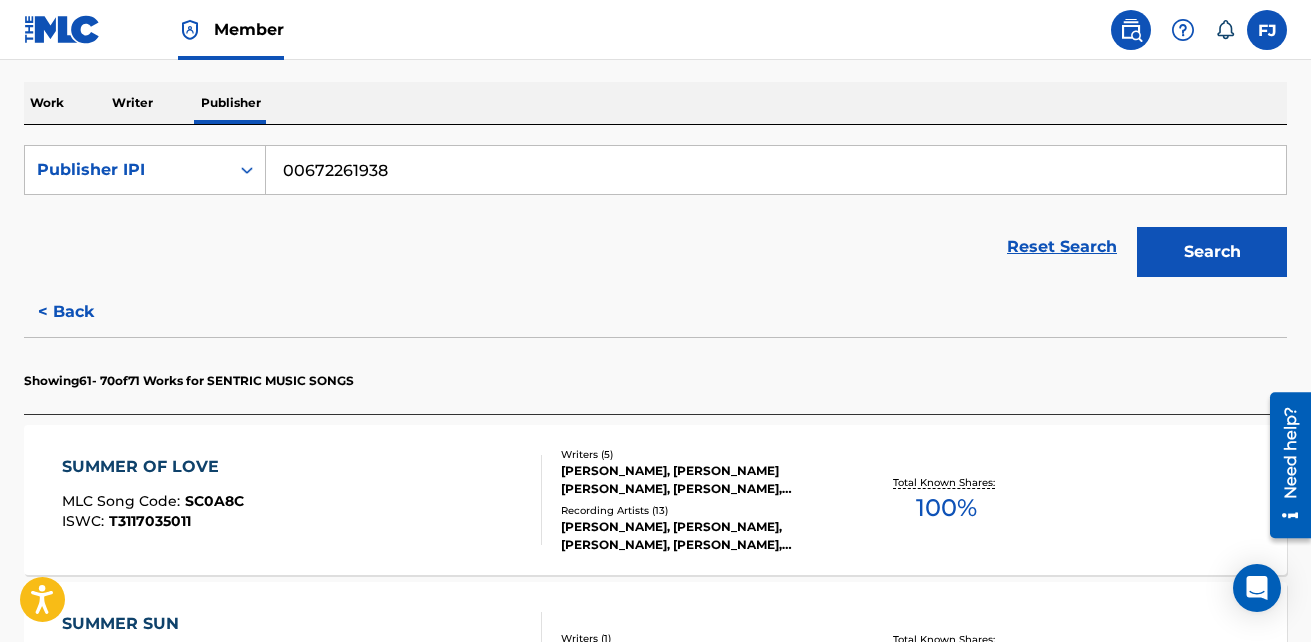 click on "SUMMER OF LOVE MLC Song Code : SC0A8C ISWC : T3117035011" at bounding box center (302, 500) 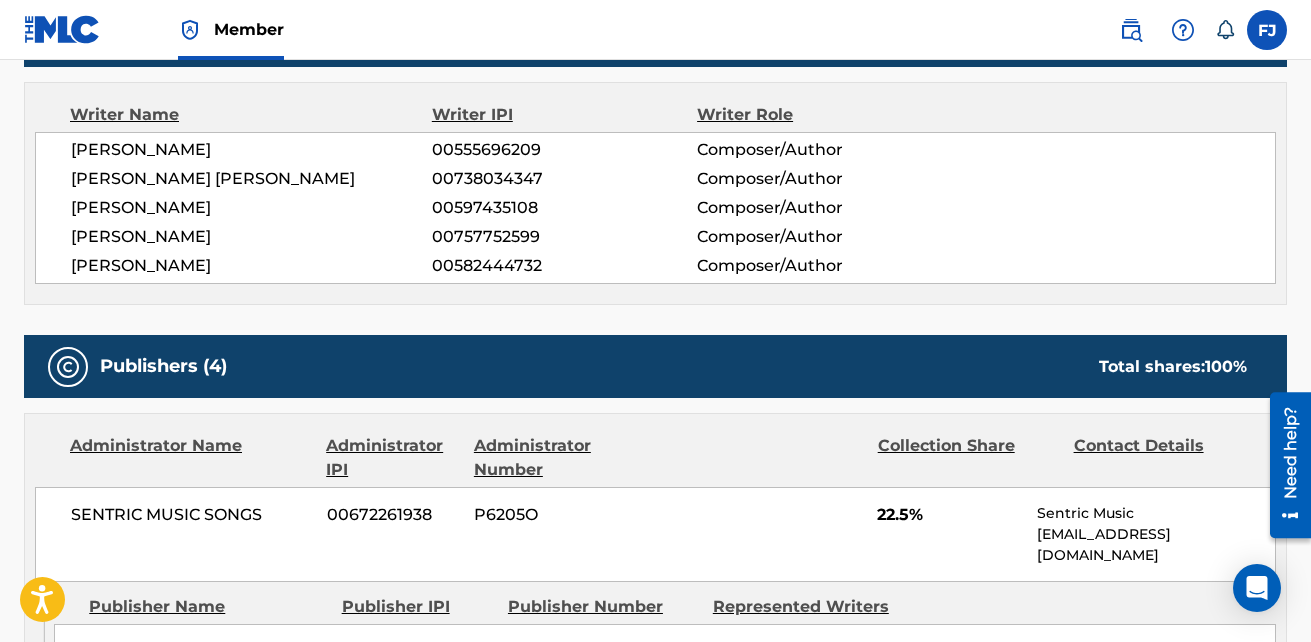 scroll, scrollTop: 900, scrollLeft: 0, axis: vertical 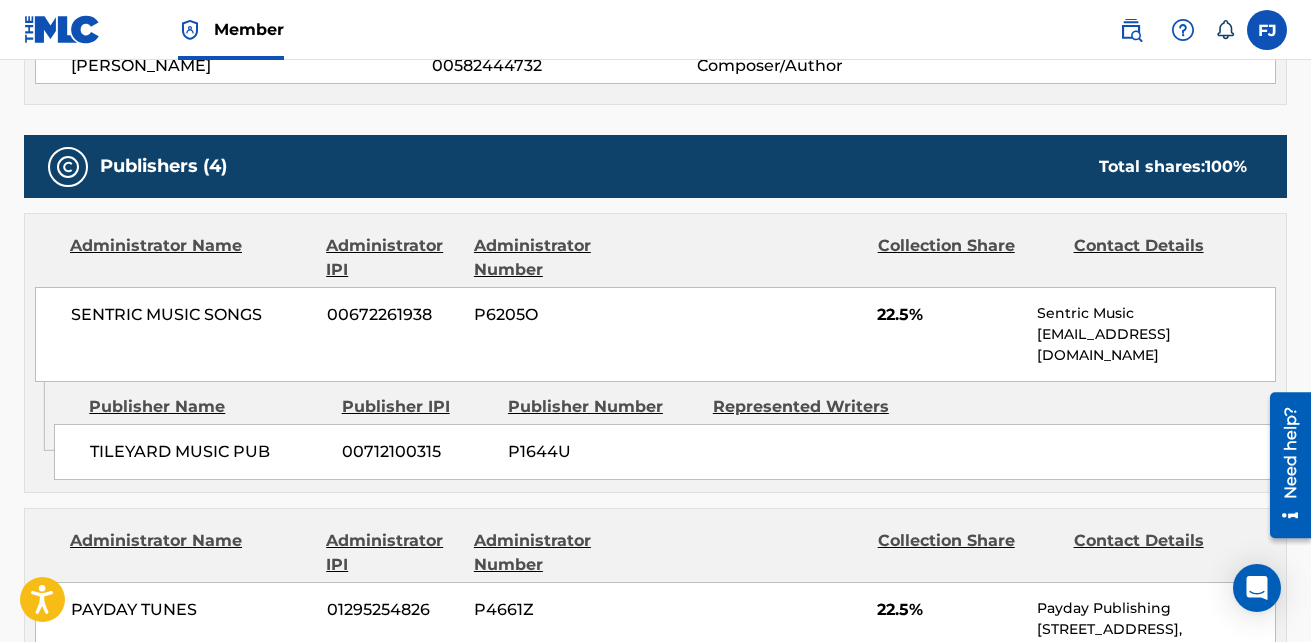 click on "P6205O" at bounding box center [564, 315] 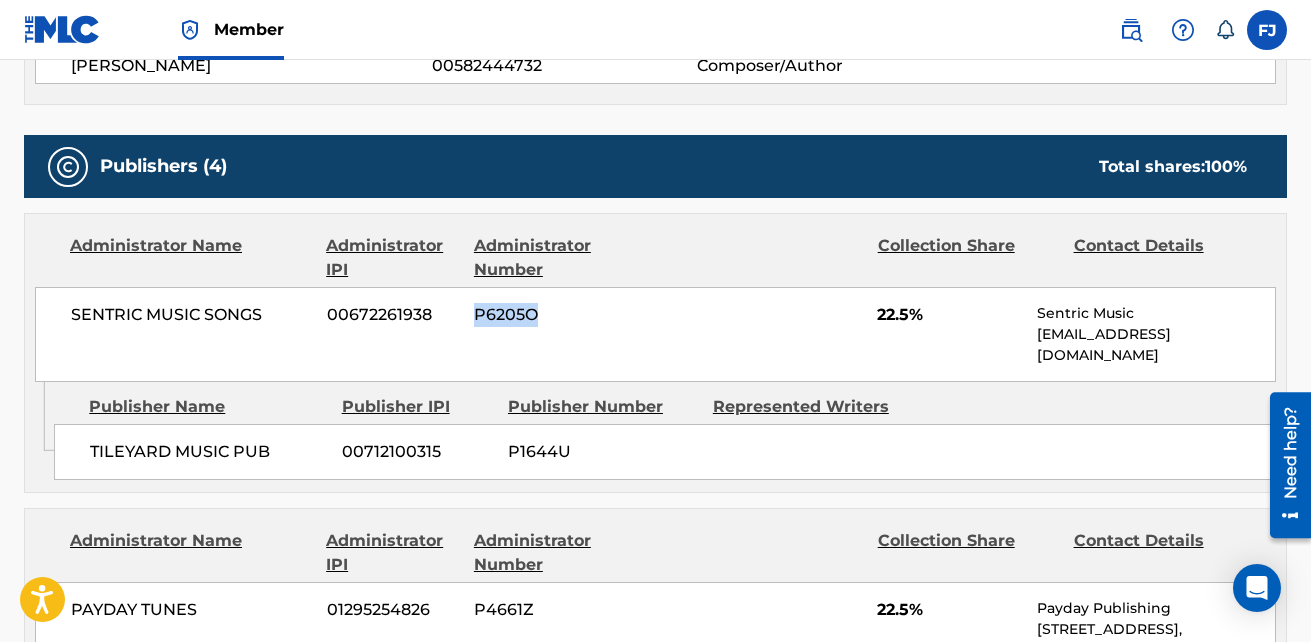 click on "P6205O" at bounding box center [564, 315] 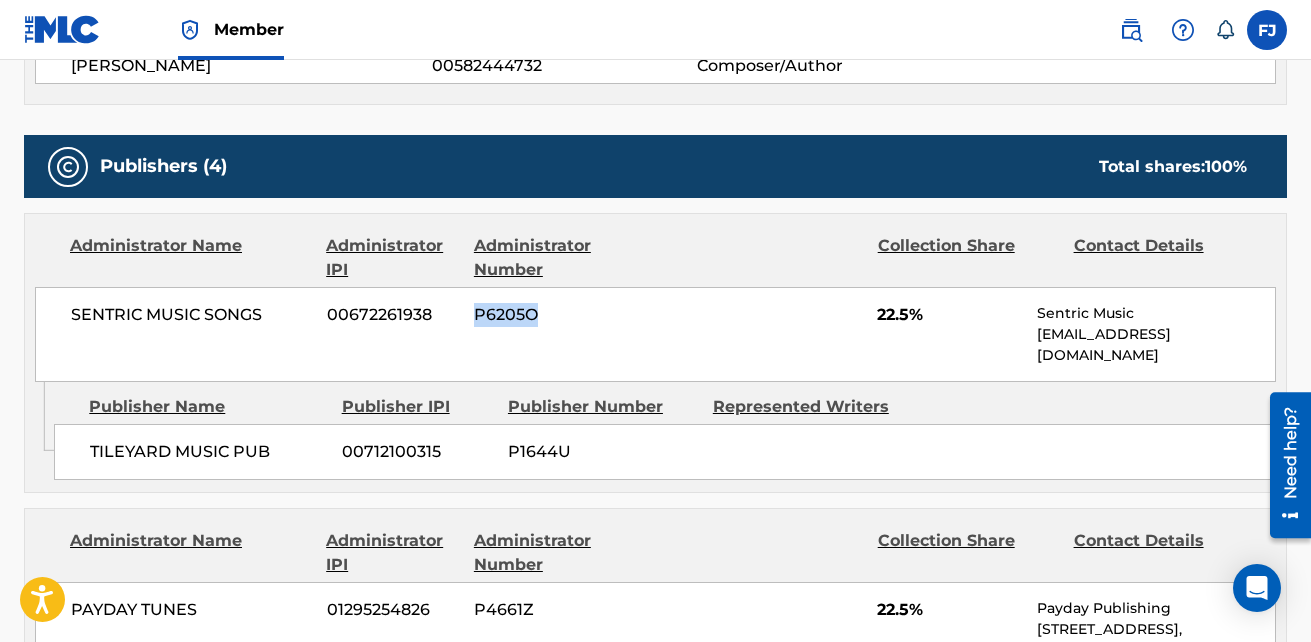 copy on "P6205O" 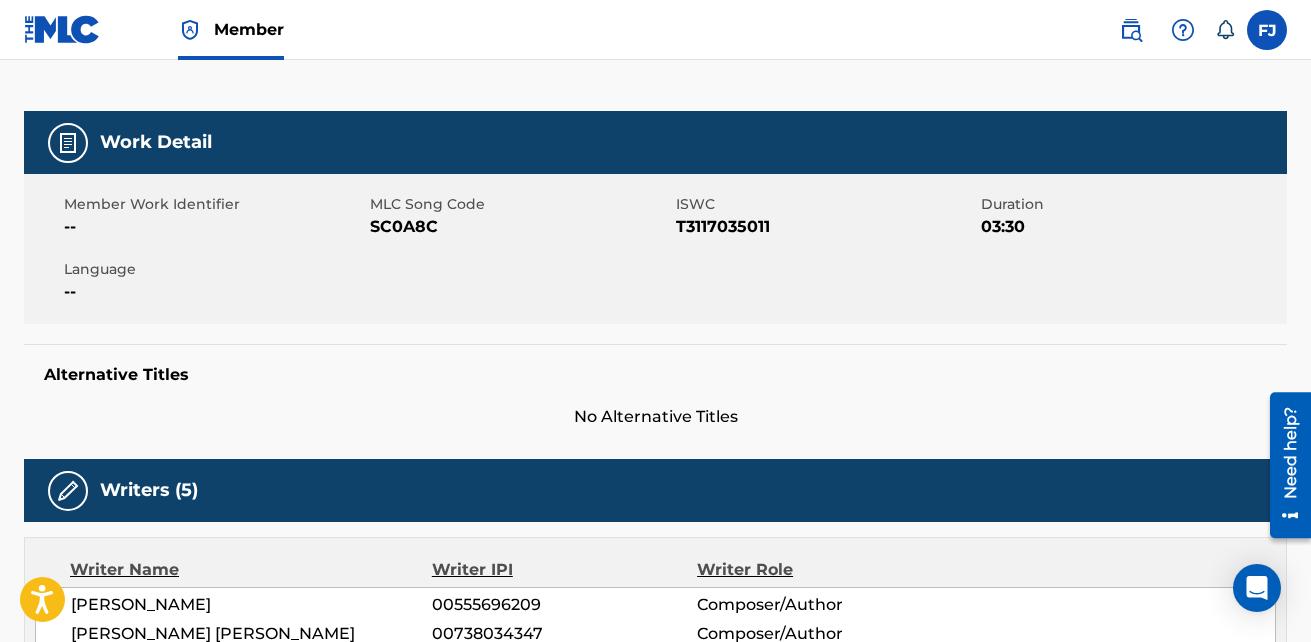 scroll, scrollTop: 0, scrollLeft: 0, axis: both 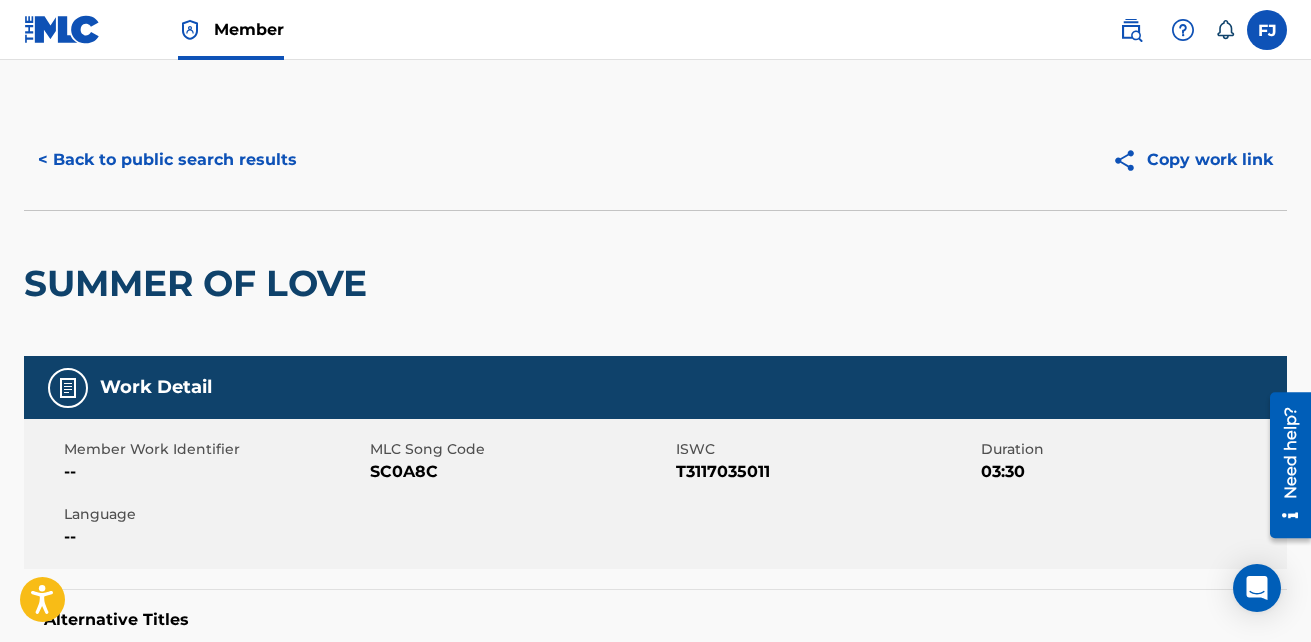 click on "< Back to public search results" at bounding box center (167, 160) 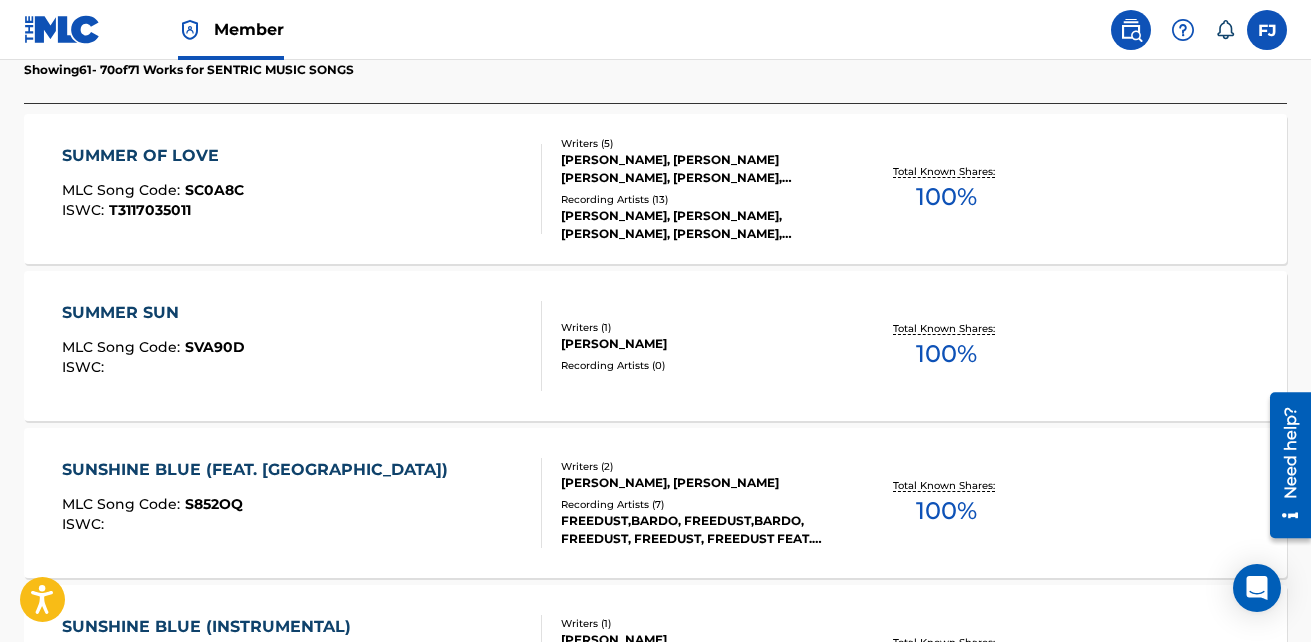 scroll, scrollTop: 612, scrollLeft: 0, axis: vertical 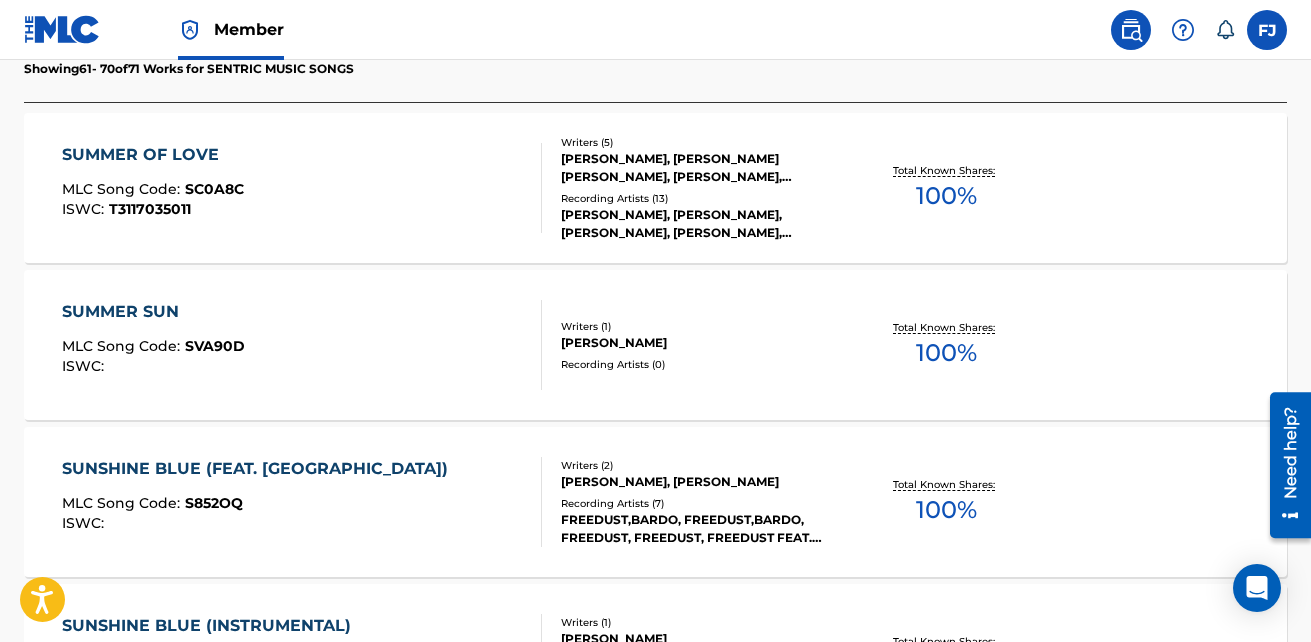 click on "SUMMER SUN" at bounding box center [153, 312] 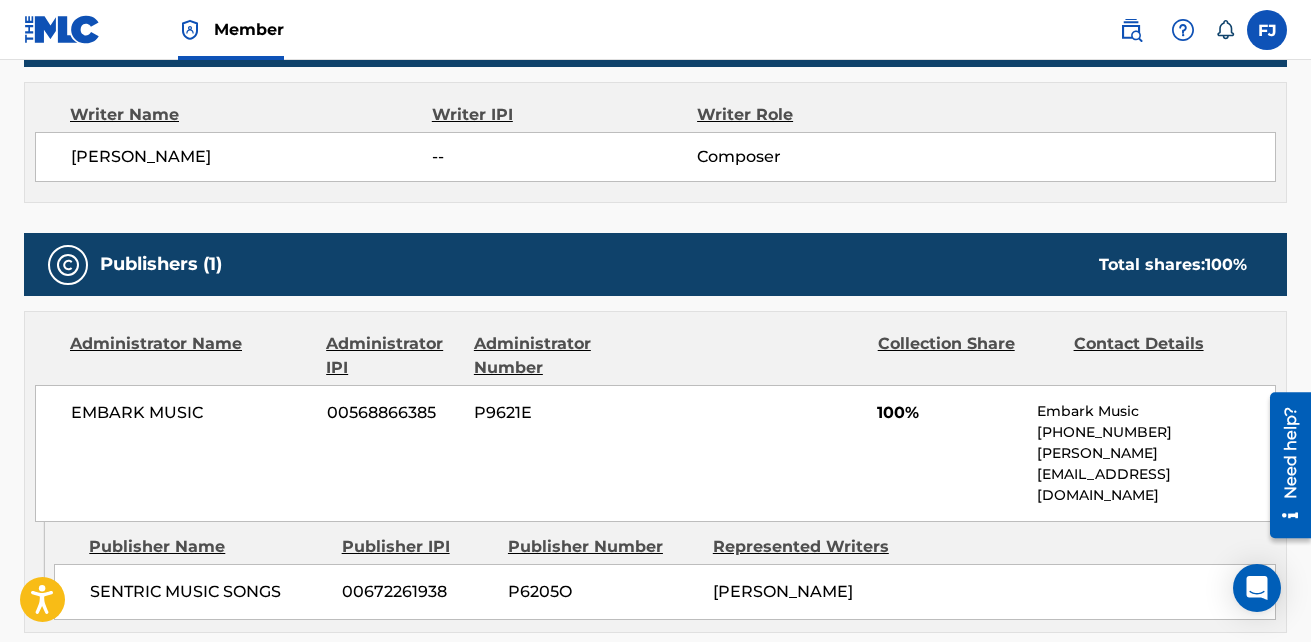 scroll, scrollTop: 800, scrollLeft: 0, axis: vertical 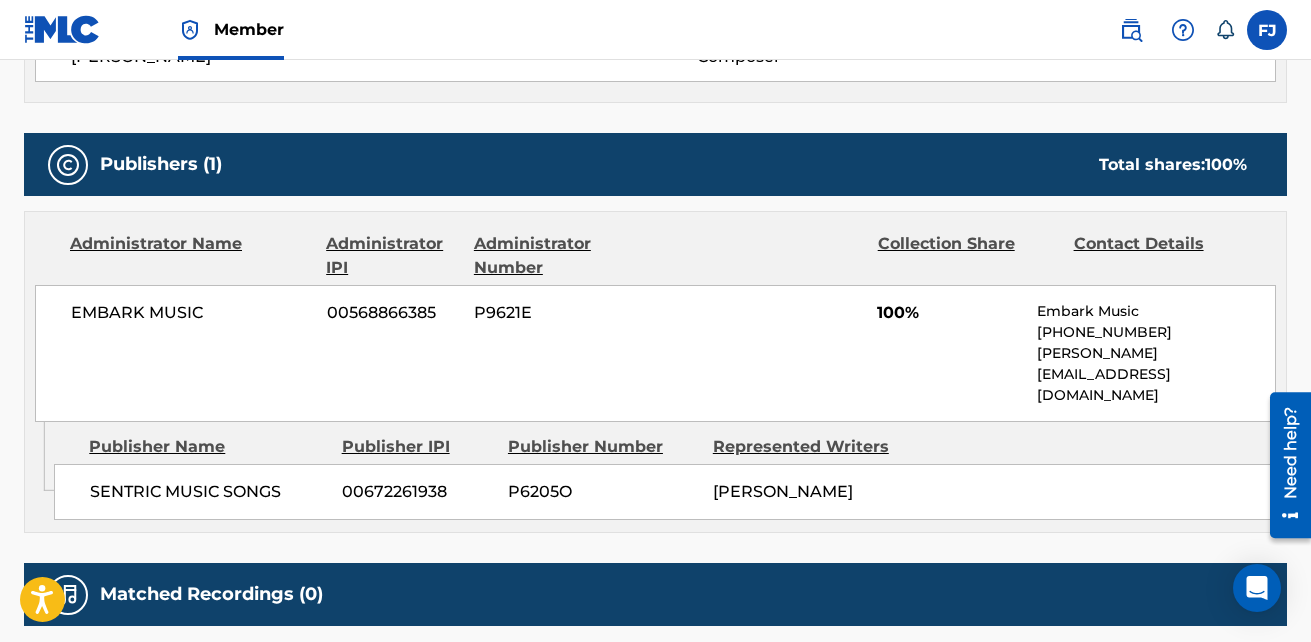 click on "P6205O" at bounding box center (603, 492) 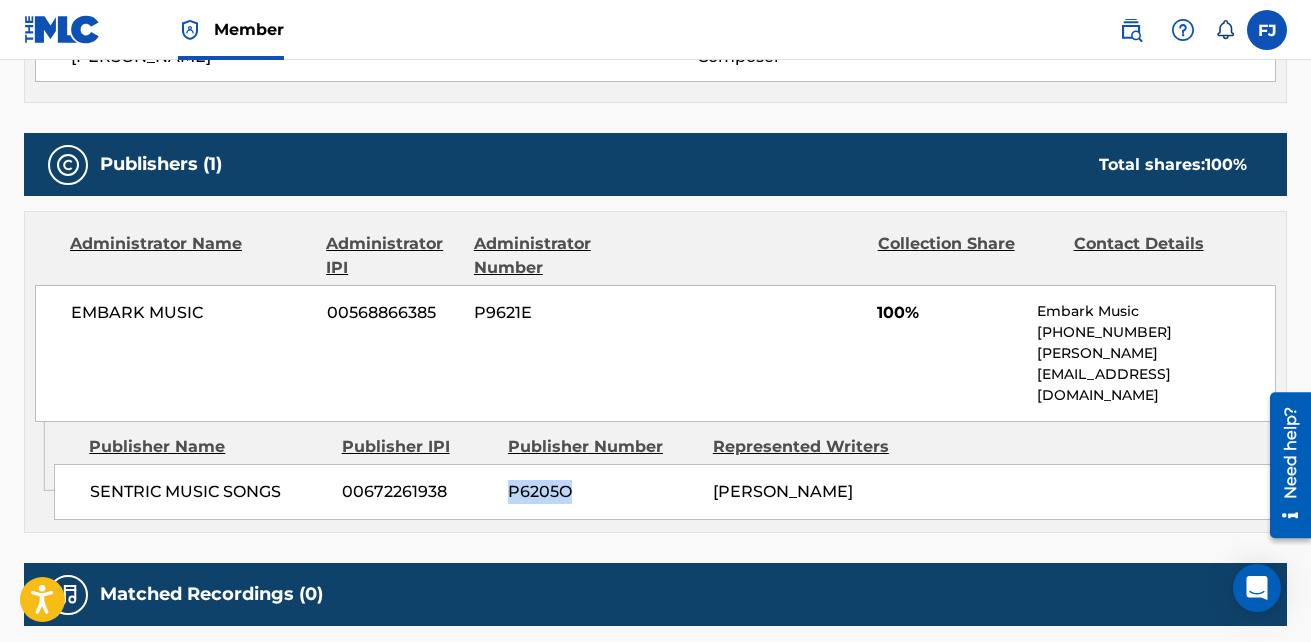 click on "P6205O" at bounding box center (603, 492) 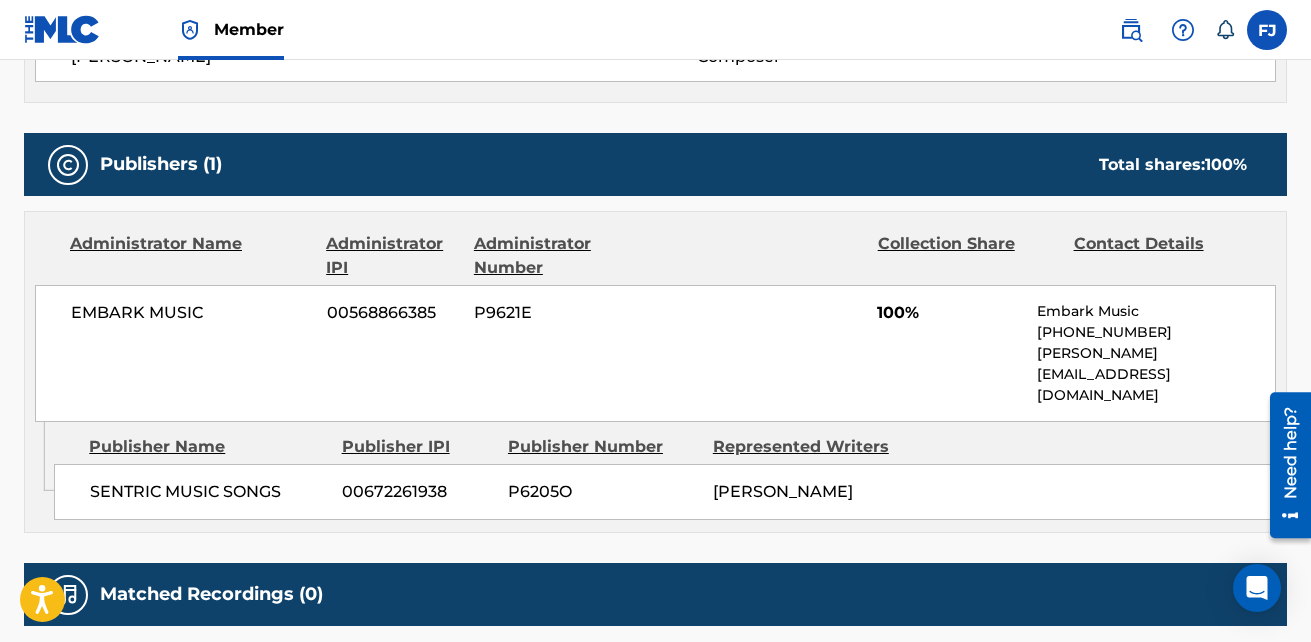 click on "SENTRIC MUSIC SONGS" at bounding box center [208, 492] 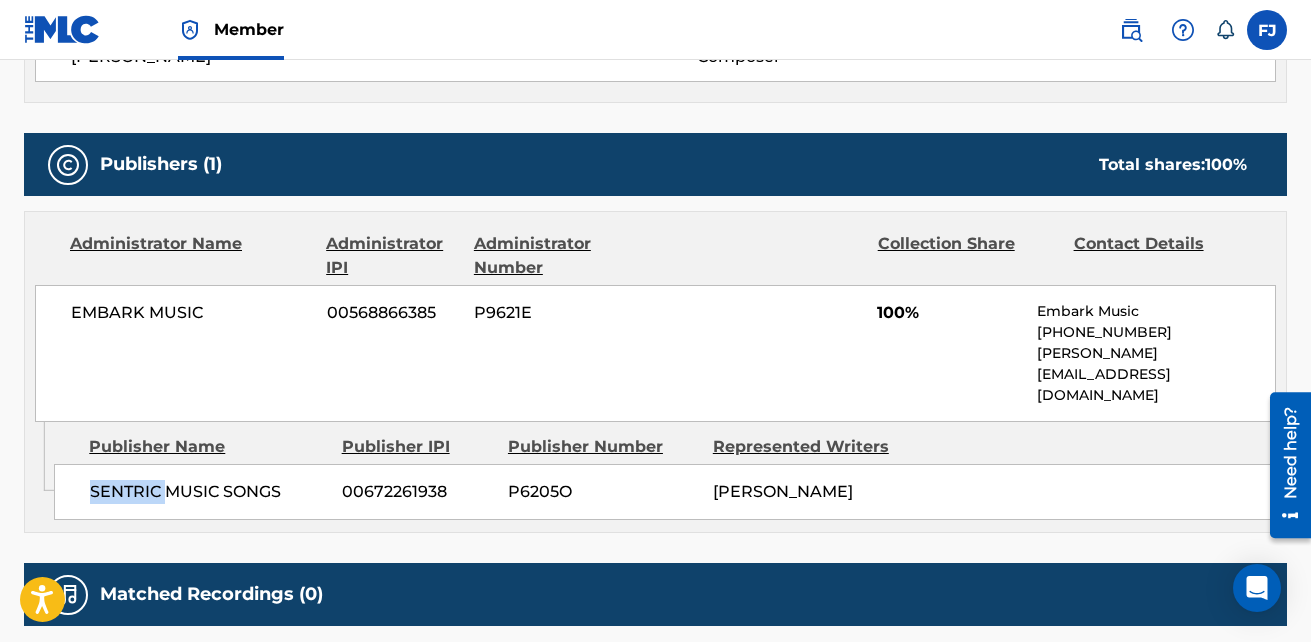 click on "SENTRIC MUSIC SONGS" at bounding box center [208, 492] 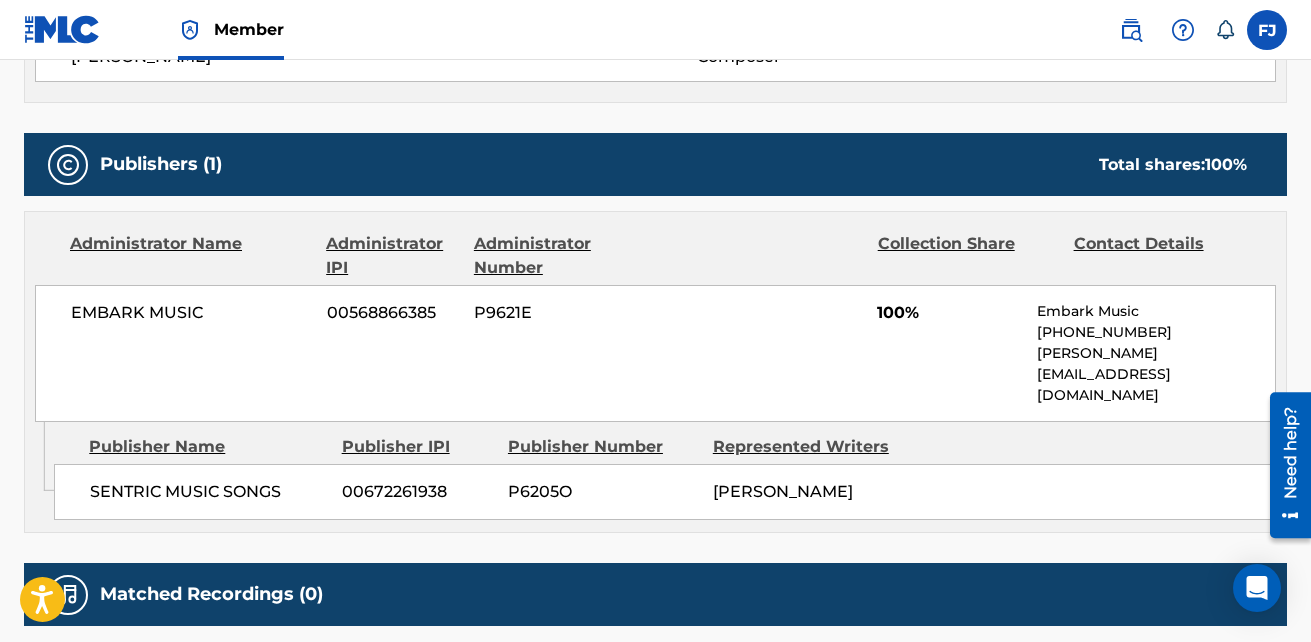click on "00672261938" at bounding box center [417, 492] 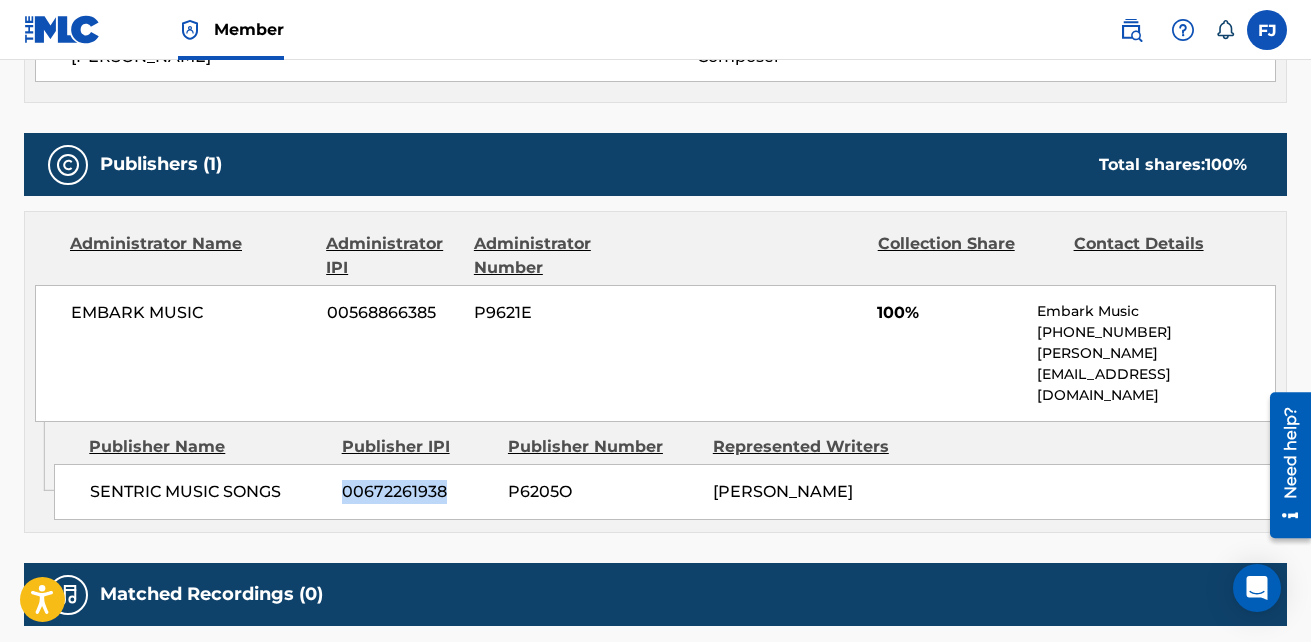 click on "00672261938" at bounding box center [417, 492] 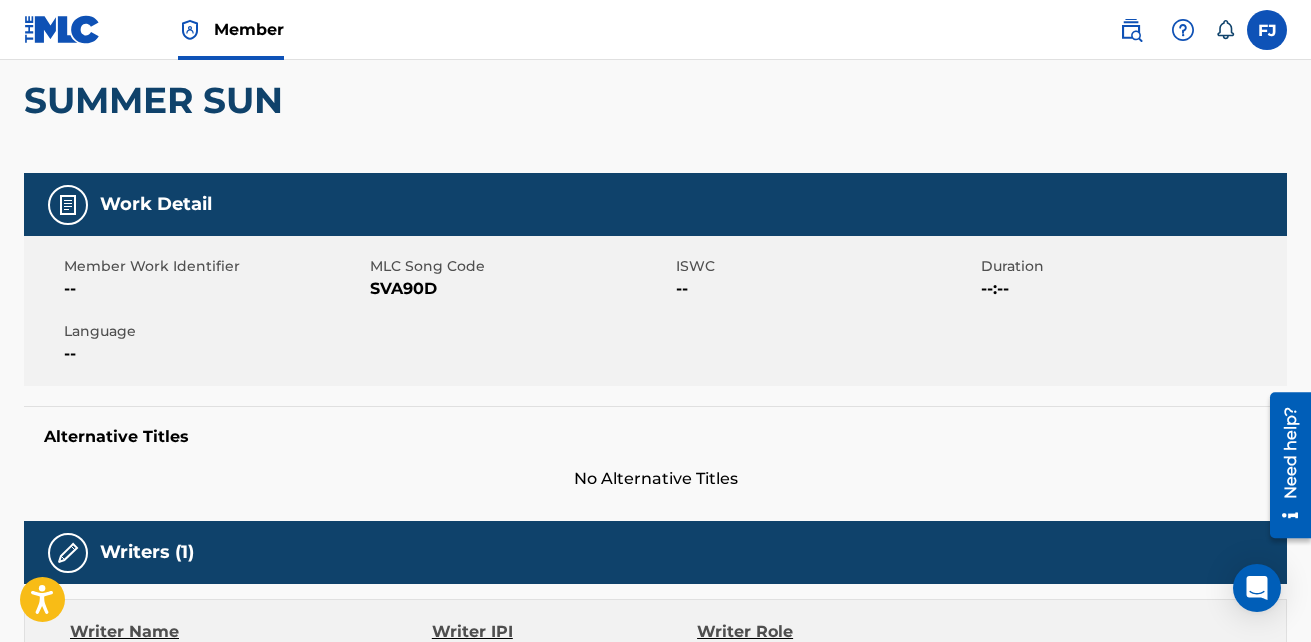scroll, scrollTop: 100, scrollLeft: 0, axis: vertical 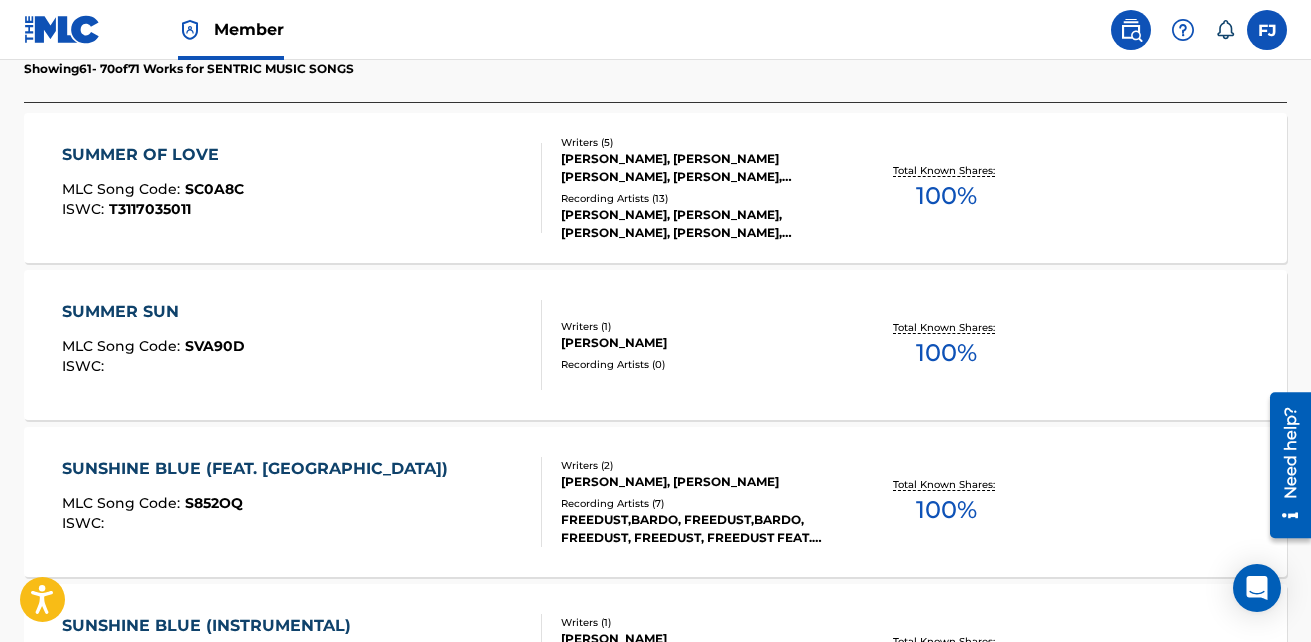 click on "SUNSHINE BLUE (FEAT. BARDO)" at bounding box center (260, 469) 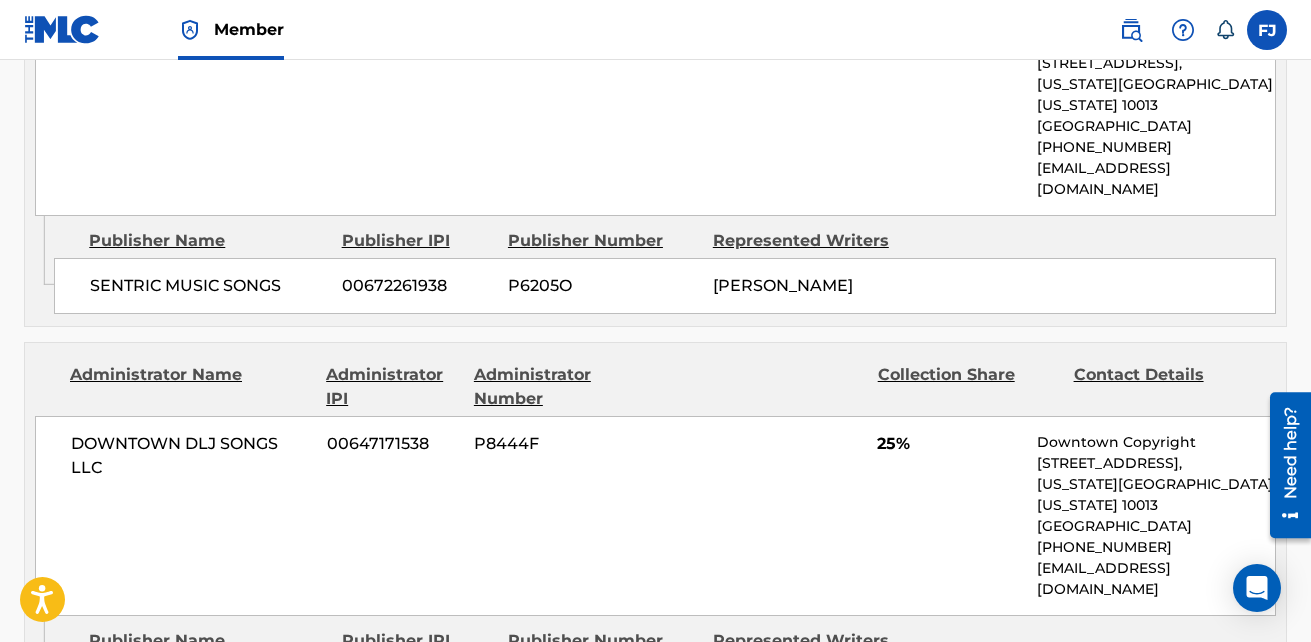 scroll, scrollTop: 800, scrollLeft: 0, axis: vertical 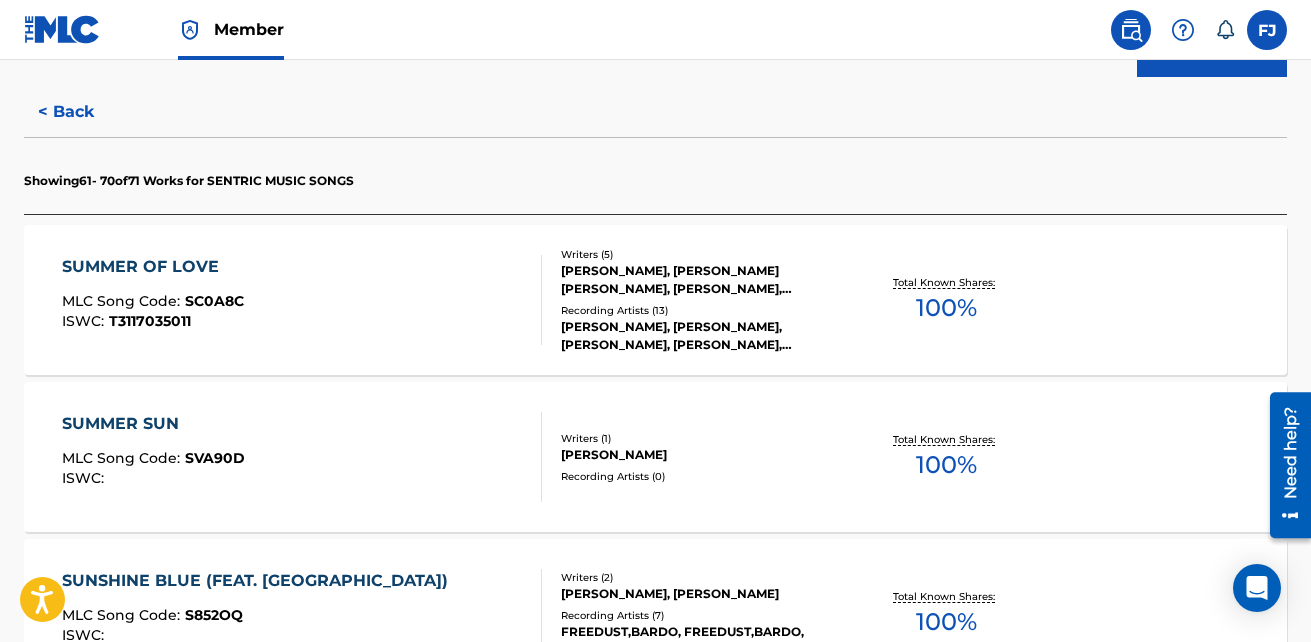 click on "SUMMER OF LOVE MLC Song Code : SC0A8C ISWC : T3117035011 Writers ( 5 ) BRYN LOUIE CHRISTOPHER, JAMES ALEXANDER CHRISTOS HAJIGEORGIOU, NICOLE BLAIR, JAMES ANTHONY ARDREY, VICTORIA LOTT Recording Artists ( 13 ) TOM FERRY, ANASA, TOM FERRY, TOM FERRY, ANASSA, ANASA,TOM FERRY, TOM FERRY & ANASA Total Known Shares: 100 %" at bounding box center [655, 300] 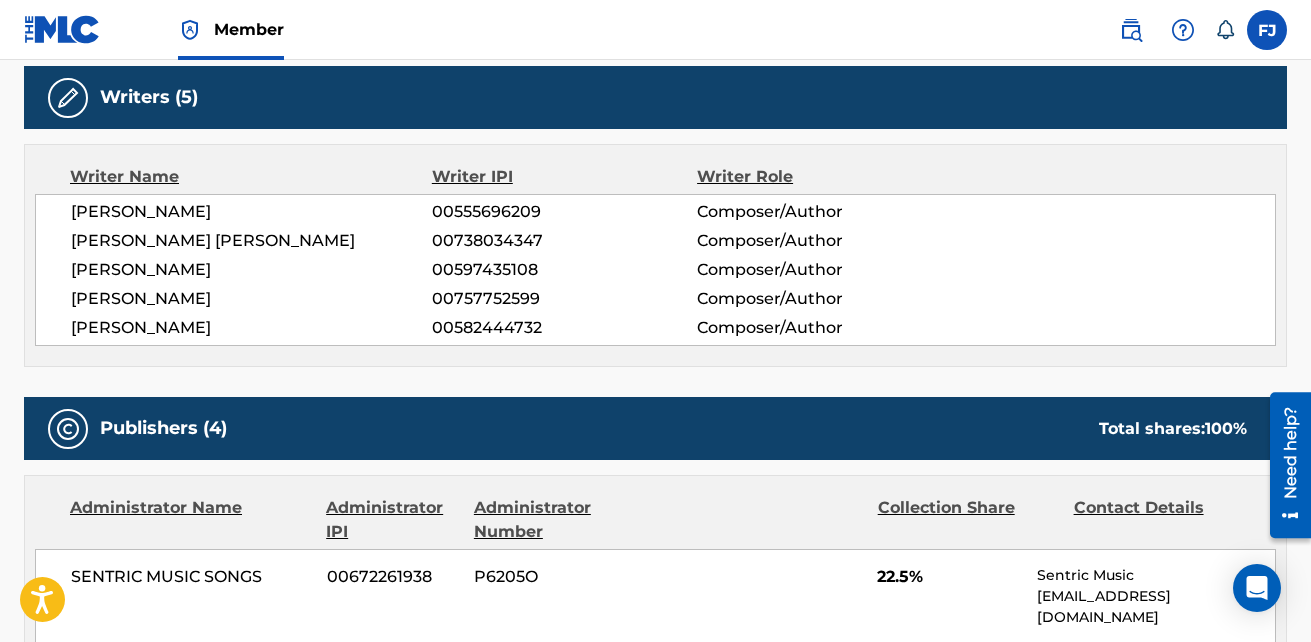 scroll, scrollTop: 800, scrollLeft: 0, axis: vertical 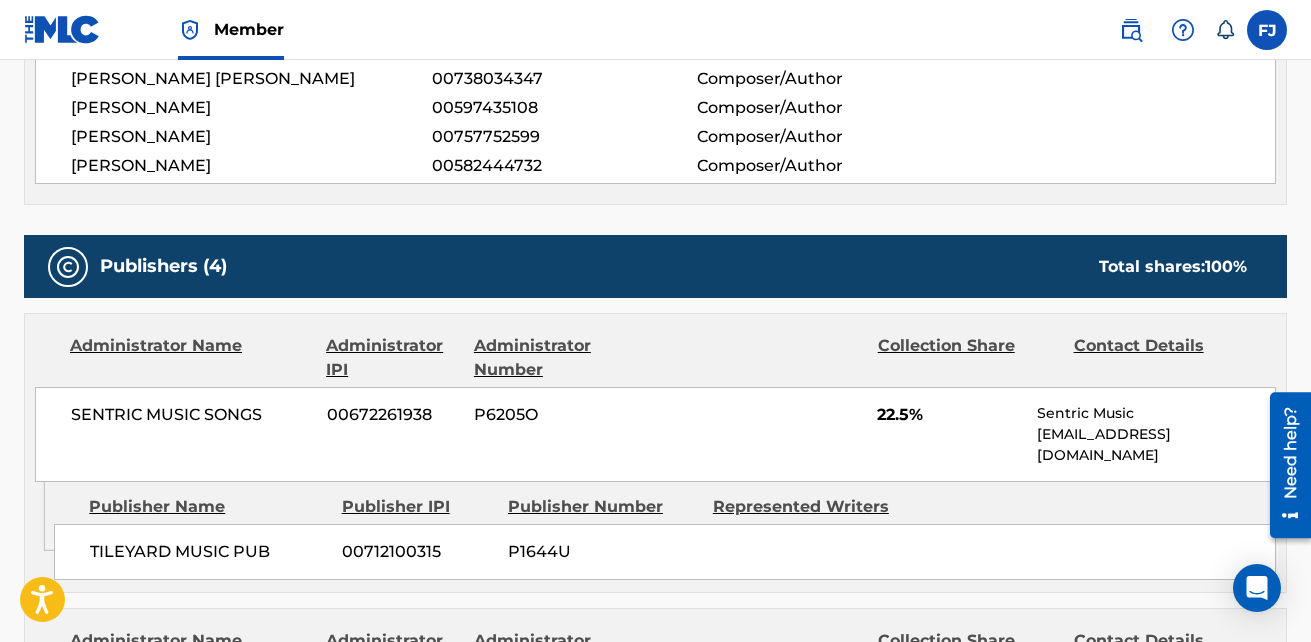 click on "00672261938" at bounding box center (393, 415) 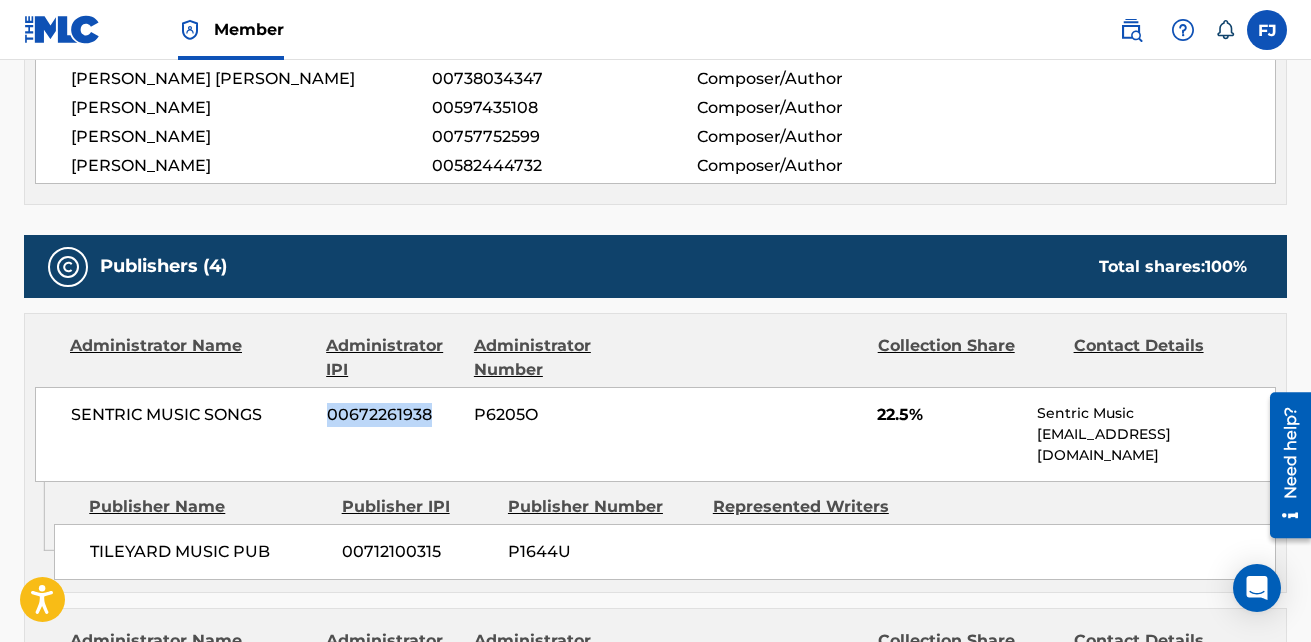 click on "00672261938" at bounding box center (393, 415) 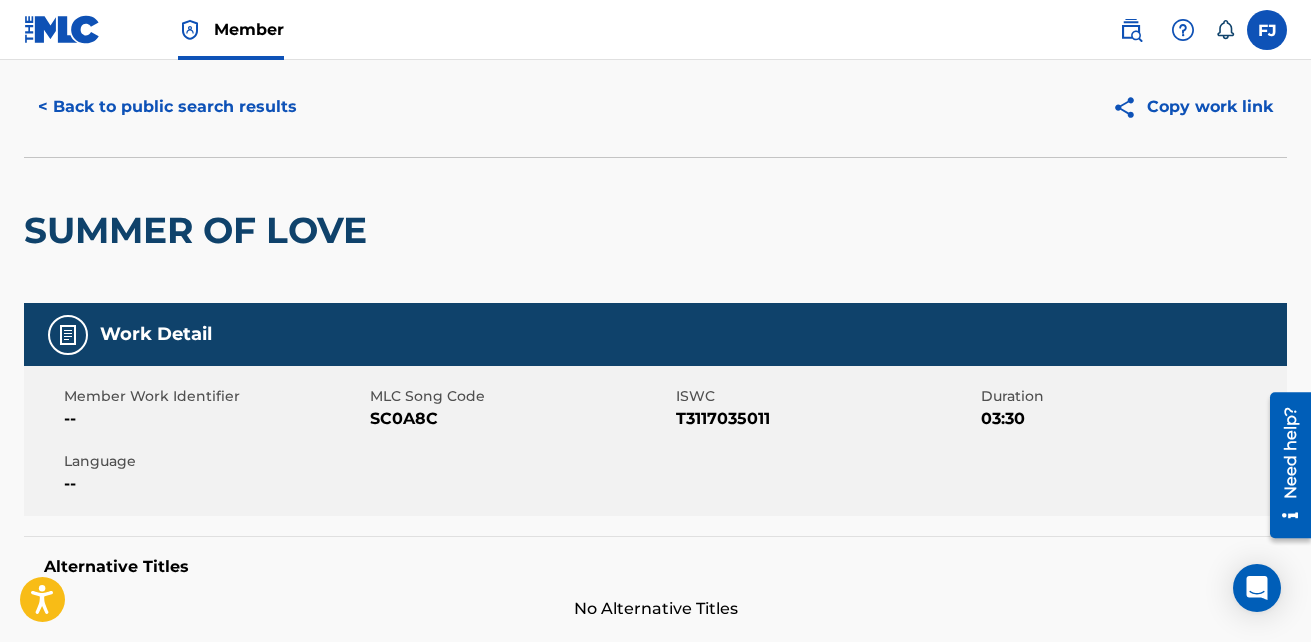 scroll, scrollTop: 0, scrollLeft: 0, axis: both 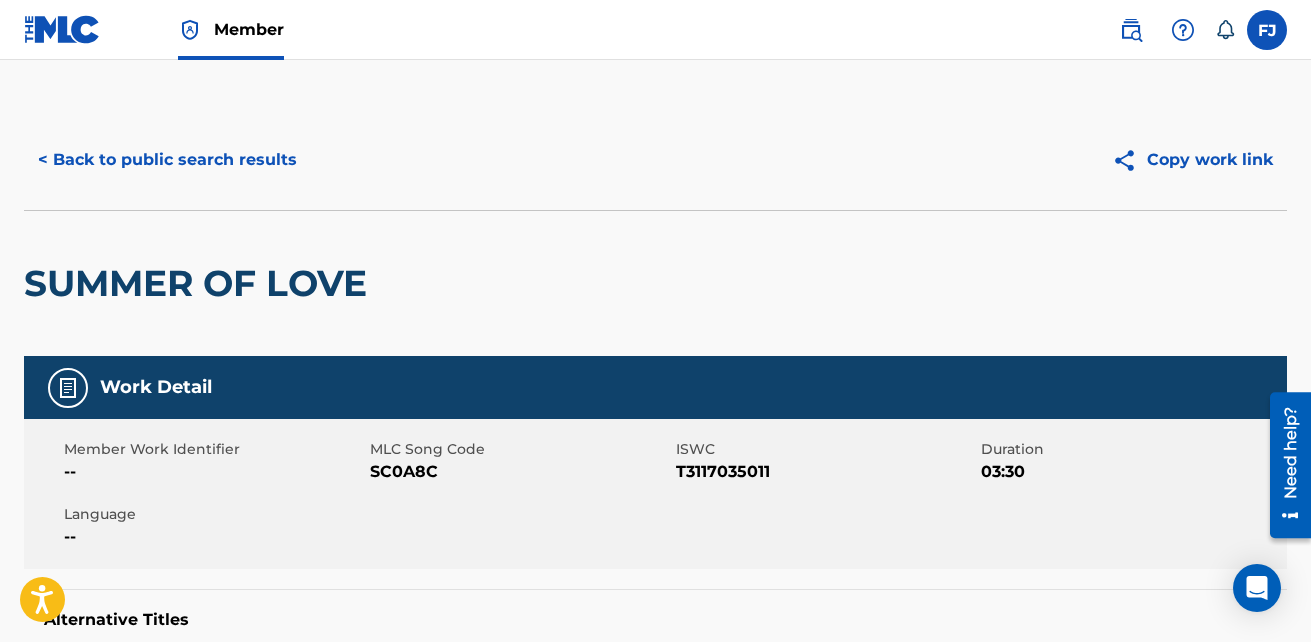 click on "< Back to public search results" at bounding box center [167, 160] 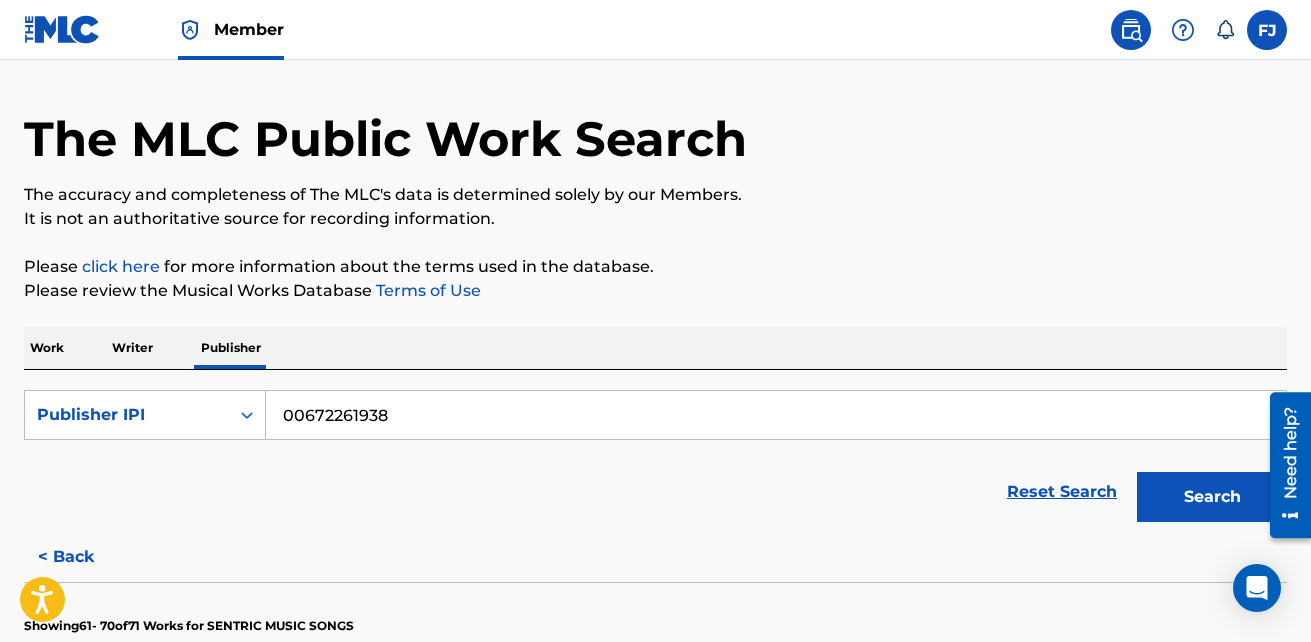 scroll, scrollTop: 0, scrollLeft: 0, axis: both 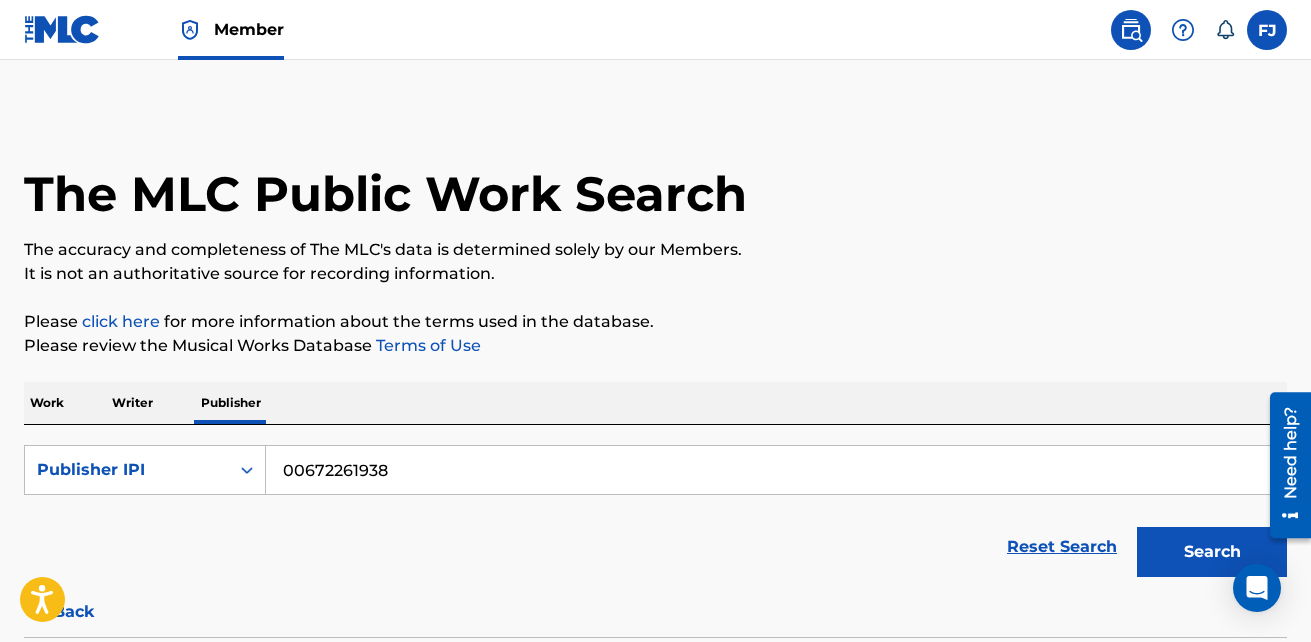 click at bounding box center [1183, 30] 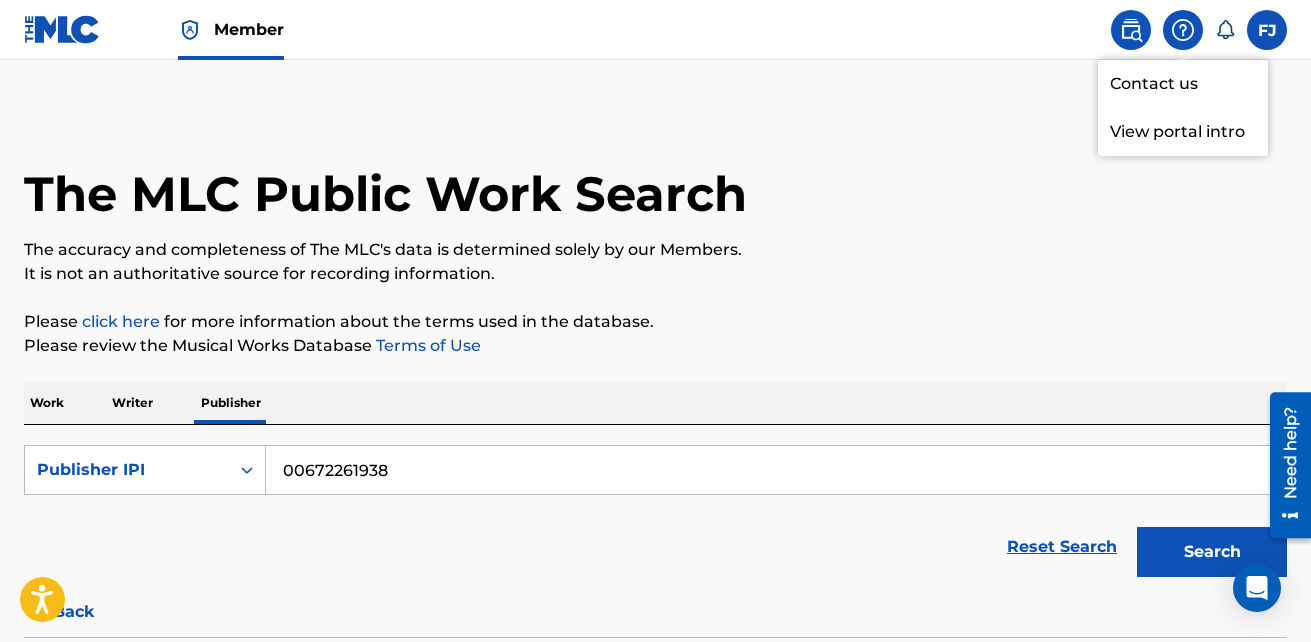 click at bounding box center [1131, 30] 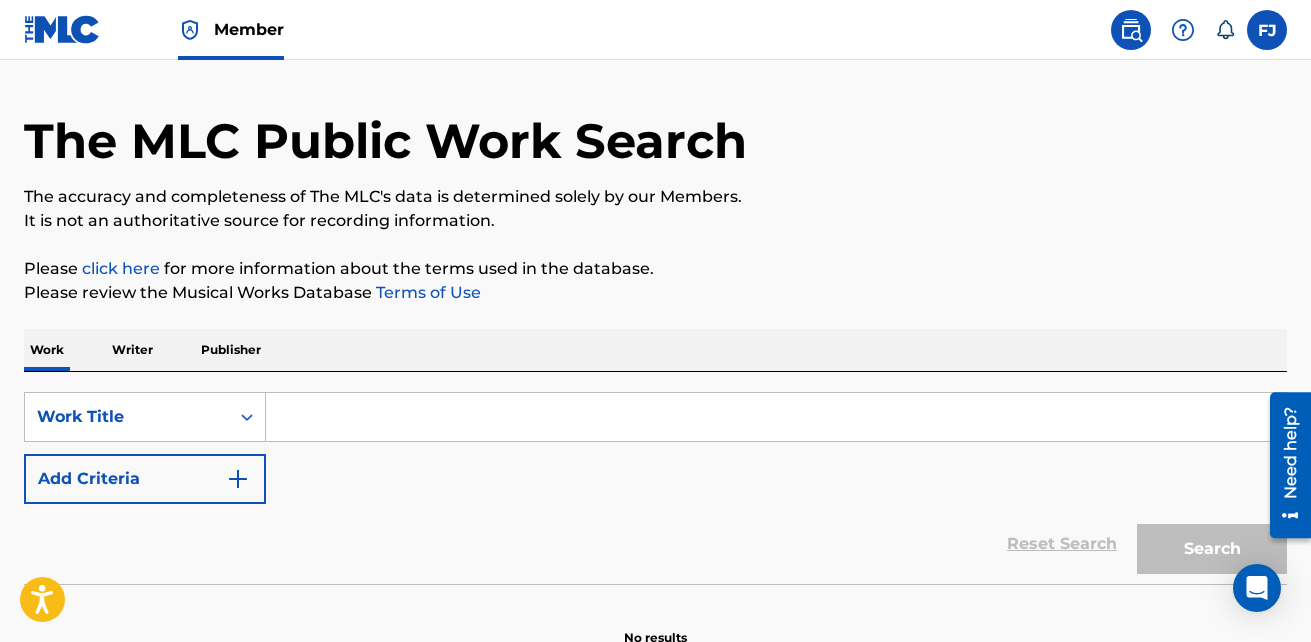 scroll, scrollTop: 100, scrollLeft: 0, axis: vertical 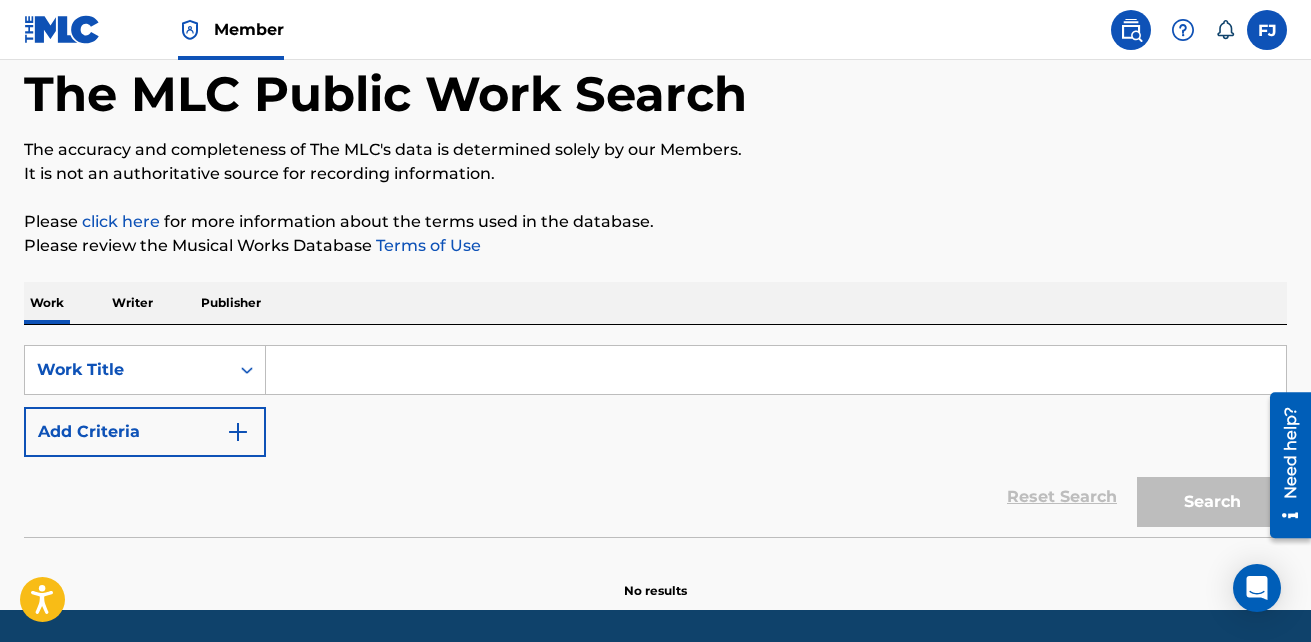 click at bounding box center [62, 29] 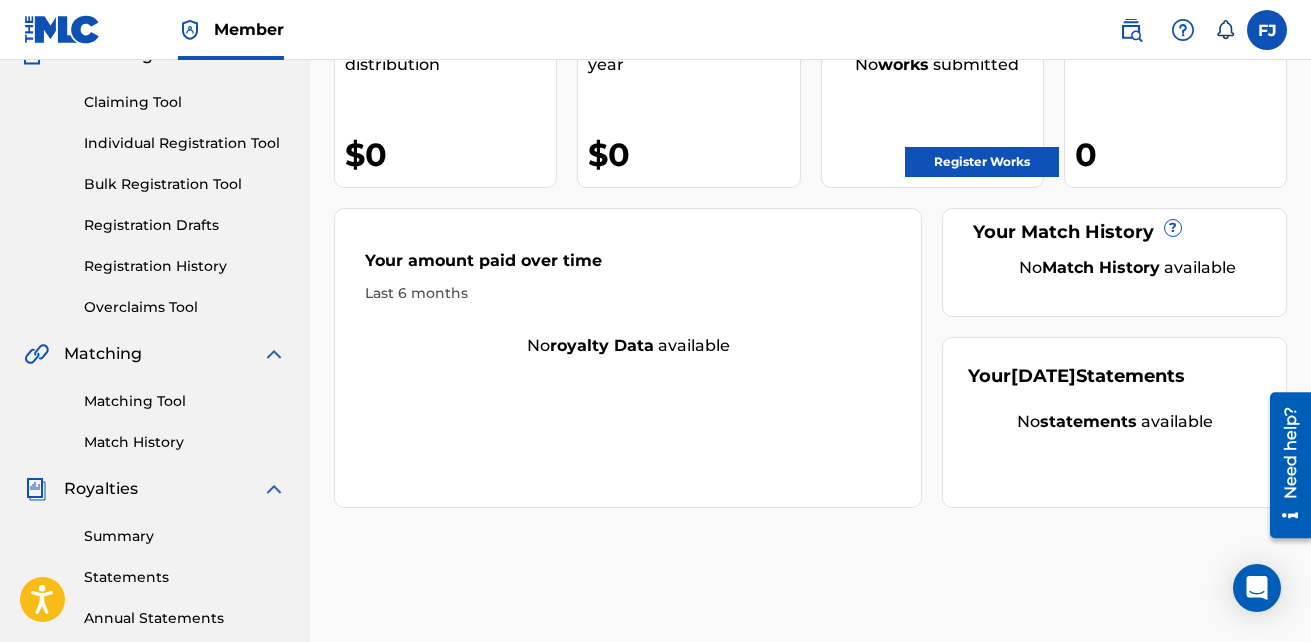 scroll, scrollTop: 200, scrollLeft: 0, axis: vertical 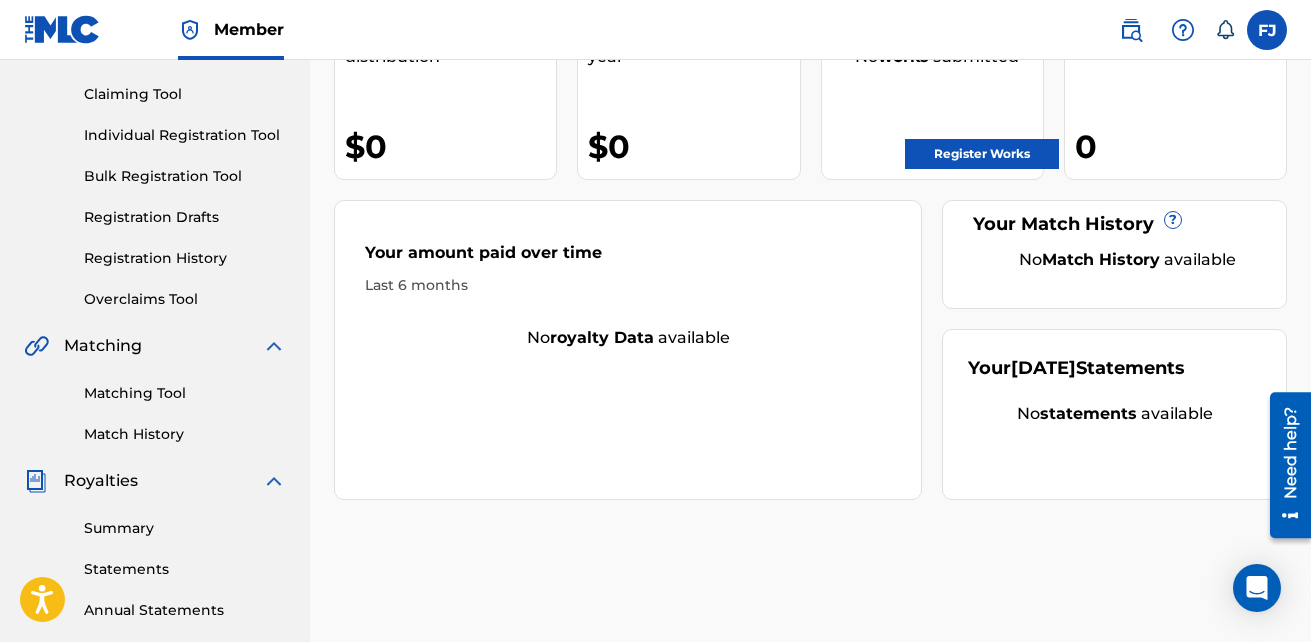 click on "Bulk Registration Tool" at bounding box center (185, 176) 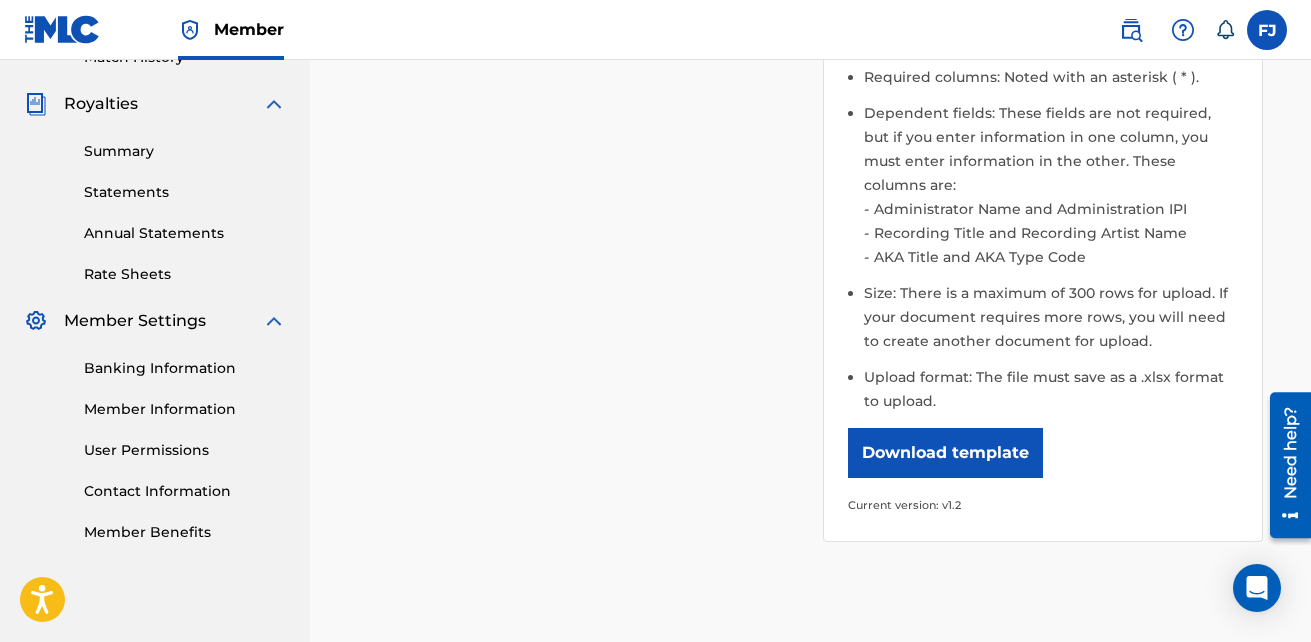 scroll, scrollTop: 600, scrollLeft: 0, axis: vertical 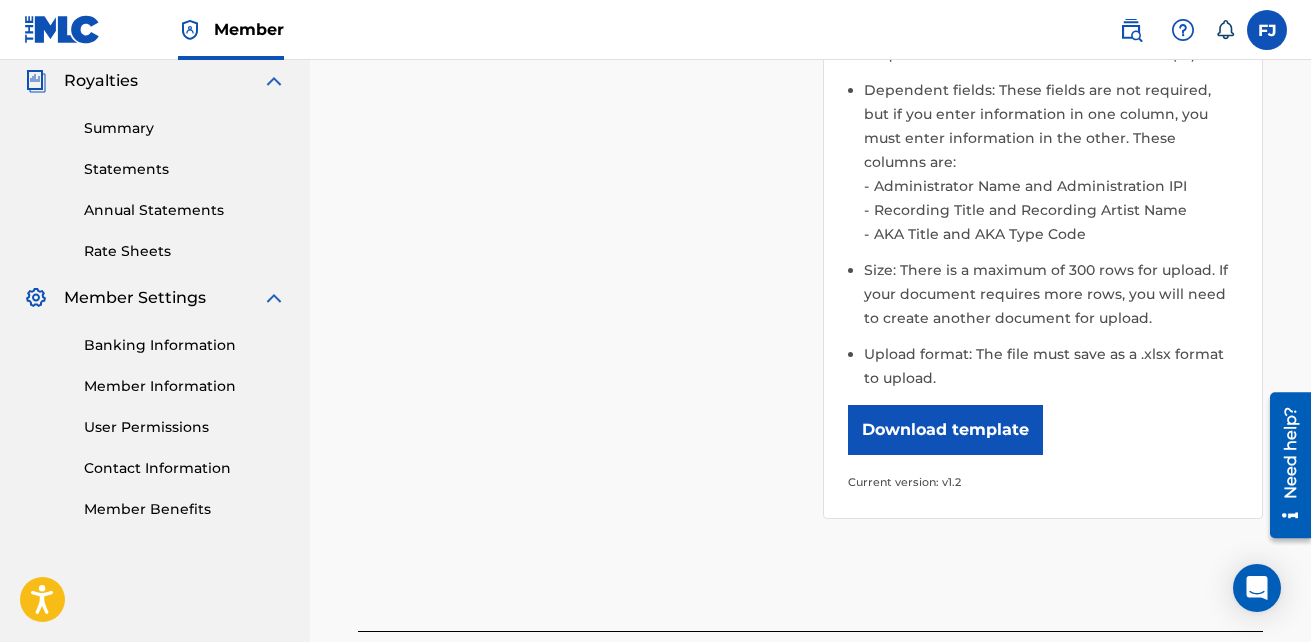 click on "Download template" at bounding box center [945, 430] 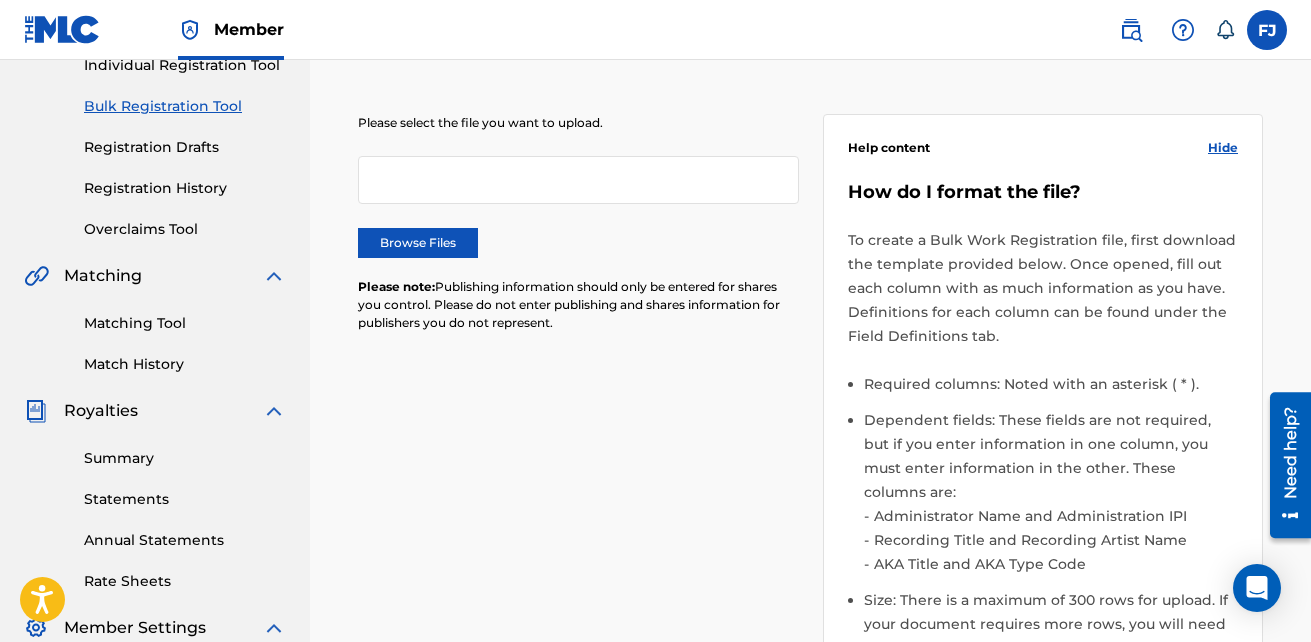 scroll, scrollTop: 200, scrollLeft: 0, axis: vertical 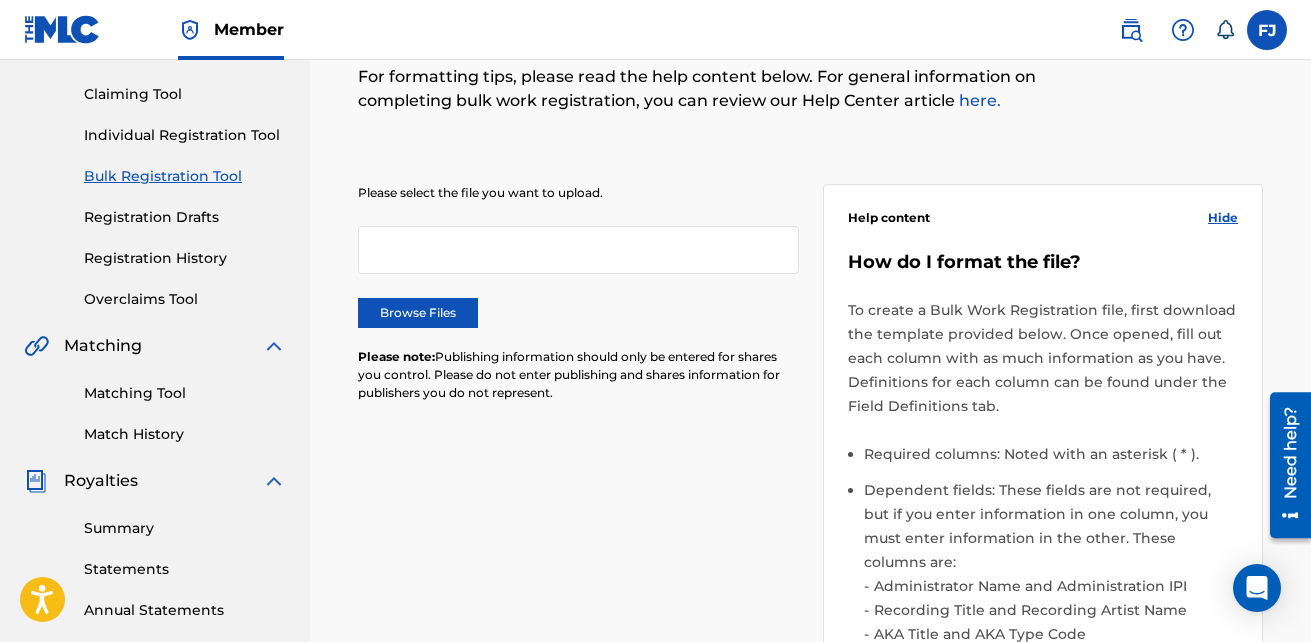 click on "Registration Drafts" at bounding box center (185, 217) 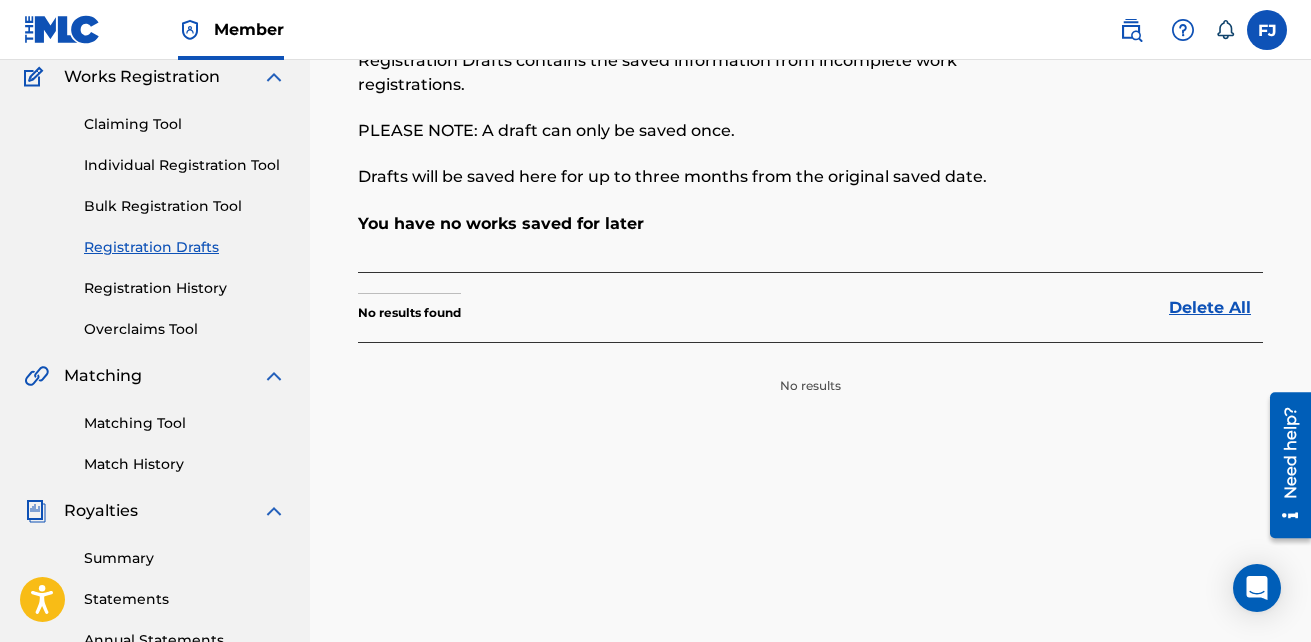 scroll, scrollTop: 200, scrollLeft: 0, axis: vertical 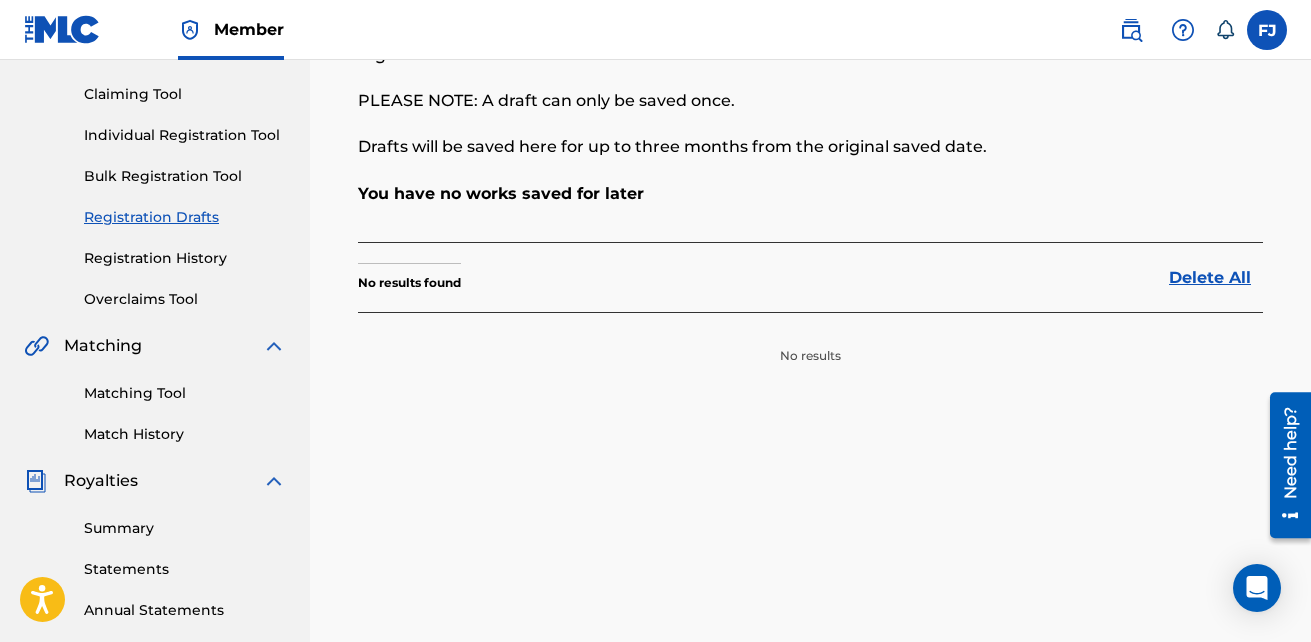 click on "Individual Registration Tool" at bounding box center [185, 135] 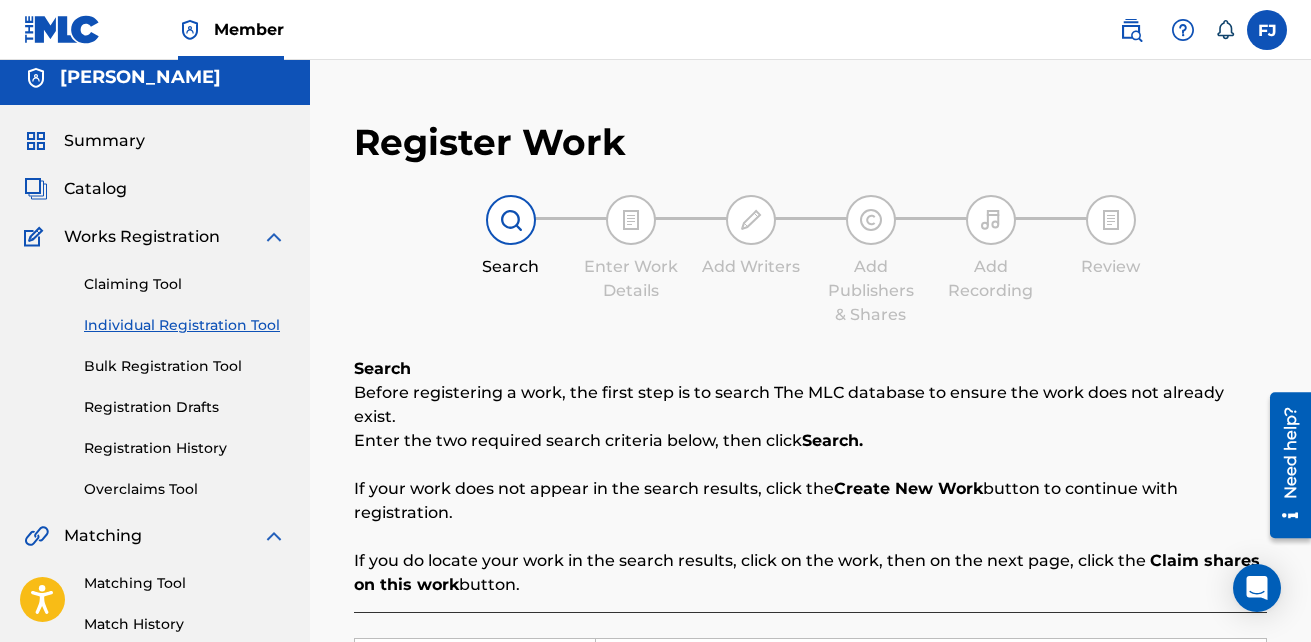 scroll, scrollTop: 0, scrollLeft: 0, axis: both 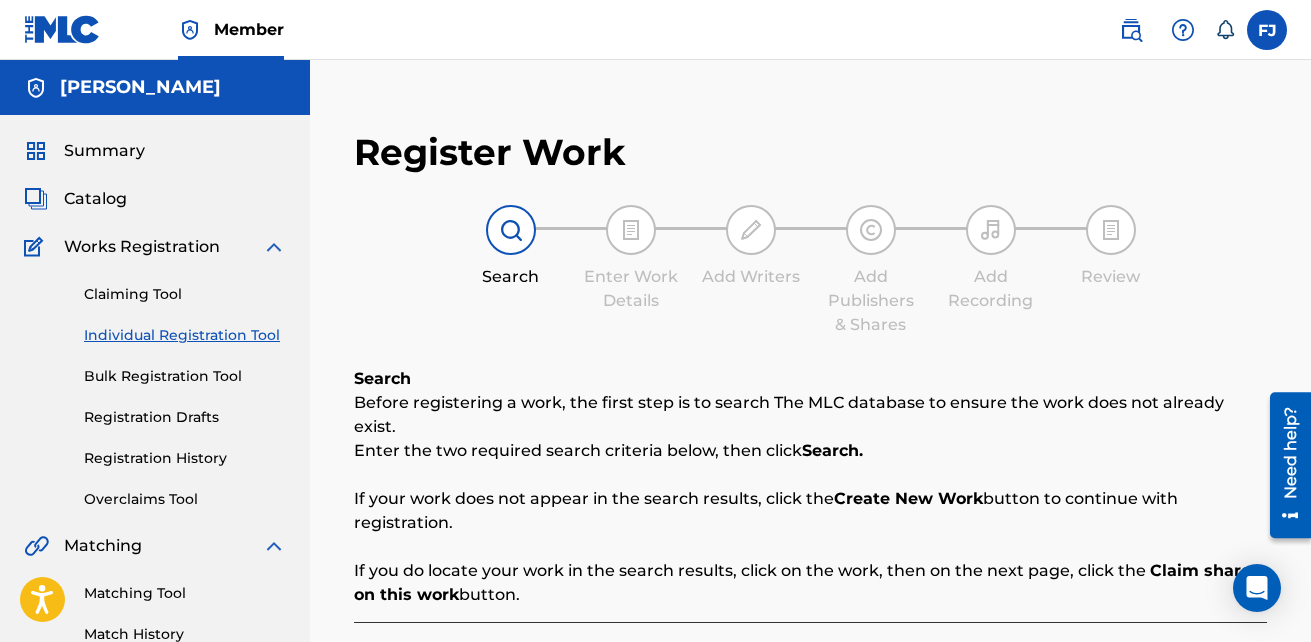click on "Claiming Tool Individual Registration Tool Bulk Registration Tool Registration Drafts Registration History Overclaims Tool" at bounding box center (155, 384) 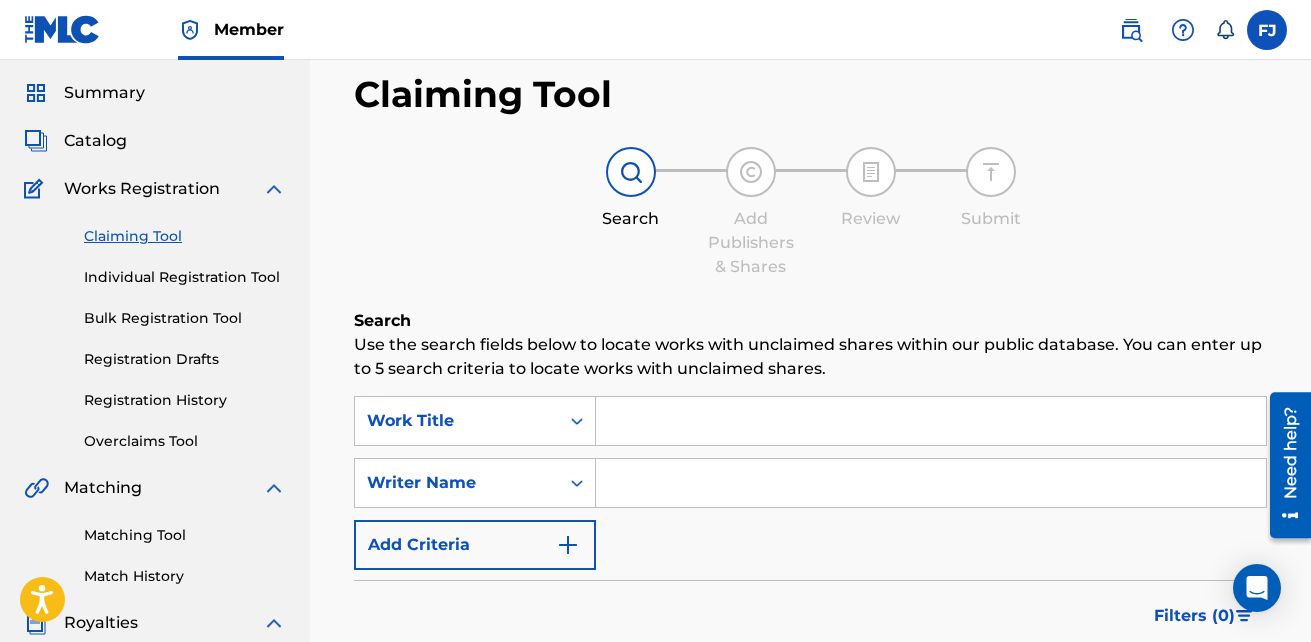 scroll, scrollTop: 0, scrollLeft: 0, axis: both 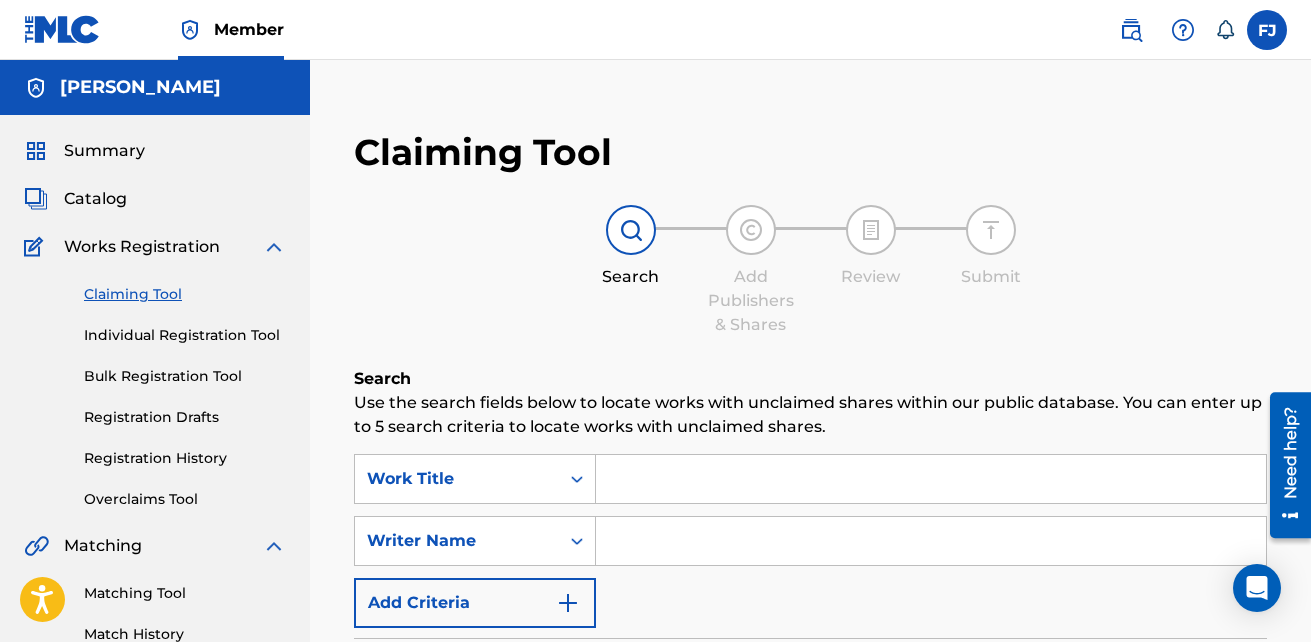 click on "Individual Registration Tool" at bounding box center [185, 335] 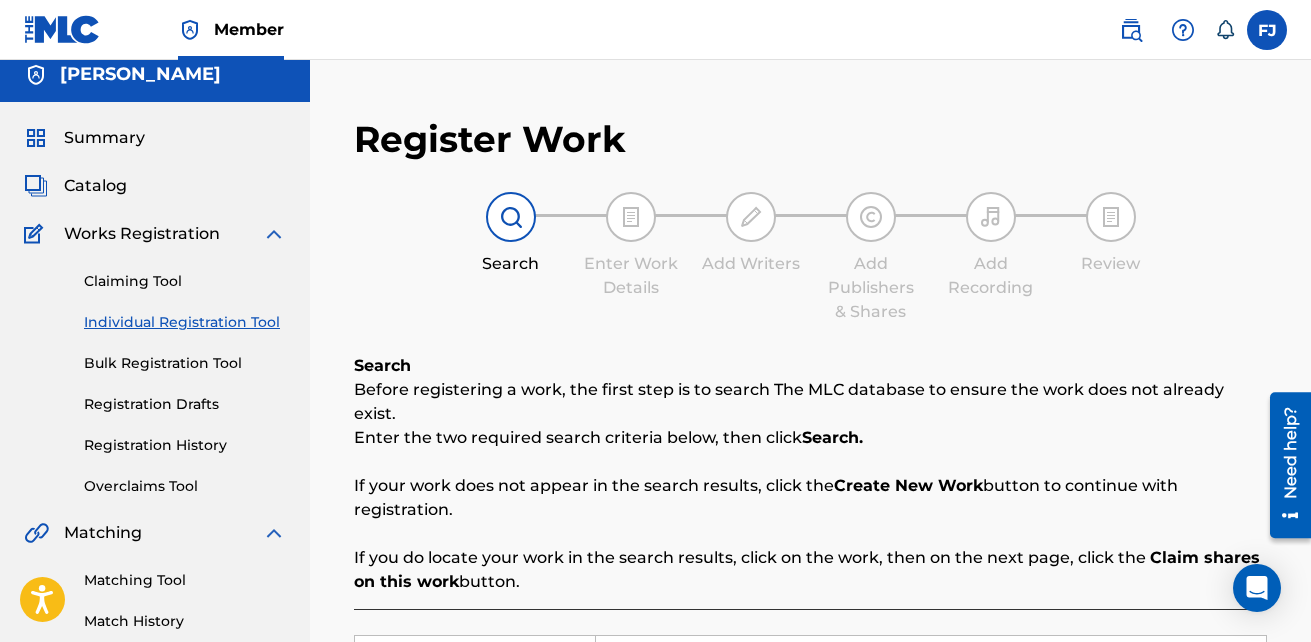 scroll, scrollTop: 0, scrollLeft: 0, axis: both 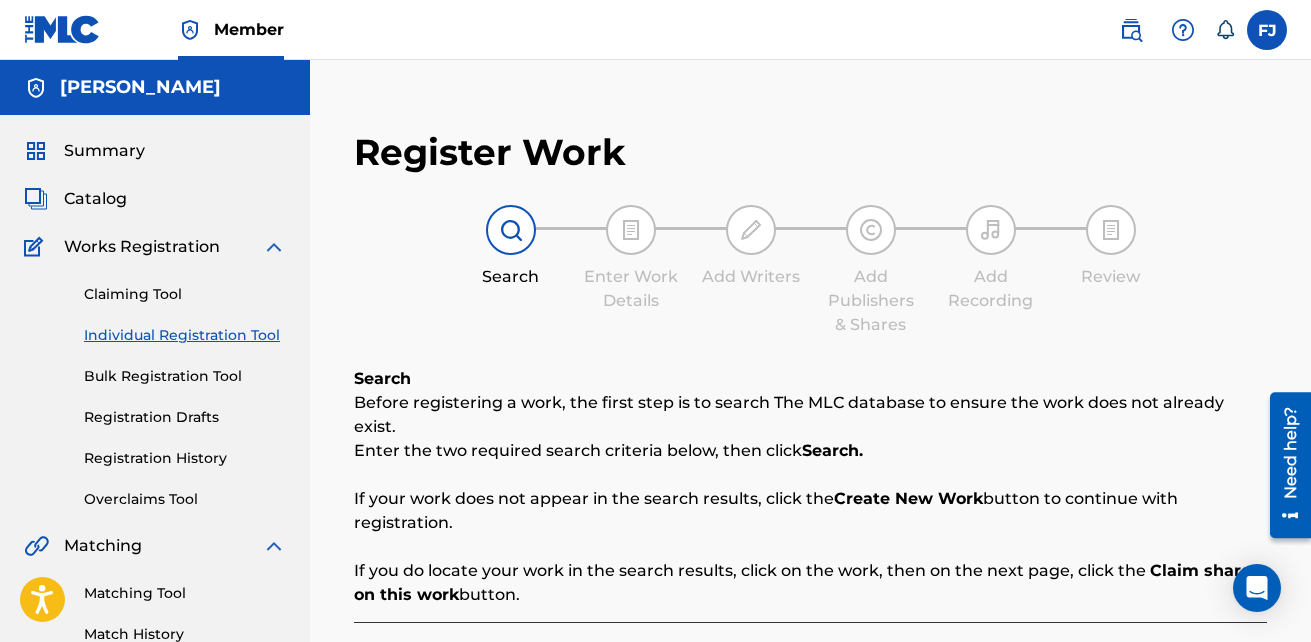 click on "Claiming Tool Individual Registration Tool Bulk Registration Tool Registration Drafts Registration History Overclaims Tool" at bounding box center [155, 384] 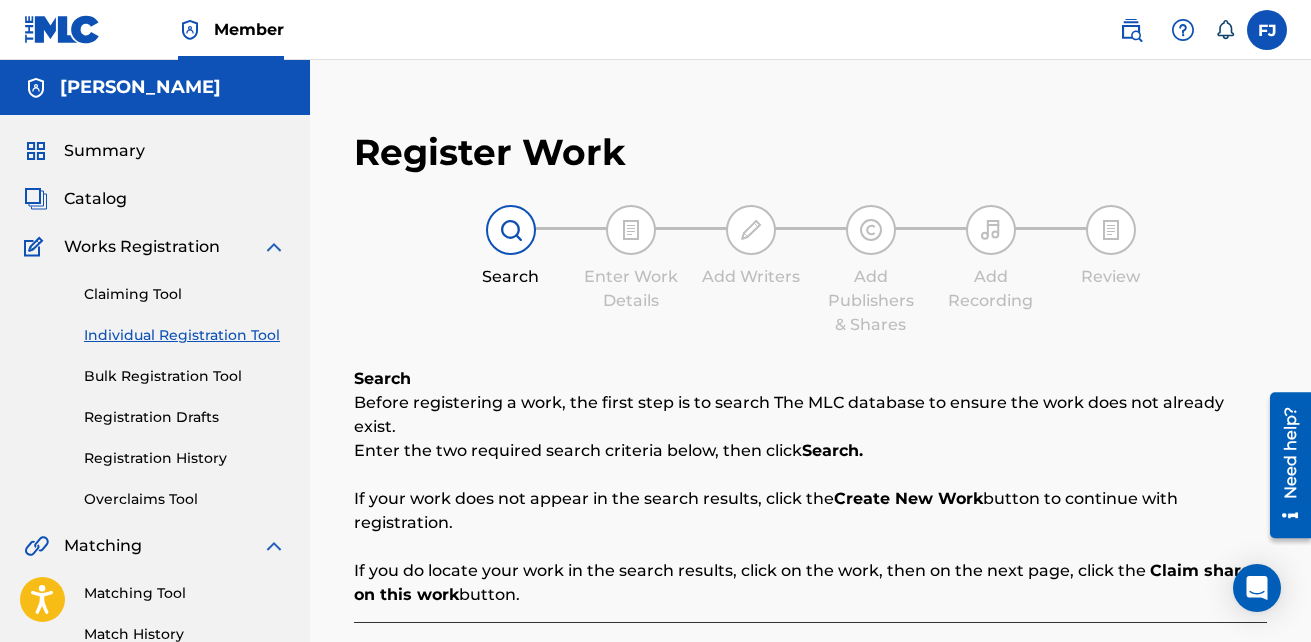 click on "Overclaims Tool" at bounding box center [185, 499] 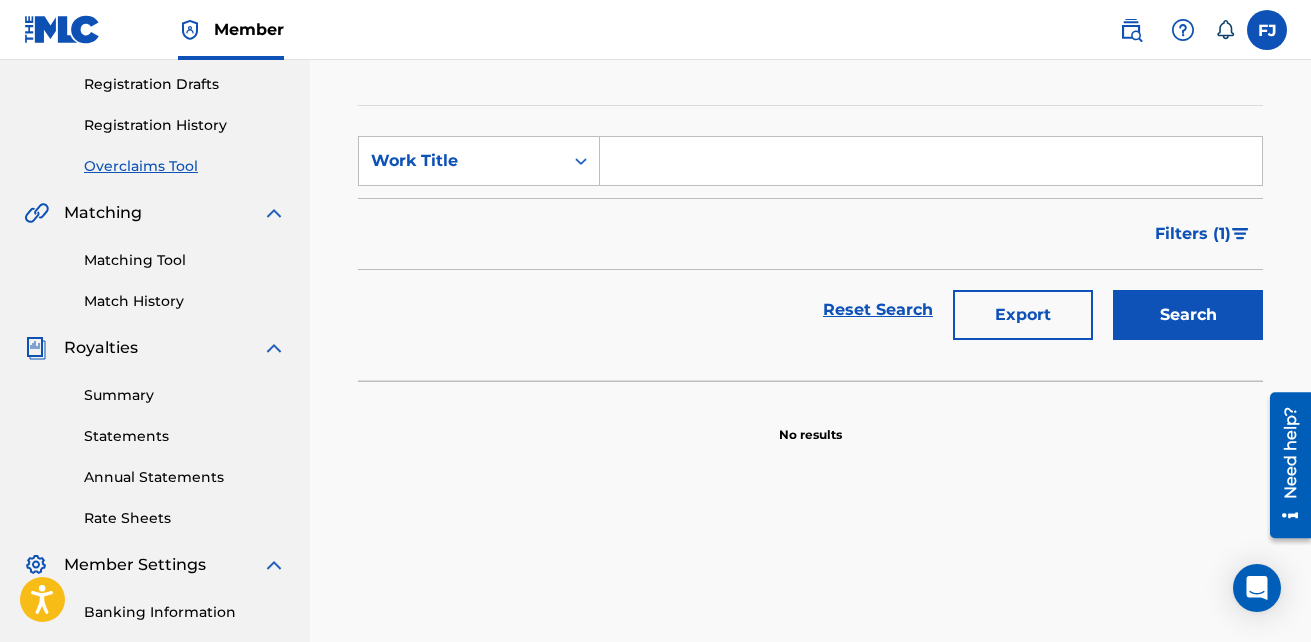 scroll, scrollTop: 400, scrollLeft: 0, axis: vertical 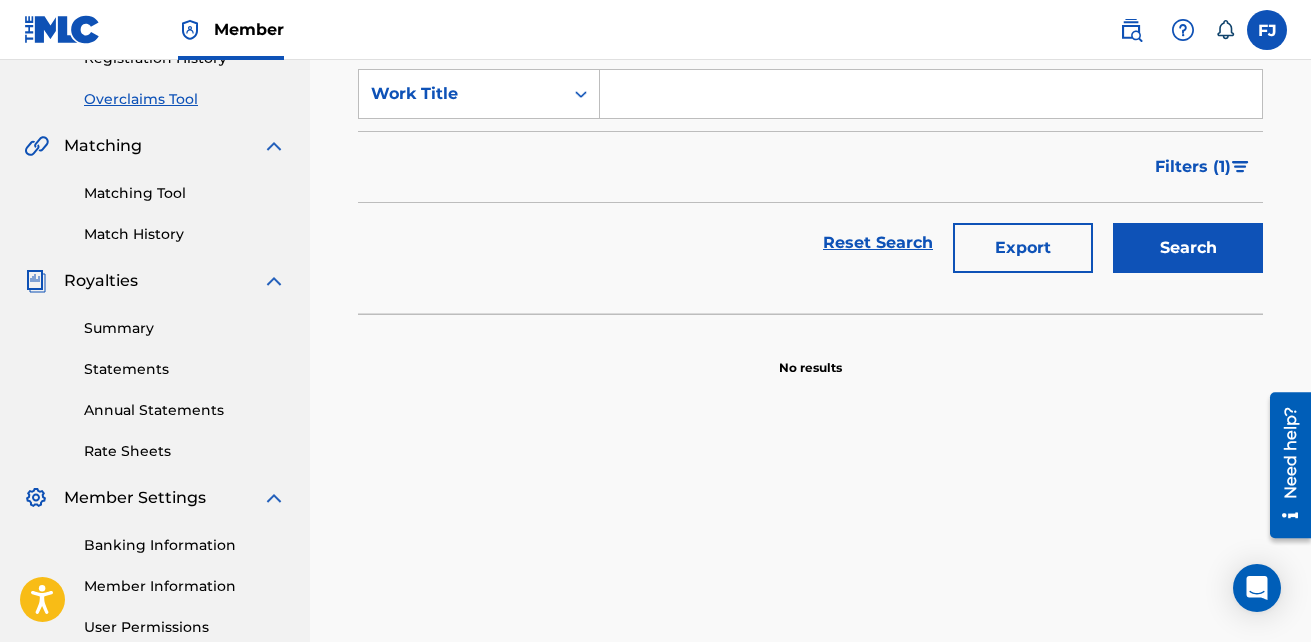 click on "Matching Tool" at bounding box center (185, 193) 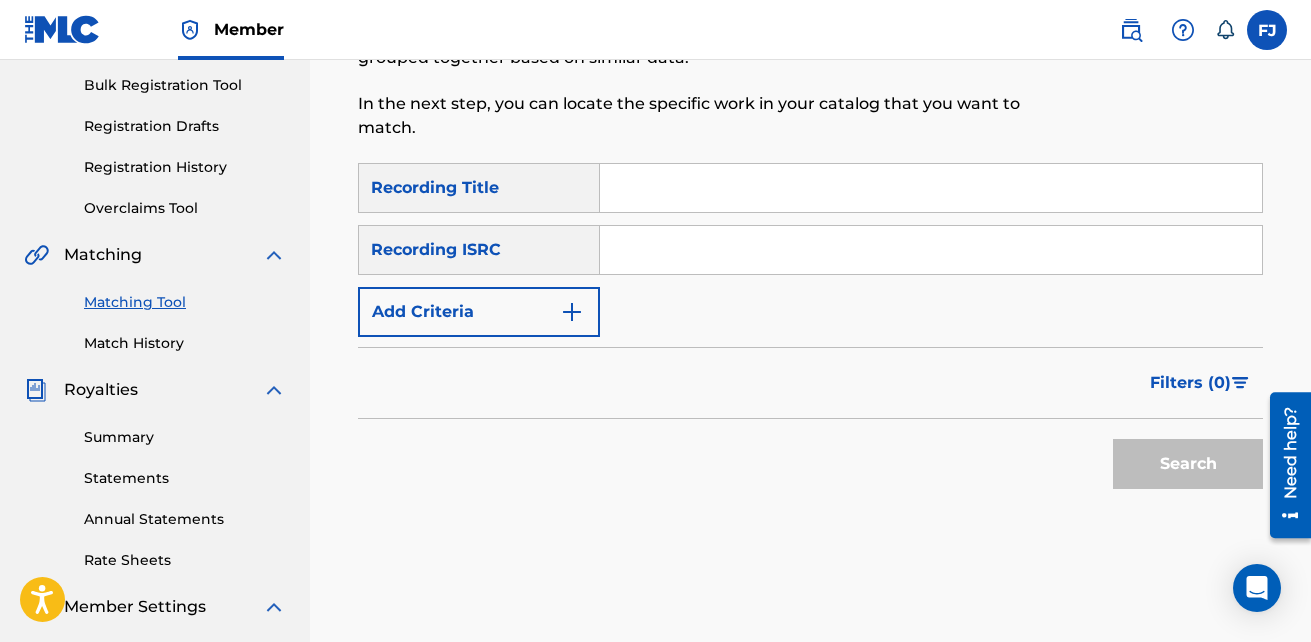 scroll, scrollTop: 300, scrollLeft: 0, axis: vertical 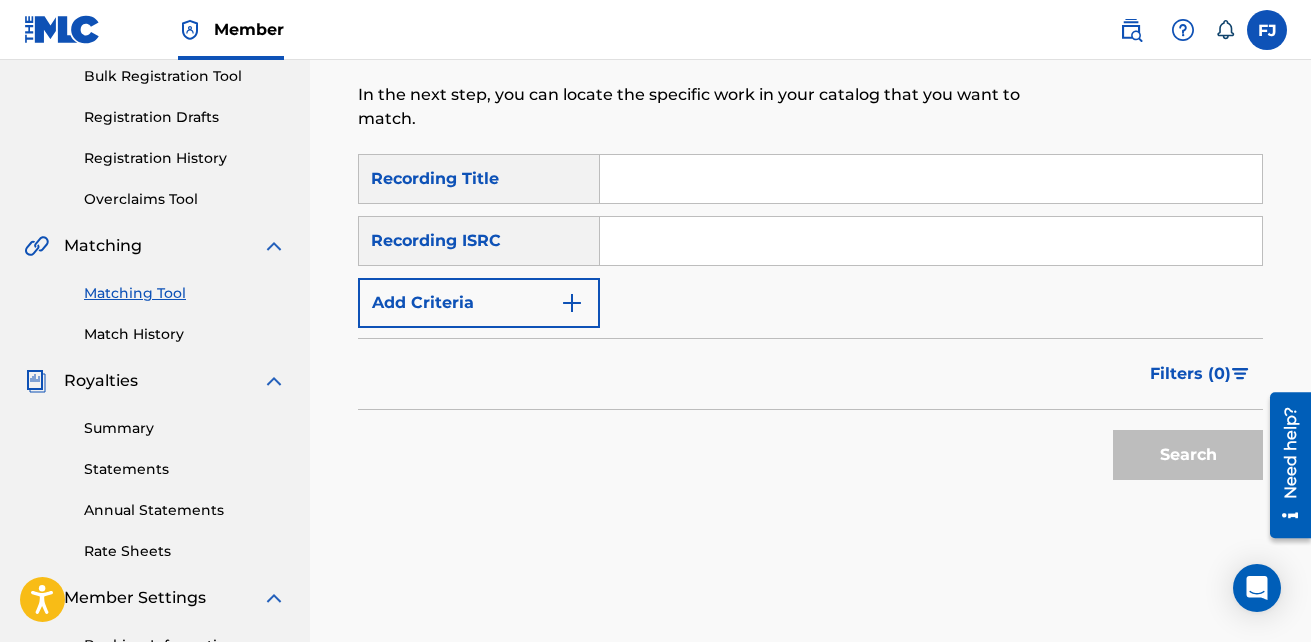 click at bounding box center [931, 241] 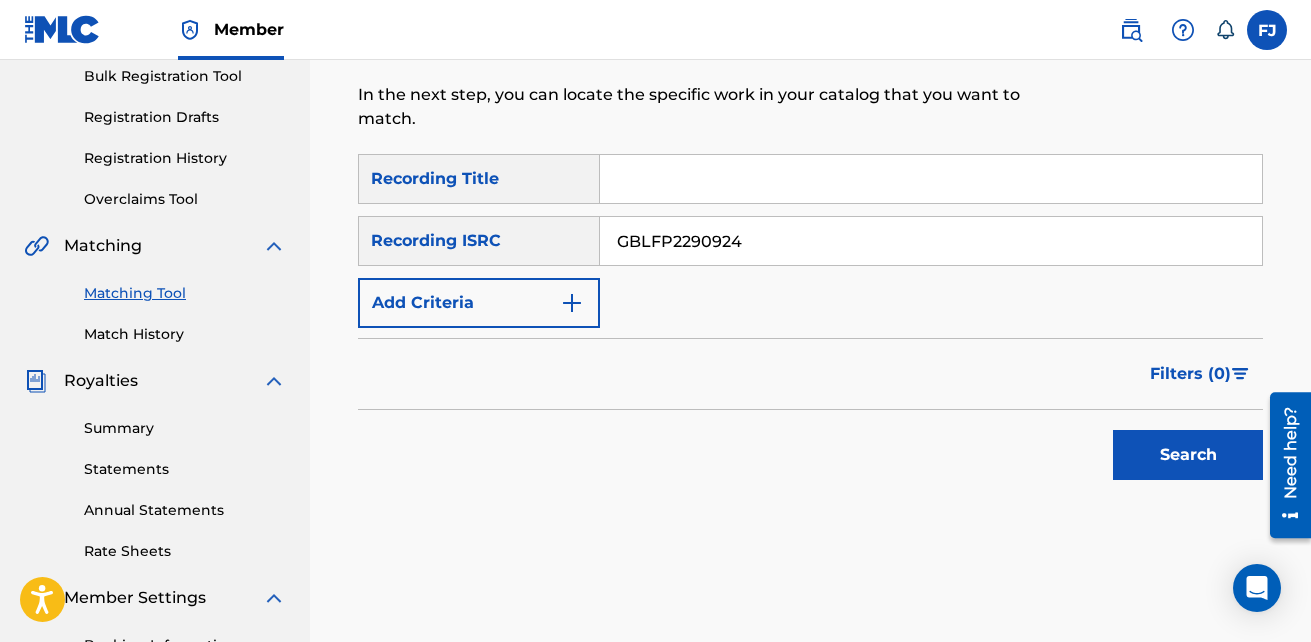 type on "GBLFP2290924" 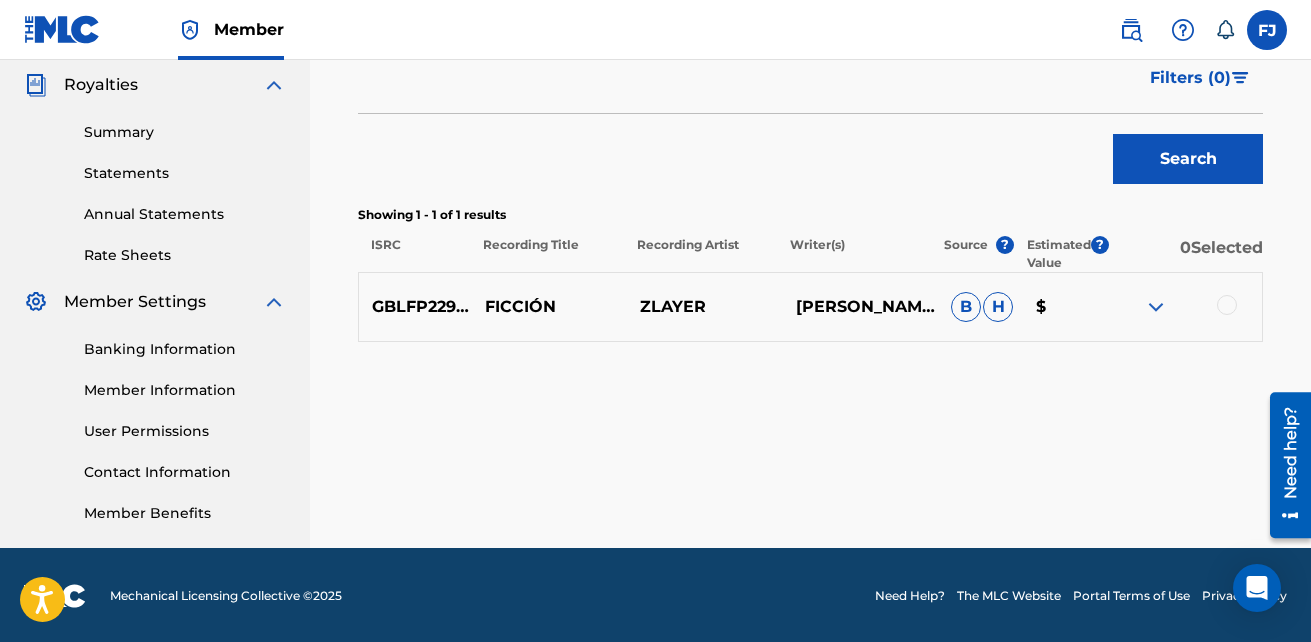 scroll, scrollTop: 598, scrollLeft: 0, axis: vertical 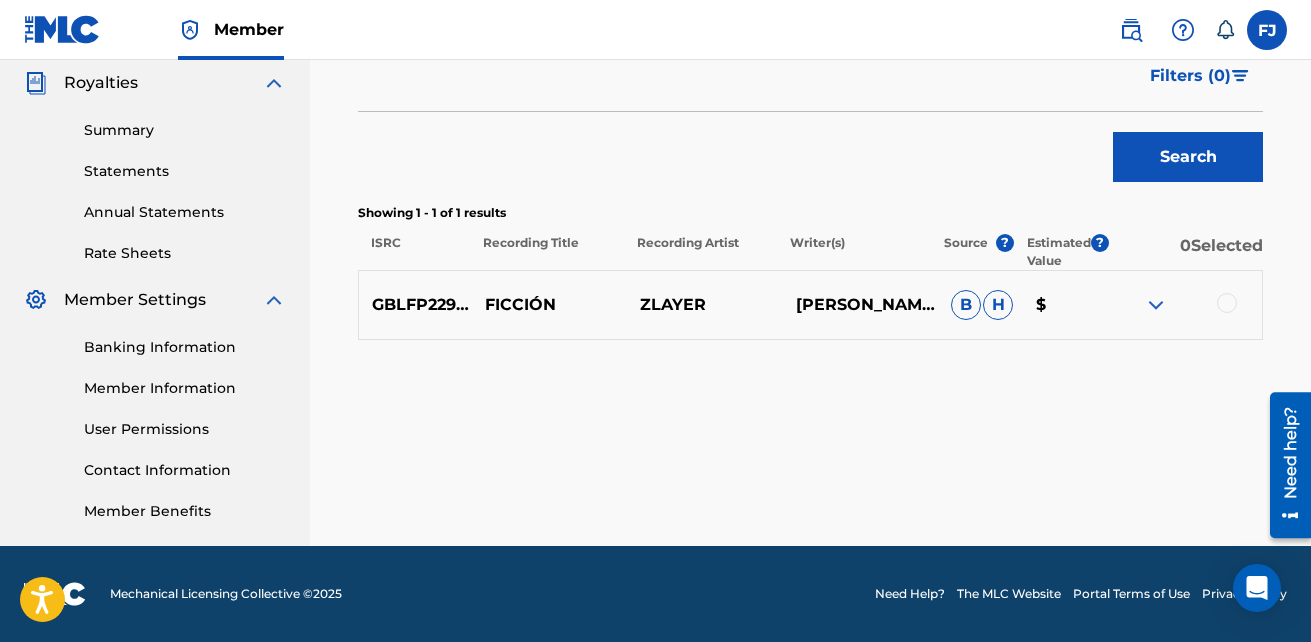 click at bounding box center (1227, 303) 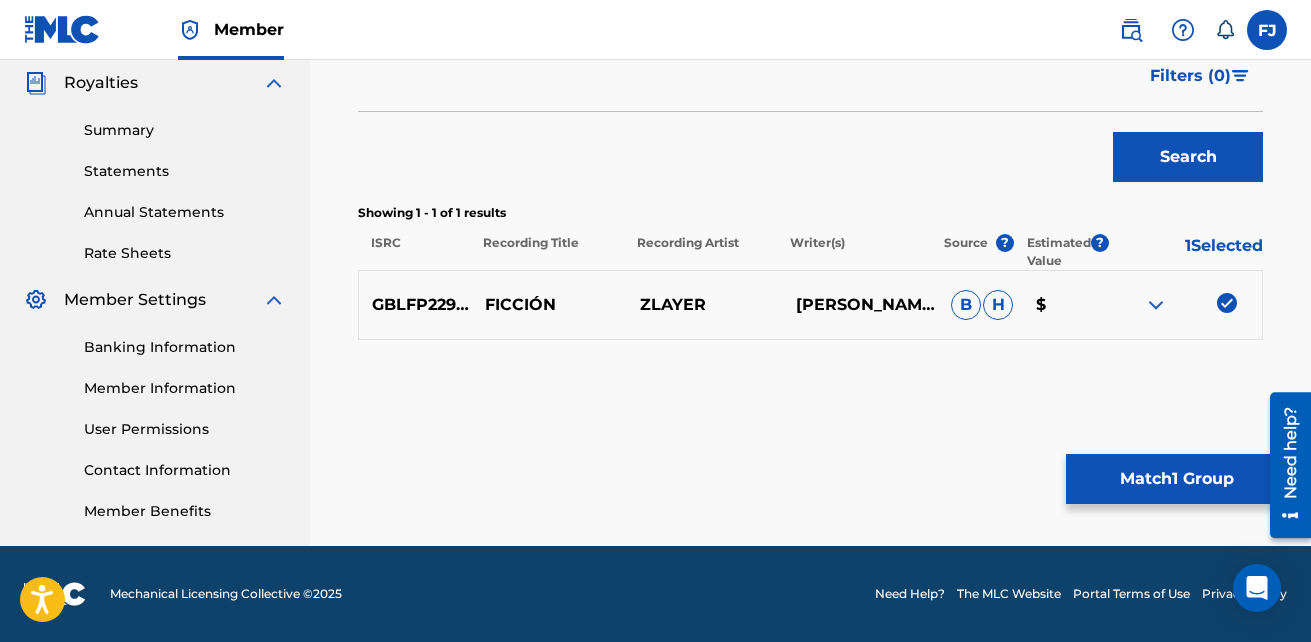 click on "Match  1 Group" at bounding box center (1176, 479) 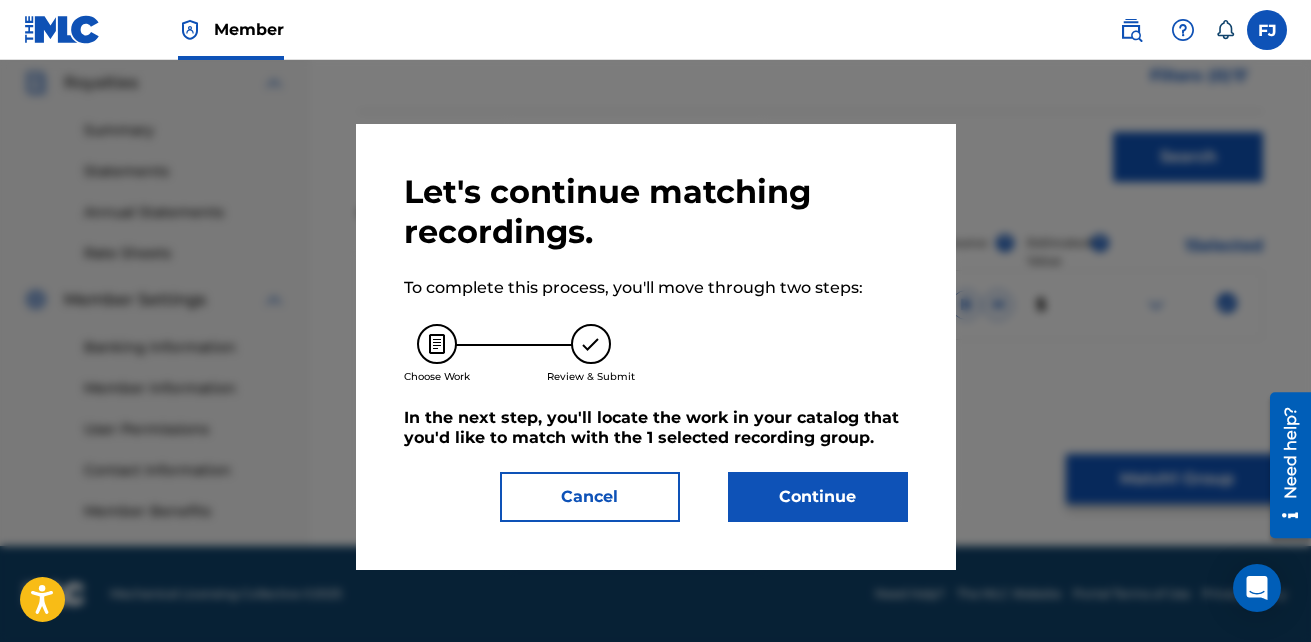 click on "Continue" at bounding box center (818, 497) 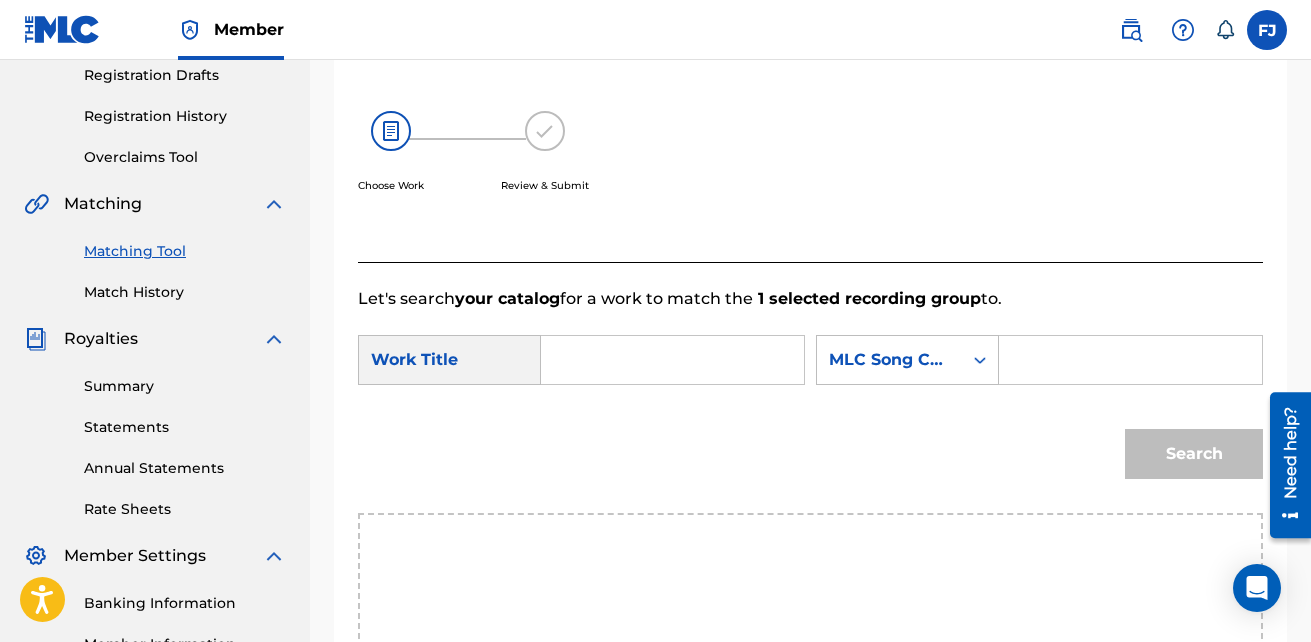 scroll, scrollTop: 298, scrollLeft: 0, axis: vertical 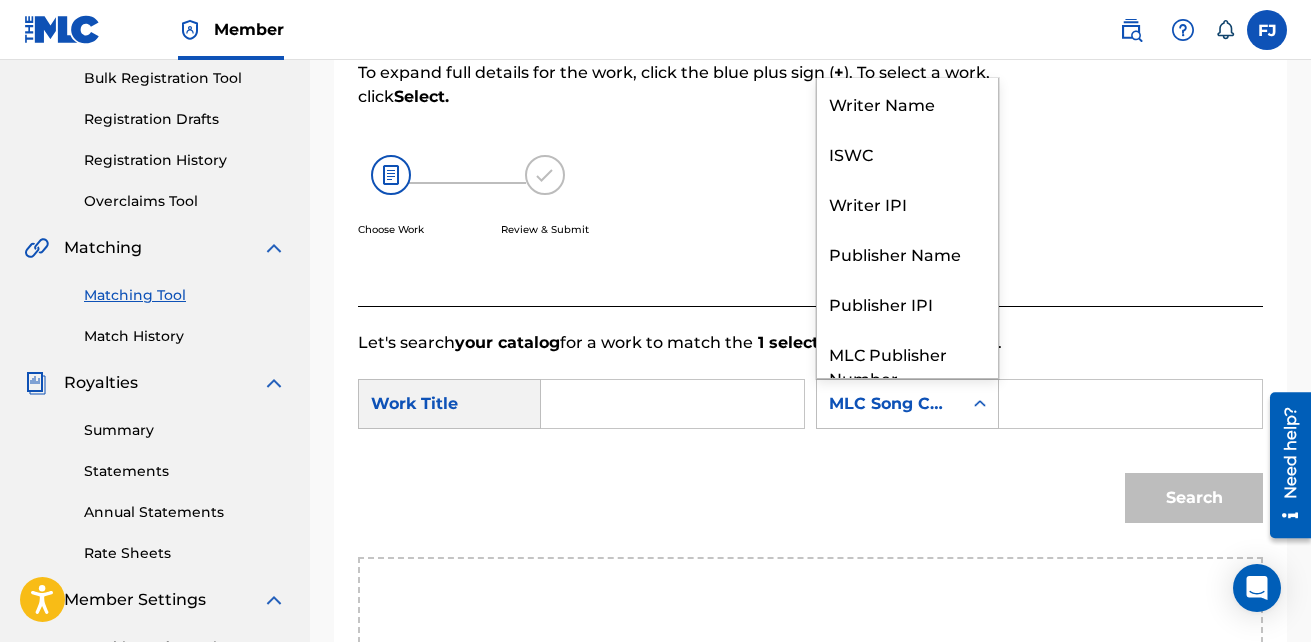 click at bounding box center (980, 404) 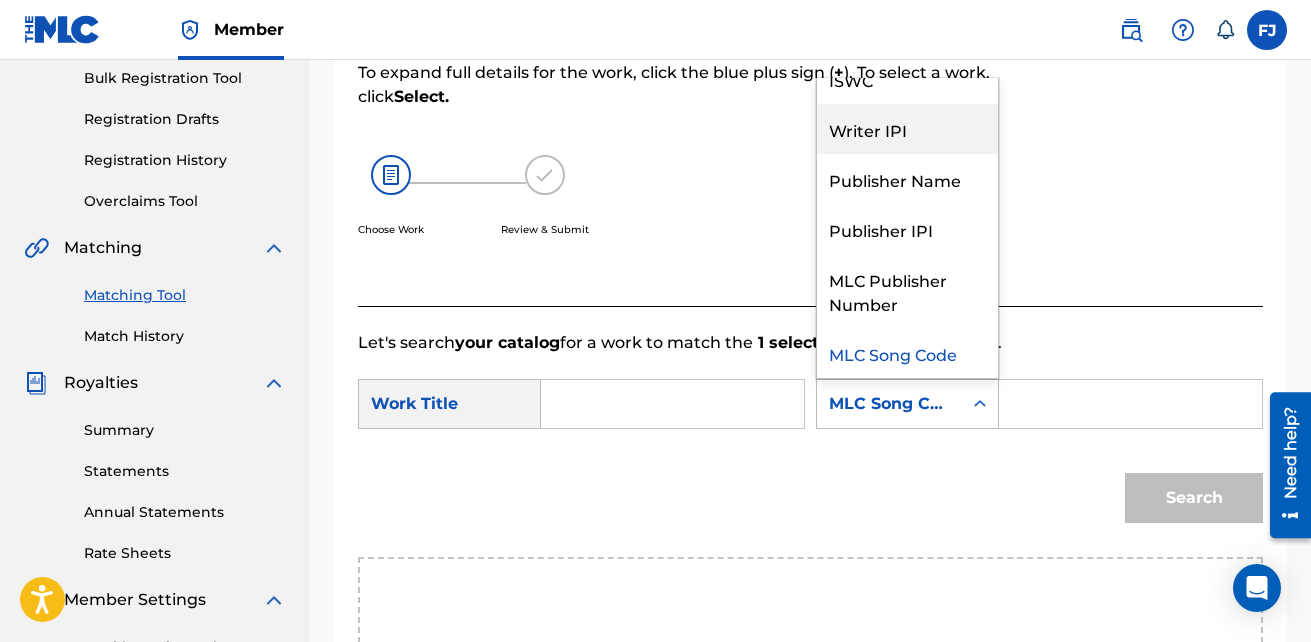 click on "Writer IPI" at bounding box center [907, 129] 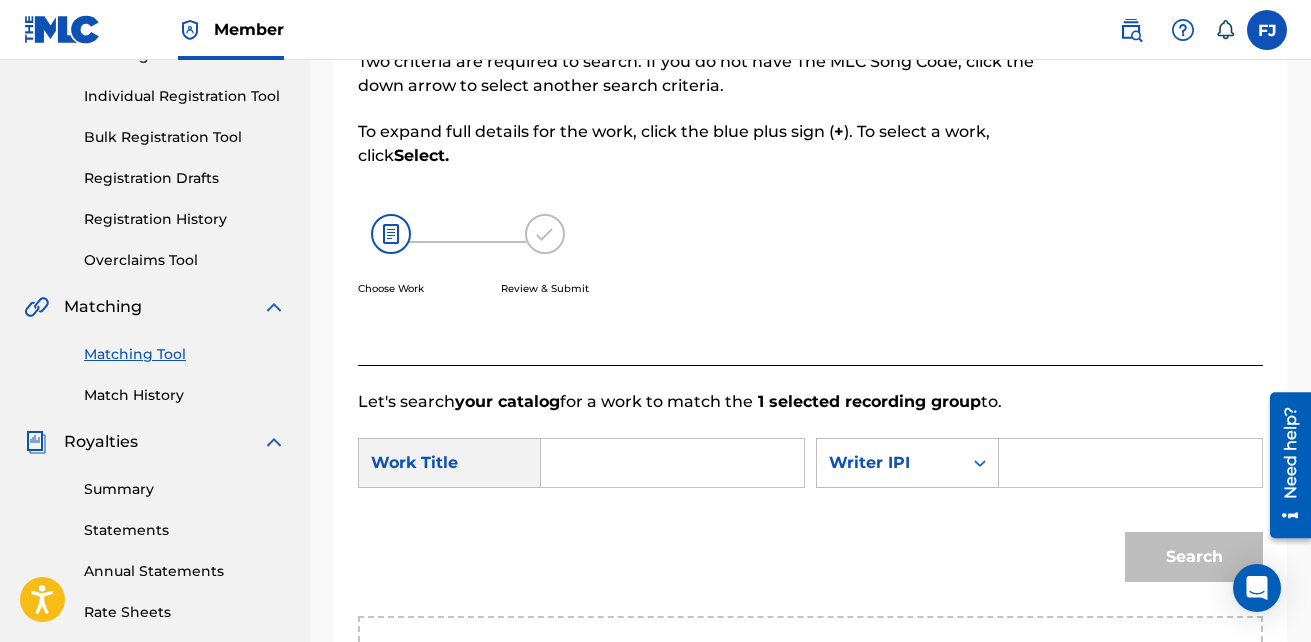 scroll, scrollTop: 300, scrollLeft: 0, axis: vertical 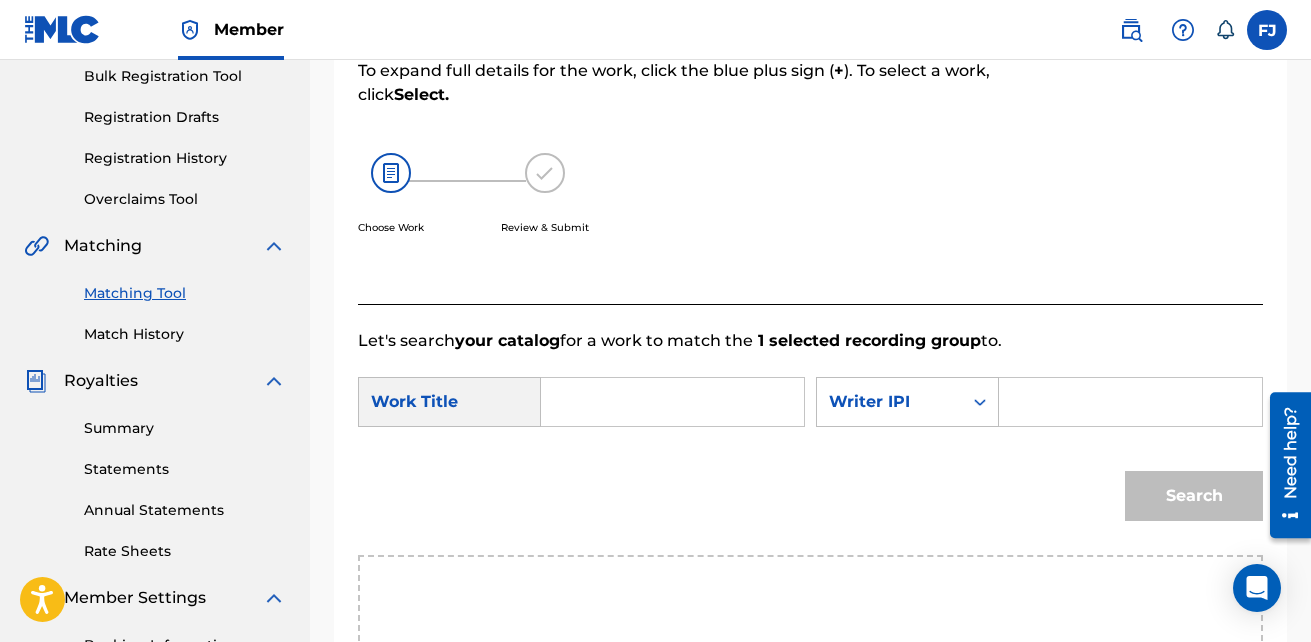 click at bounding box center (1130, 402) 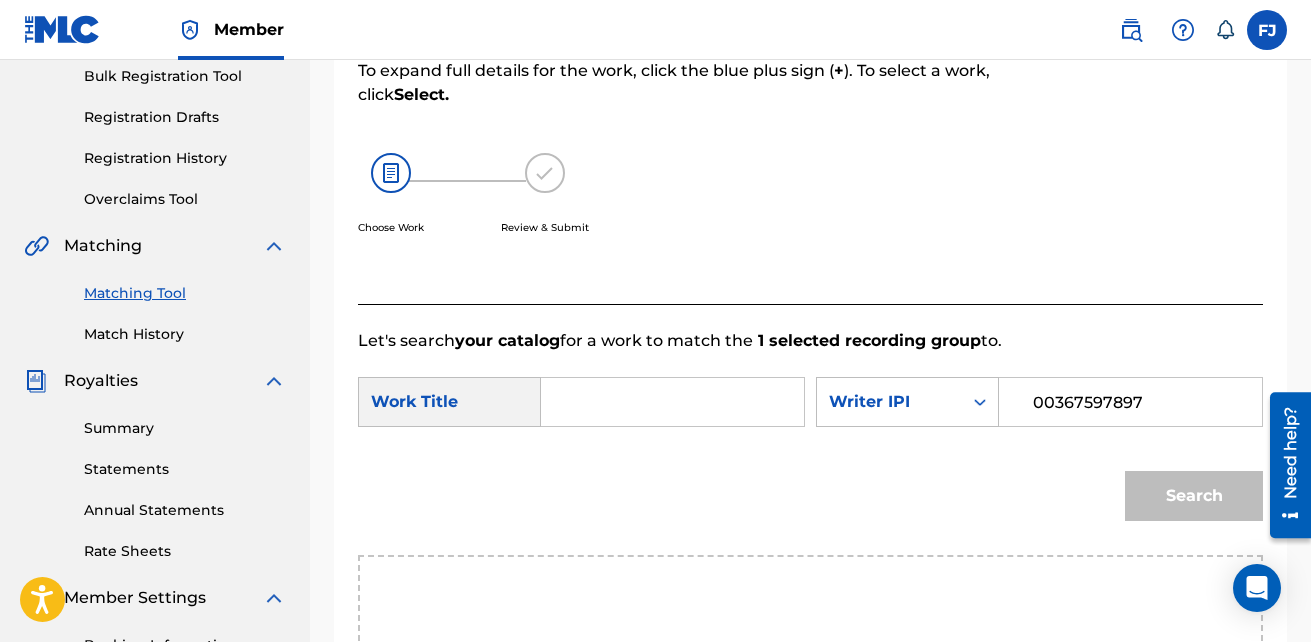 click at bounding box center (672, 402) 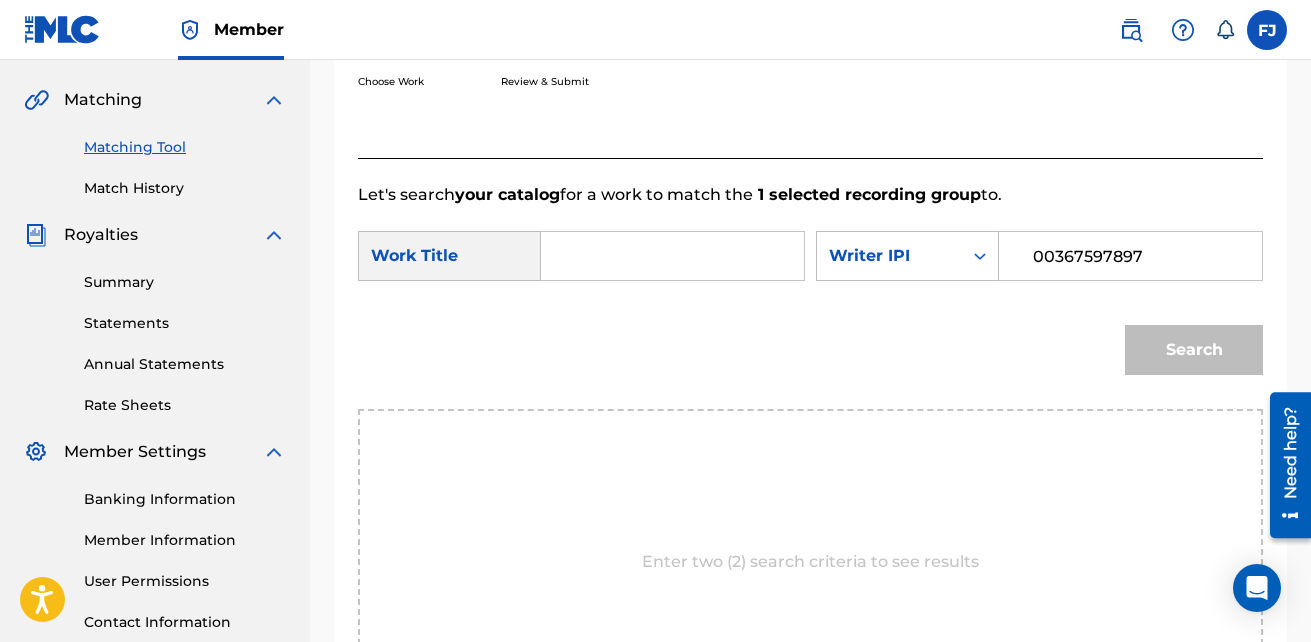 scroll, scrollTop: 400, scrollLeft: 0, axis: vertical 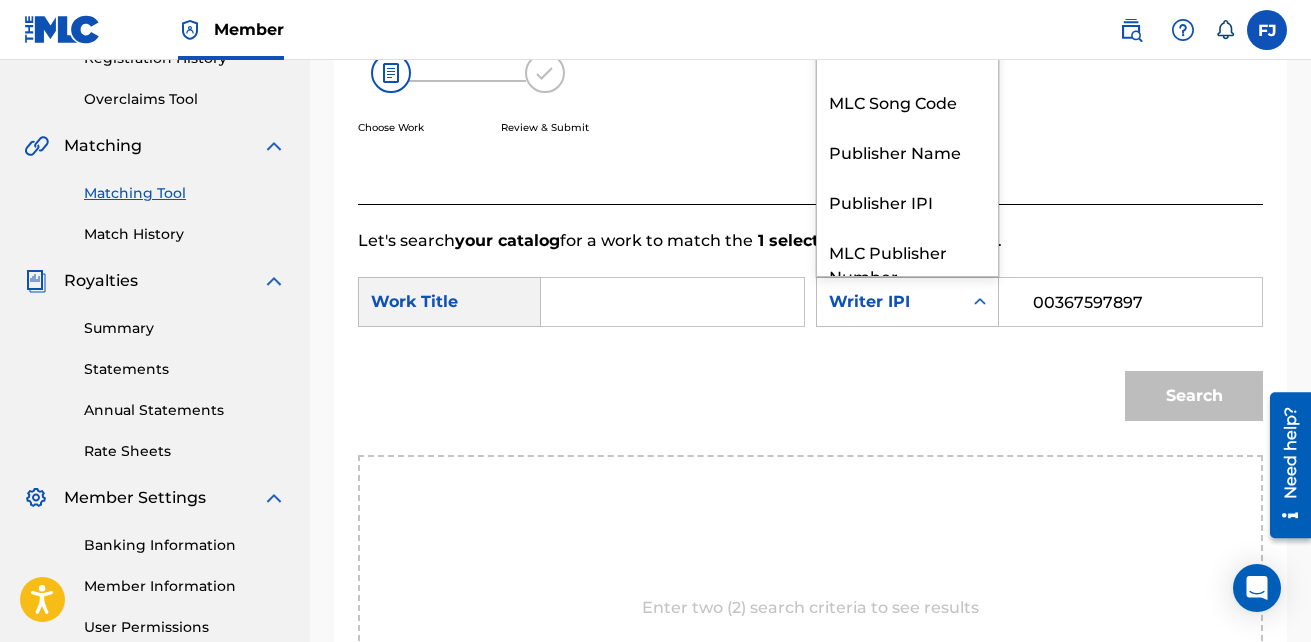 click on "Writer IPI" at bounding box center (889, 302) 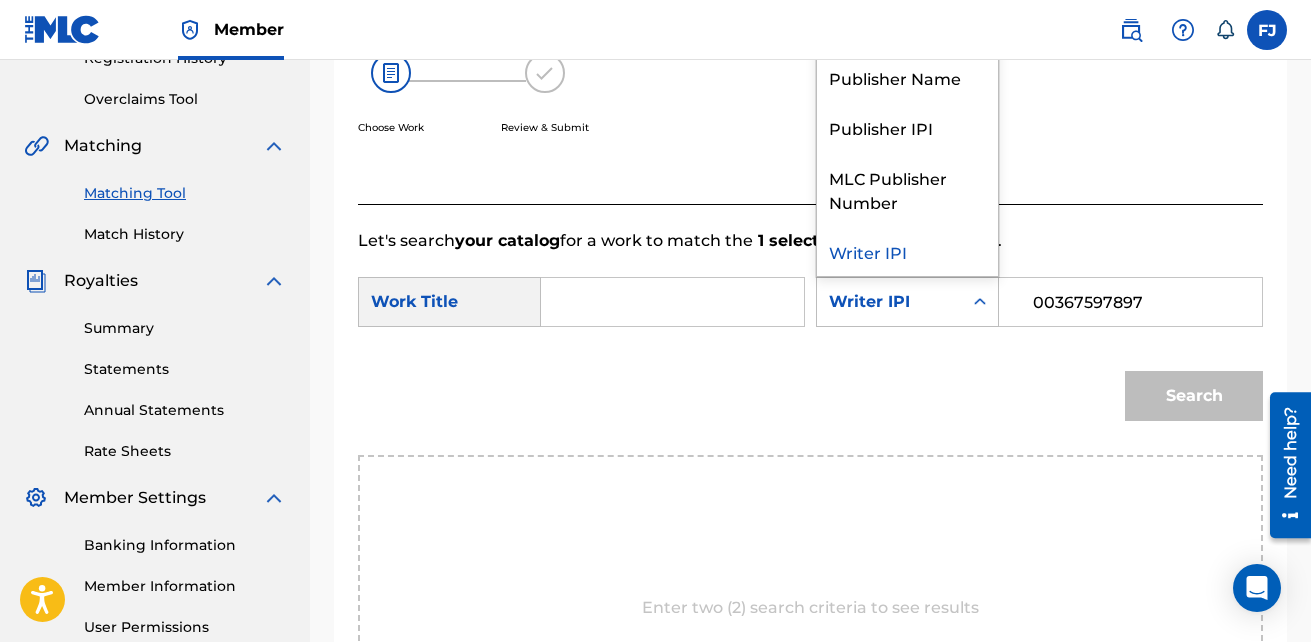 click at bounding box center [672, 302] 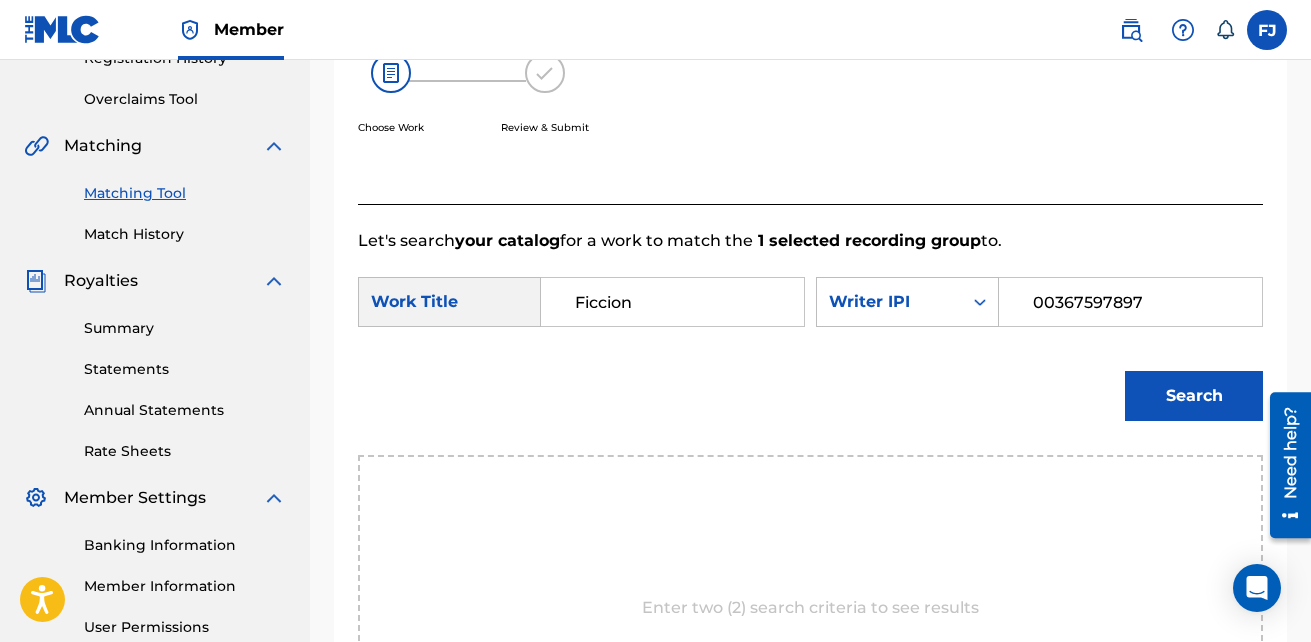 type on "Ficcion" 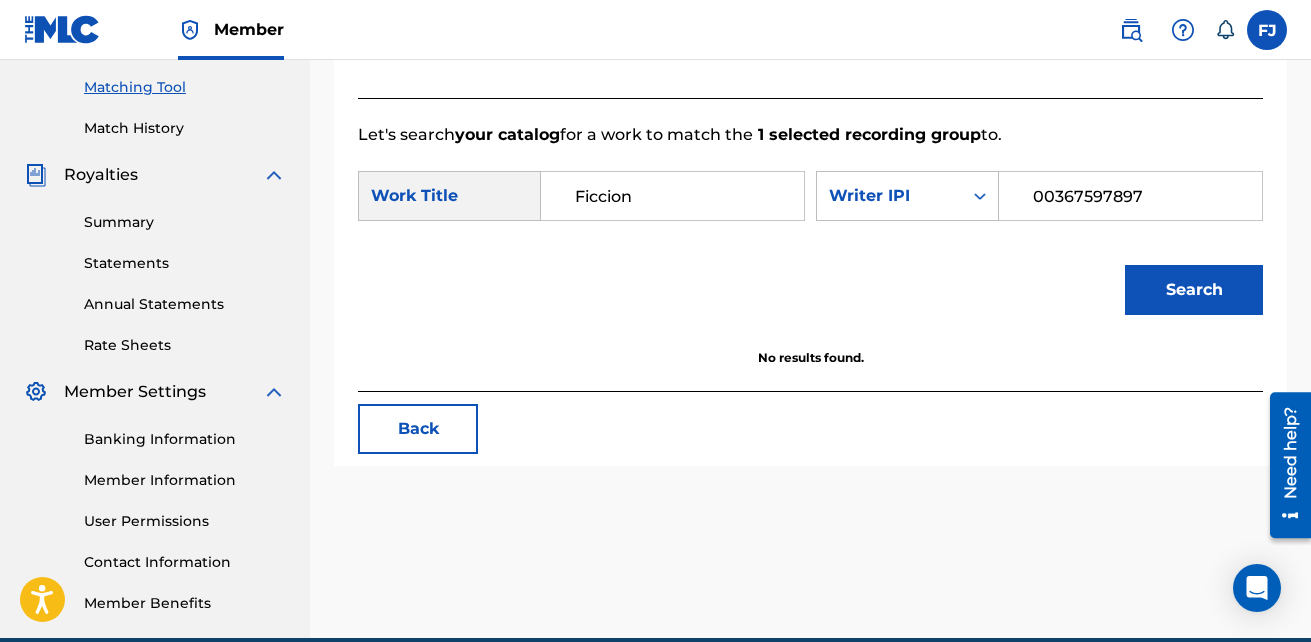 scroll, scrollTop: 598, scrollLeft: 0, axis: vertical 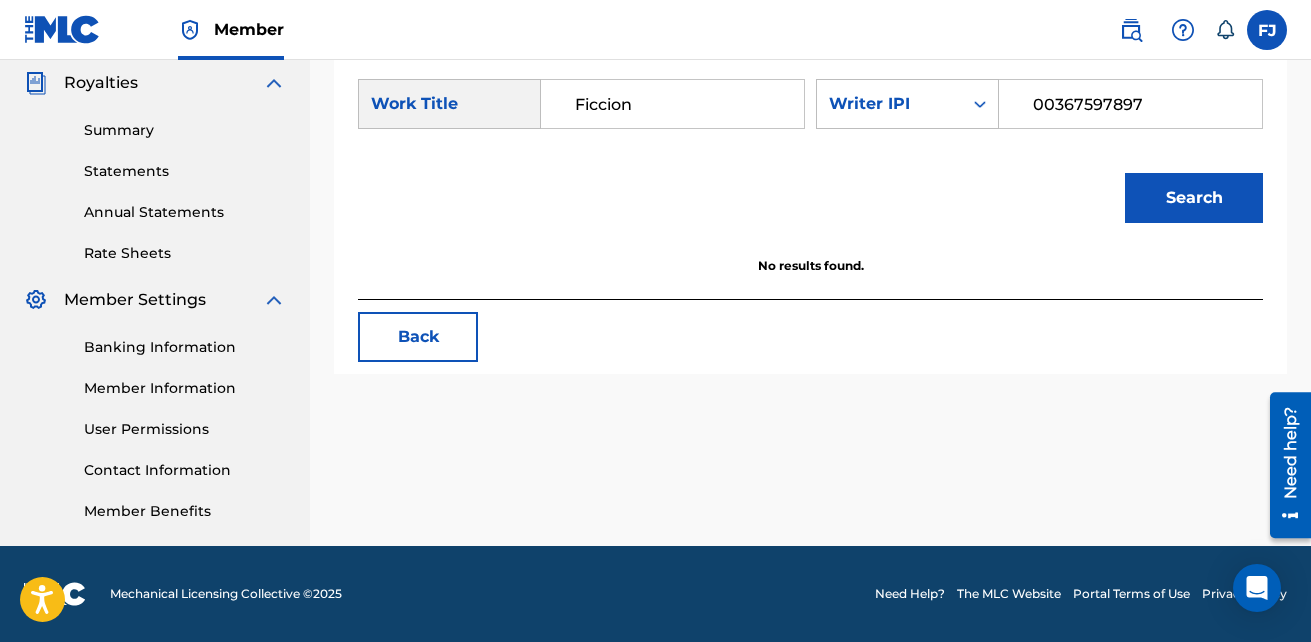 click on "Back" at bounding box center [418, 337] 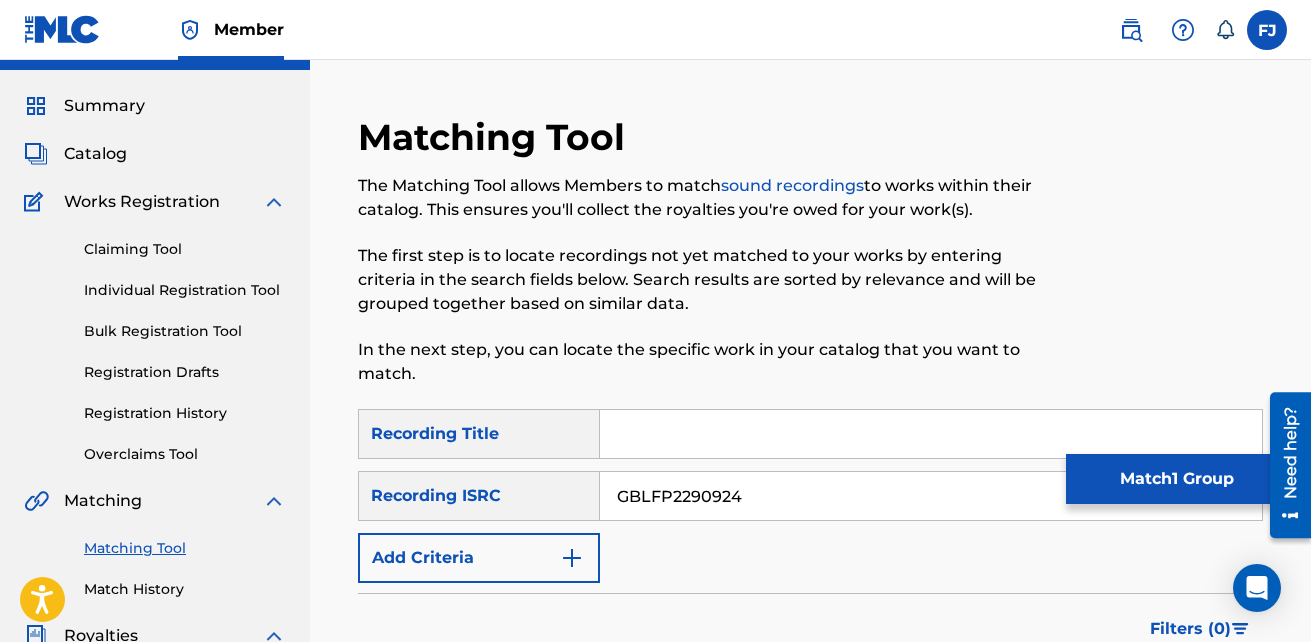 scroll, scrollTop: 0, scrollLeft: 0, axis: both 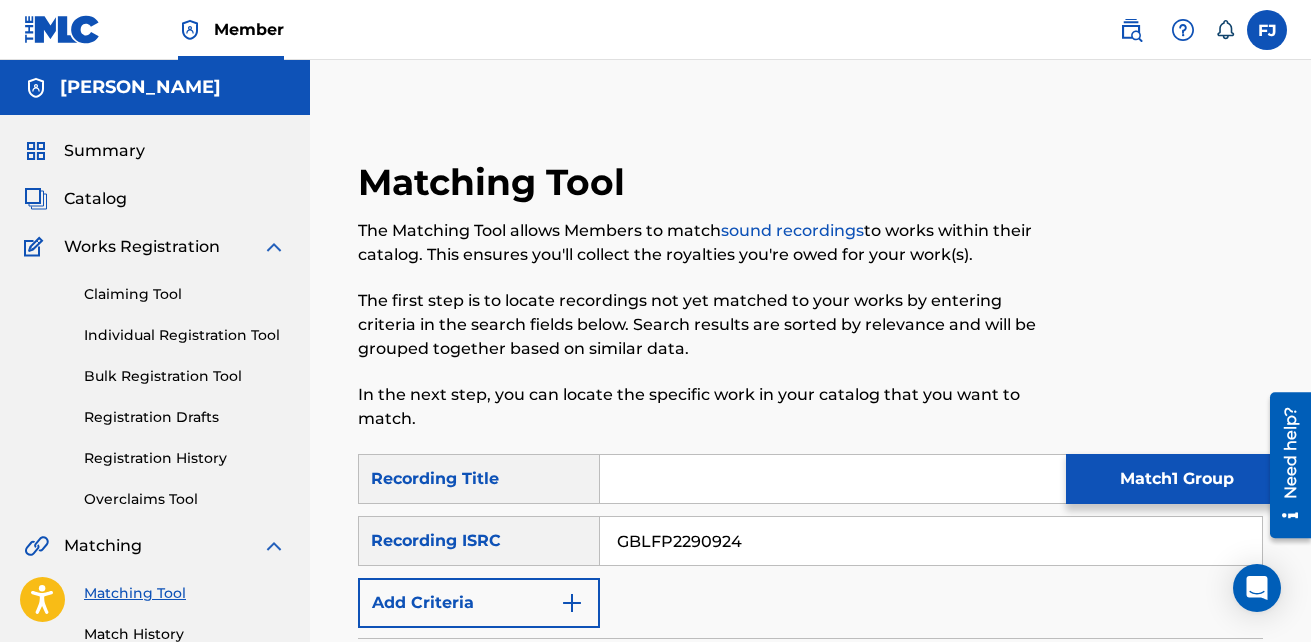 click on "Summary" at bounding box center [155, 151] 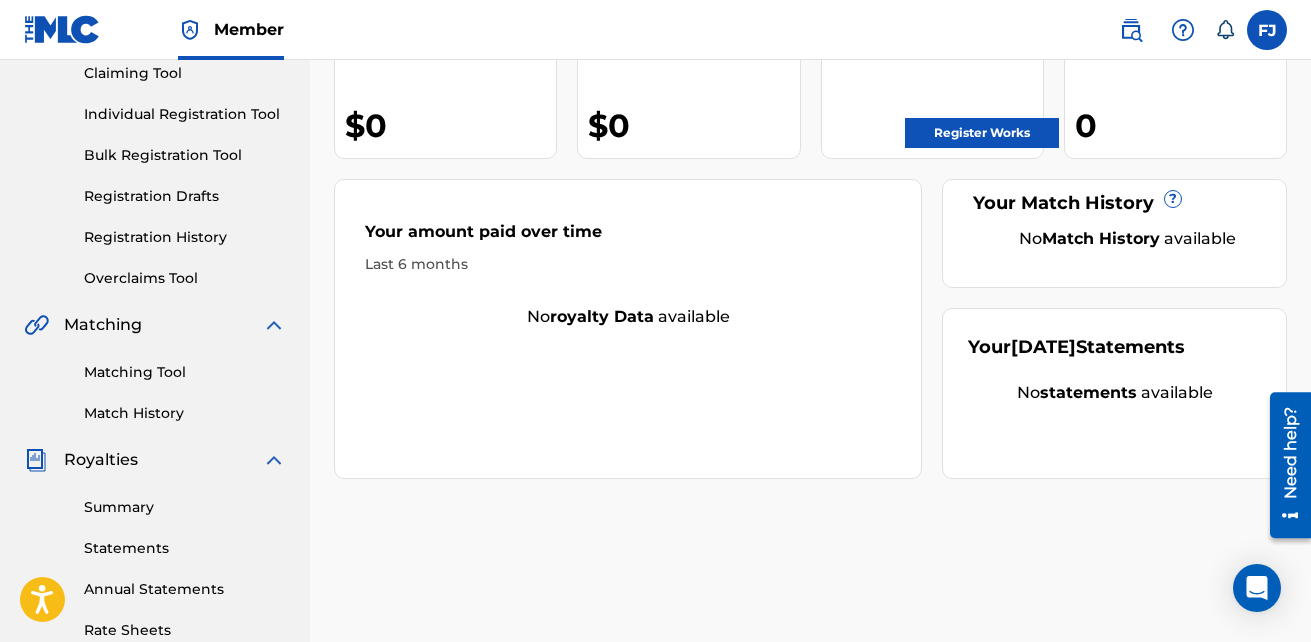 scroll, scrollTop: 0, scrollLeft: 0, axis: both 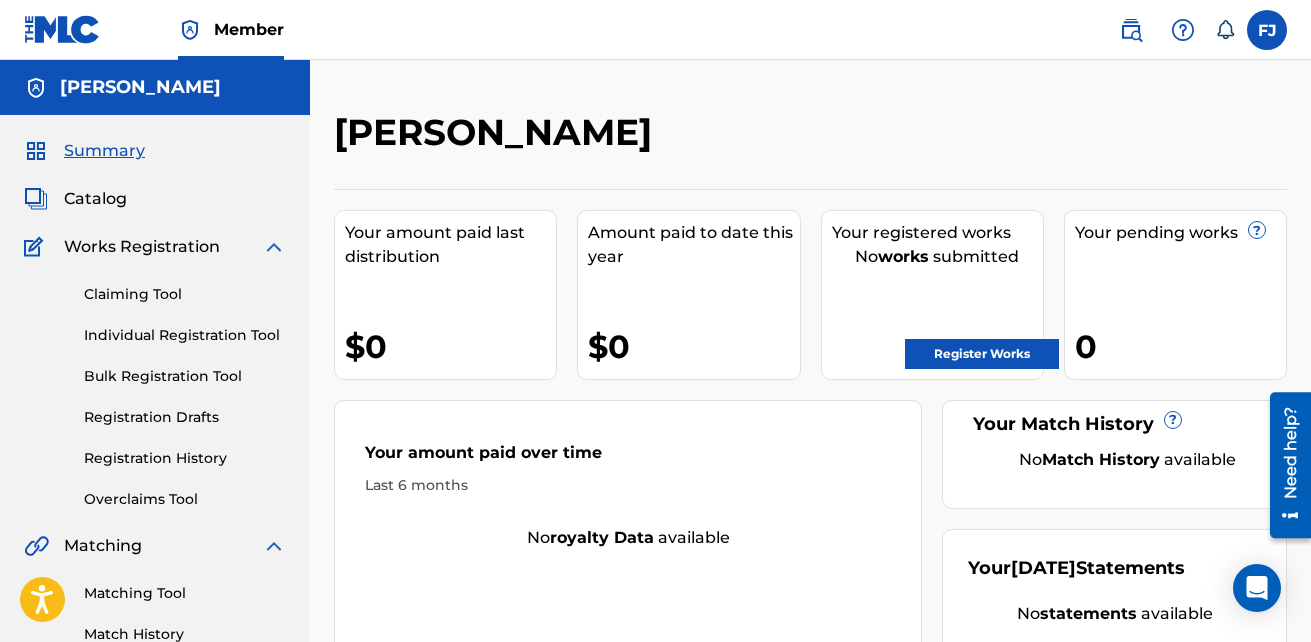 click on "Works Registration" at bounding box center (142, 247) 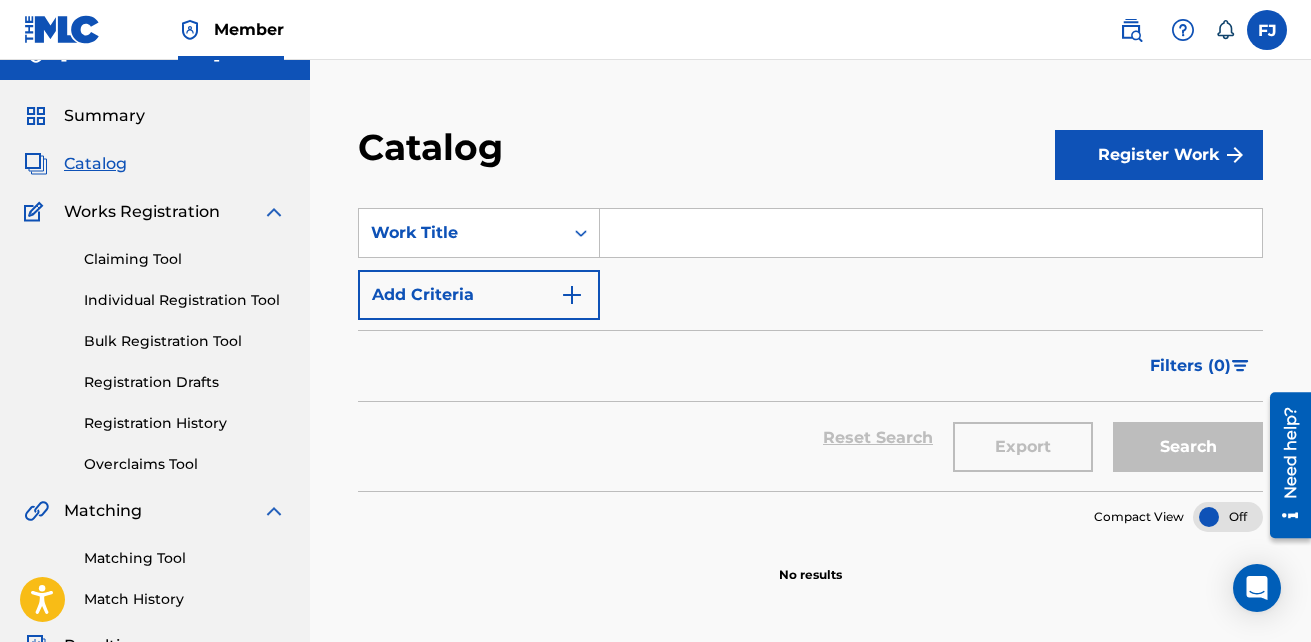 scroll, scrollTop: 0, scrollLeft: 0, axis: both 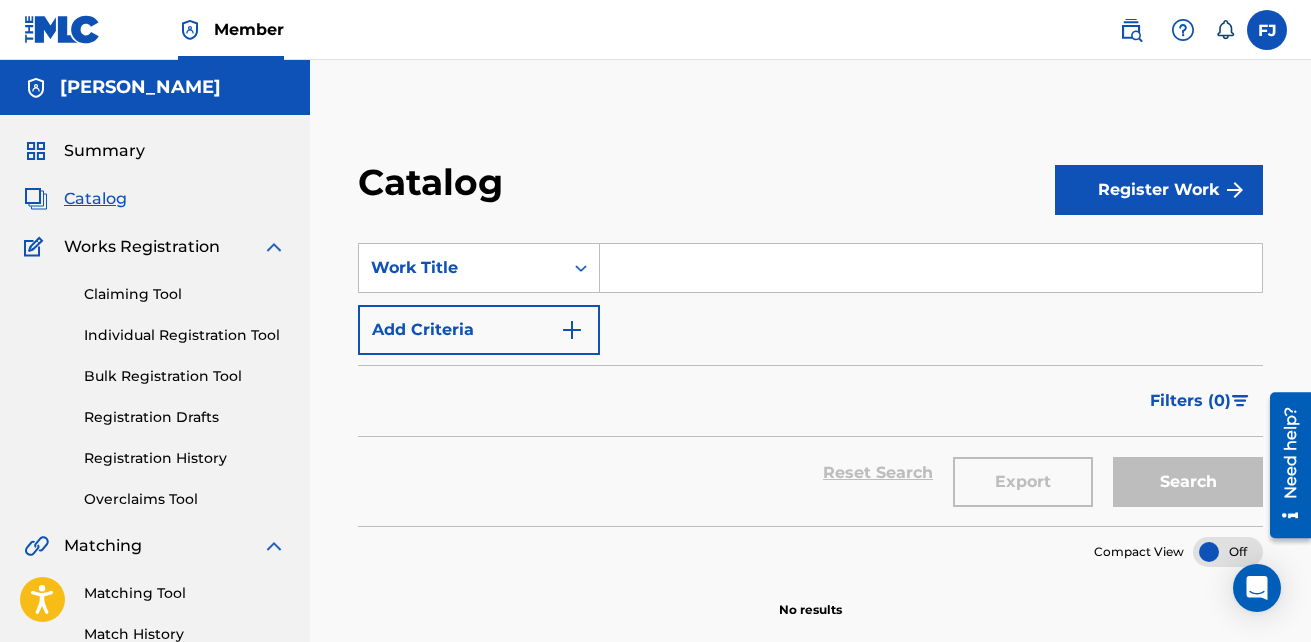 click on "Registration Drafts" at bounding box center (185, 417) 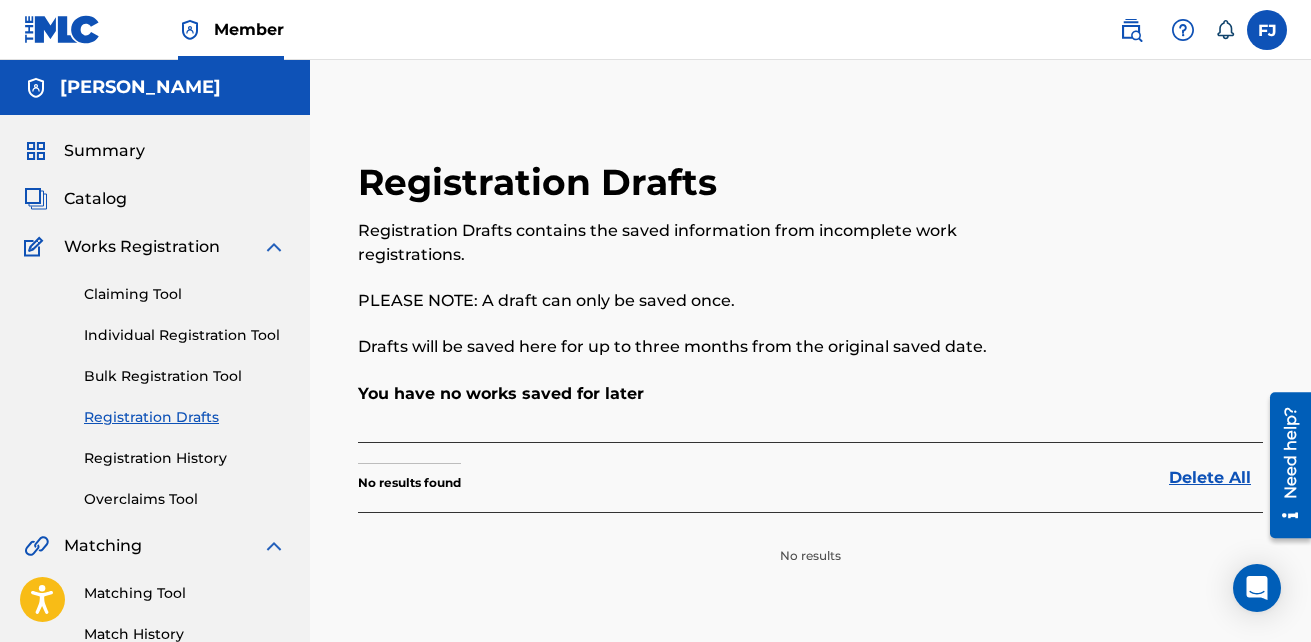 click on "Registration History" at bounding box center [185, 458] 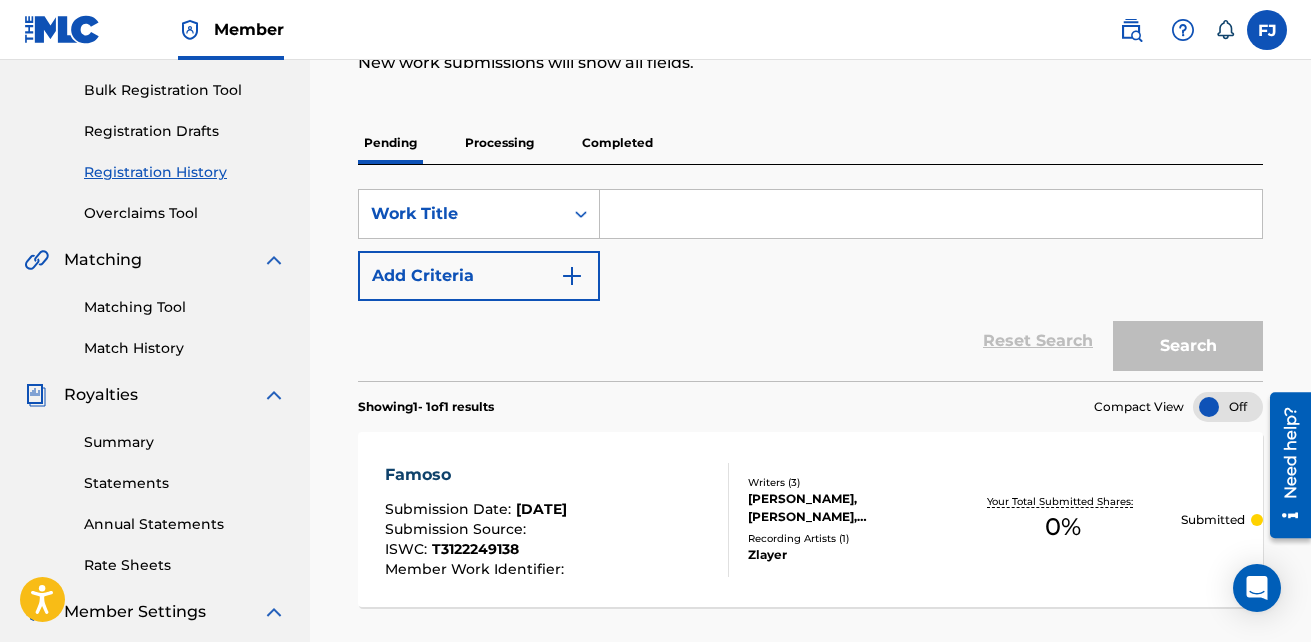 scroll, scrollTop: 300, scrollLeft: 0, axis: vertical 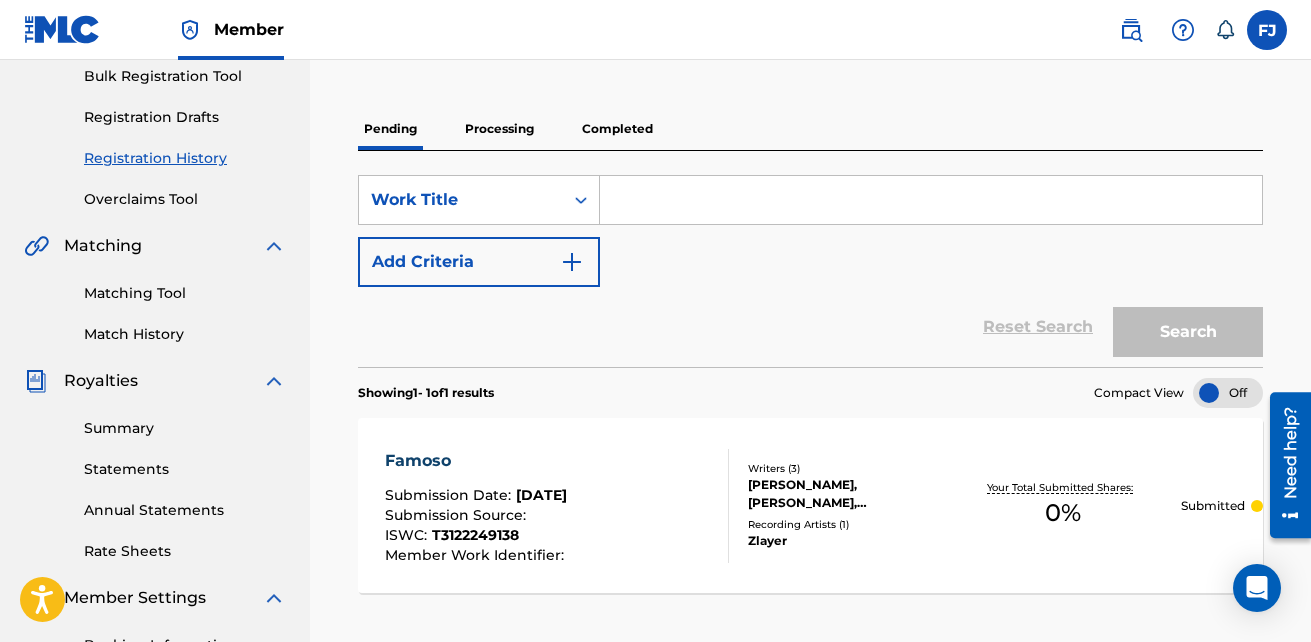 click on "Processing" at bounding box center [499, 129] 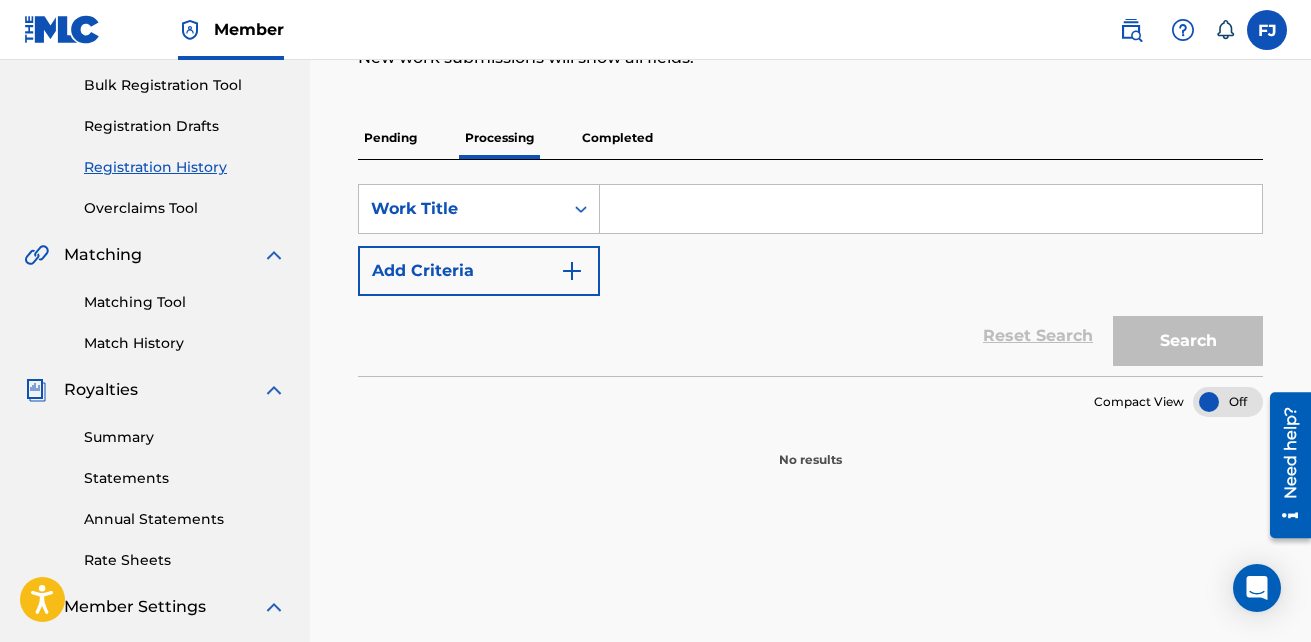 scroll, scrollTop: 300, scrollLeft: 0, axis: vertical 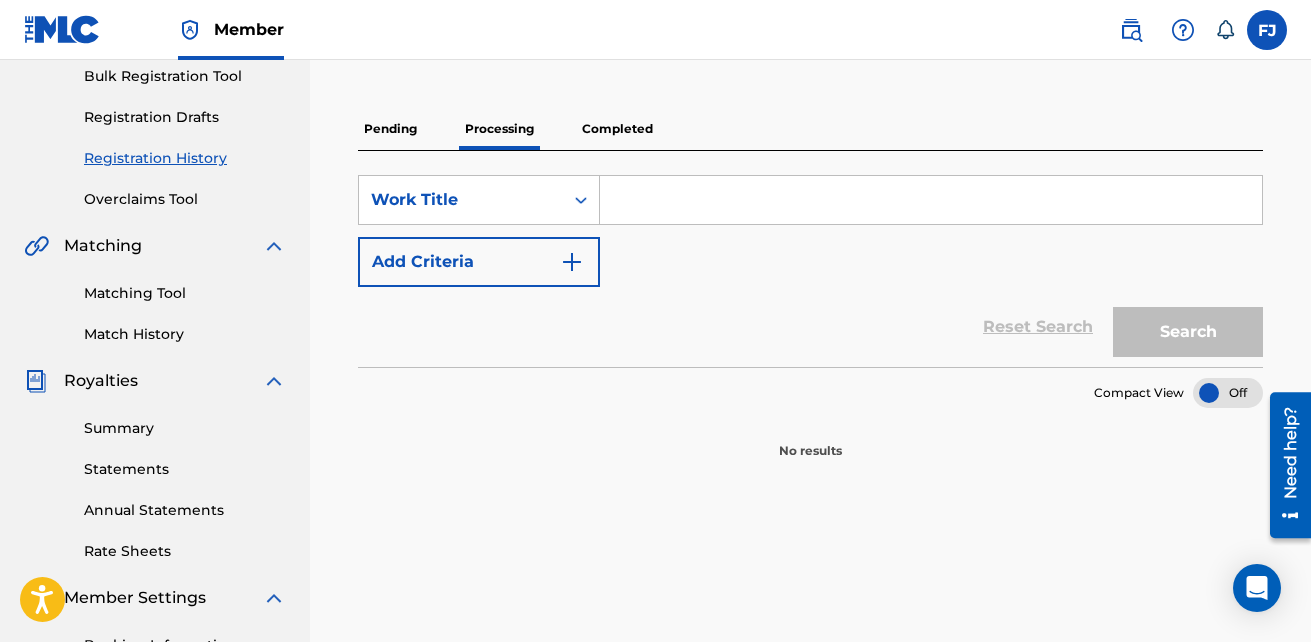 click on "Completed" at bounding box center (617, 129) 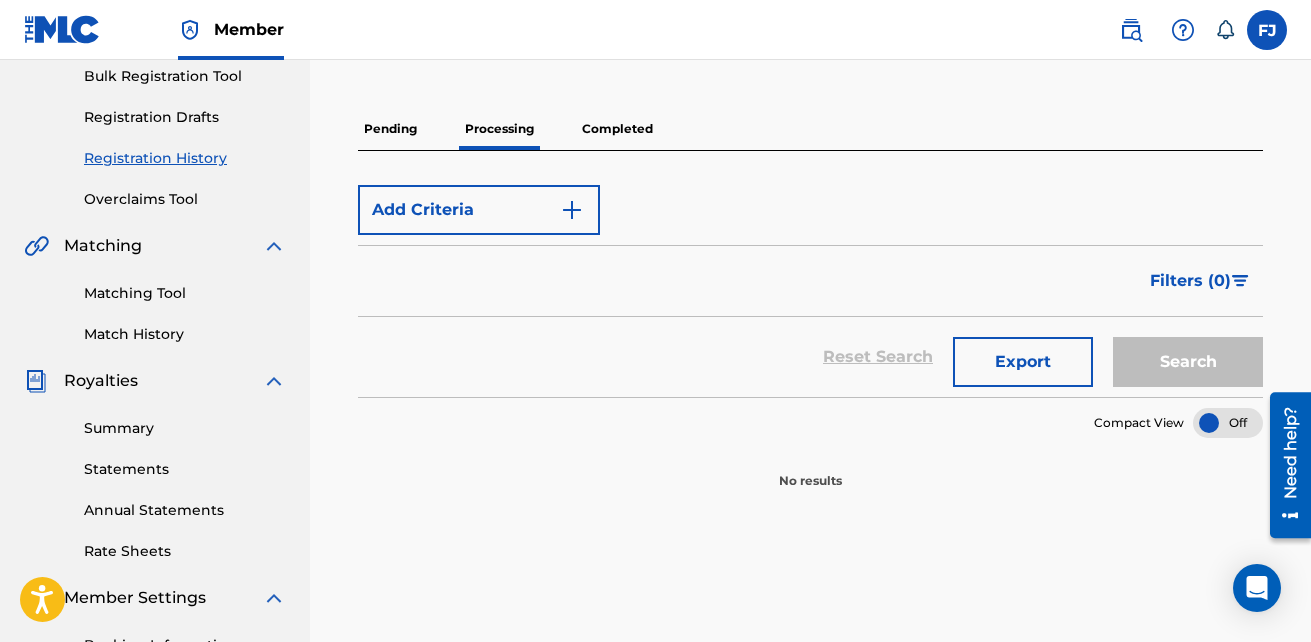 scroll, scrollTop: 0, scrollLeft: 0, axis: both 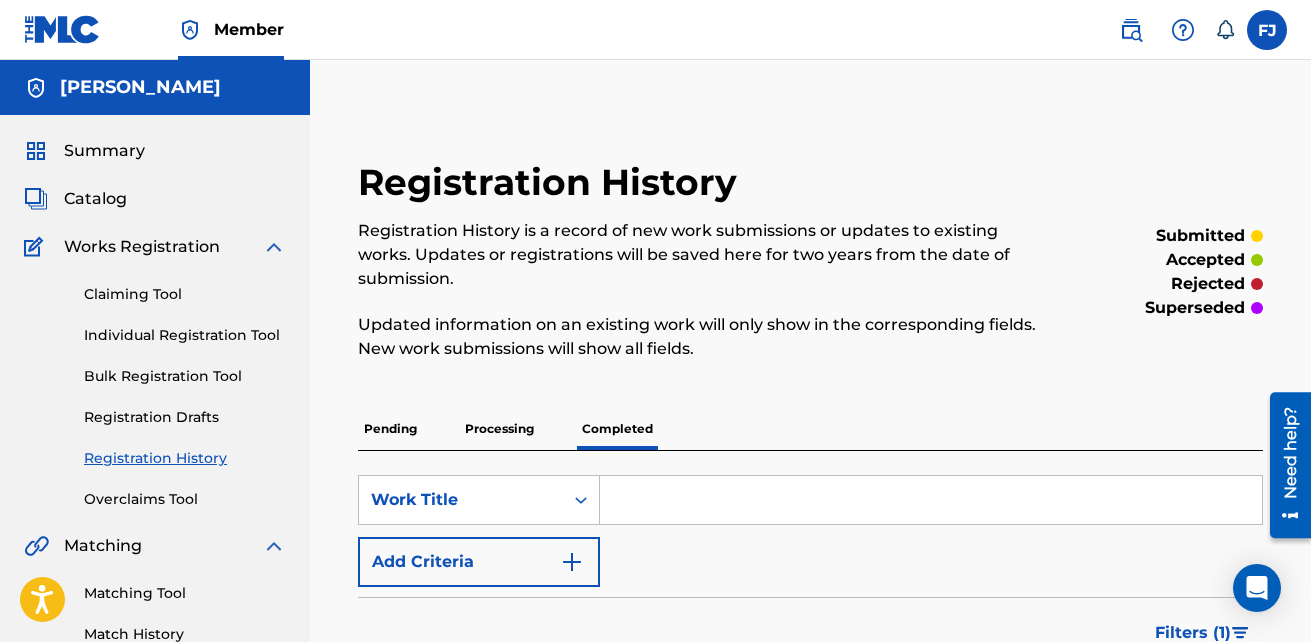 click on "Pending" at bounding box center (390, 429) 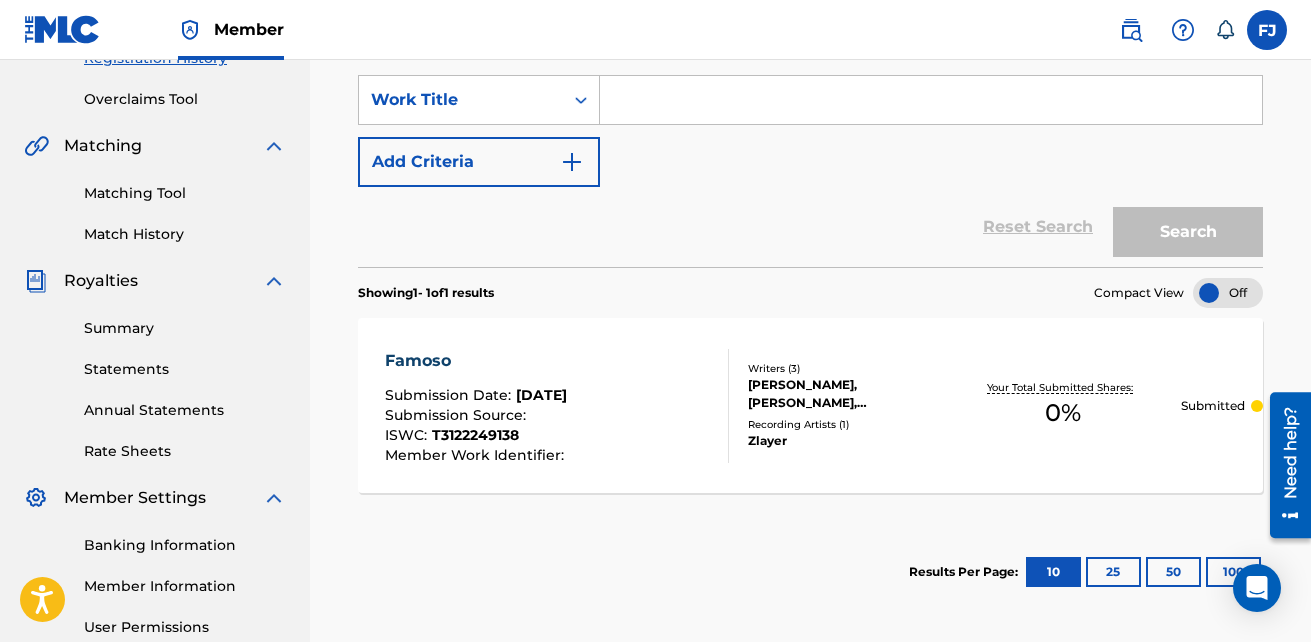 scroll, scrollTop: 500, scrollLeft: 0, axis: vertical 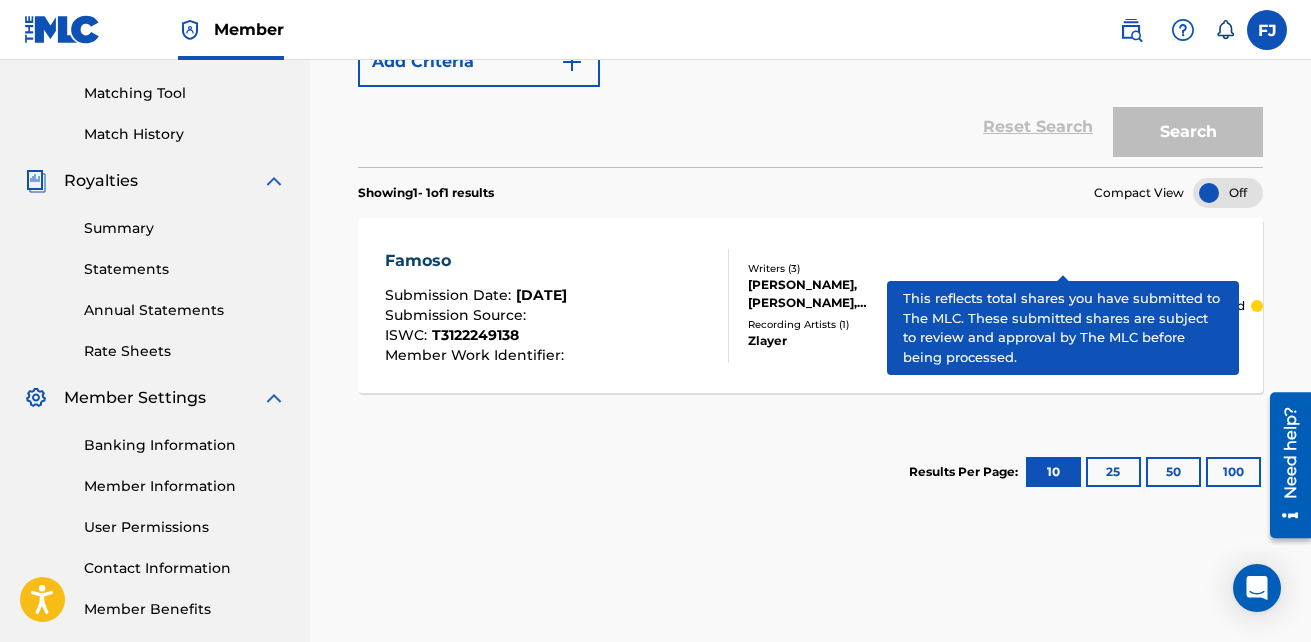 click on "Your Total Submitted Shares:" at bounding box center [1062, 287] 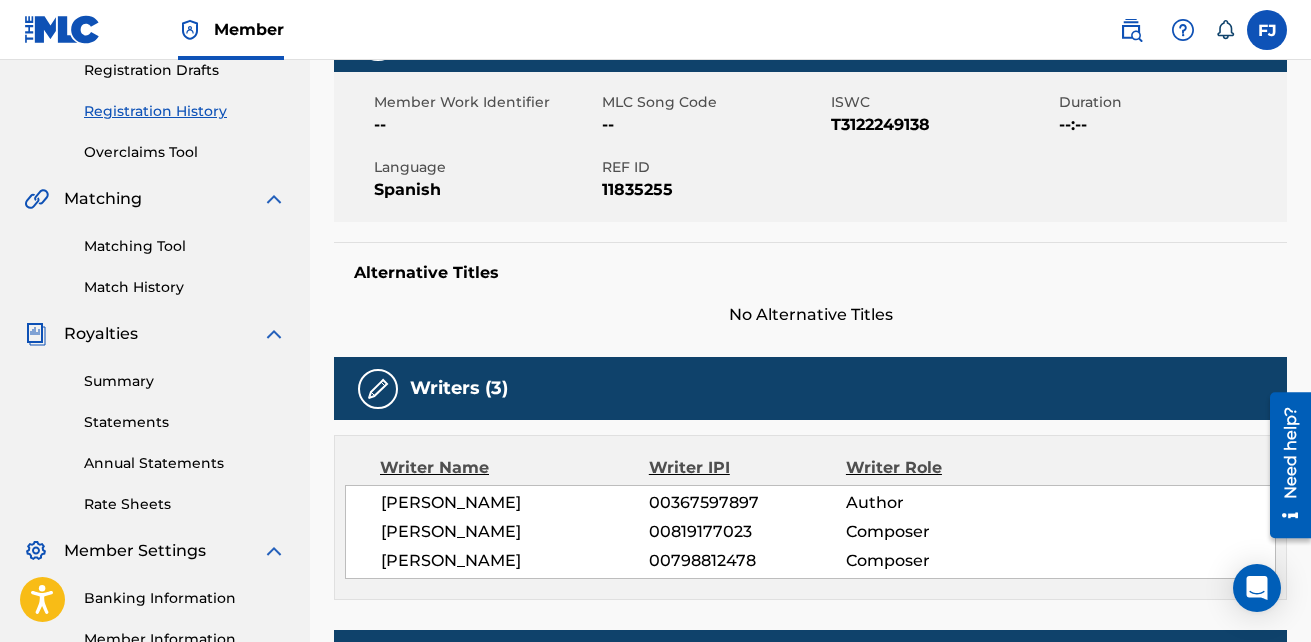scroll, scrollTop: 344, scrollLeft: 0, axis: vertical 